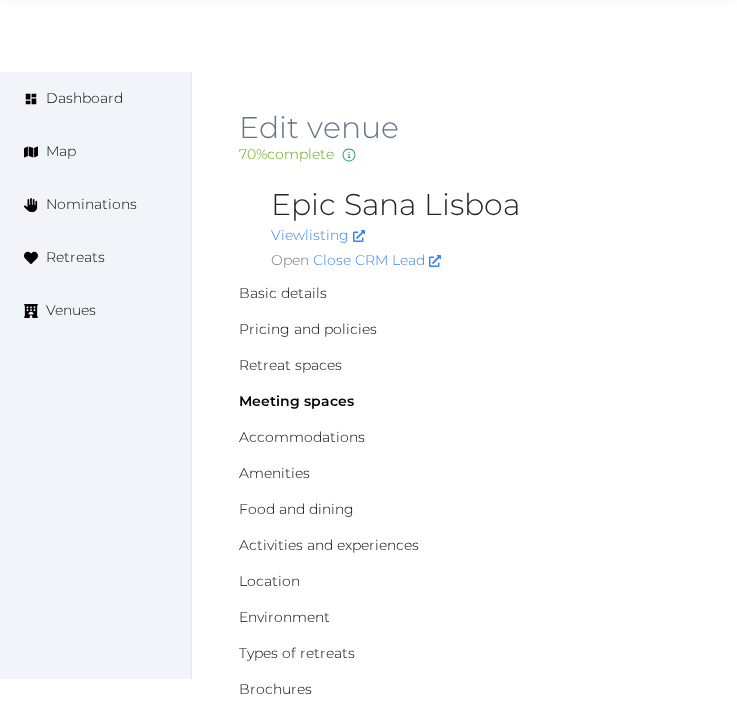 scroll, scrollTop: 3876, scrollLeft: 0, axis: vertical 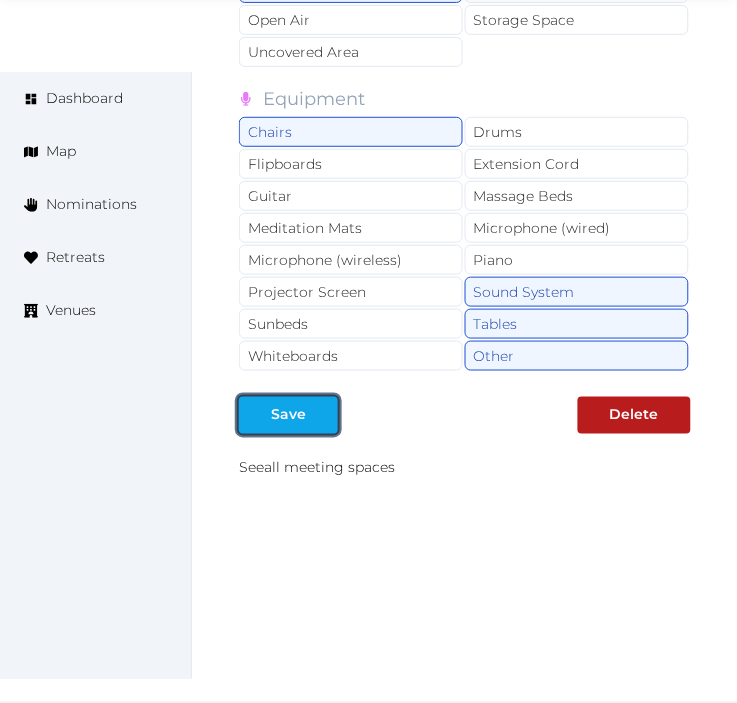 click on "Save" at bounding box center (288, 415) 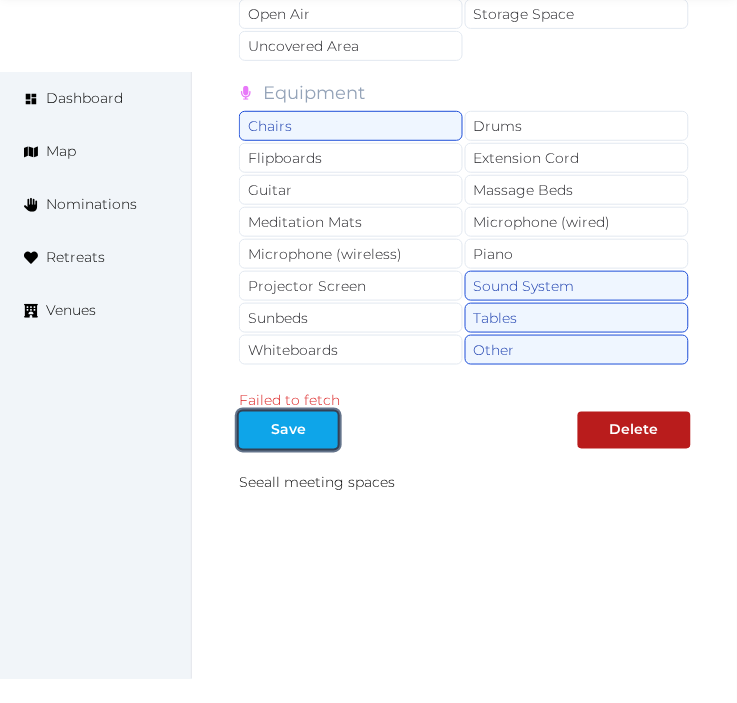 click on "Save" at bounding box center [288, 430] 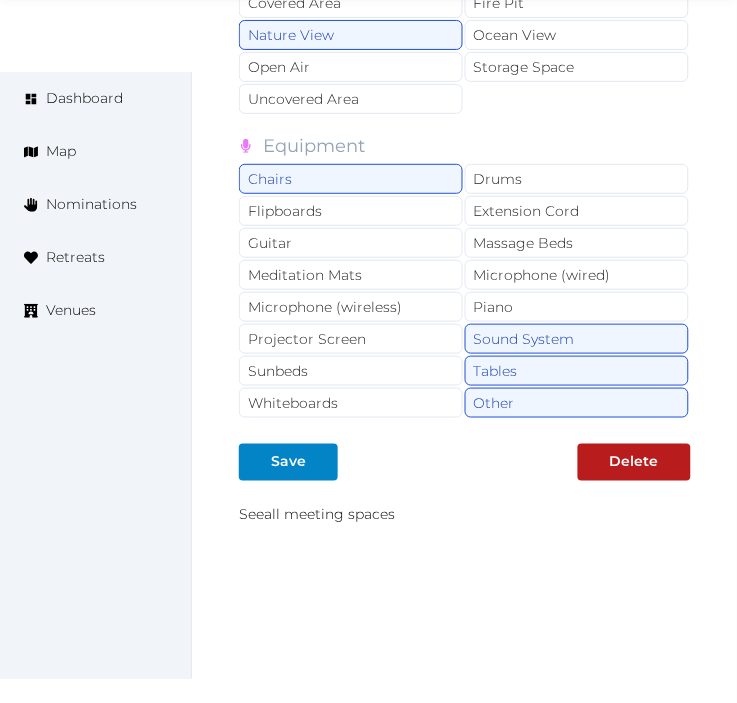 scroll, scrollTop: 3876, scrollLeft: 0, axis: vertical 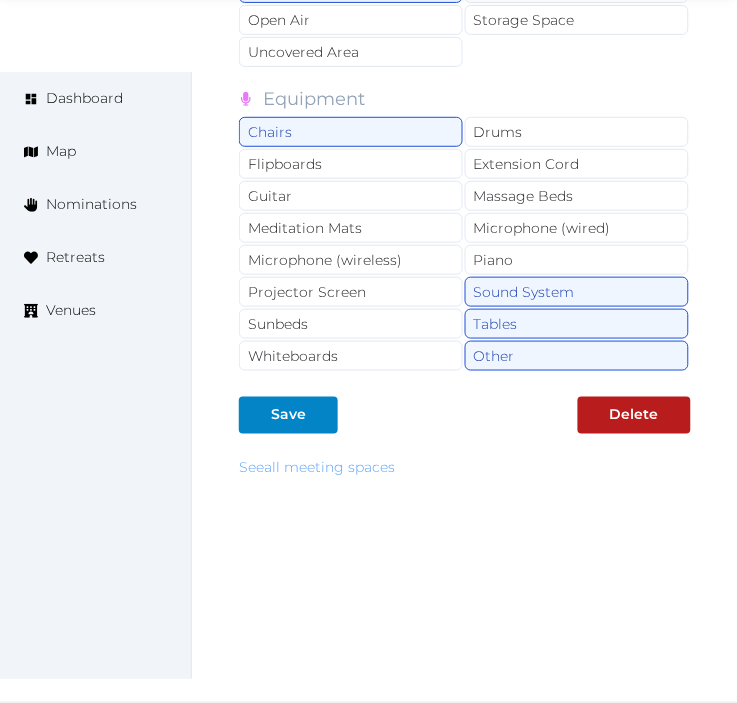 click on "See  all meeting spaces" at bounding box center (317, 468) 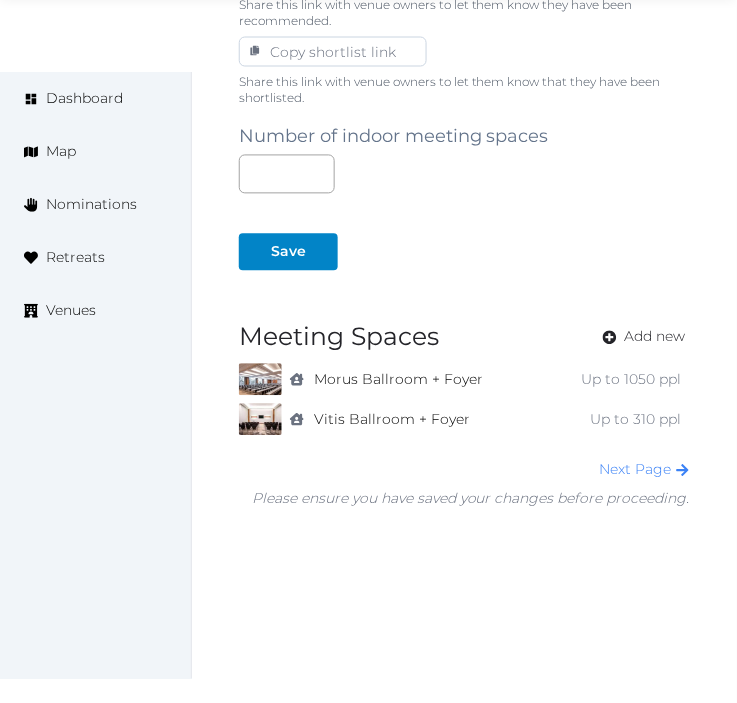 scroll, scrollTop: 1387, scrollLeft: 0, axis: vertical 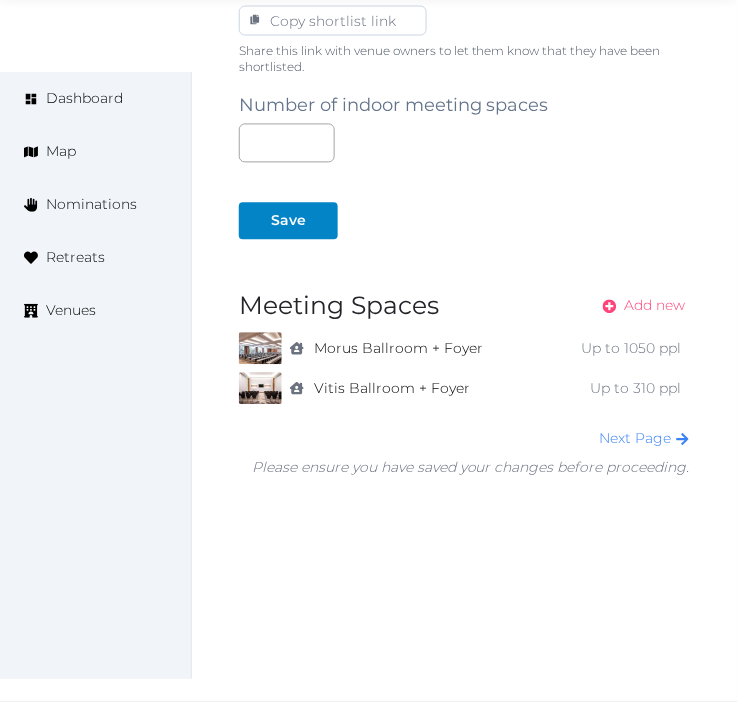 click on "Add new" at bounding box center [655, 306] 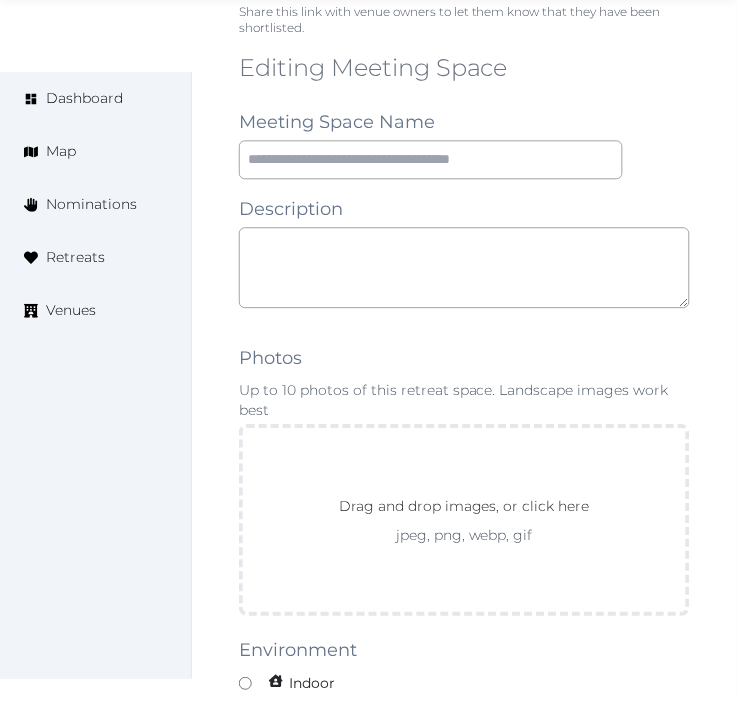 scroll, scrollTop: 1555, scrollLeft: 0, axis: vertical 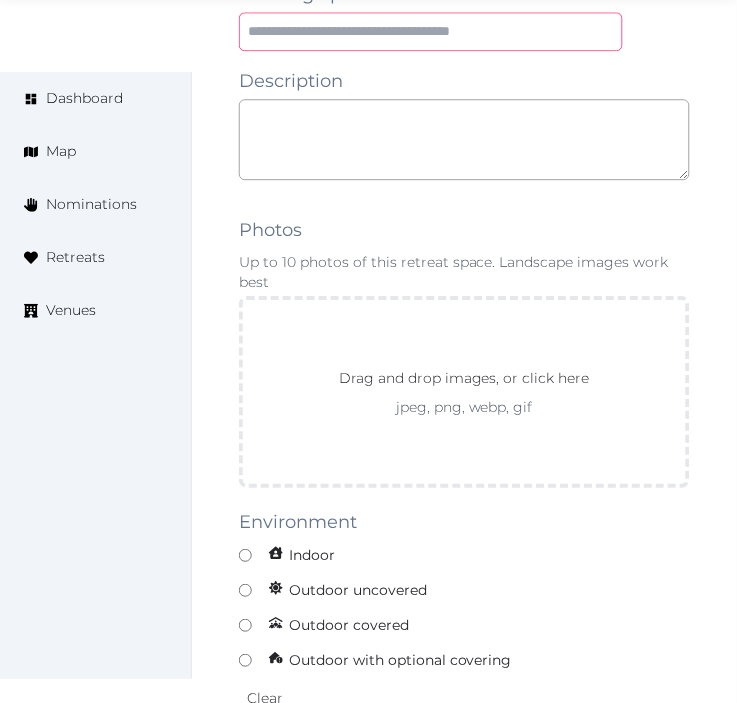 click at bounding box center (431, 31) 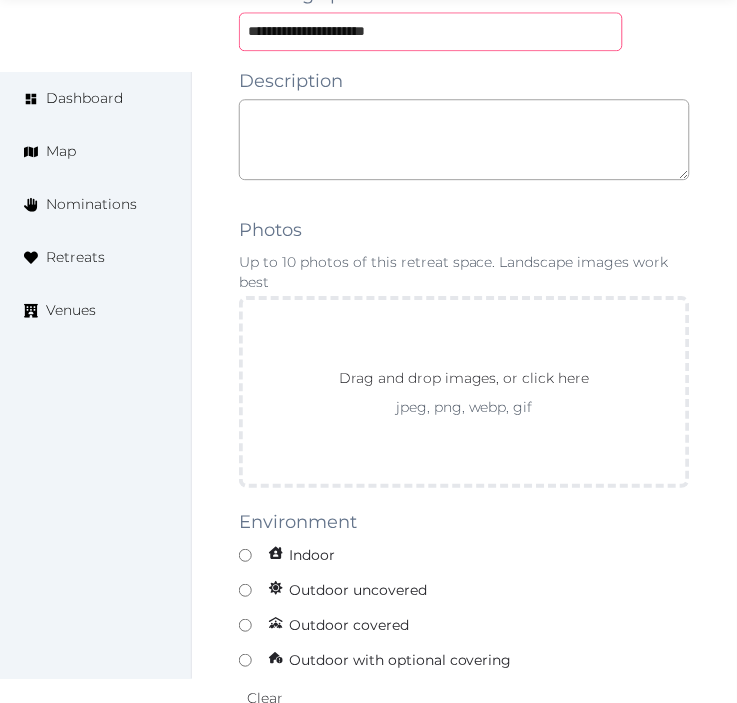 scroll, scrollTop: 1532, scrollLeft: 0, axis: vertical 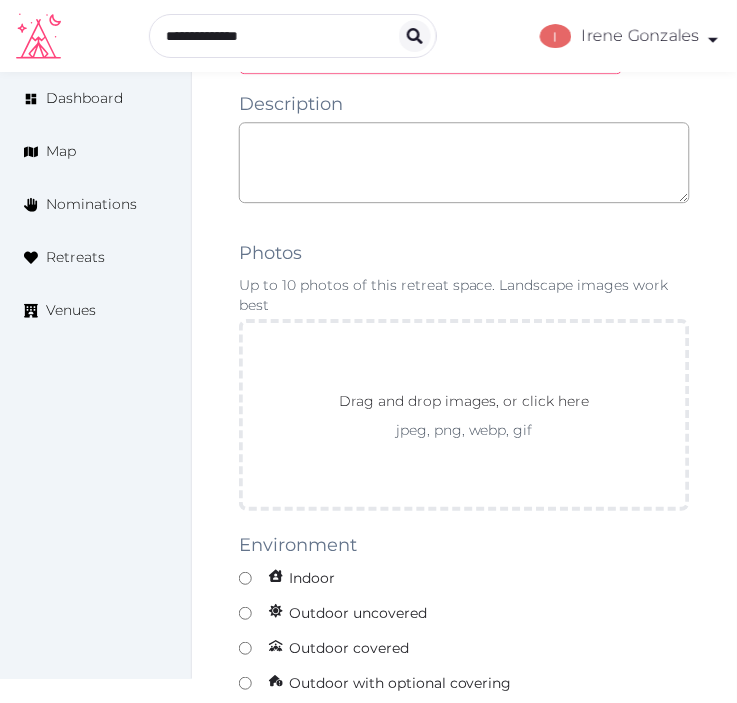 type on "**********" 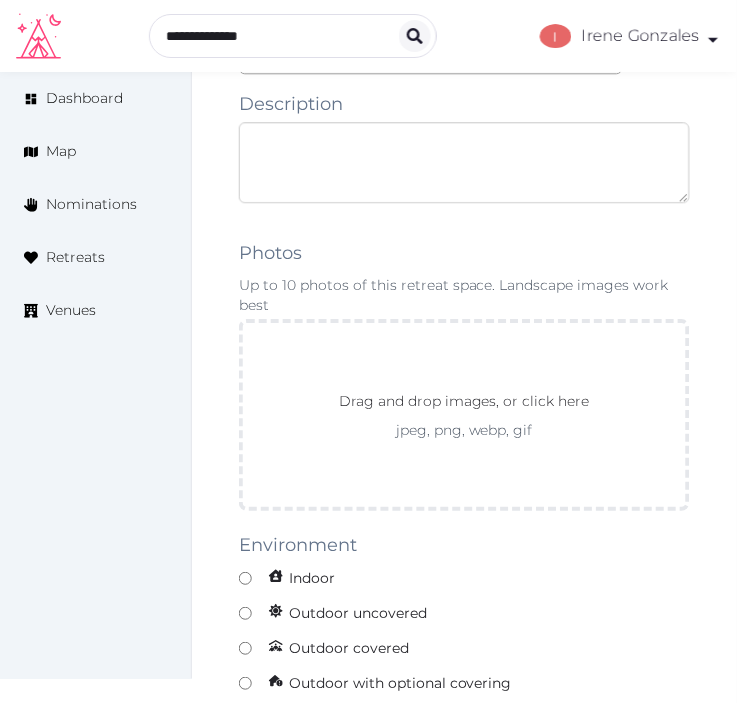 drag, startPoint x: 752, startPoint y: 413, endPoint x: 497, endPoint y: 164, distance: 356.40707 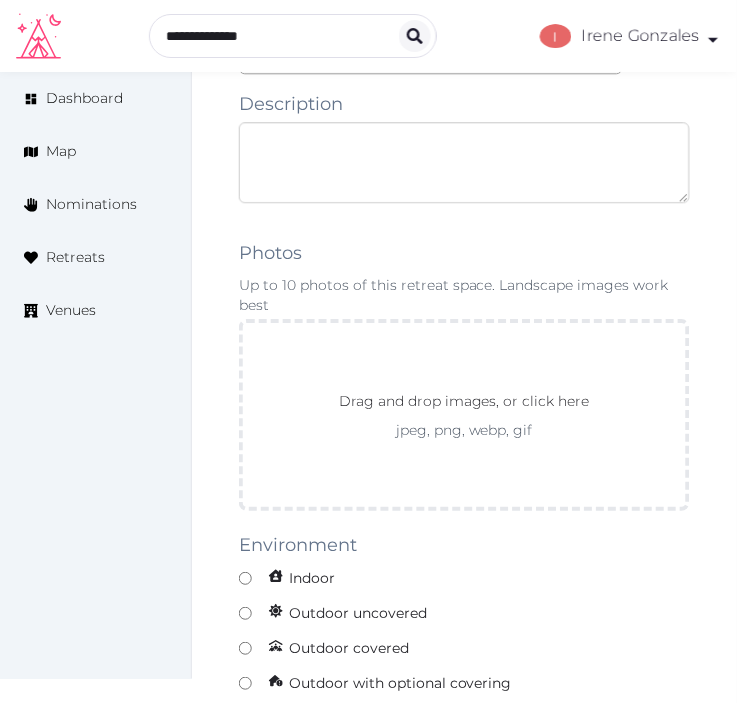 click at bounding box center [464, 162] 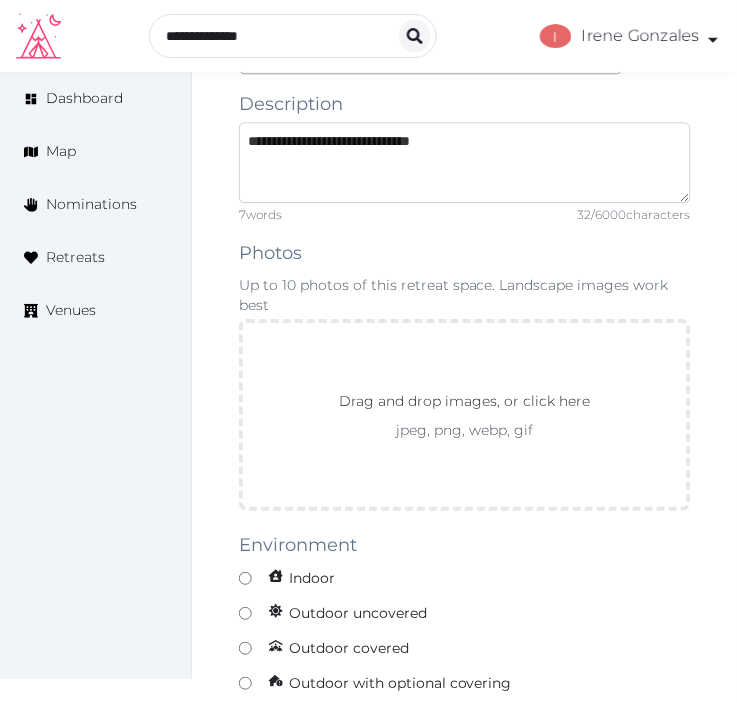 click on "**********" at bounding box center (465, 162) 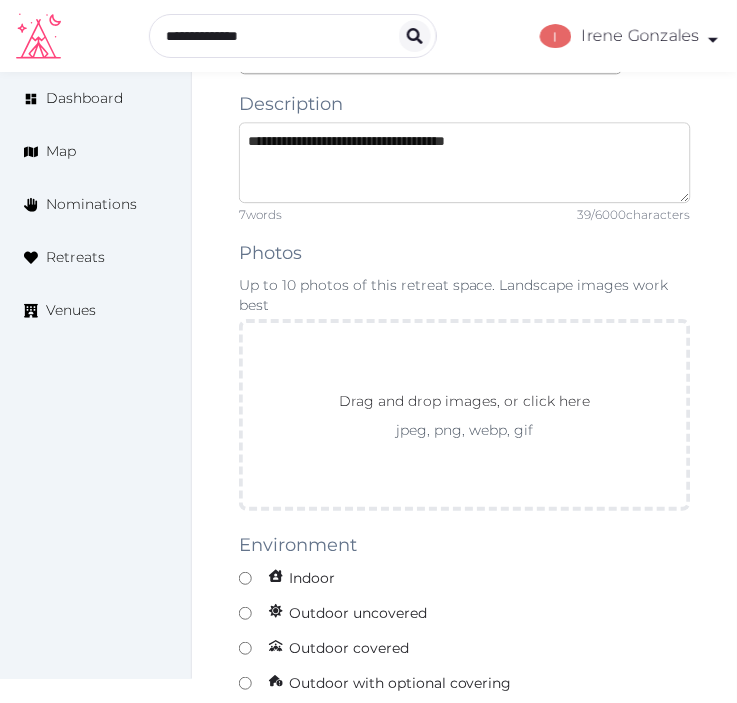type on "**********" 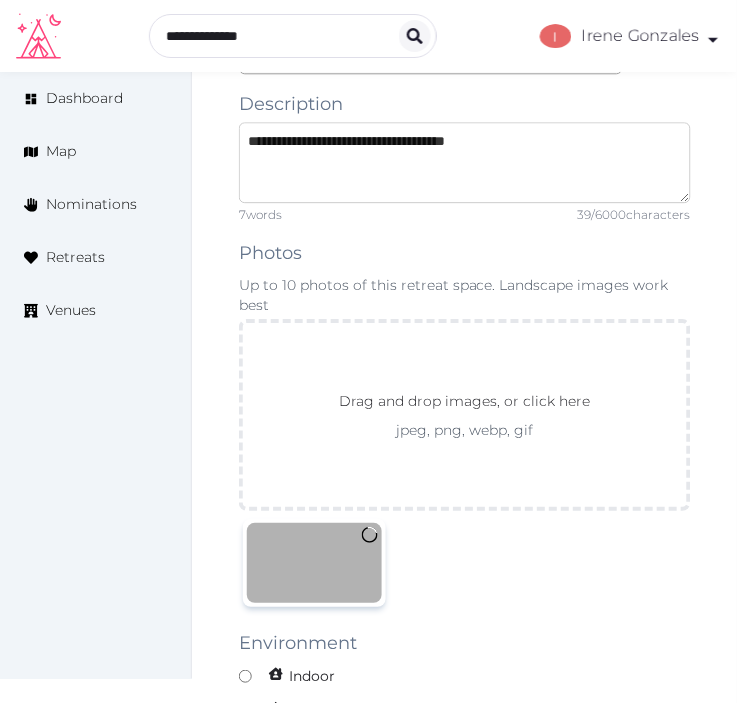 scroll, scrollTop: 1865, scrollLeft: 0, axis: vertical 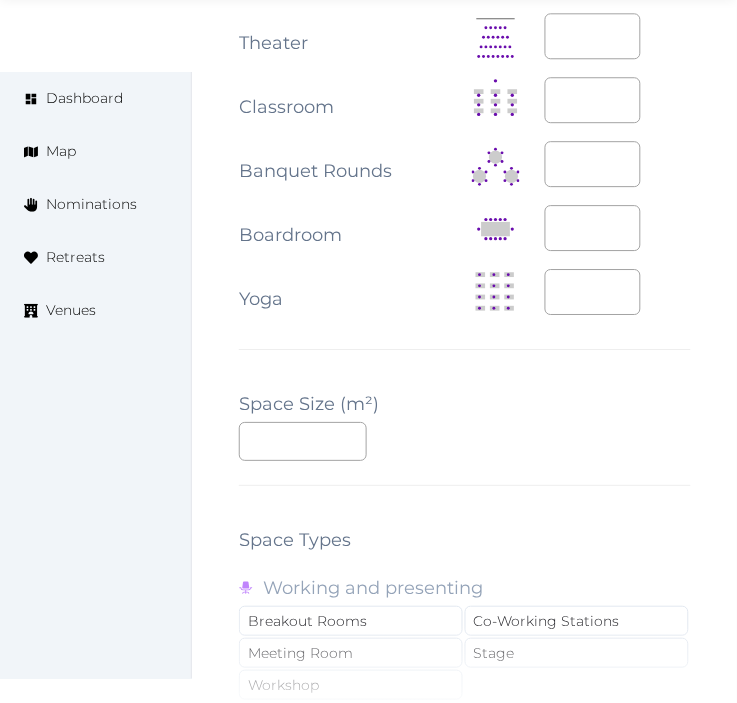 click on "**********" at bounding box center (465, 134) 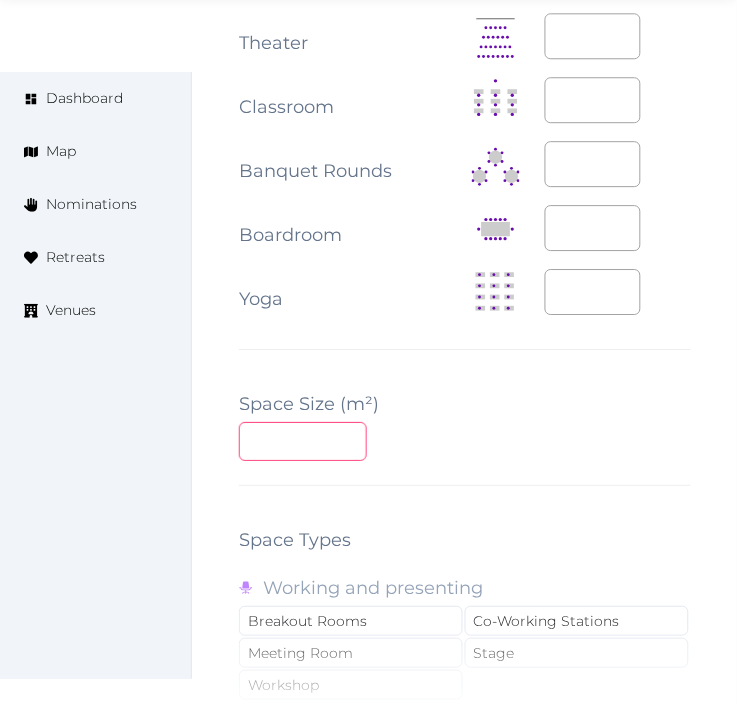 click at bounding box center [303, 441] 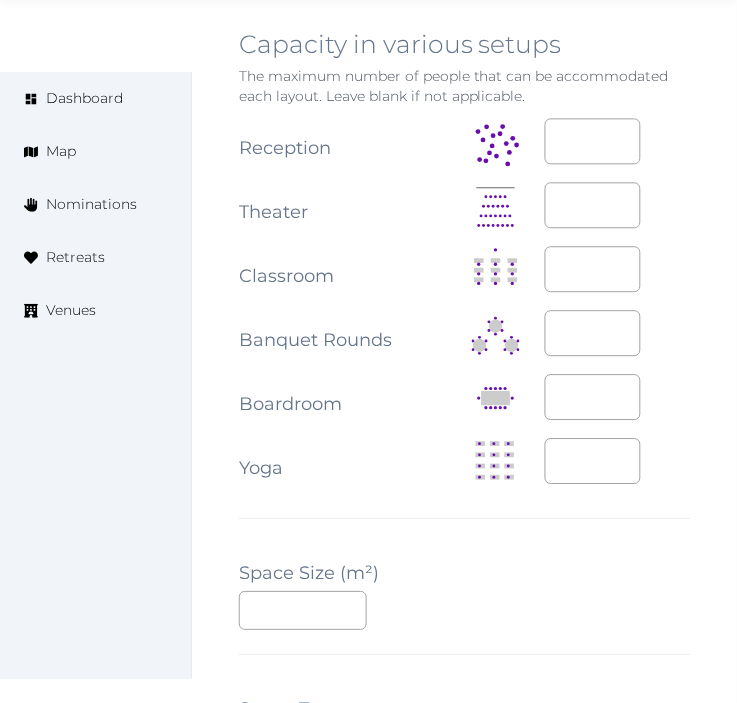 scroll, scrollTop: 2401, scrollLeft: 0, axis: vertical 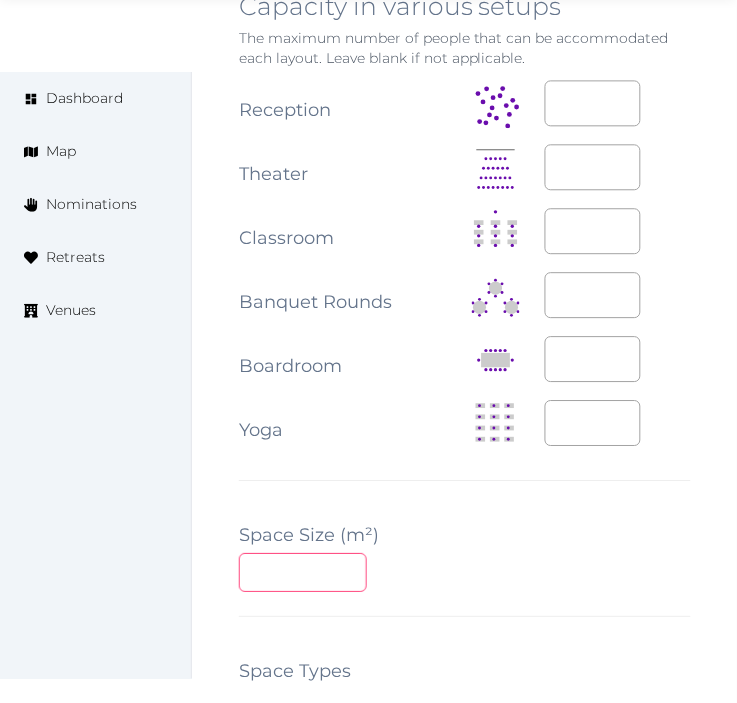 drag, startPoint x: 290, startPoint y: 566, endPoint x: 191, endPoint y: 587, distance: 101.20277 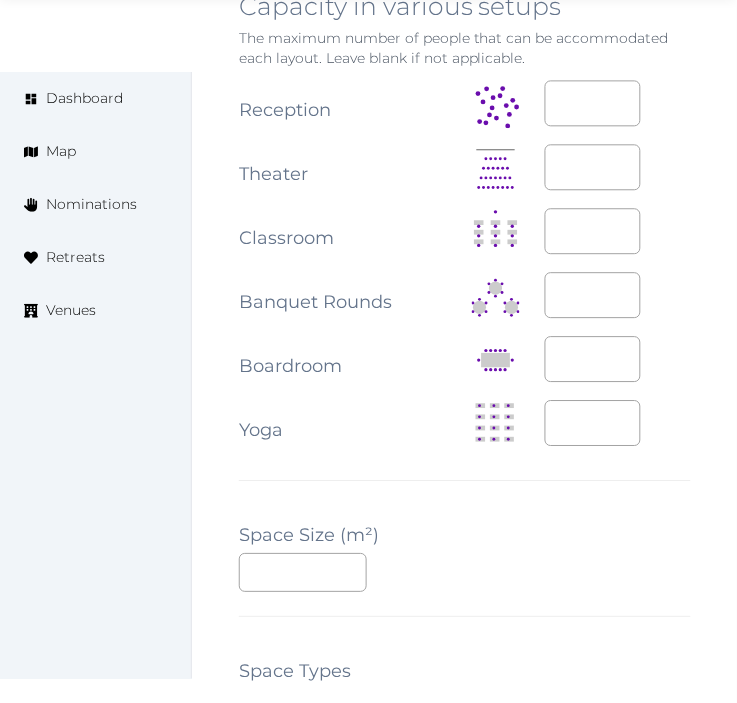 click on "**********" at bounding box center [465, 265] 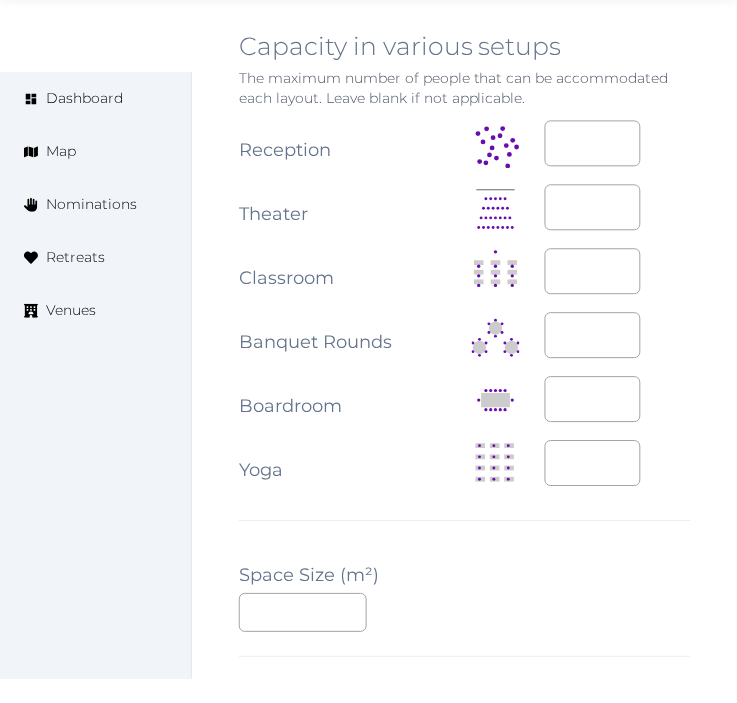 scroll, scrollTop: 2401, scrollLeft: 0, axis: vertical 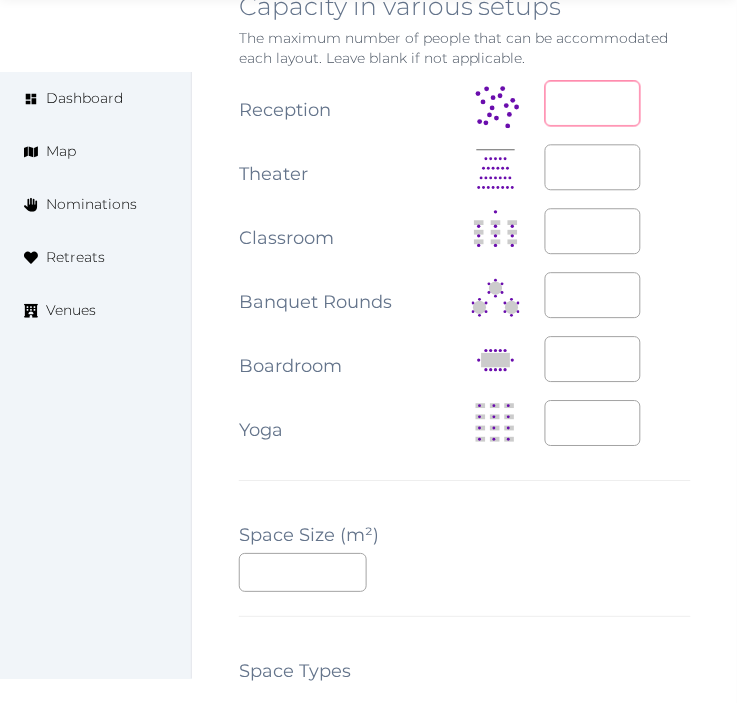 click at bounding box center [593, 103] 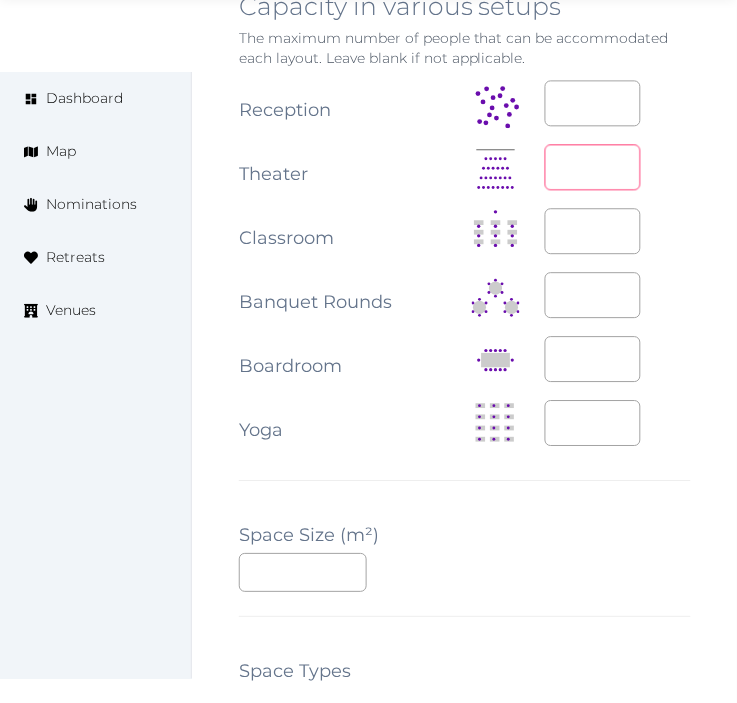 click at bounding box center [593, 167] 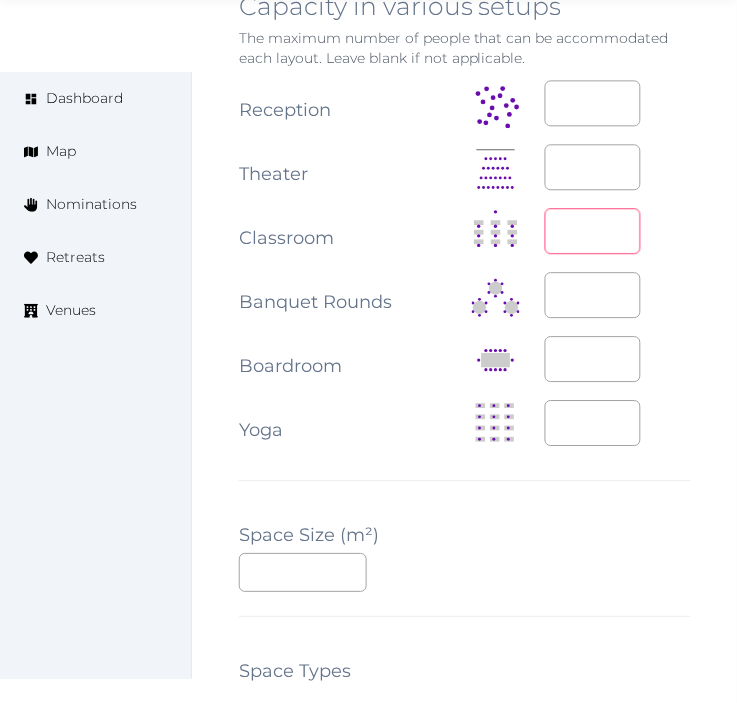 click at bounding box center (593, 231) 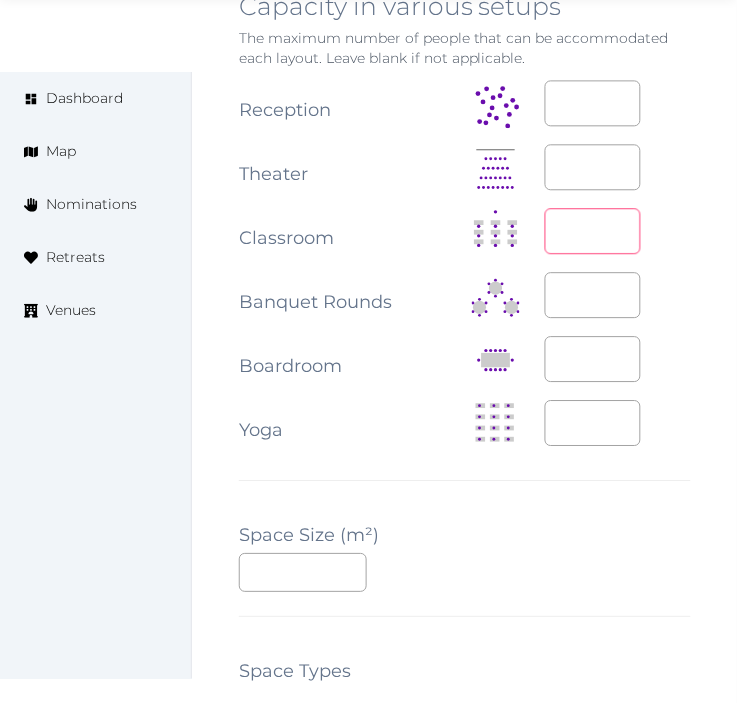 type on "***" 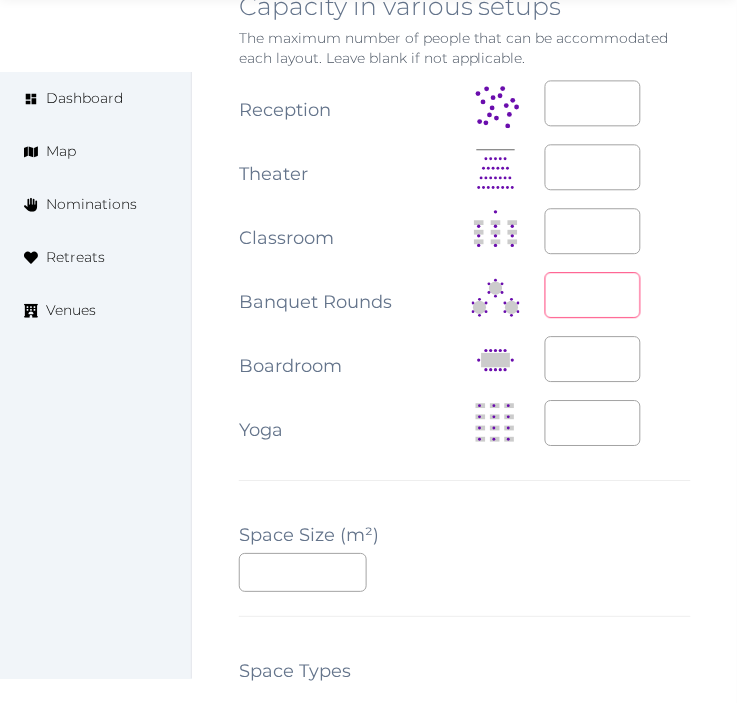 click at bounding box center (593, 295) 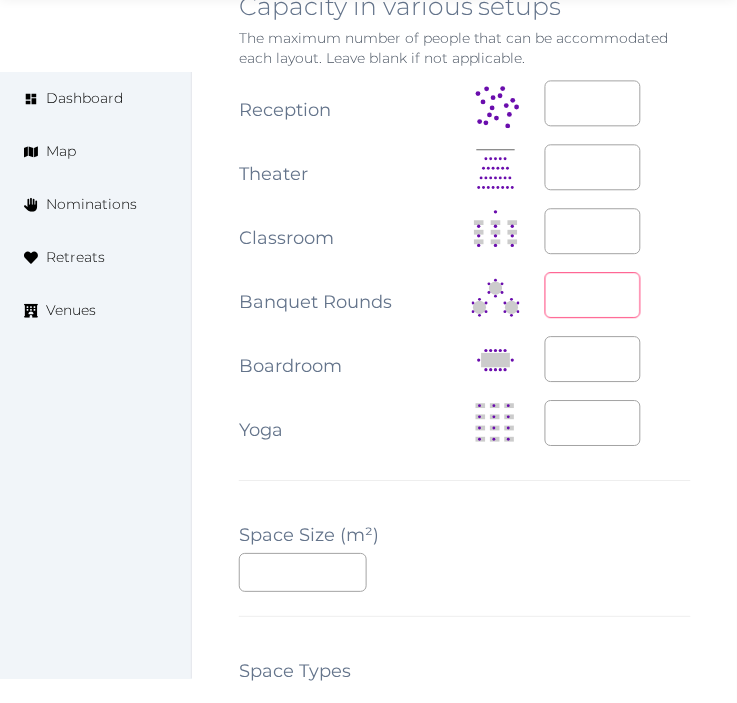 type on "***" 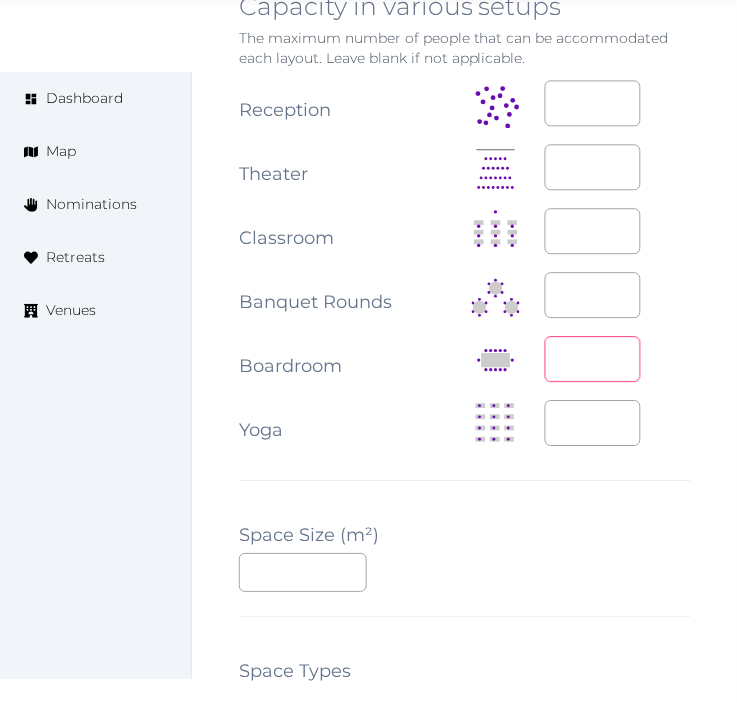 click at bounding box center (593, 359) 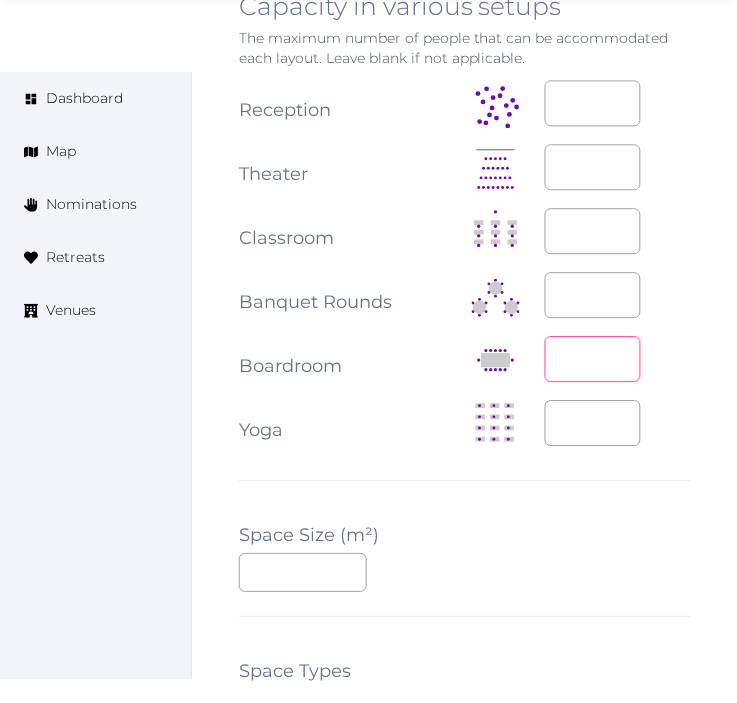 type on "***" 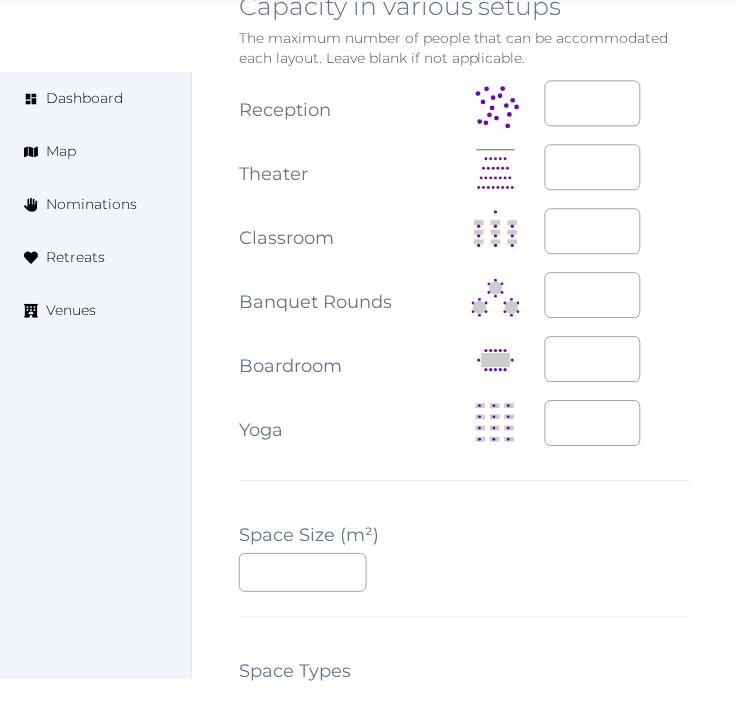click on "**********" at bounding box center [465, 265] 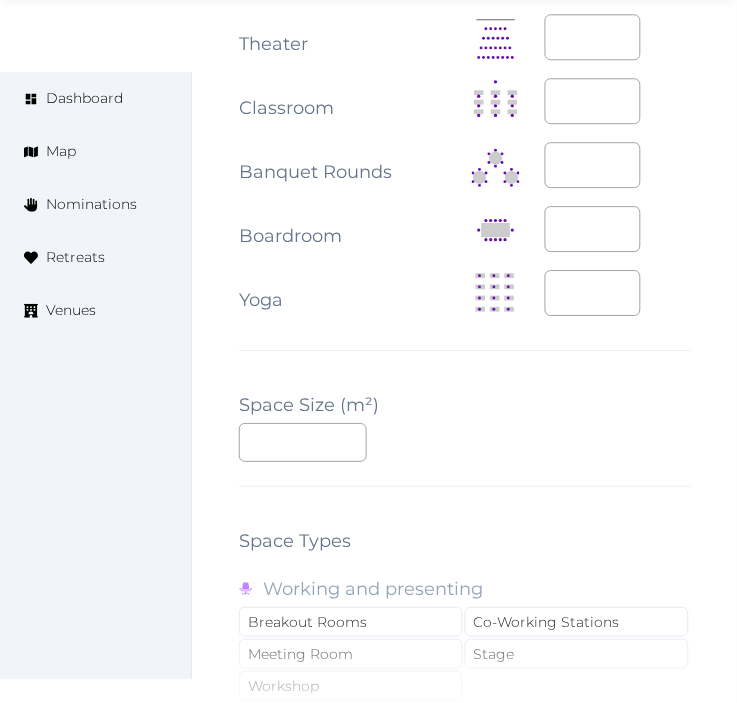scroll, scrollTop: 2734, scrollLeft: 0, axis: vertical 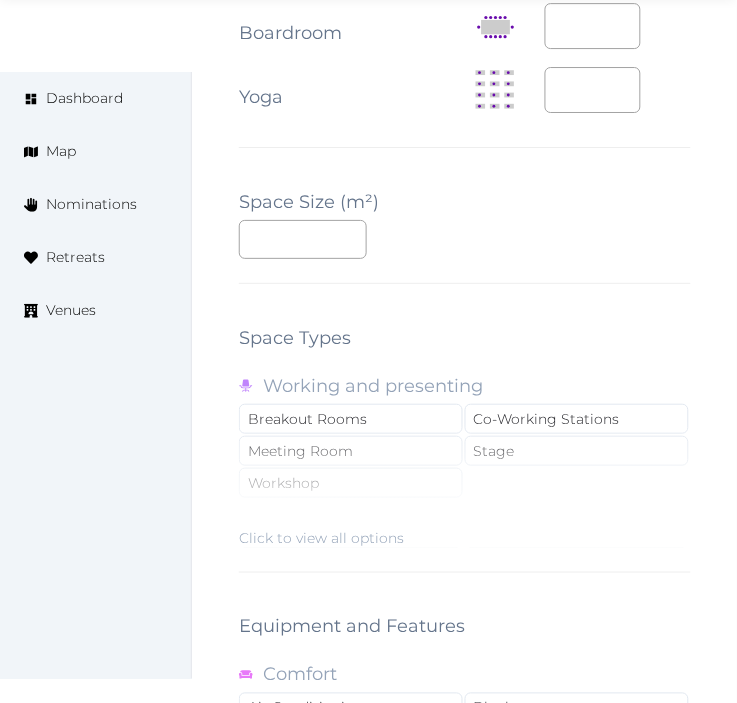click on "Click to view all options" at bounding box center [321, 538] 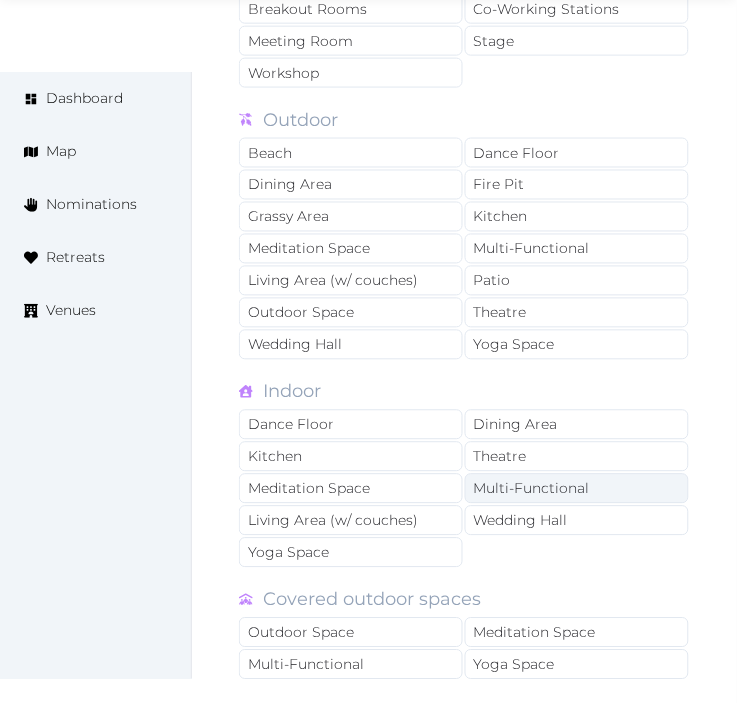 scroll, scrollTop: 3178, scrollLeft: 0, axis: vertical 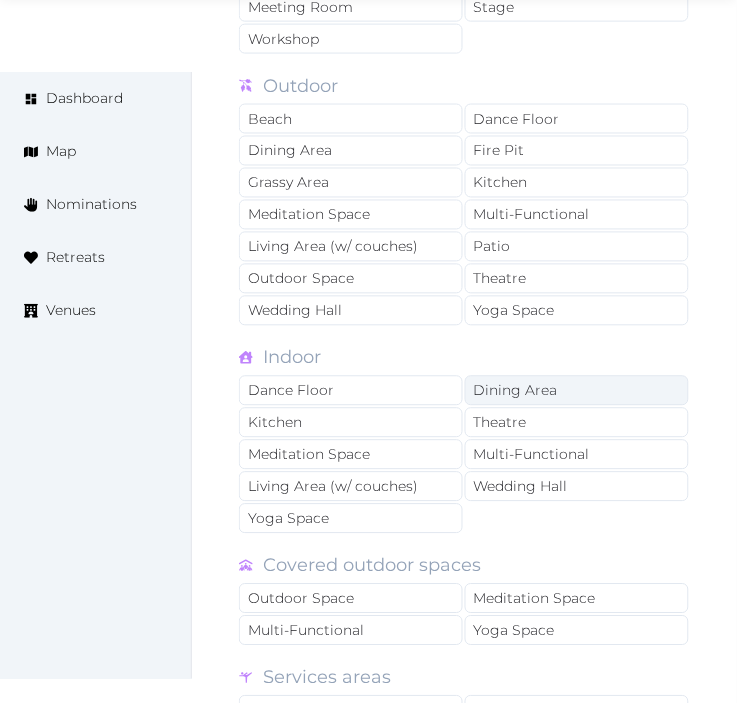 click on "Dining Area" at bounding box center (577, 391) 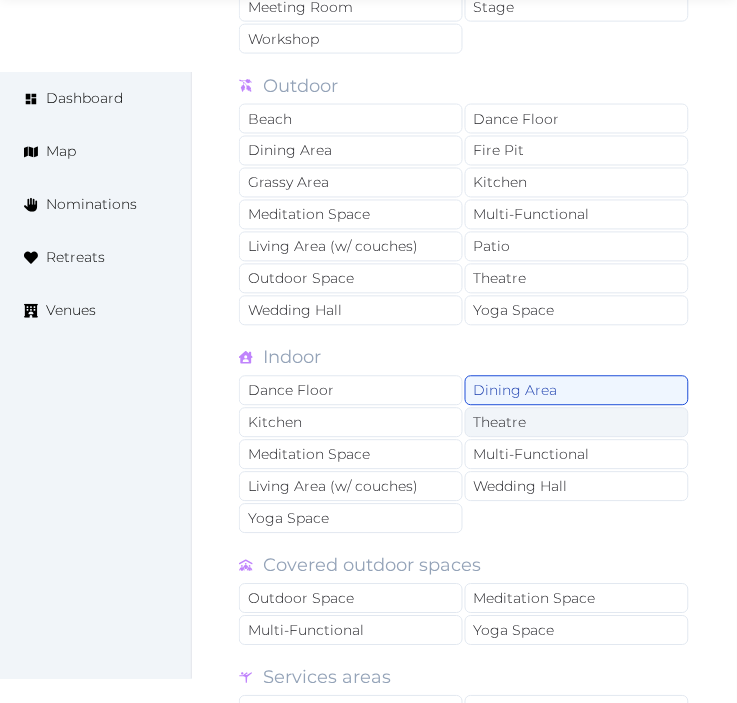 click on "Theatre" at bounding box center (577, 423) 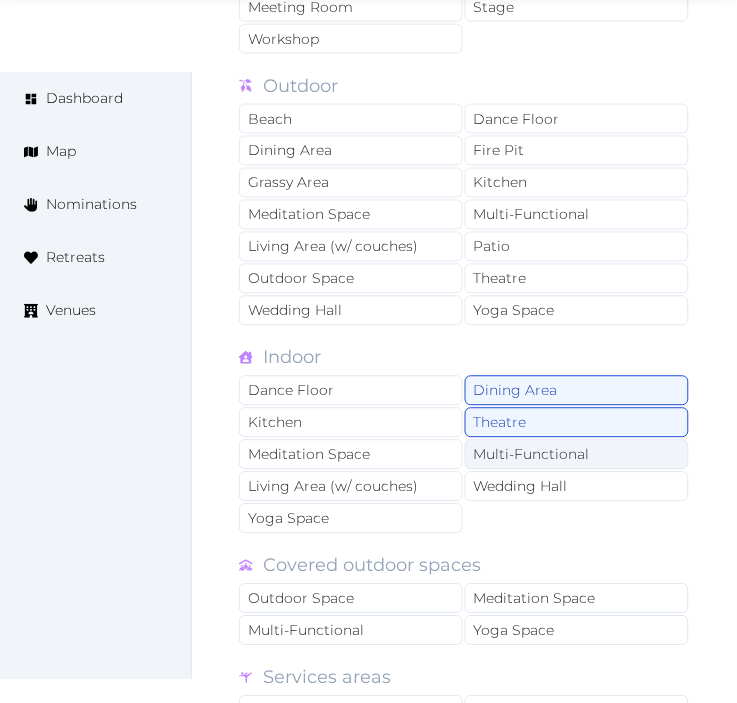 click on "Multi-Functional" at bounding box center (577, 455) 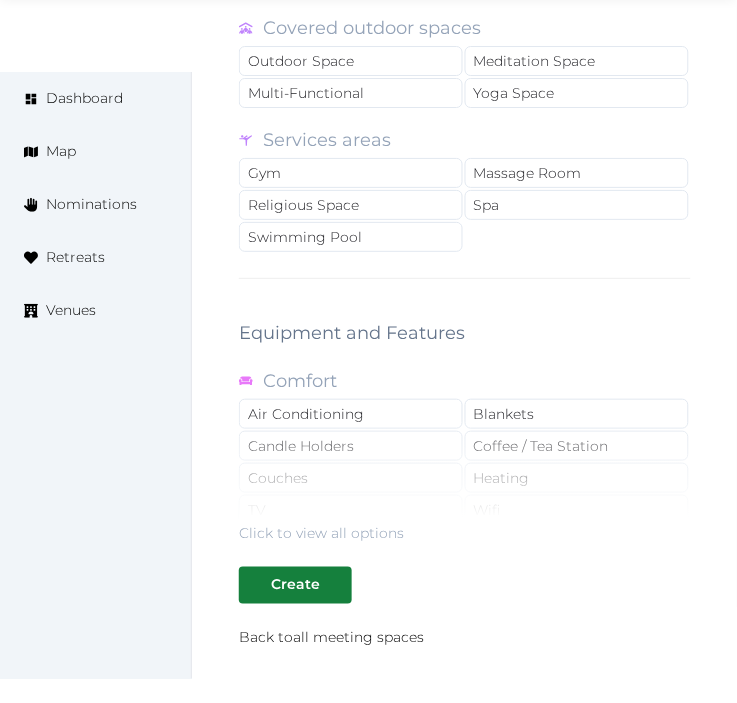 scroll, scrollTop: 3845, scrollLeft: 0, axis: vertical 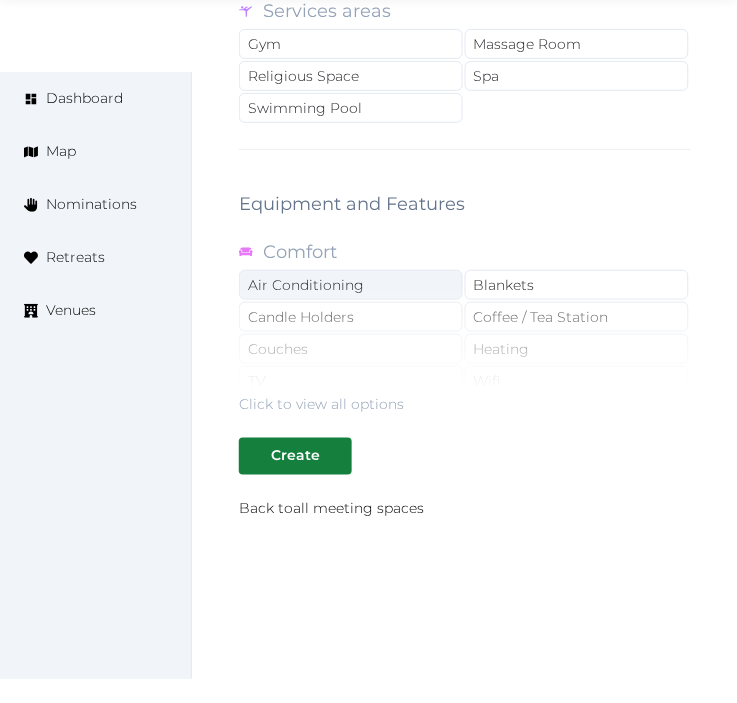 click on "Air Conditioning" at bounding box center [351, 285] 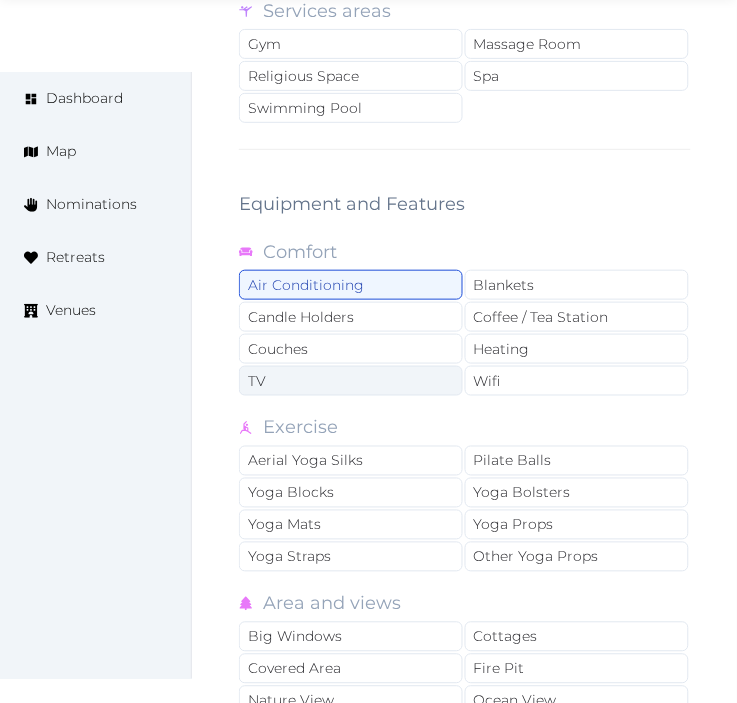 click on "TV" at bounding box center (351, 381) 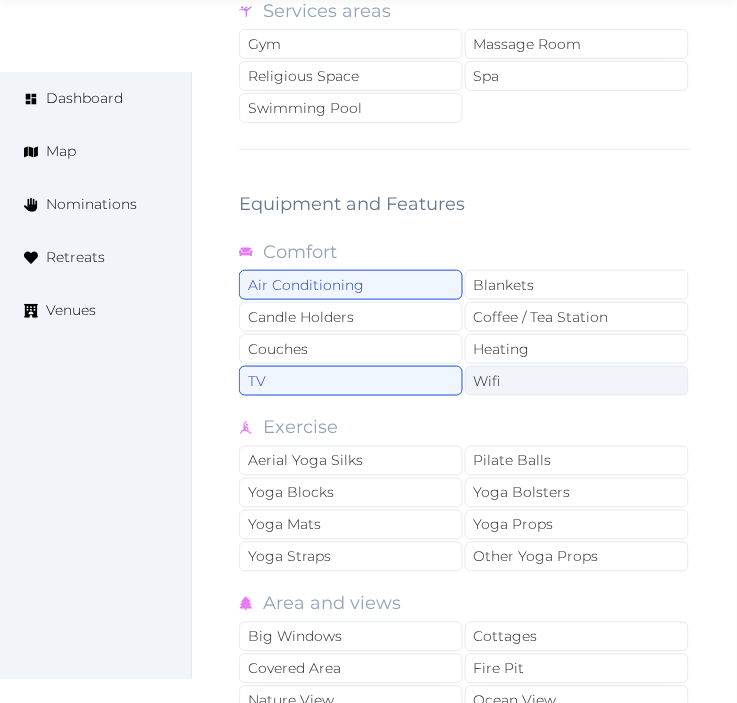 click on "Wifi" at bounding box center (577, 381) 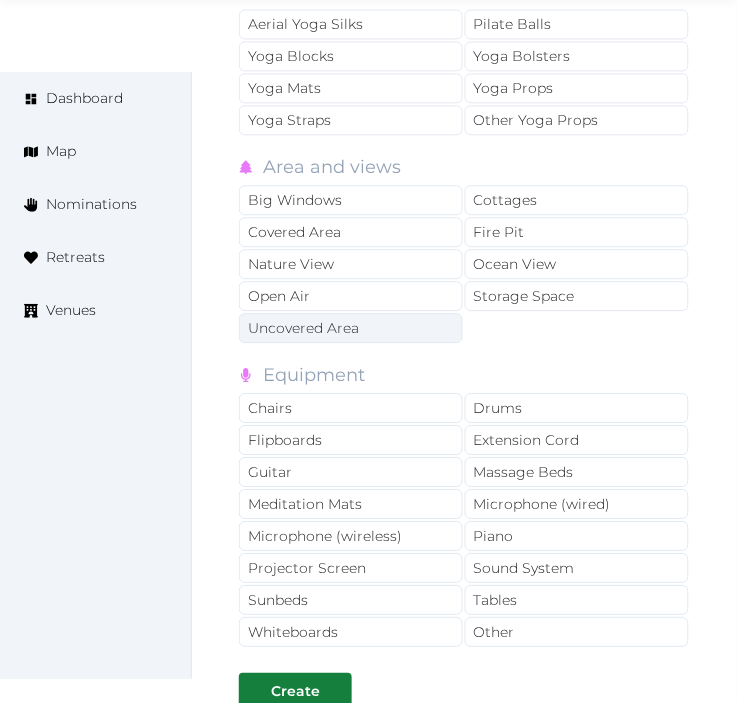 scroll, scrollTop: 4290, scrollLeft: 0, axis: vertical 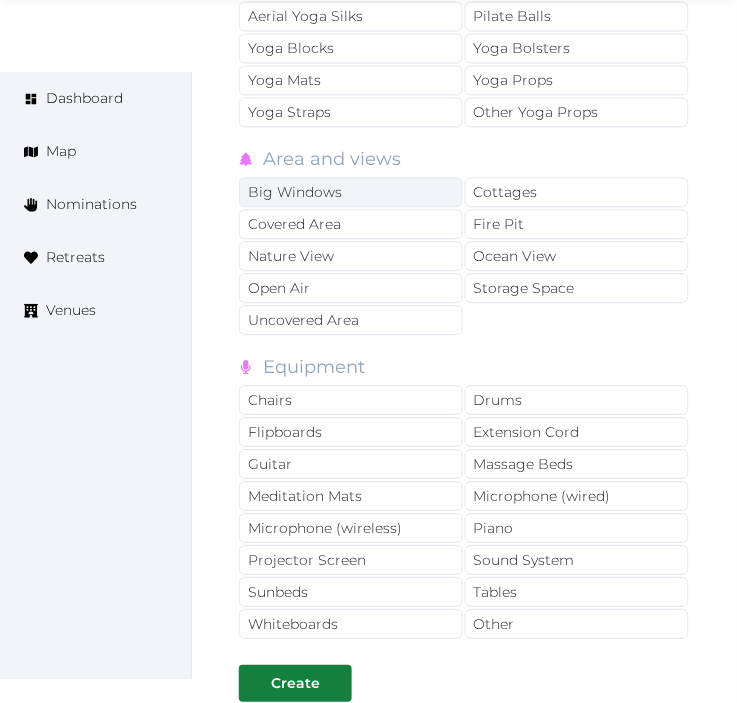 click on "Big Windows" at bounding box center [351, 192] 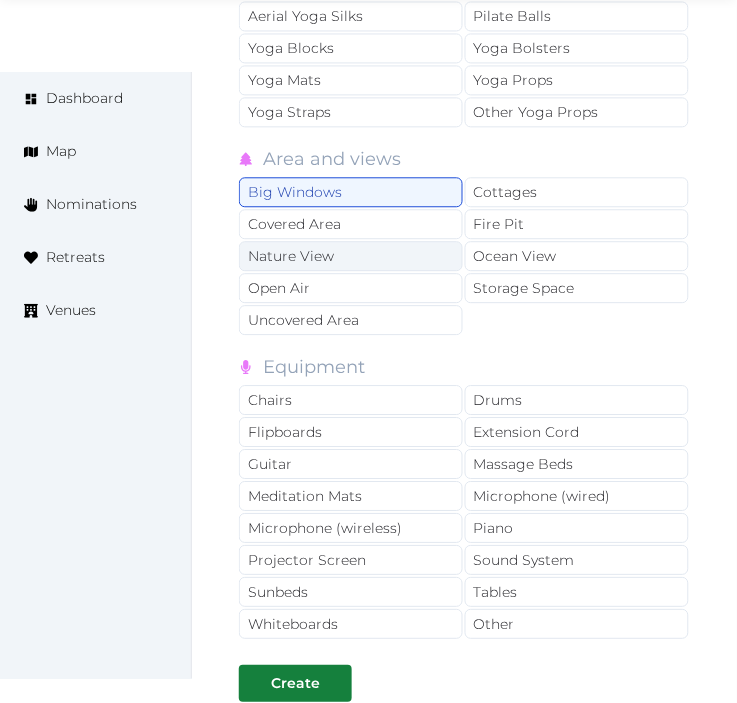 click on "Nature View" at bounding box center [351, 256] 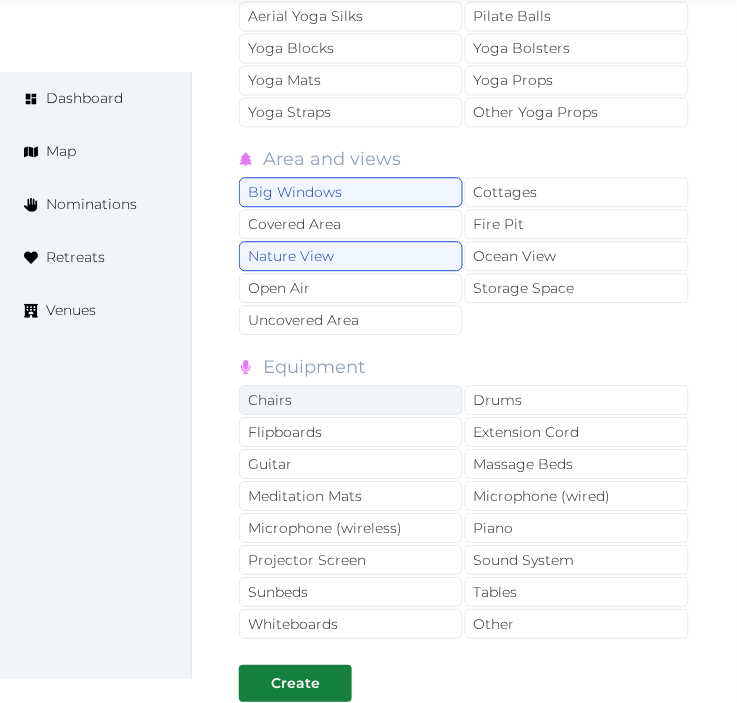 click on "Chairs" at bounding box center (351, 400) 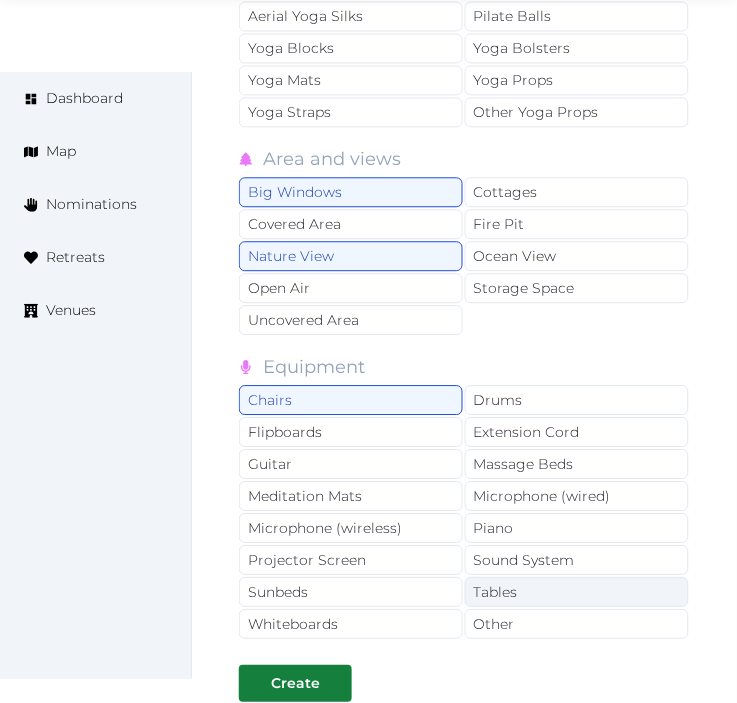 click on "Tables" at bounding box center [577, 592] 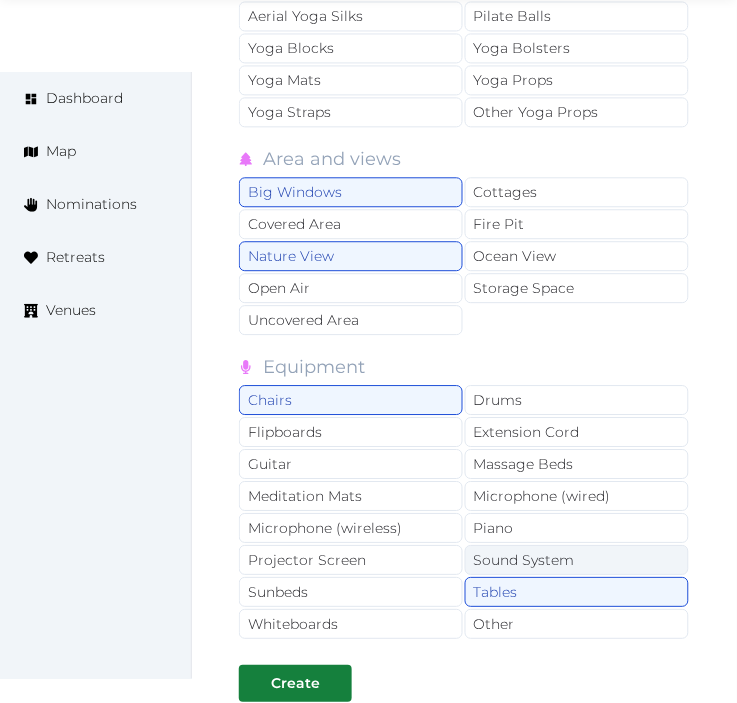drag, startPoint x: 531, startPoint y: 650, endPoint x: 534, endPoint y: 581, distance: 69.065186 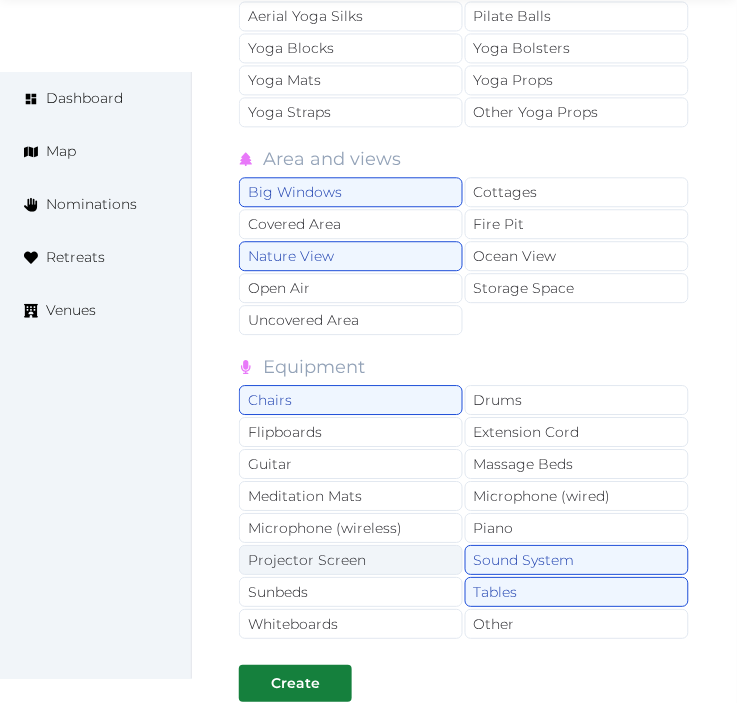 click on "Projector Screen" at bounding box center [351, 560] 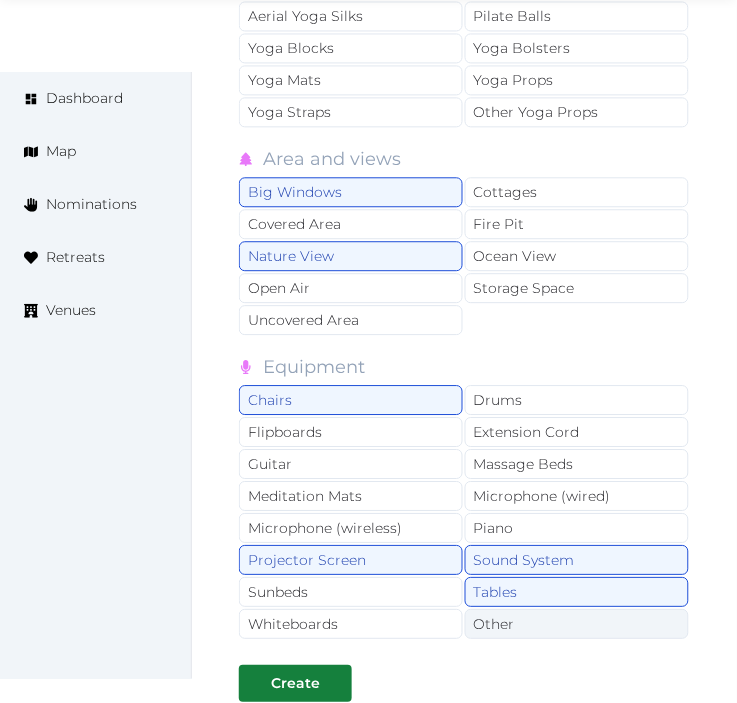 drag, startPoint x: 507, startPoint y: 645, endPoint x: 417, endPoint y: 655, distance: 90.55385 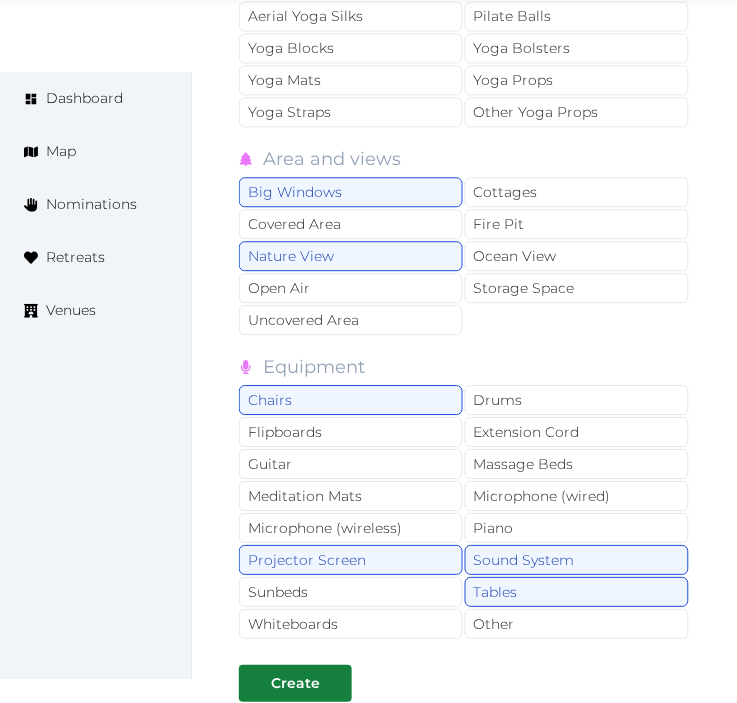 click on "Other" at bounding box center (577, 624) 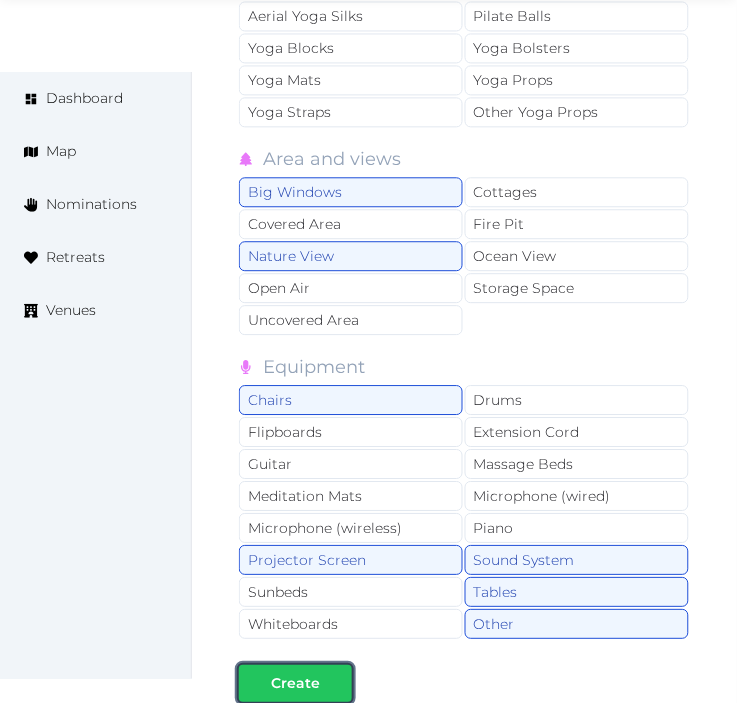 click on "Create" at bounding box center (295, 683) 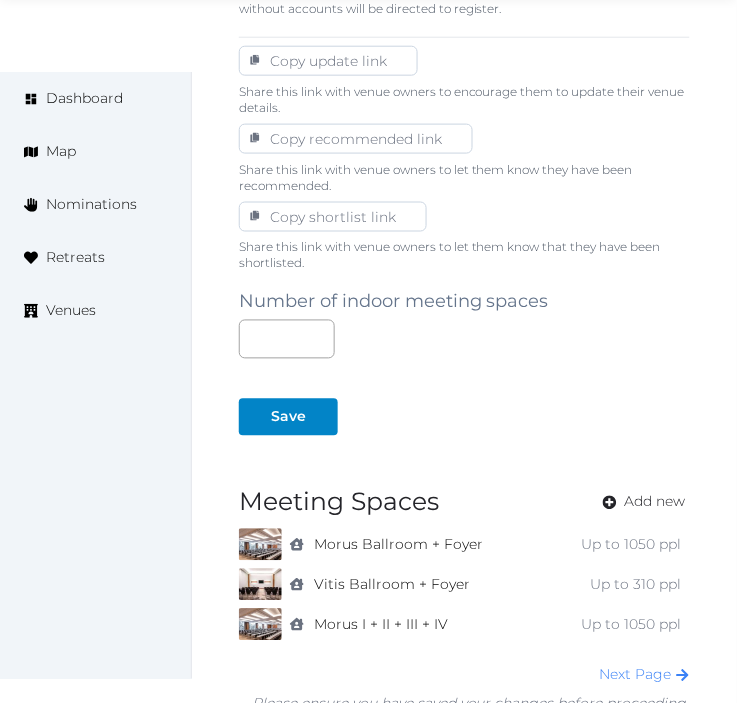 scroll, scrollTop: 1333, scrollLeft: 0, axis: vertical 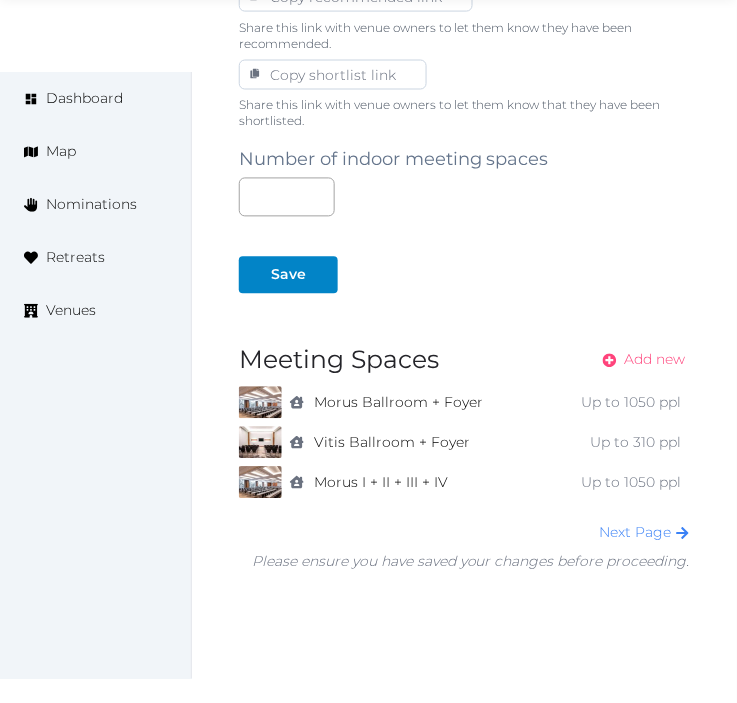 click on "Add new" at bounding box center (655, 360) 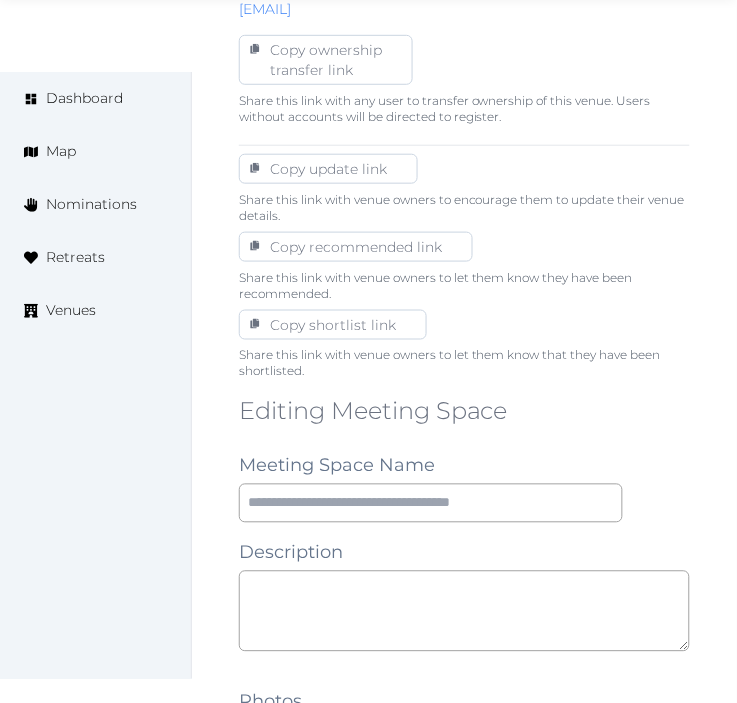 scroll, scrollTop: 1222, scrollLeft: 0, axis: vertical 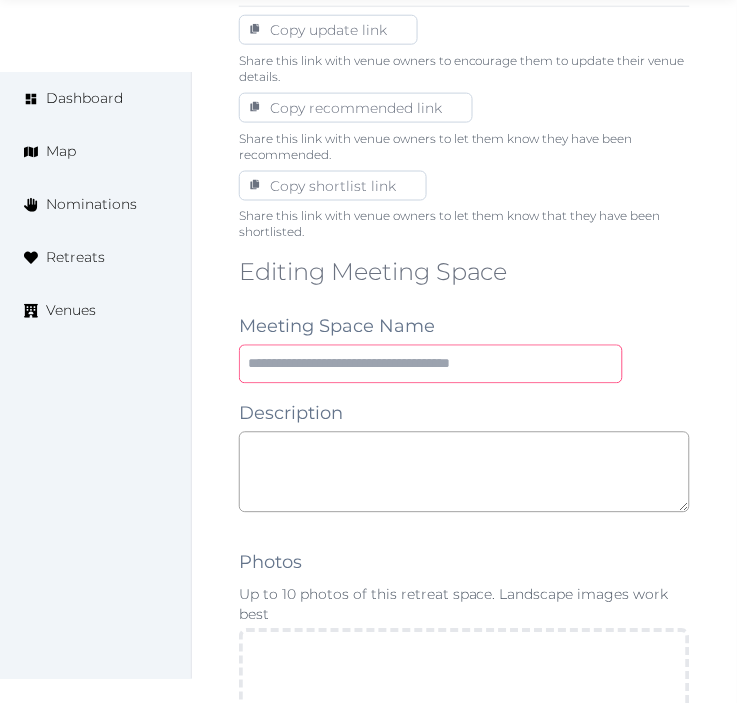 click at bounding box center [431, 364] 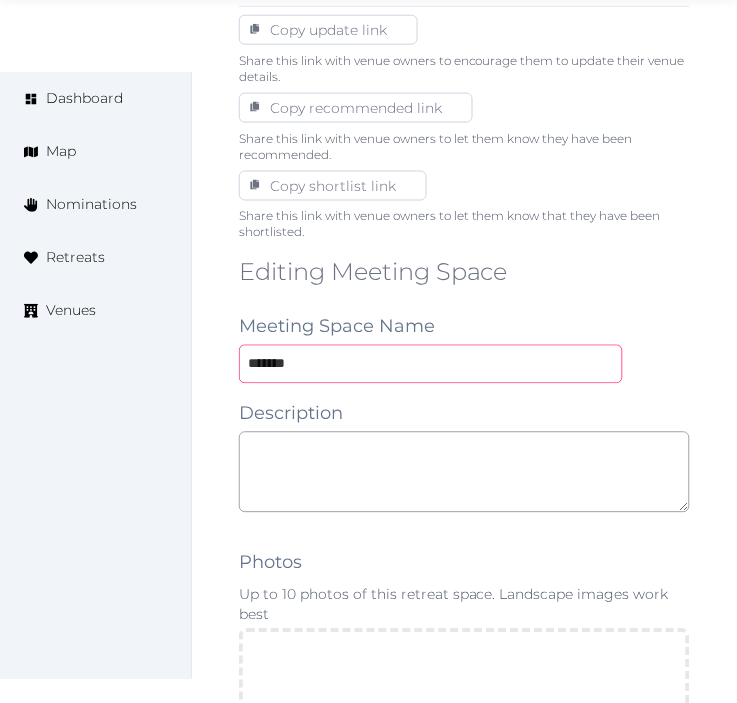 type on "*******" 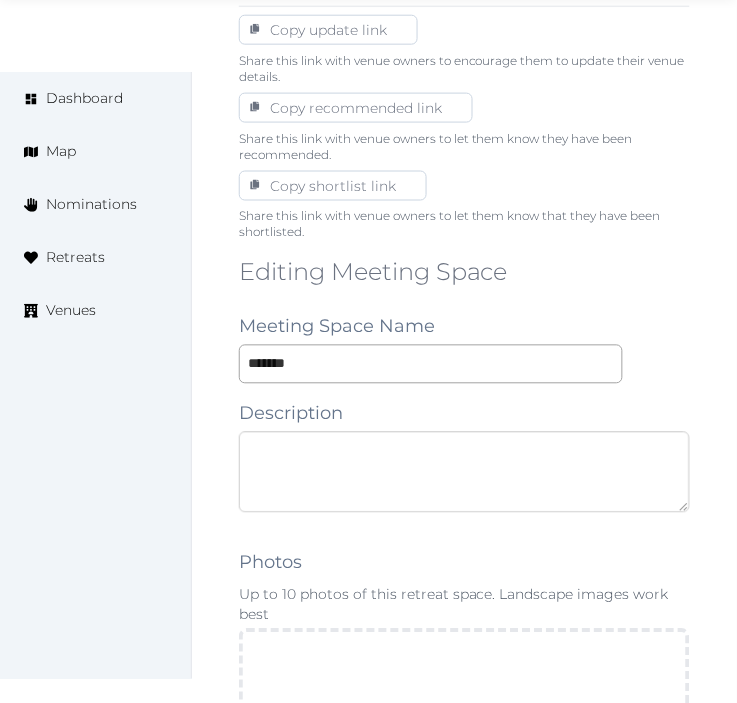 click at bounding box center (464, 472) 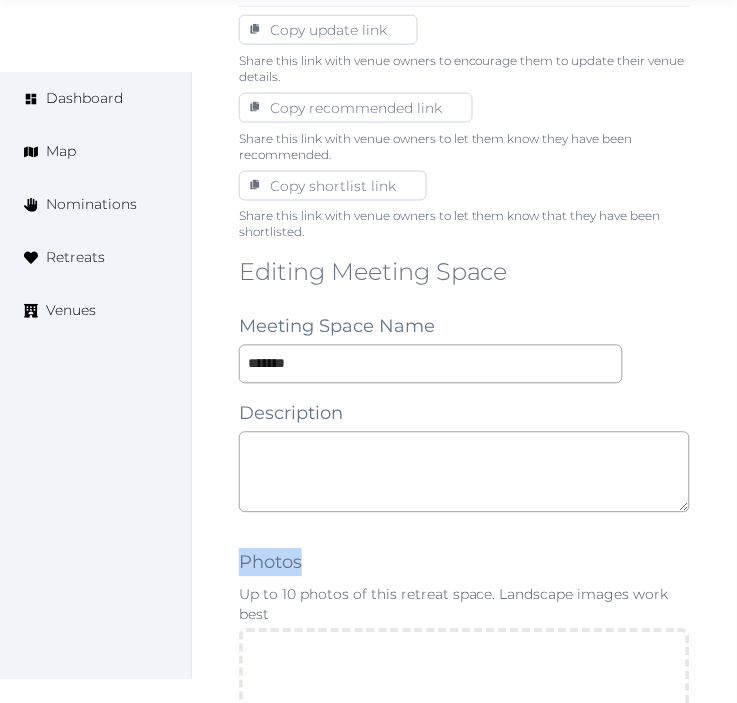 drag, startPoint x: 730, startPoint y: 457, endPoint x: 511, endPoint y: 577, distance: 249.72185 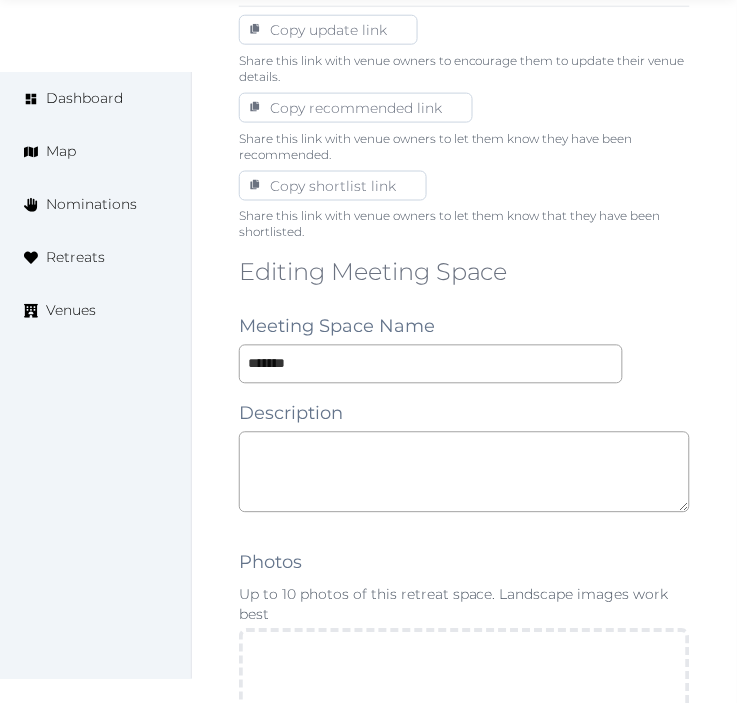 click on "Editing Meeting Space  Meeting Space Name ******* Description Photos Up to 10 photos of this retreat space. Landscape images work best Drag and drop images, or click here jpeg, png, webp, gif
To pick up a draggable item, press the space bar.
While dragging, use the arrow keys to move the item.
Press space again to drop the item in its new position, or press escape to cancel.
Environment Indoor Outdoor uncovered Outdoor covered Outdoor with optional covering Clear Capacity in various setups The maximum number of people that can be accommodated each layout. Leave blank if not applicable. Reception Theater Classroom Banquet Rounds Boardroom Yoga Space Size (m²) Space Types Working and presenting Breakout Rooms Co-Working Stations Meeting Room Stage Workshop Outdoor Beach Dance Floor Dining Area Fire Pit Grassy Area Kitchen Meditation Space Multi-Functional Living Area (w/ couches) Patio Outdoor Space Theatre Wedding Hall Yoga Space Indoor Dance Floor Dining Area Kitchen Theatre Meditation Space" at bounding box center (464, 1444) 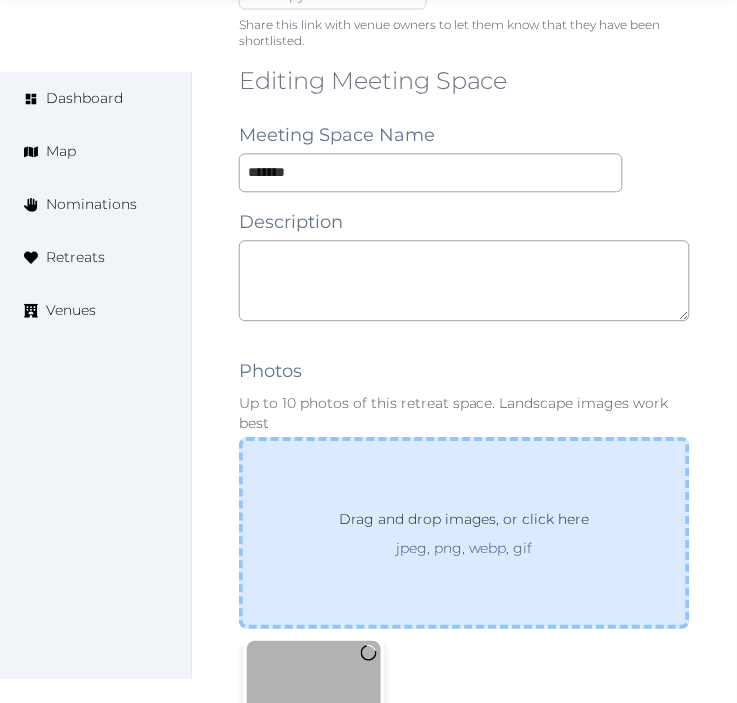 scroll, scrollTop: 1444, scrollLeft: 0, axis: vertical 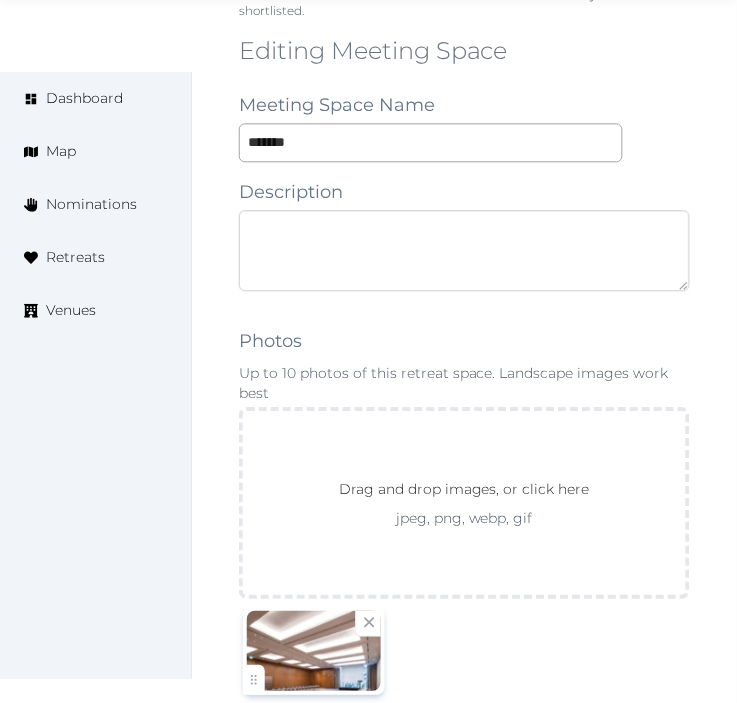 click at bounding box center (464, 250) 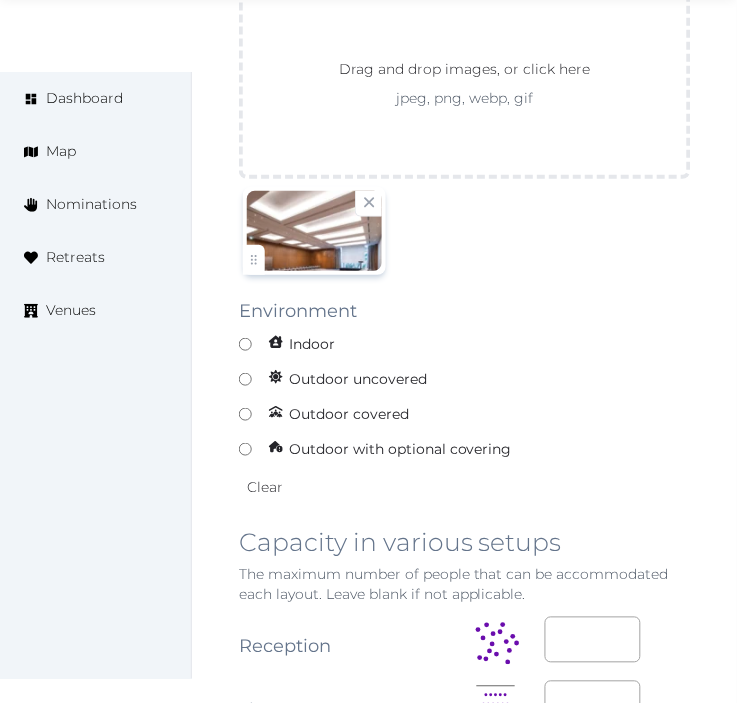 scroll, scrollTop: 2000, scrollLeft: 0, axis: vertical 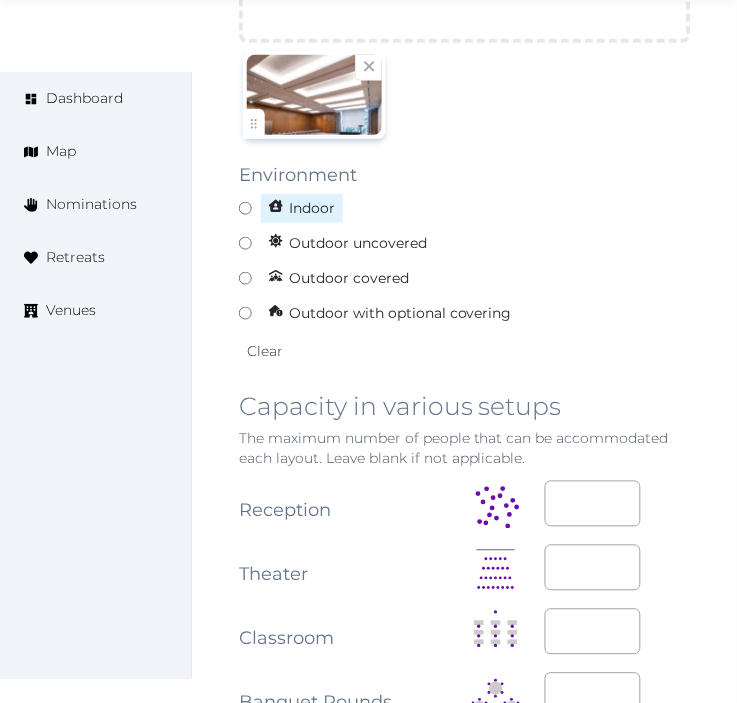 type on "**********" 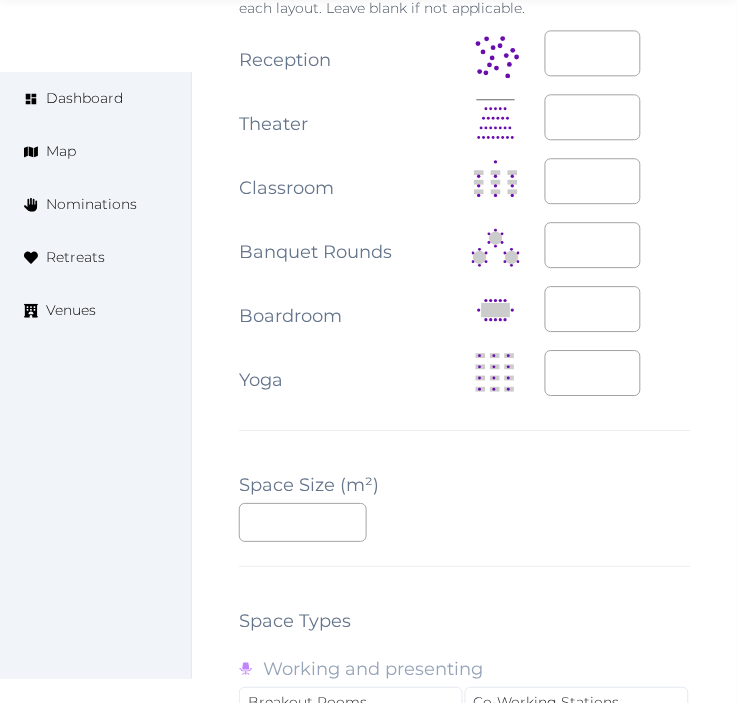 scroll, scrollTop: 2666, scrollLeft: 0, axis: vertical 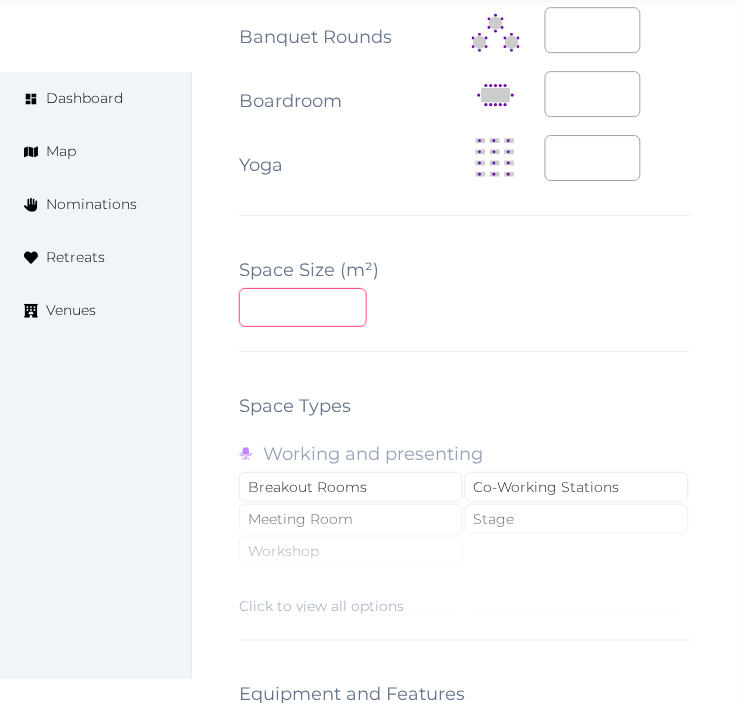 click at bounding box center [303, 307] 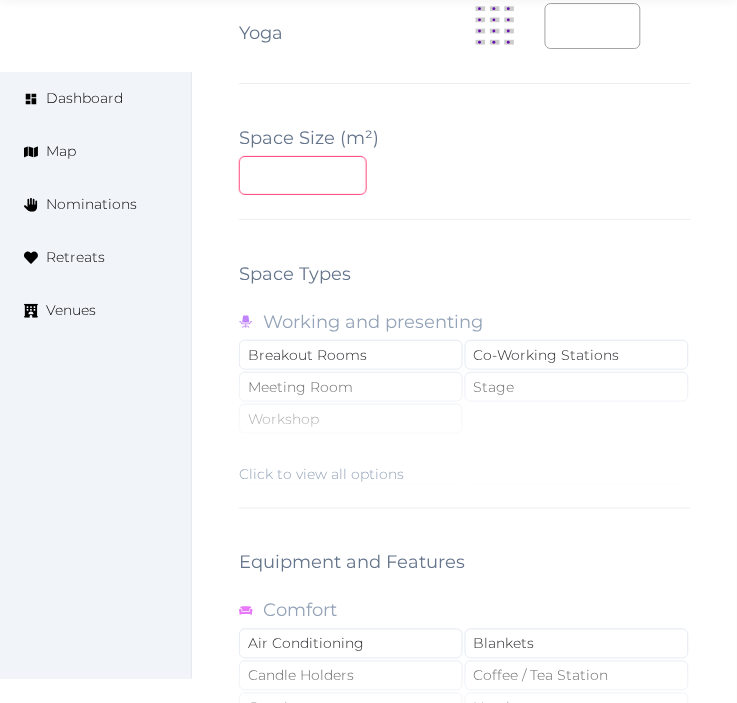 scroll, scrollTop: 2777, scrollLeft: 0, axis: vertical 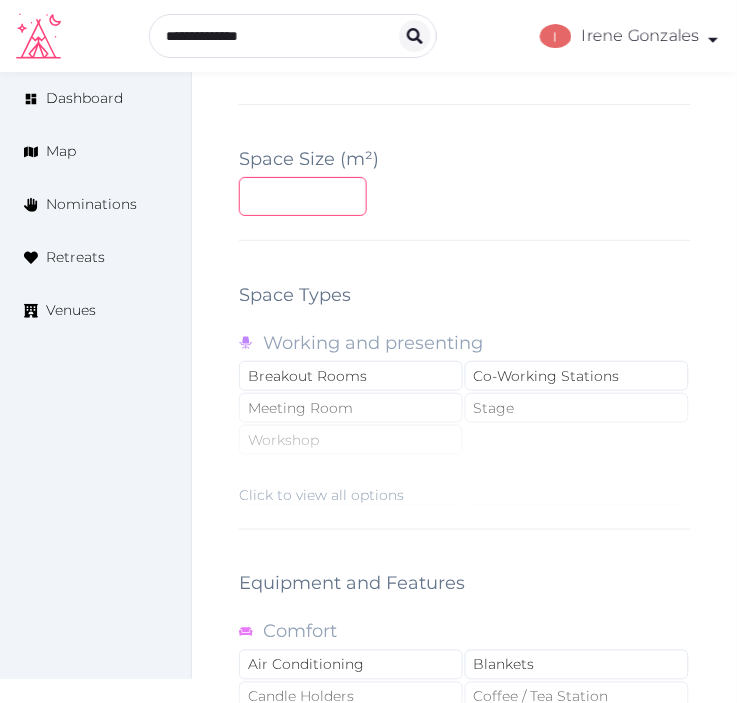 type on "***" 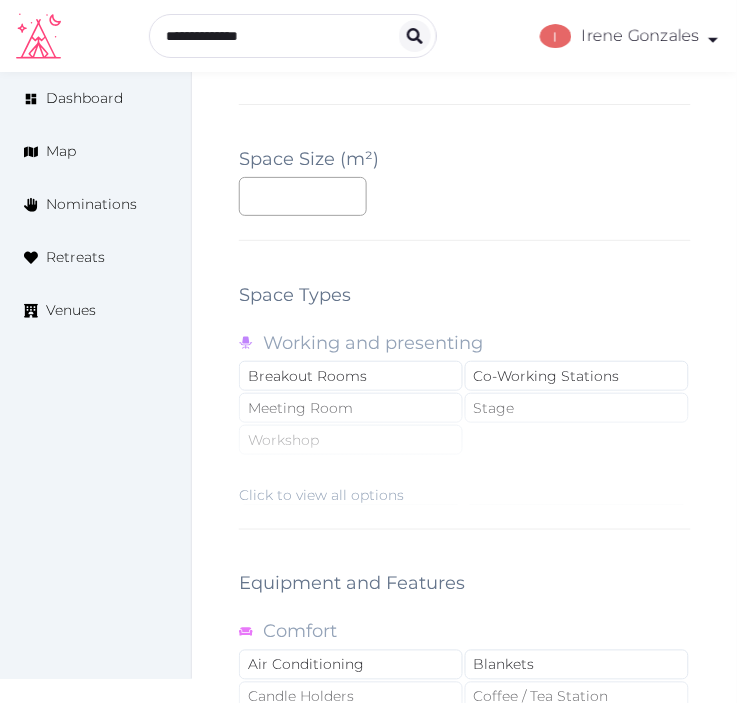 click on "Click to view all options" at bounding box center [465, 441] 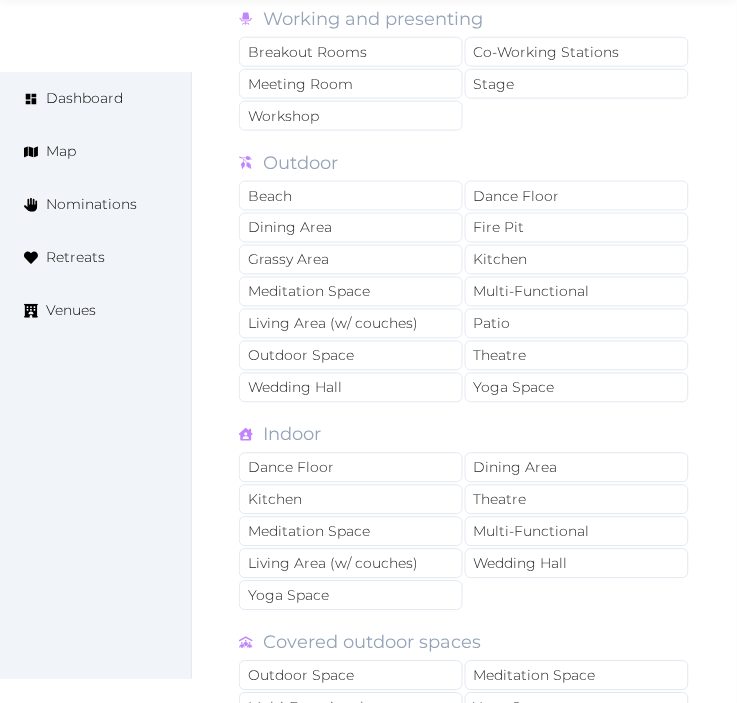 scroll, scrollTop: 3111, scrollLeft: 0, axis: vertical 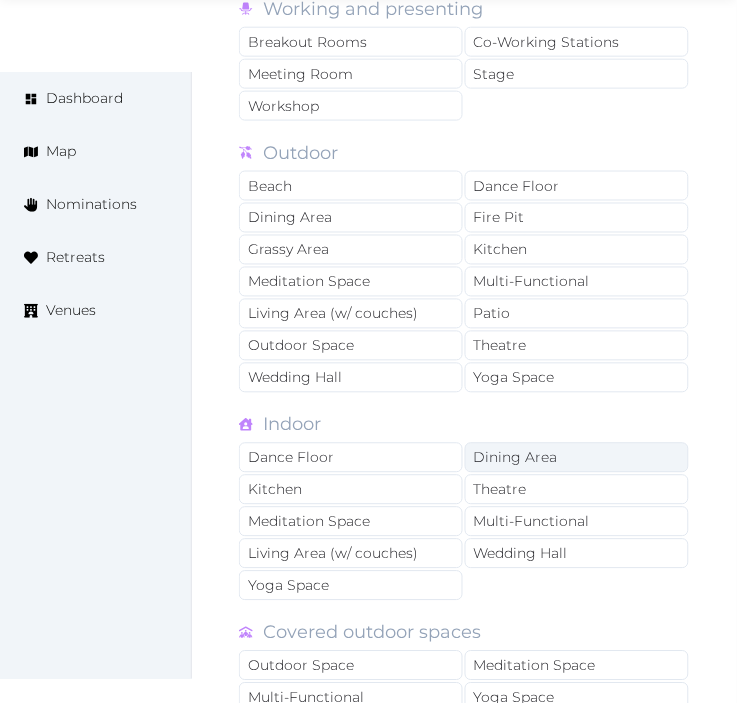 click on "Dining Area" at bounding box center (577, 458) 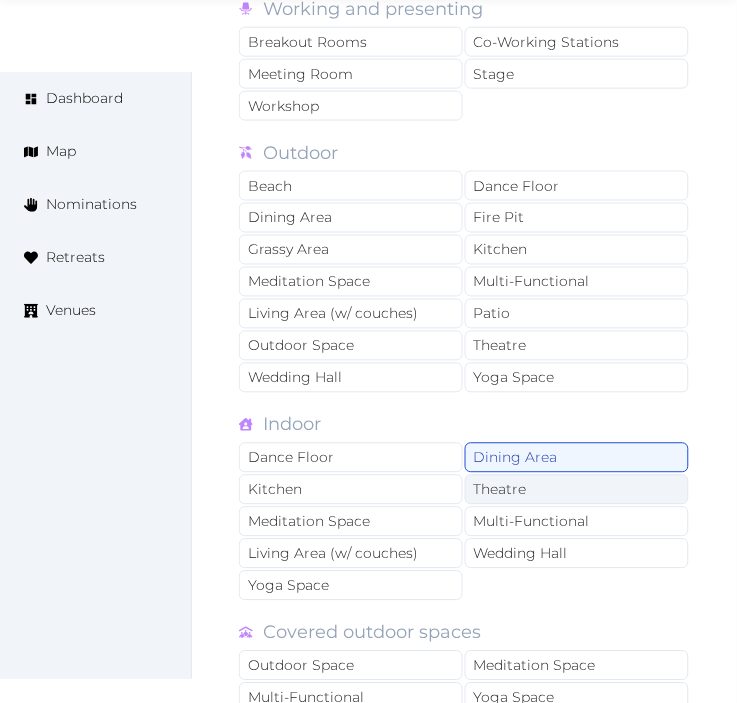 click on "Theatre" at bounding box center [577, 490] 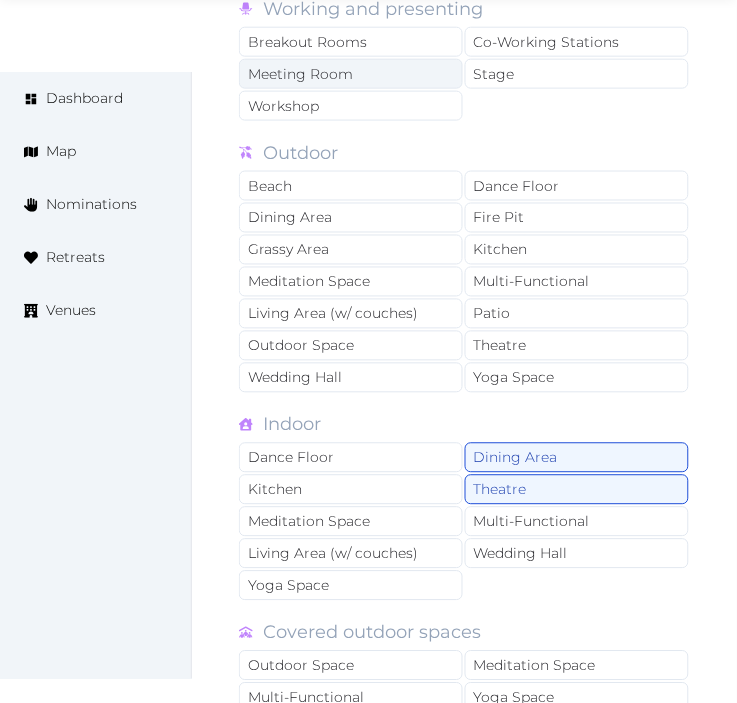 click on "Meeting Room" at bounding box center [351, 74] 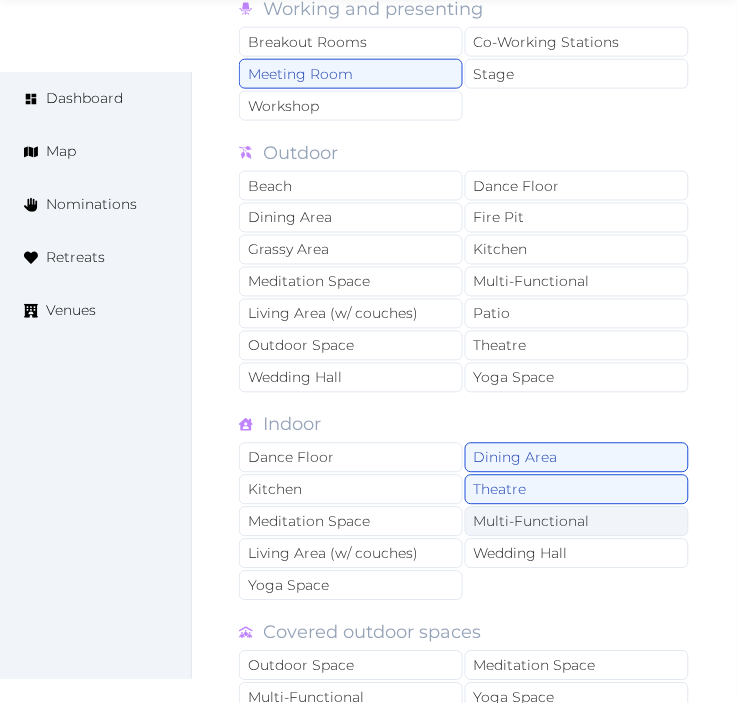 click on "Multi-Functional" at bounding box center [577, 522] 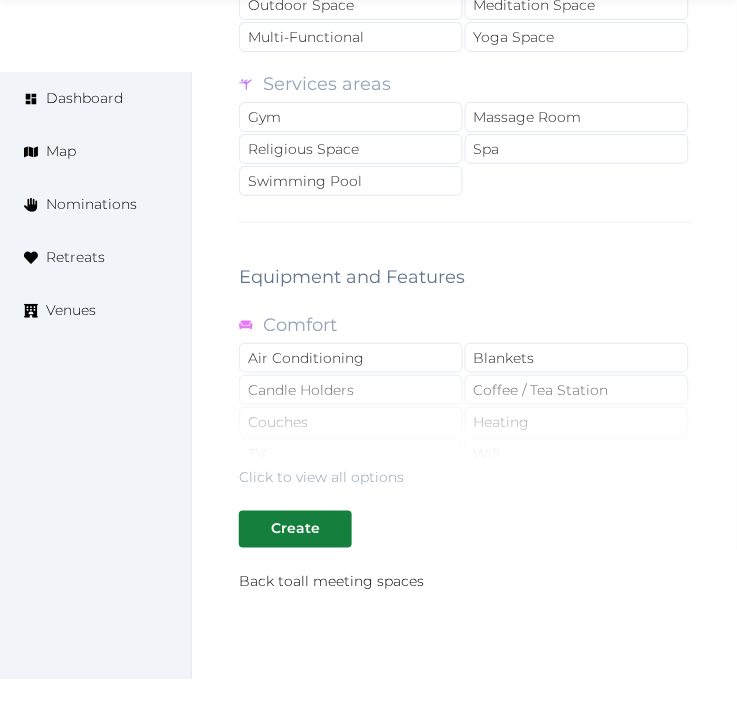 scroll, scrollTop: 3888, scrollLeft: 0, axis: vertical 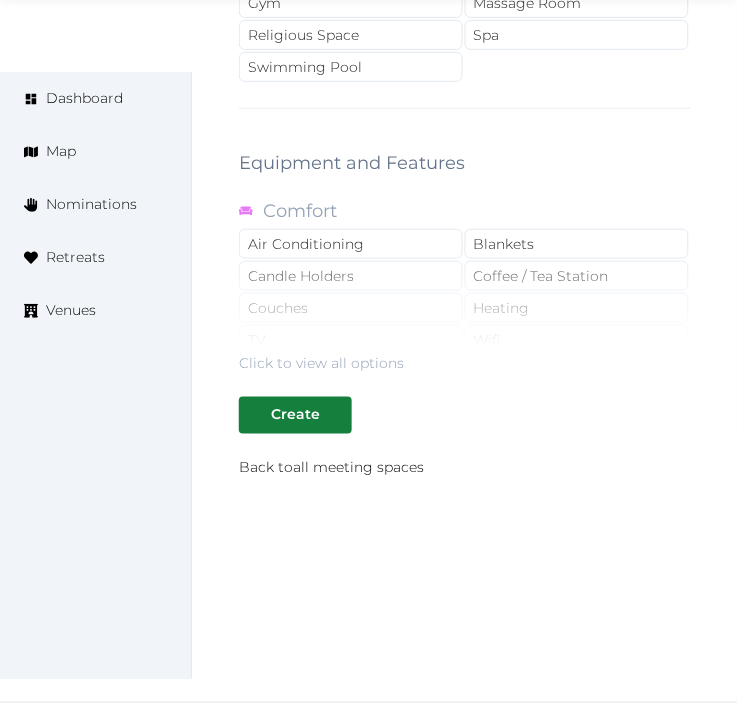click on "Click to view all options" at bounding box center [465, 309] 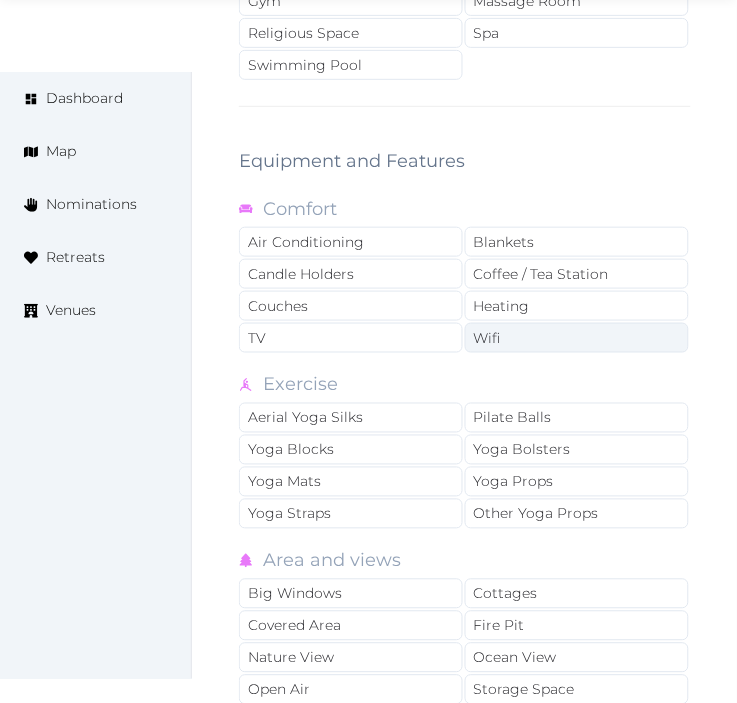 click on "Wifi" at bounding box center [577, 338] 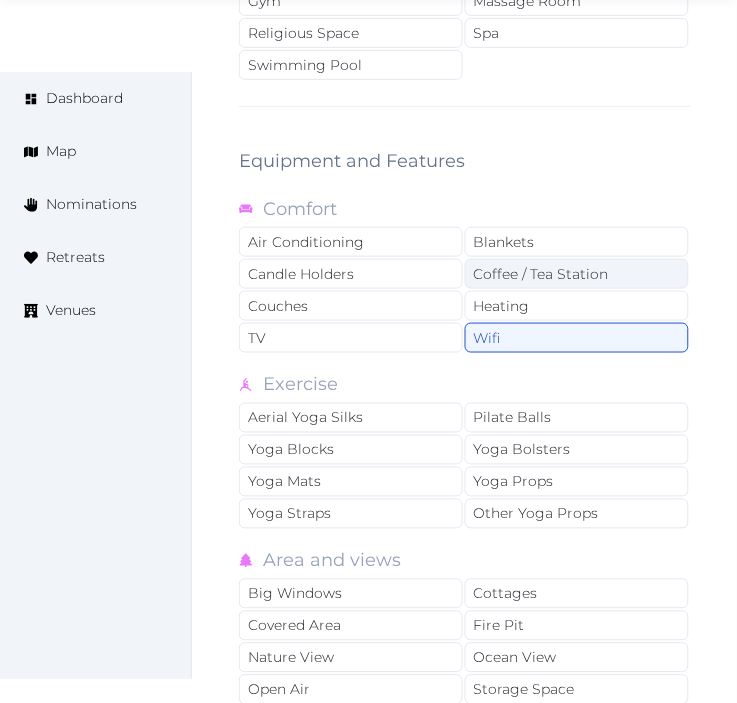 click on "Coffee / Tea Station" at bounding box center [577, 274] 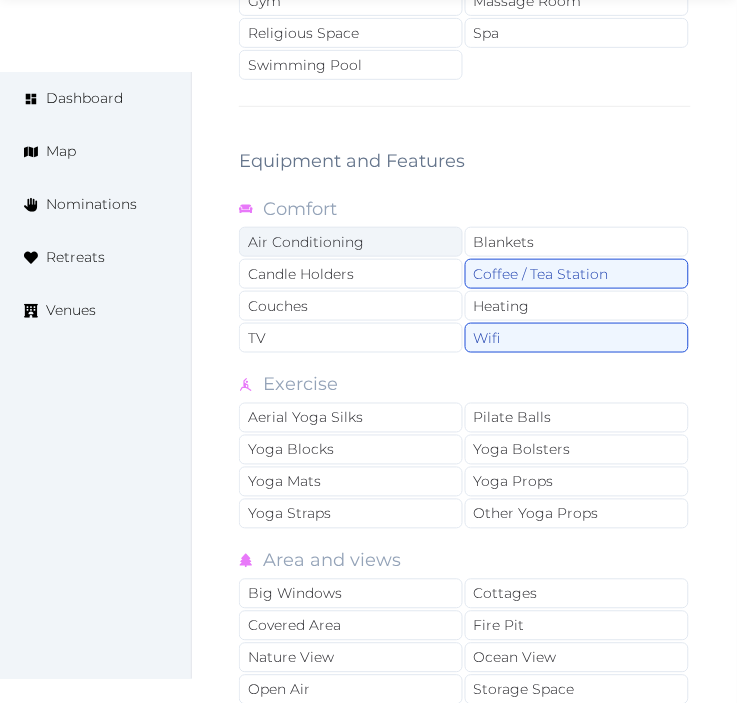 click on "Air Conditioning" at bounding box center [351, 242] 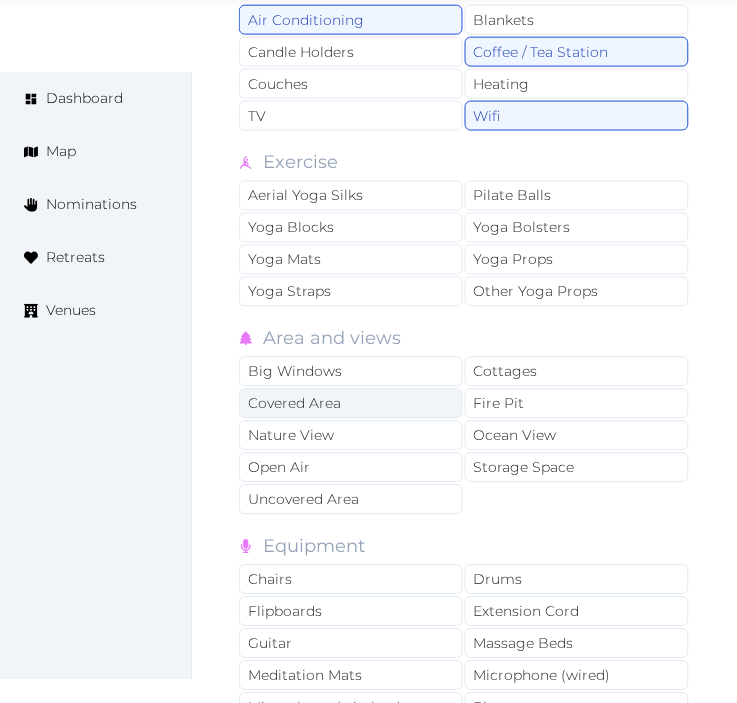 scroll, scrollTop: 4111, scrollLeft: 0, axis: vertical 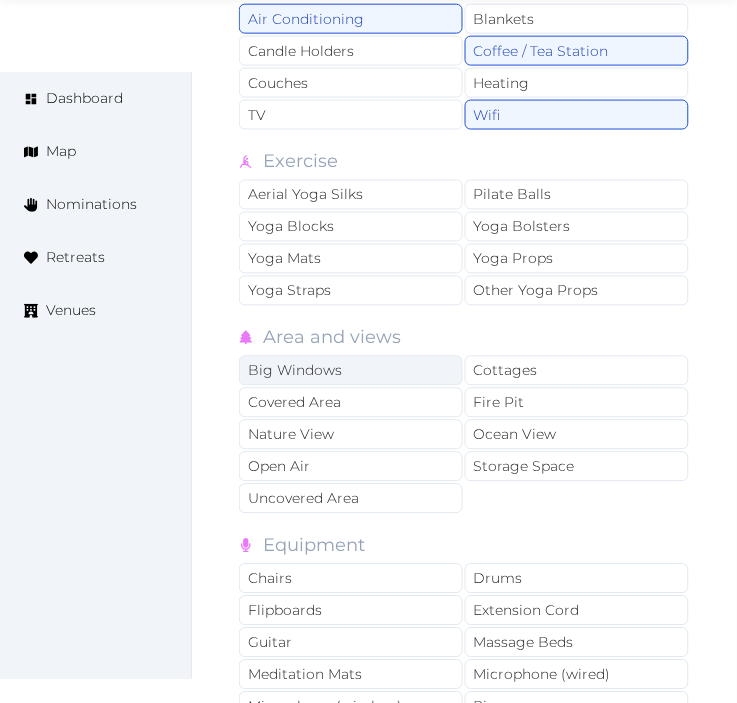click on "Big Windows" at bounding box center [351, 371] 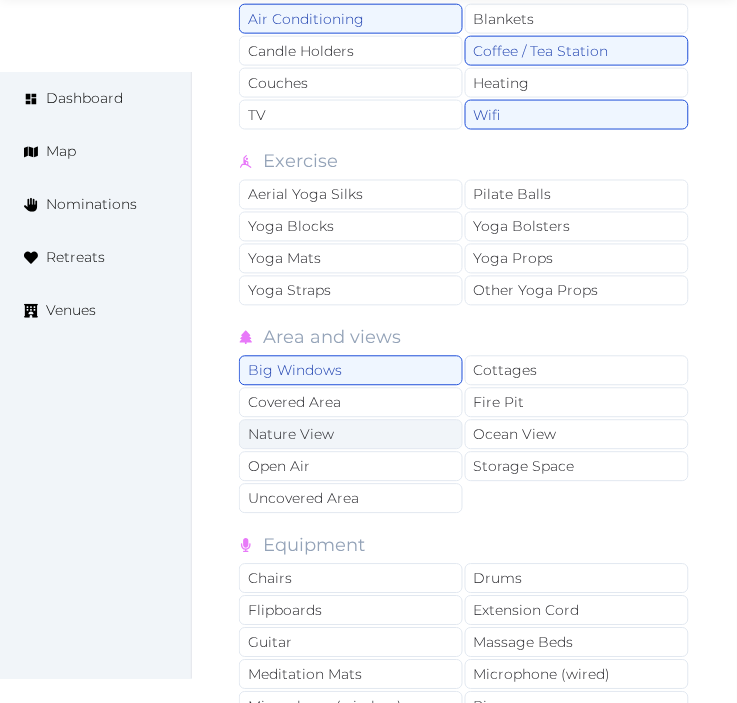 click on "Nature View" at bounding box center [351, 435] 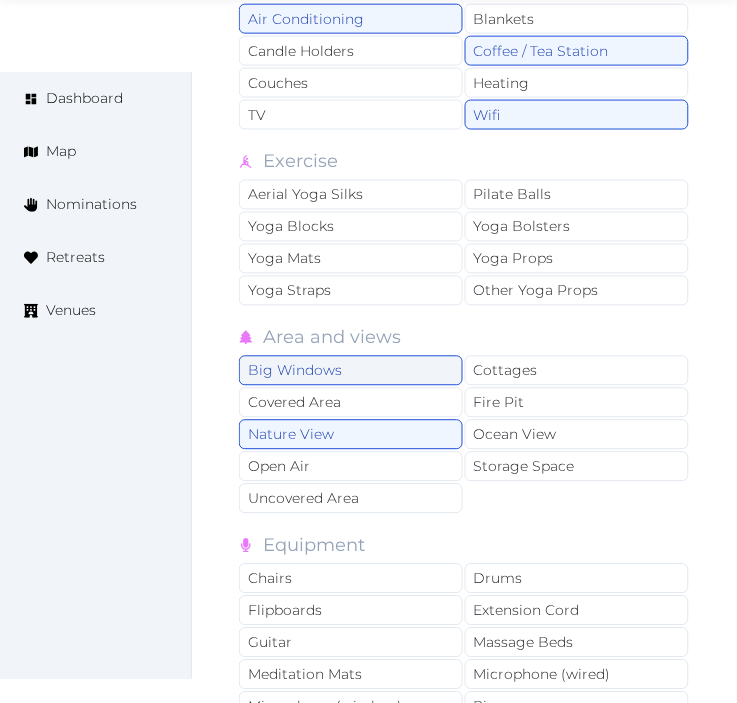 click on "Big Windows" at bounding box center [351, 371] 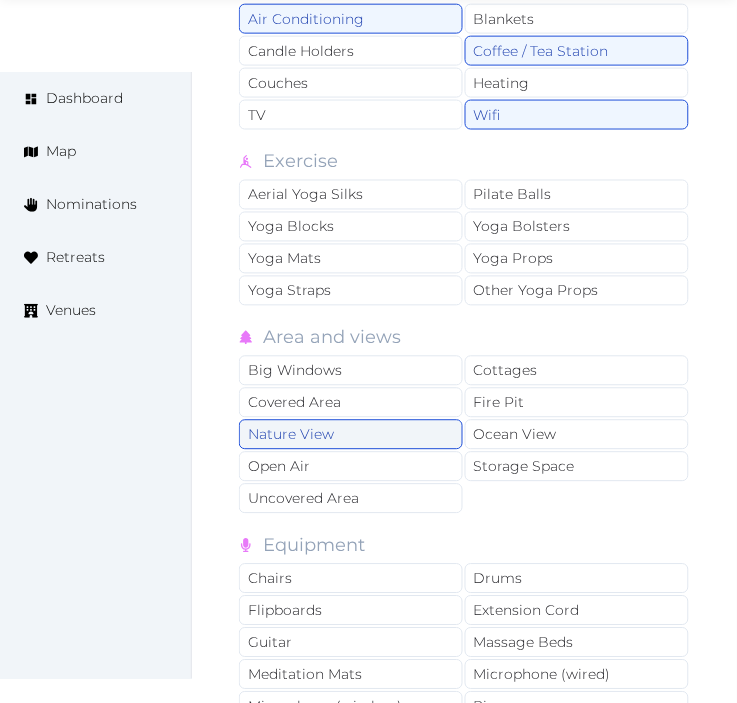 click on "Nature View" at bounding box center (351, 435) 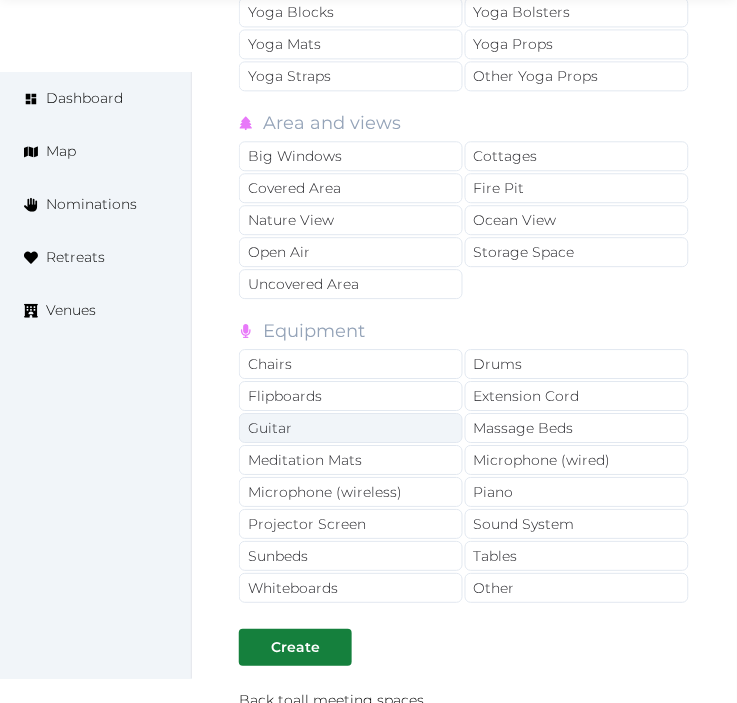 scroll, scrollTop: 4333, scrollLeft: 0, axis: vertical 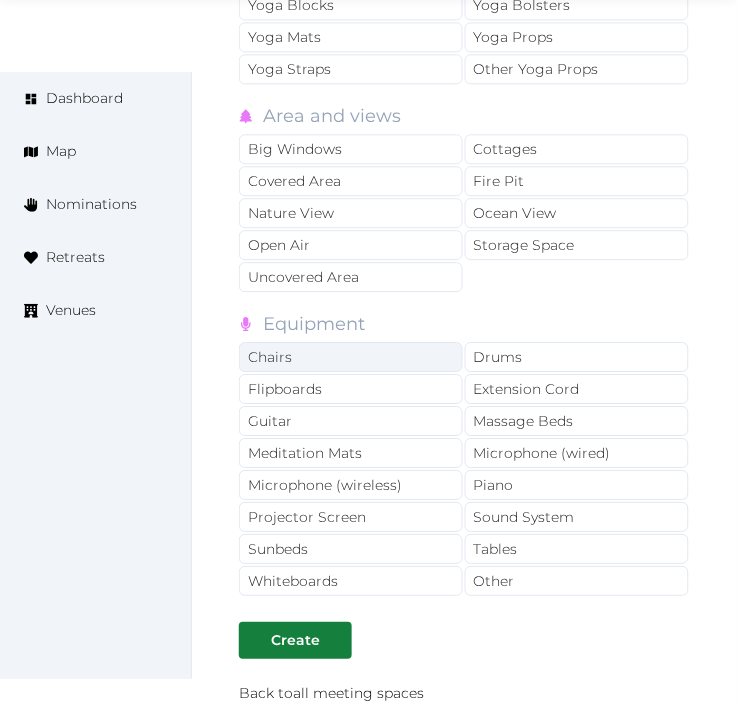 click on "Chairs" at bounding box center (351, 357) 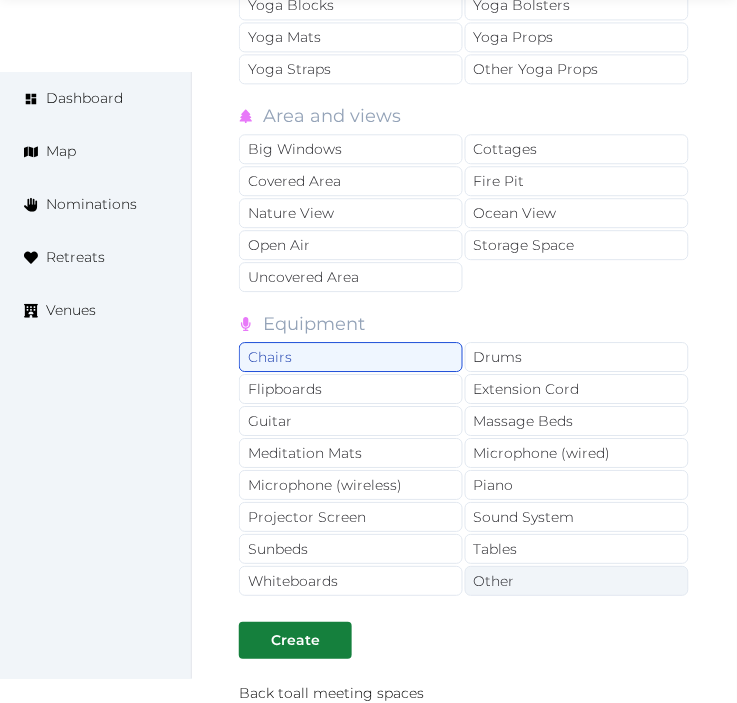 click on "Other" at bounding box center (577, 581) 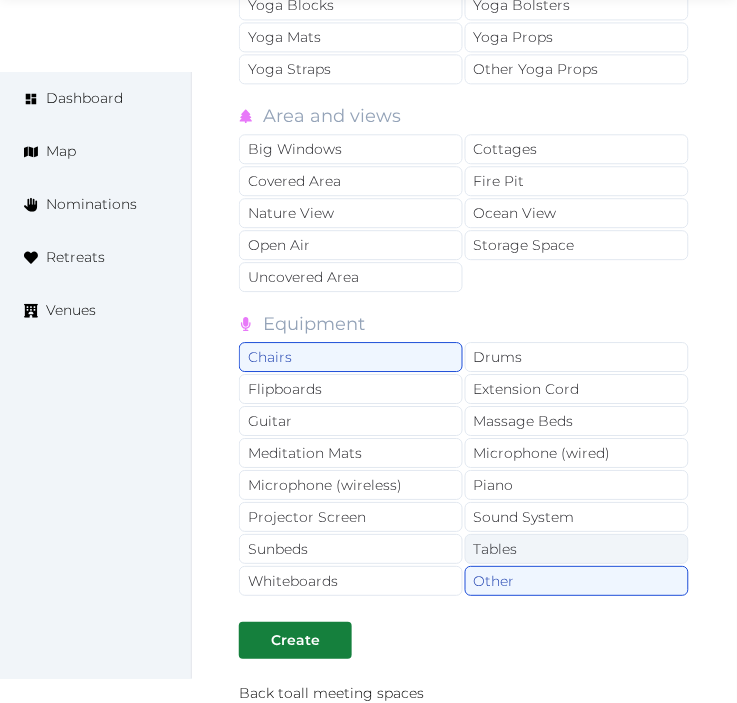 click on "Tables" at bounding box center (577, 549) 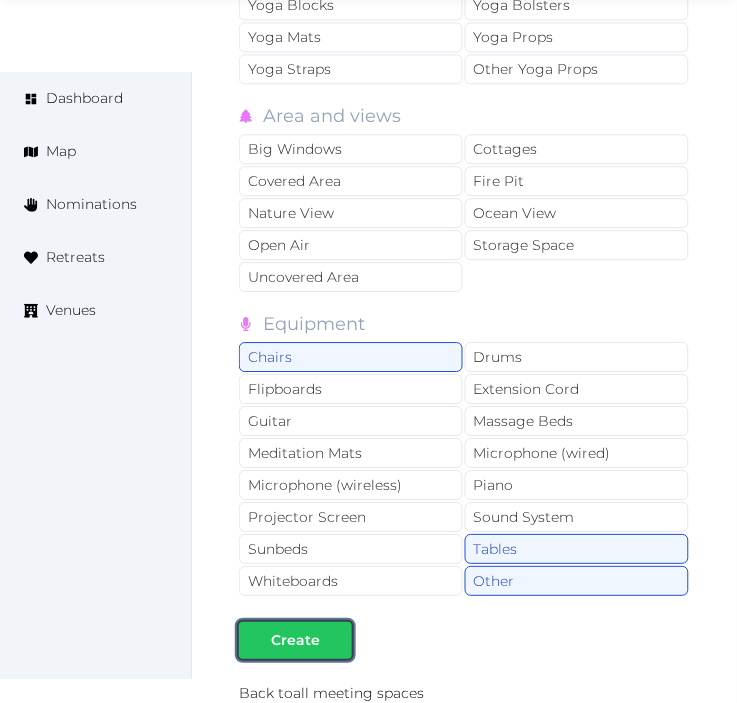 click on "Create" at bounding box center (295, 640) 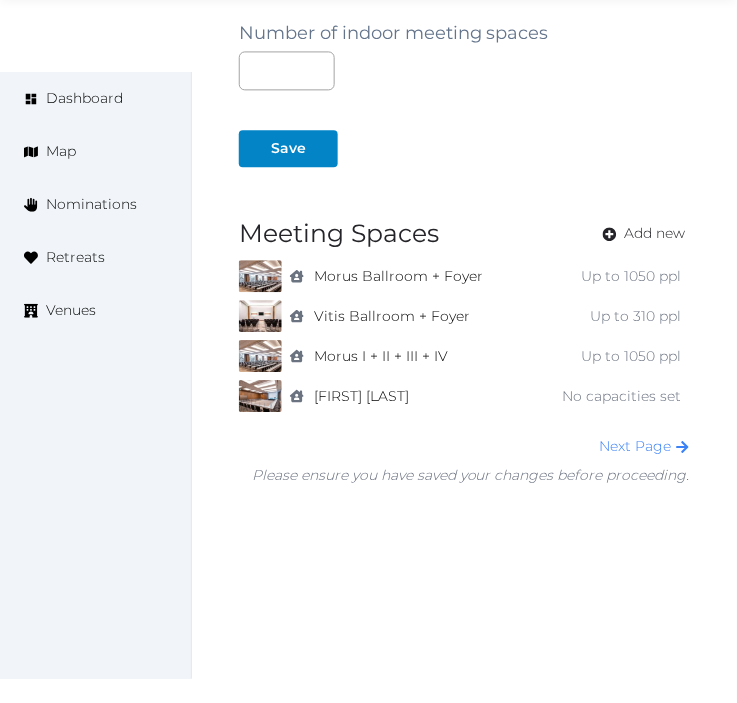 scroll, scrollTop: 1467, scrollLeft: 0, axis: vertical 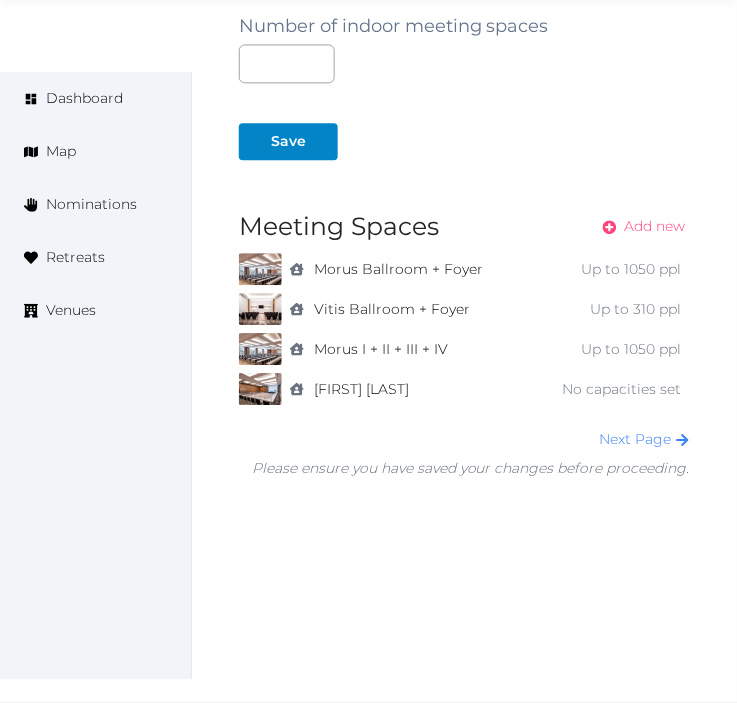click on "Add new" at bounding box center (655, 226) 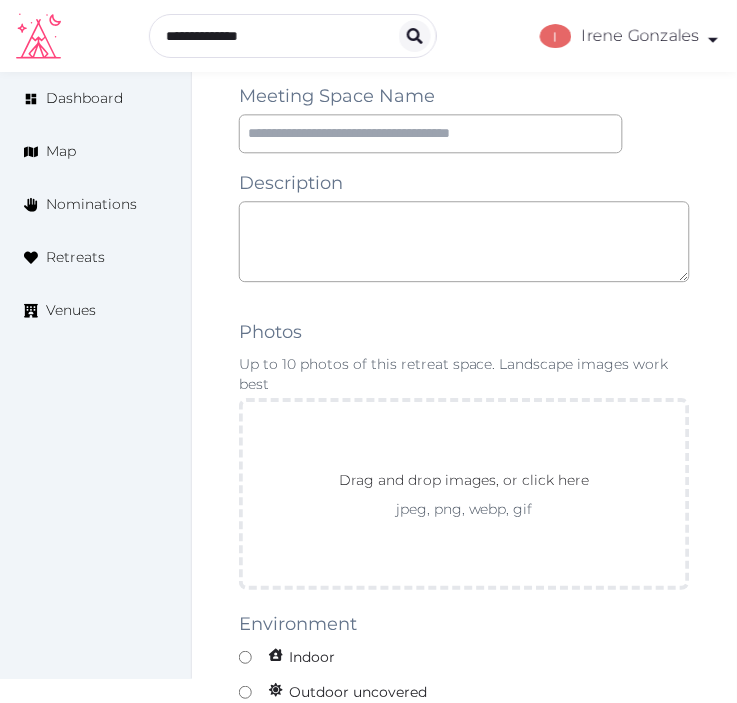 scroll, scrollTop: 1444, scrollLeft: 0, axis: vertical 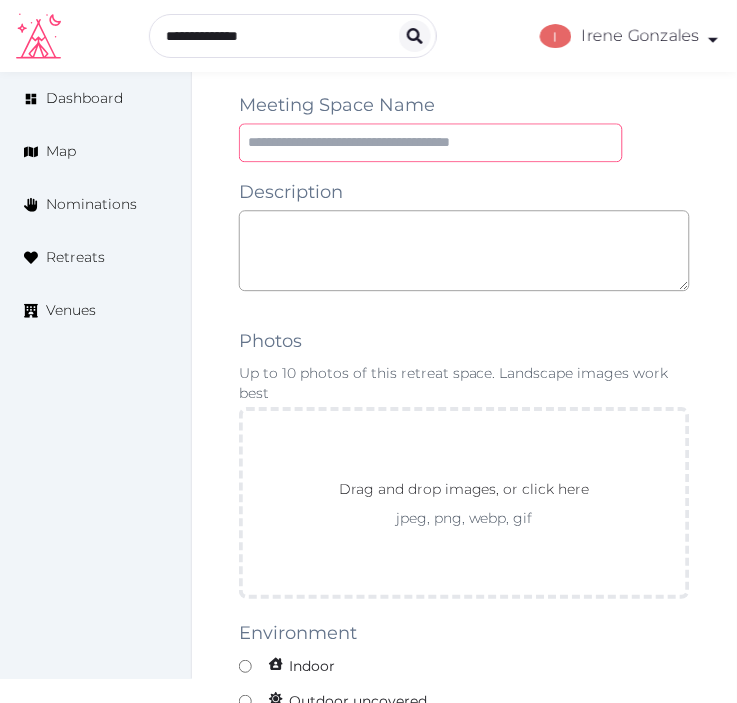 click at bounding box center (431, 142) 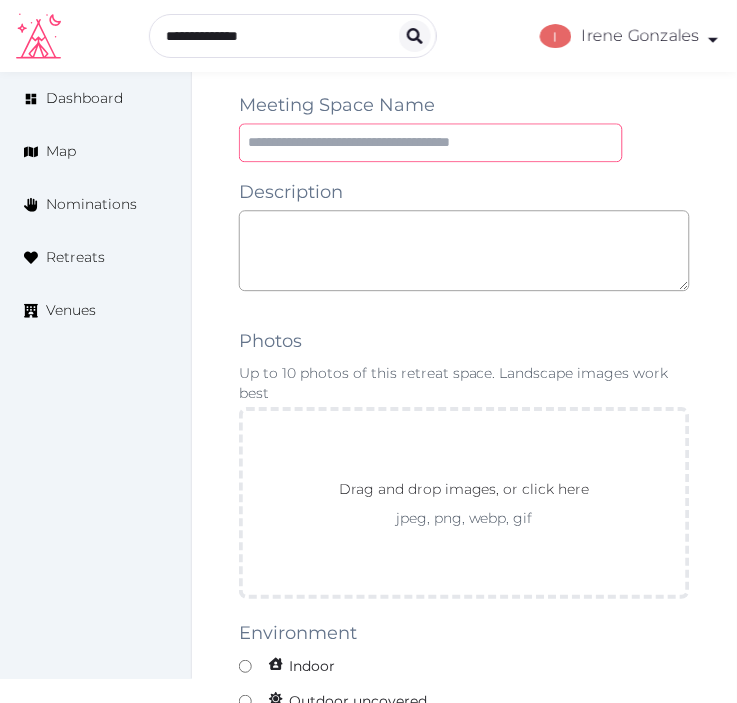 paste on "********" 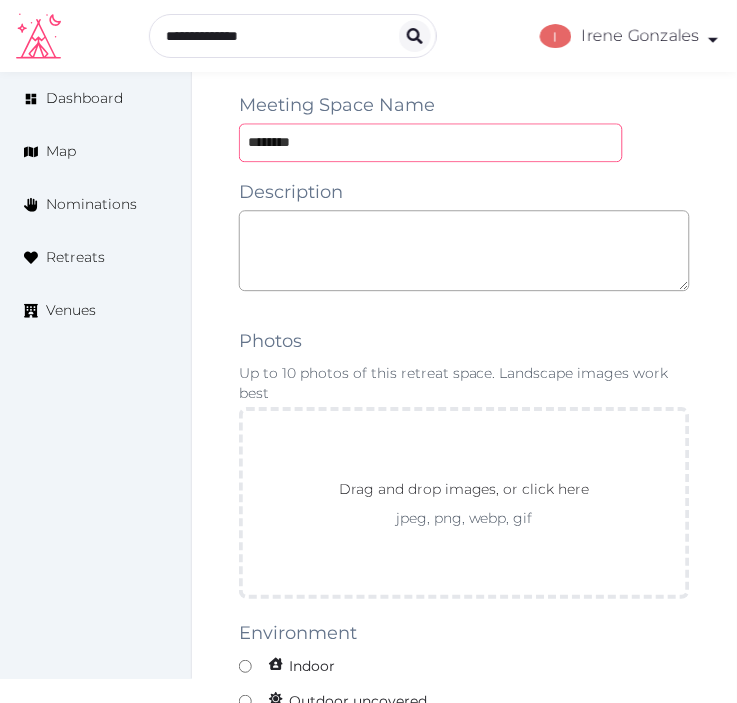 type on "********" 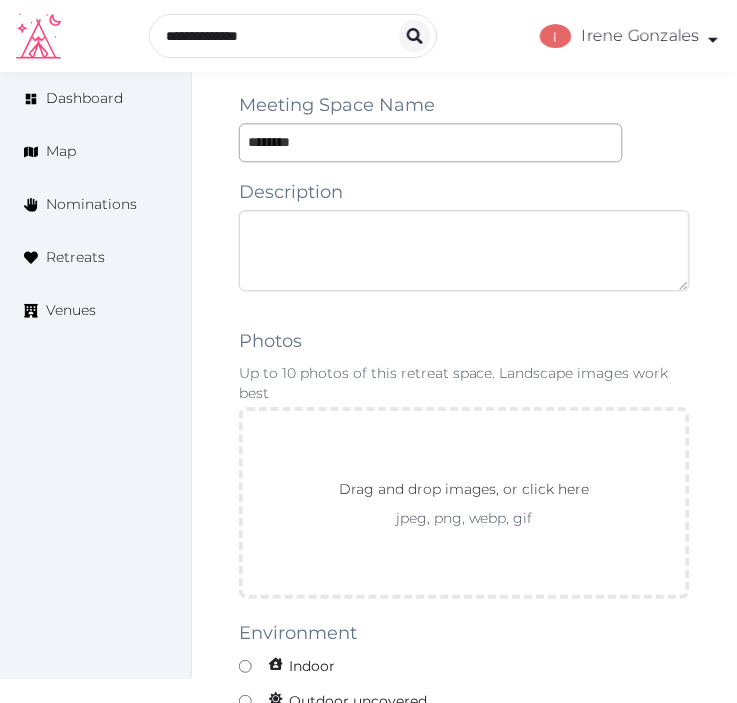 click at bounding box center [464, 250] 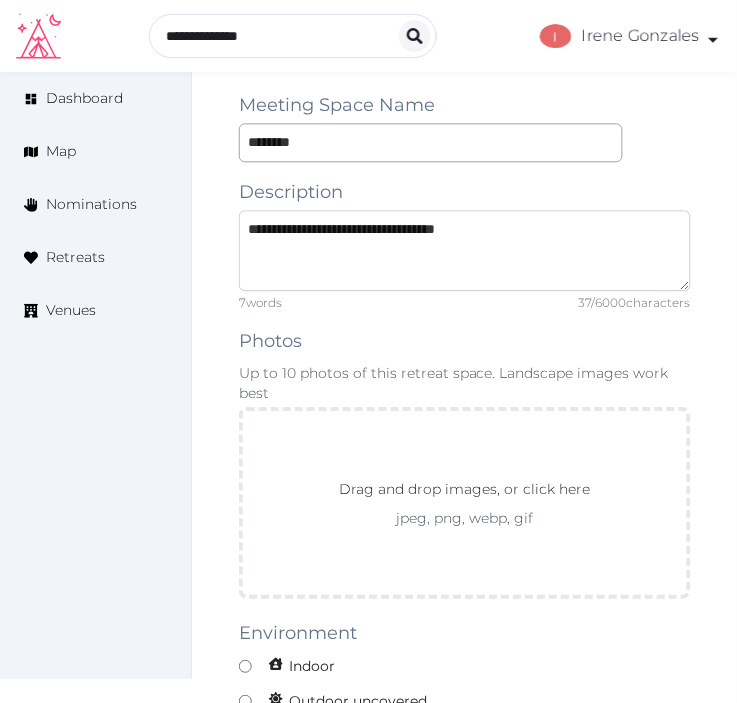 type on "**********" 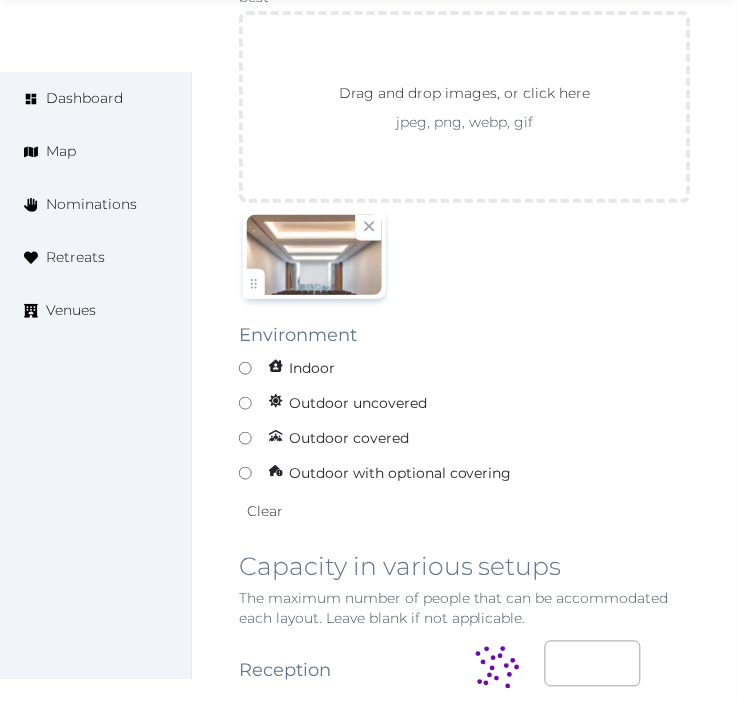 scroll, scrollTop: 2000, scrollLeft: 0, axis: vertical 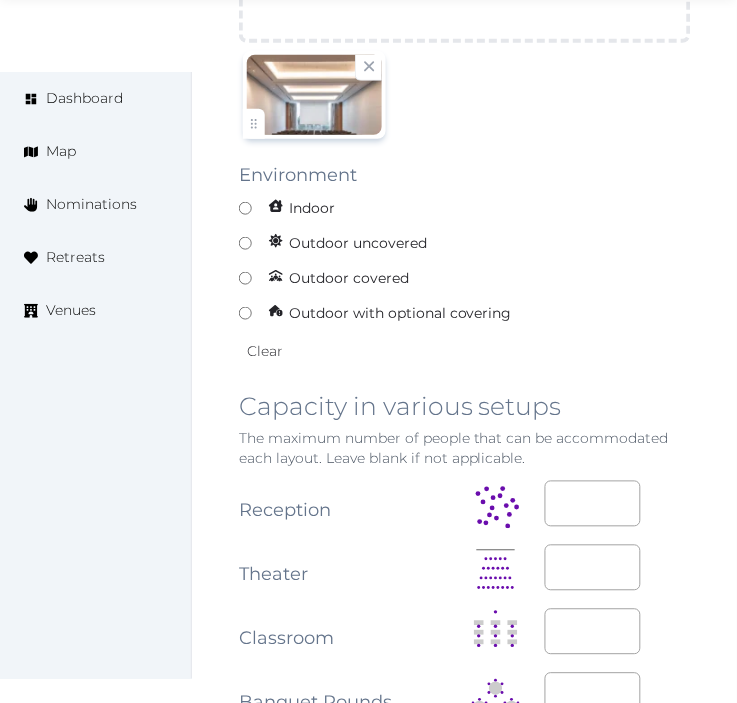 click on "Edit venue 70 %  complete Fill out all the fields in your listing to increase its completion percentage.   A higher completion percentage will make your listing more attractive and result in better matches. Epic Sana Lisboa   View  listing   Open    Close CRM Lead Basic details Pricing and policies Retreat spaces Meeting spaces Accommodations Amenities Food and dining Activities and experiences Location Environment Types of retreats Brochures Notes Ownership Administration Activity This venue is live and visible to the public Mark draft Archive Venue owned by RetreatsAndVenues Manager c.o.r.e.y.sanford@retreatsandvenues.com Copy ownership transfer link Share this link with any user to transfer ownership of this venue. Users without accounts will be directed to register. Copy update link Share this link with venue owners to encourage them to update their venue details. Copy recommended link Share this link with venue owners to let them know they have been recommended. Copy shortlist link Meeting Space Name 7" at bounding box center (464, -10) 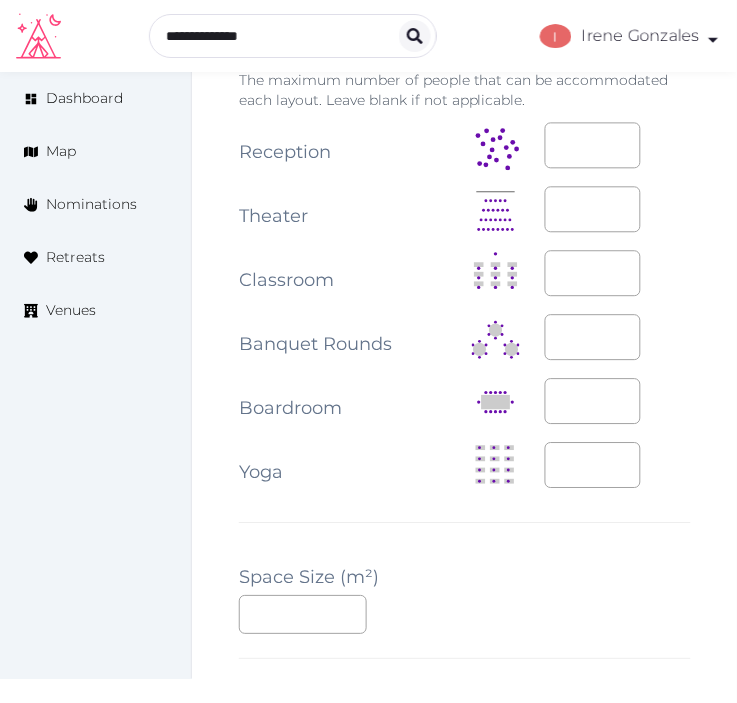 scroll, scrollTop: 2333, scrollLeft: 0, axis: vertical 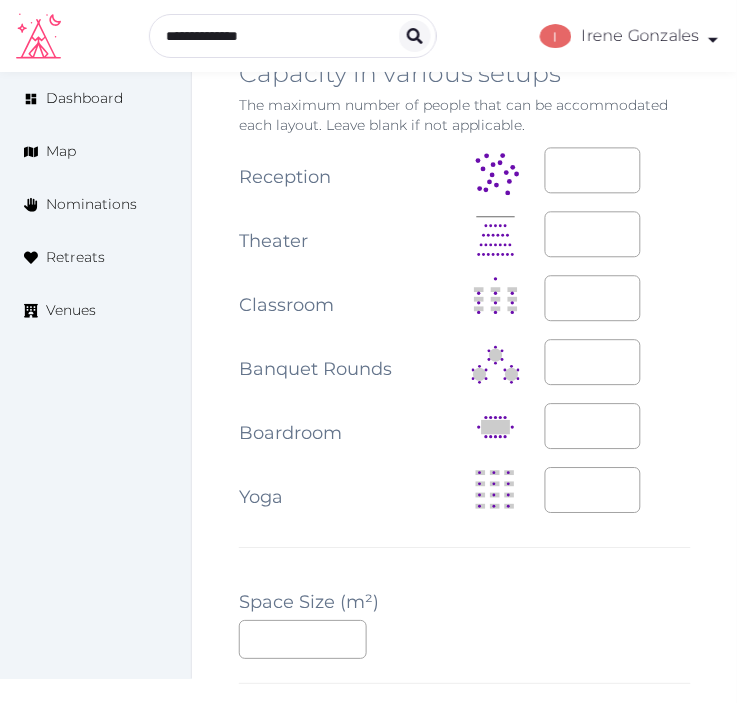 click on "Edit venue 70 %  complete Fill out all the fields in your listing to increase its completion percentage.   A higher completion percentage will make your listing more attractive and result in better matches. Epic Sana Lisboa   View  listing   Open    Close CRM Lead Basic details Pricing and policies Retreat spaces Meeting spaces Accommodations Amenities Food and dining Activities and experiences Location Environment Types of retreats Brochures Notes Ownership Administration Activity This venue is live and visible to the public Mark draft Archive Venue owned by RetreatsAndVenues Manager c.o.r.e.y.sanford@retreatsandvenues.com Copy ownership transfer link Share this link with any user to transfer ownership of this venue. Users without accounts will be directed to register. Copy update link Share this link with venue owners to encourage them to update their venue details. Copy recommended link Share this link with venue owners to let them know they have been recommended. Copy shortlist link Meeting Space Name 7" at bounding box center [464, -343] 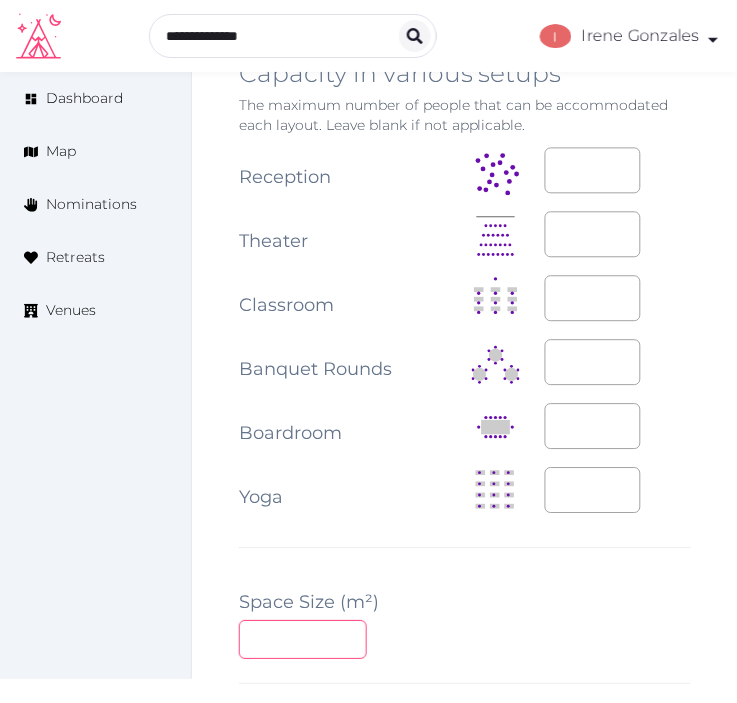 click at bounding box center (303, 640) 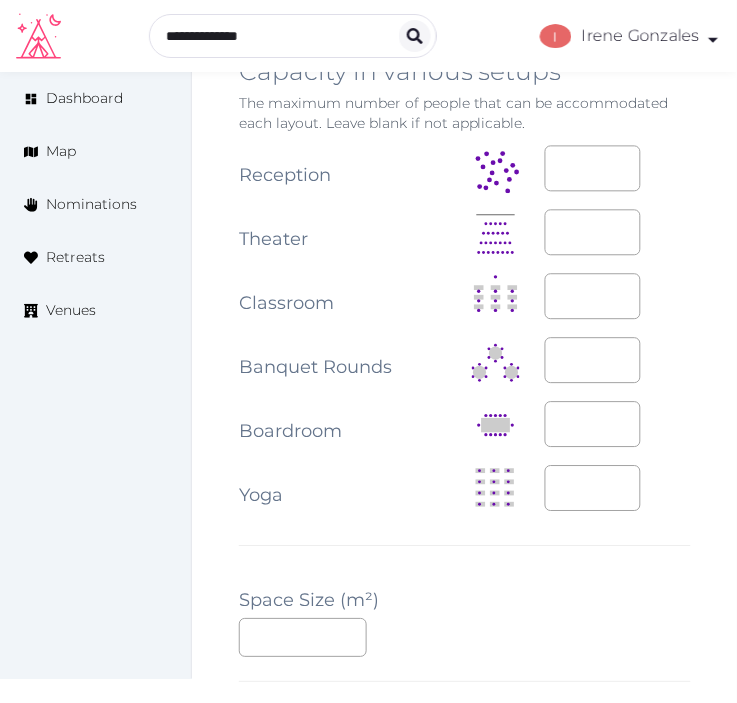 scroll, scrollTop: 2333, scrollLeft: 0, axis: vertical 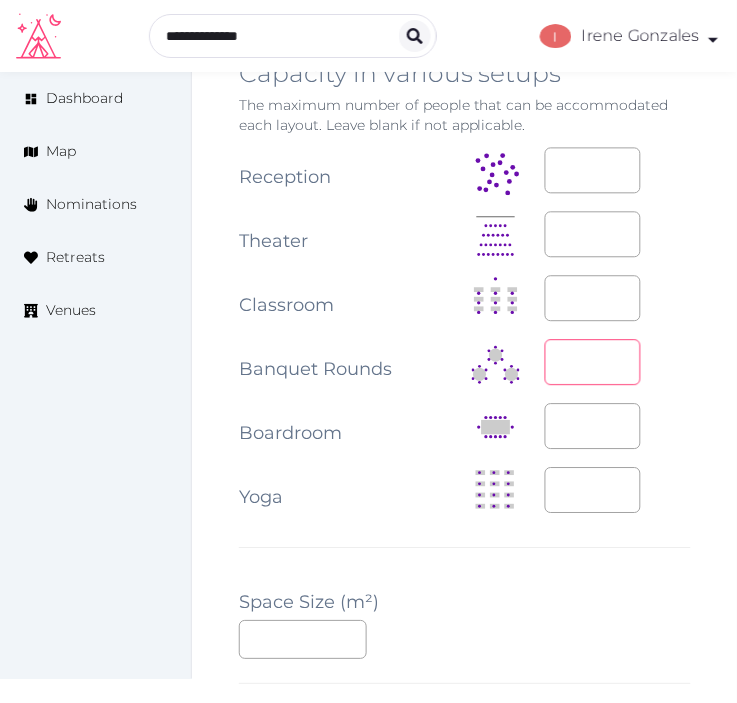 click at bounding box center [593, 363] 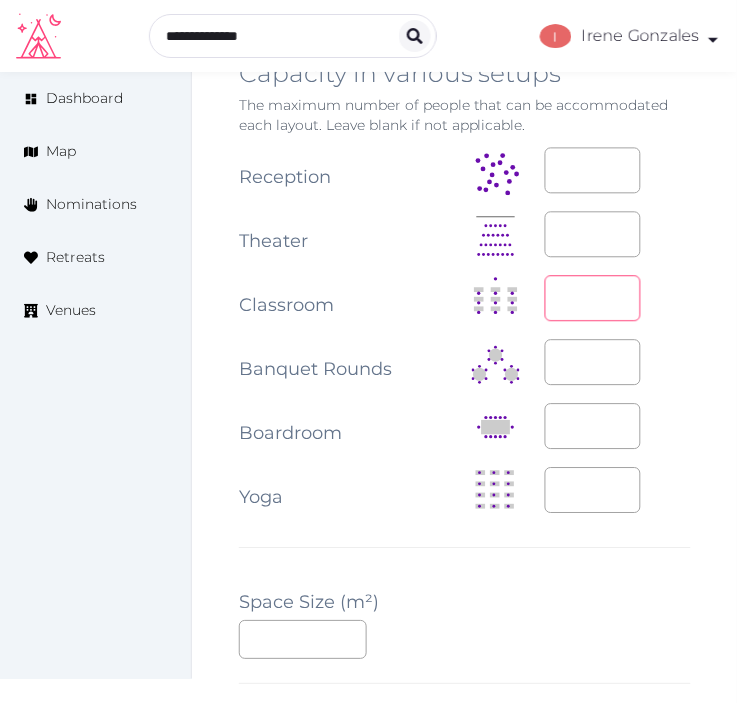 click at bounding box center (593, 299) 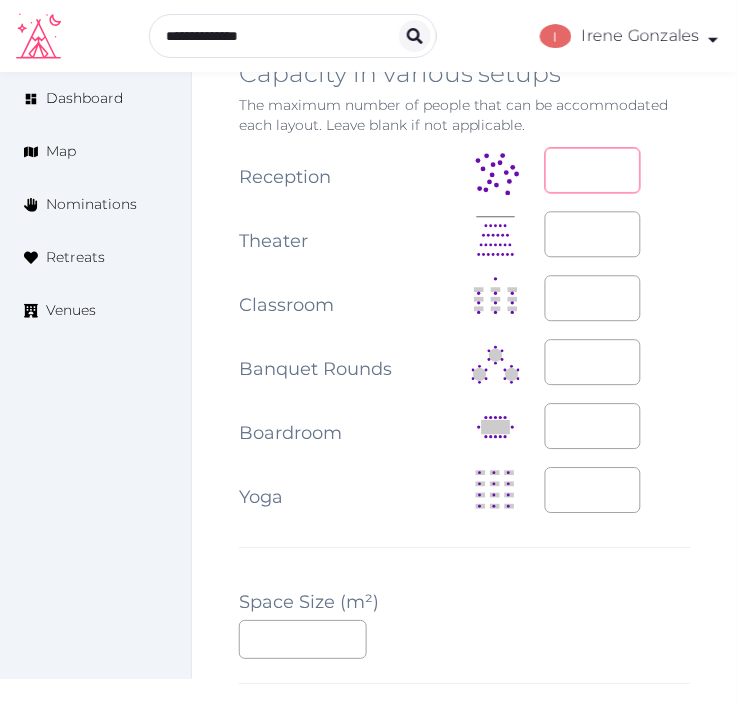 drag, startPoint x: 564, startPoint y: 172, endPoint x: 600, endPoint y: 196, distance: 43.266617 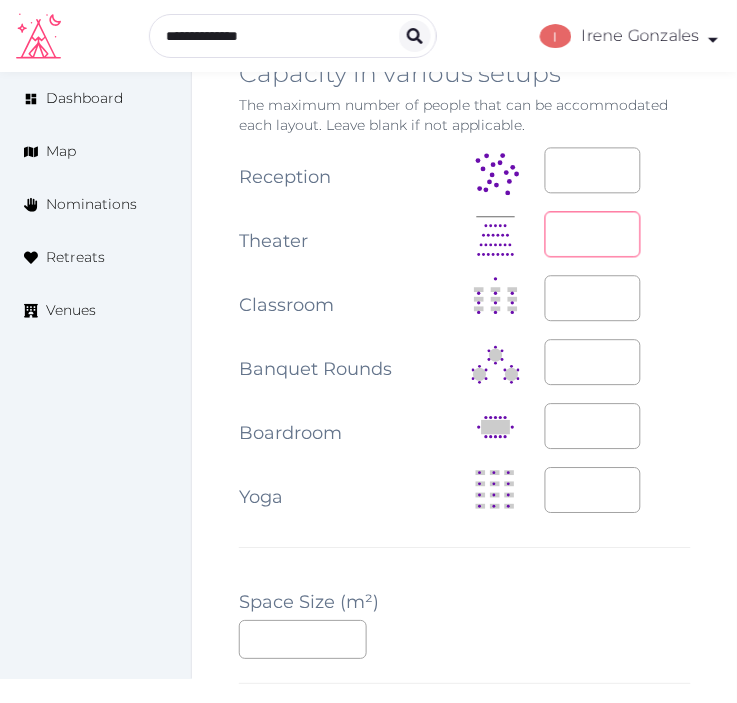 click at bounding box center [593, 235] 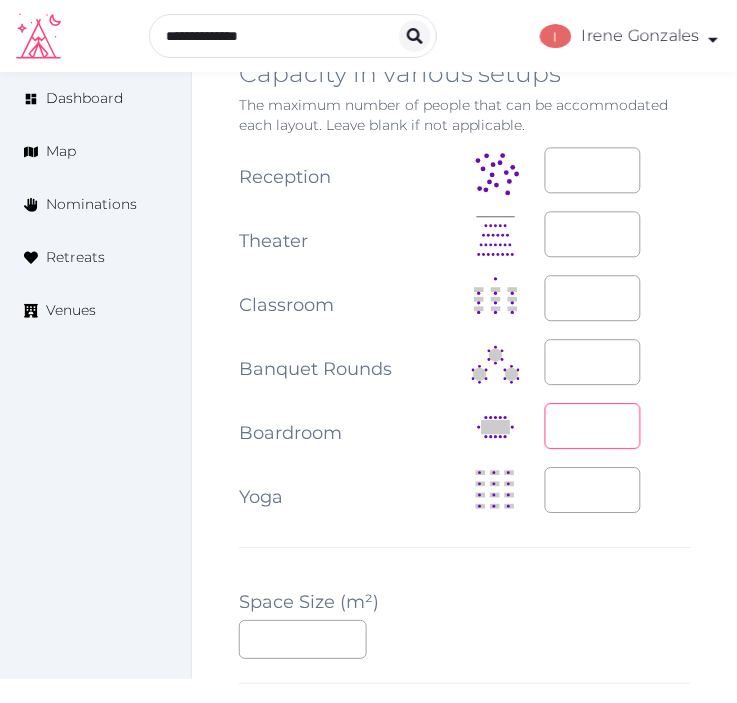 click at bounding box center (593, 427) 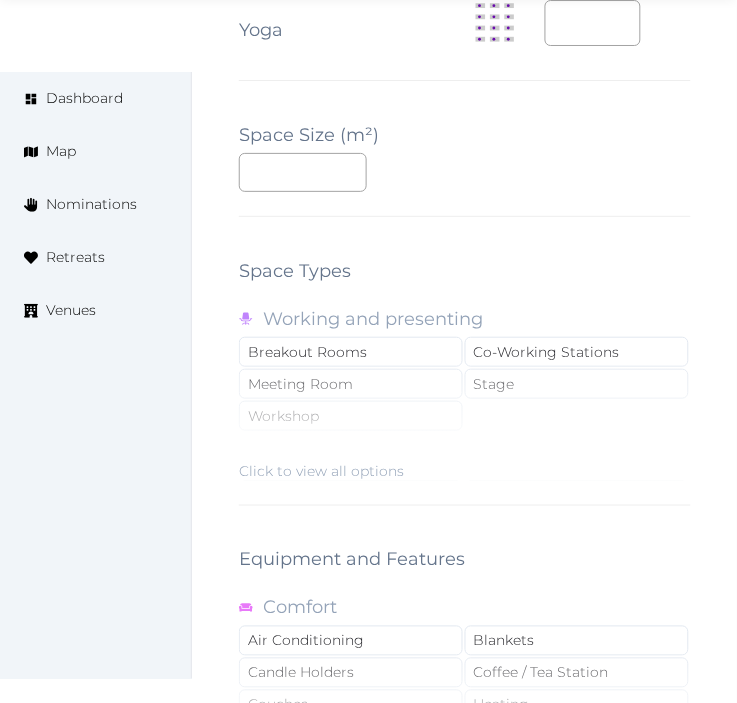 scroll, scrollTop: 3104, scrollLeft: 0, axis: vertical 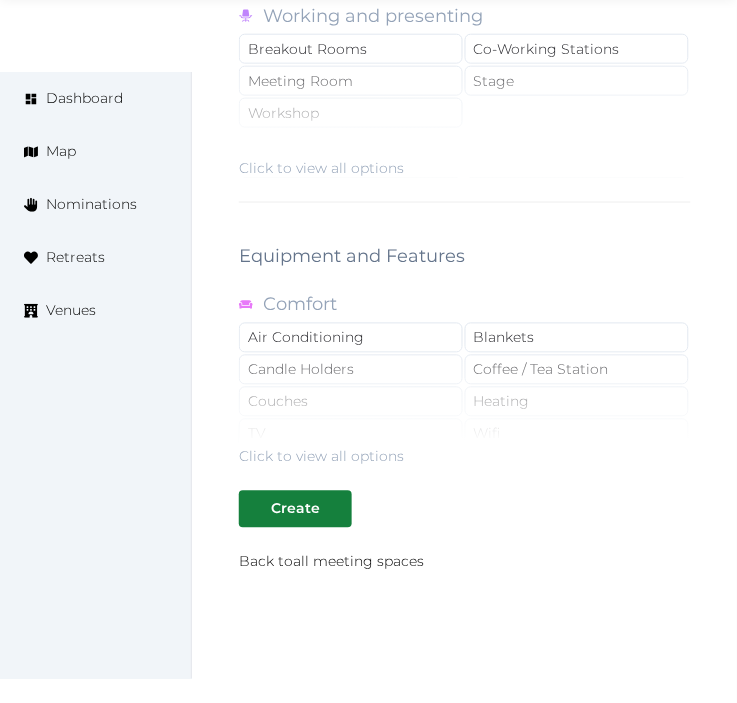 type on "**" 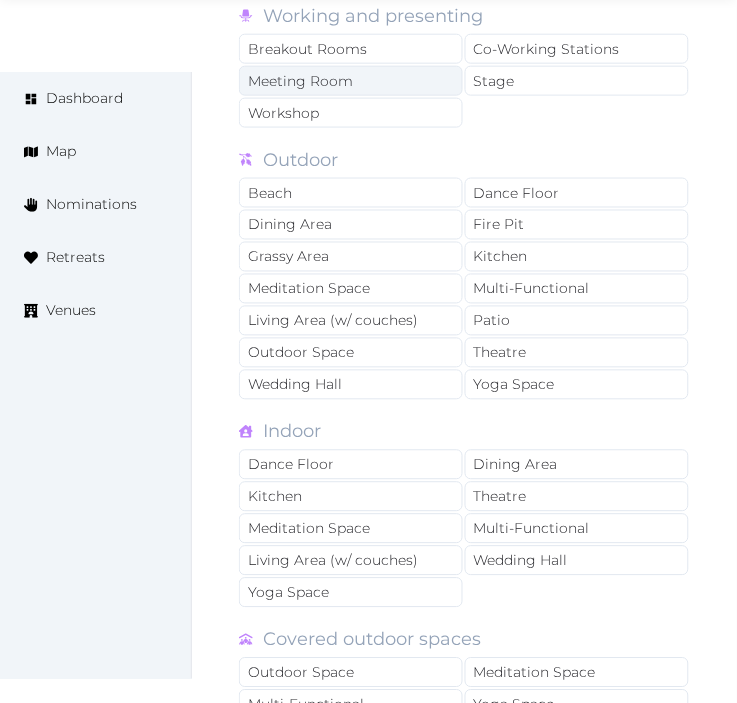 click on "Meeting Room" at bounding box center (351, 81) 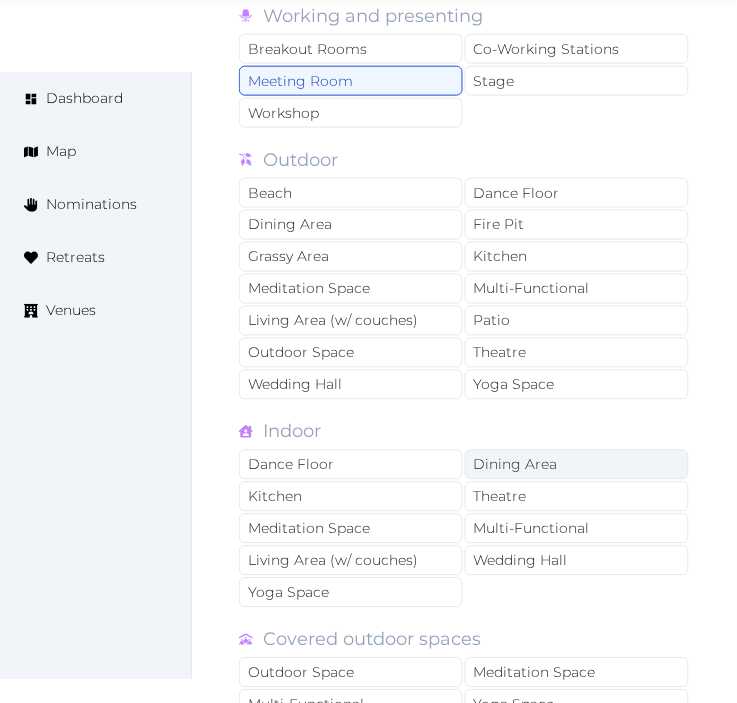 click on "Dining Area" at bounding box center (577, 465) 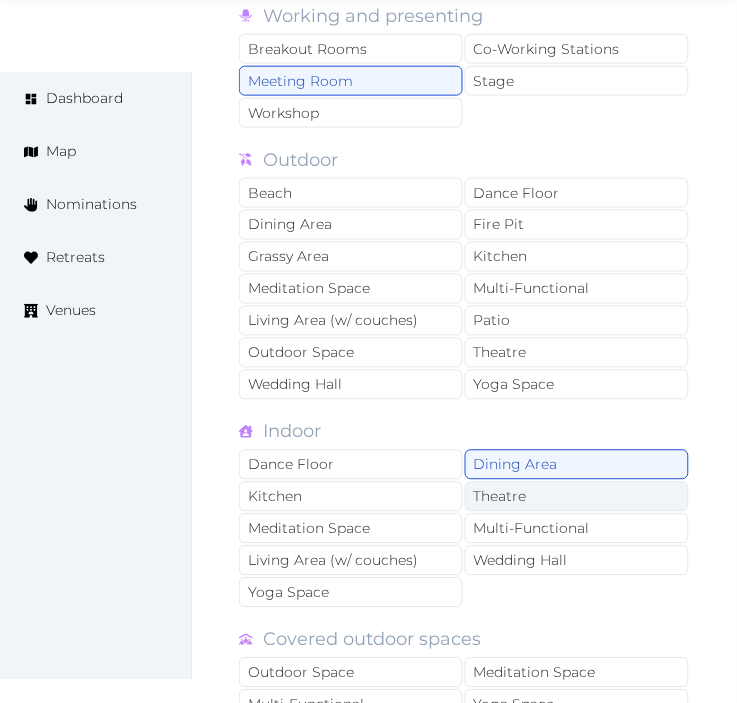 click on "Theatre" at bounding box center [577, 497] 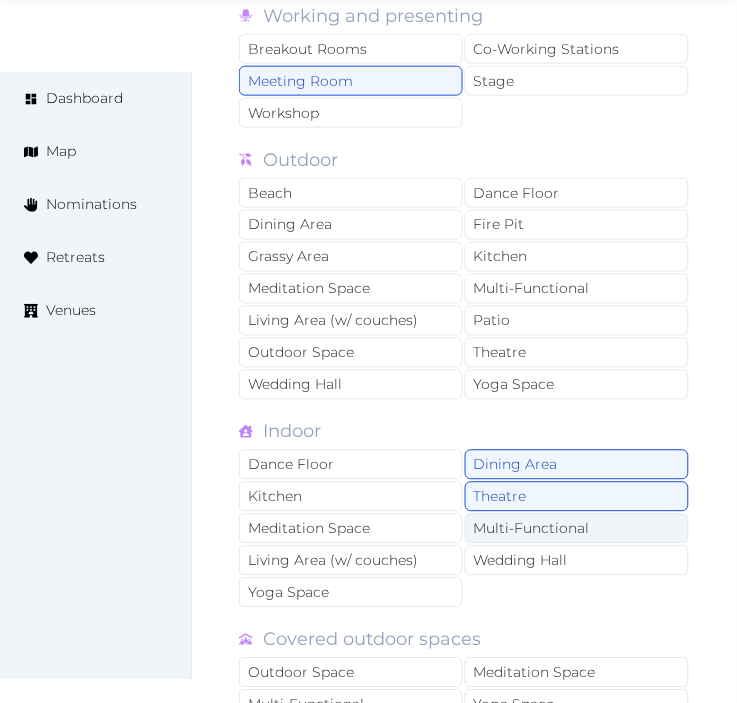 click on "Multi-Functional" at bounding box center (577, 529) 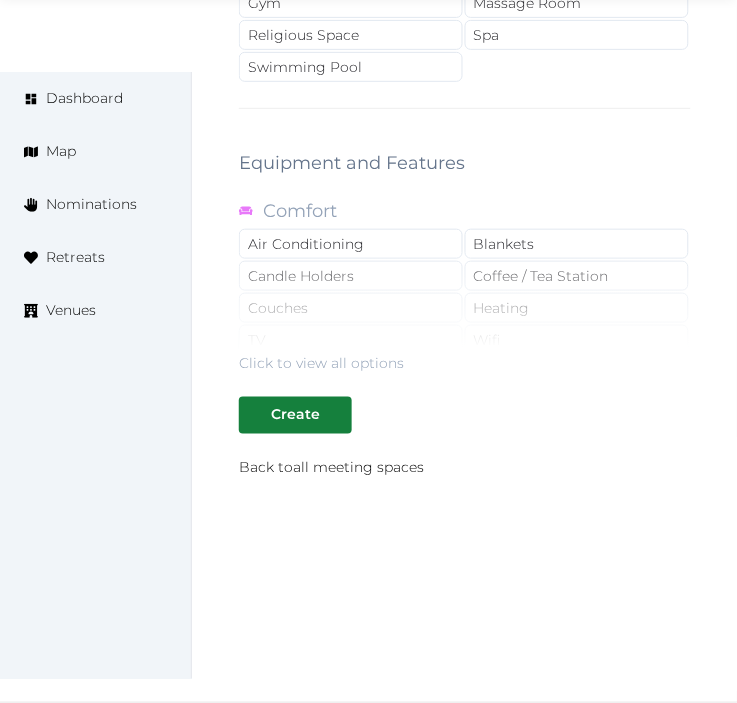 scroll, scrollTop: 3892, scrollLeft: 0, axis: vertical 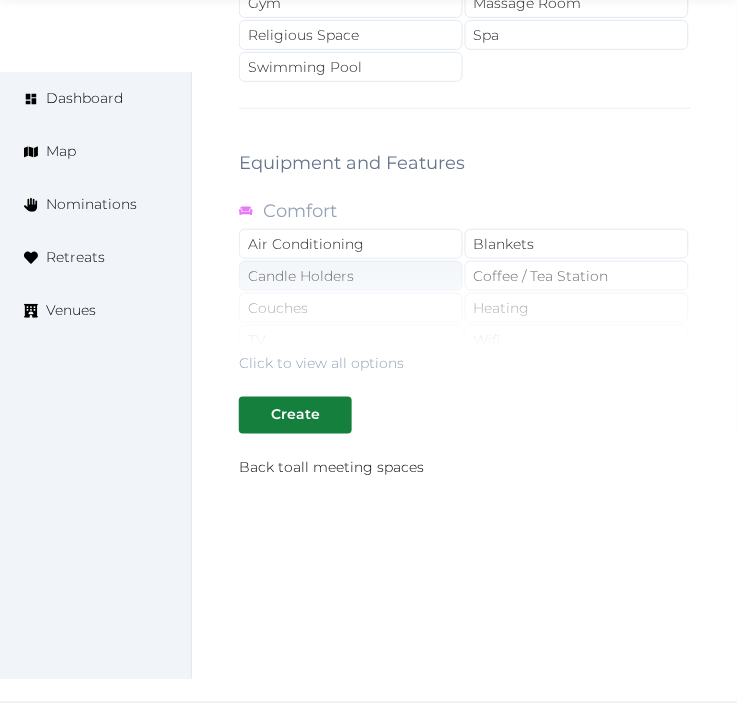 click on "Click to view all options" at bounding box center [465, 309] 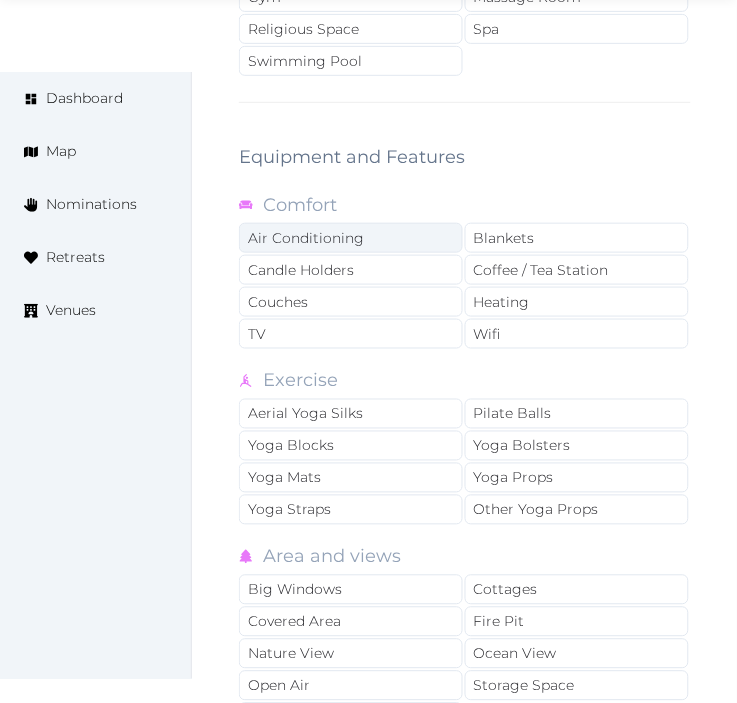 click on "Air Conditioning" at bounding box center [351, 238] 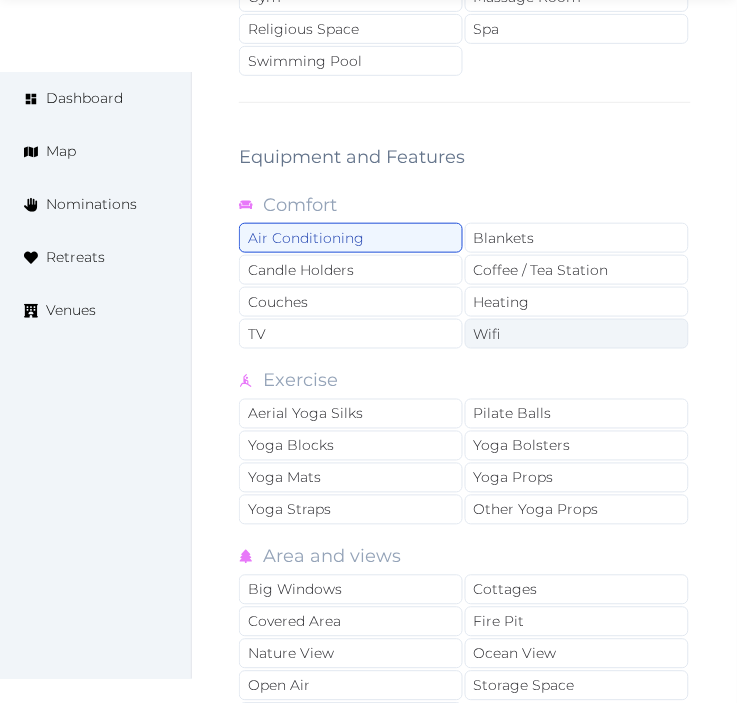click on "Wifi" at bounding box center (577, 334) 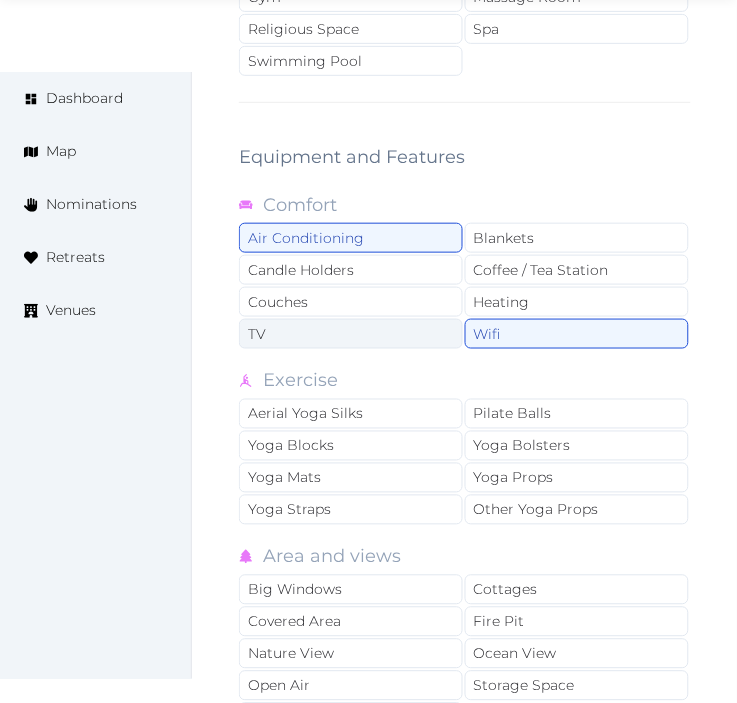 click on "TV" at bounding box center (351, 334) 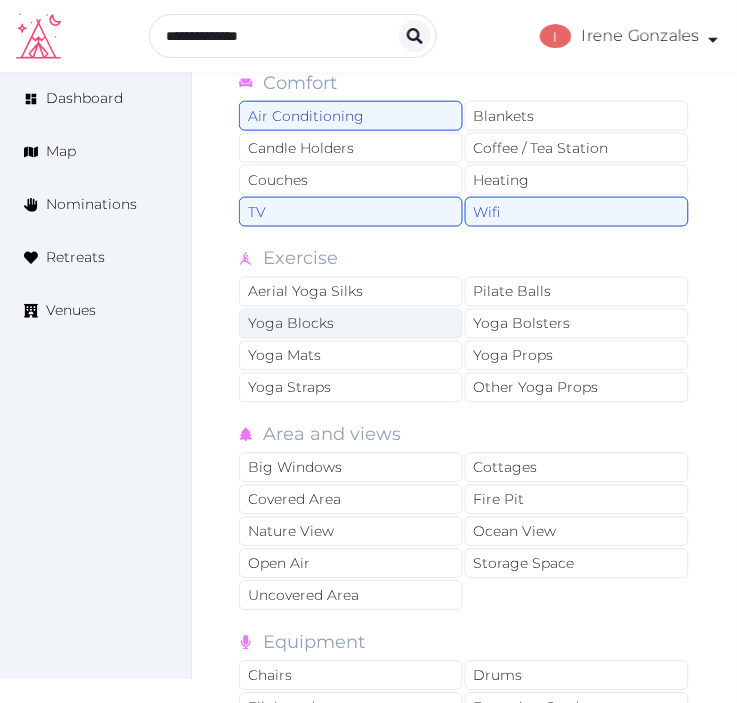 scroll, scrollTop: 4003, scrollLeft: 0, axis: vertical 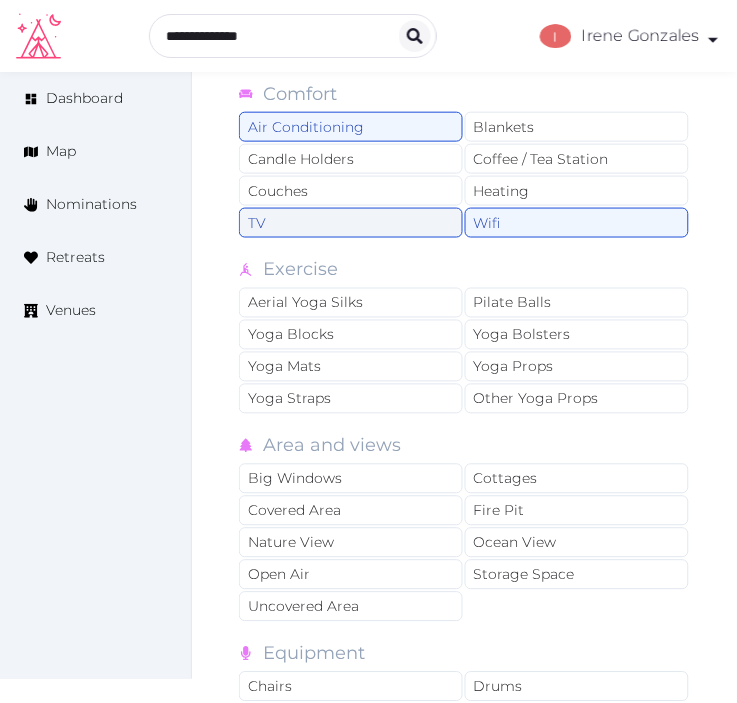 click on "TV" at bounding box center [351, 223] 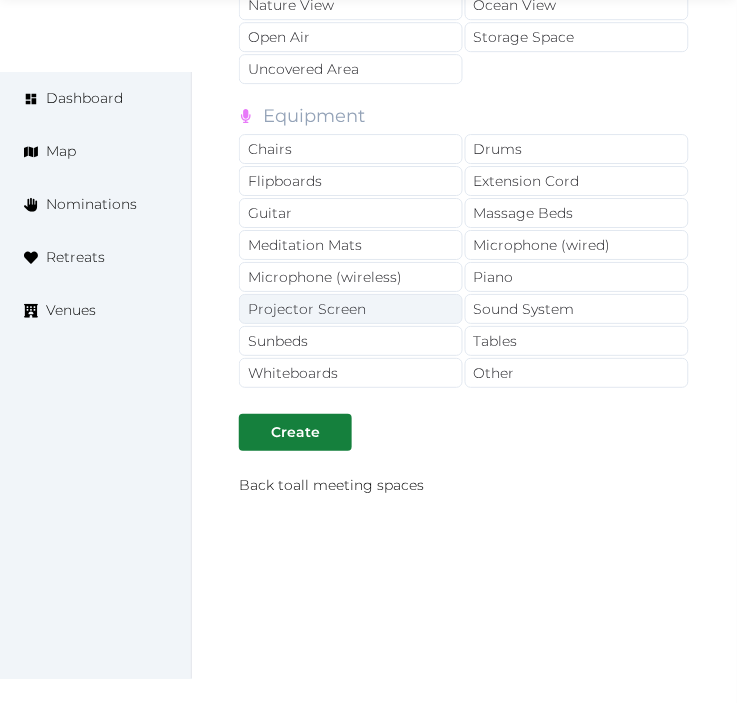 scroll, scrollTop: 4558, scrollLeft: 0, axis: vertical 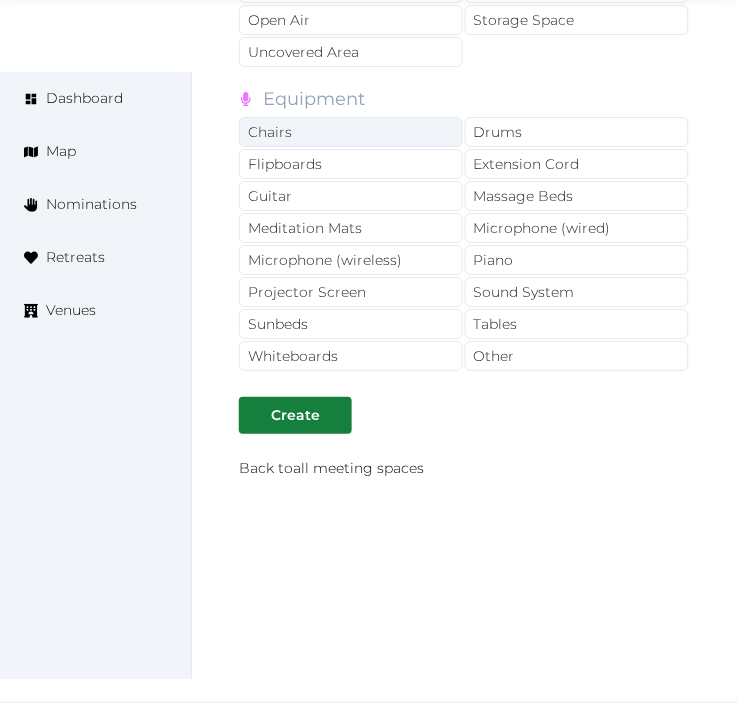 click on "Chairs" at bounding box center [351, 132] 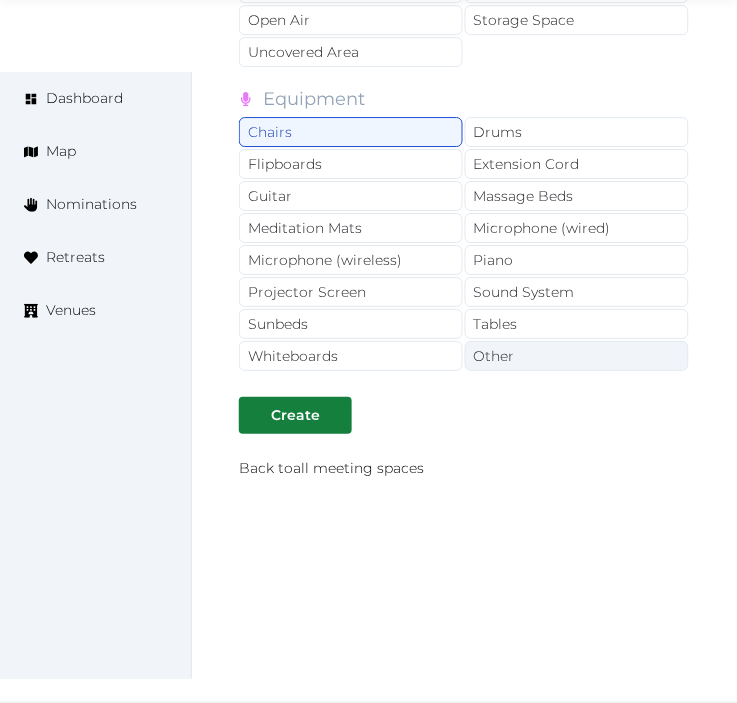 drag, startPoint x: 533, startPoint y: 324, endPoint x: 546, endPoint y: 360, distance: 38.27532 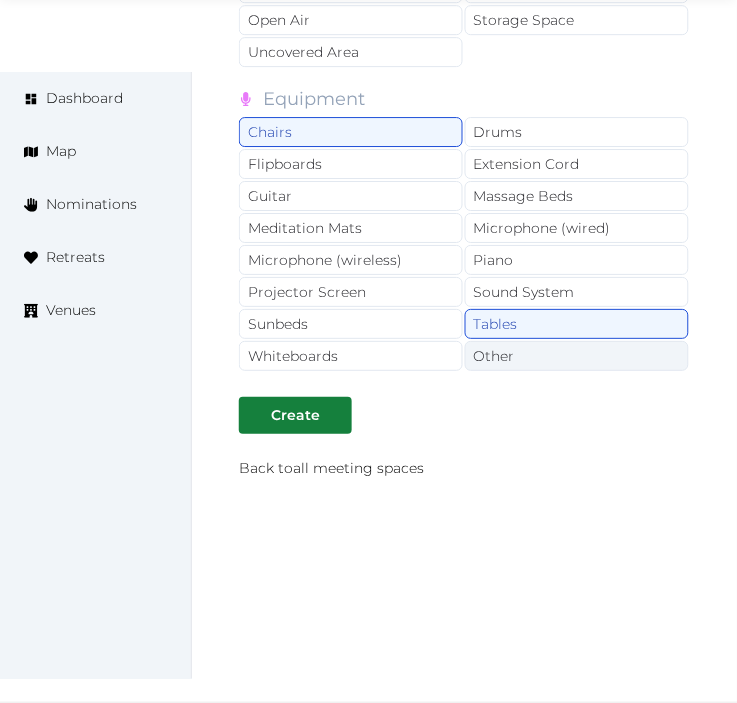 click on "Other" at bounding box center [577, 356] 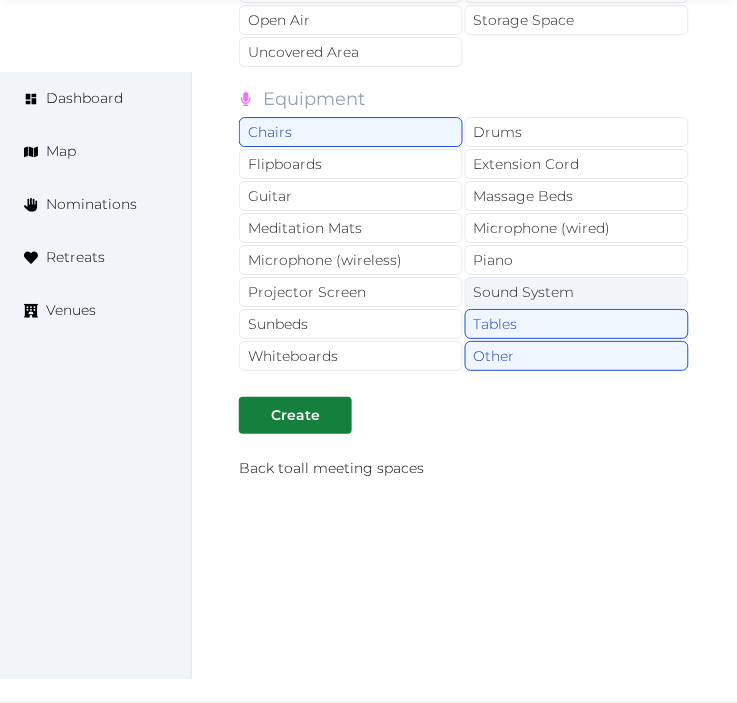click on "Sound System" at bounding box center (577, 292) 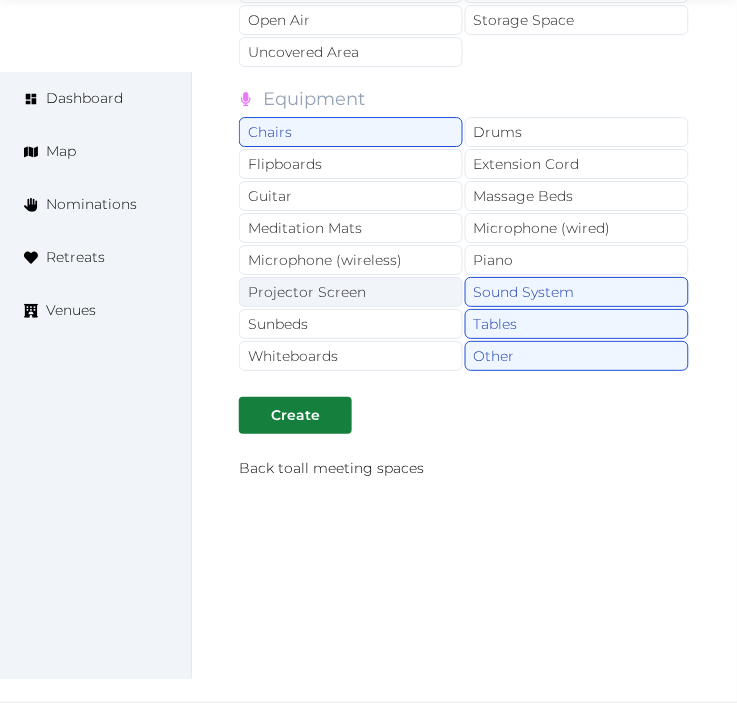 click on "Projector Screen" at bounding box center [351, 292] 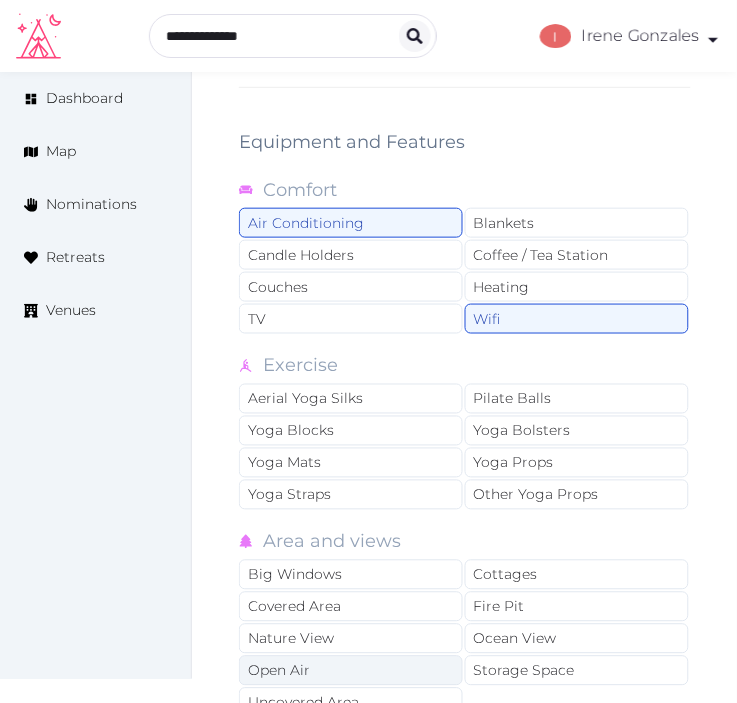 scroll, scrollTop: 4114, scrollLeft: 0, axis: vertical 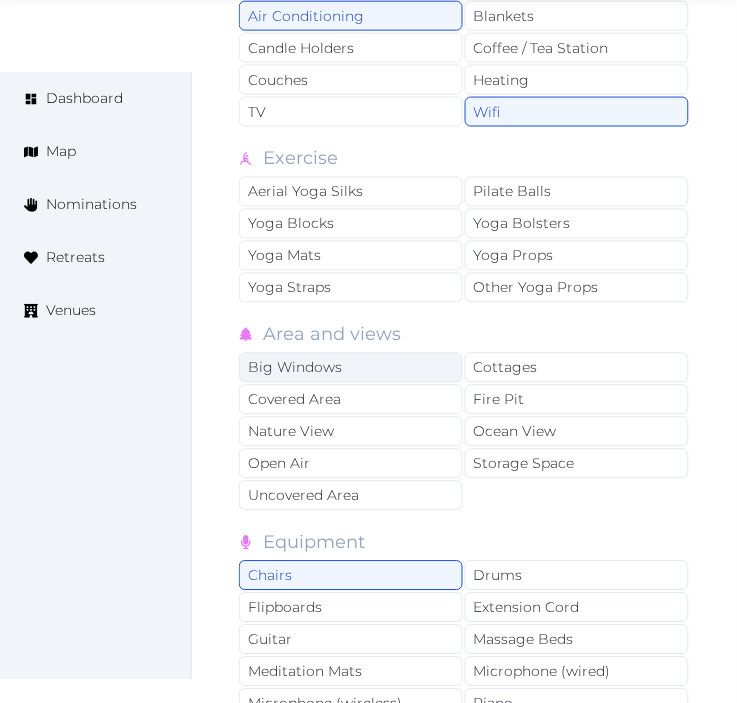 click on "Big Windows" at bounding box center (351, 368) 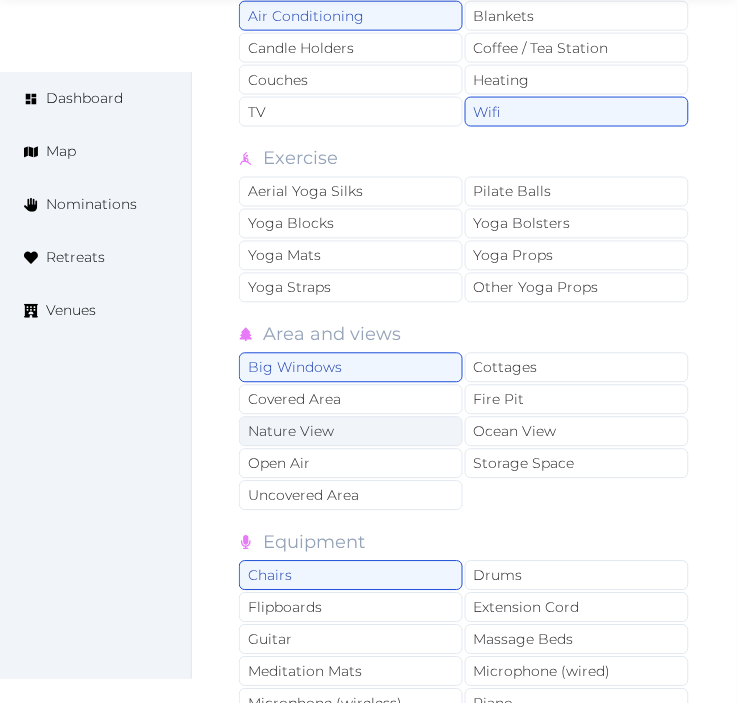 click on "Nature View" at bounding box center [351, 432] 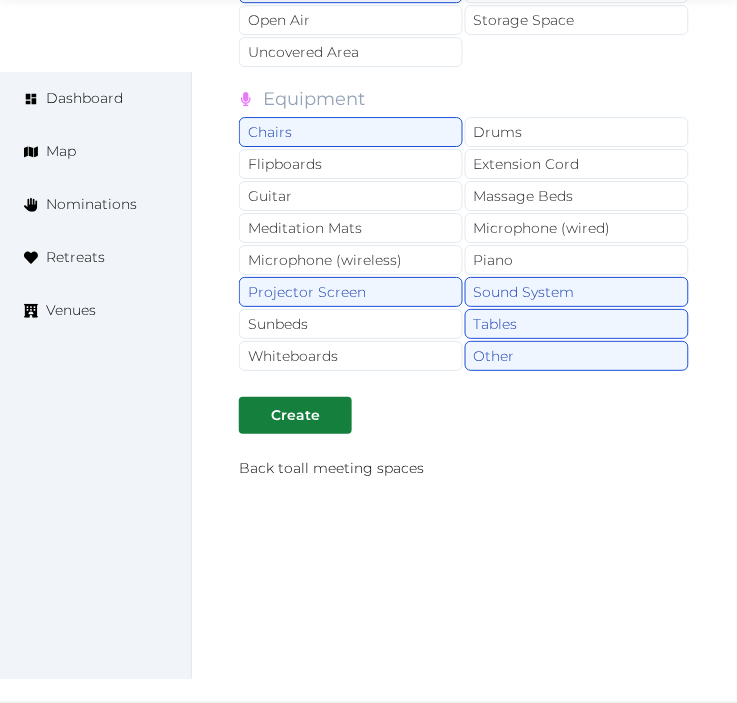 scroll, scrollTop: 4567, scrollLeft: 0, axis: vertical 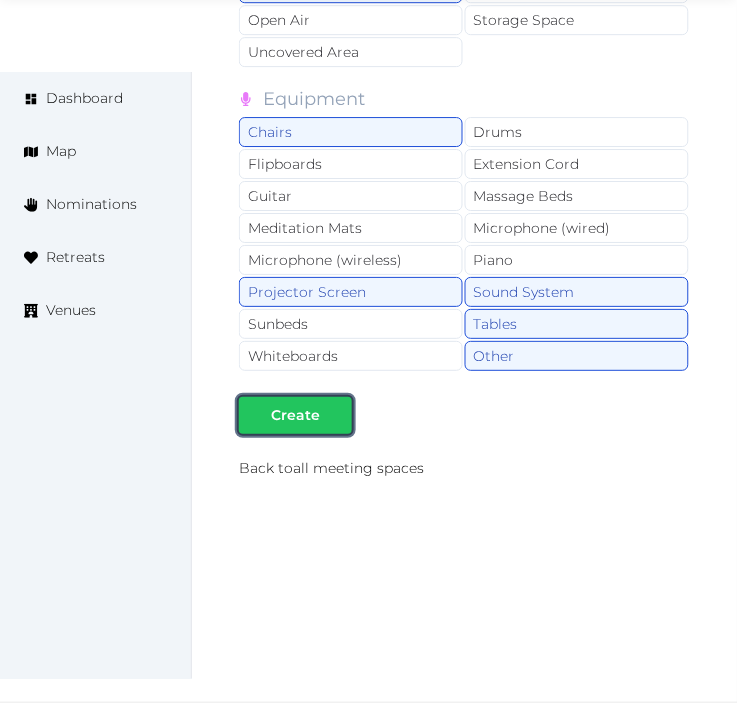 click on "Create" at bounding box center (295, 415) 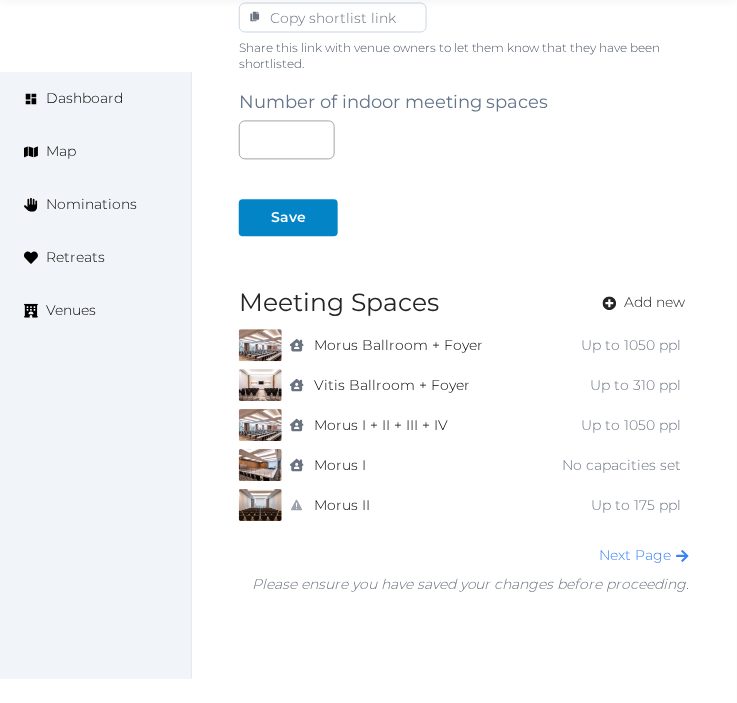 scroll, scrollTop: 1444, scrollLeft: 0, axis: vertical 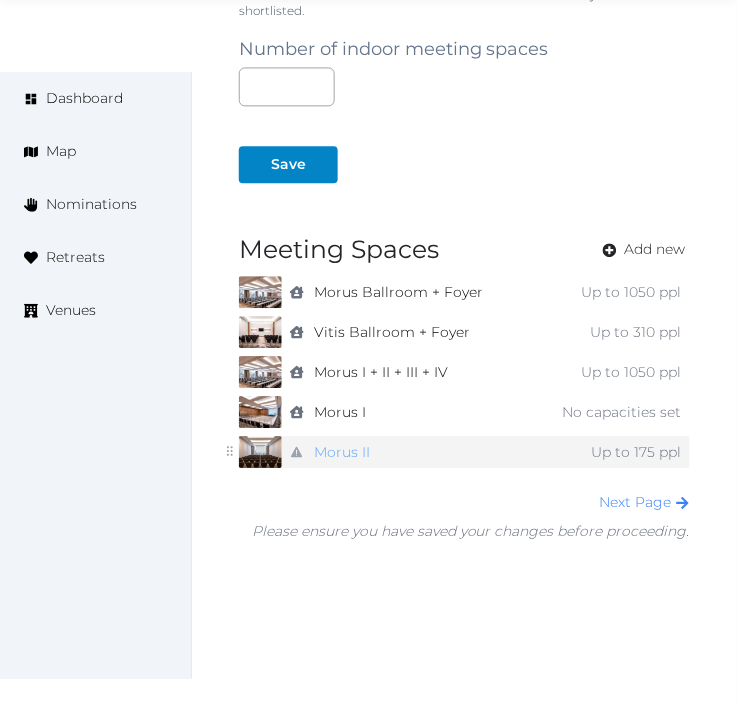 click on "Morus II" at bounding box center (342, 452) 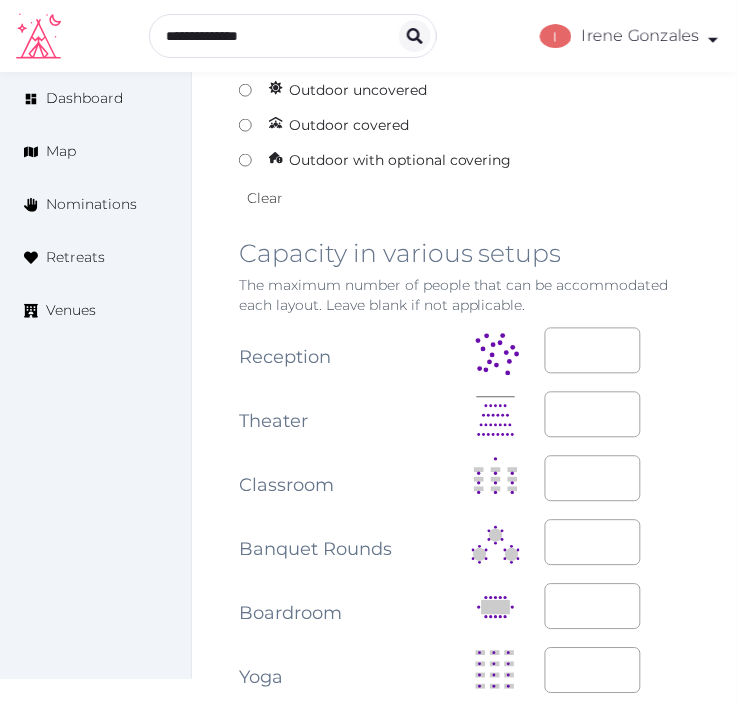 scroll, scrollTop: 1555, scrollLeft: 0, axis: vertical 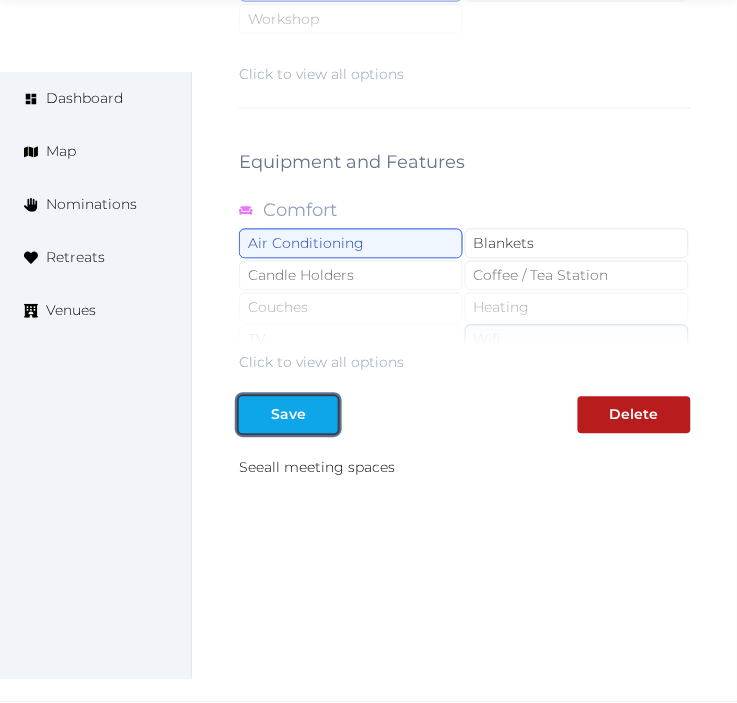 click on "Save" at bounding box center (288, 415) 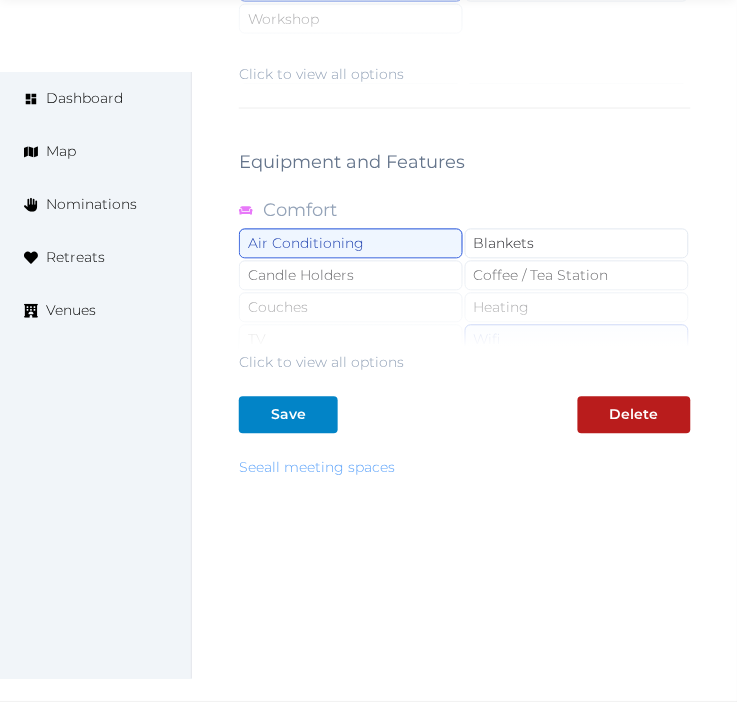 click on "See  all meeting spaces" at bounding box center [317, 468] 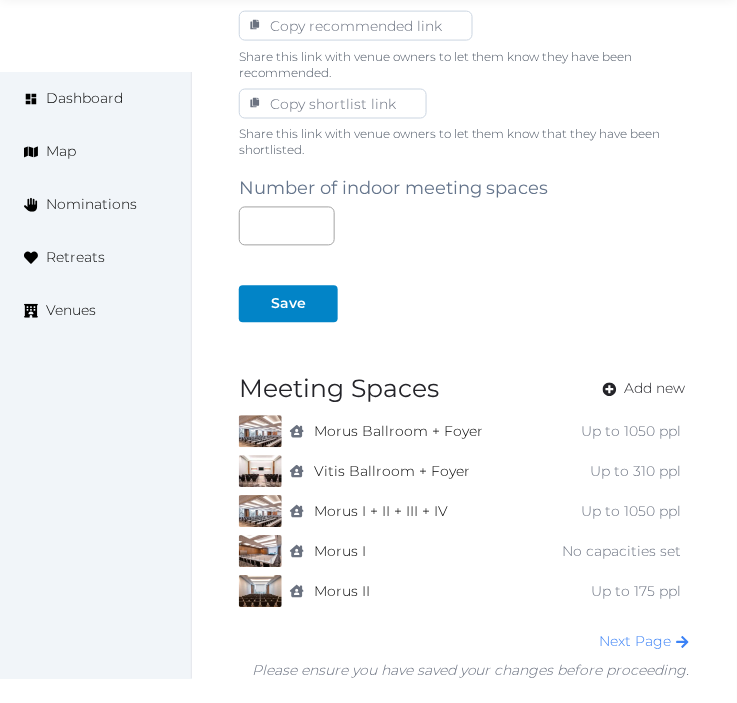 scroll, scrollTop: 1506, scrollLeft: 0, axis: vertical 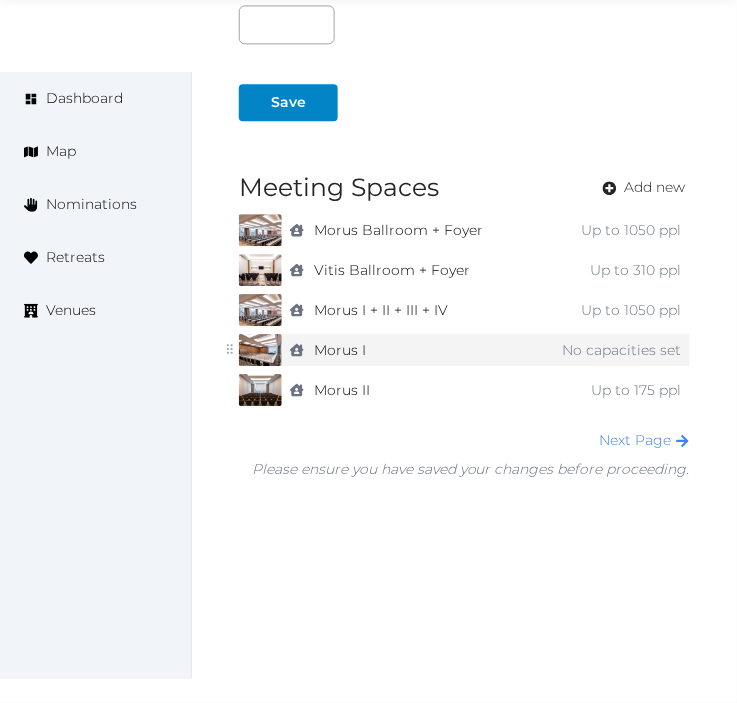 click on "No capacities set" at bounding box center (610, 350) 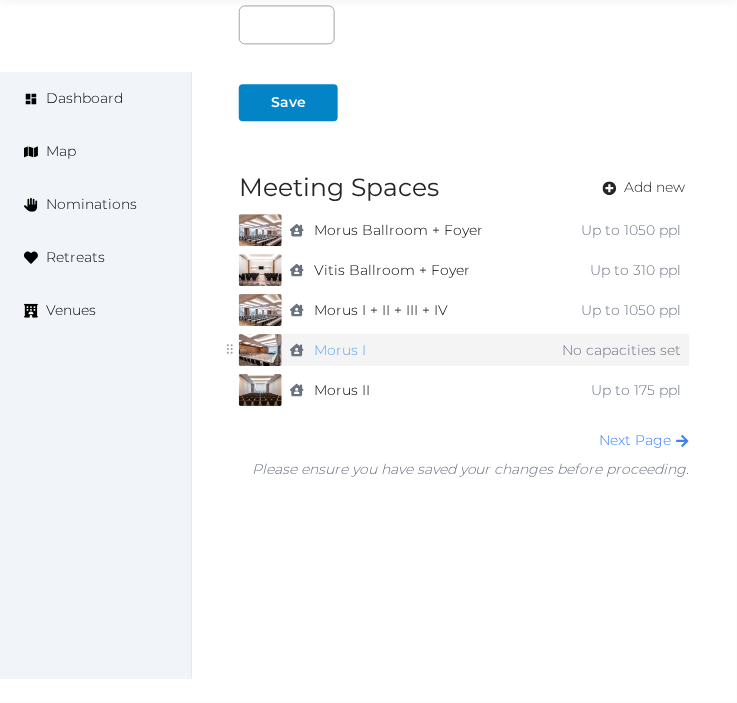 click on "Morus I" at bounding box center [340, 350] 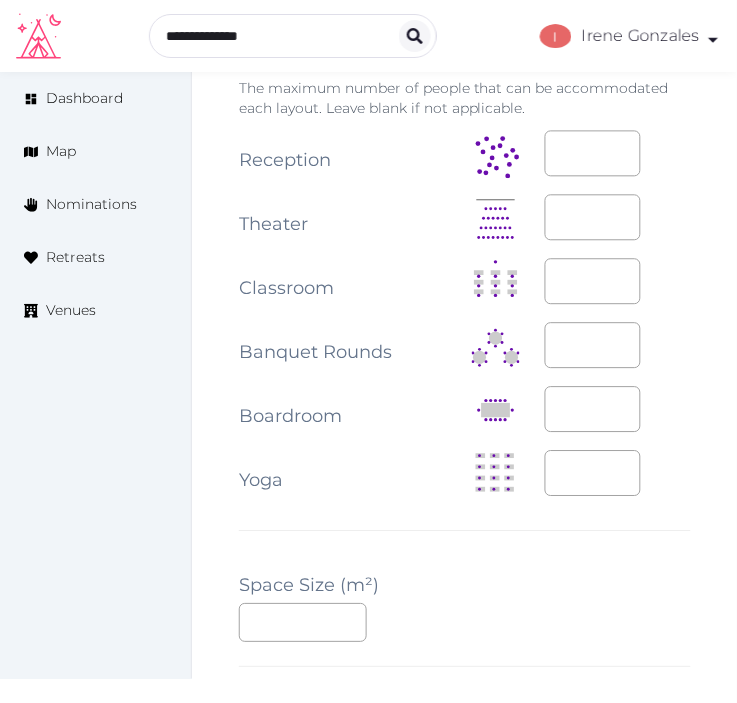 scroll, scrollTop: 2311, scrollLeft: 0, axis: vertical 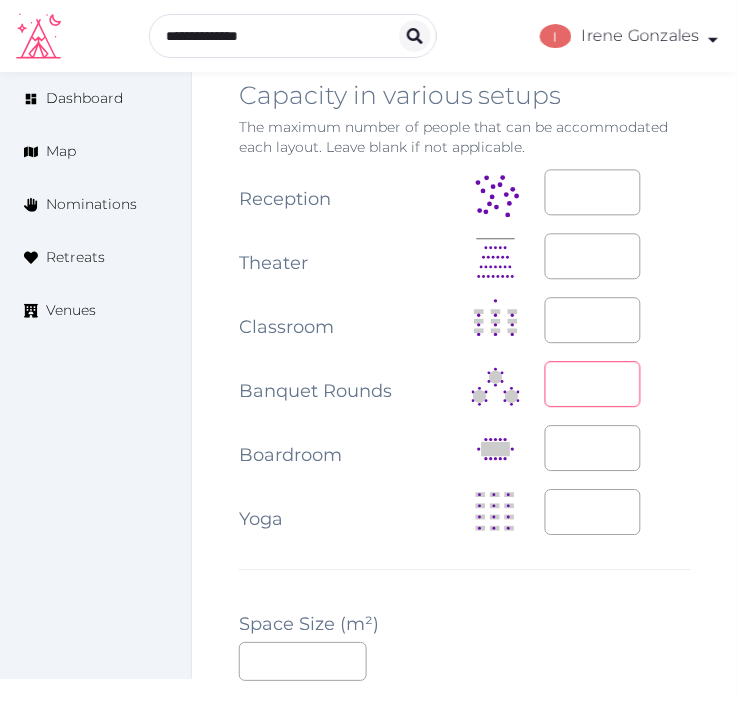 drag, startPoint x: 563, startPoint y: 392, endPoint x: 521, endPoint y: 384, distance: 42.755116 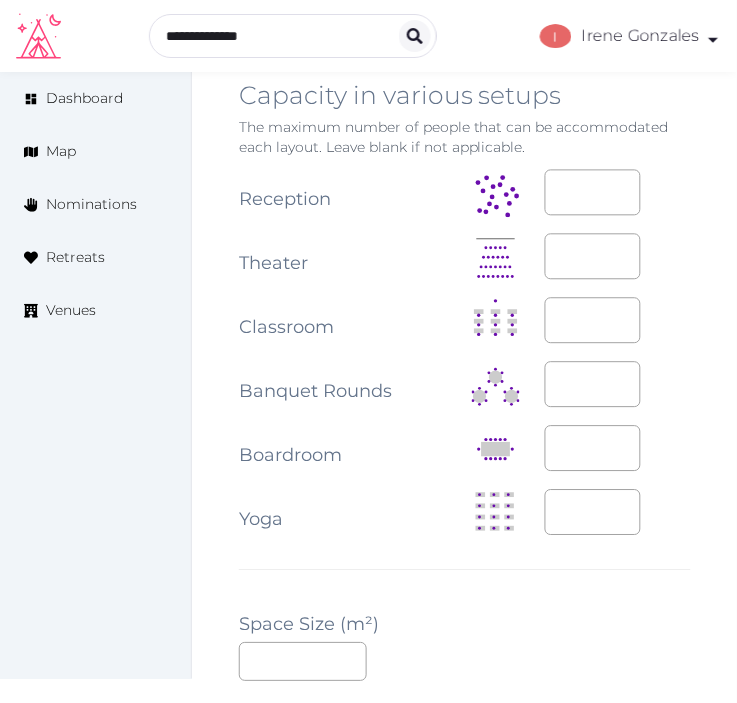 click at bounding box center (508, 386) 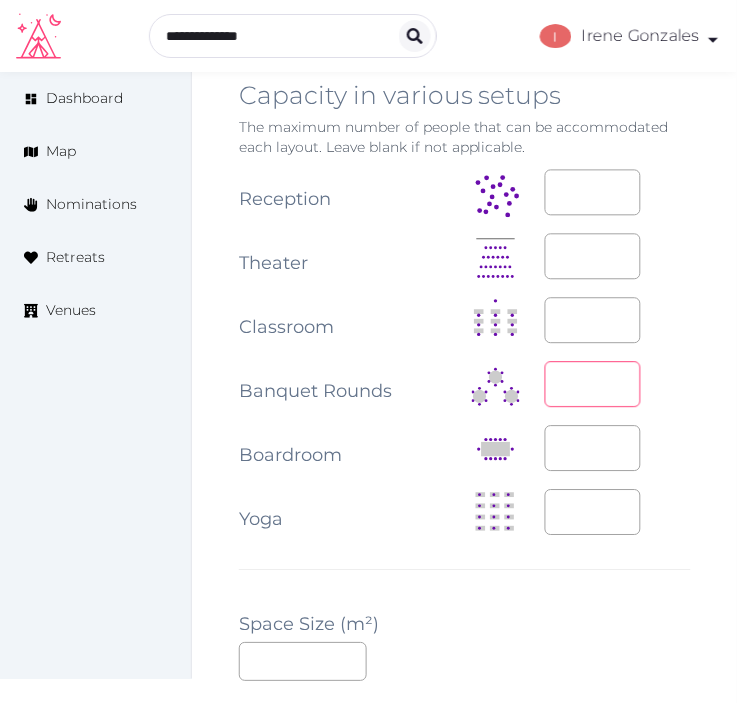 drag, startPoint x: 567, startPoint y: 400, endPoint x: 535, endPoint y: 385, distance: 35.341194 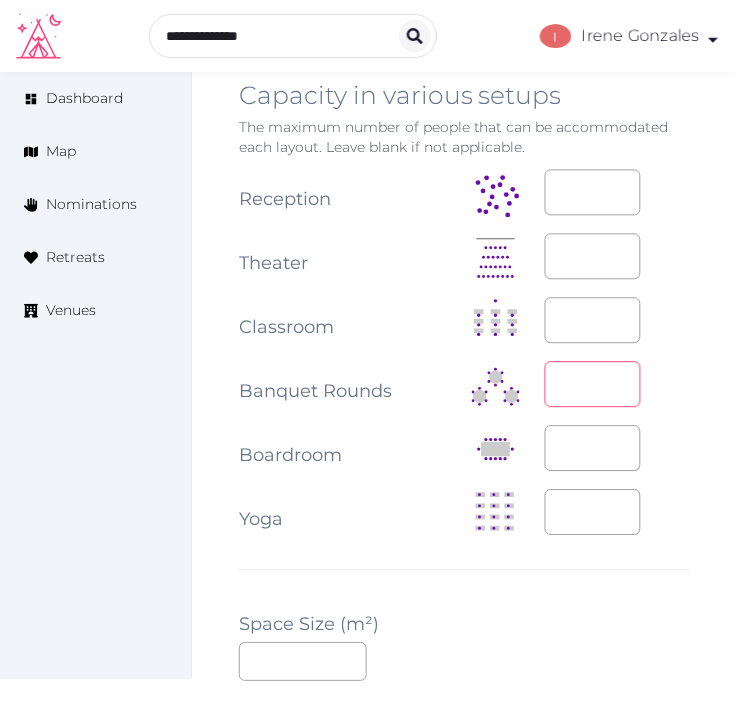 type on "***" 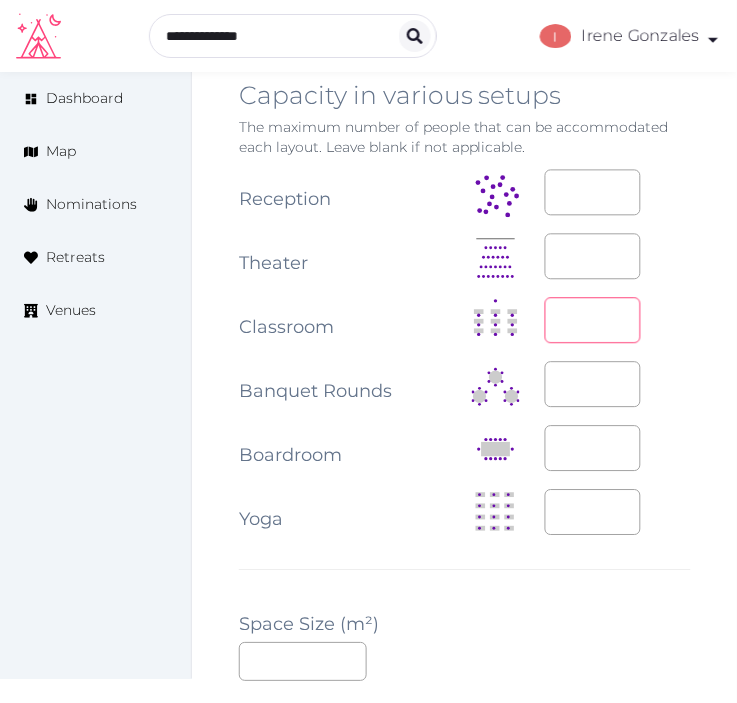 drag, startPoint x: 566, startPoint y: 318, endPoint x: 536, endPoint y: 324, distance: 30.594116 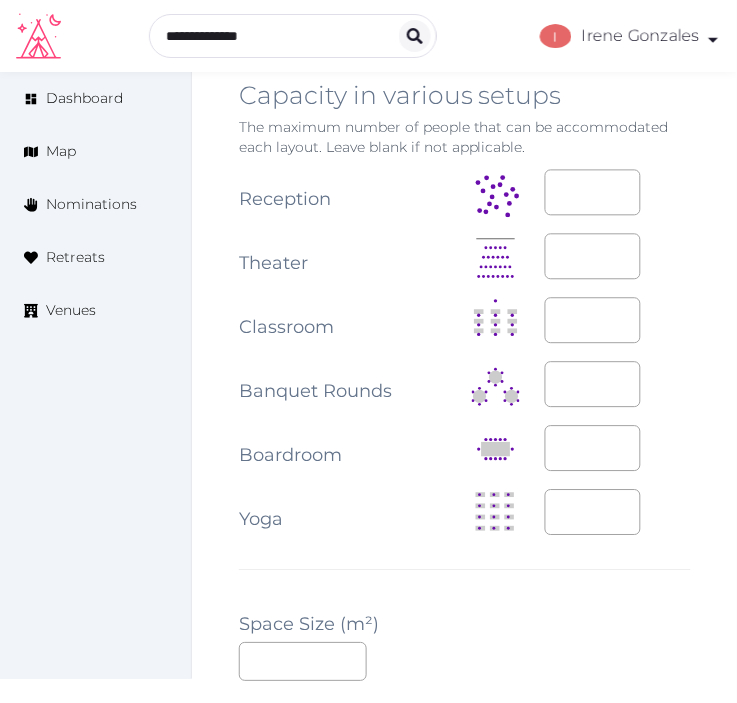 click at bounding box center [508, 322] 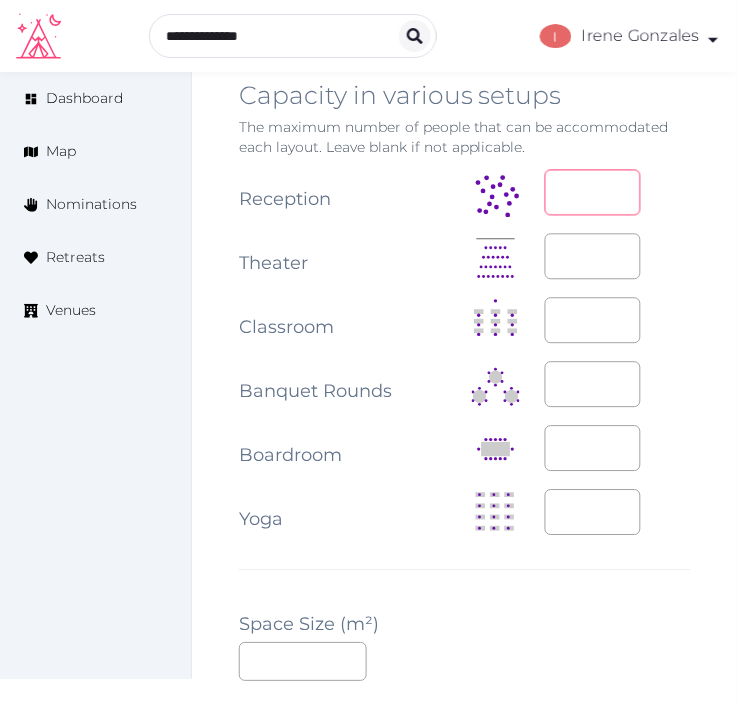 drag, startPoint x: 582, startPoint y: 204, endPoint x: 538, endPoint y: 200, distance: 44.181442 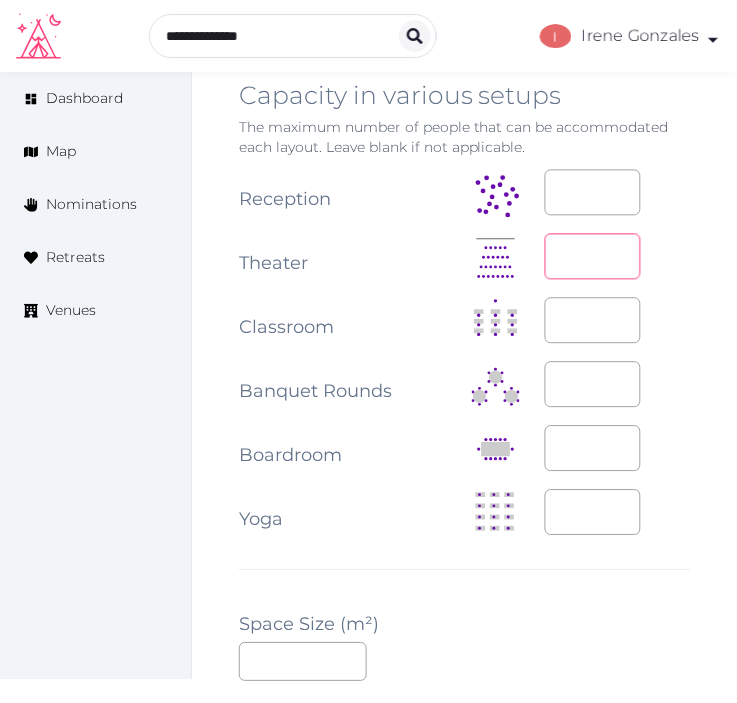 drag, startPoint x: 604, startPoint y: 256, endPoint x: 531, endPoint y: 255, distance: 73.00685 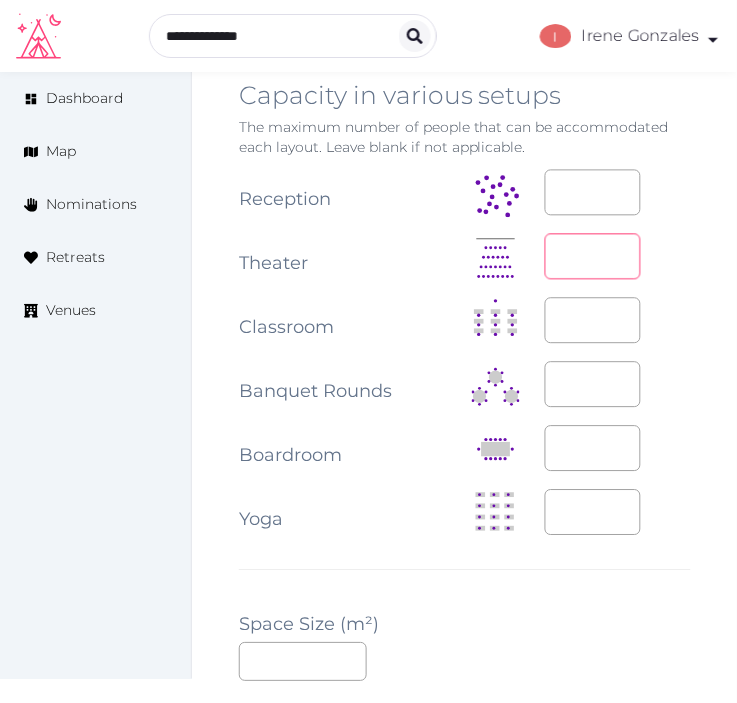 type on "***" 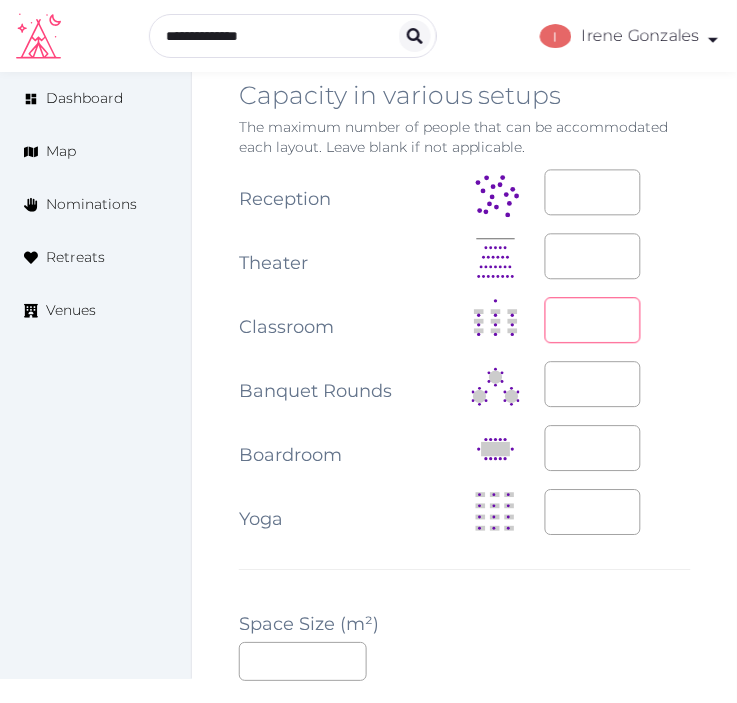 drag, startPoint x: 595, startPoint y: 310, endPoint x: 547, endPoint y: 316, distance: 48.373547 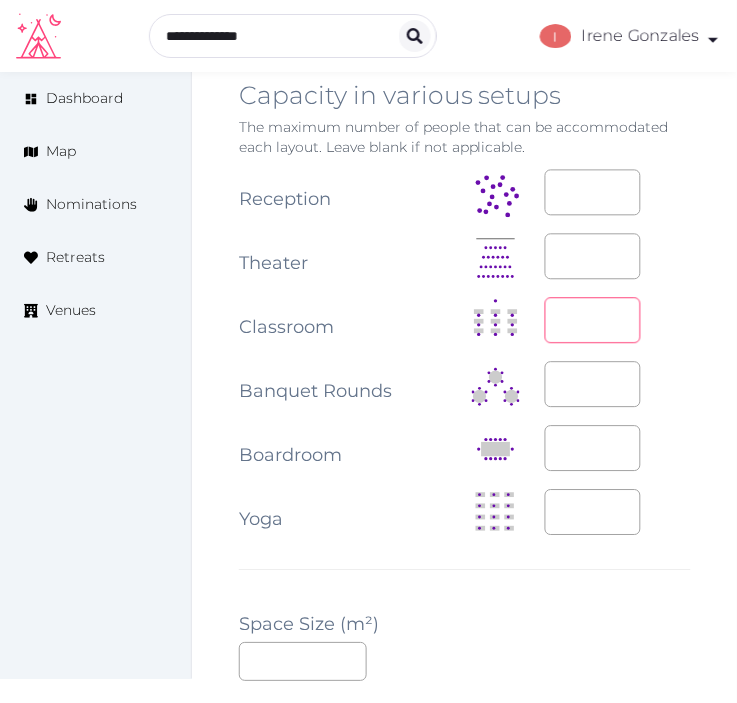 type on "***" 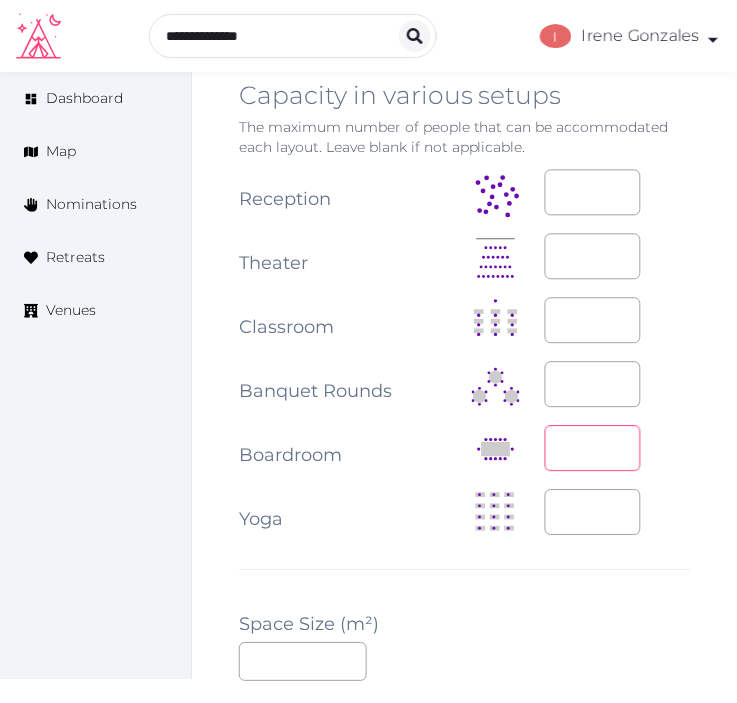 drag, startPoint x: 575, startPoint y: 445, endPoint x: 525, endPoint y: 450, distance: 50.24938 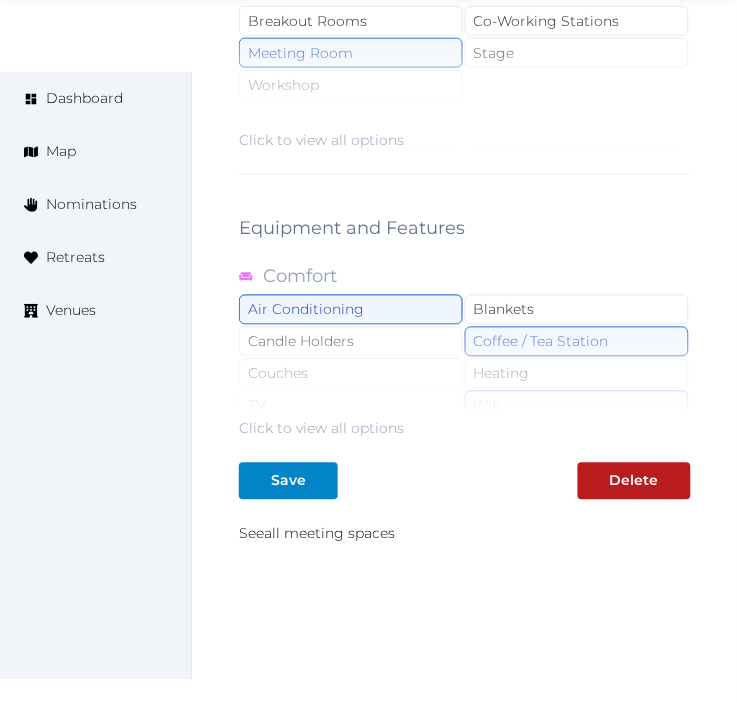scroll, scrollTop: 3200, scrollLeft: 0, axis: vertical 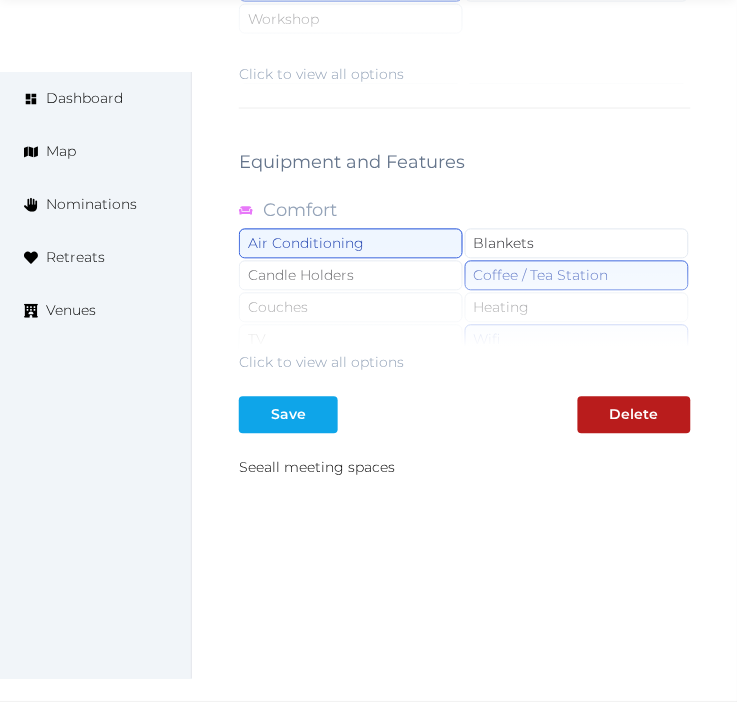 type on "***" 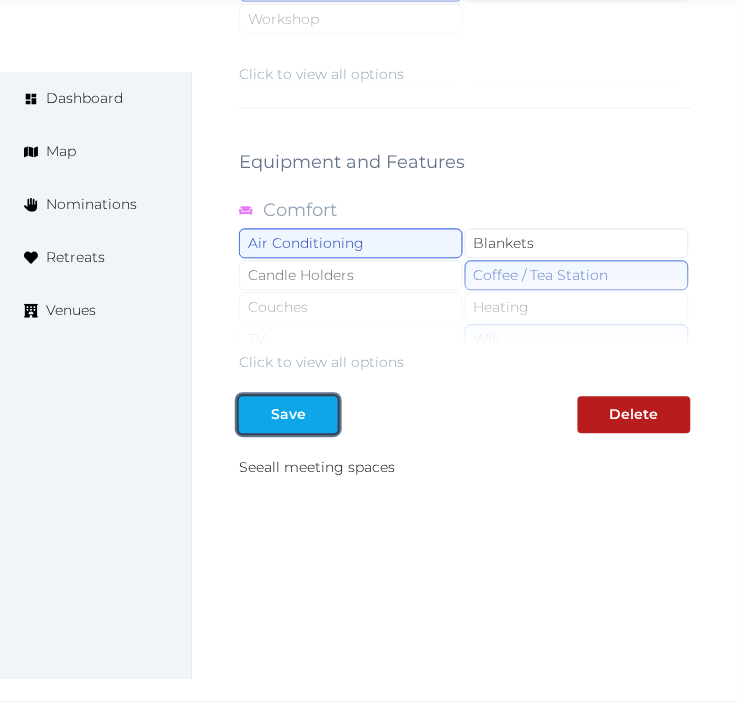 click on "Save" at bounding box center [288, 415] 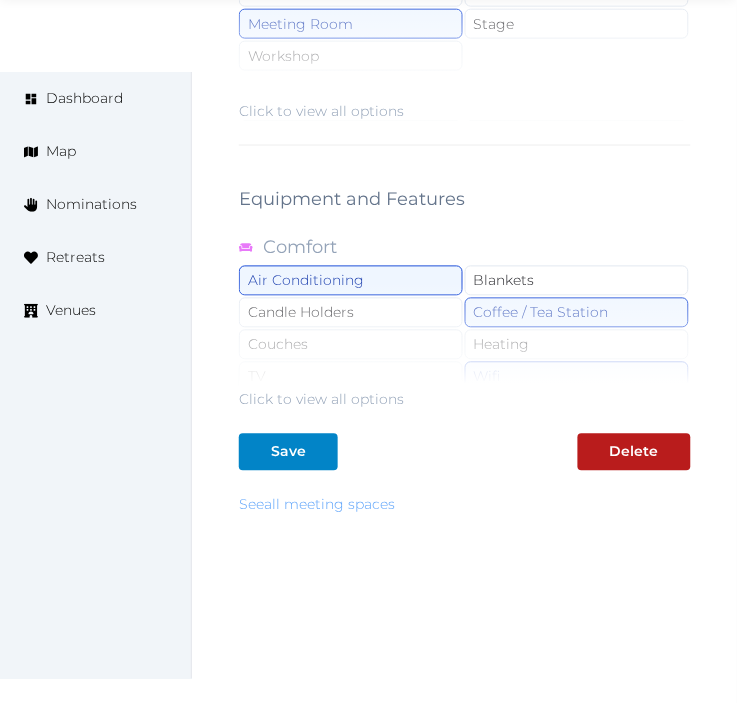 scroll, scrollTop: 3200, scrollLeft: 0, axis: vertical 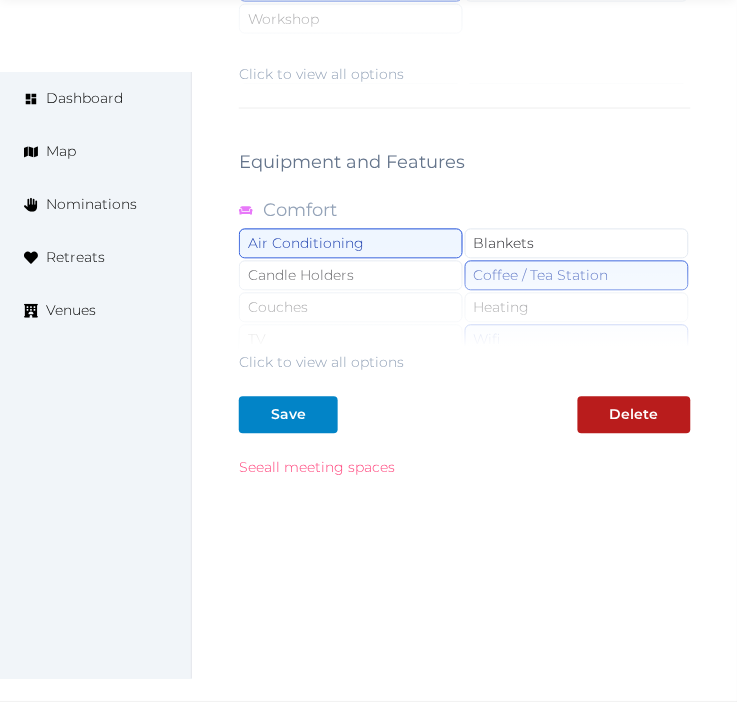 click on "See  all meeting spaces" at bounding box center [317, 468] 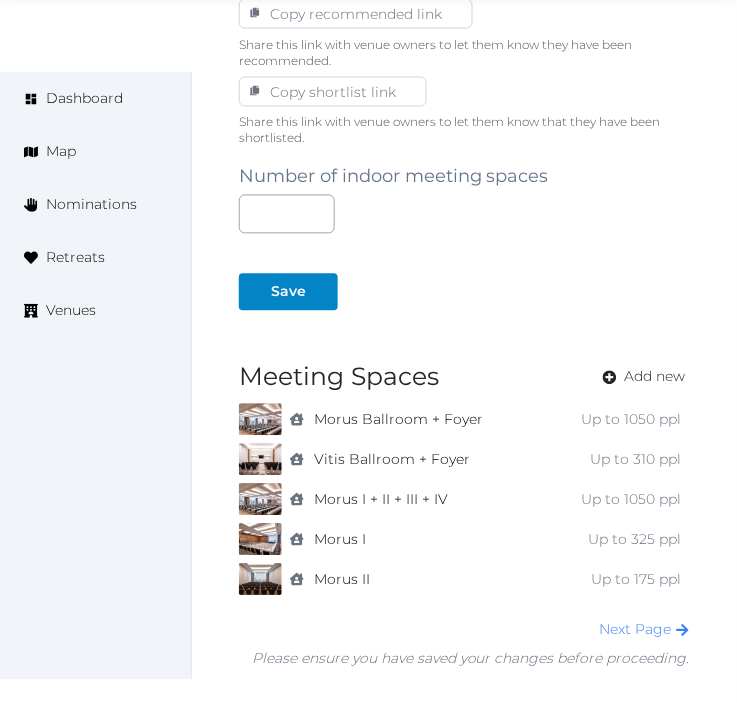 scroll, scrollTop: 1506, scrollLeft: 0, axis: vertical 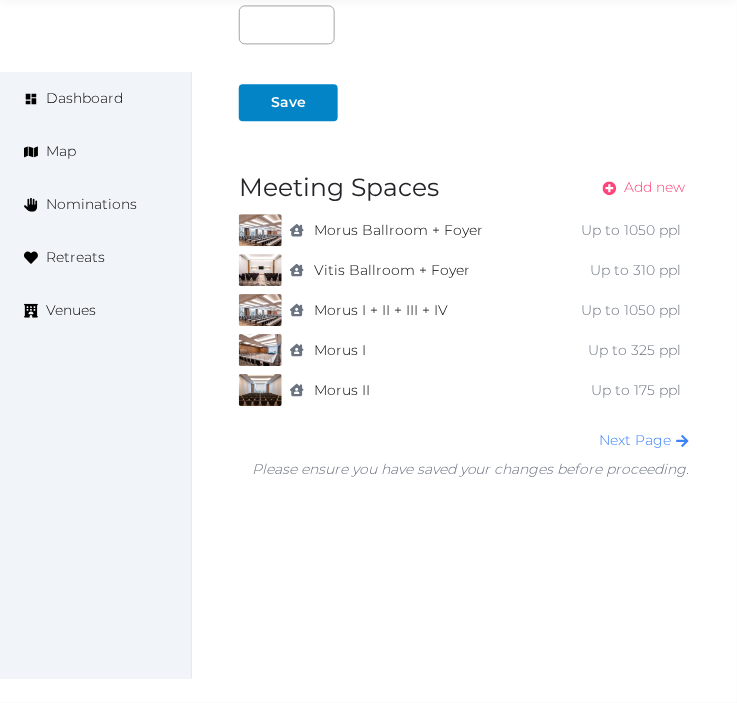 click on "Add new" at bounding box center [655, 187] 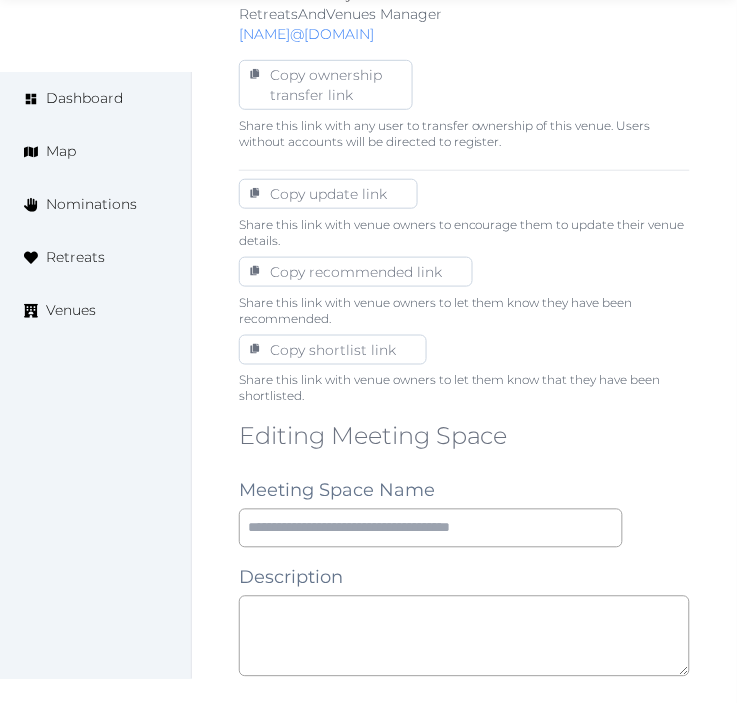 scroll, scrollTop: 1222, scrollLeft: 0, axis: vertical 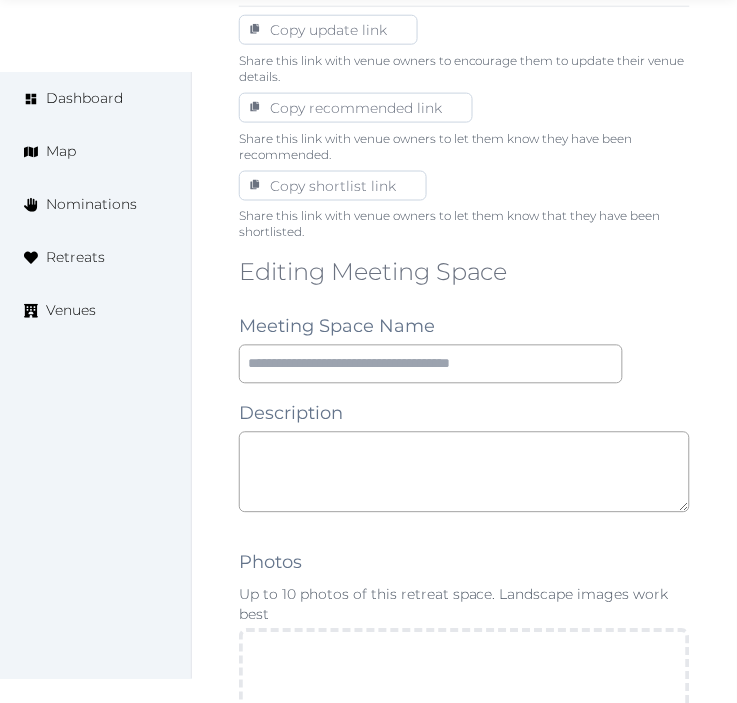 click on "Editing Meeting Space  Meeting Space Name Description Photos Up to 10 photos of this retreat space. Landscape images work best Drag and drop images, or click here jpeg, png, webp, gif
To pick up a draggable item, press the space bar.
While dragging, use the arrow keys to move the item.
Press space again to drop the item in its new position, or press escape to cancel.
Environment Indoor Outdoor uncovered Outdoor covered Outdoor with optional covering Clear Capacity in various setups The maximum number of people that can be accommodated each layout. Leave blank if not applicable. Reception Theater Classroom Banquet Rounds Boardroom Yoga Space Size (m²) Space Types Working and presenting Breakout Rooms Co-Working Stations Meeting Room Stage Workshop Outdoor Beach Dance Floor Dining Area Fire Pit Grassy Area Kitchen Meditation Space Multi-Functional Living Area (w/ couches) Patio Outdoor Space Theatre Wedding Hall Yoga Space Indoor Dance Floor Dining Area Kitchen Theatre Meditation Space Gym Spa" at bounding box center (464, 1395) 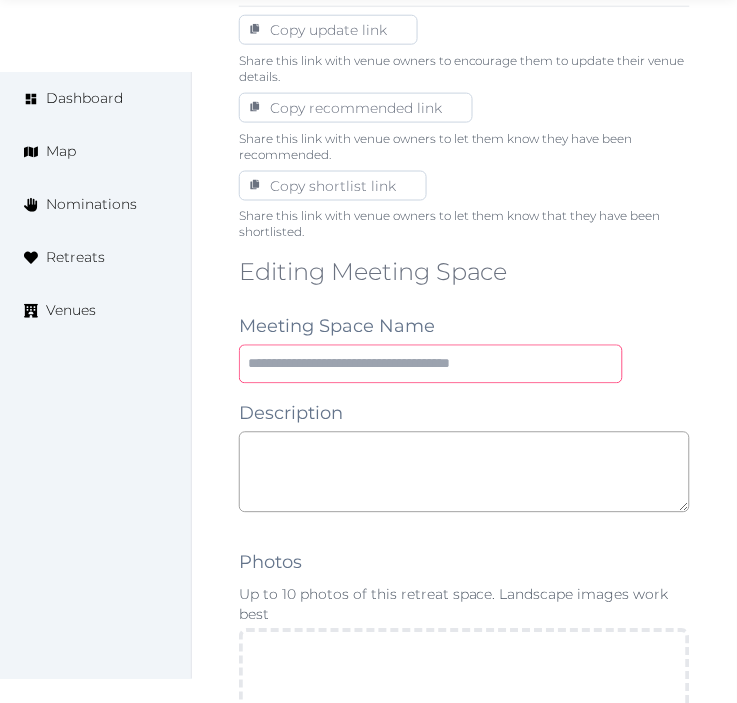 click at bounding box center [431, 364] 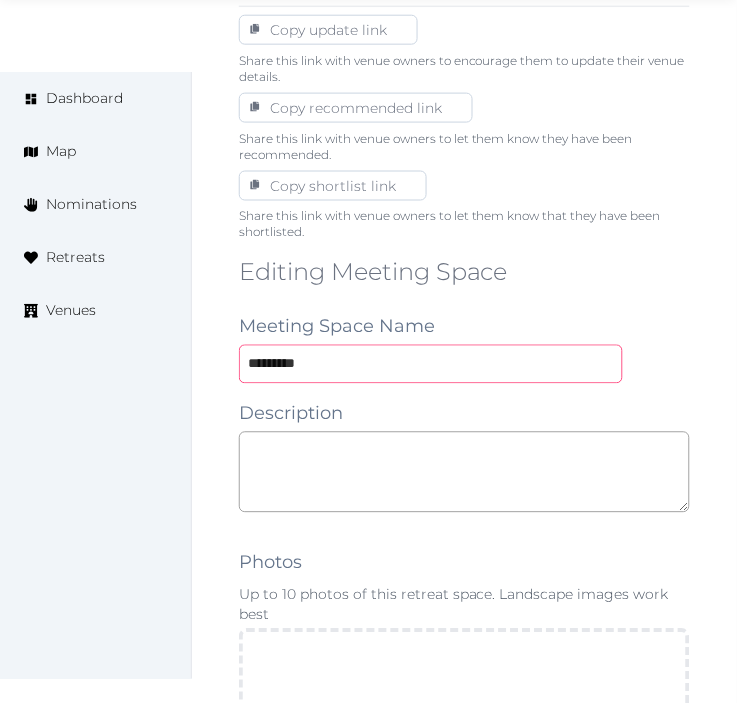 type on "*********" 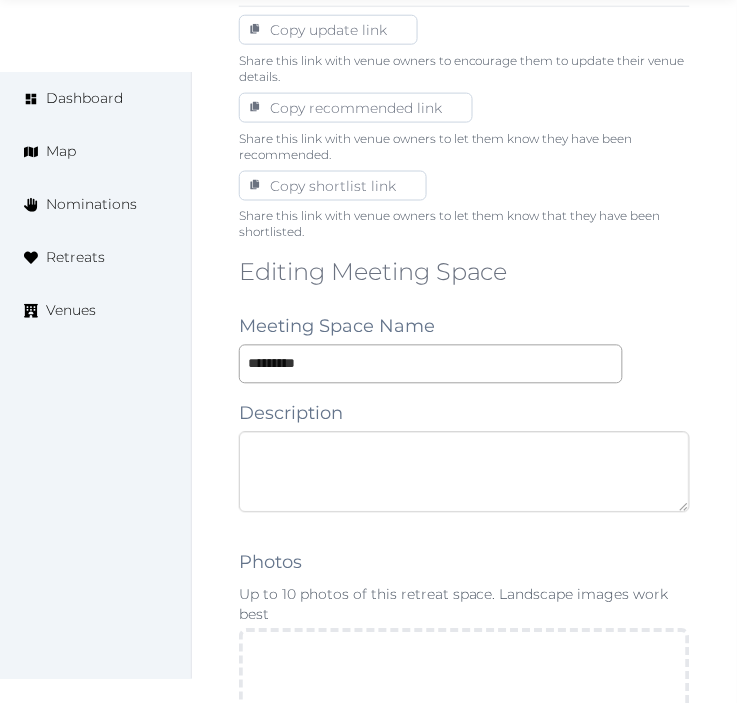 click at bounding box center (464, 472) 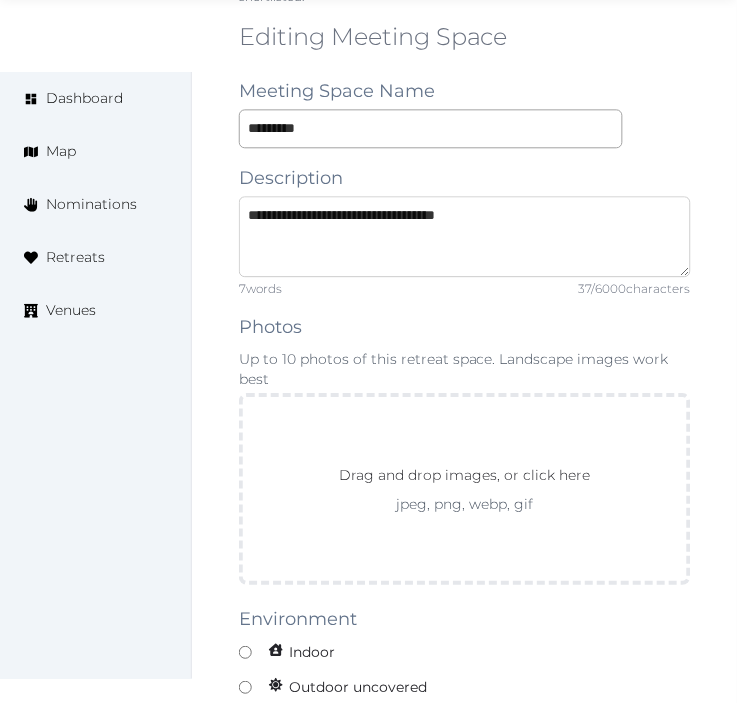scroll, scrollTop: 1555, scrollLeft: 0, axis: vertical 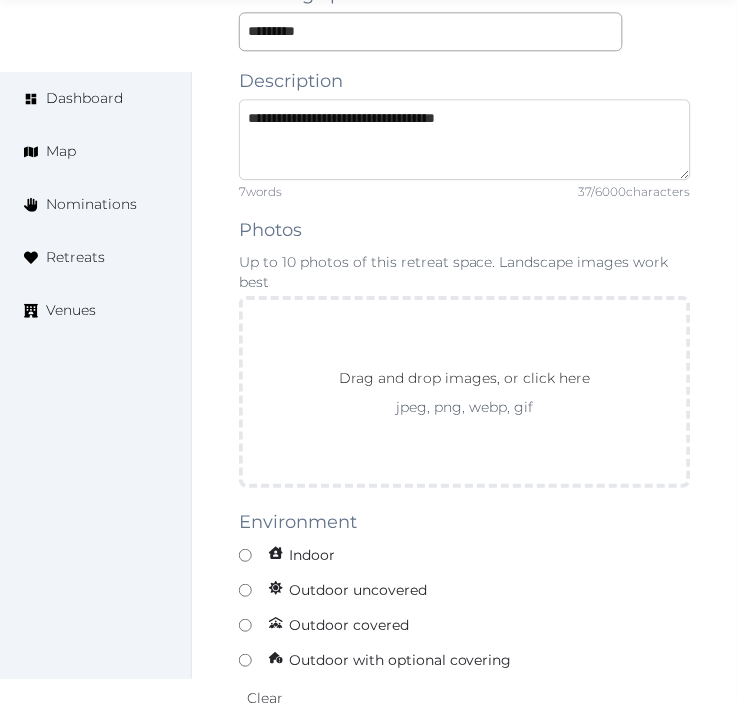 type on "**********" 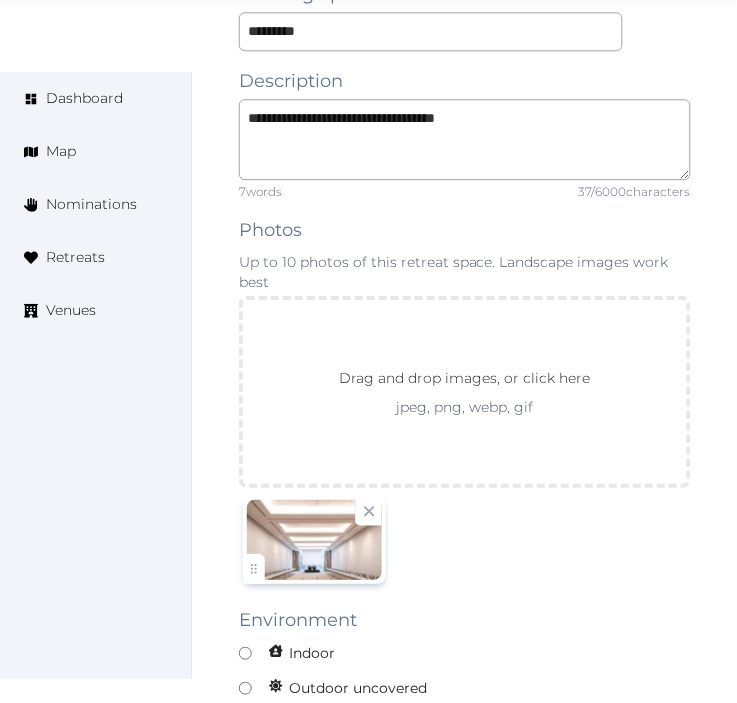 drag, startPoint x: 364, startPoint y: 512, endPoint x: 706, endPoint y: 370, distance: 370.30798 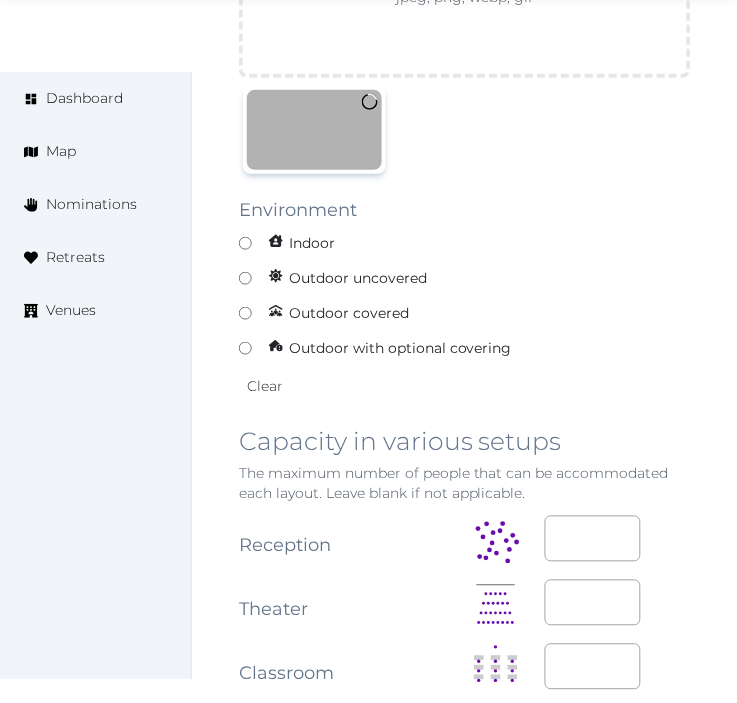 scroll, scrollTop: 2000, scrollLeft: 0, axis: vertical 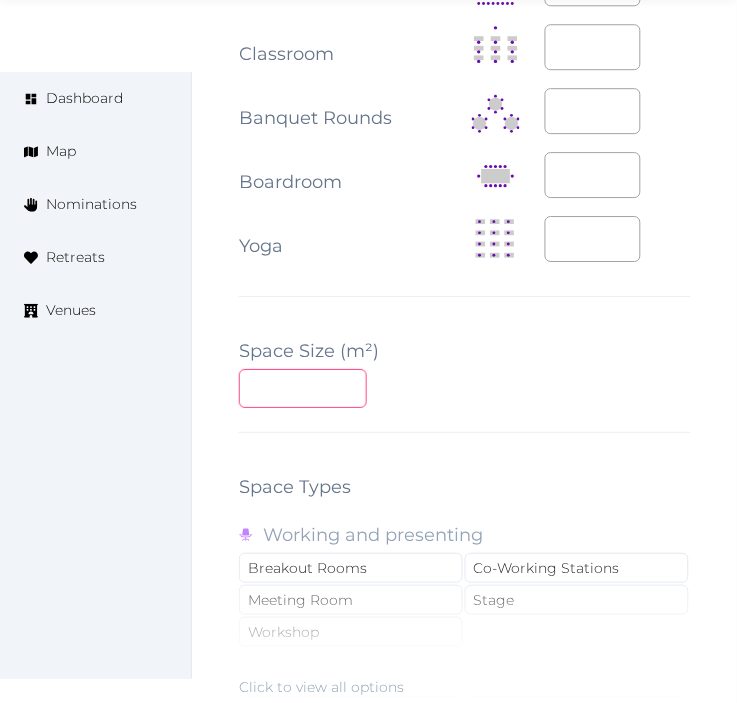click at bounding box center [303, 388] 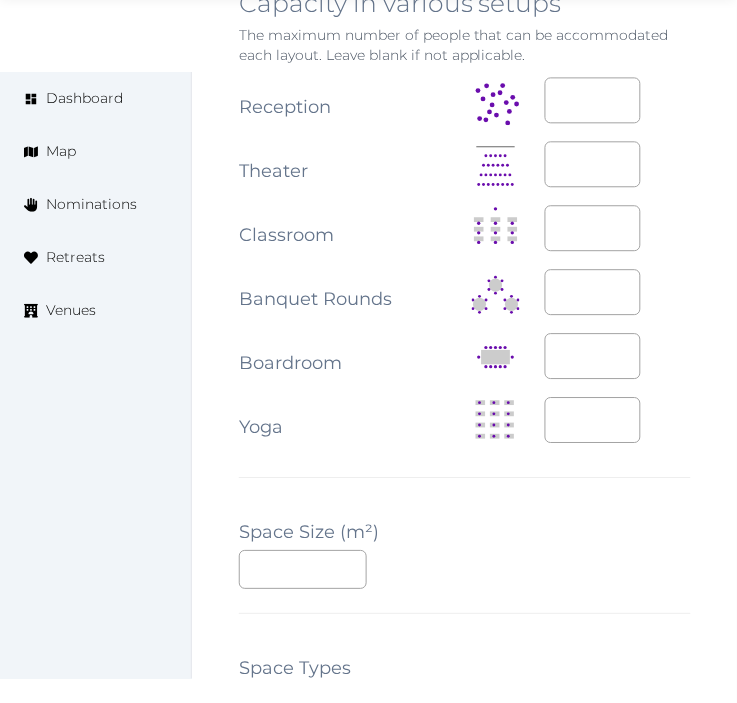 scroll, scrollTop: 2363, scrollLeft: 0, axis: vertical 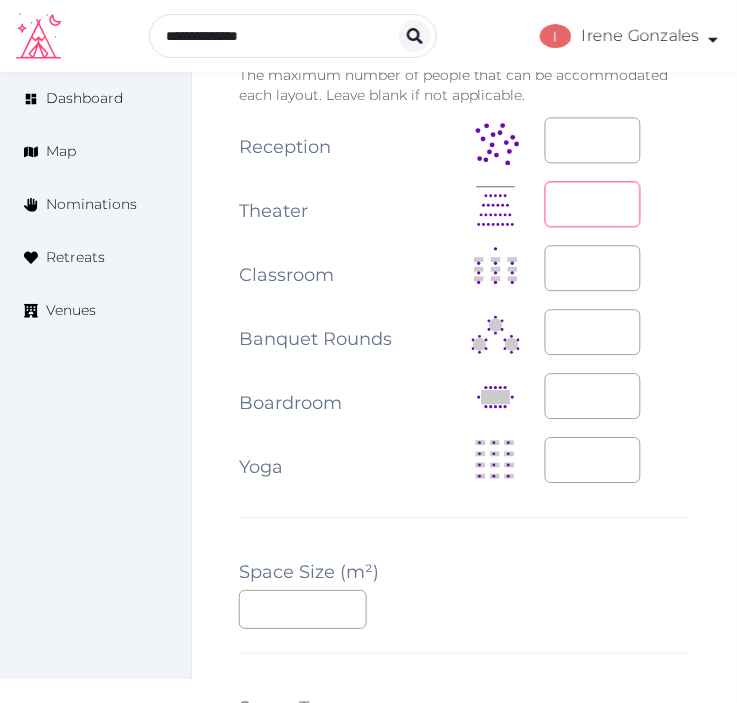 click at bounding box center (593, 205) 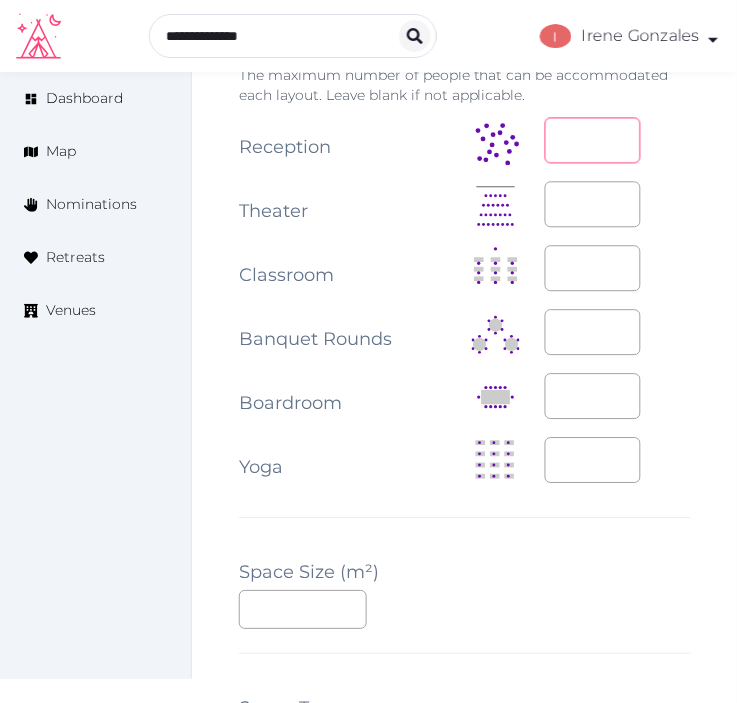 click at bounding box center [593, 141] 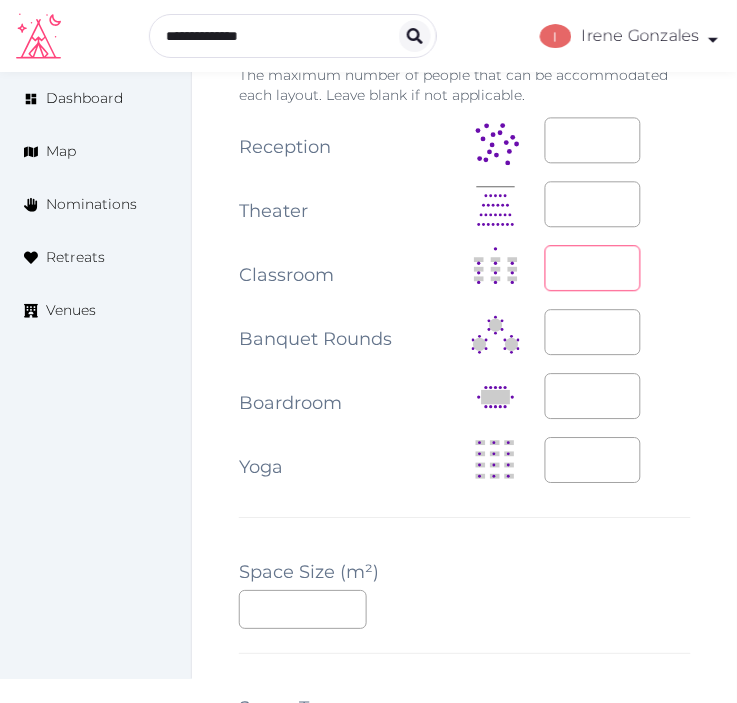 click at bounding box center [593, 269] 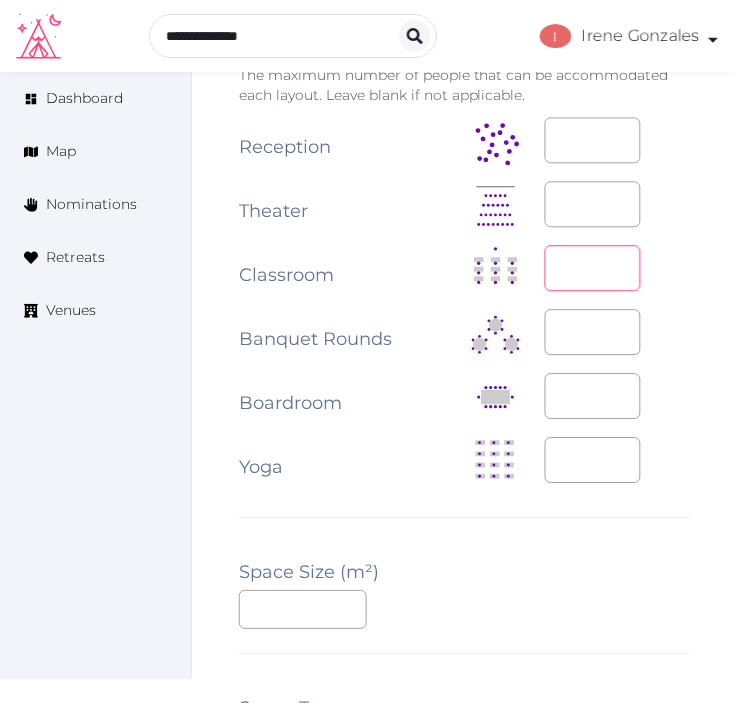 type on "**" 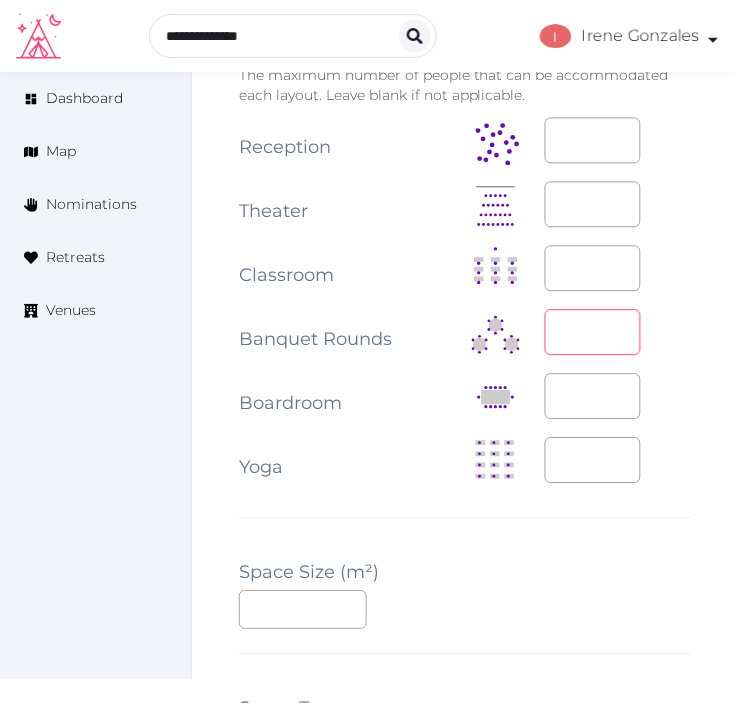 click at bounding box center [593, 333] 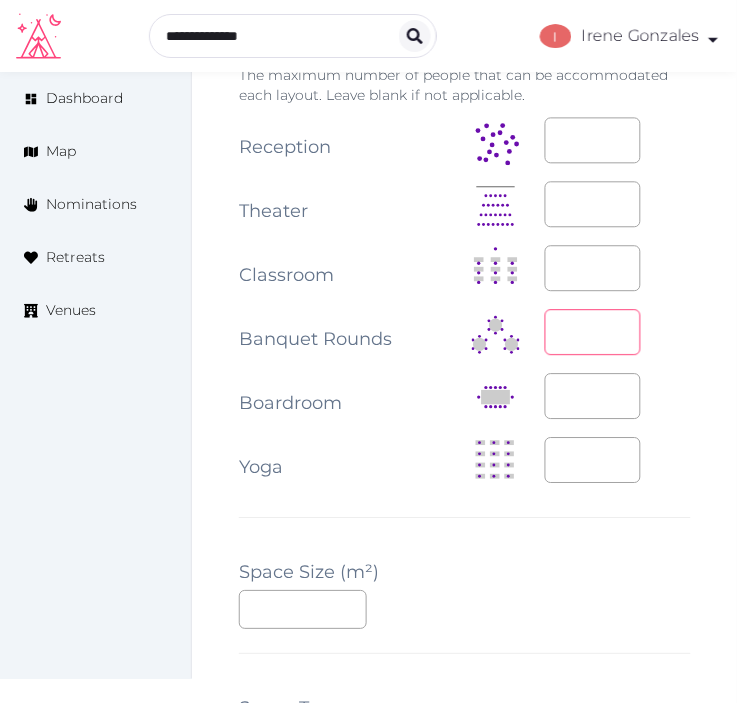 type on "***" 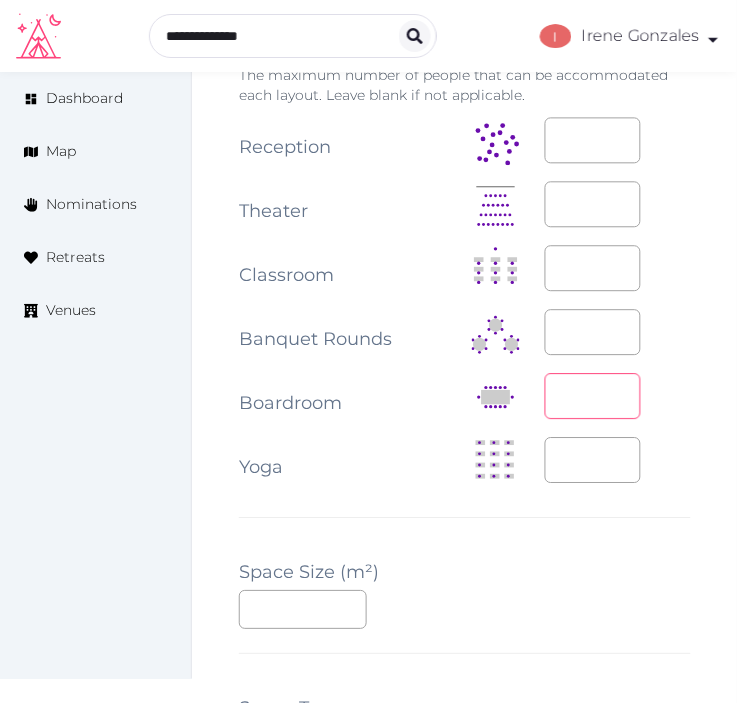 click at bounding box center [593, 397] 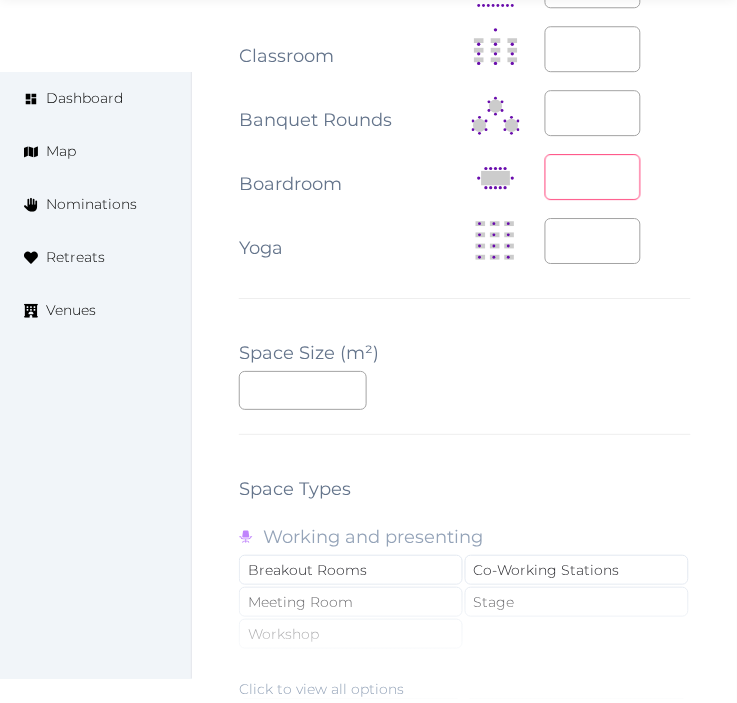 scroll, scrollTop: 2585, scrollLeft: 0, axis: vertical 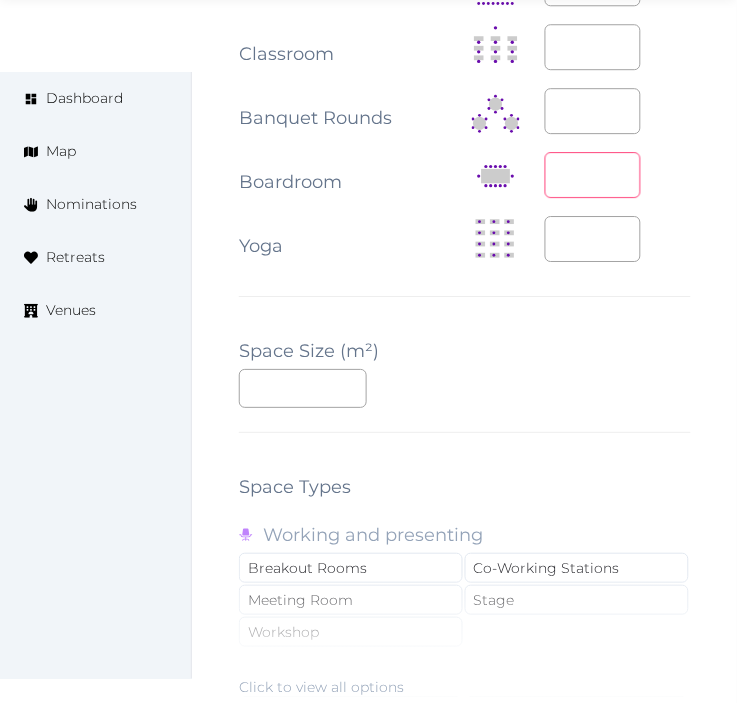 type on "**" 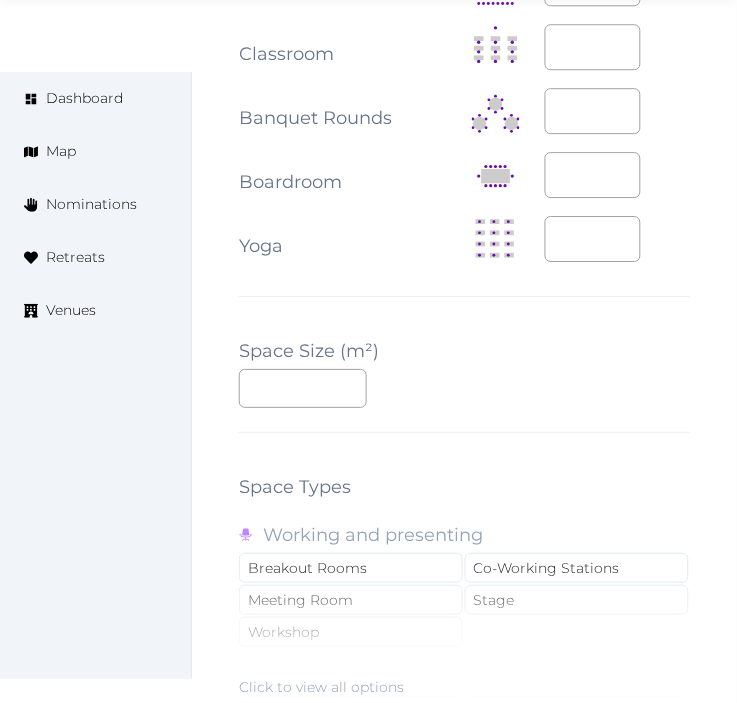 click on "***" at bounding box center [465, 388] 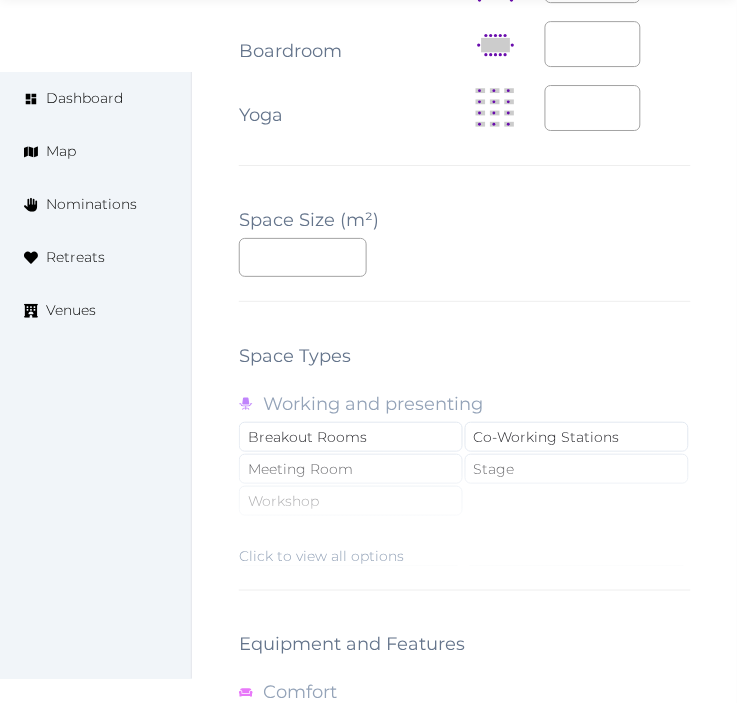 scroll, scrollTop: 2918, scrollLeft: 0, axis: vertical 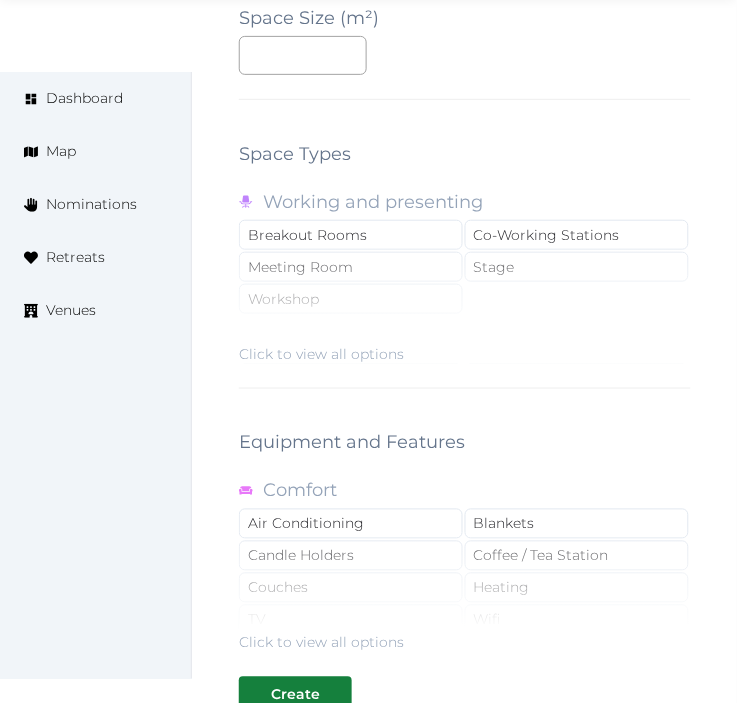 click on "Click to view all options" at bounding box center [465, 300] 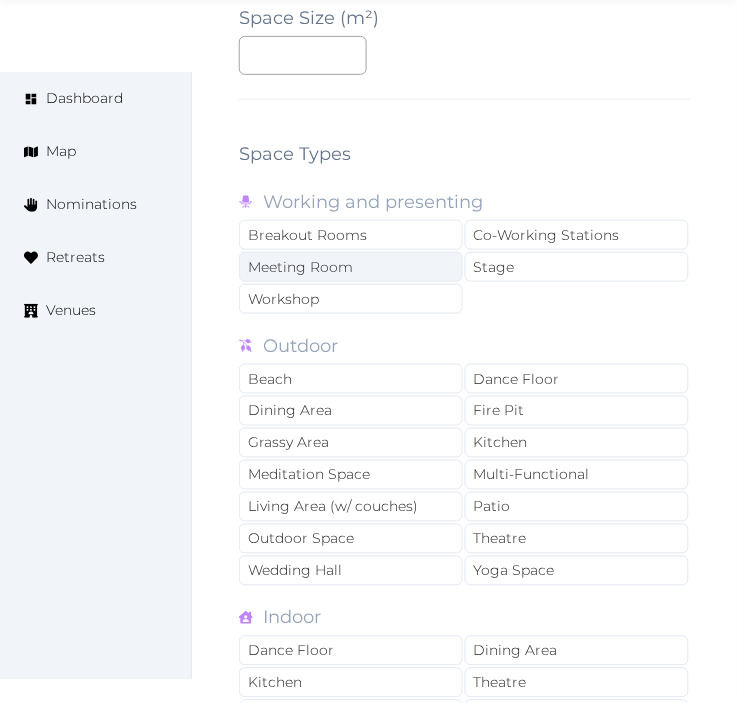 click on "Meeting Room" at bounding box center (351, 267) 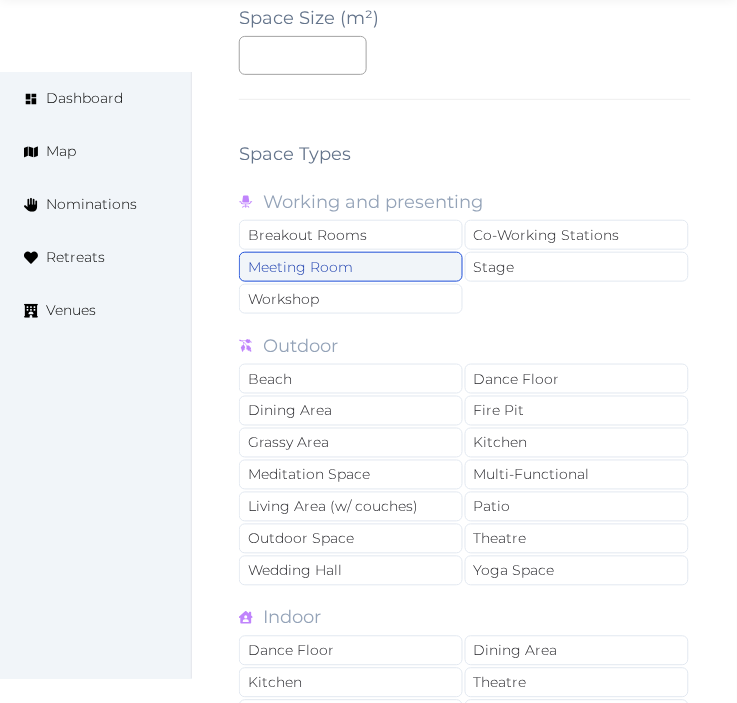 click on "Meeting Room" at bounding box center (351, 267) 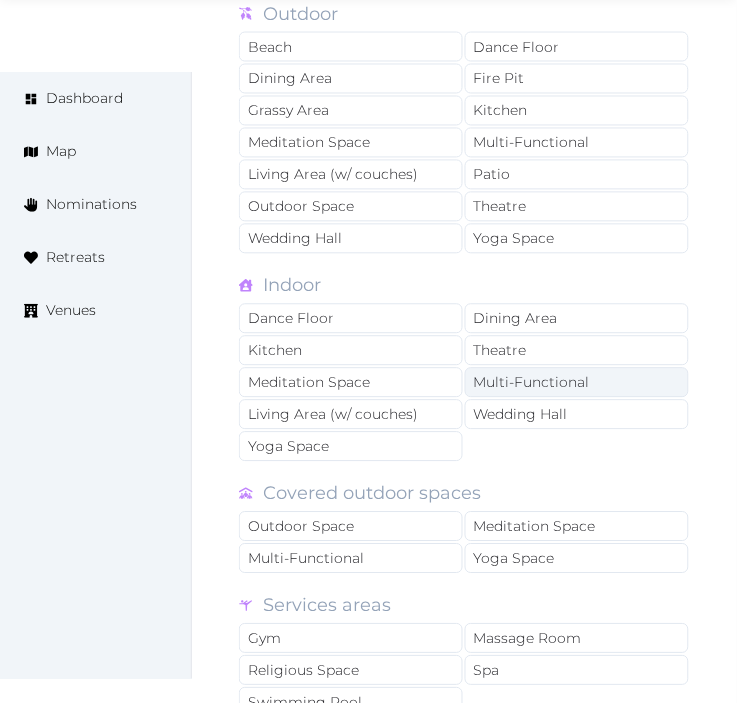 scroll, scrollTop: 3252, scrollLeft: 0, axis: vertical 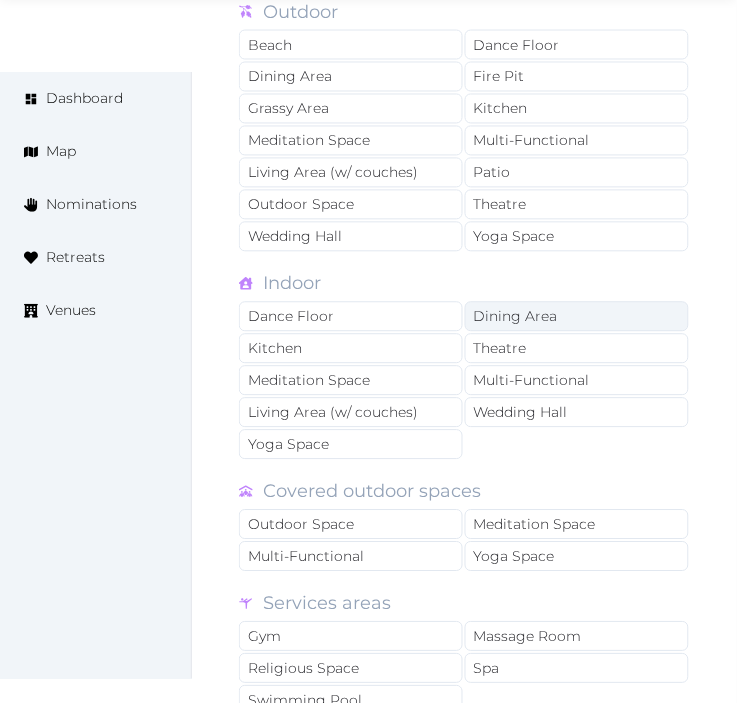 click on "Dining Area" at bounding box center [577, 317] 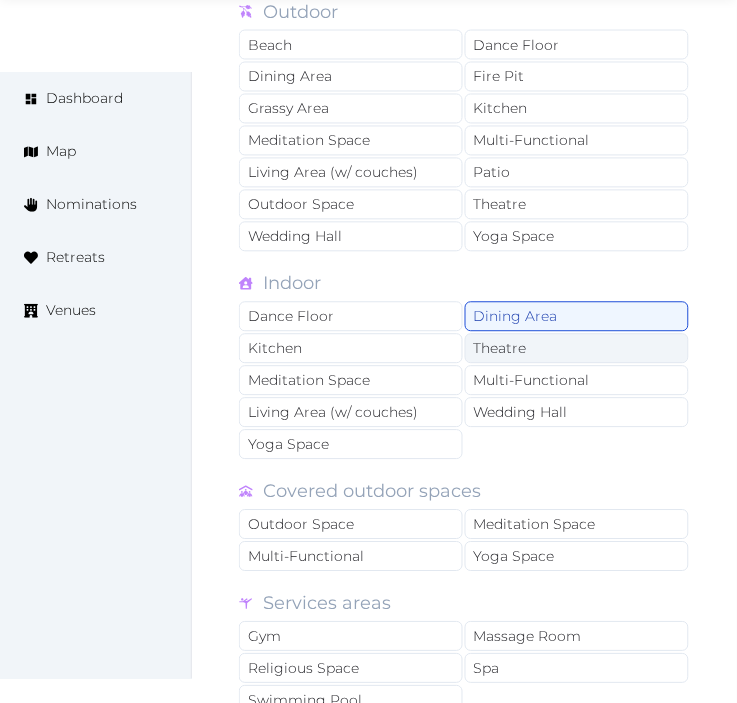 click on "Theatre" at bounding box center (577, 349) 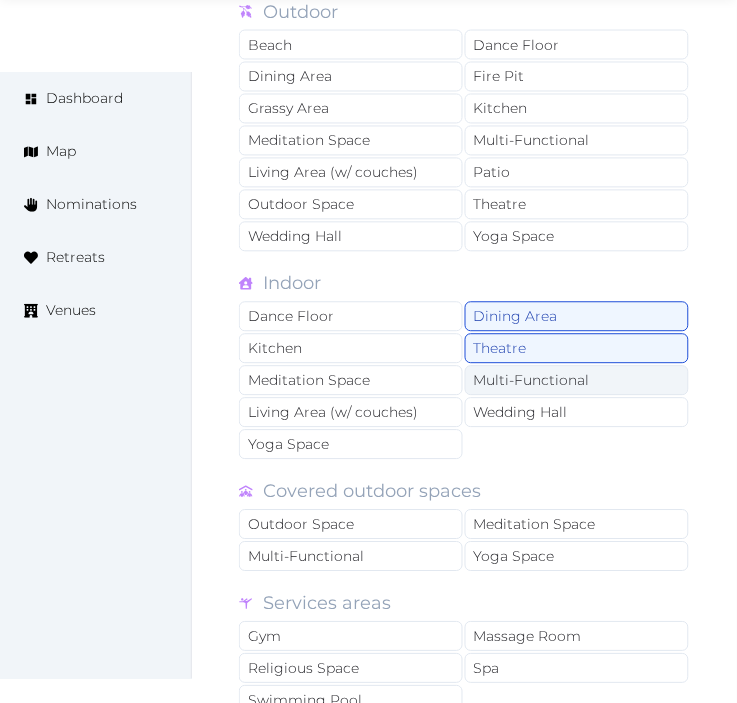 click on "Multi-Functional" at bounding box center [577, 381] 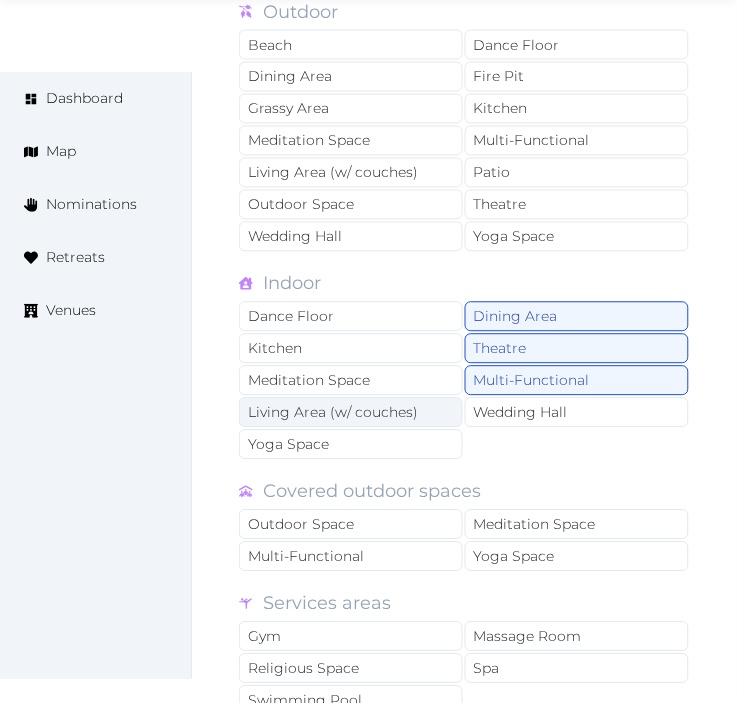 click on "Living Area (w/ couches)" at bounding box center [351, 413] 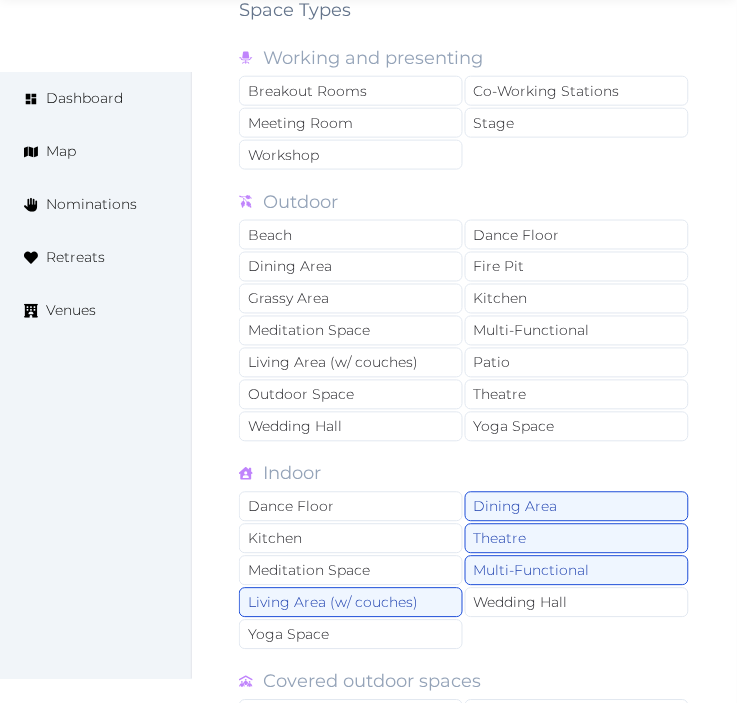 scroll, scrollTop: 3030, scrollLeft: 0, axis: vertical 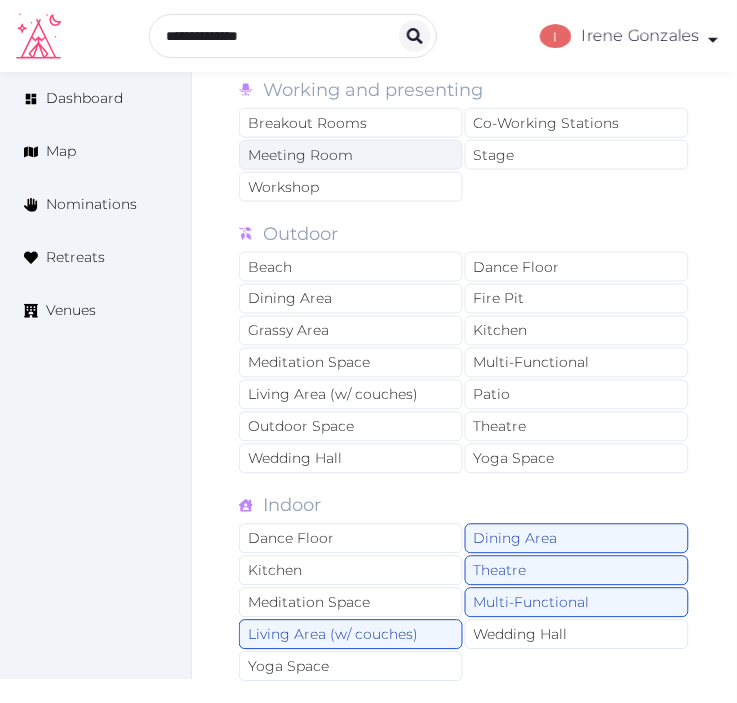 click on "Meeting Room" at bounding box center [351, 155] 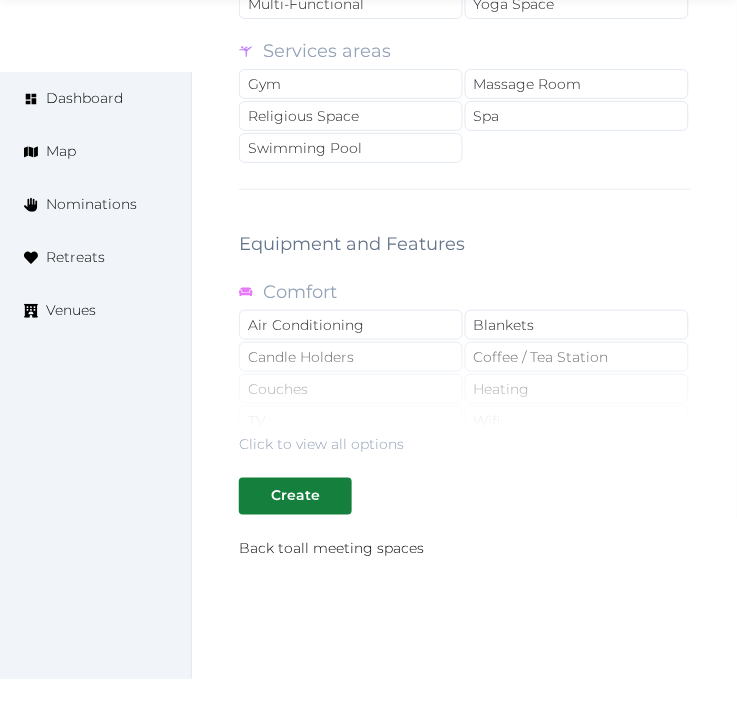 scroll, scrollTop: 3807, scrollLeft: 0, axis: vertical 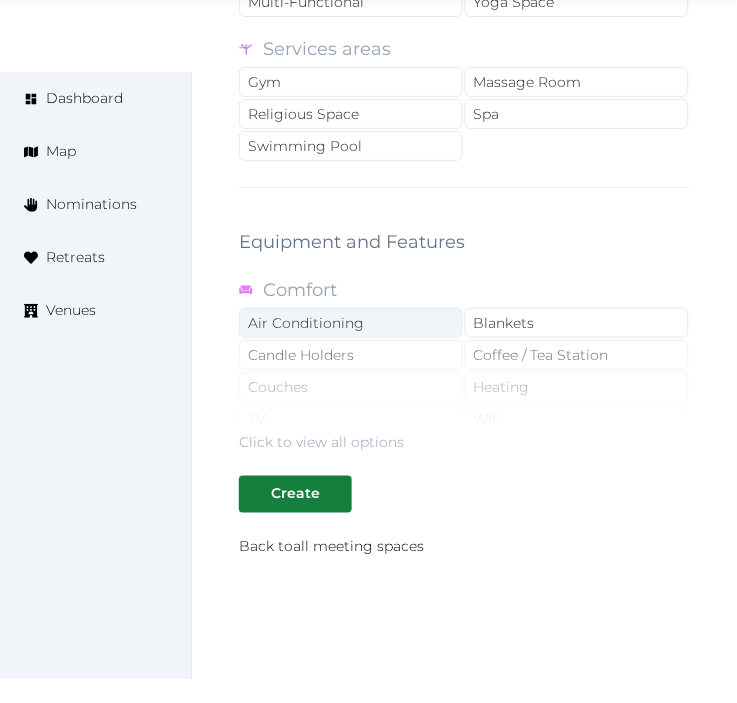 click on "Air Conditioning" at bounding box center [351, 323] 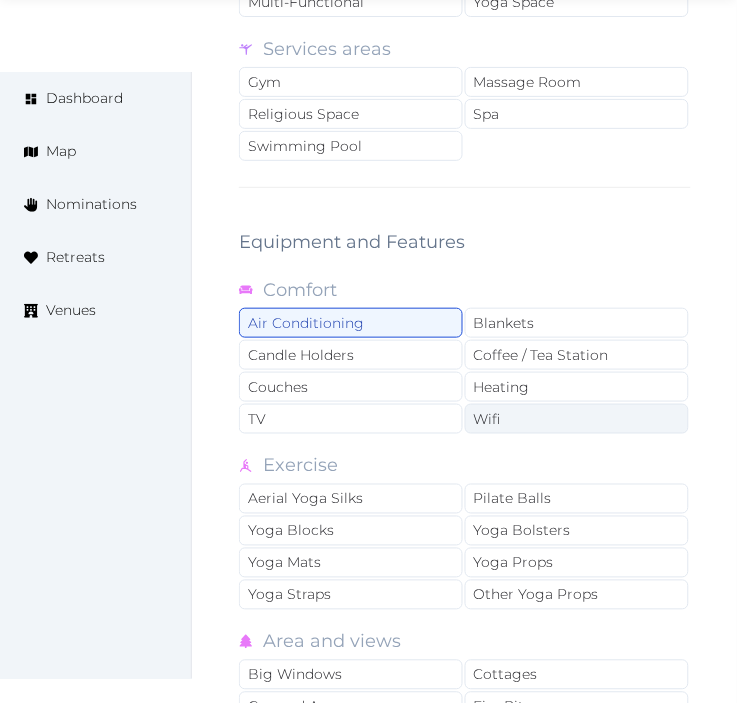 click on "Wifi" at bounding box center [577, 419] 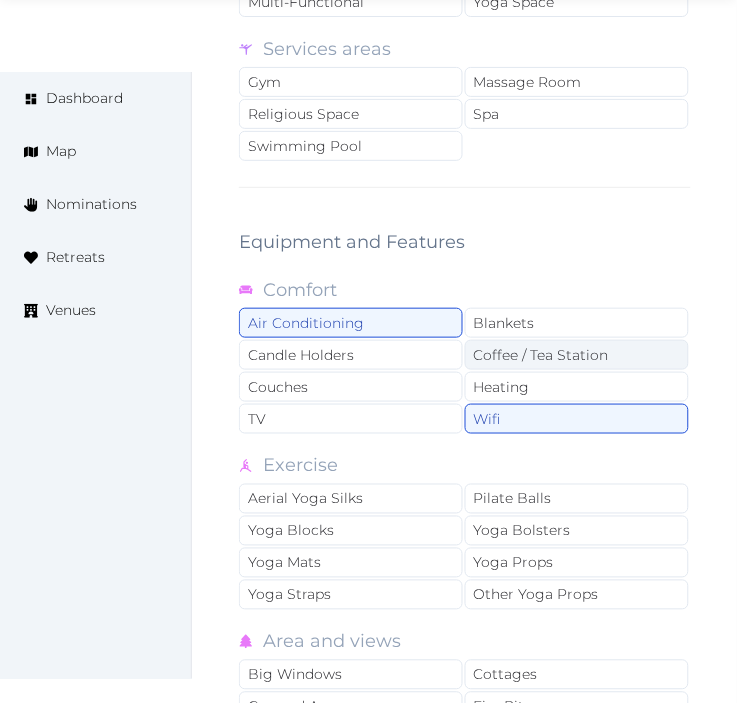 click on "Coffee / Tea Station" at bounding box center (577, 355) 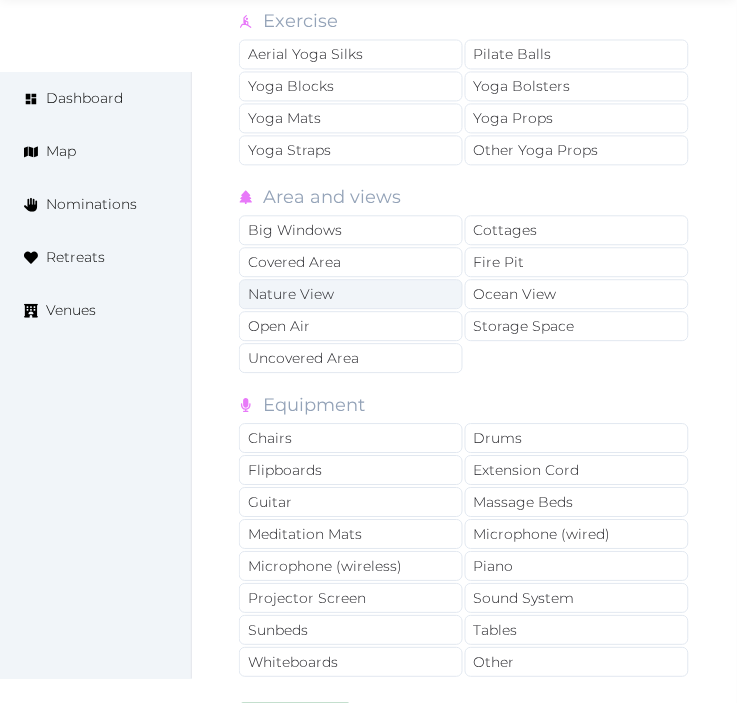 scroll, scrollTop: 4252, scrollLeft: 0, axis: vertical 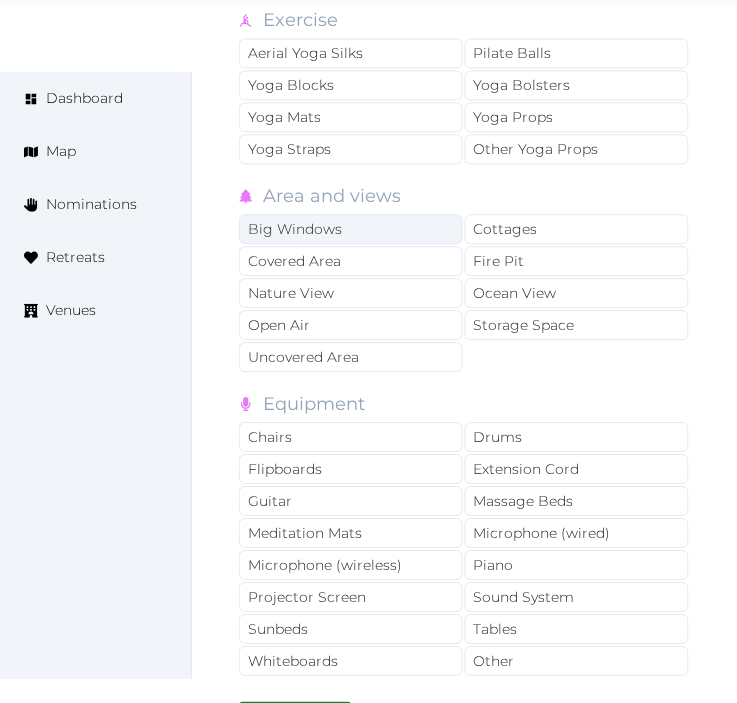 click on "Big Windows" at bounding box center [351, 230] 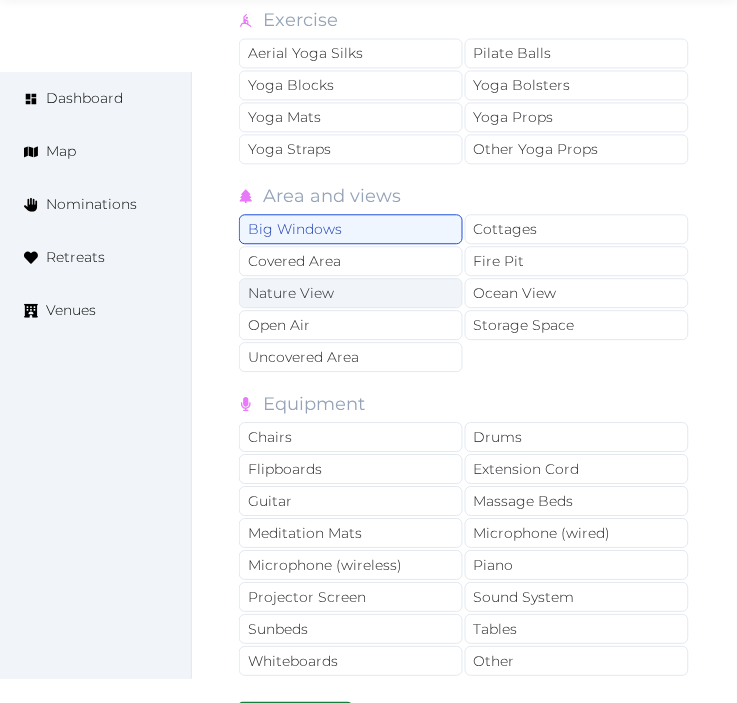click on "Nature View" at bounding box center [351, 294] 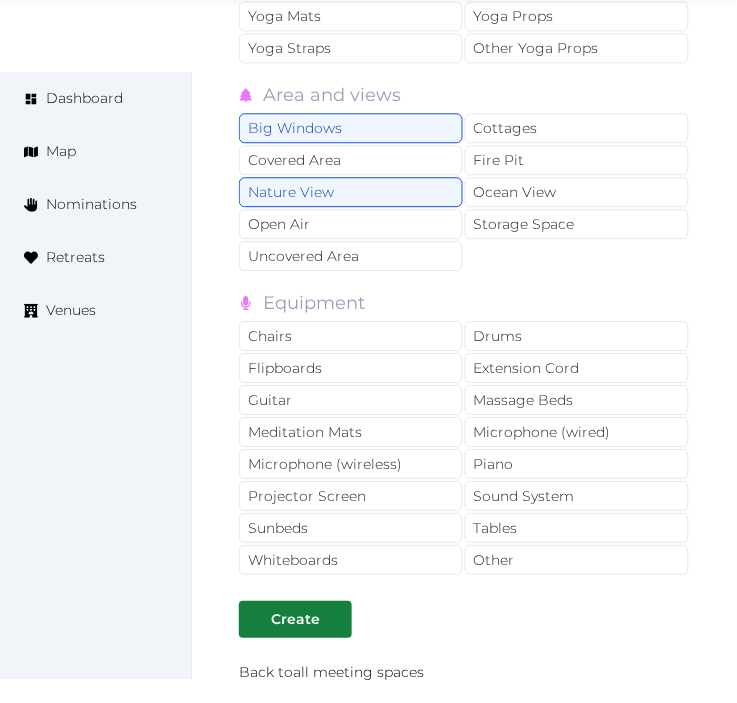 scroll, scrollTop: 4567, scrollLeft: 0, axis: vertical 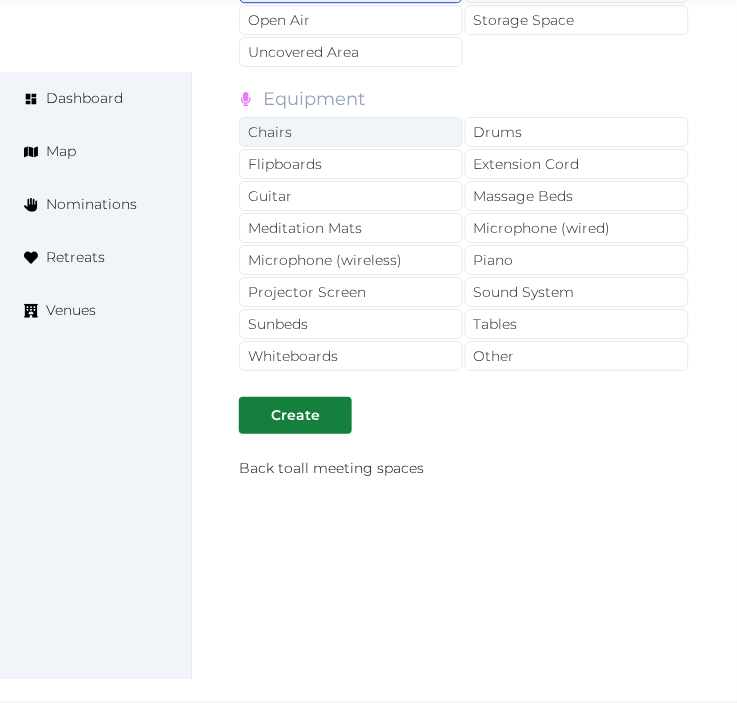 click on "Chairs" at bounding box center [351, 132] 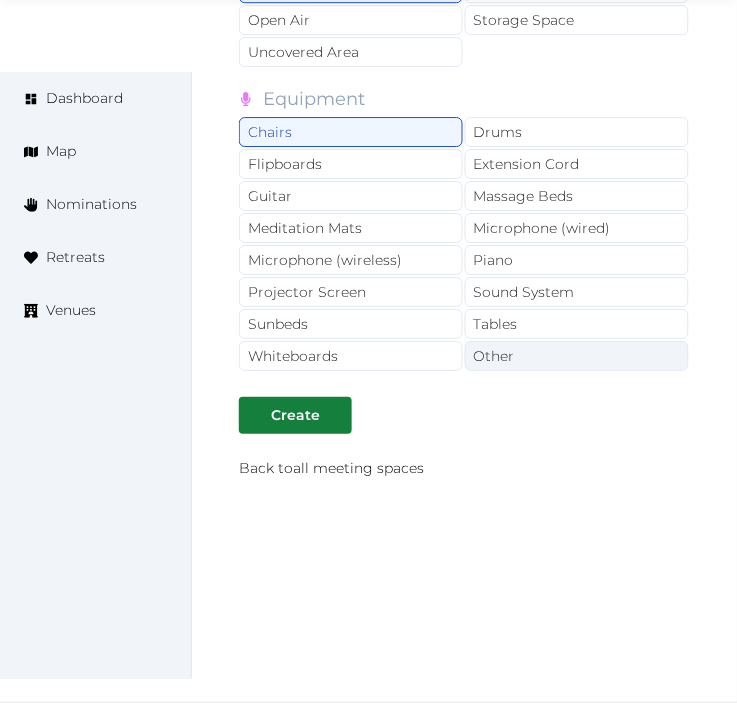 drag, startPoint x: 503, startPoint y: 330, endPoint x: 494, endPoint y: 347, distance: 19.235384 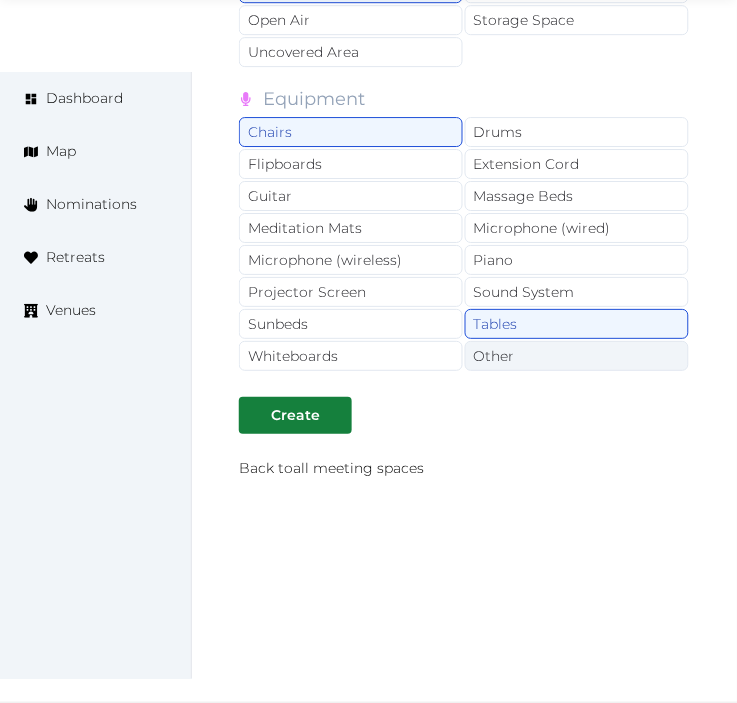 click on "Other" at bounding box center (577, 356) 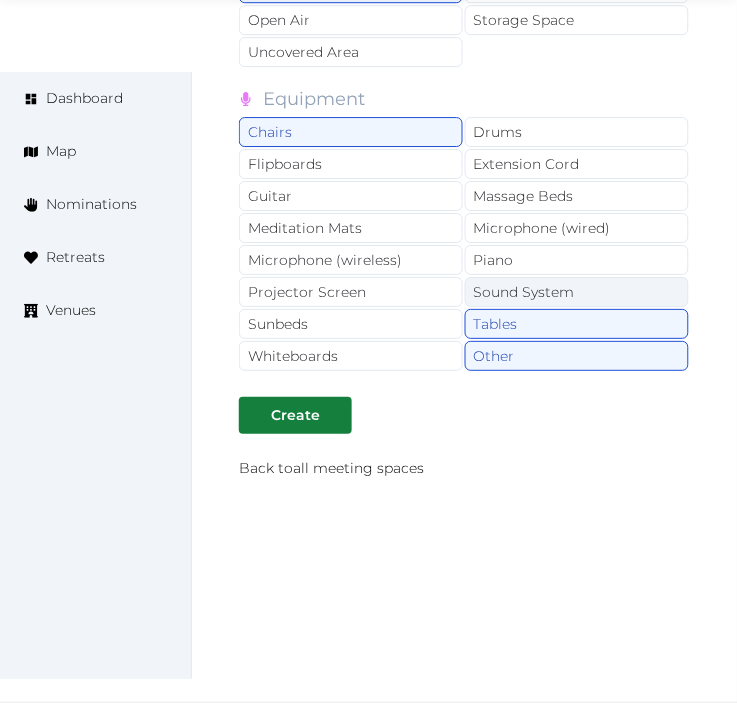 click on "Sound System" at bounding box center [577, 292] 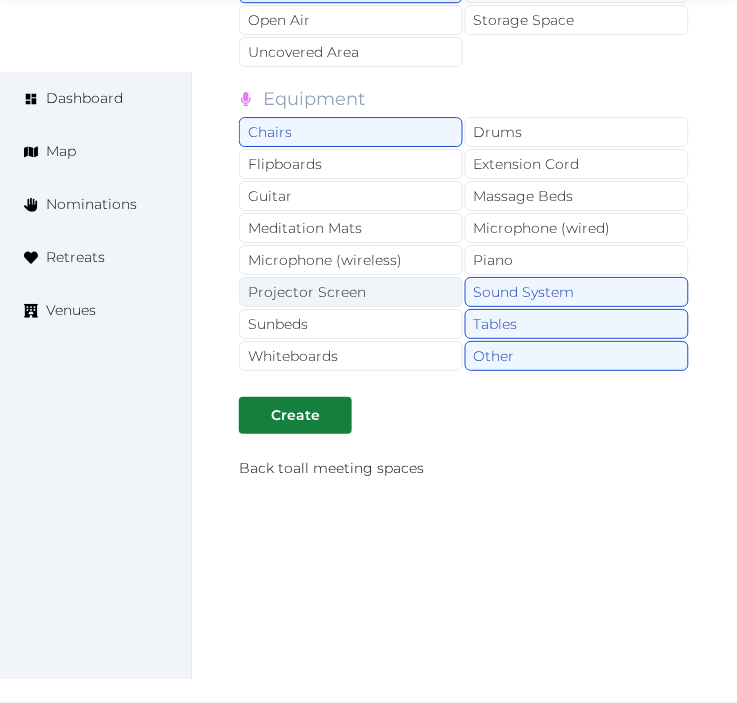 click on "Projector Screen" at bounding box center (351, 292) 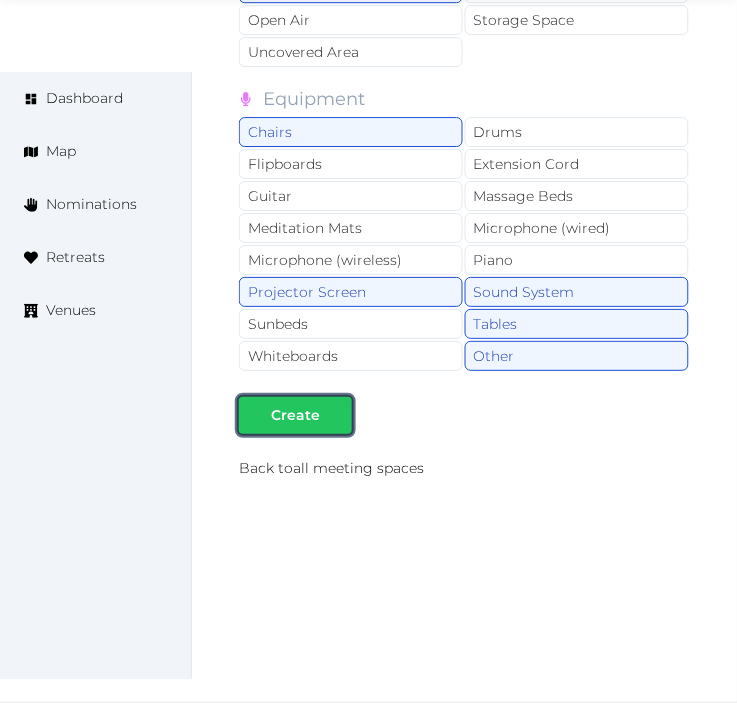click on "Create" at bounding box center [295, 415] 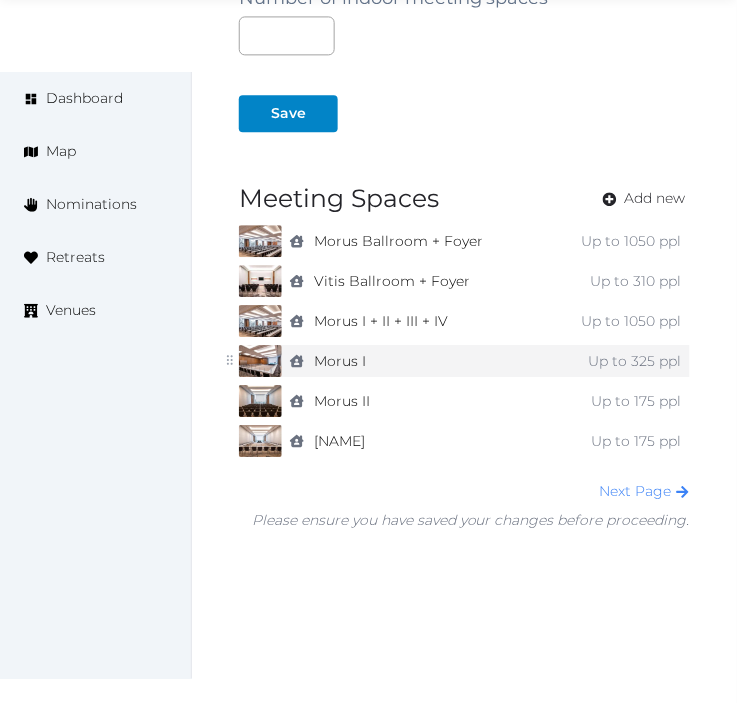scroll, scrollTop: 1546, scrollLeft: 0, axis: vertical 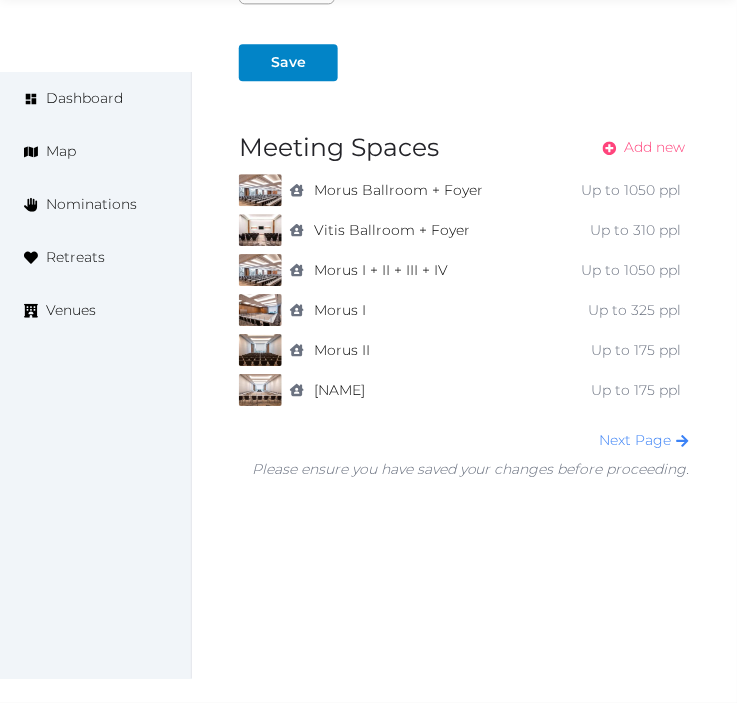 click on "Add new" at bounding box center (655, 147) 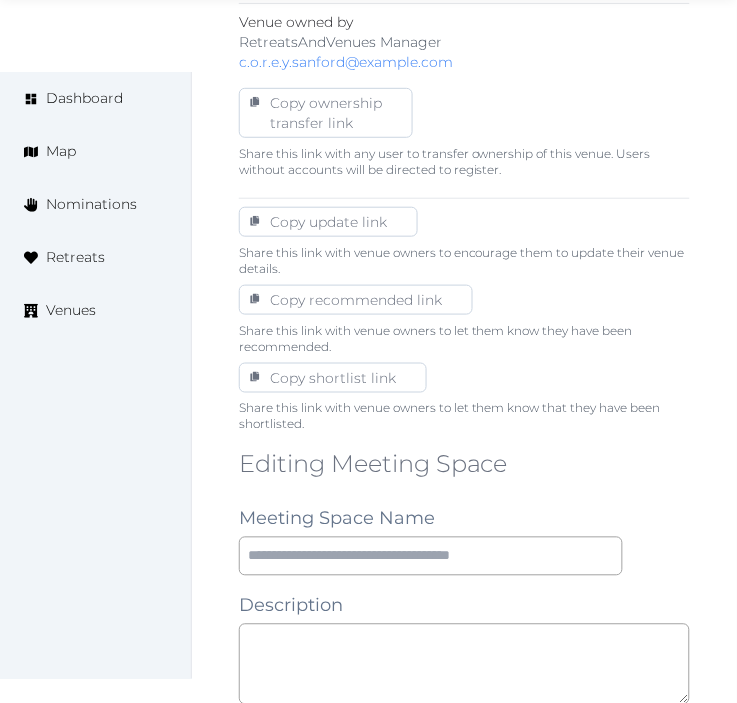 scroll, scrollTop: 1333, scrollLeft: 0, axis: vertical 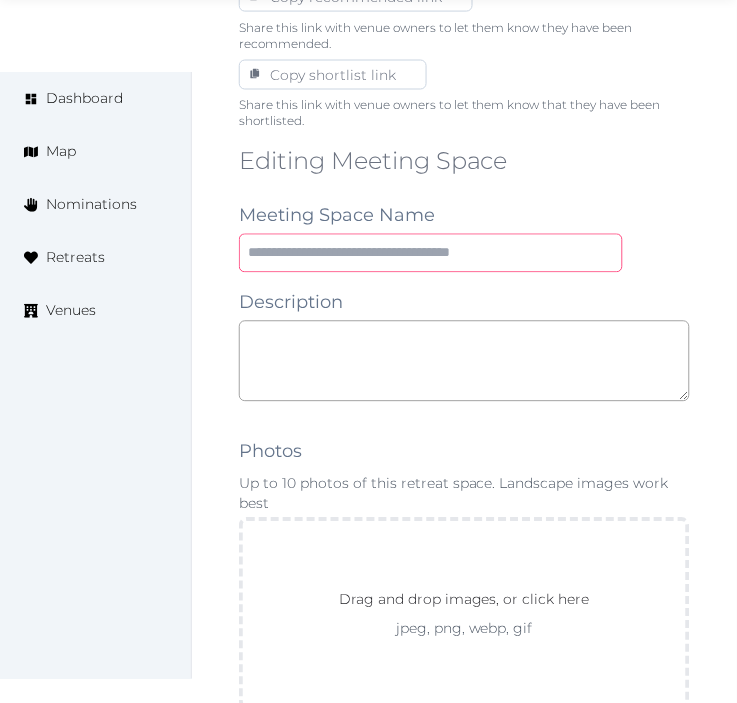 click at bounding box center (431, 253) 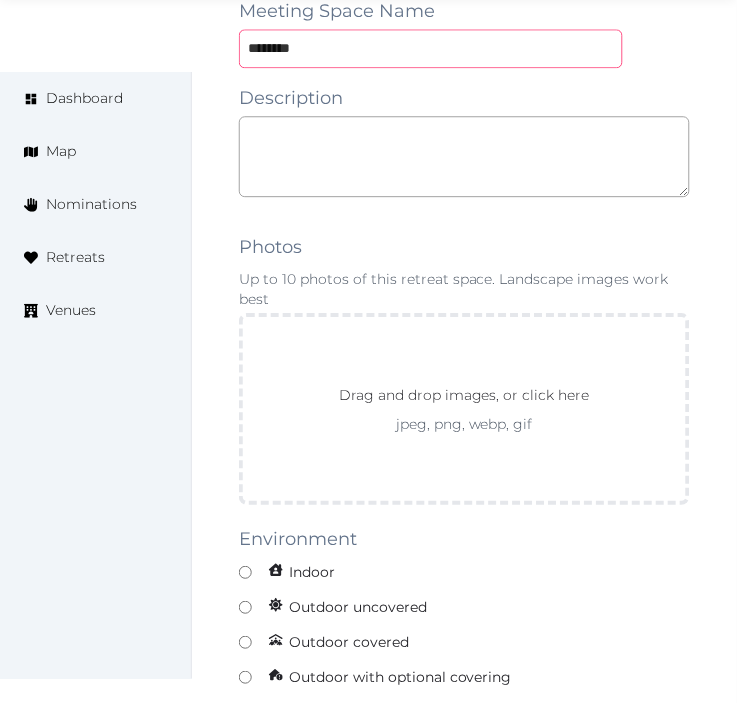 scroll, scrollTop: 1555, scrollLeft: 0, axis: vertical 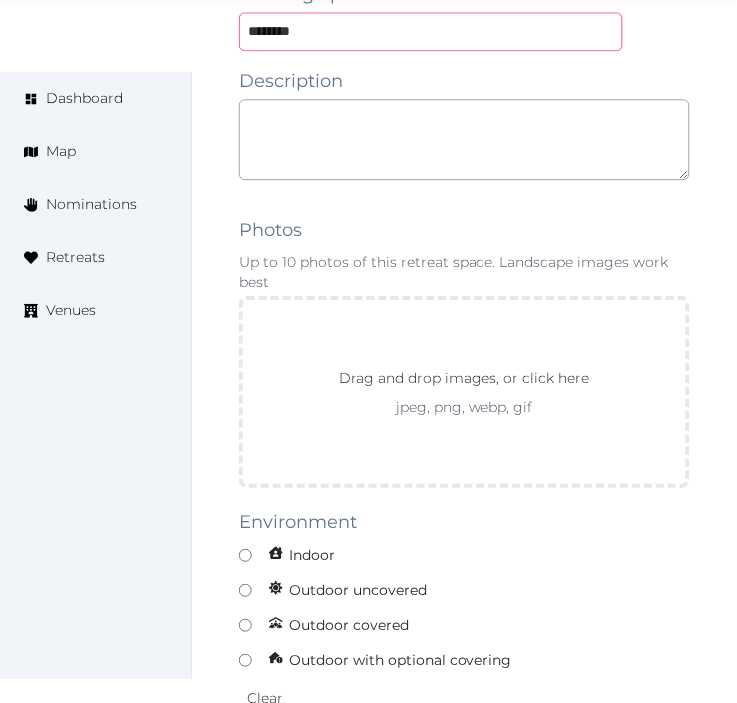 type on "********" 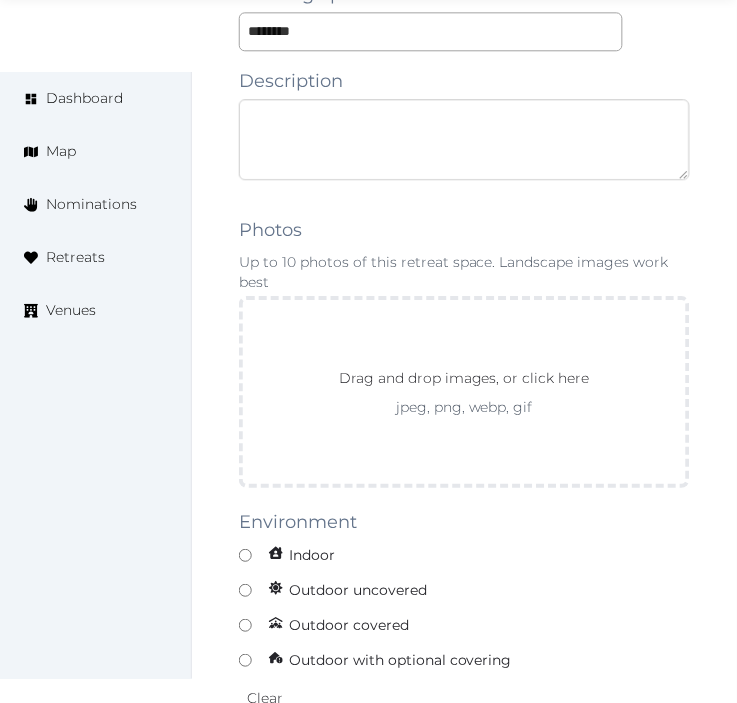 click at bounding box center (464, 139) 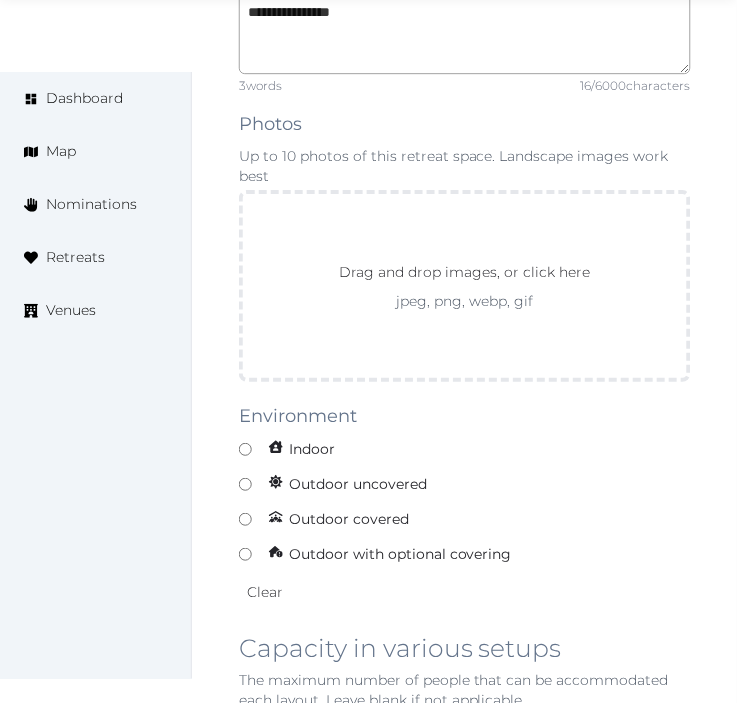 scroll, scrollTop: 1555, scrollLeft: 0, axis: vertical 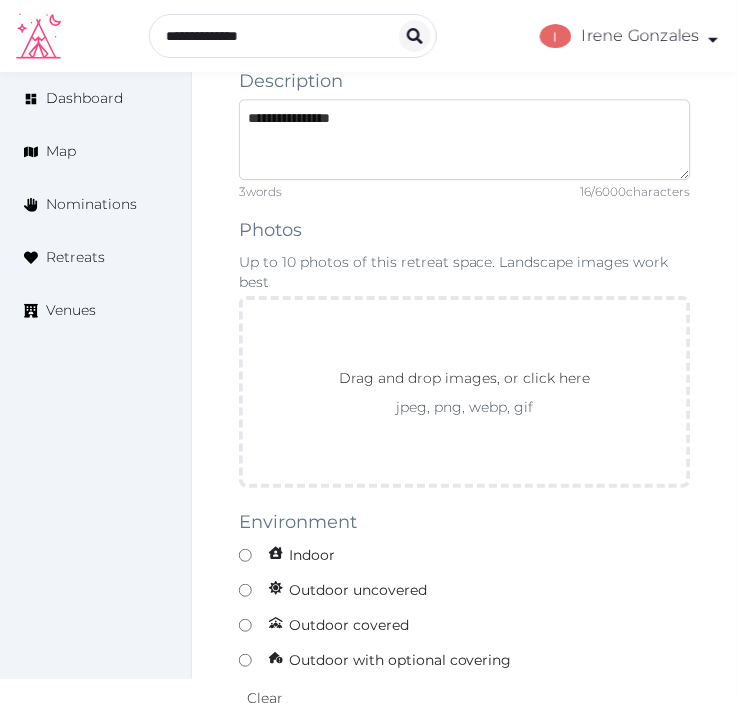 click on "**********" at bounding box center [465, 139] 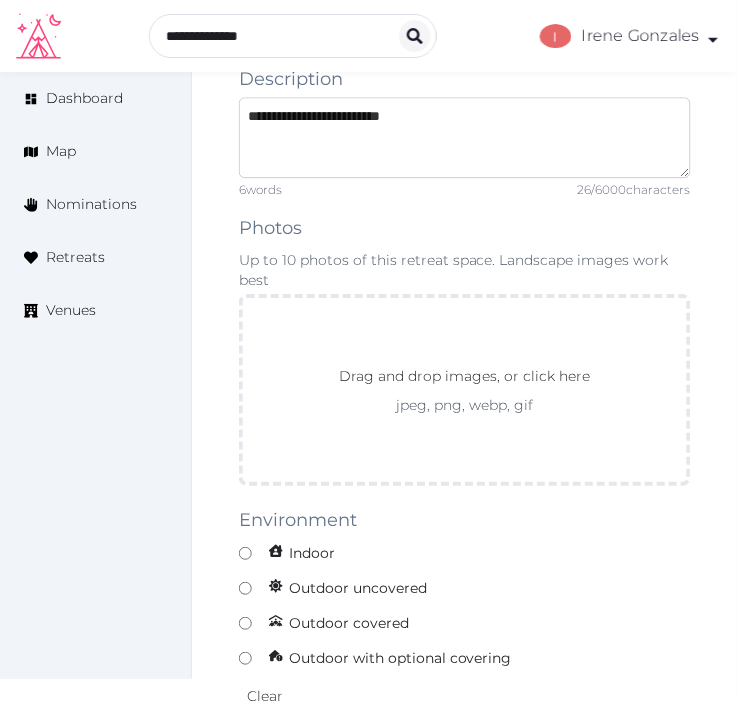 scroll, scrollTop: 1555, scrollLeft: 0, axis: vertical 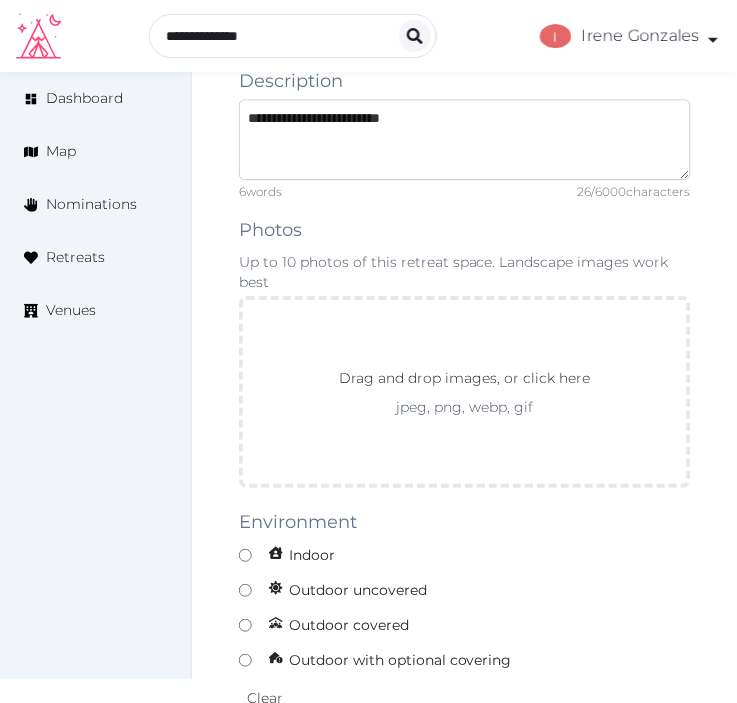 click on "**********" at bounding box center (465, 139) 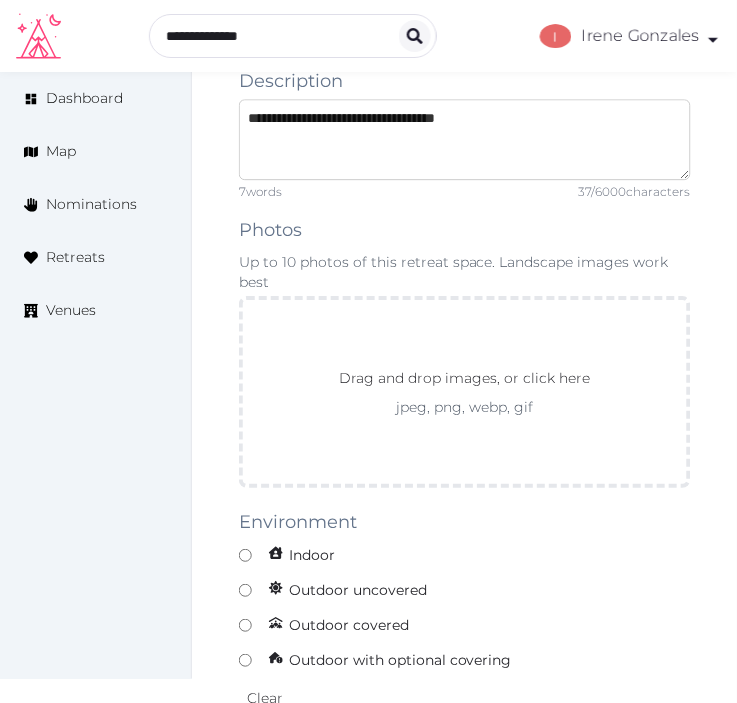 type on "**********" 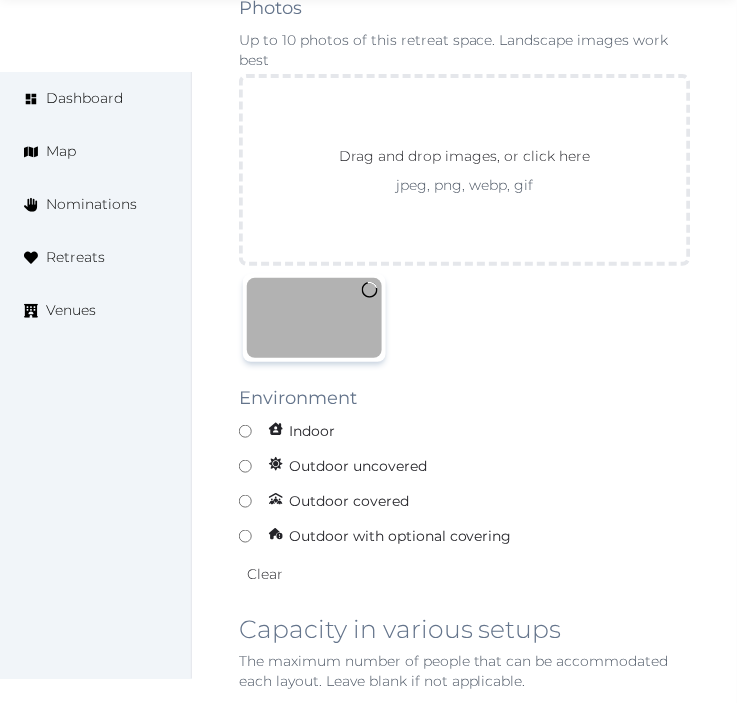 scroll, scrollTop: 2000, scrollLeft: 0, axis: vertical 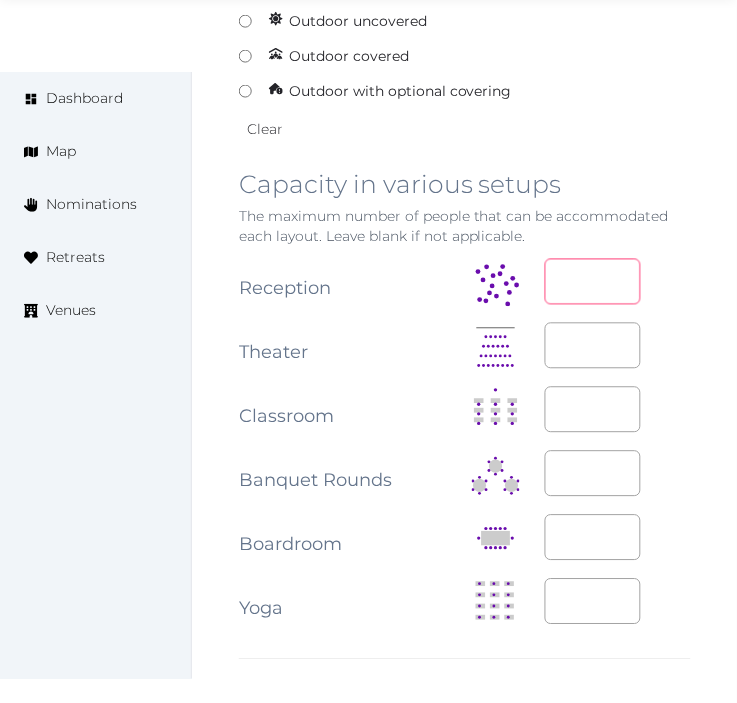 click at bounding box center (593, 282) 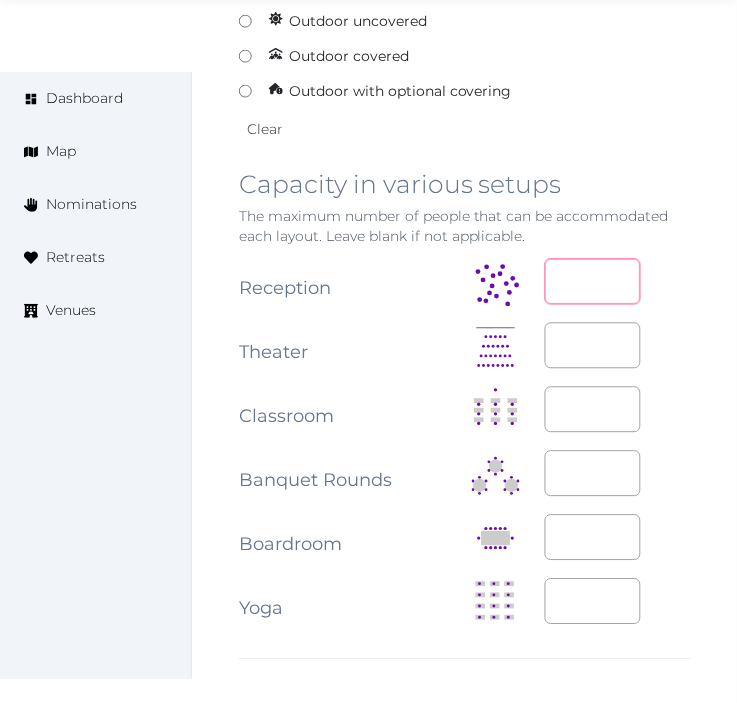 type on "***" 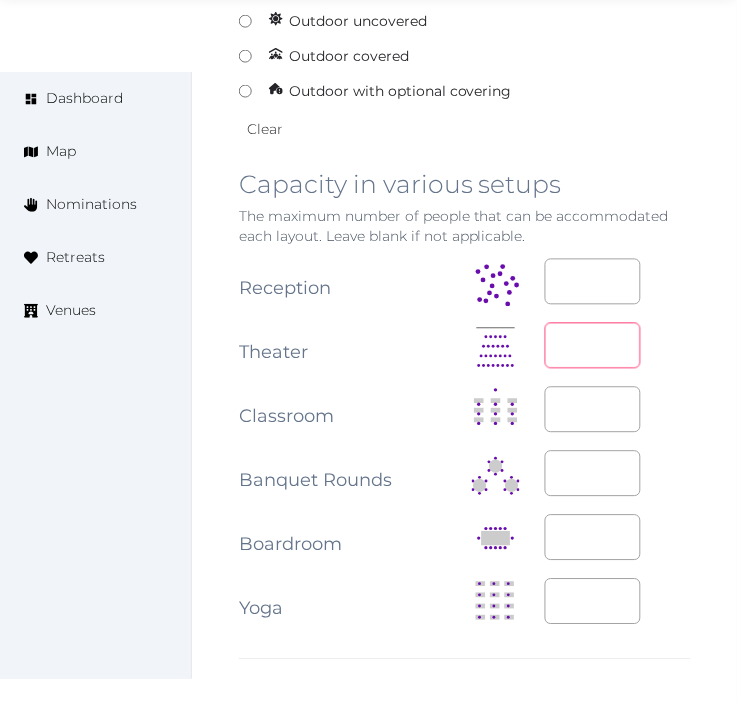click at bounding box center (593, 346) 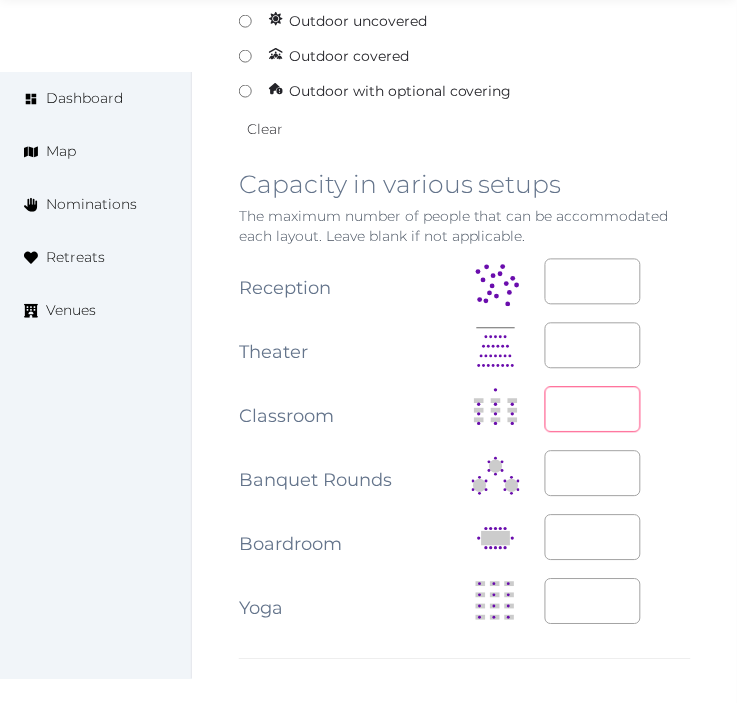 click at bounding box center [593, 410] 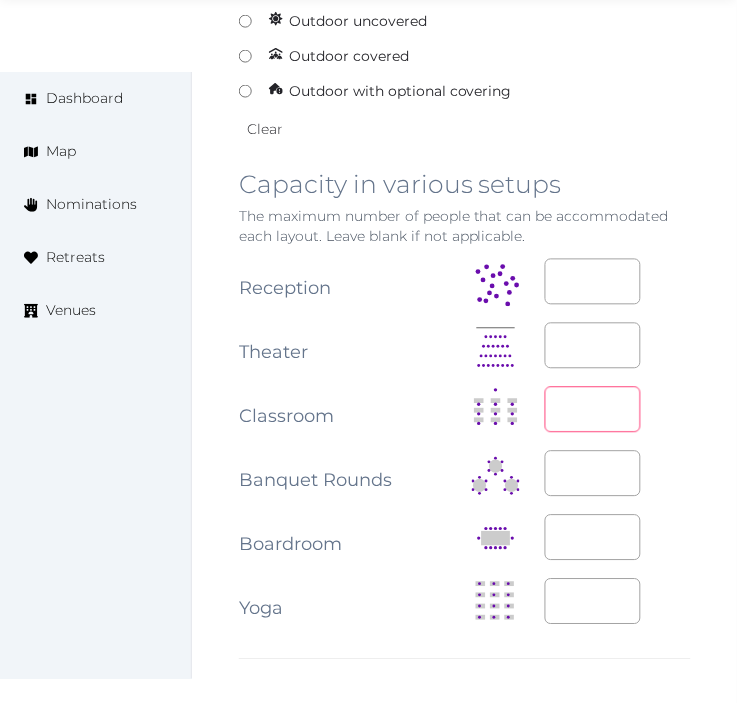 type on "***" 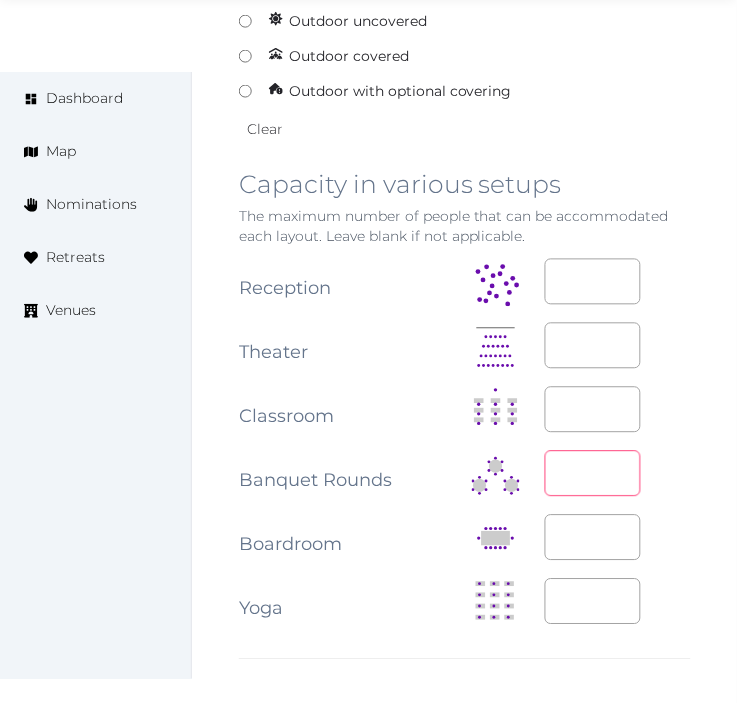 click at bounding box center (593, 474) 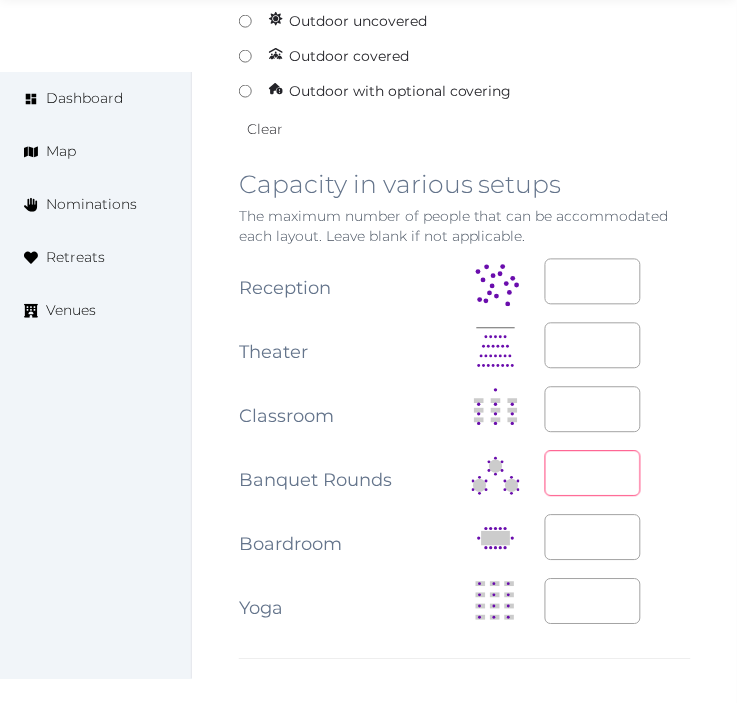 type on "***" 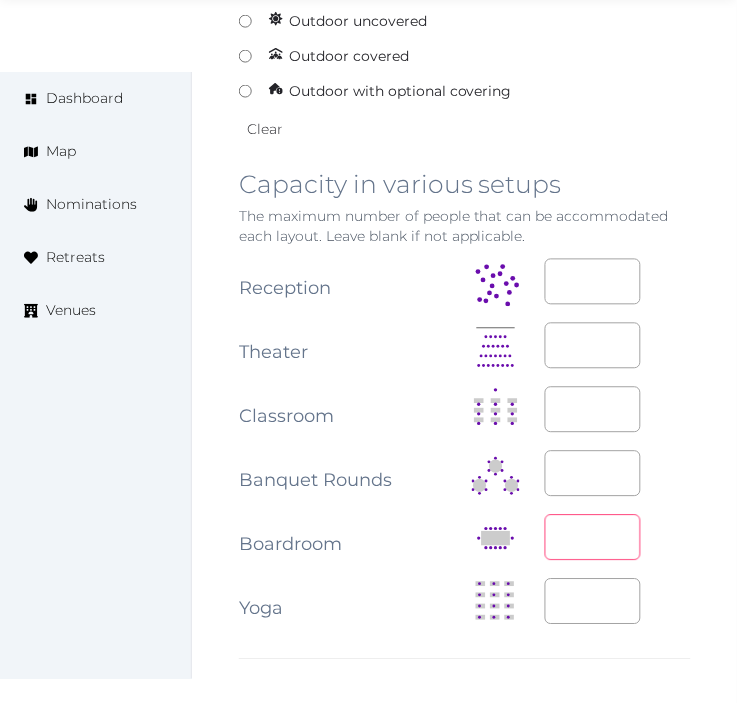 click at bounding box center (593, 538) 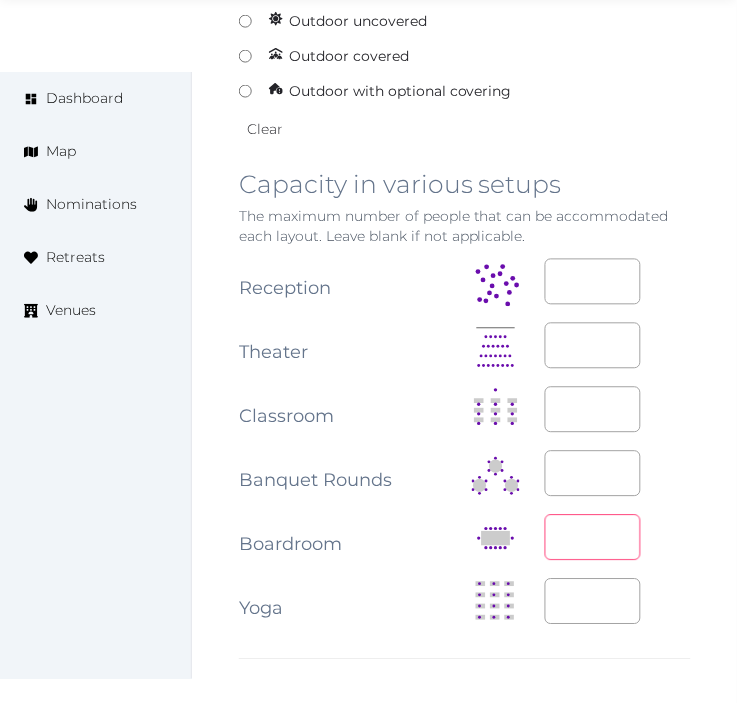 type on "***" 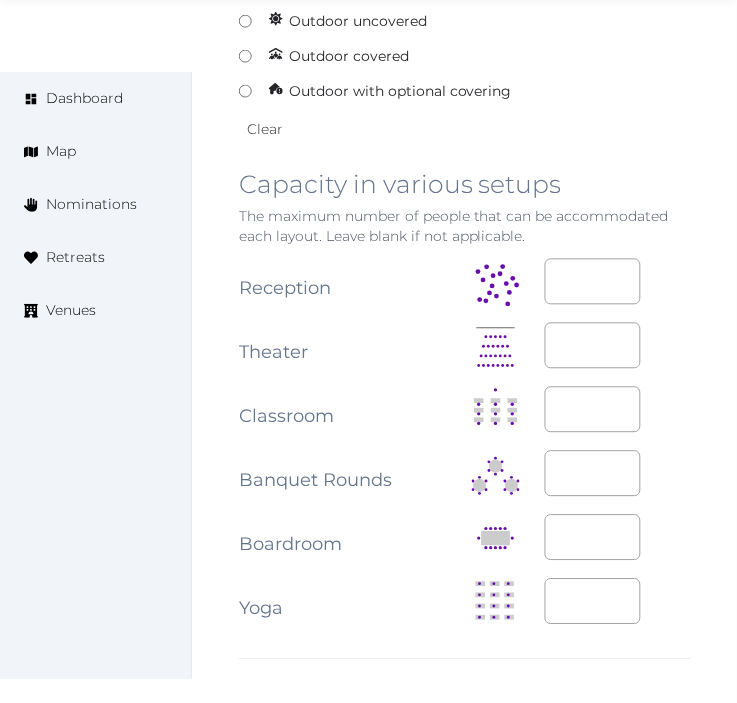 click on "***" at bounding box center [618, 538] 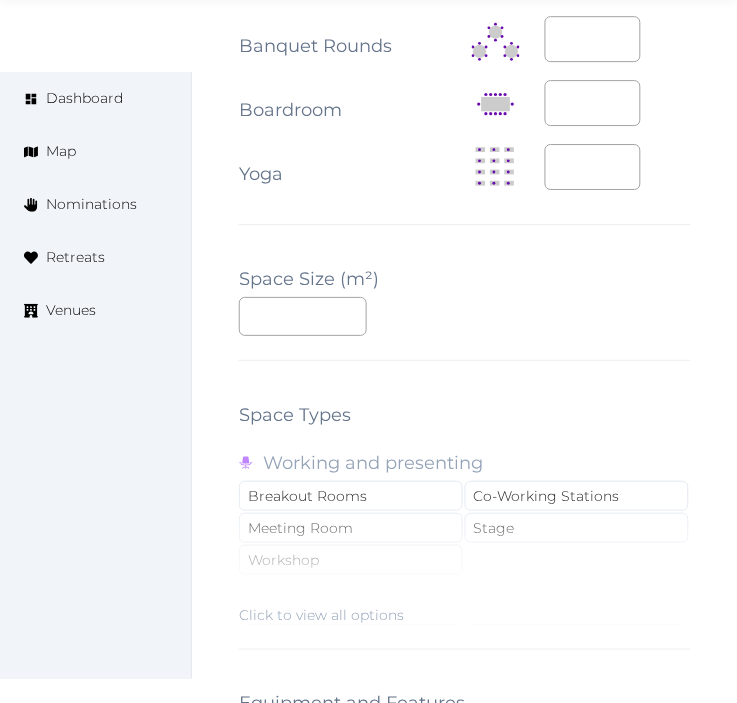 scroll, scrollTop: 2666, scrollLeft: 0, axis: vertical 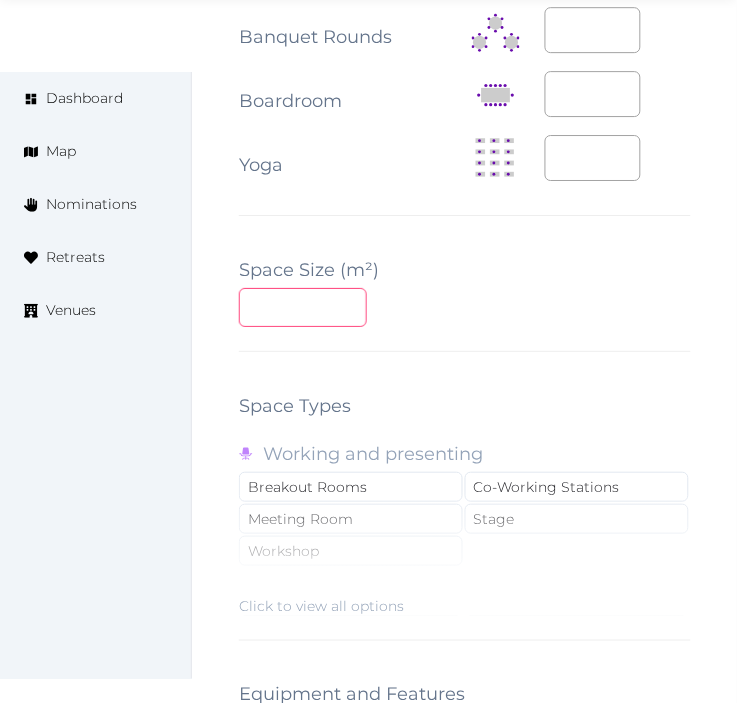 click at bounding box center (303, 307) 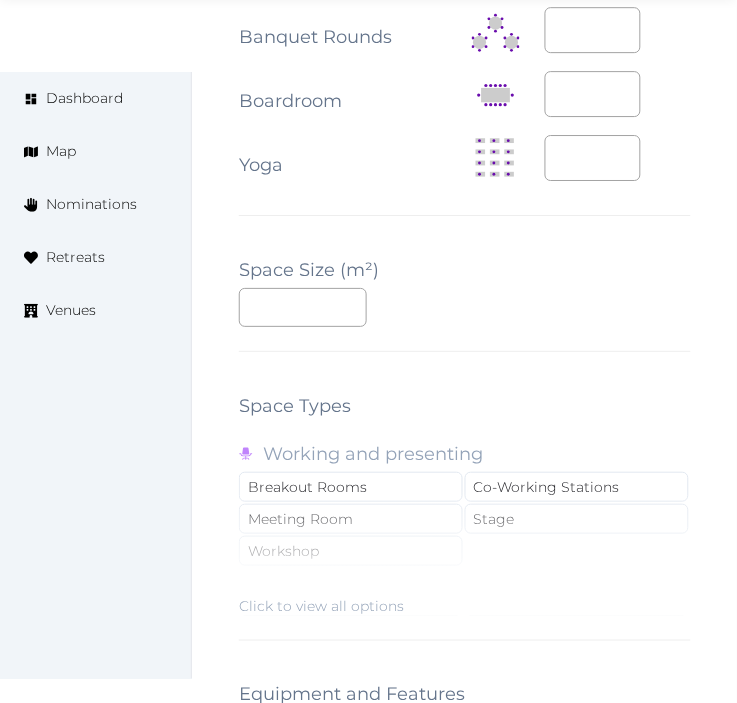 click on "**********" at bounding box center [465, 0] 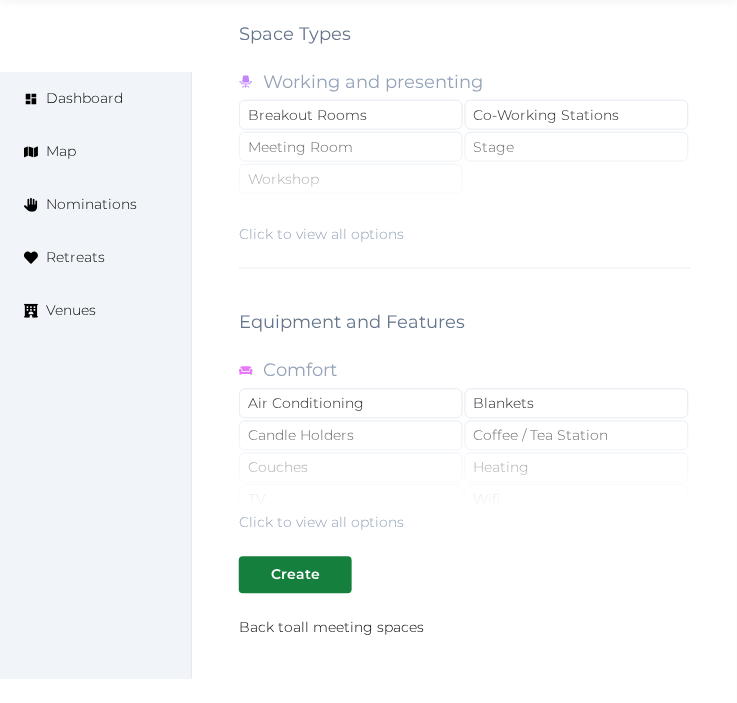 scroll, scrollTop: 3000, scrollLeft: 0, axis: vertical 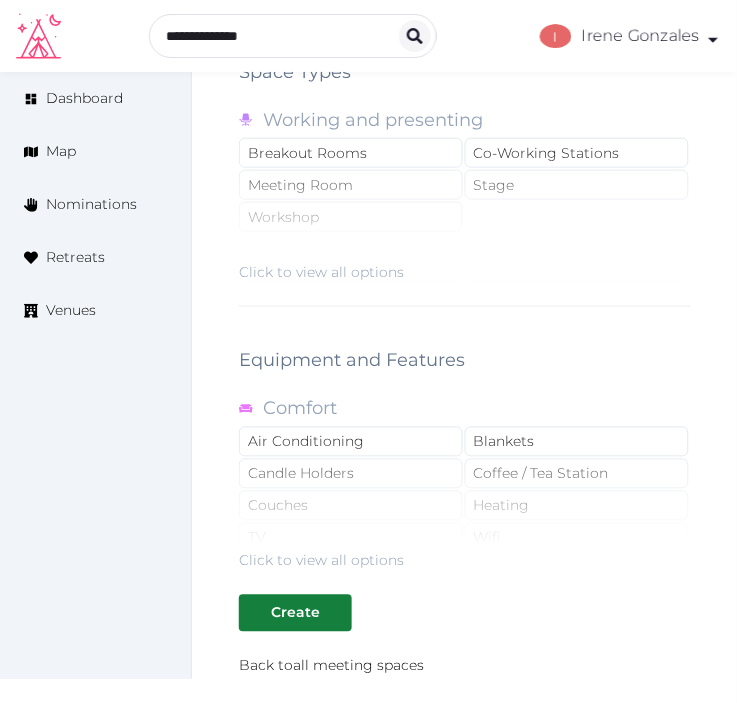 click on "Click to view all options" at bounding box center (465, 218) 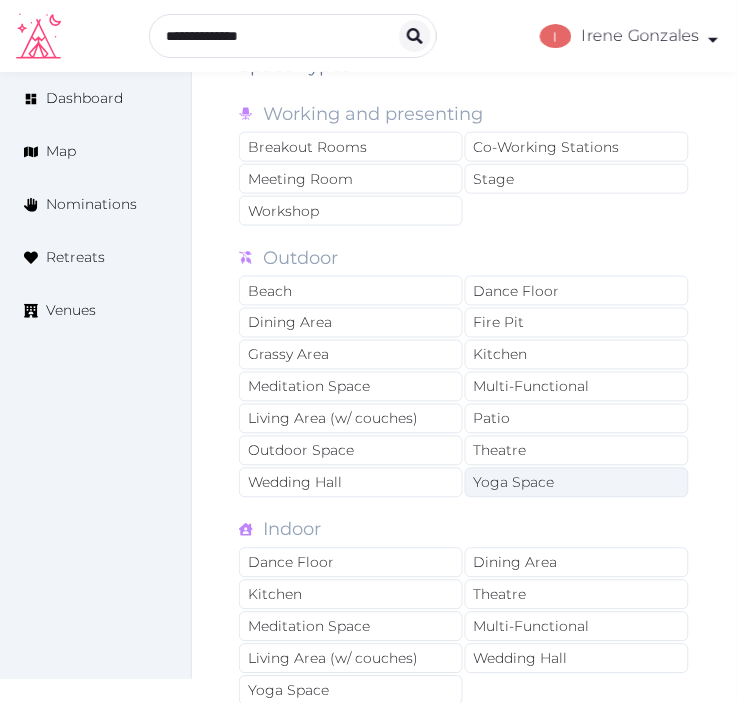 scroll, scrollTop: 3333, scrollLeft: 0, axis: vertical 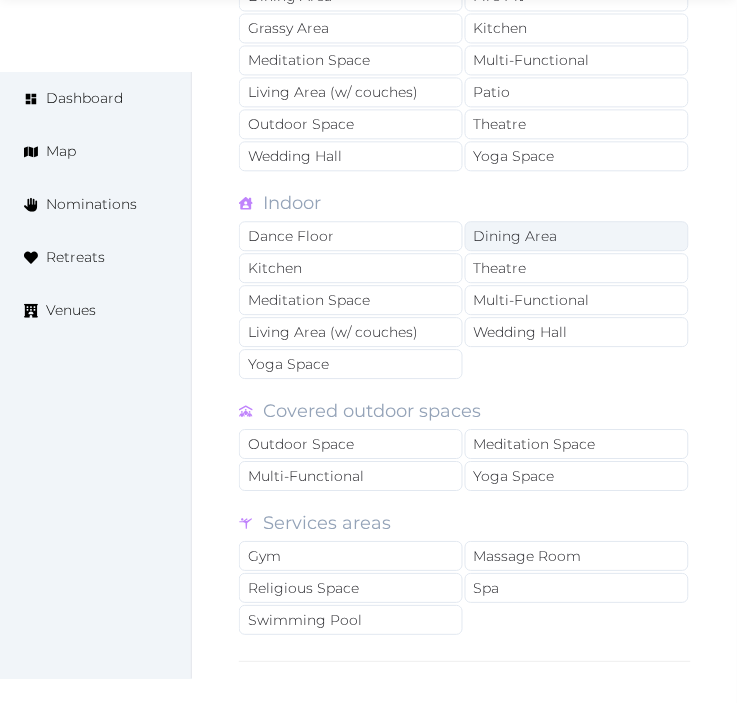 click on "Dining Area" at bounding box center (577, 236) 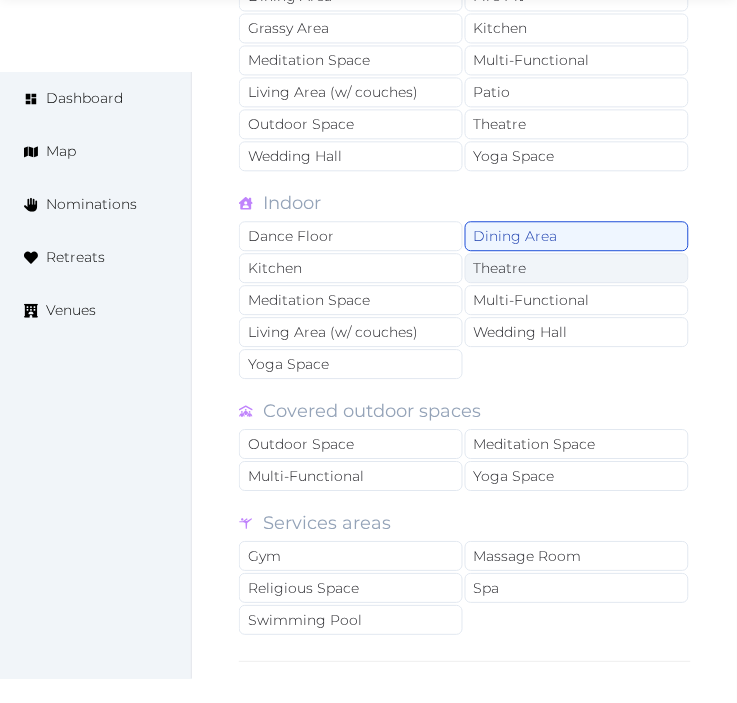 click on "Theatre" at bounding box center (577, 268) 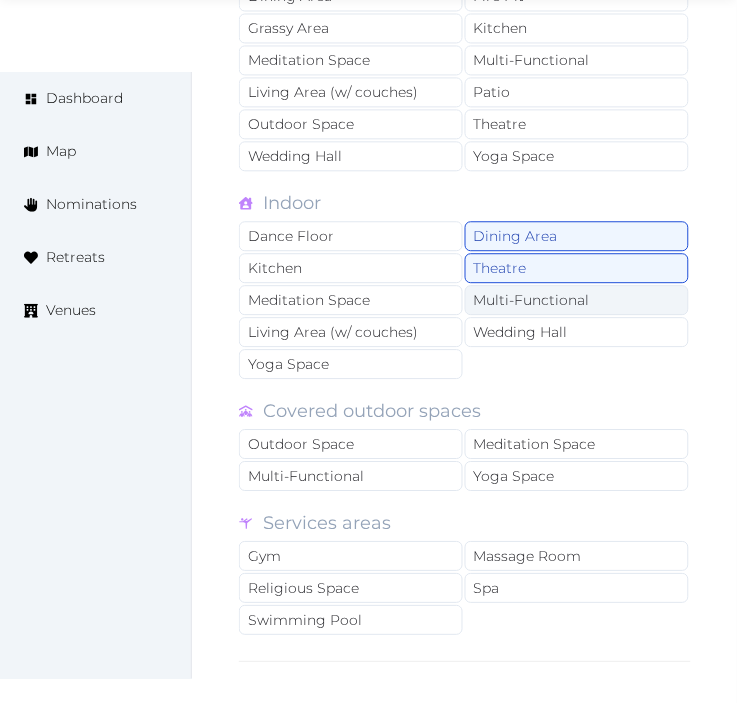 click on "Multi-Functional" at bounding box center [577, 300] 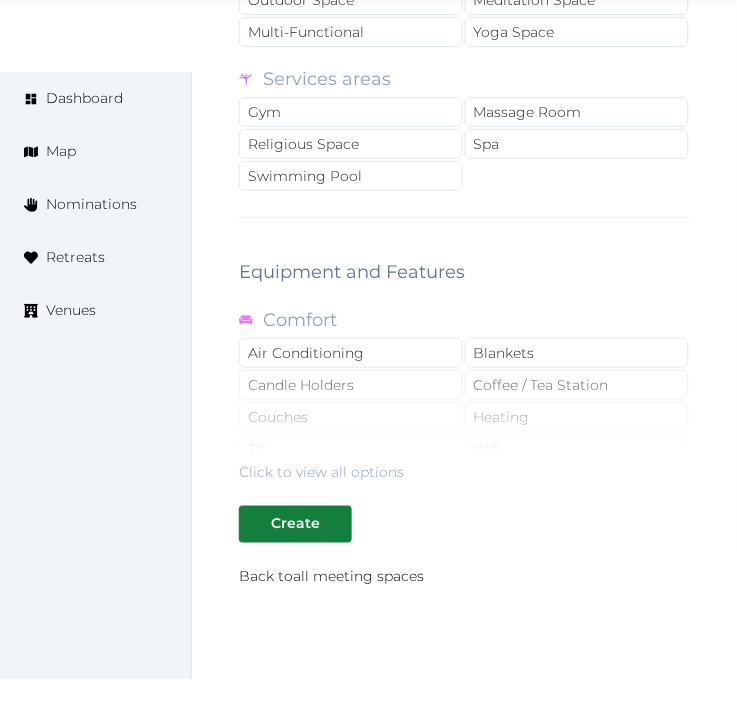 scroll, scrollTop: 3892, scrollLeft: 0, axis: vertical 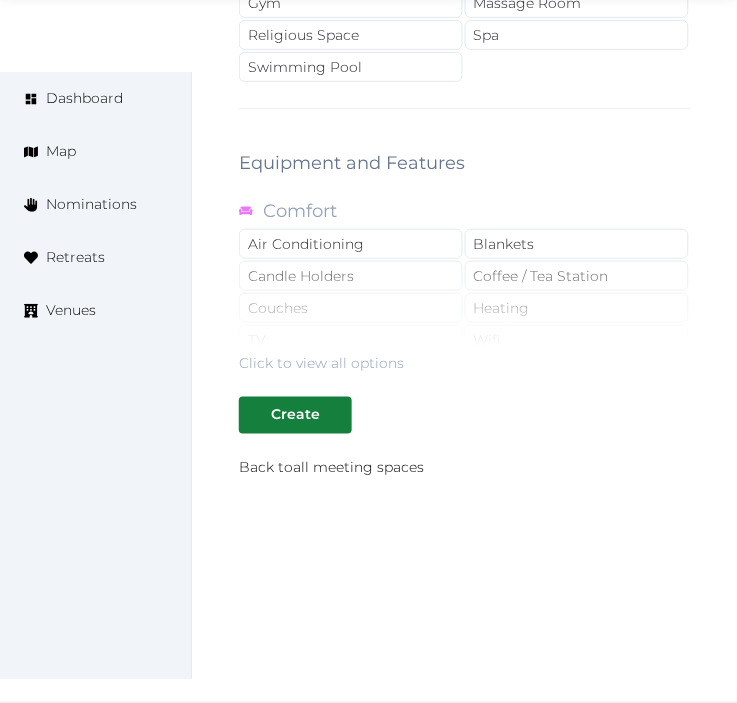 click on "Click to view all options" at bounding box center (465, 309) 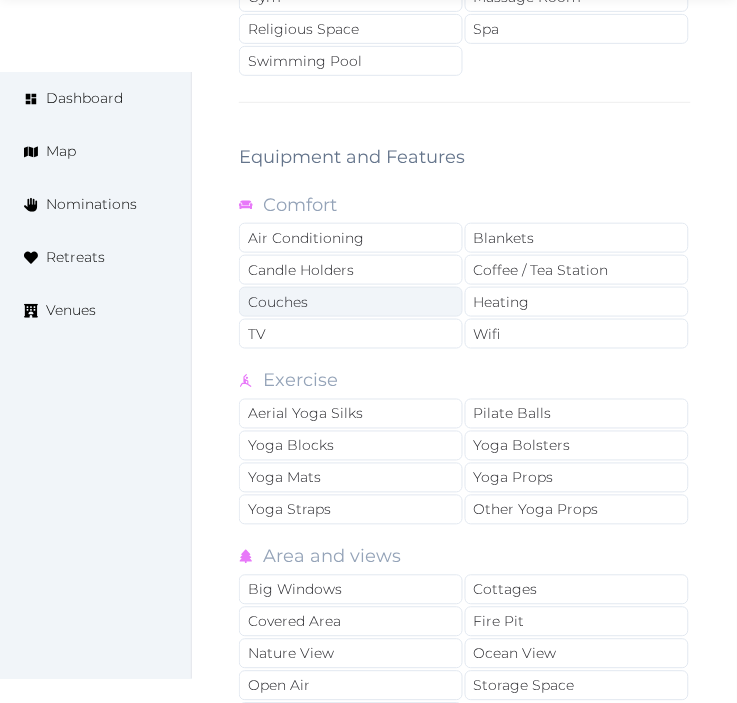 drag, startPoint x: 324, startPoint y: 232, endPoint x: 432, endPoint y: 293, distance: 124.036285 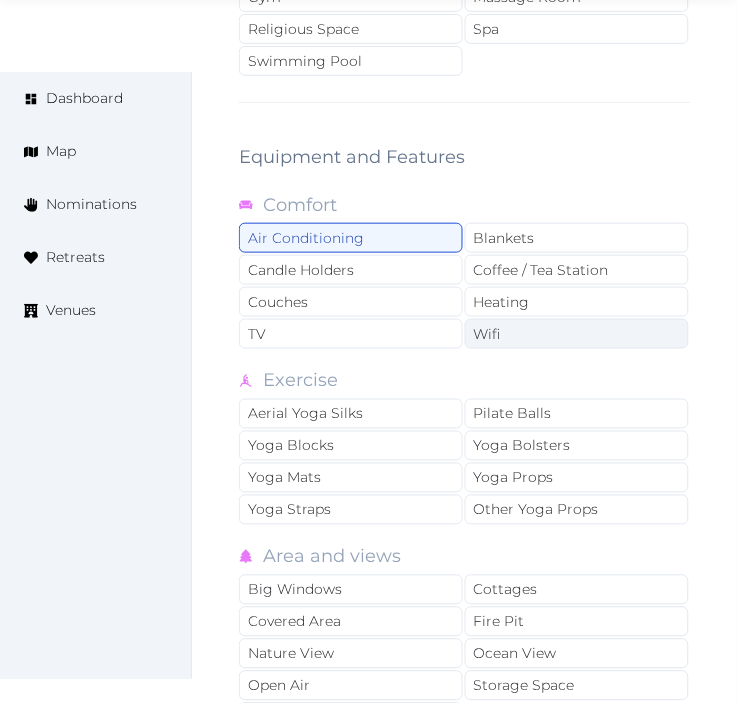 click on "Wifi" at bounding box center [577, 334] 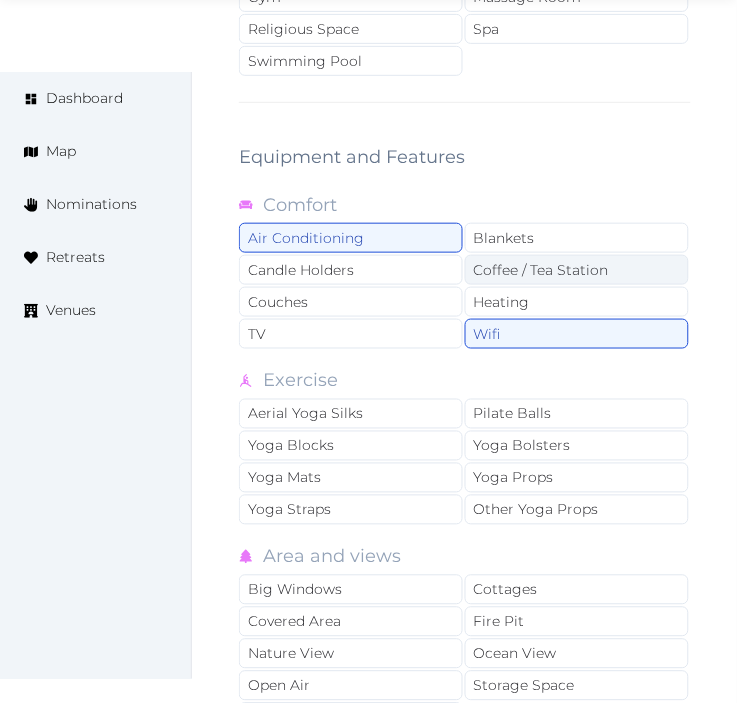 click on "Coffee / Tea Station" at bounding box center [577, 270] 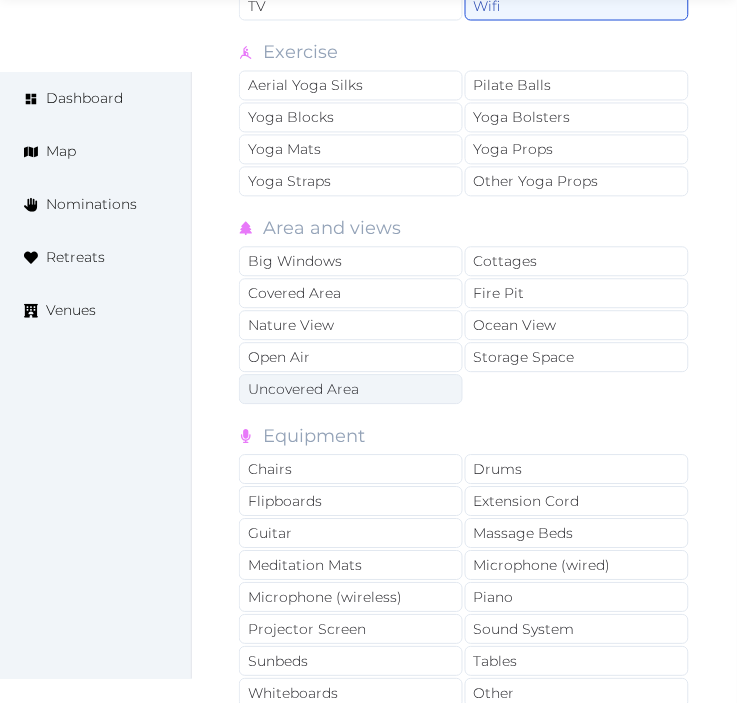 scroll, scrollTop: 4225, scrollLeft: 0, axis: vertical 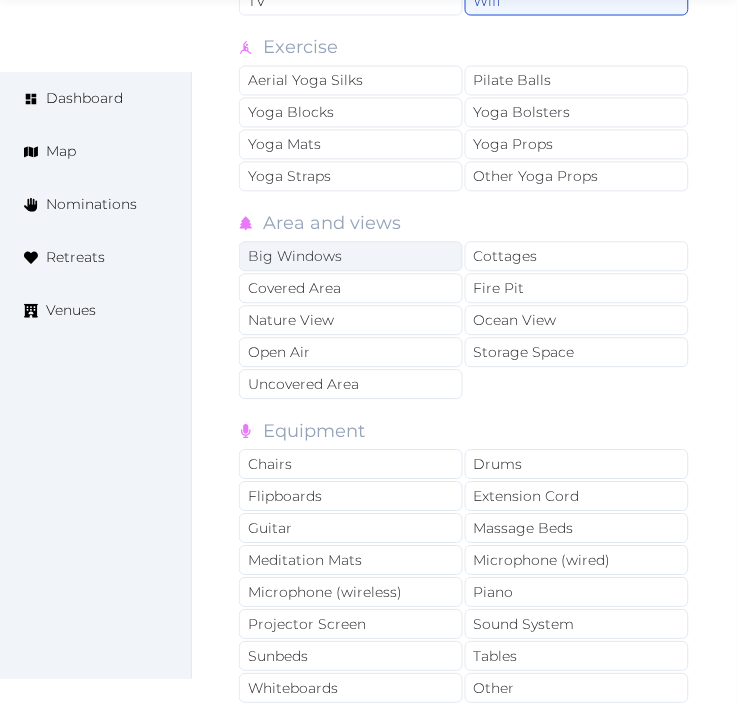 click on "Big Windows" at bounding box center (351, 257) 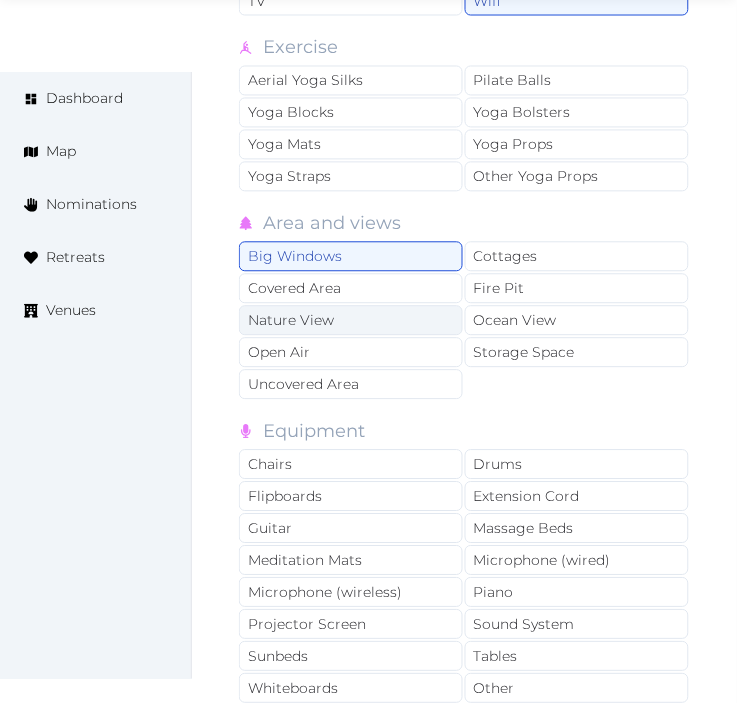 click on "Nature View" at bounding box center [351, 321] 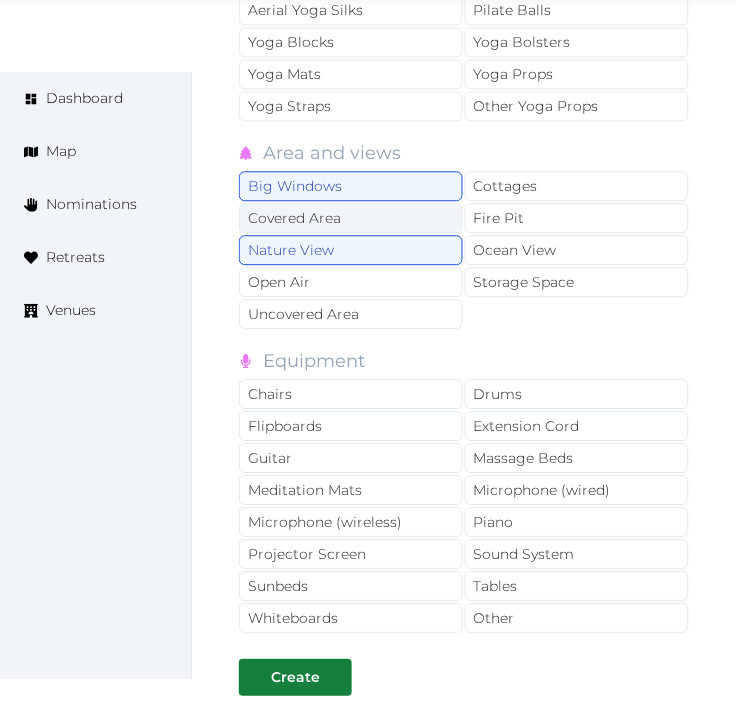 scroll, scrollTop: 4336, scrollLeft: 0, axis: vertical 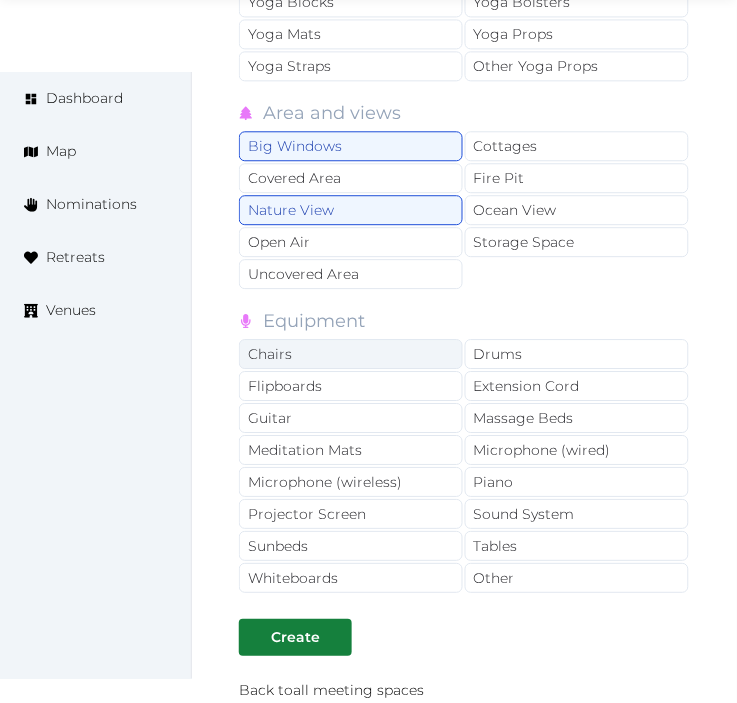 click on "Chairs" at bounding box center [351, 354] 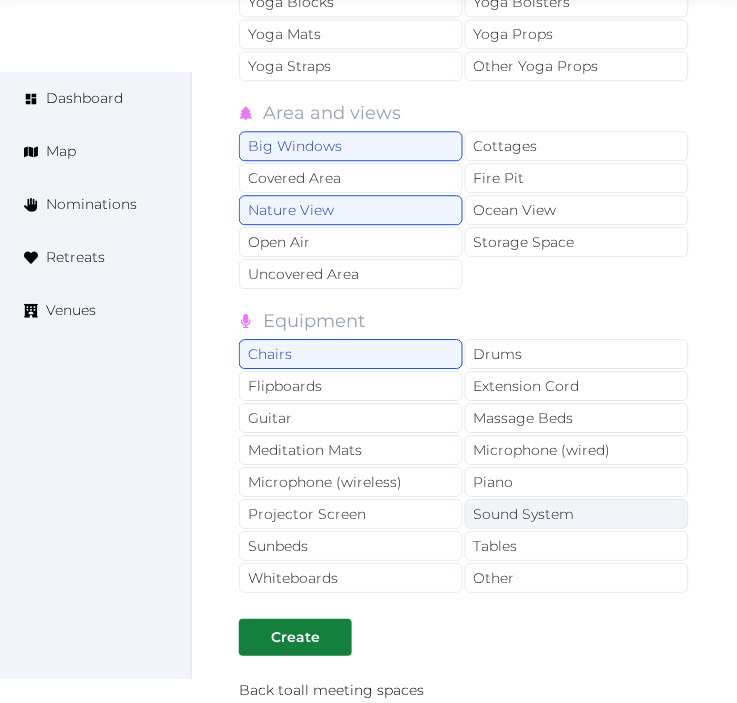 click on "Sound System" at bounding box center [577, 514] 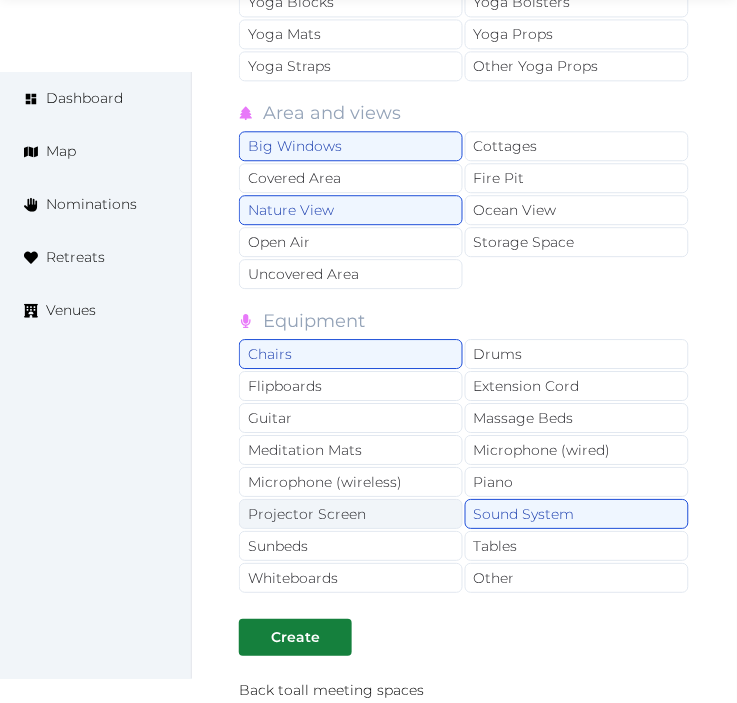 click on "Projector Screen" at bounding box center (351, 514) 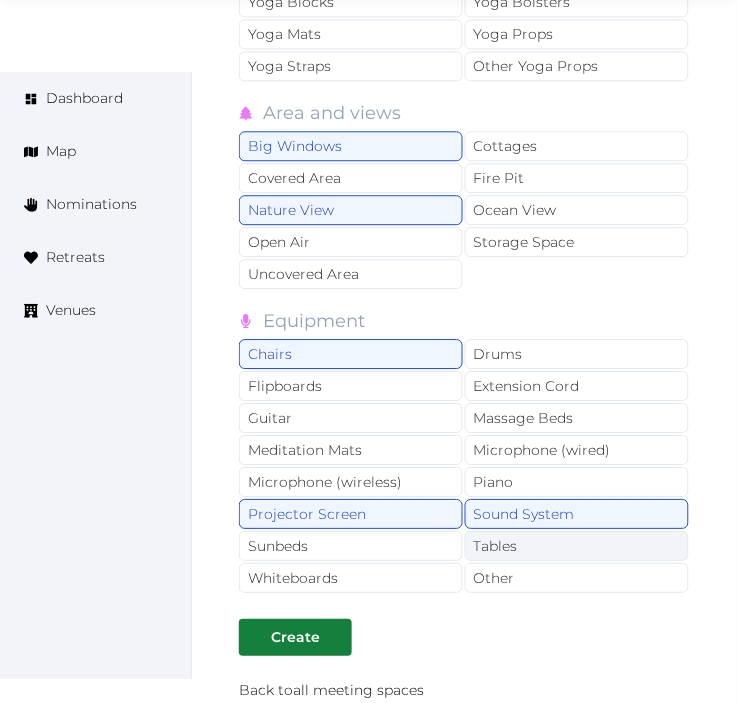 click on "Chairs Drums Flipboards Extension Cord Guitar Massage Beds Meditation Mats Microphone (wired) Microphone (wireless) Piano Projector Screen Sound System Sunbeds Tables Whiteboards Other" at bounding box center (465, 467) 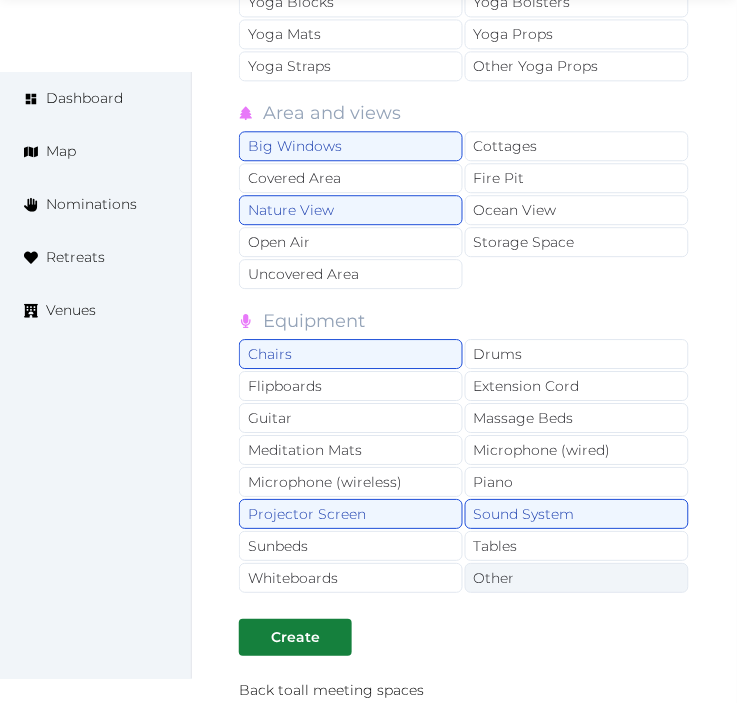 click on "Other" at bounding box center [577, 578] 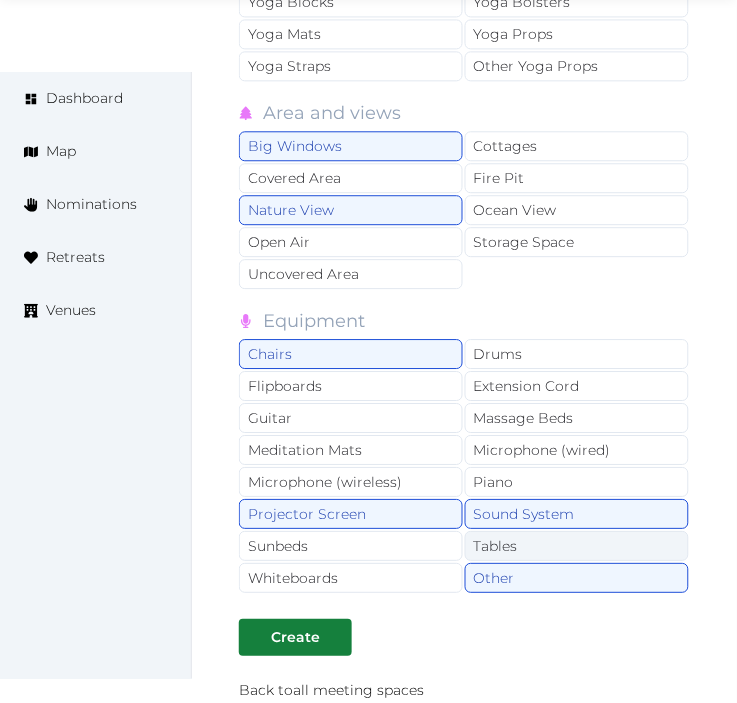 drag, startPoint x: 512, startPoint y: 552, endPoint x: 486, endPoint y: 558, distance: 26.683329 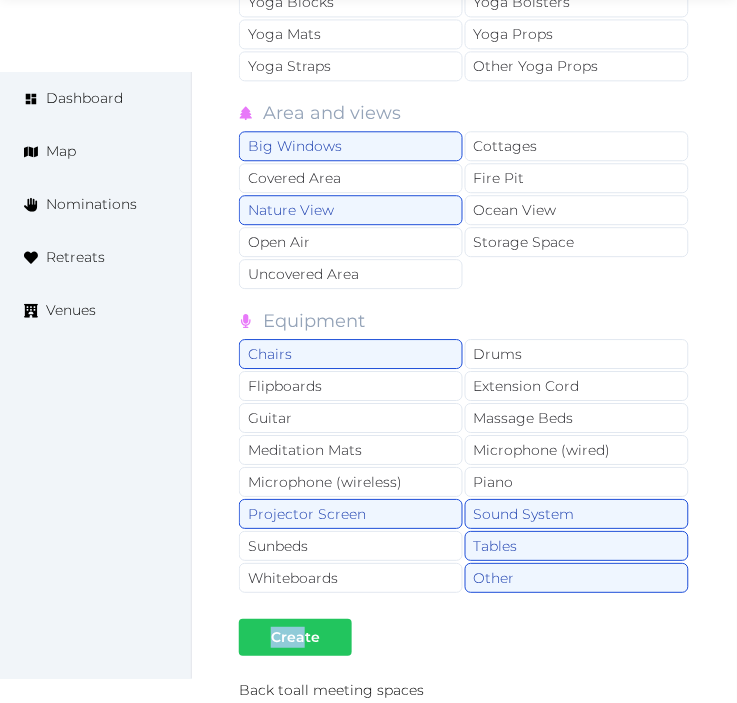 click on "**********" at bounding box center (465, -990) 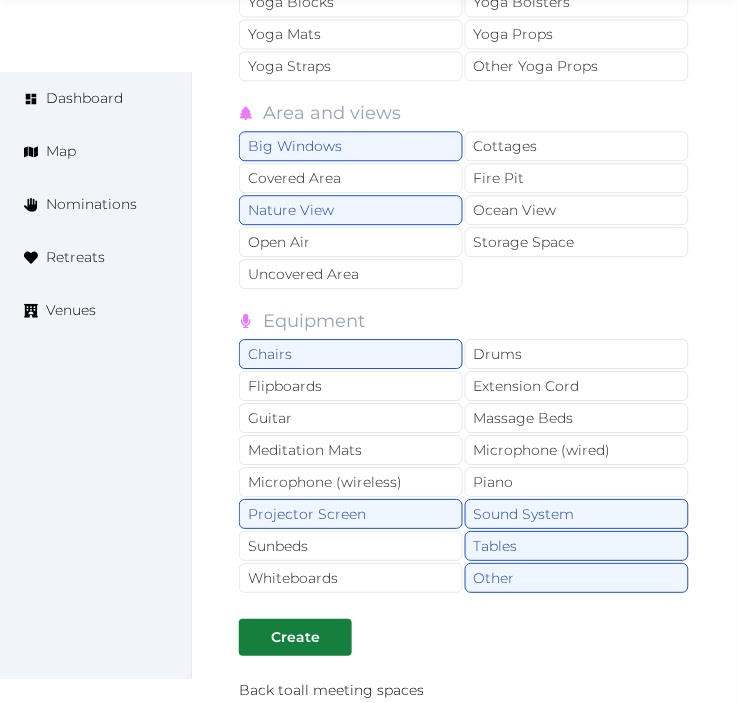 click on "**********" at bounding box center [465, -990] 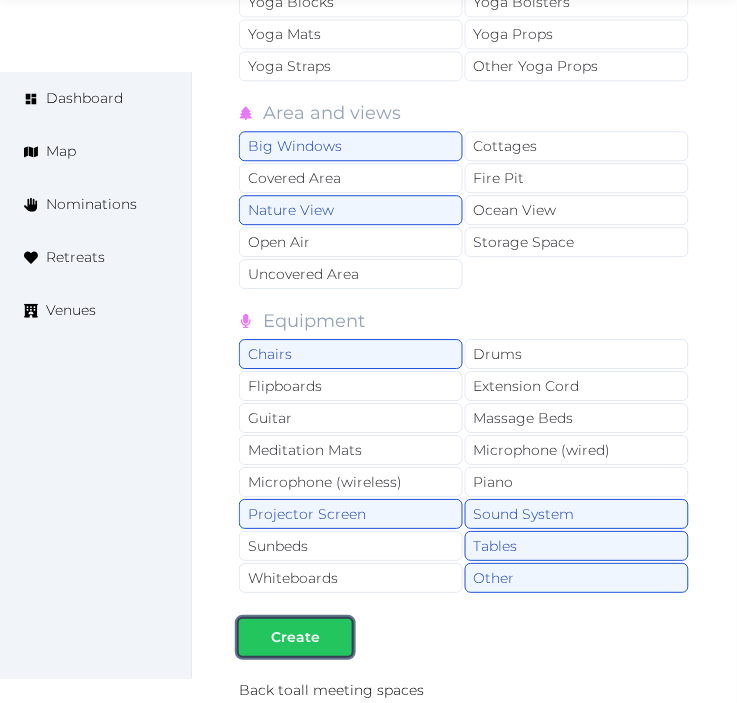 click on "Create" at bounding box center [295, 637] 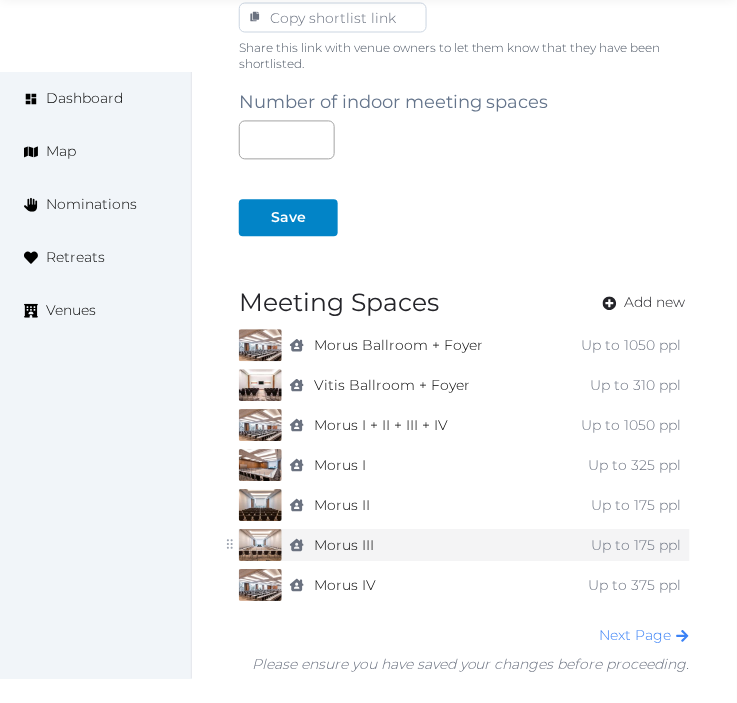 scroll, scrollTop: 1444, scrollLeft: 0, axis: vertical 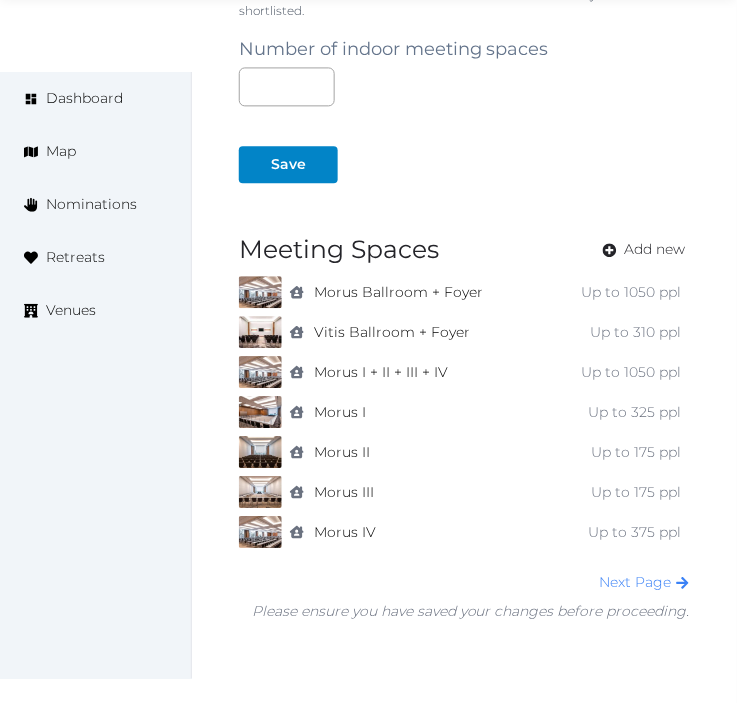 click on "Next Page" at bounding box center (471, 582) 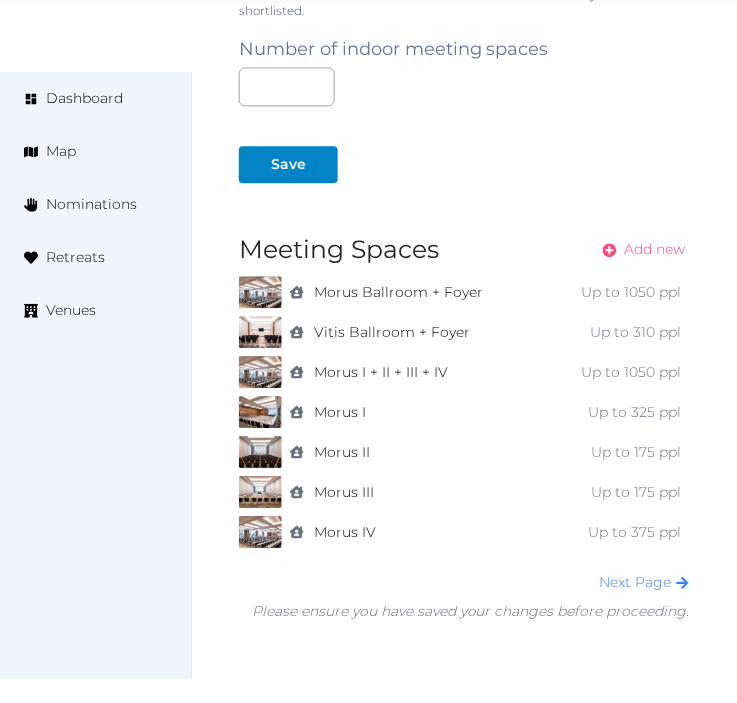 click on "Add new" at bounding box center [655, 249] 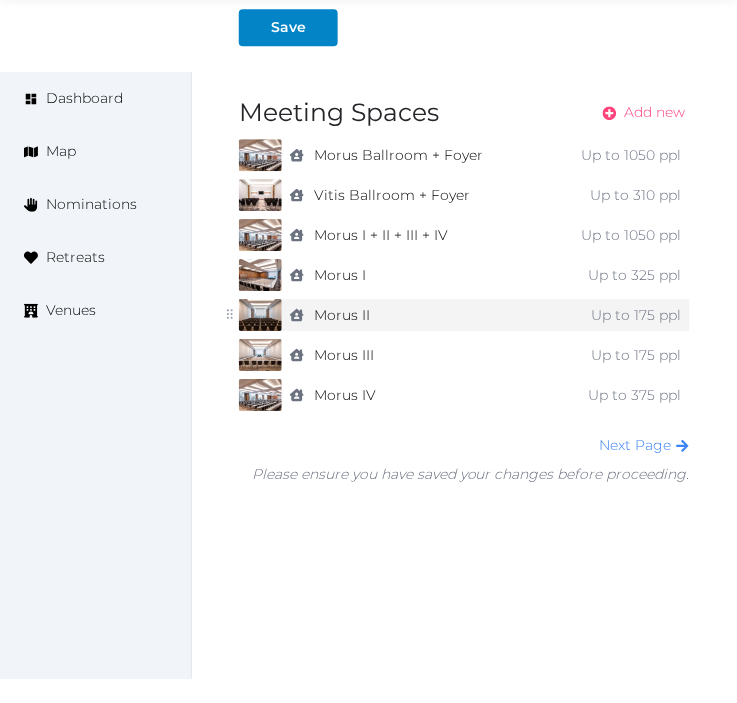 scroll, scrollTop: 1586, scrollLeft: 0, axis: vertical 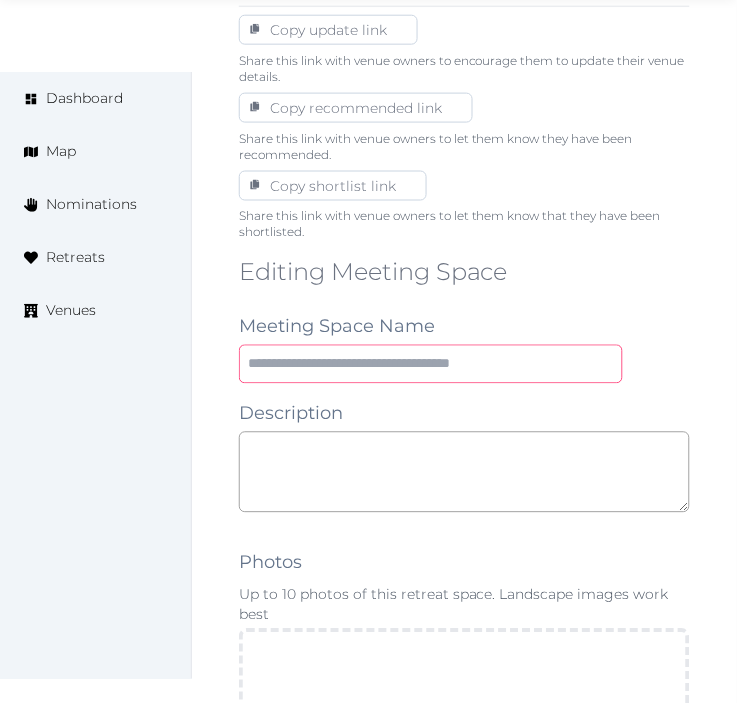 click at bounding box center (431, 364) 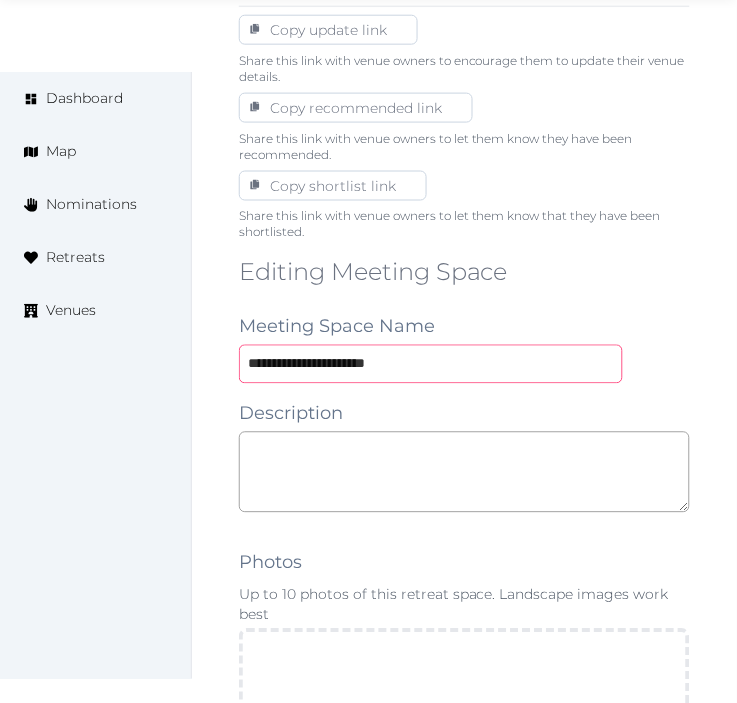 type on "**********" 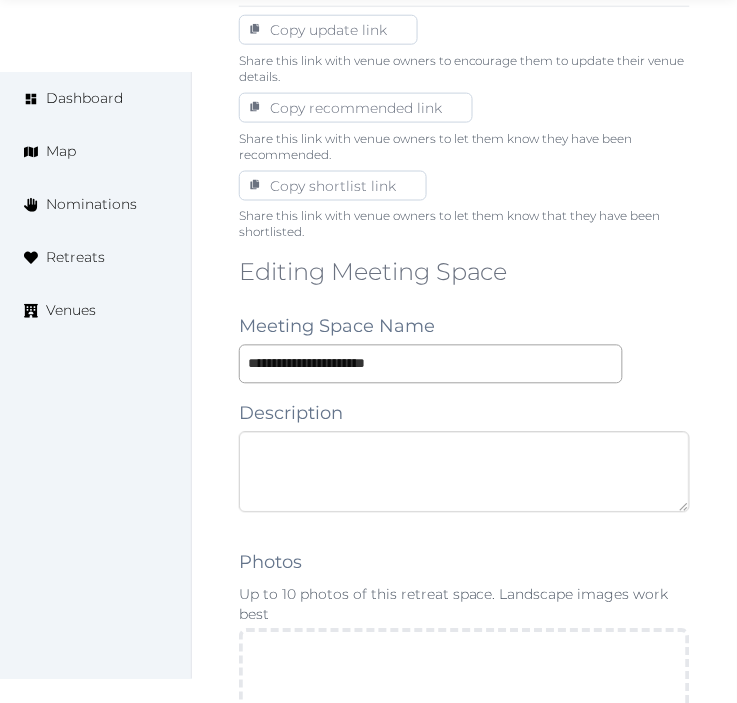 click at bounding box center [464, 472] 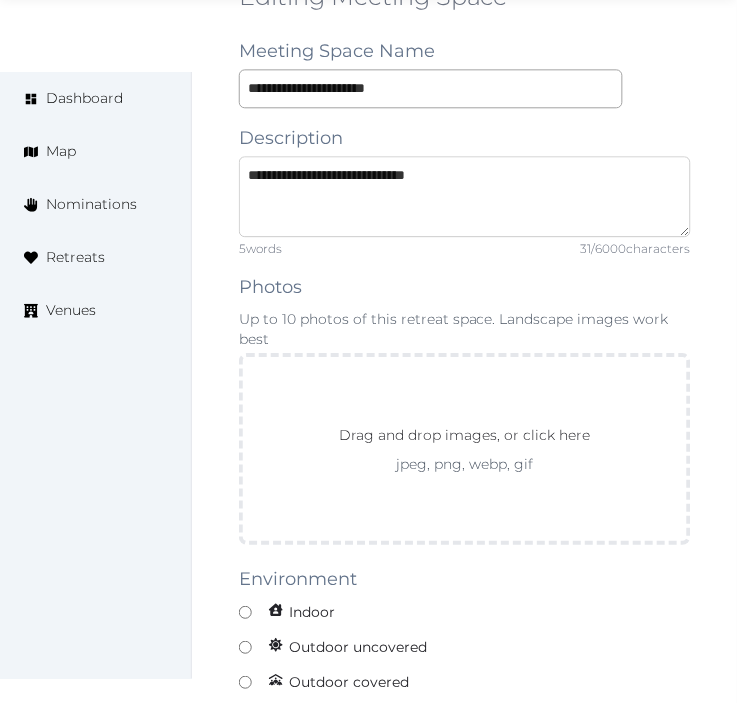 scroll, scrollTop: 1555, scrollLeft: 0, axis: vertical 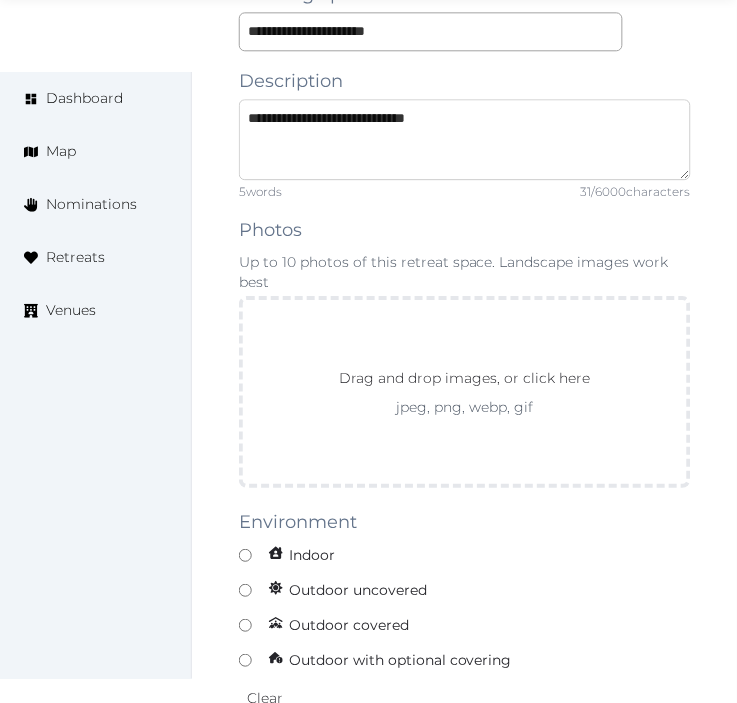 type on "**********" 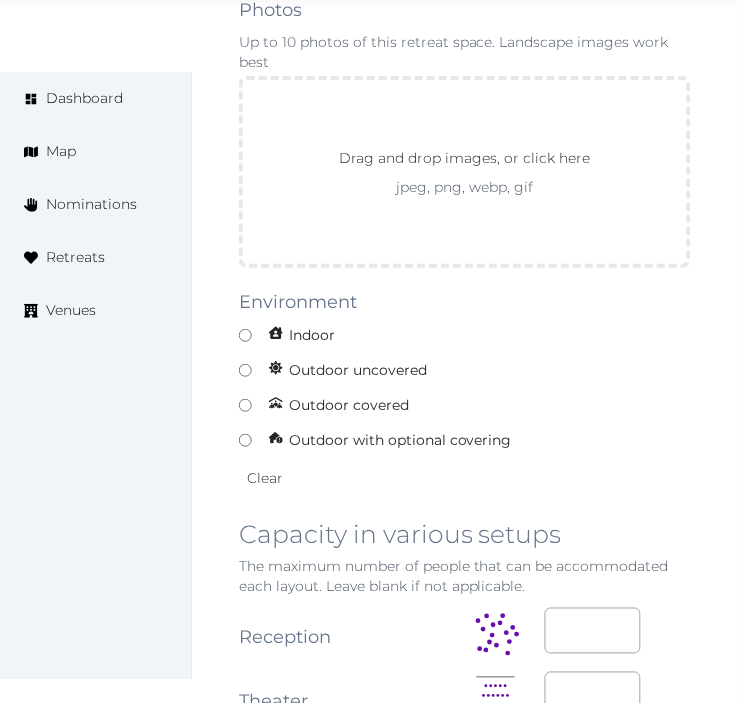scroll, scrollTop: 1777, scrollLeft: 0, axis: vertical 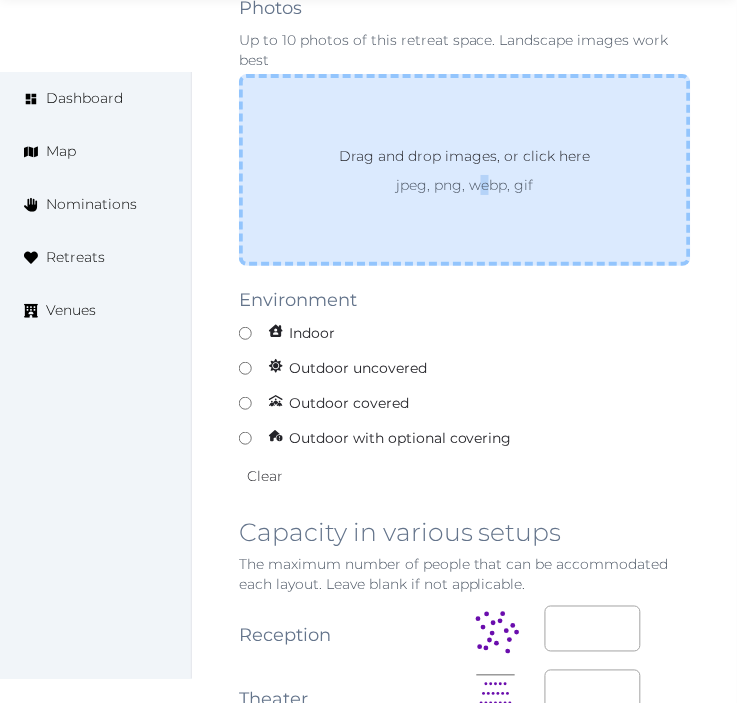 drag, startPoint x: 492, startPoint y: 196, endPoint x: 470, endPoint y: 192, distance: 22.36068 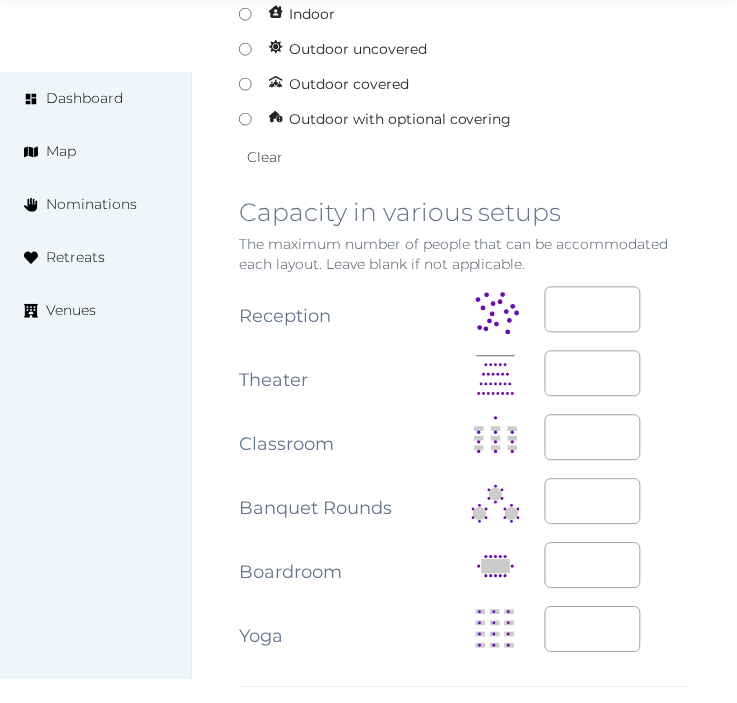 scroll, scrollTop: 2333, scrollLeft: 0, axis: vertical 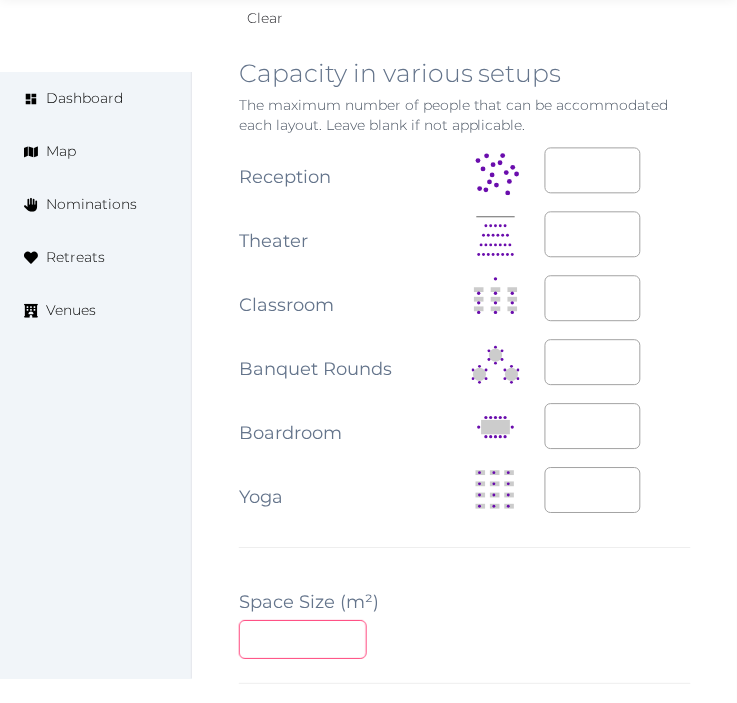 drag, startPoint x: 263, startPoint y: 640, endPoint x: 286, endPoint y: 627, distance: 26.41969 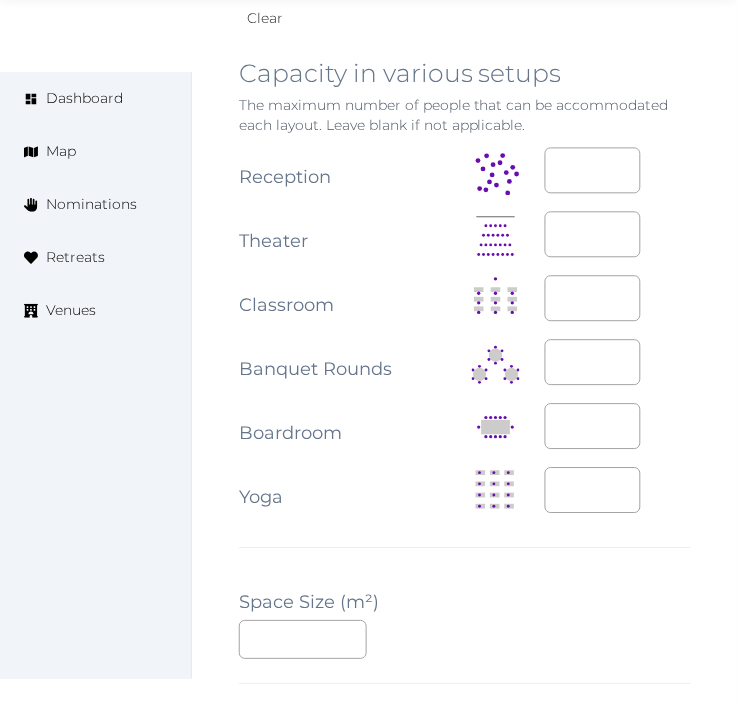 click on "***" at bounding box center (465, 640) 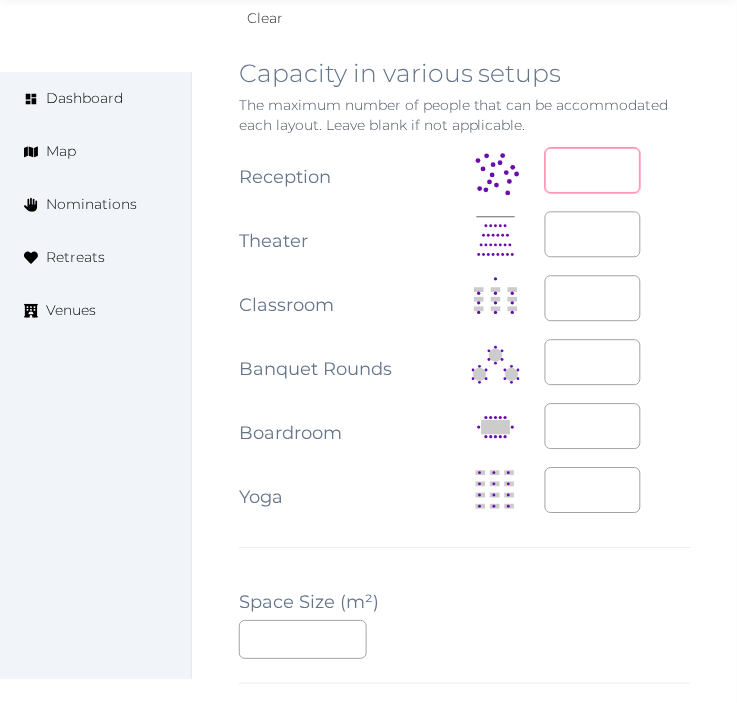 click at bounding box center [593, 171] 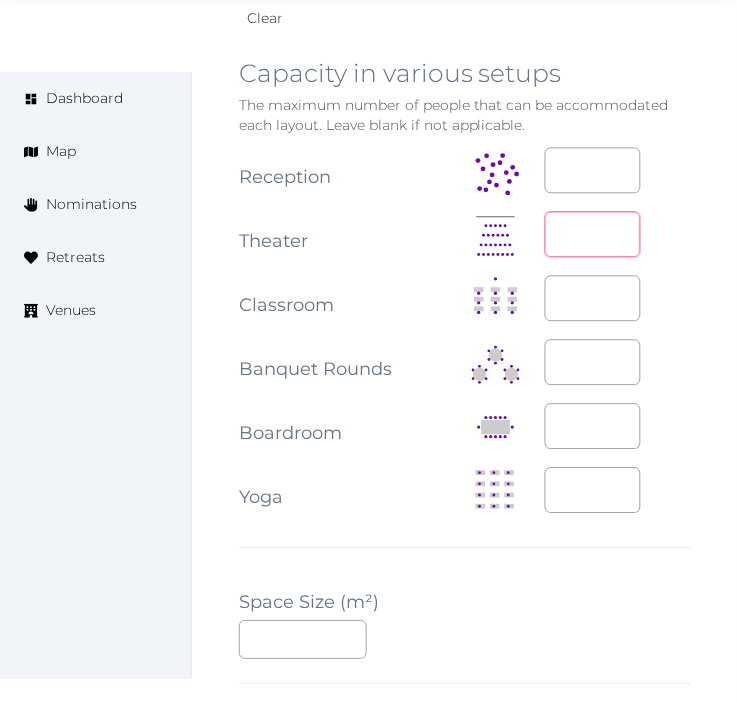click at bounding box center [593, 235] 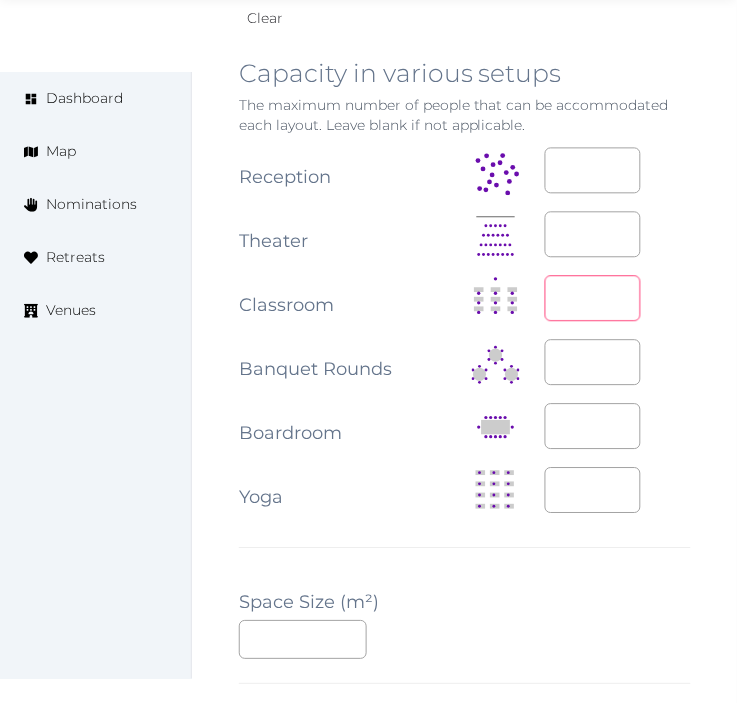 click at bounding box center (593, 299) 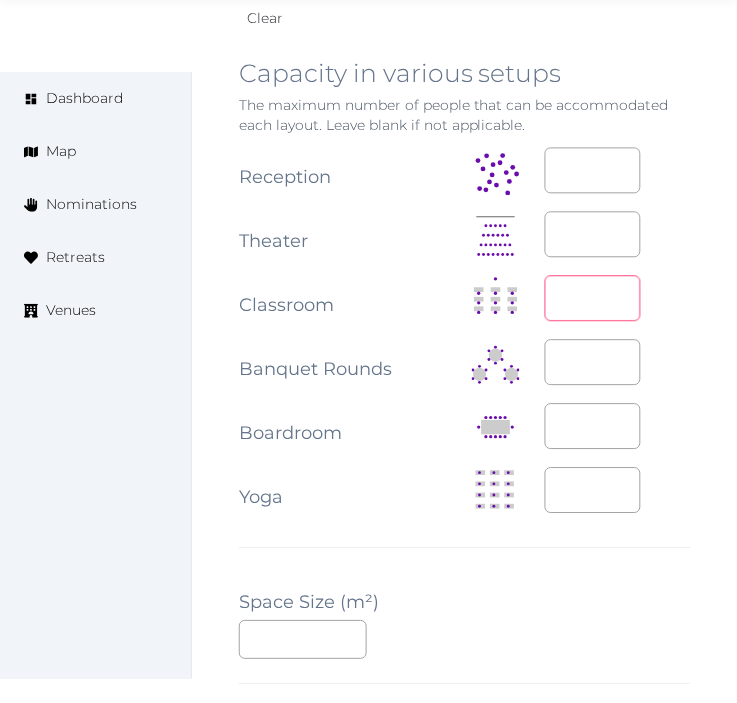 type on "***" 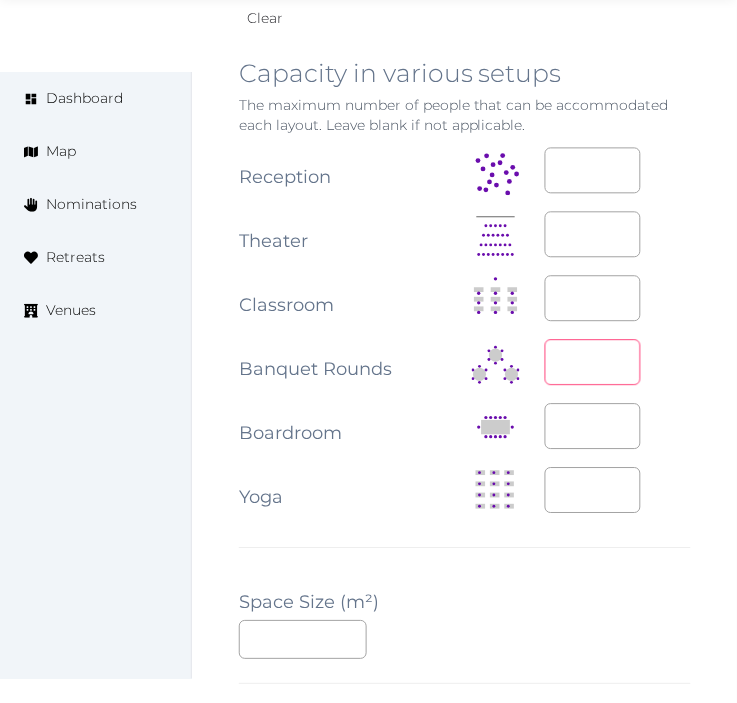 click at bounding box center (593, 363) 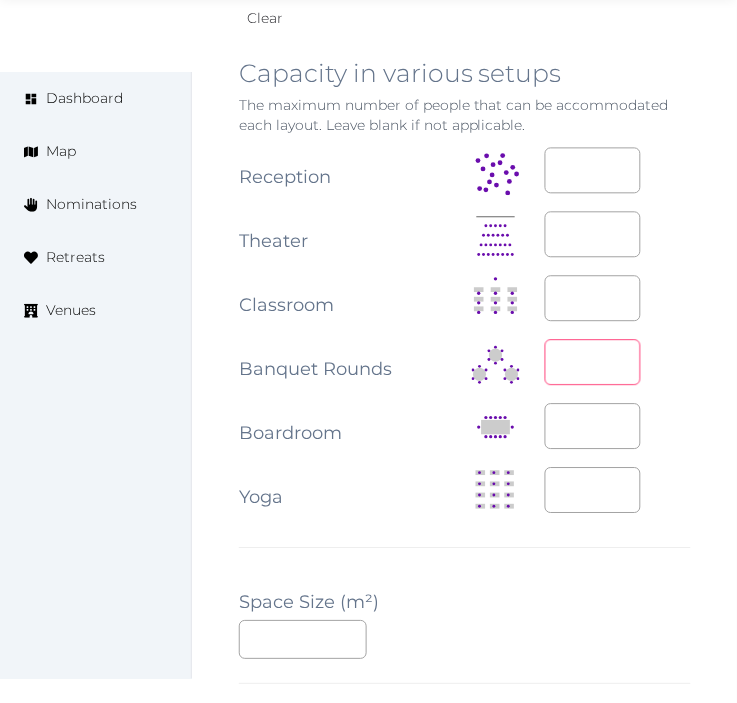 type on "***" 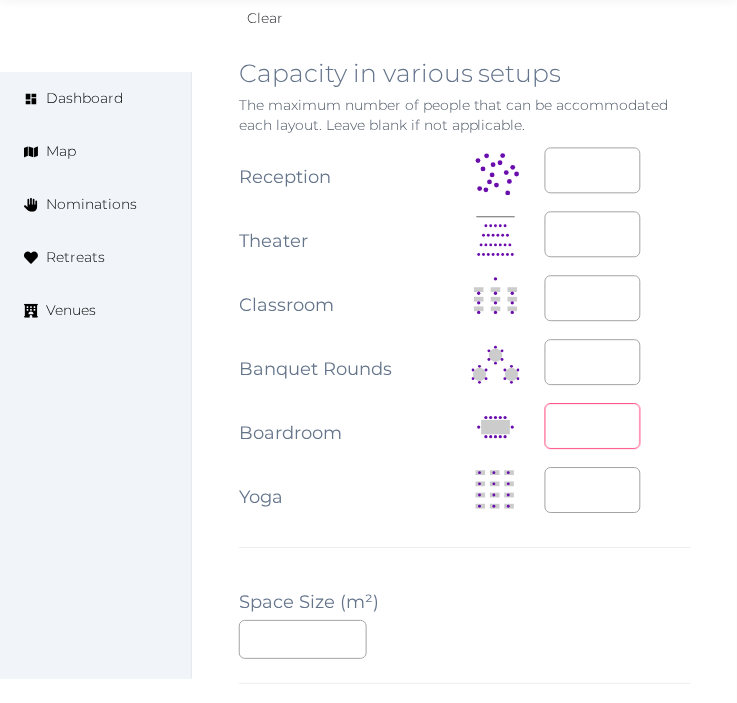 click at bounding box center (593, 427) 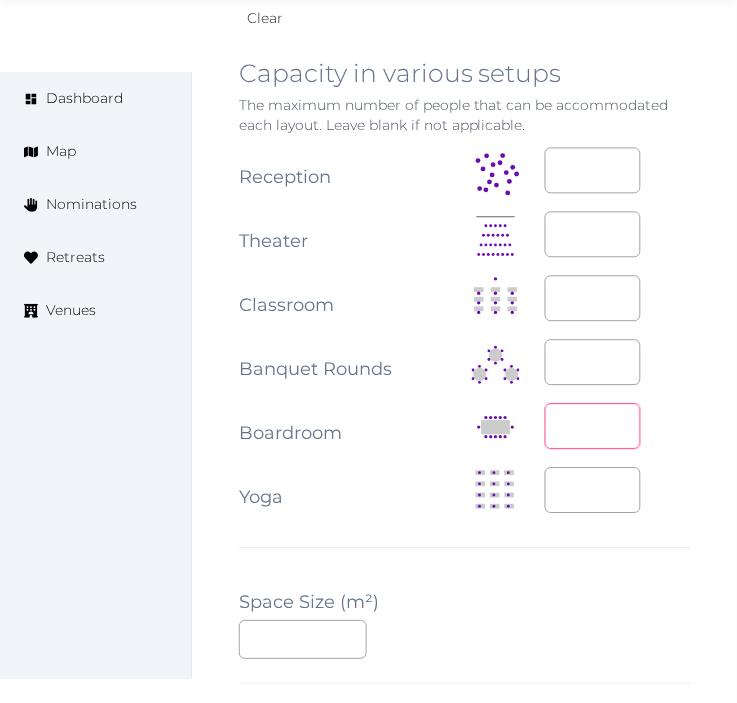 type on "***" 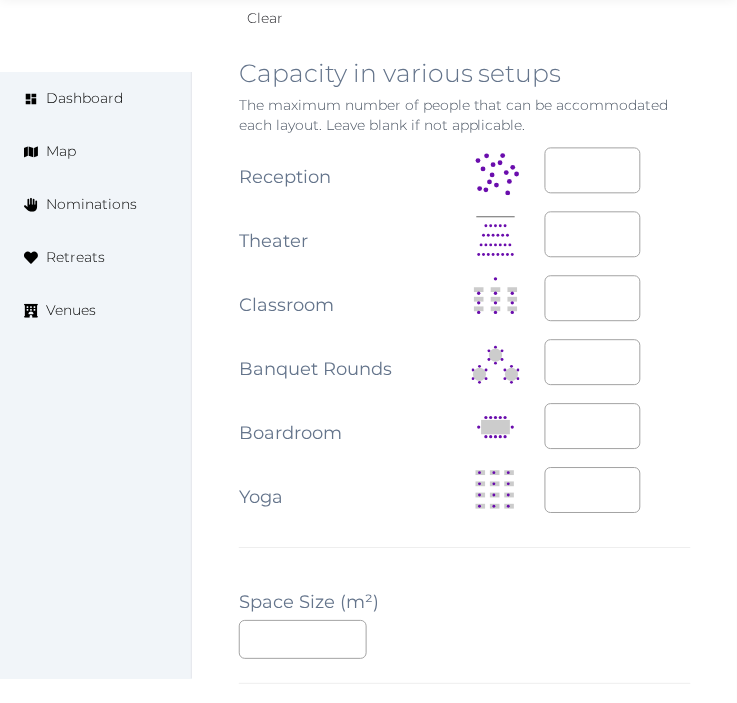 click on "**********" at bounding box center (465, 333) 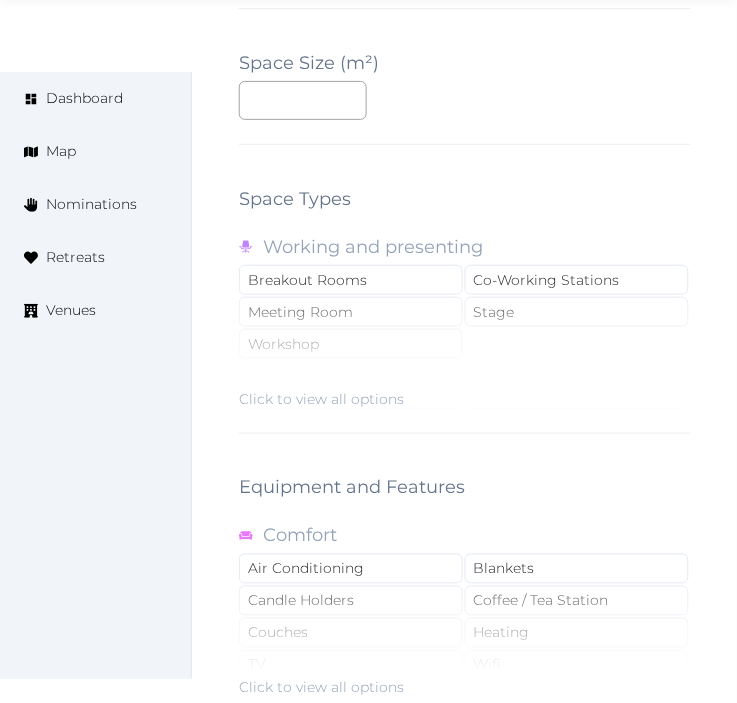 scroll, scrollTop: 2888, scrollLeft: 0, axis: vertical 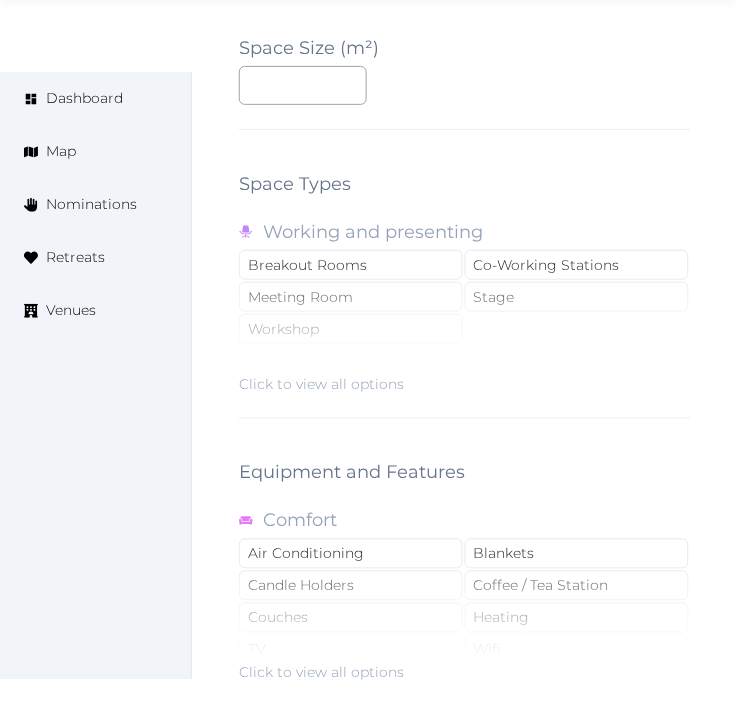 click on "Click to view all options" at bounding box center [465, 330] 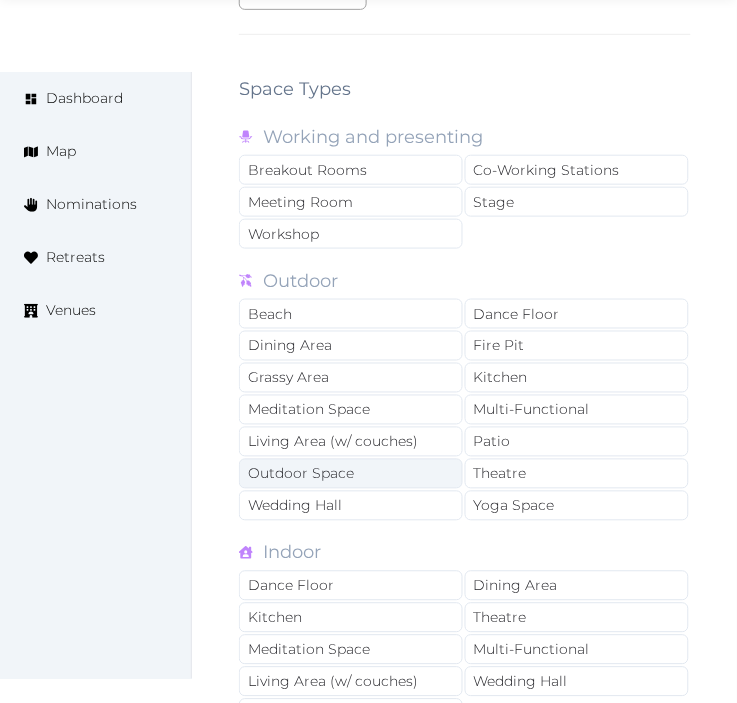 scroll, scrollTop: 3111, scrollLeft: 0, axis: vertical 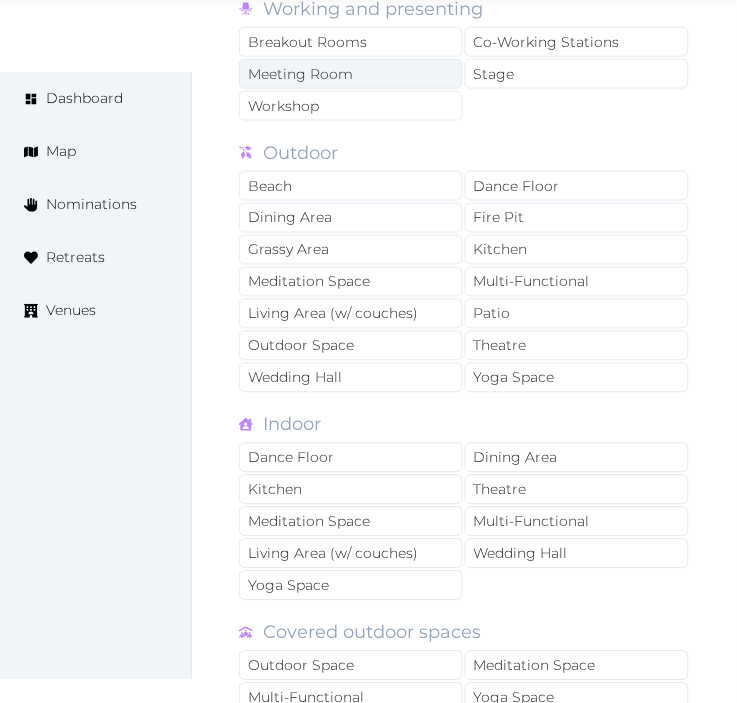 click on "Meeting Room" at bounding box center (351, 74) 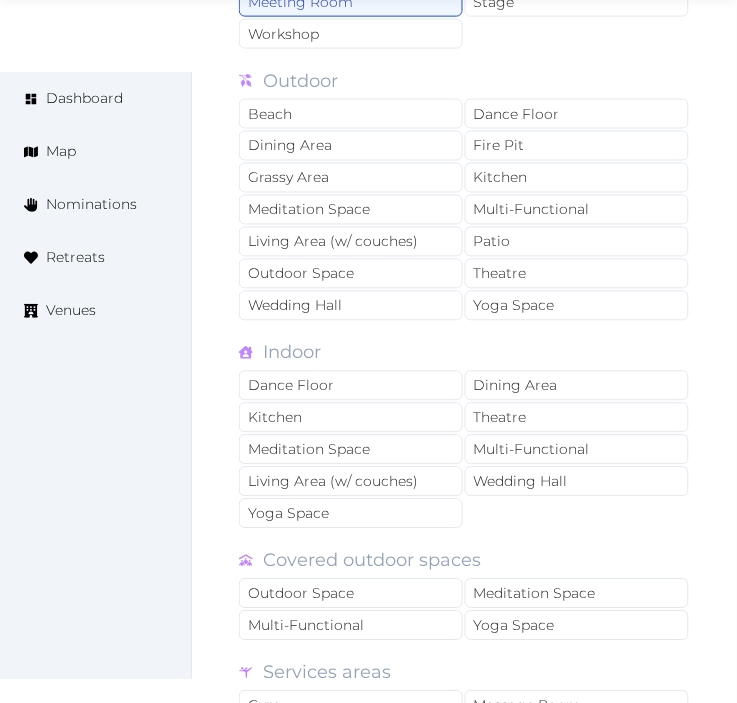 scroll, scrollTop: 3222, scrollLeft: 0, axis: vertical 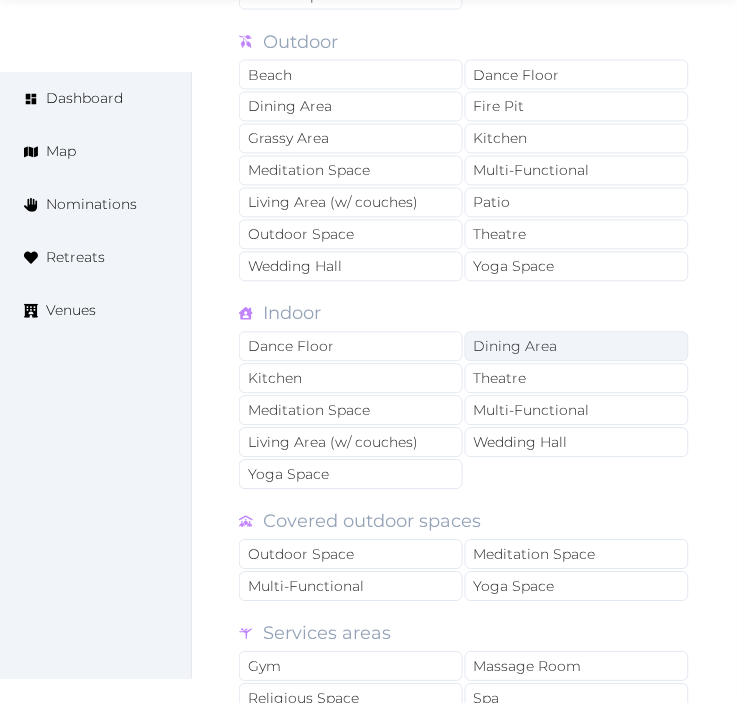 click on "Dining Area" at bounding box center [577, 347] 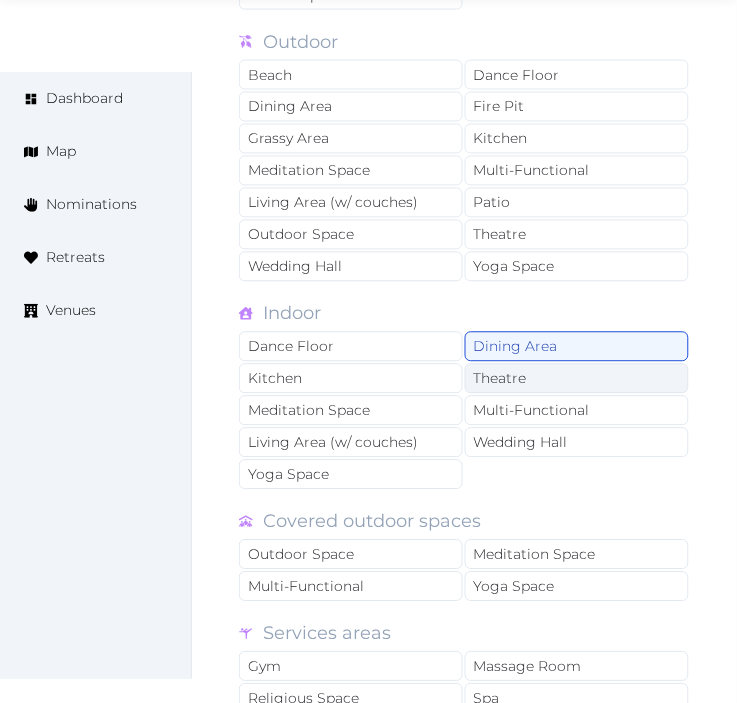 click on "Theatre" at bounding box center [577, 379] 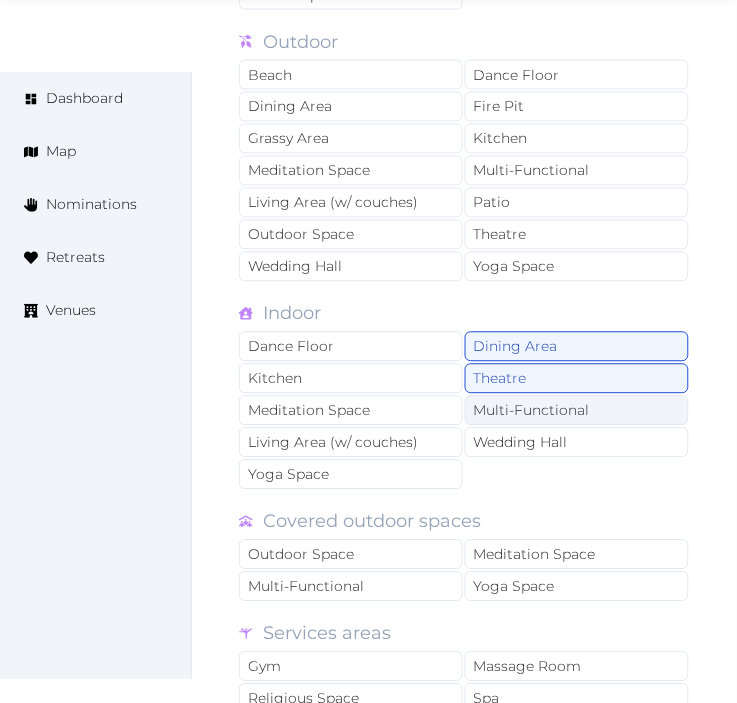click on "Multi-Functional" at bounding box center (577, 411) 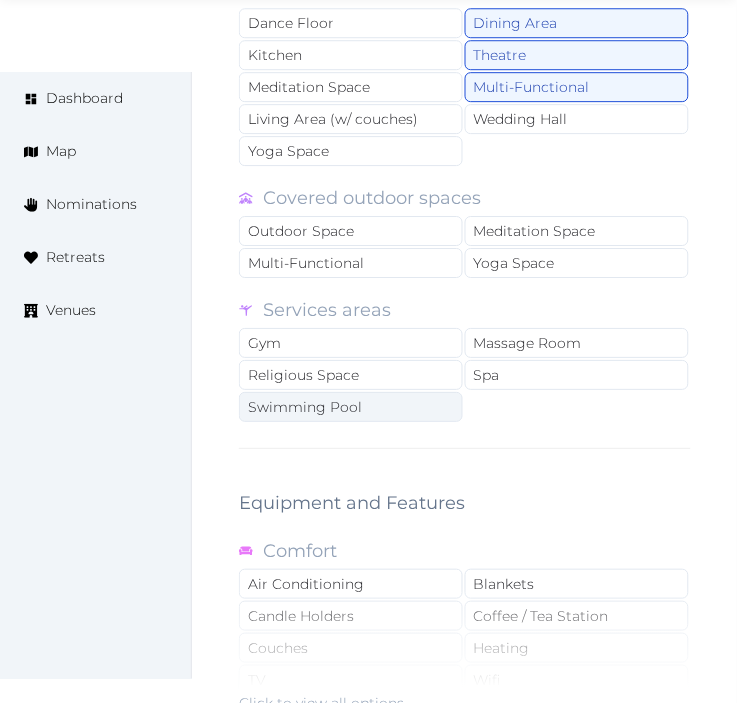scroll, scrollTop: 3666, scrollLeft: 0, axis: vertical 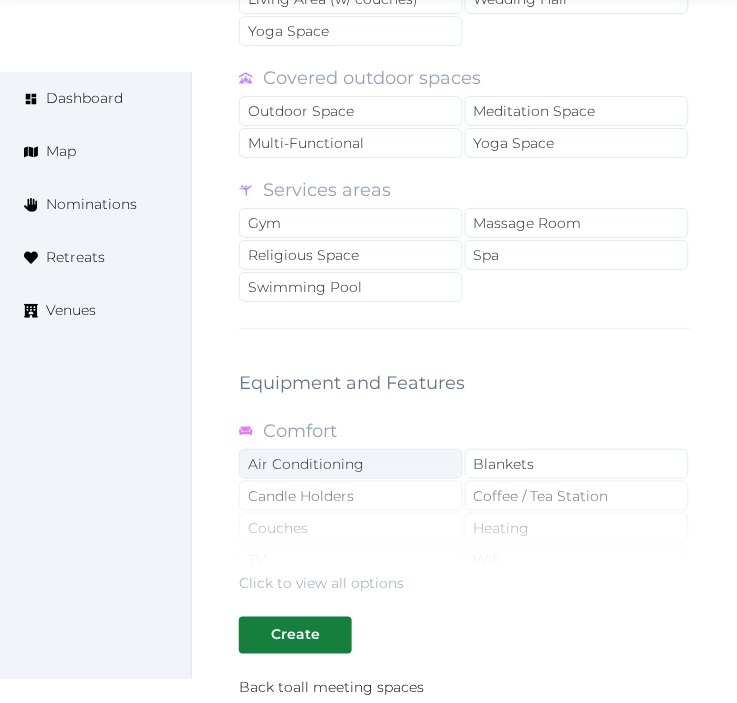 click on "Air Conditioning" at bounding box center (351, 464) 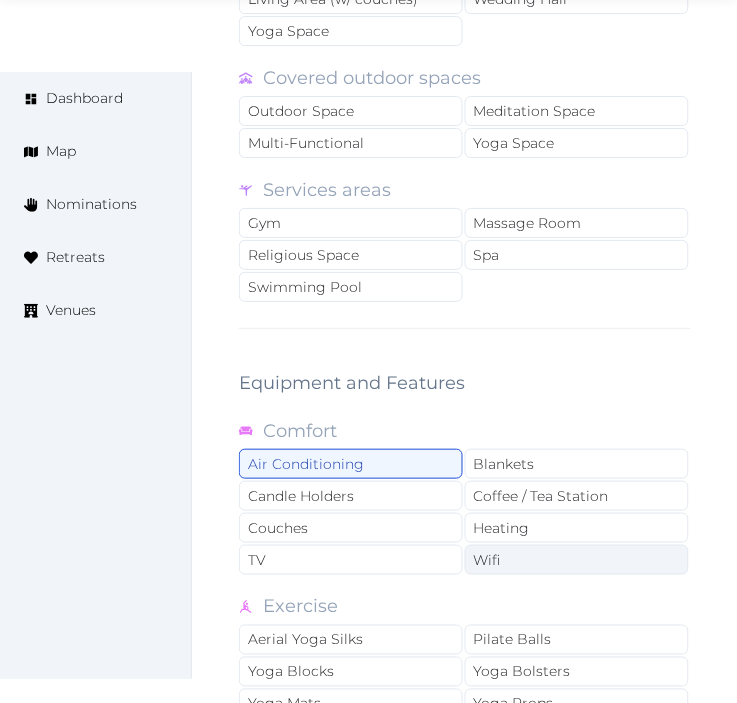 drag, startPoint x: 524, startPoint y: 573, endPoint x: 530, endPoint y: 561, distance: 13.416408 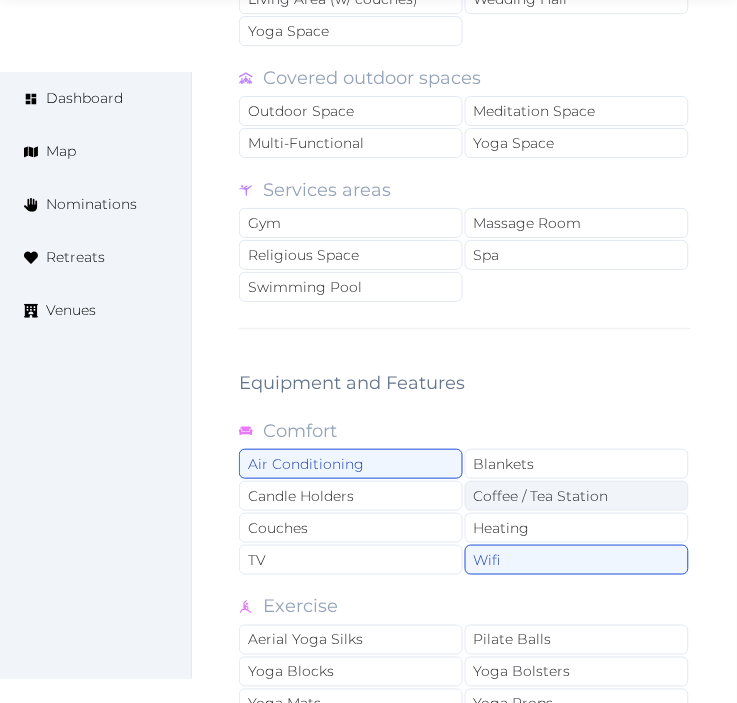 click on "Coffee / Tea Station" at bounding box center (577, 496) 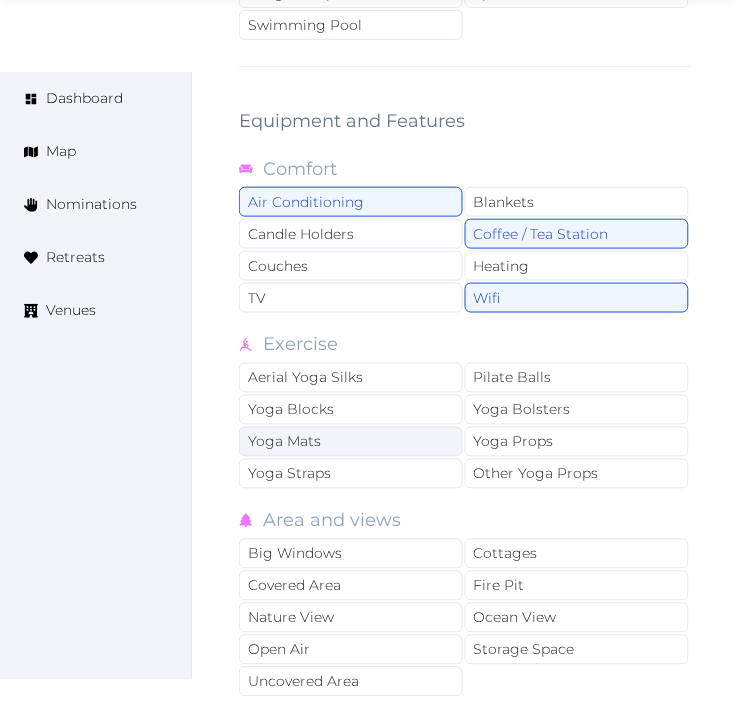 scroll, scrollTop: 4000, scrollLeft: 0, axis: vertical 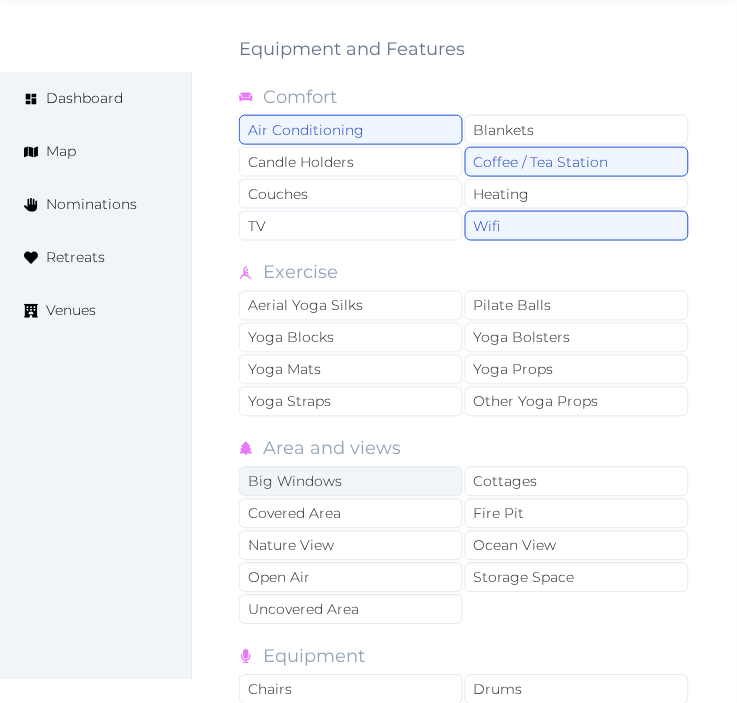 click on "Big Windows" at bounding box center (351, 482) 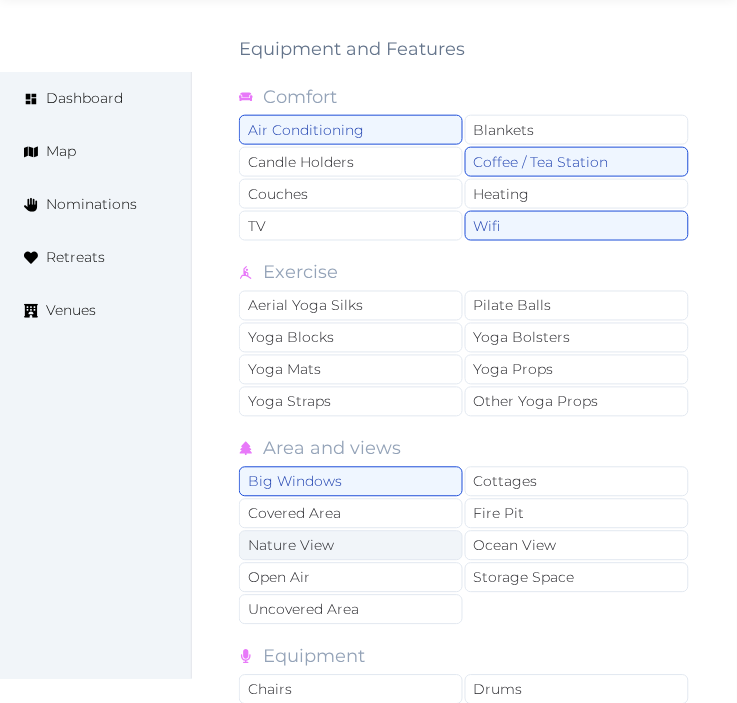 click on "Nature View" at bounding box center (351, 546) 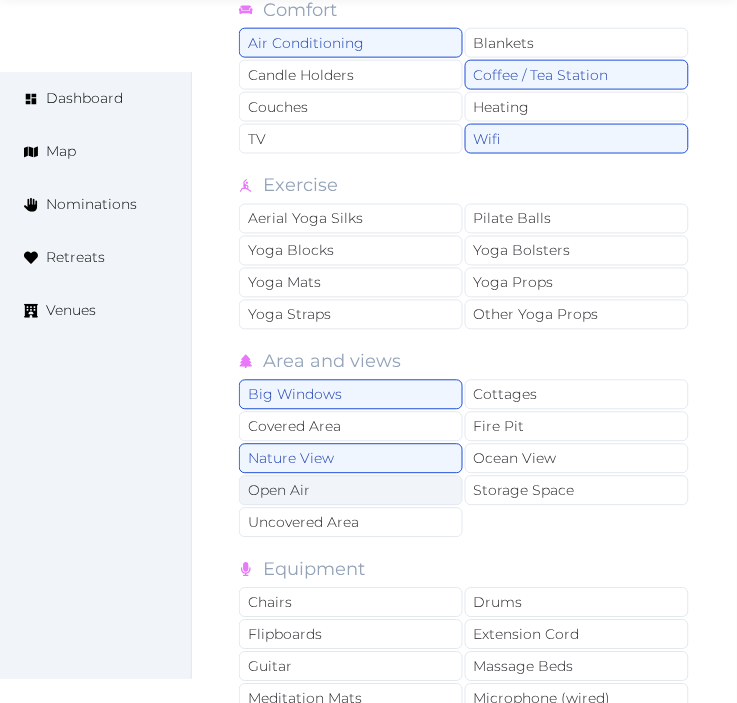 scroll, scrollTop: 4222, scrollLeft: 0, axis: vertical 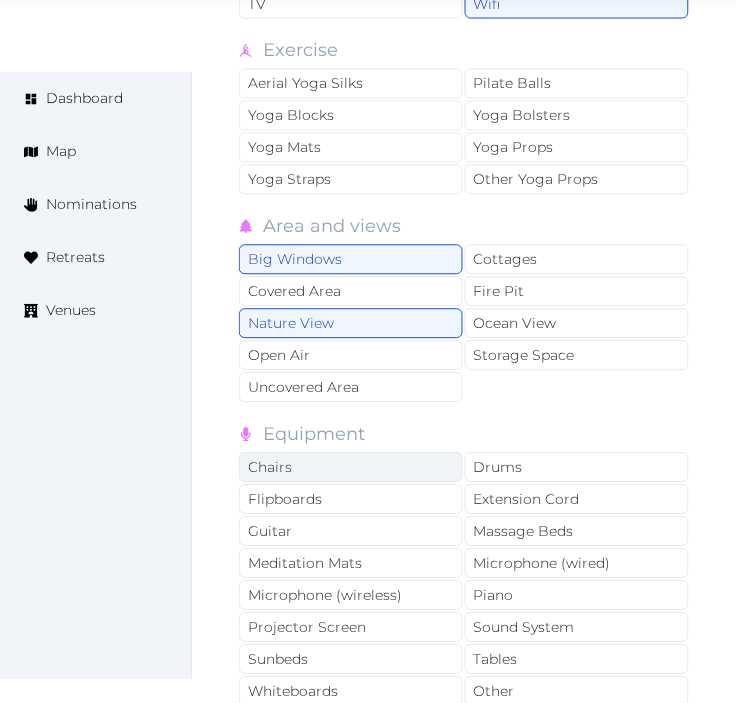 click on "Chairs" at bounding box center (351, 468) 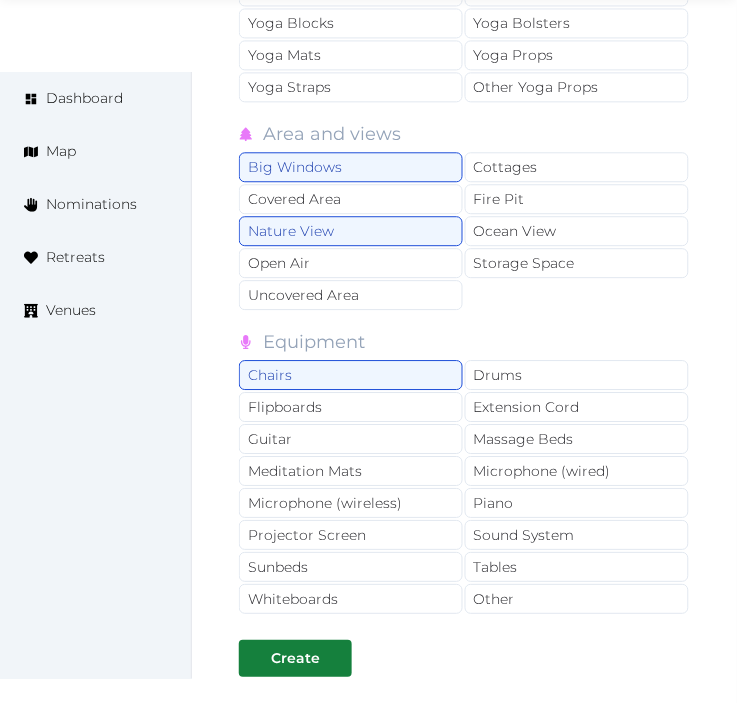scroll, scrollTop: 4444, scrollLeft: 0, axis: vertical 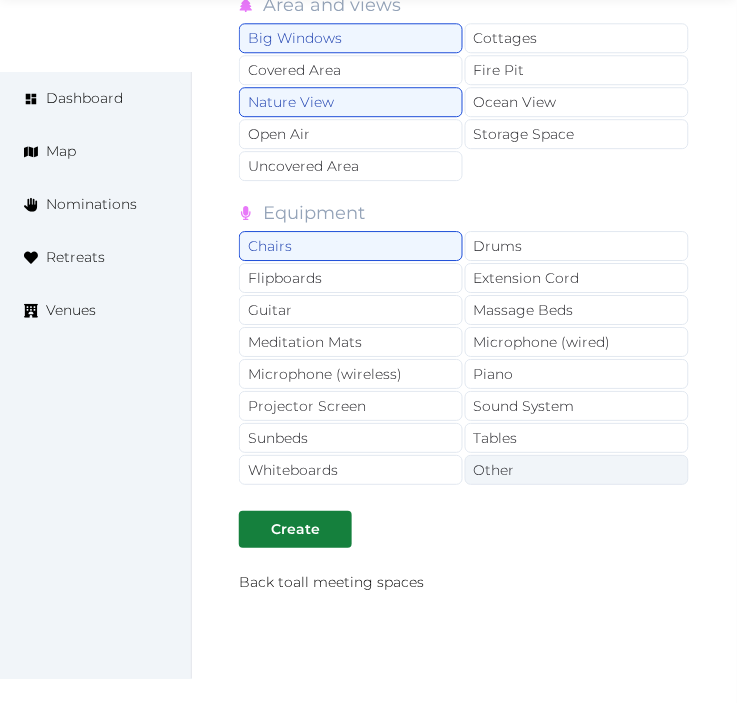 drag, startPoint x: 566, startPoint y: 490, endPoint x: 563, endPoint y: 473, distance: 17.262676 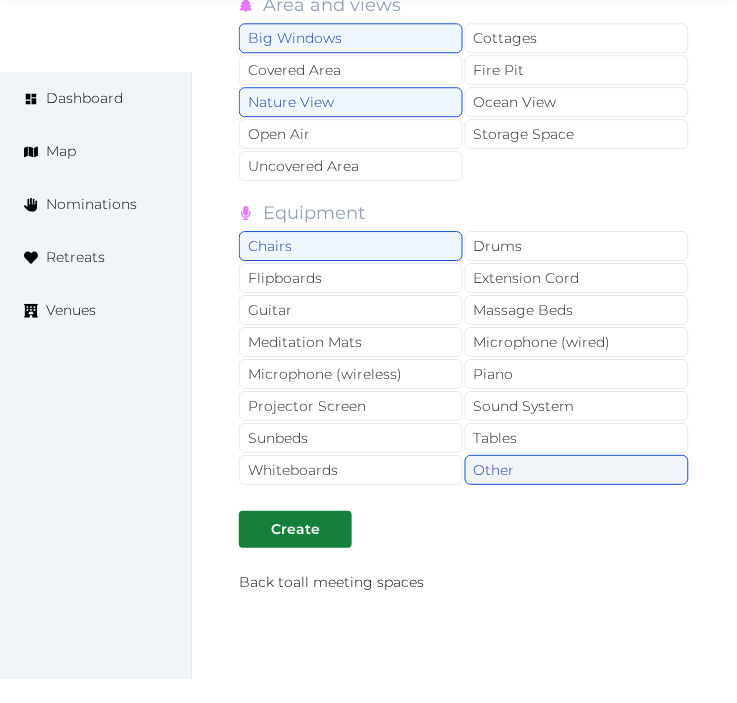 click on "Other" at bounding box center (577, 470) 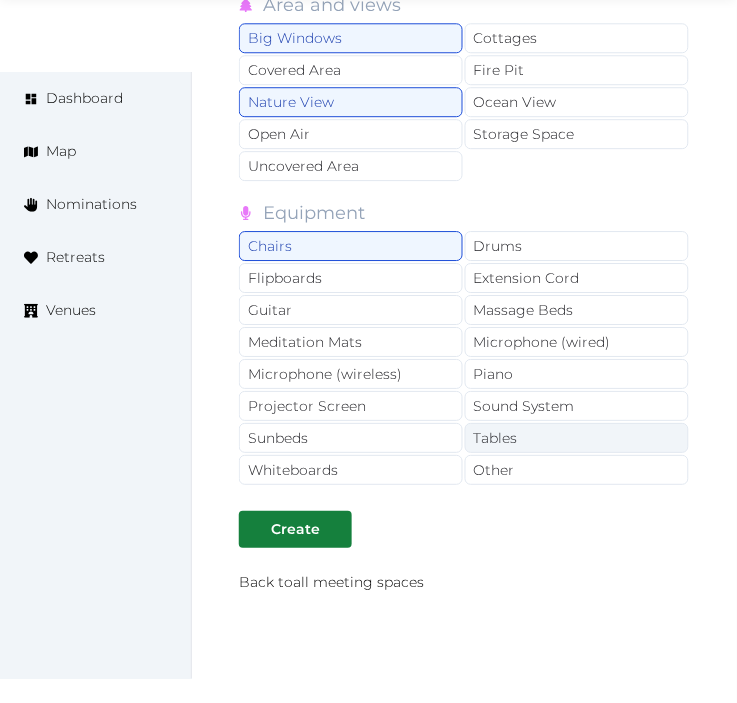 click on "Tables" at bounding box center (577, 438) 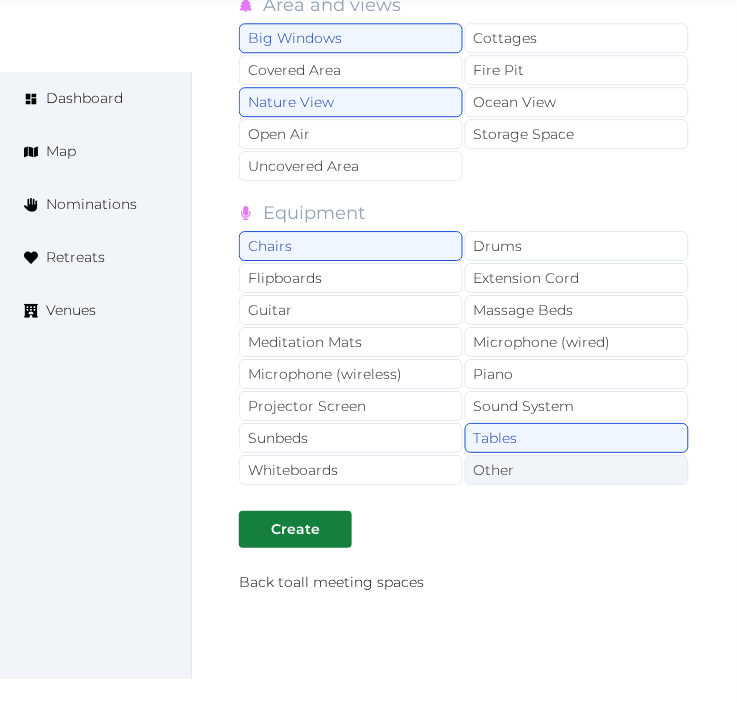 click on "Other" at bounding box center [577, 470] 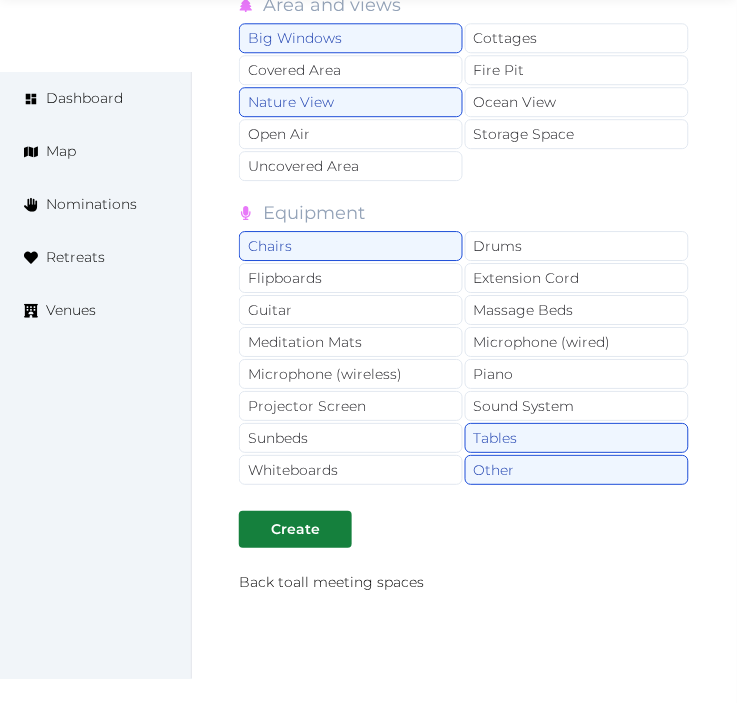 click on "Chairs Drums Flipboards Extension Cord Guitar Massage Beds Meditation Mats Microphone (wired) Microphone (wireless) Piano Projector Screen Sound System Sunbeds Tables Whiteboards Other" at bounding box center [465, 359] 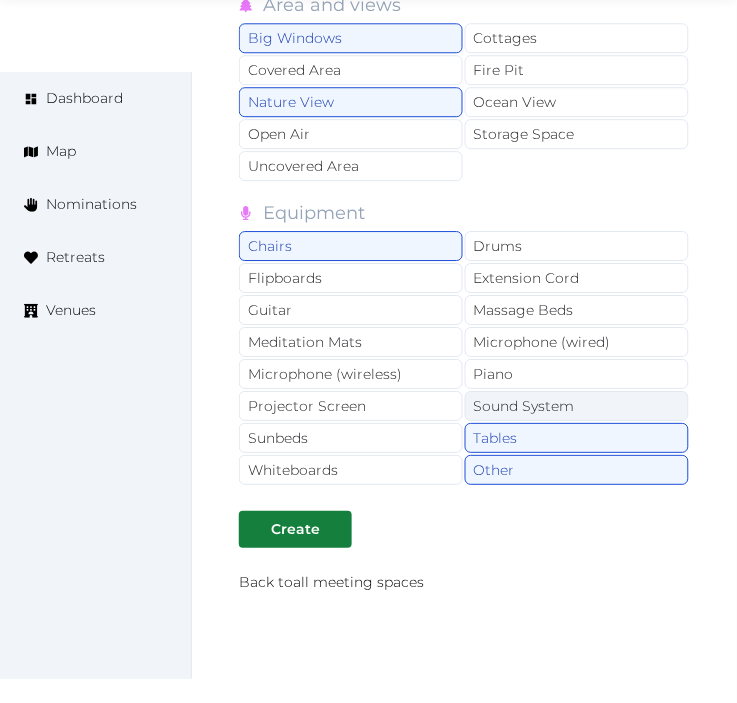 click on "Sound System" at bounding box center [577, 406] 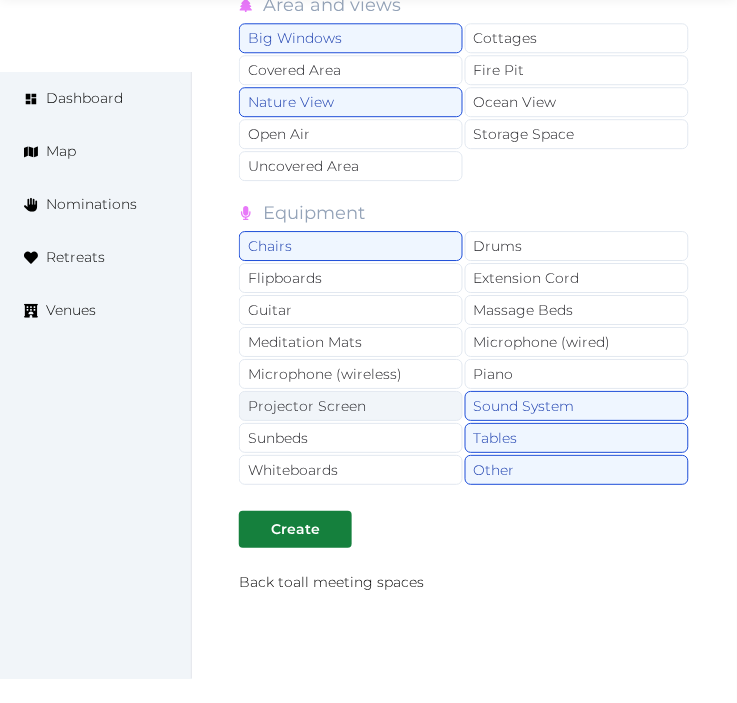 click on "Projector Screen" at bounding box center (351, 406) 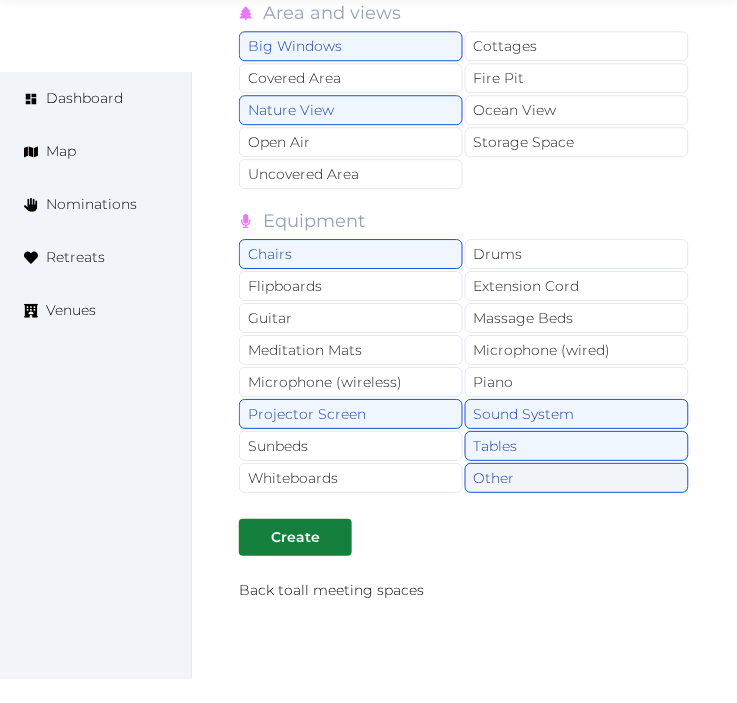 scroll, scrollTop: 4444, scrollLeft: 0, axis: vertical 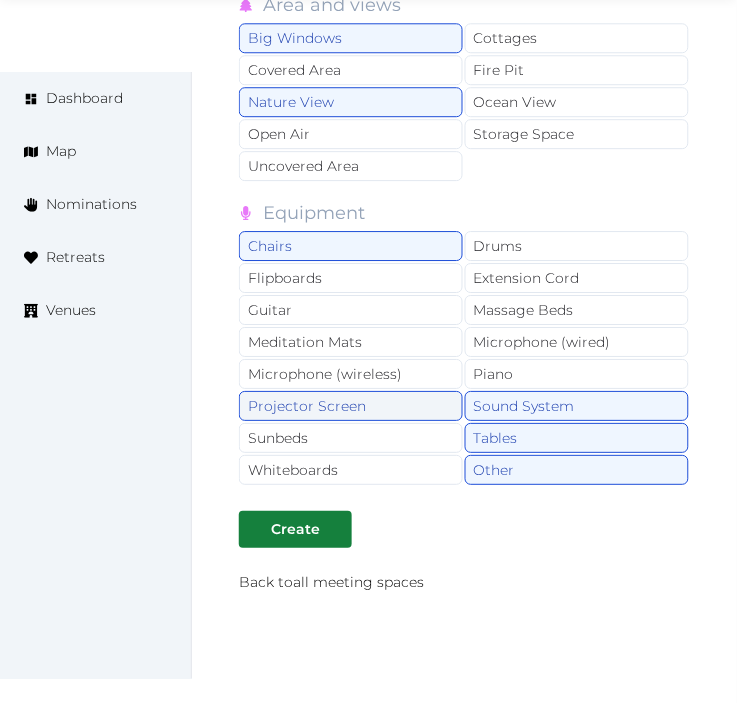 click on "Projector Screen" at bounding box center [351, 406] 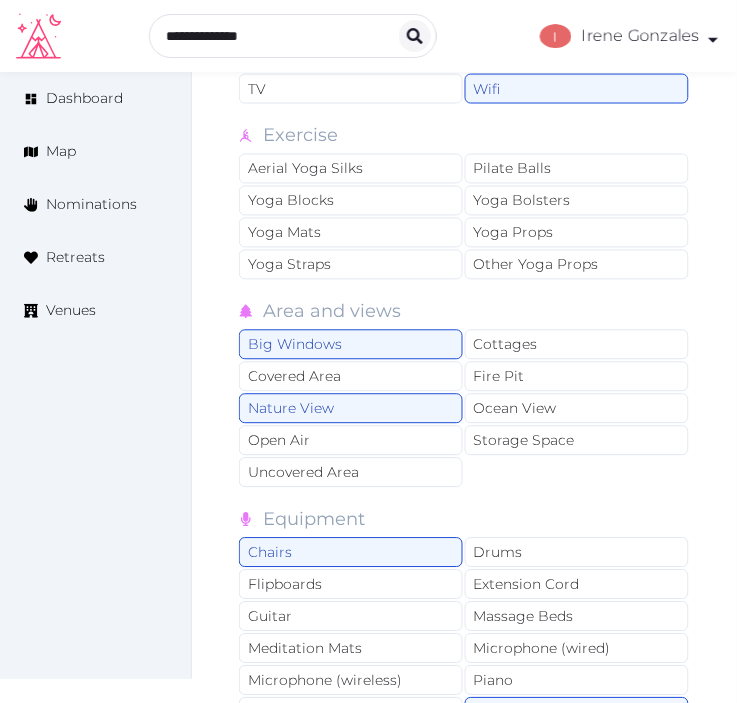 scroll, scrollTop: 4000, scrollLeft: 0, axis: vertical 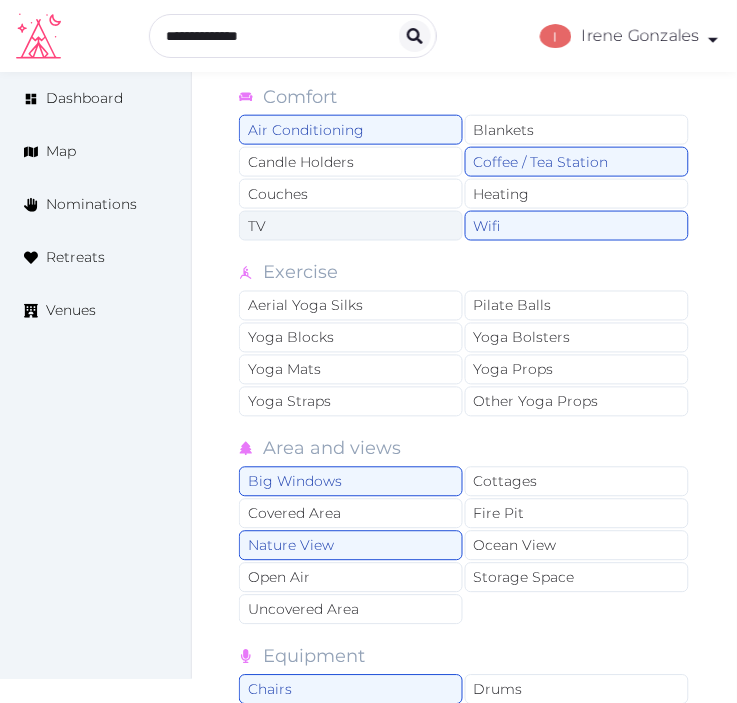 click on "TV" at bounding box center (351, 226) 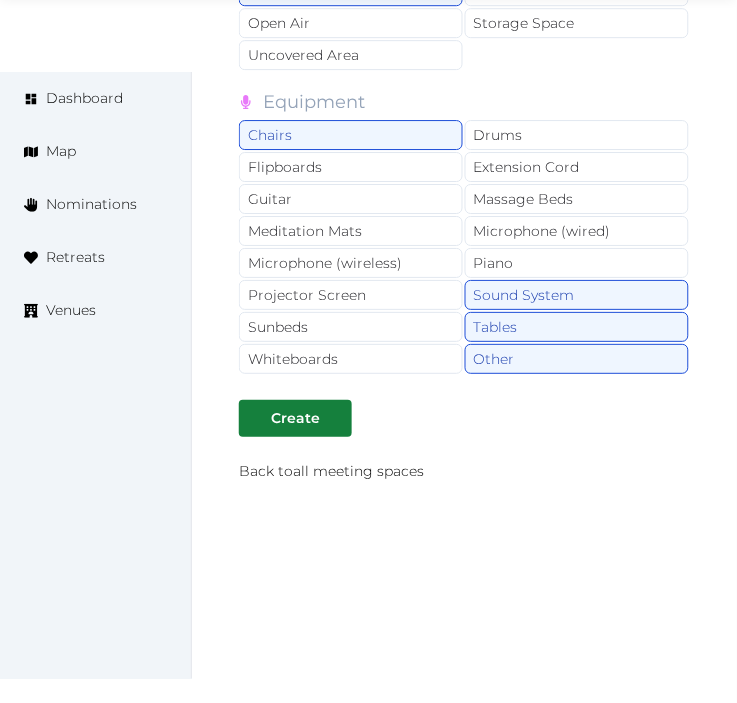 scroll, scrollTop: 4567, scrollLeft: 0, axis: vertical 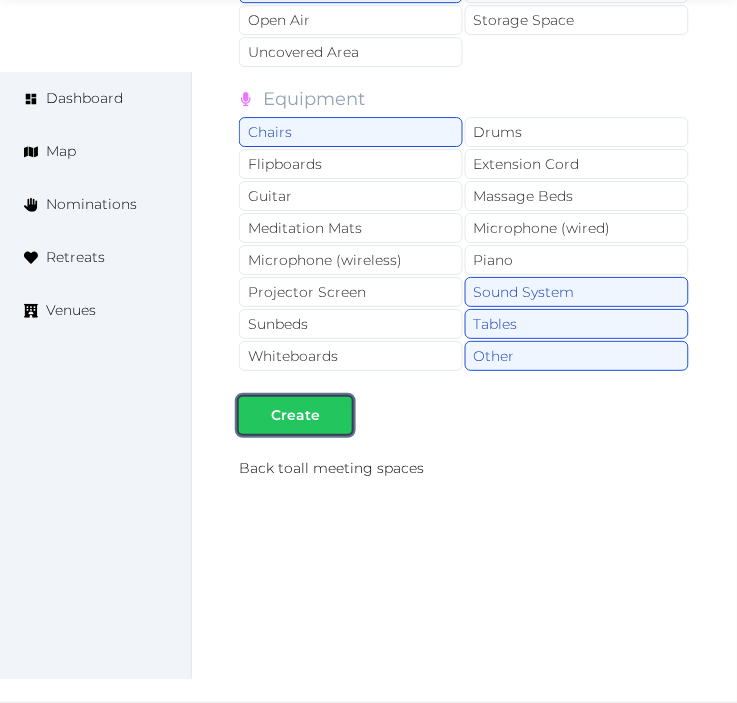 click on "Create" at bounding box center (295, 415) 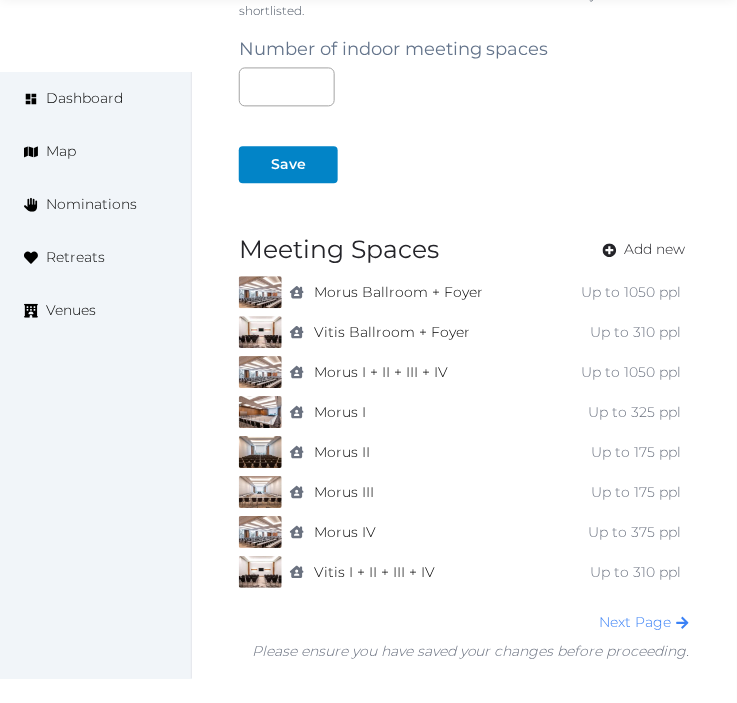 scroll, scrollTop: 1626, scrollLeft: 0, axis: vertical 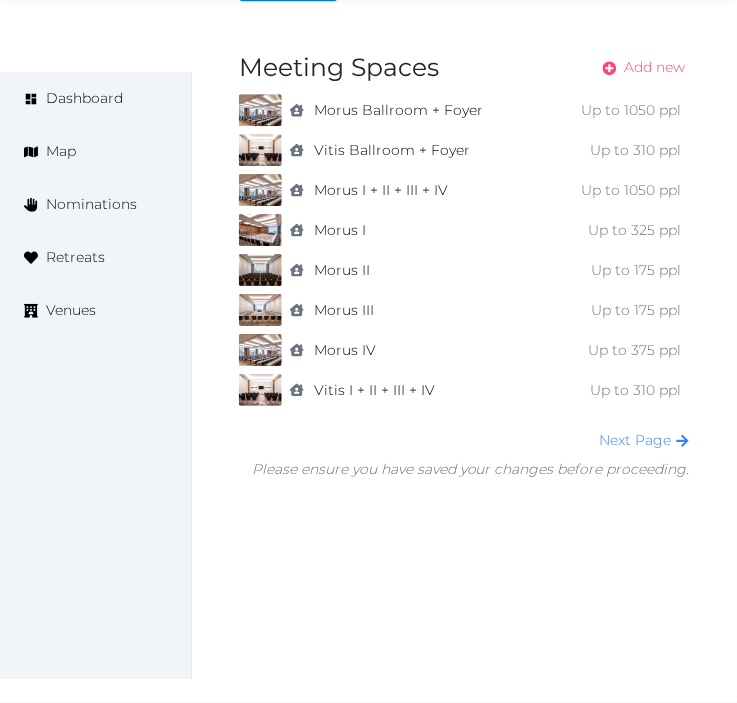 click on "Add new" at bounding box center (655, 67) 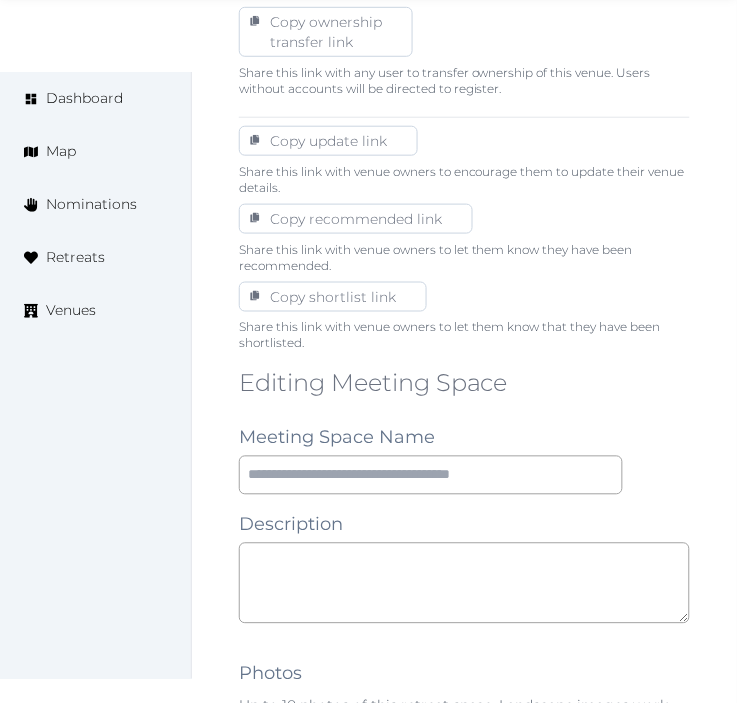scroll, scrollTop: 1222, scrollLeft: 0, axis: vertical 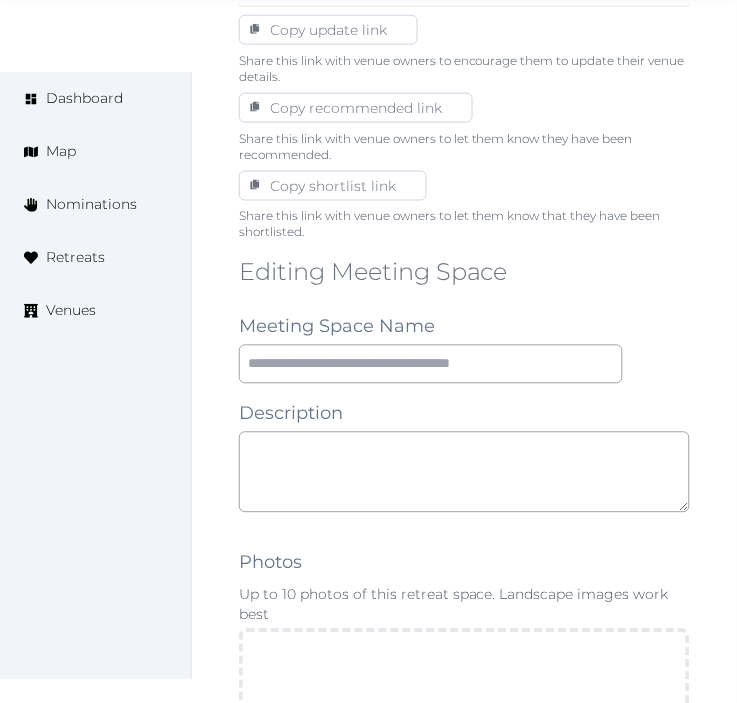 drag, startPoint x: 410, startPoint y: 294, endPoint x: 424, endPoint y: 348, distance: 55.7853 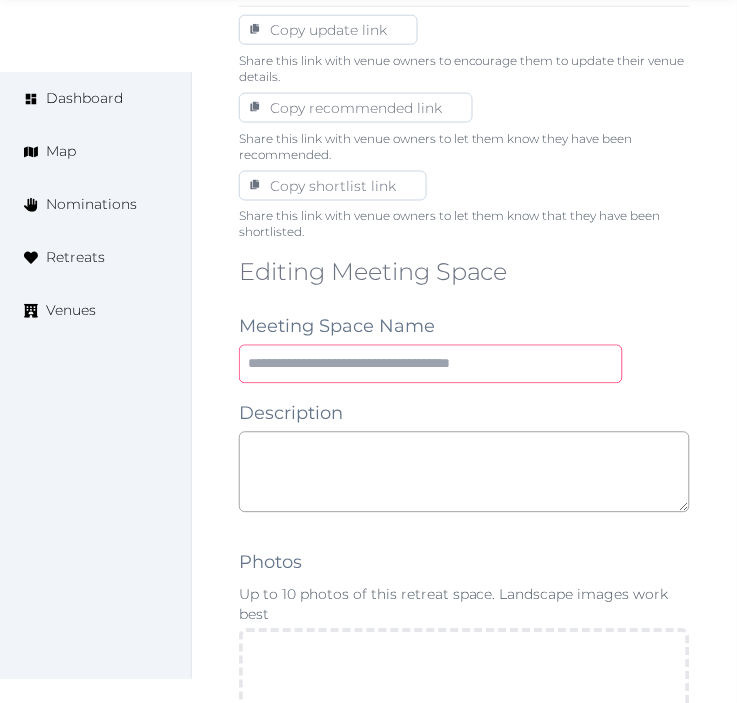 click at bounding box center (431, 364) 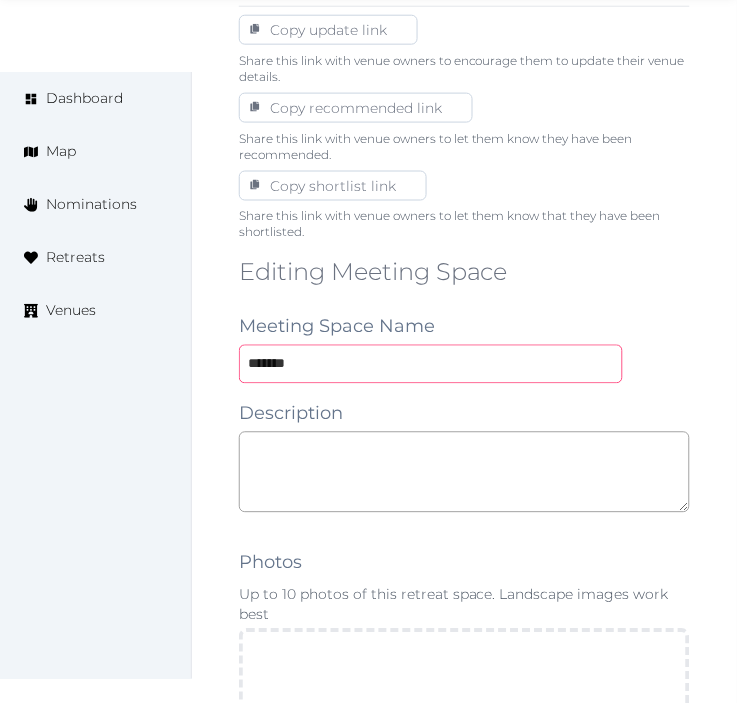 type on "*******" 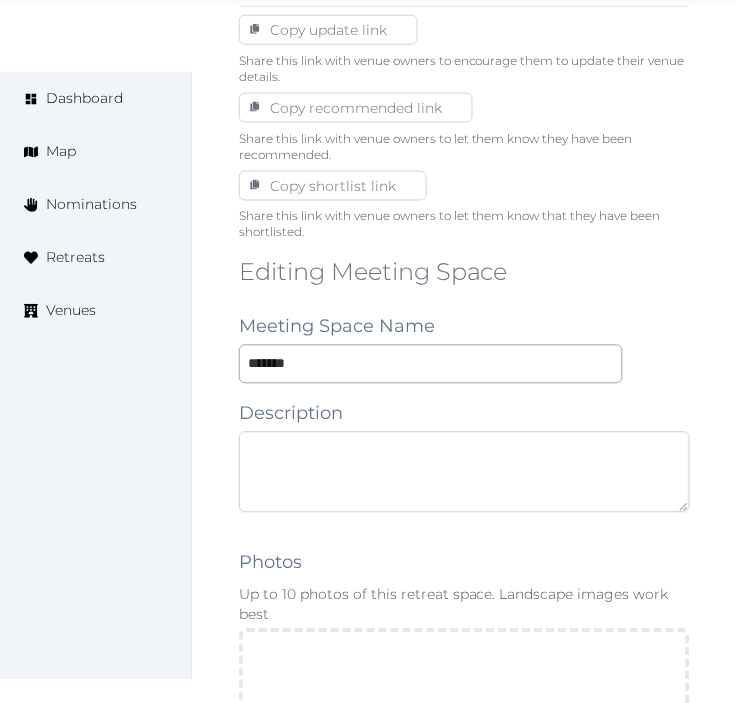 click at bounding box center [464, 472] 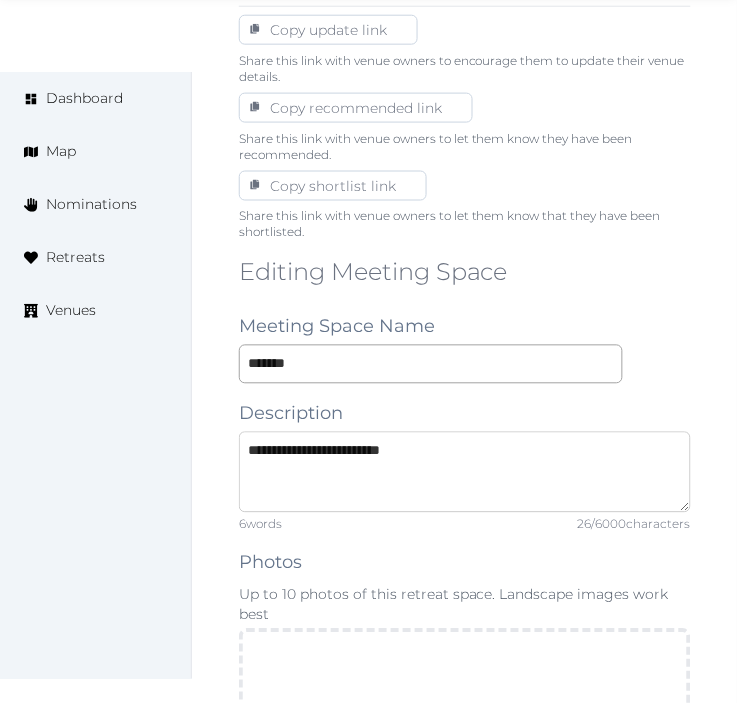 type on "**********" 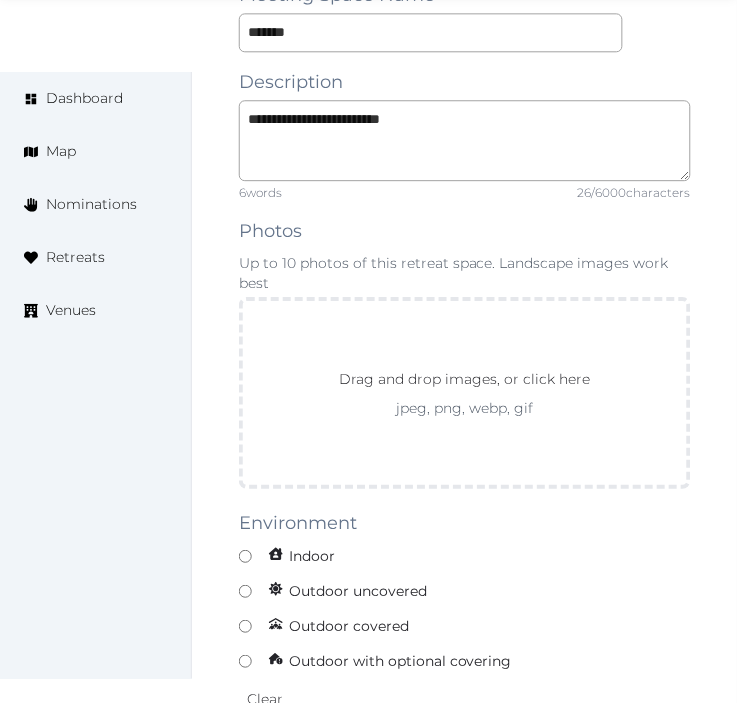 scroll, scrollTop: 1666, scrollLeft: 0, axis: vertical 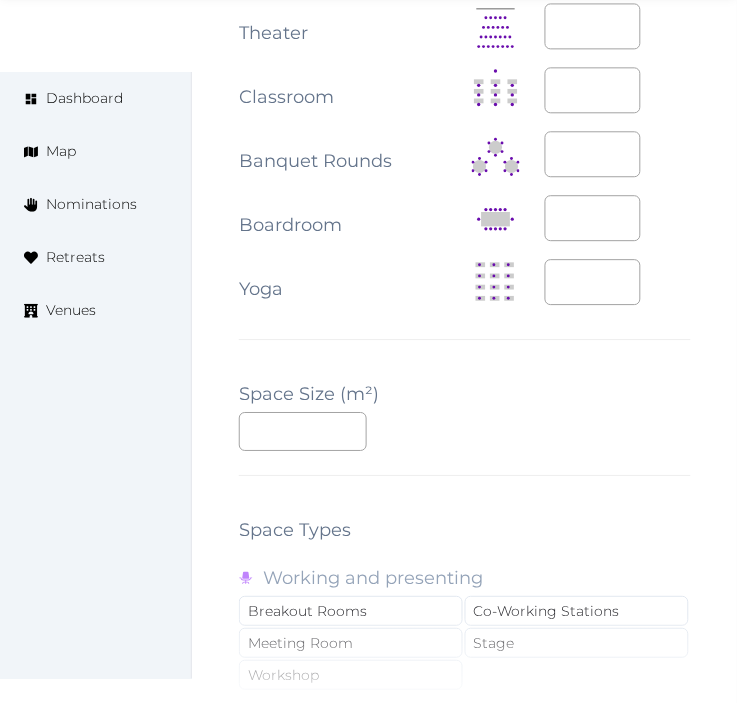 click on "**********" at bounding box center (465, 173) 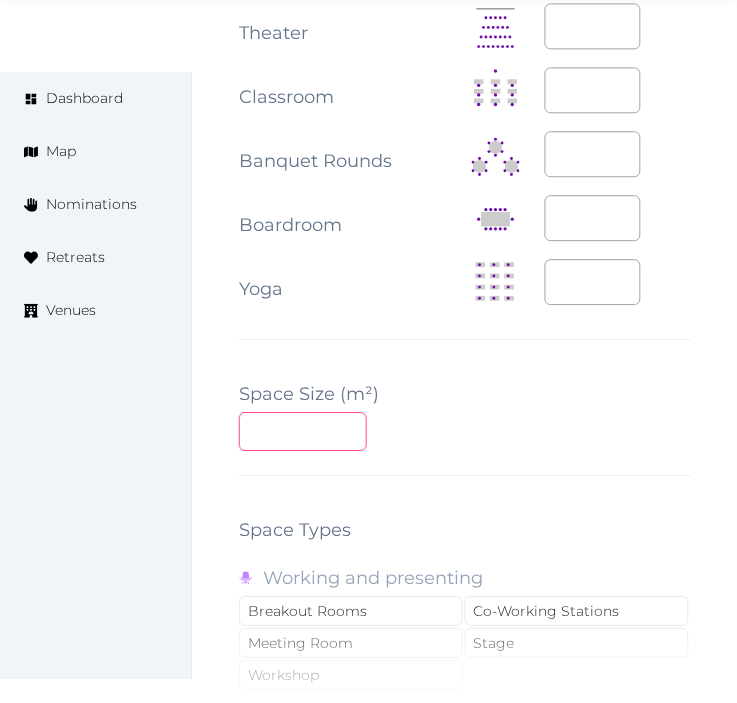 click at bounding box center (303, 431) 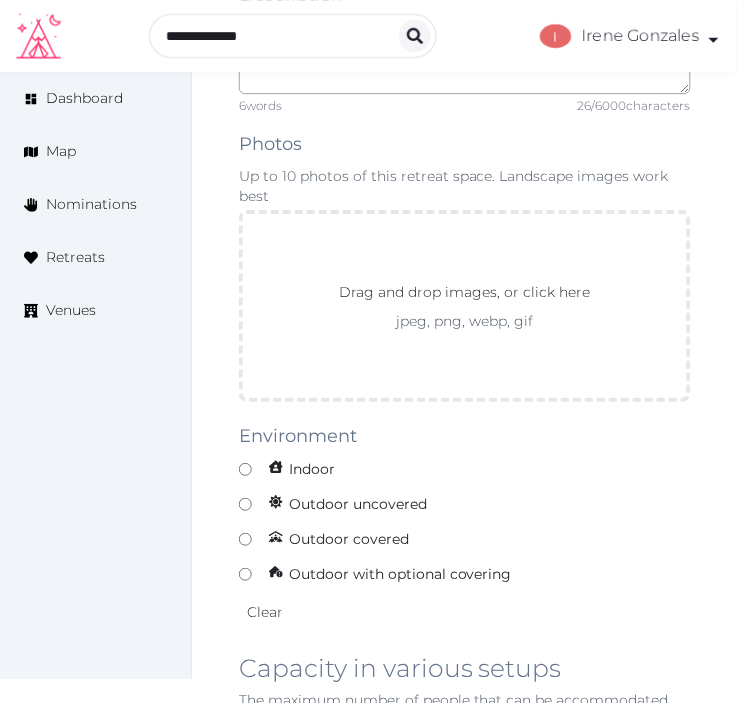 scroll, scrollTop: 1555, scrollLeft: 0, axis: vertical 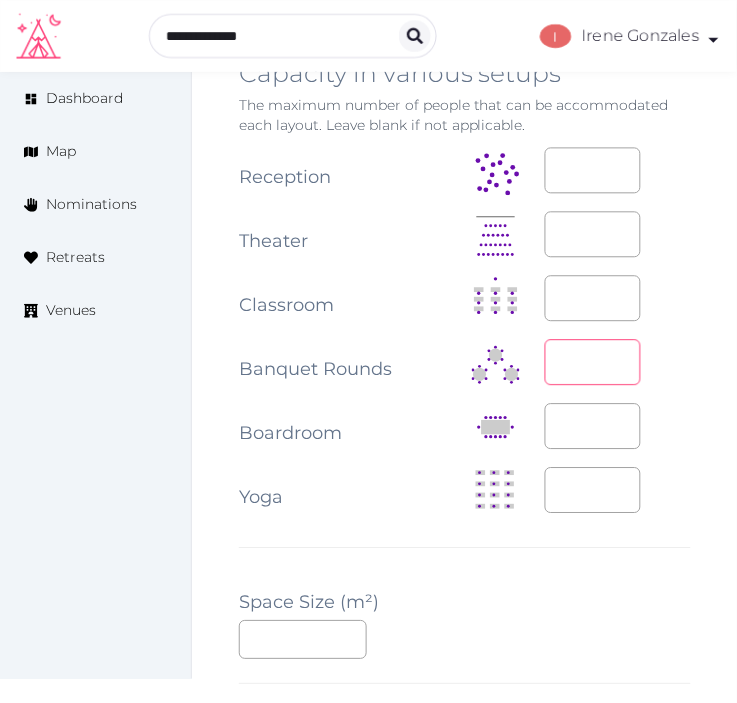 click at bounding box center [593, 363] 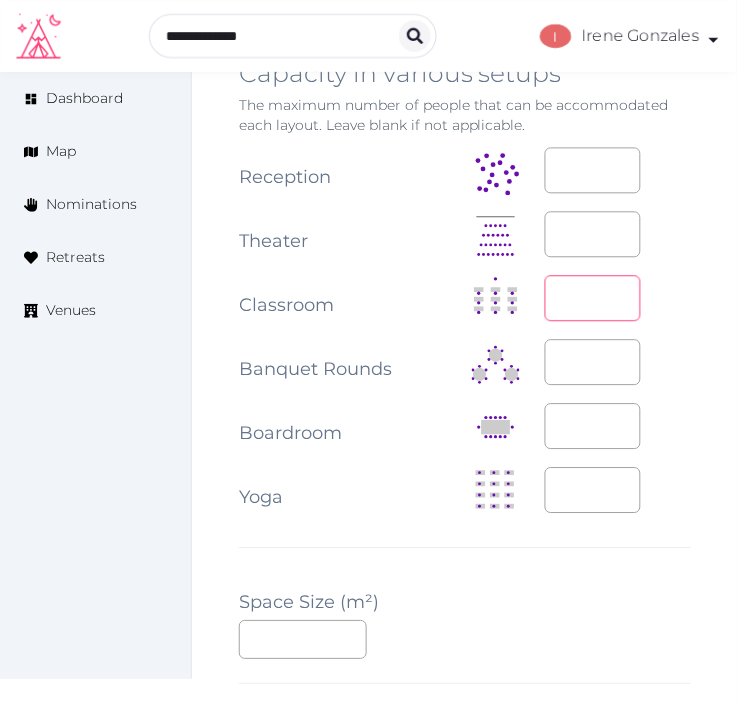 click at bounding box center [593, 299] 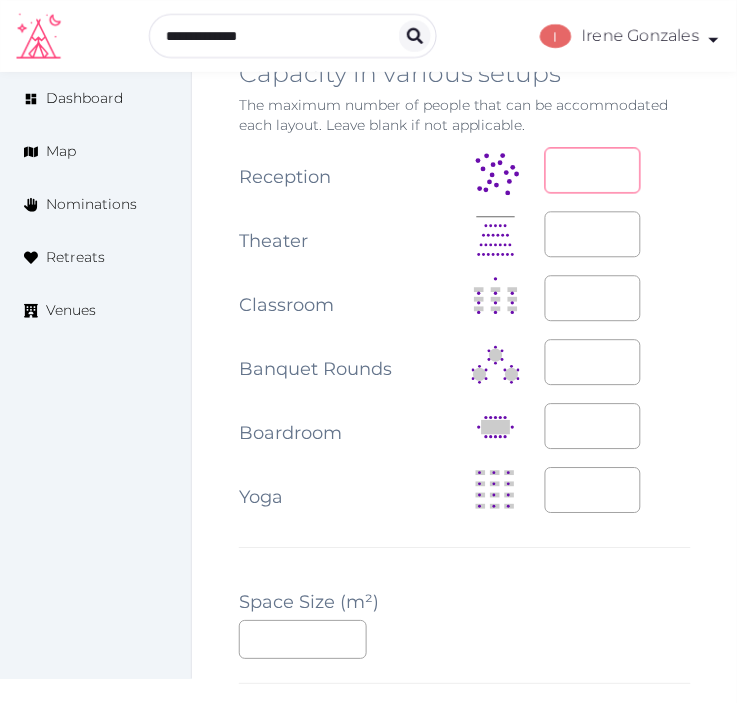 click at bounding box center (593, 171) 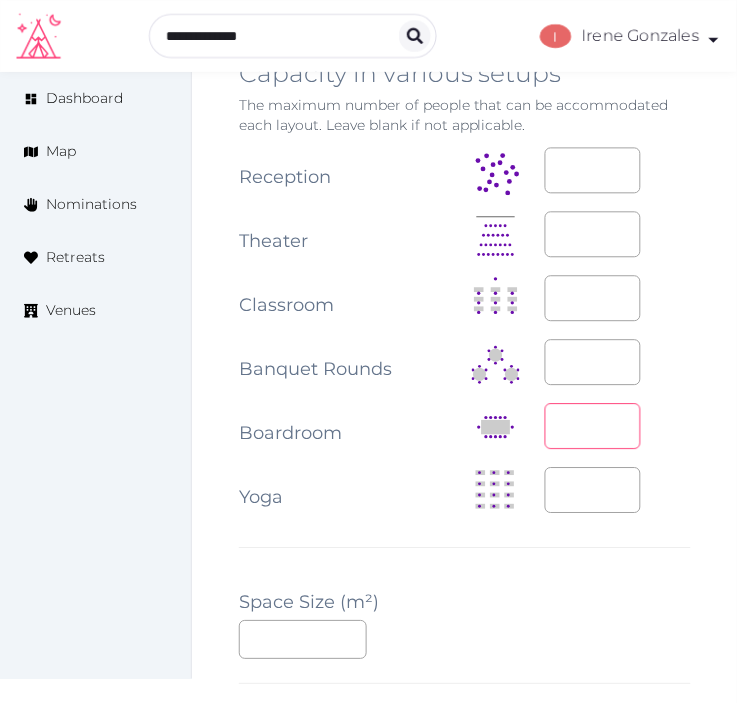 drag, startPoint x: 566, startPoint y: 420, endPoint x: 587, endPoint y: 403, distance: 27.018513 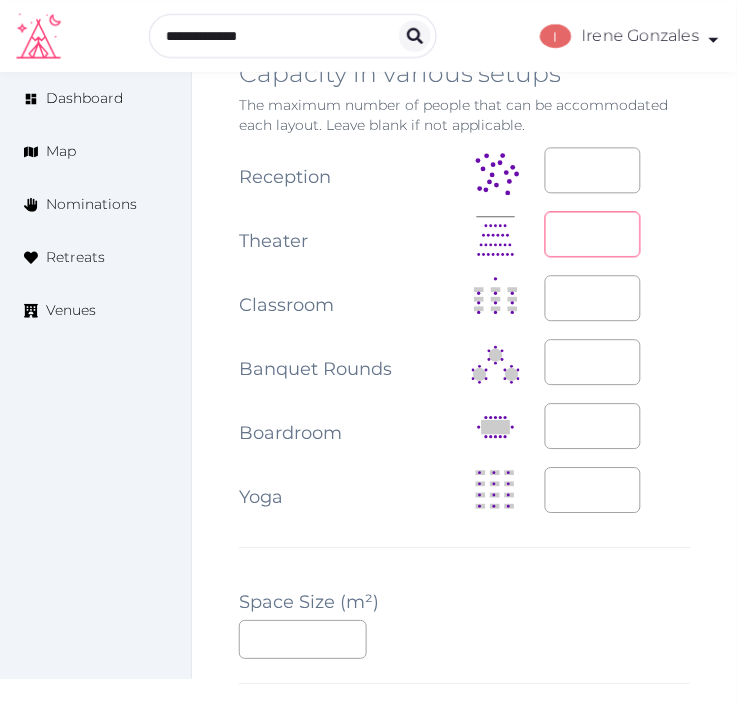 click at bounding box center (593, 235) 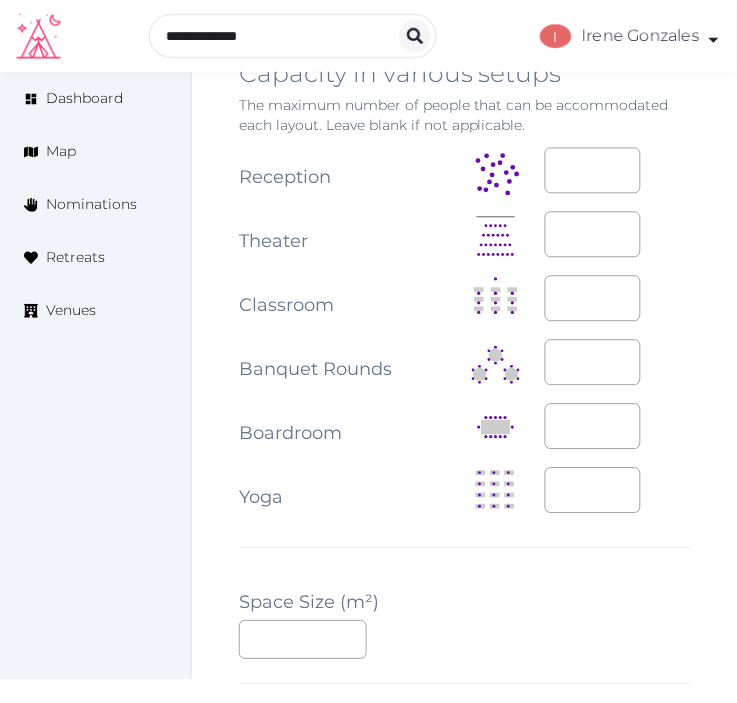 click on "**" at bounding box center [465, 640] 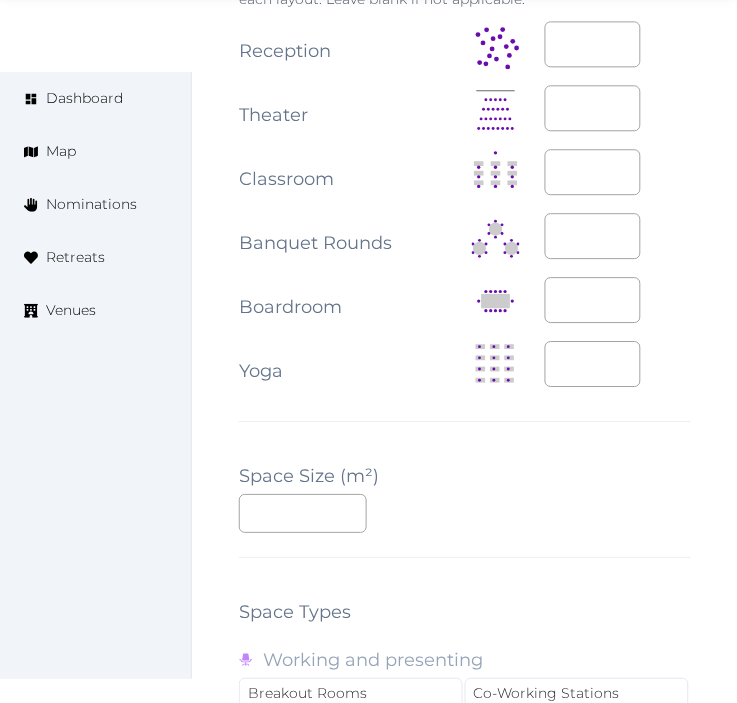 scroll, scrollTop: 2777, scrollLeft: 0, axis: vertical 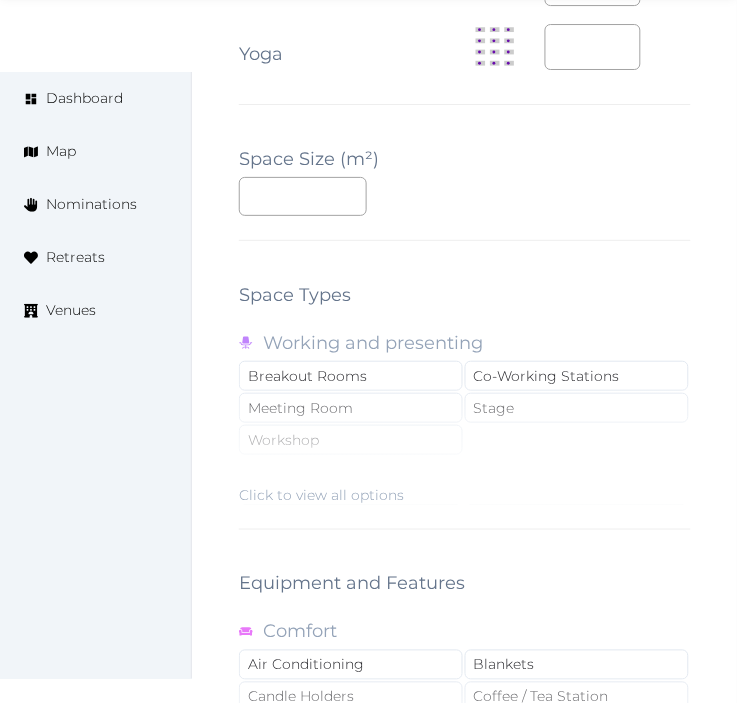 click on "Click to view all options" at bounding box center [465, 441] 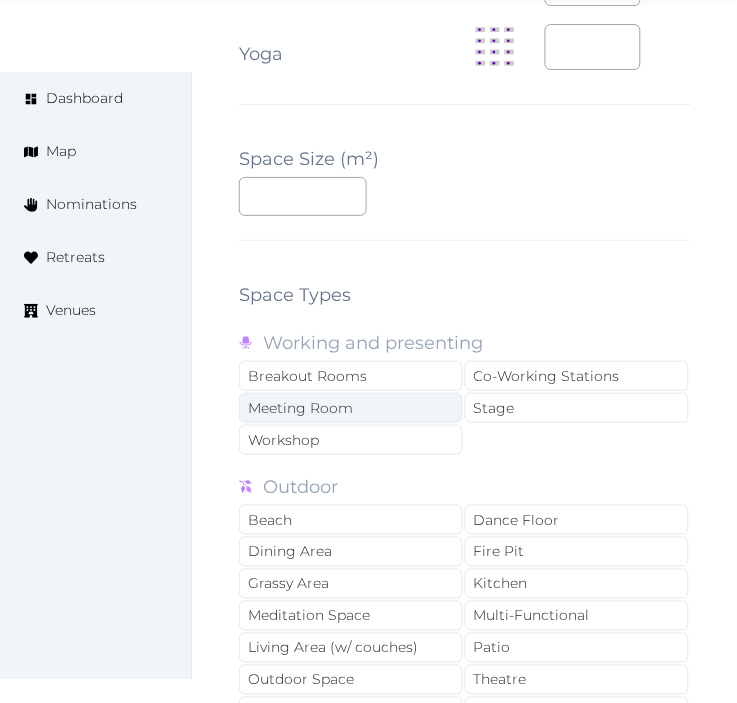 click on "Meeting Room" at bounding box center (351, 408) 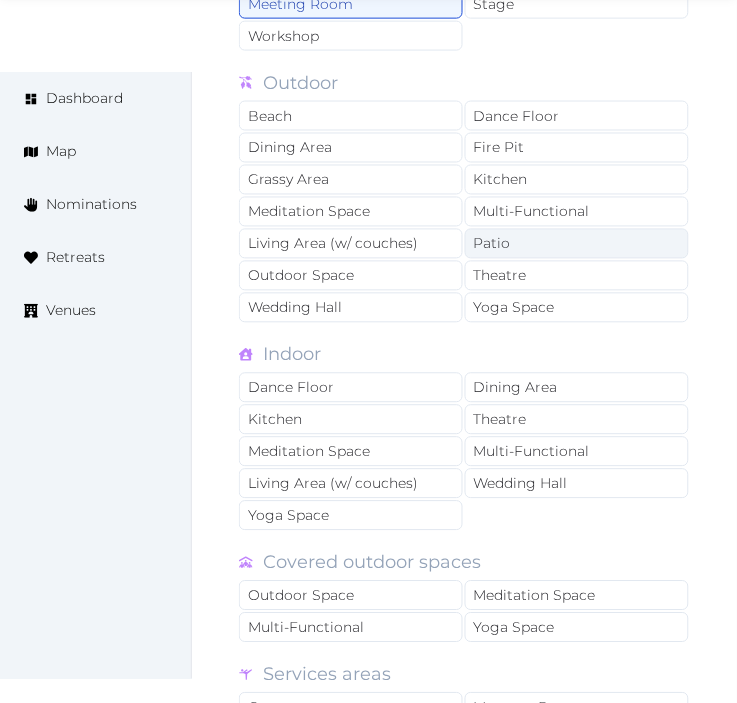 scroll, scrollTop: 3222, scrollLeft: 0, axis: vertical 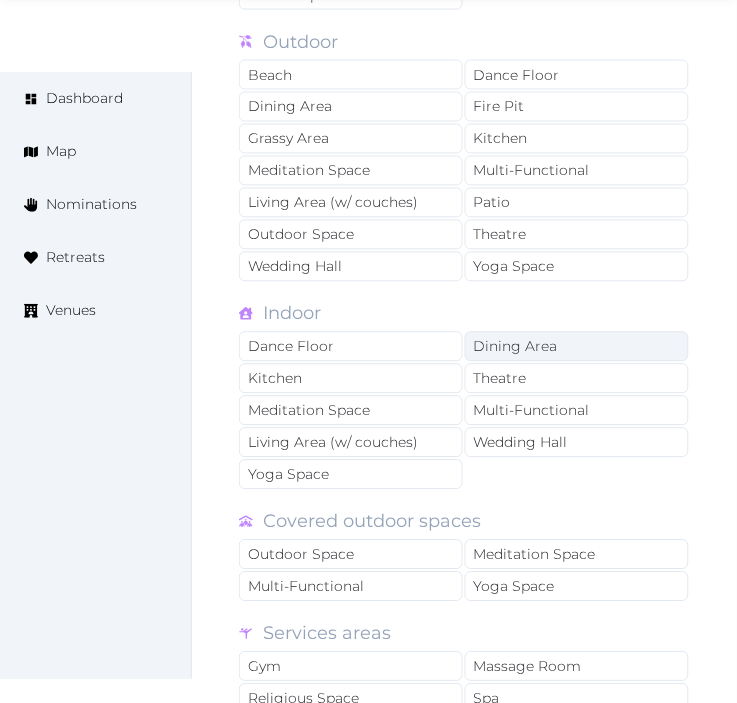 click on "Dining Area" at bounding box center [577, 347] 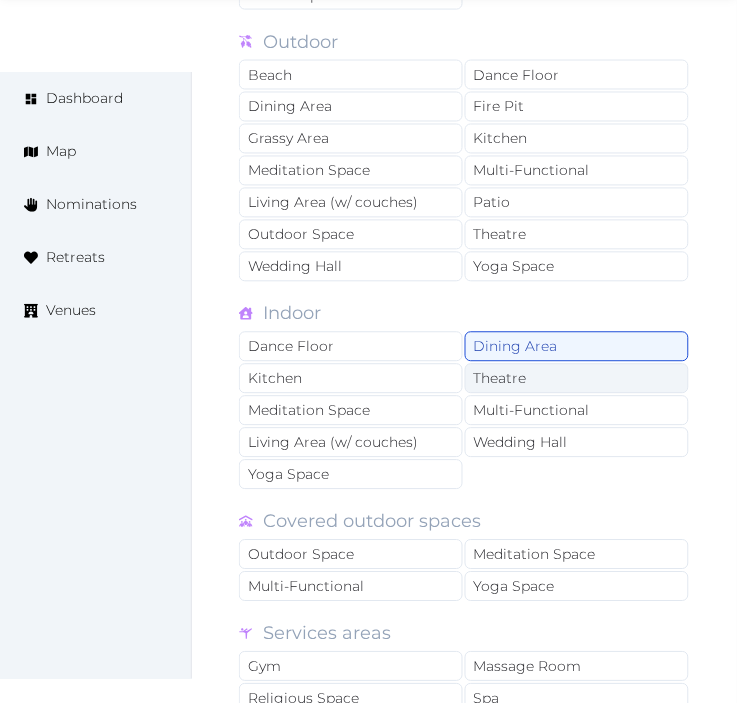 click on "Theatre" at bounding box center (577, 379) 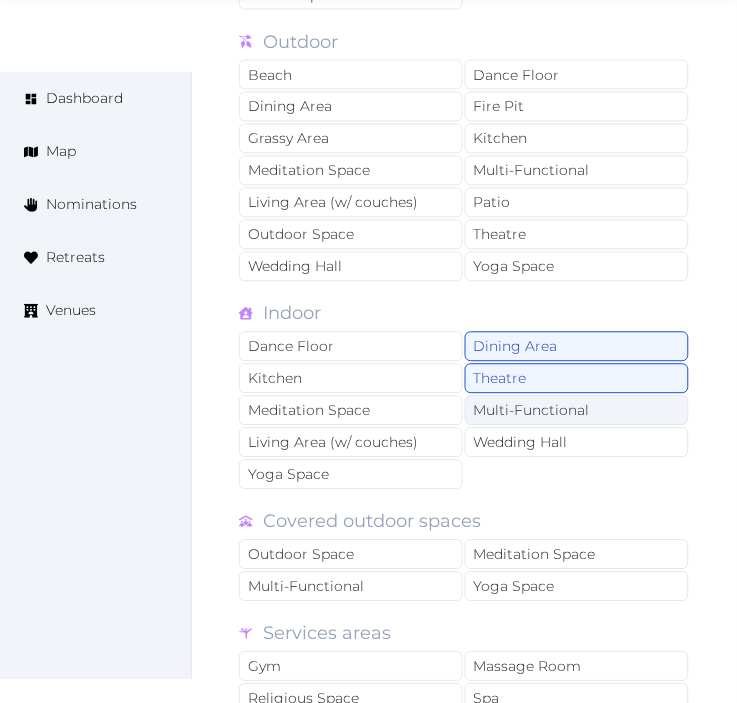 click on "Multi-Functional" at bounding box center [577, 411] 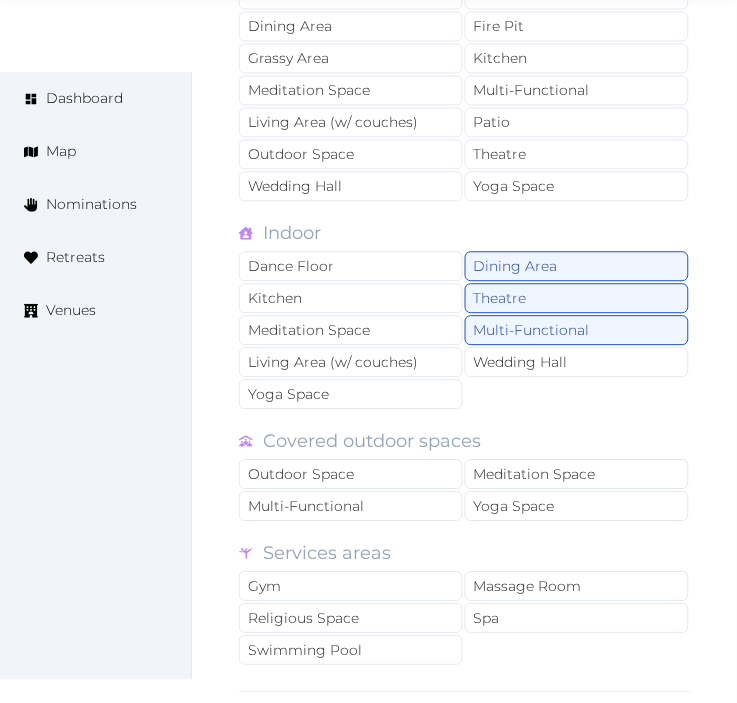 scroll, scrollTop: 3444, scrollLeft: 0, axis: vertical 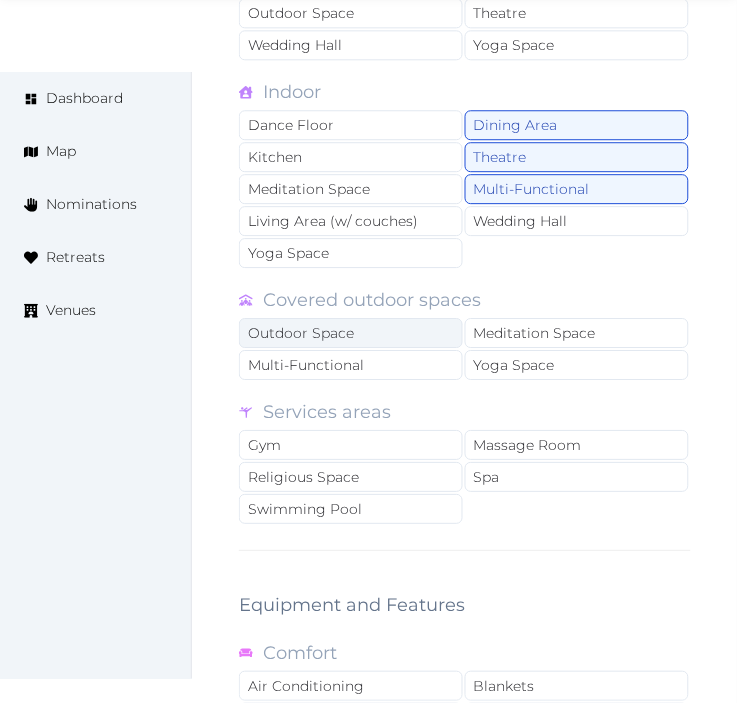 click on "Outdoor Space" at bounding box center (351, 333) 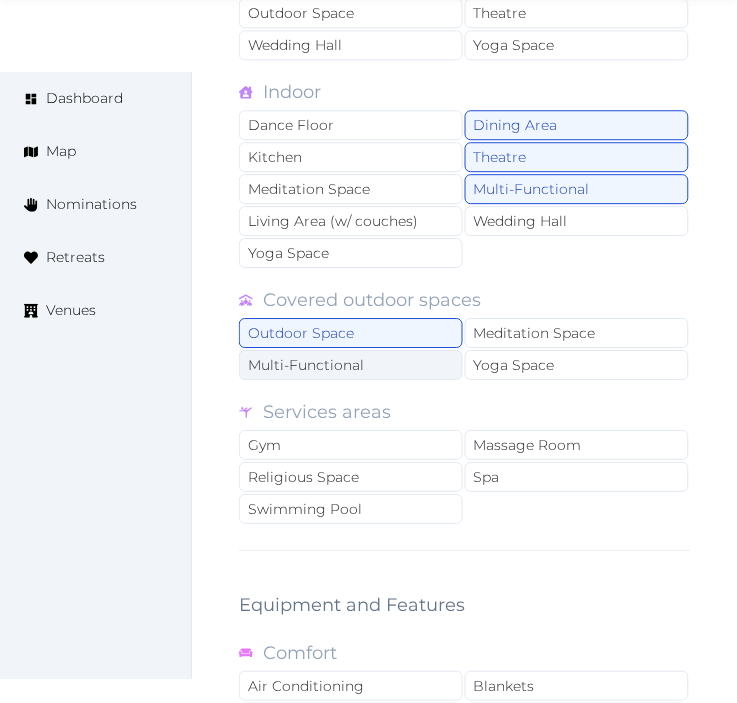 click on "Multi-Functional" at bounding box center (351, 365) 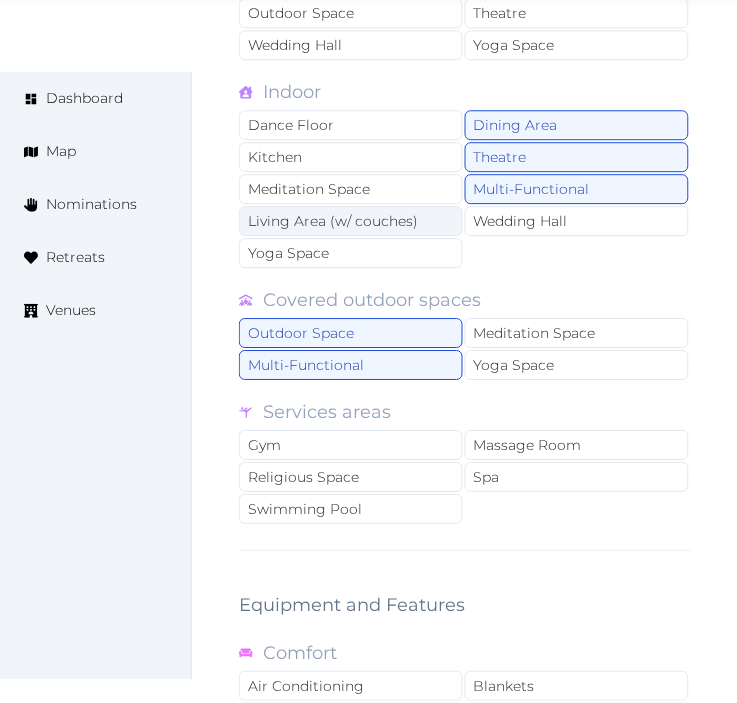 click on "Living Area (w/ couches)" at bounding box center [351, 221] 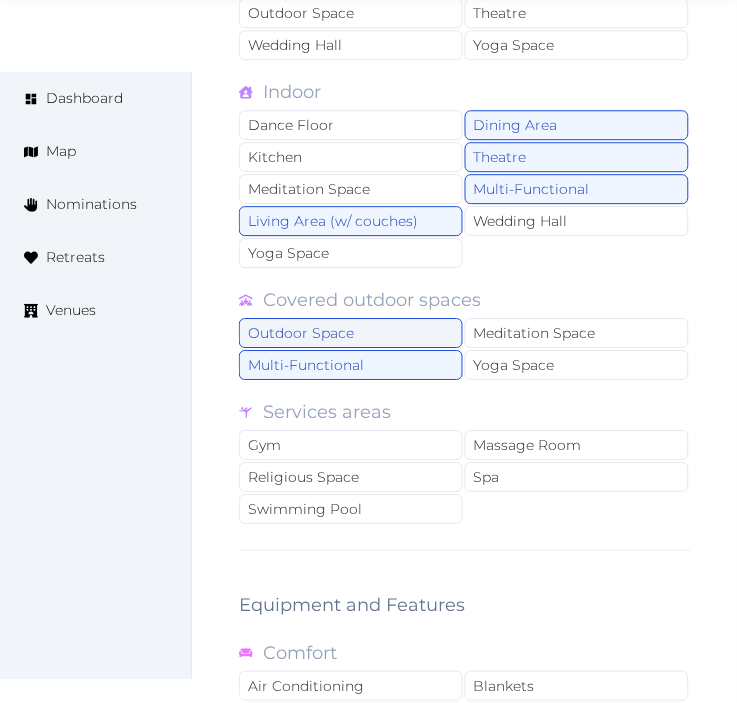 click on "Outdoor Space" at bounding box center (351, 333) 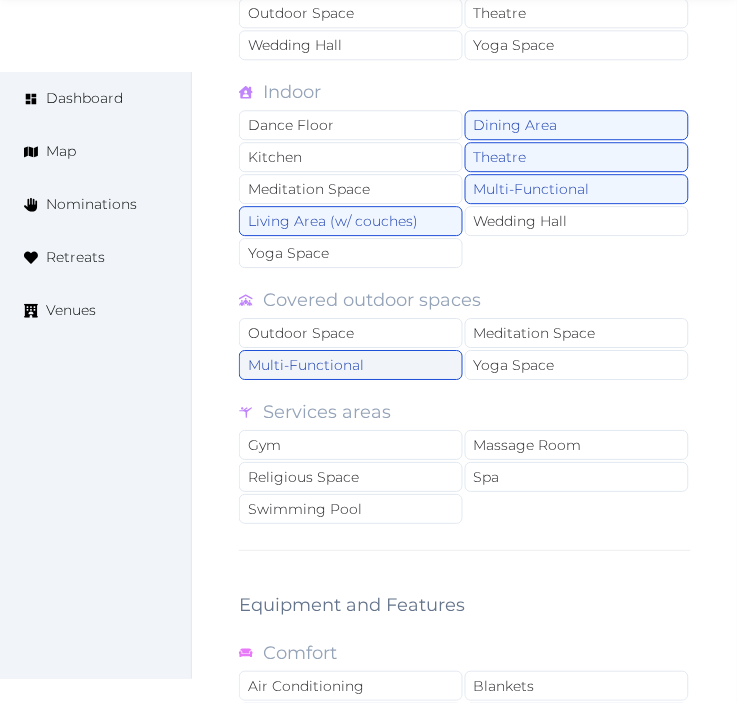 click on "Multi-Functional" at bounding box center (351, 365) 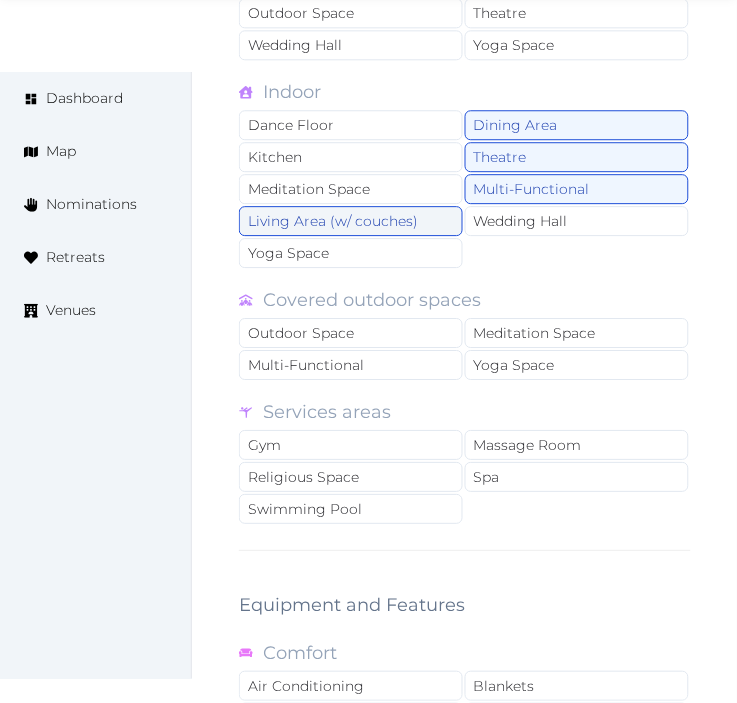 click on "Living Area (w/ couches)" at bounding box center [351, 221] 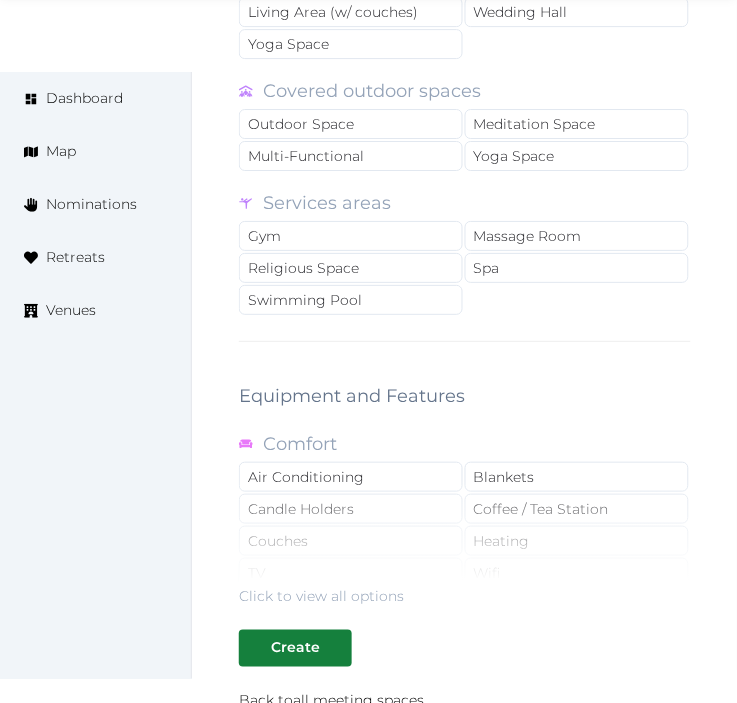 scroll, scrollTop: 3666, scrollLeft: 0, axis: vertical 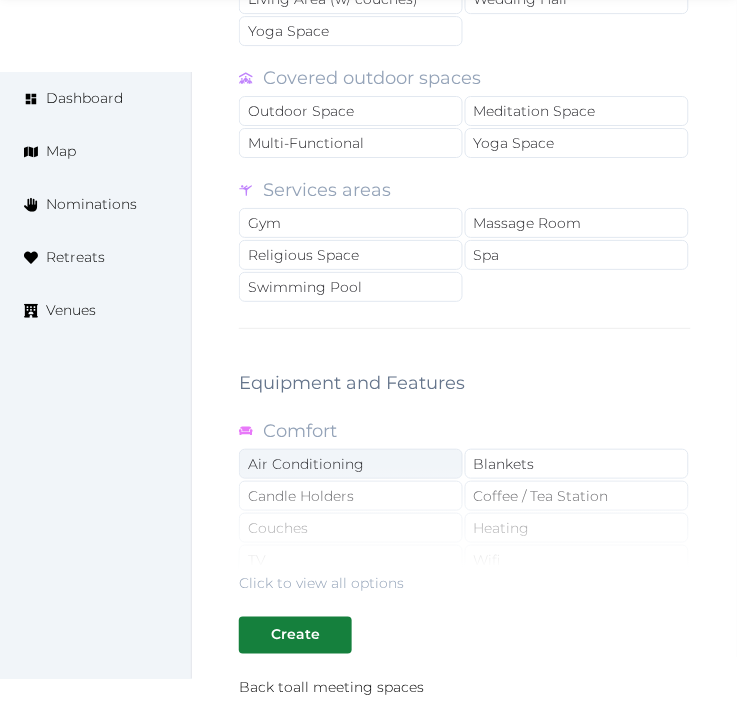 click on "Air Conditioning" at bounding box center [351, 464] 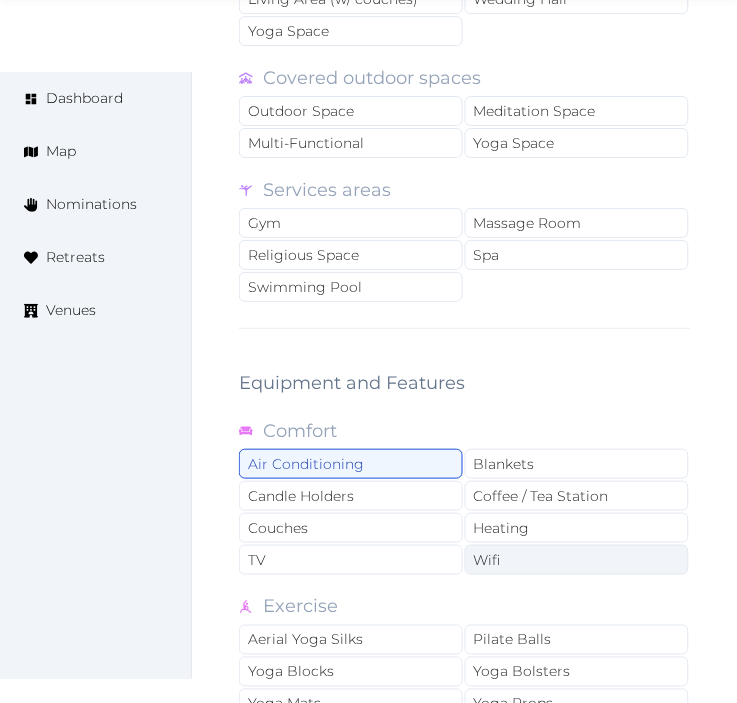 click on "Wifi" at bounding box center [577, 560] 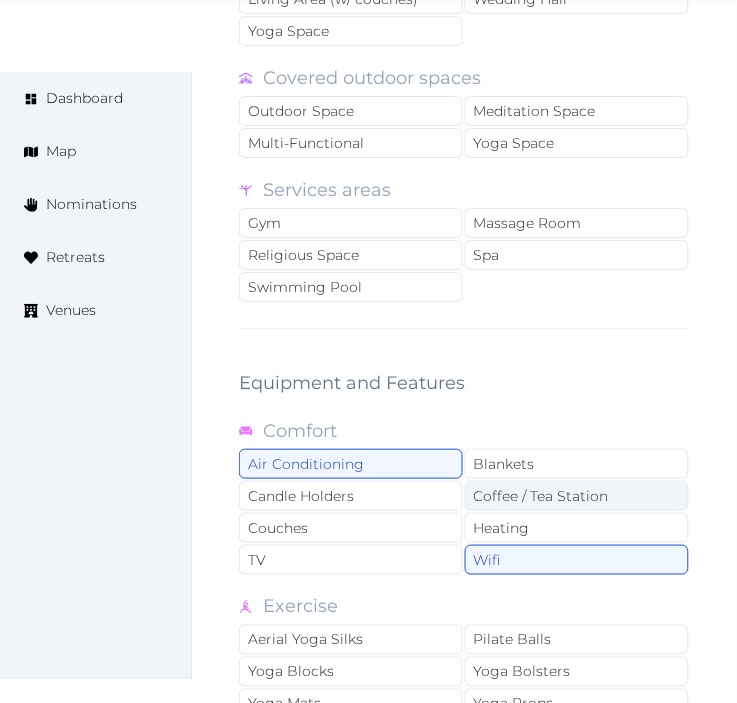 click on "Coffee / Tea Station" at bounding box center (577, 496) 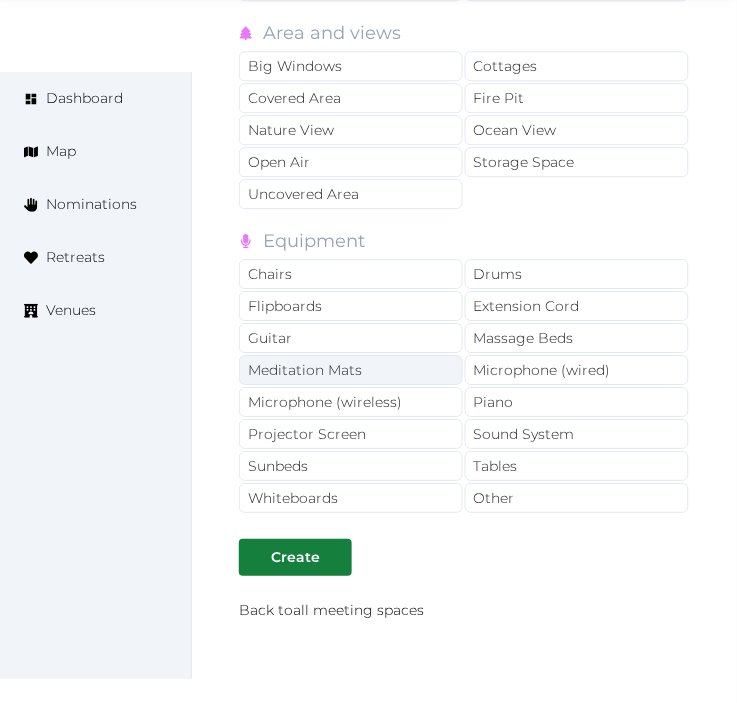 scroll, scrollTop: 4444, scrollLeft: 0, axis: vertical 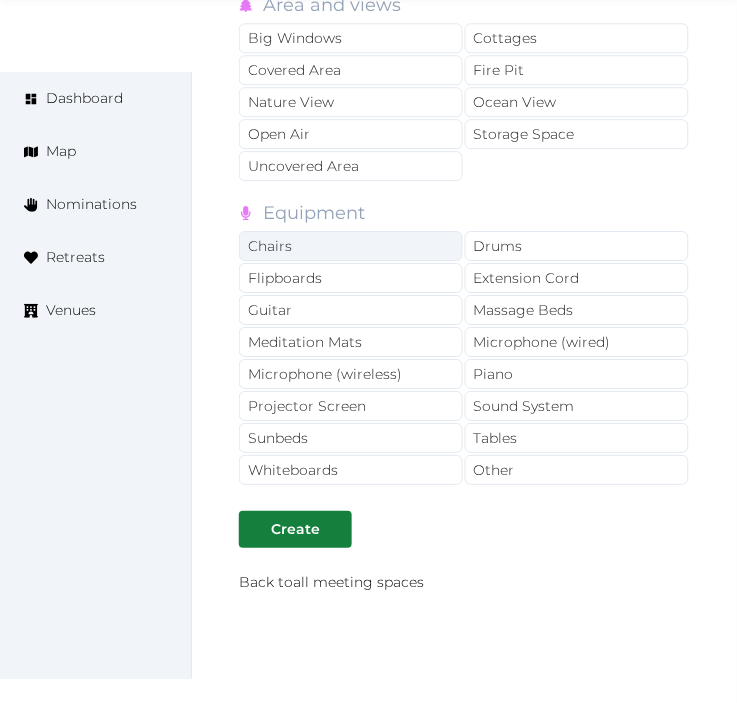 click on "Chairs" at bounding box center [351, 246] 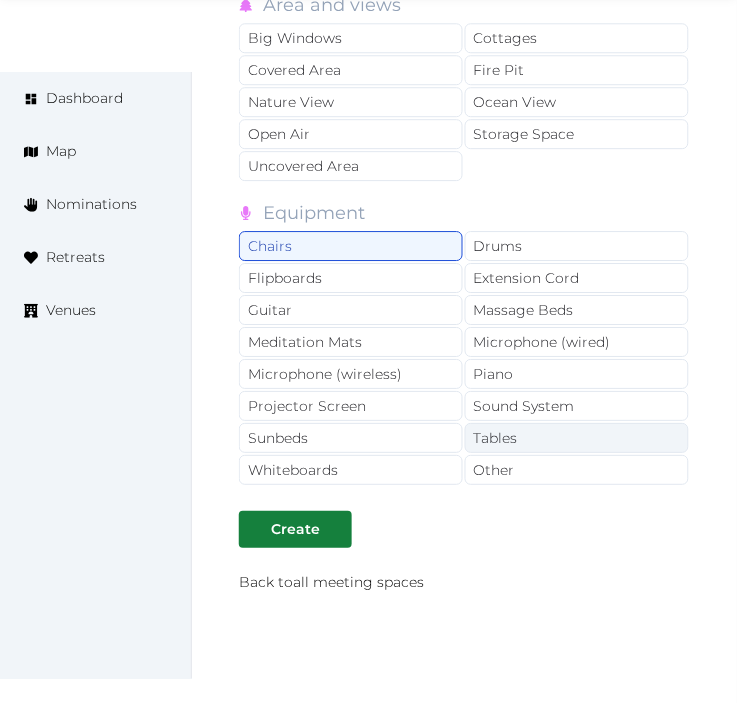 click on "Tables" at bounding box center [577, 438] 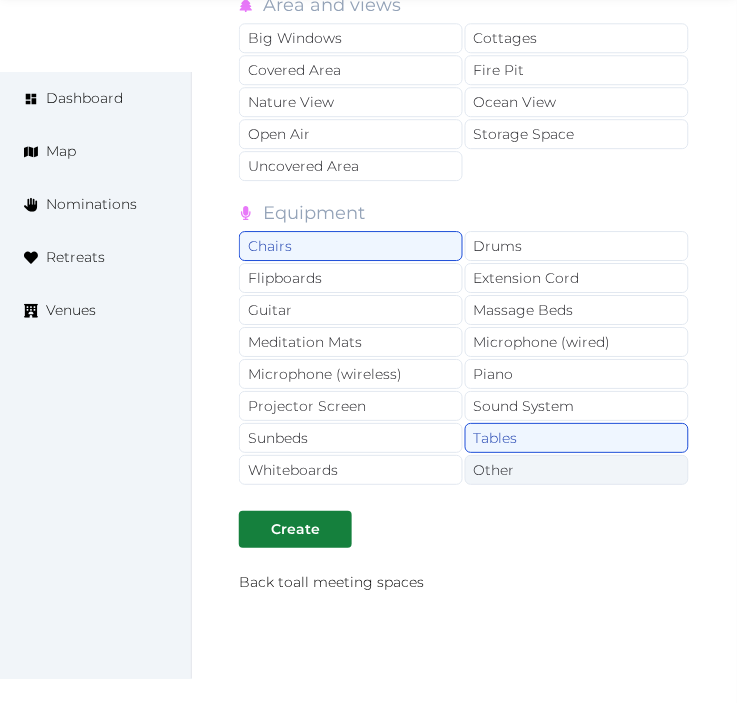click on "Other" at bounding box center [577, 470] 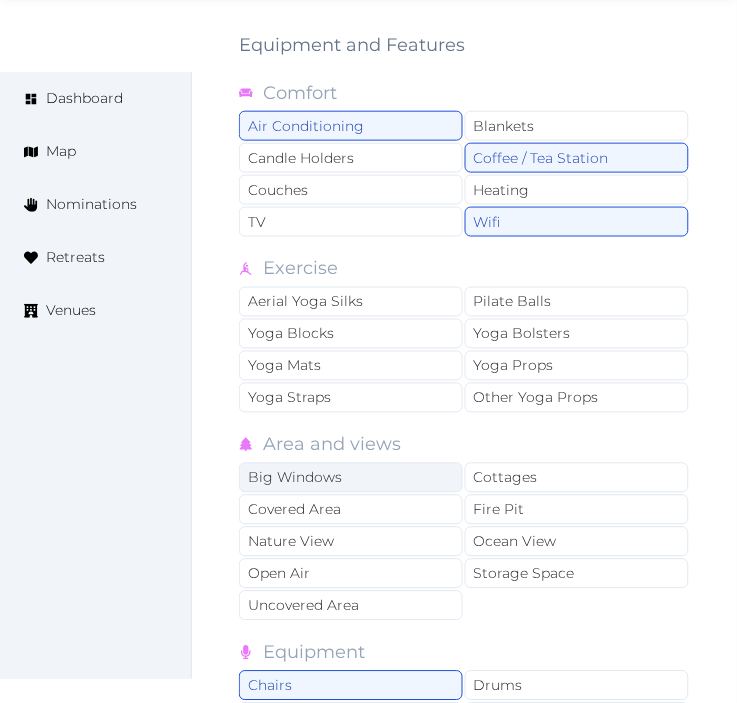 scroll, scrollTop: 4000, scrollLeft: 0, axis: vertical 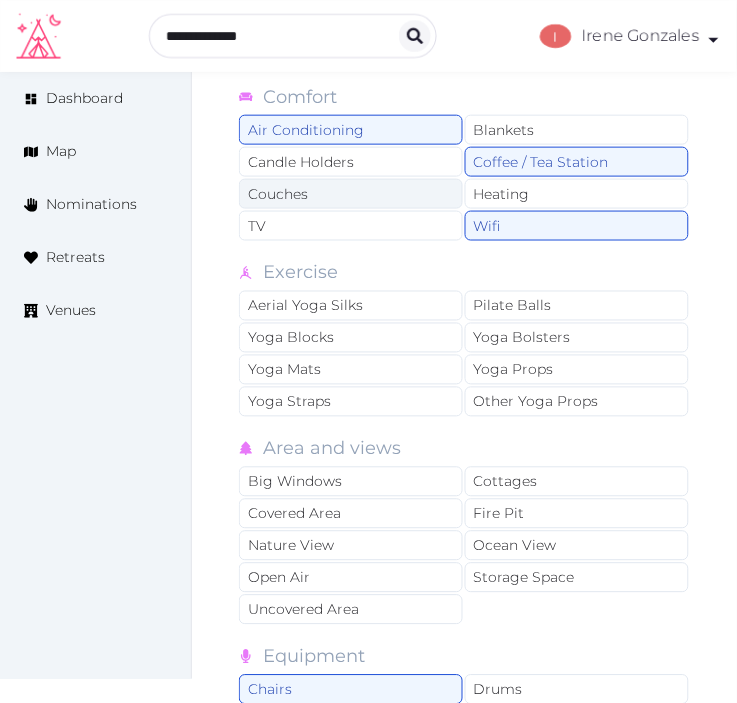 click on "Couches" at bounding box center [351, 194] 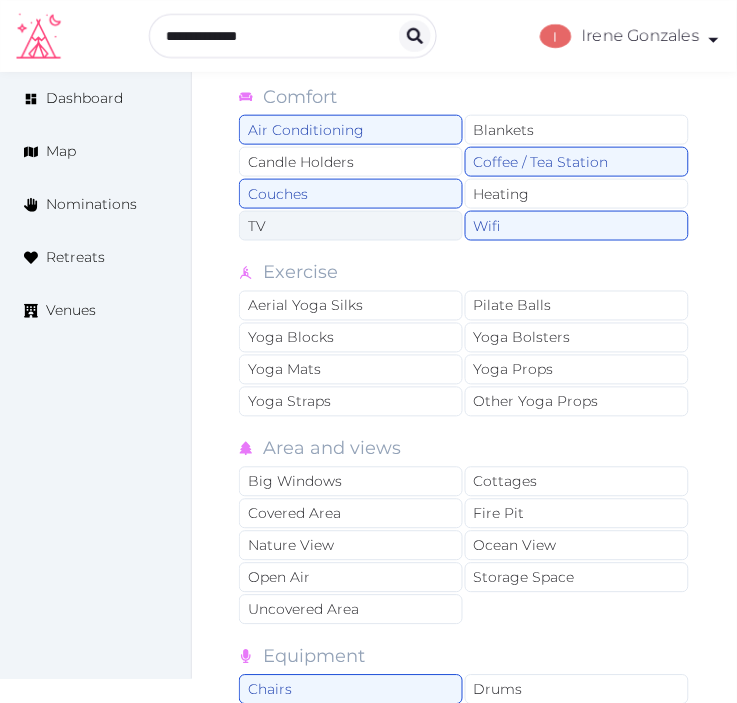 click on "TV" at bounding box center [351, 226] 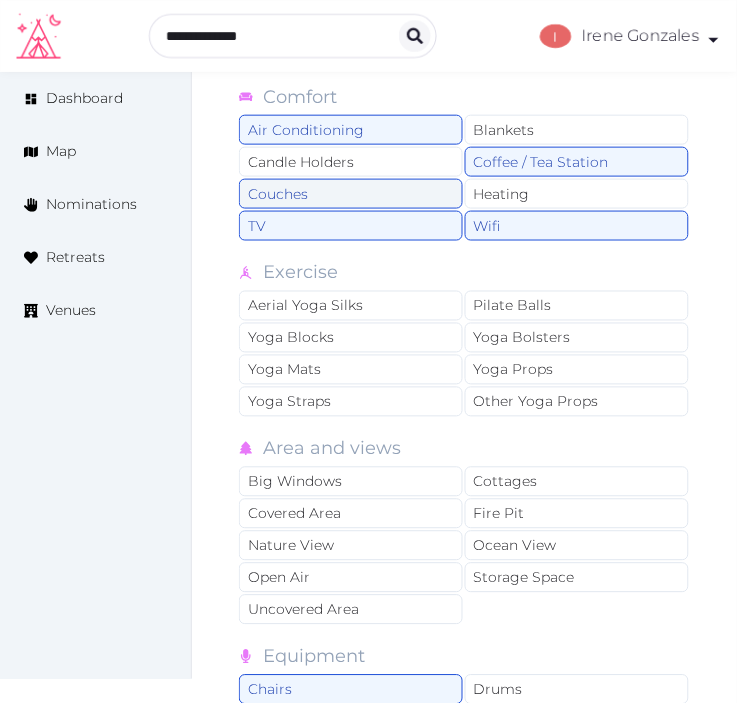 click on "Couches" at bounding box center (351, 194) 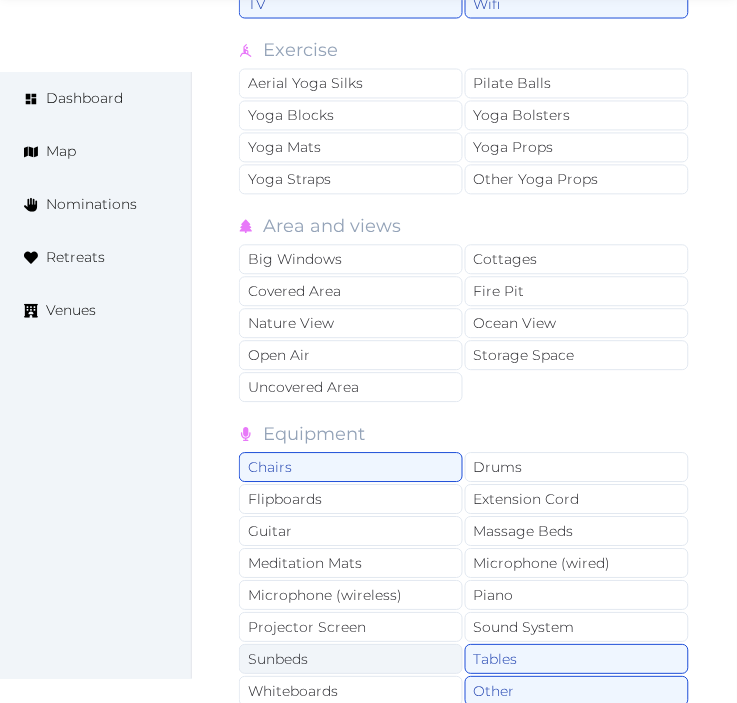 scroll, scrollTop: 4567, scrollLeft: 0, axis: vertical 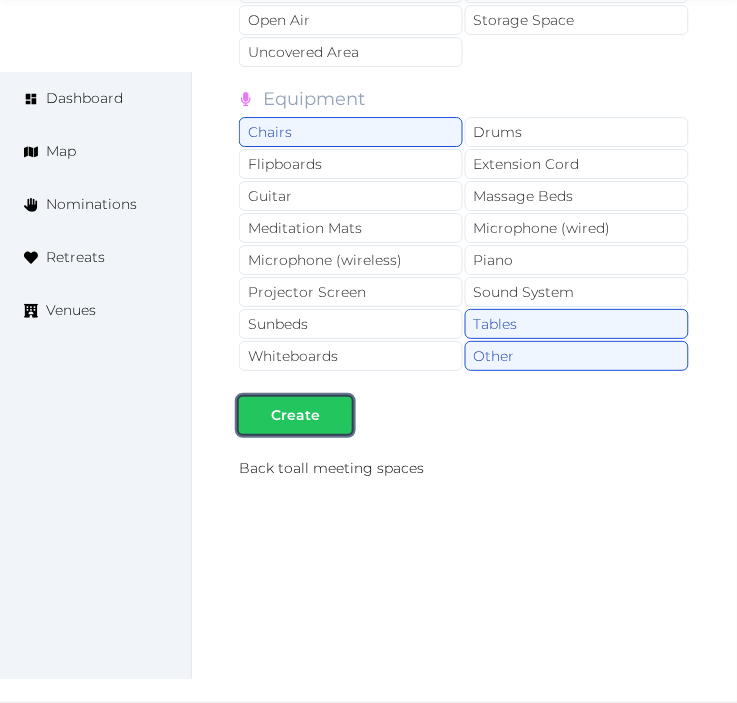 click on "Create" at bounding box center (295, 415) 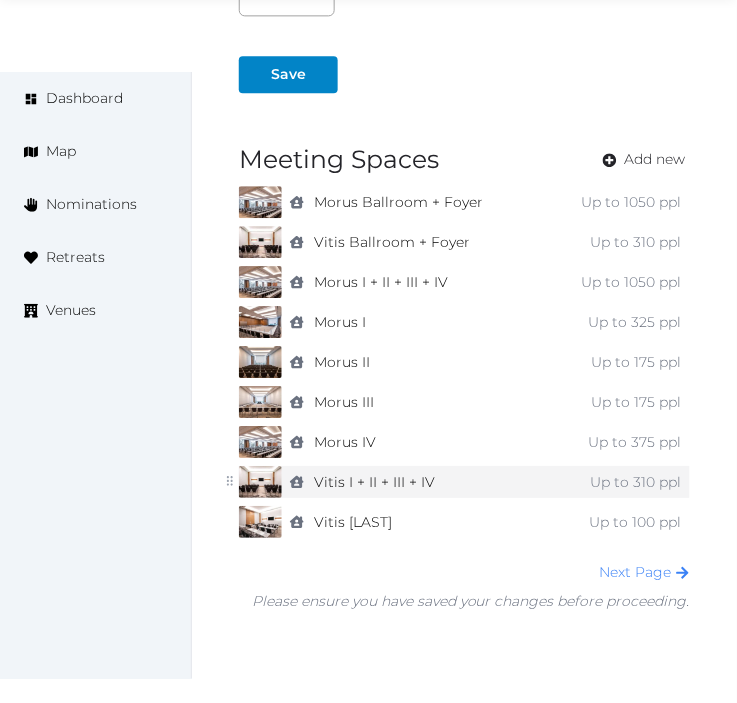 scroll, scrollTop: 1666, scrollLeft: 0, axis: vertical 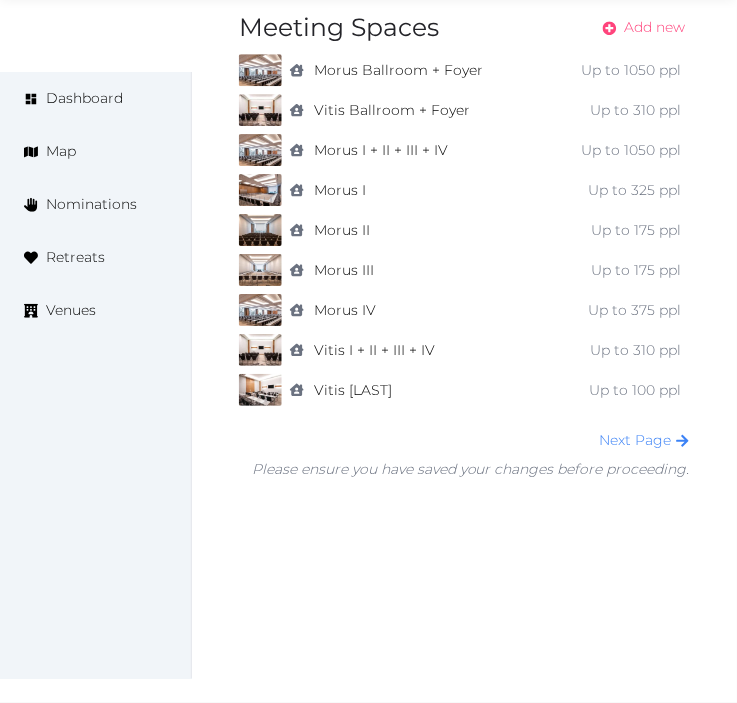 click on "Add new" at bounding box center [655, 27] 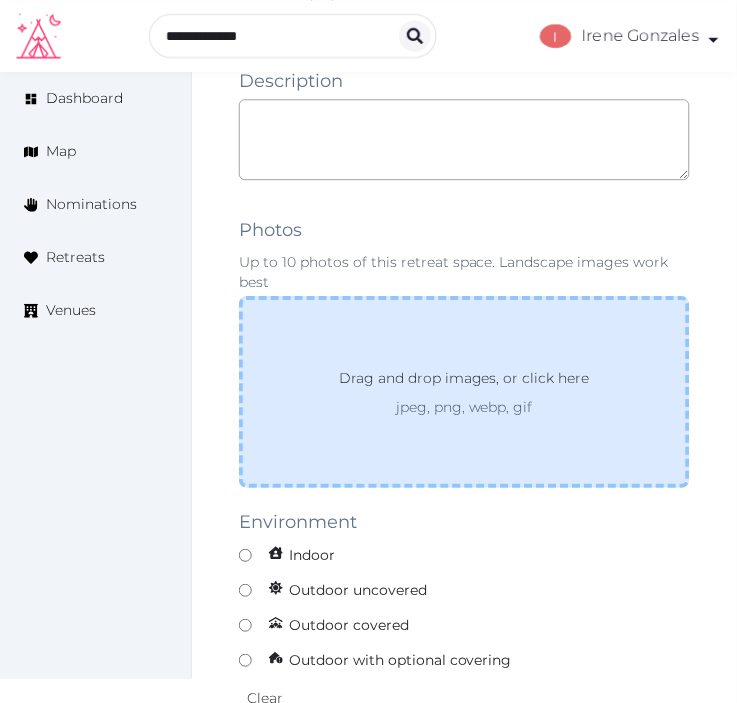 scroll, scrollTop: 1222, scrollLeft: 0, axis: vertical 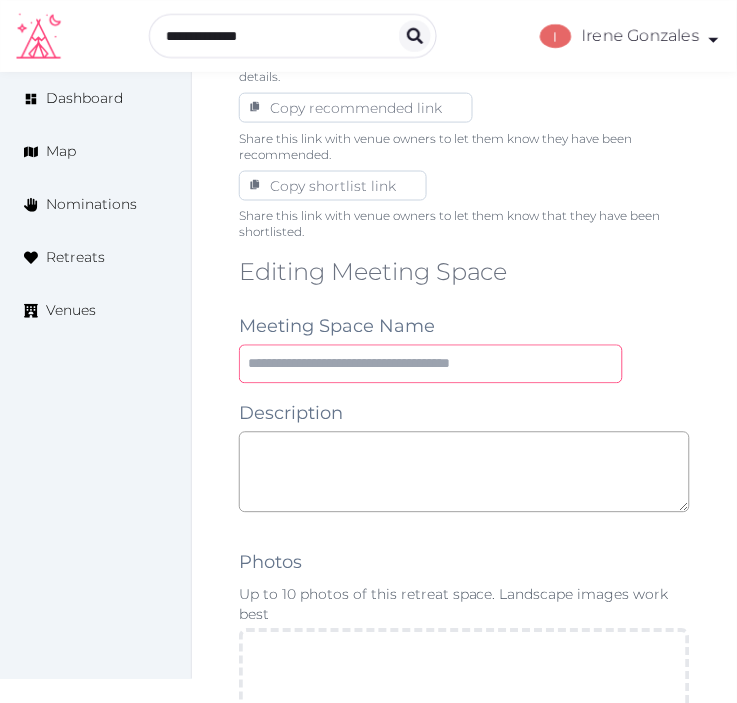 click at bounding box center (431, 364) 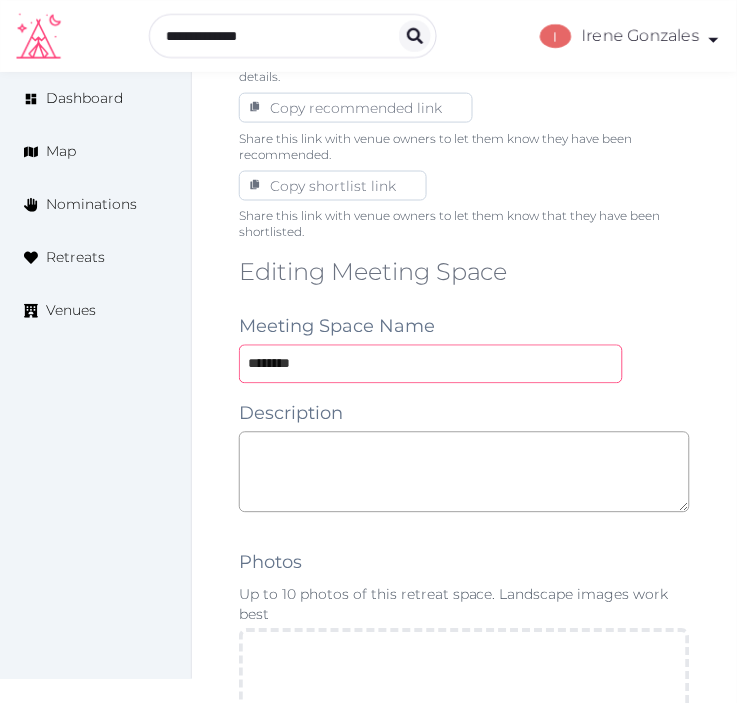 type on "********" 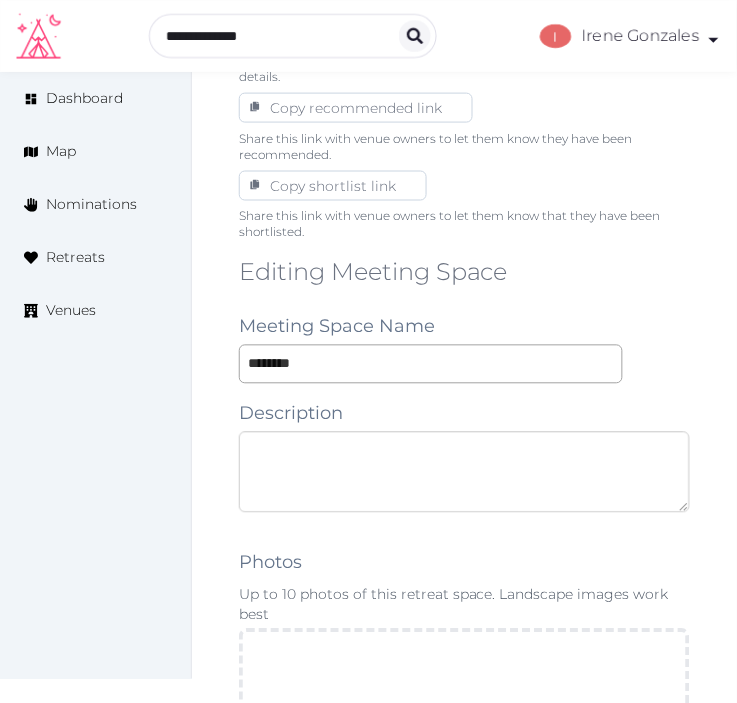 click at bounding box center (464, 472) 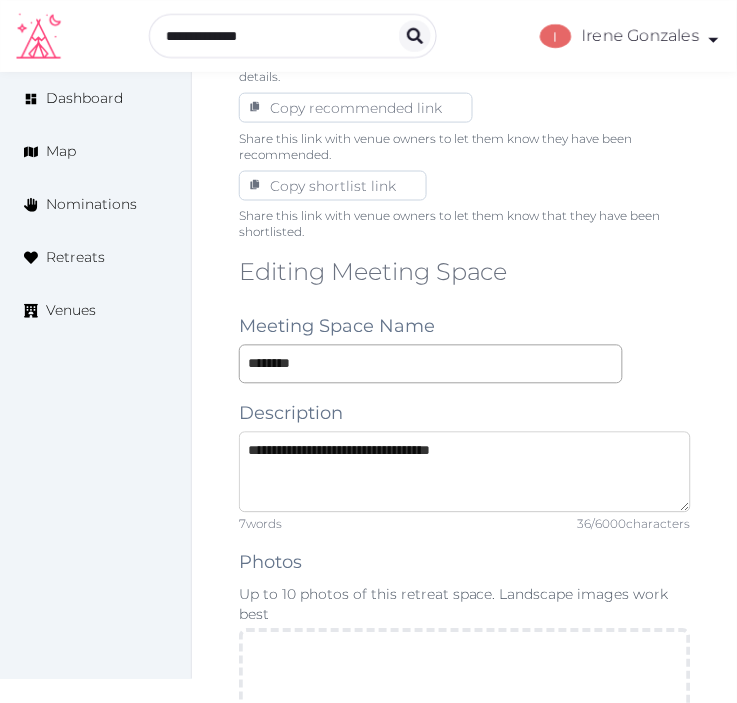 type on "**********" 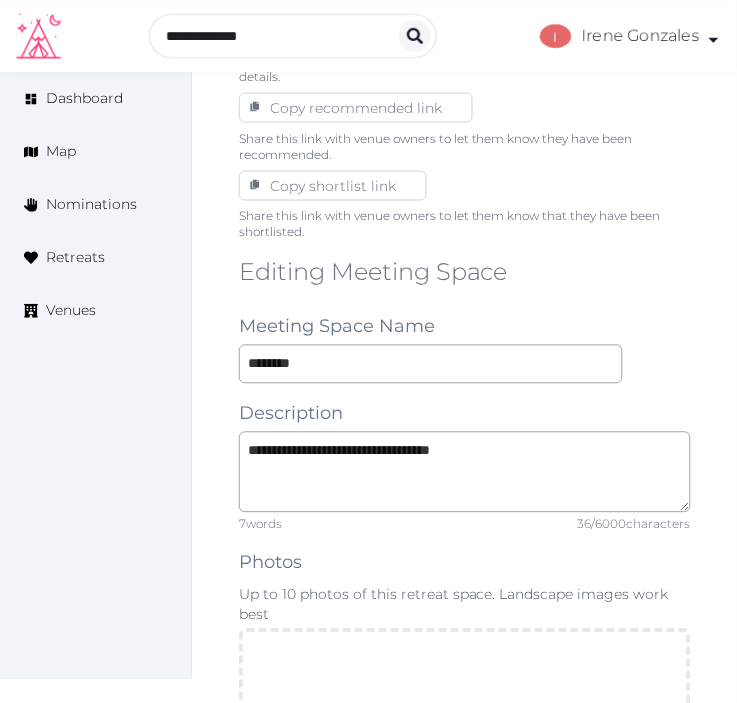 click on "**********" at bounding box center (465, 1395) 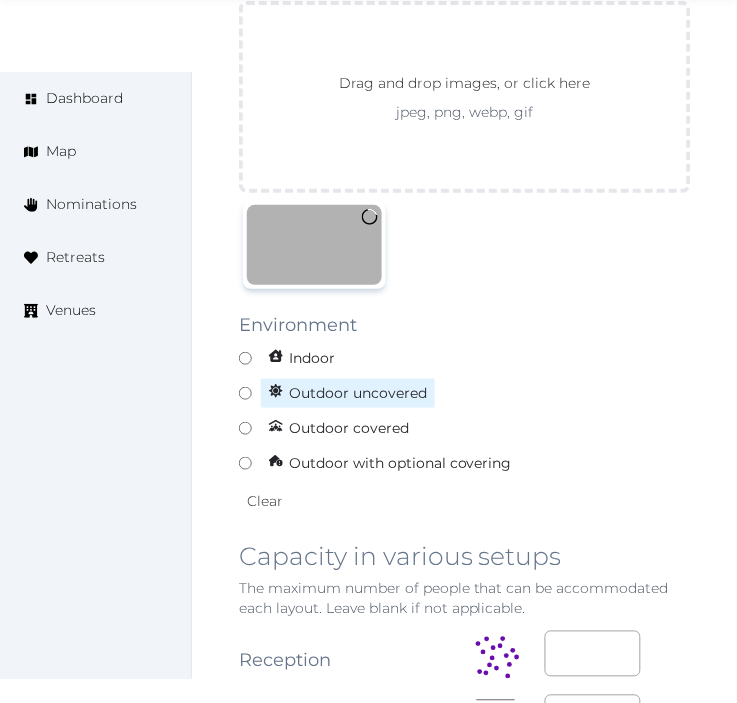 scroll, scrollTop: 1888, scrollLeft: 0, axis: vertical 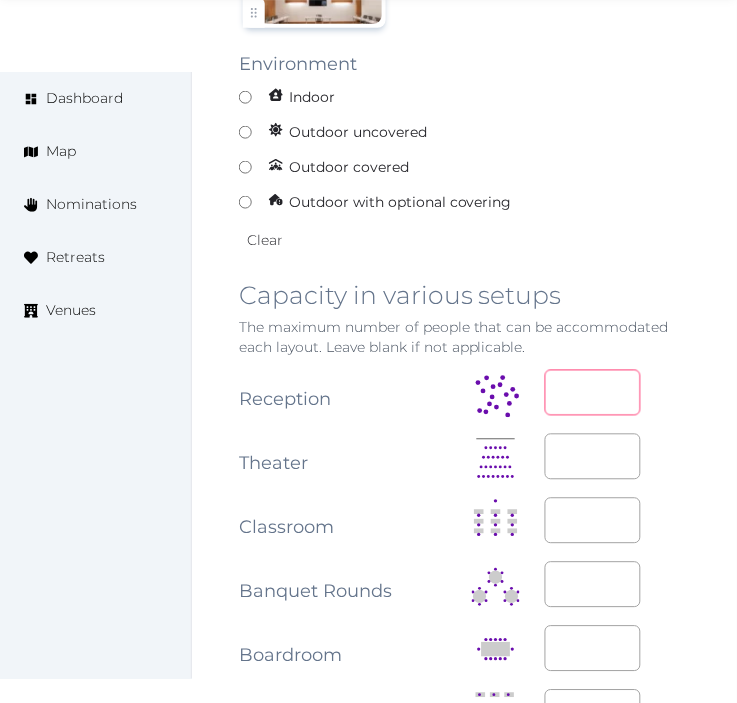 click at bounding box center (593, 393) 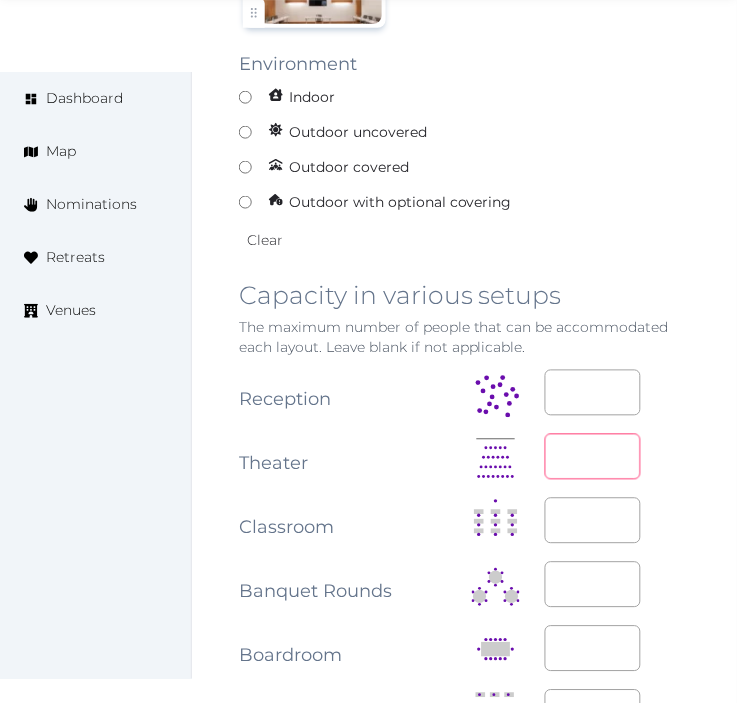 click at bounding box center (593, 457) 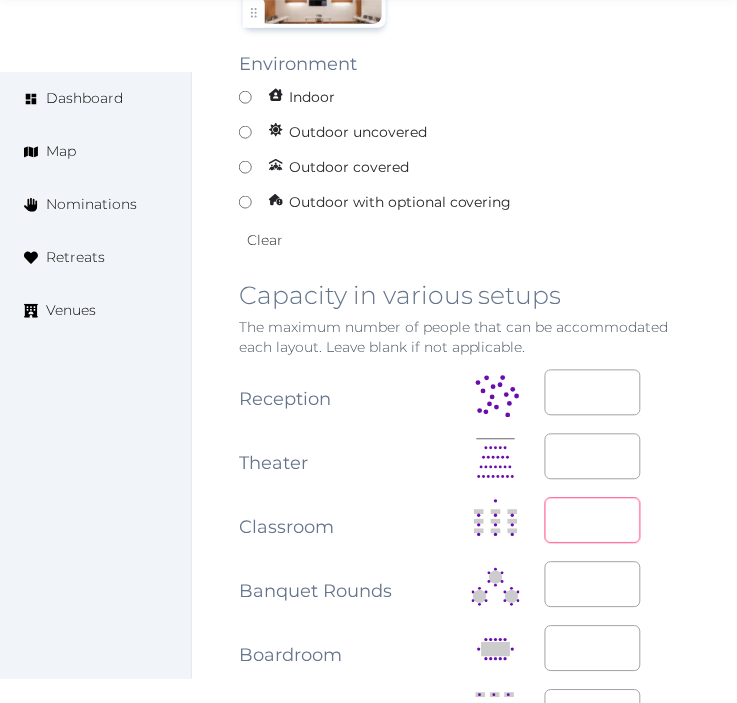 click at bounding box center [593, 521] 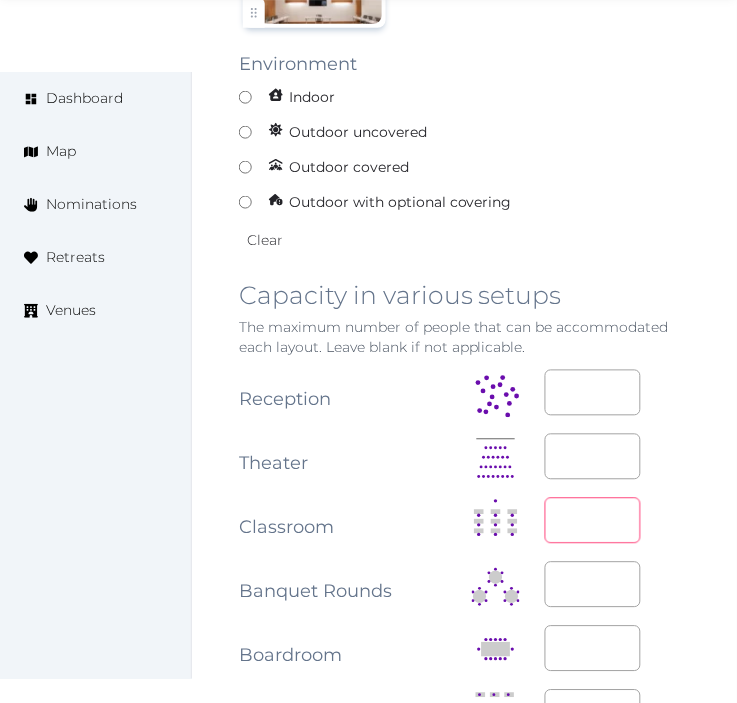 type on "**" 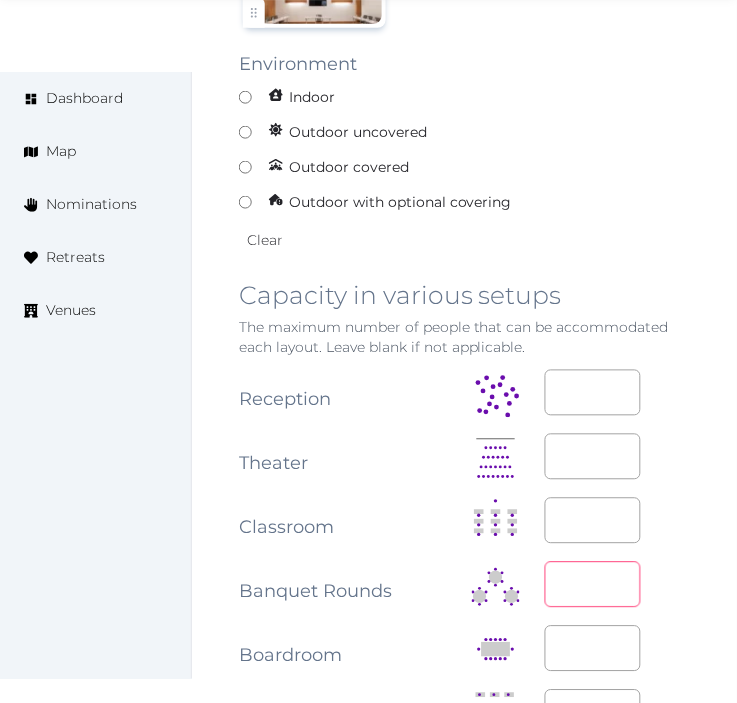 click at bounding box center [593, 585] 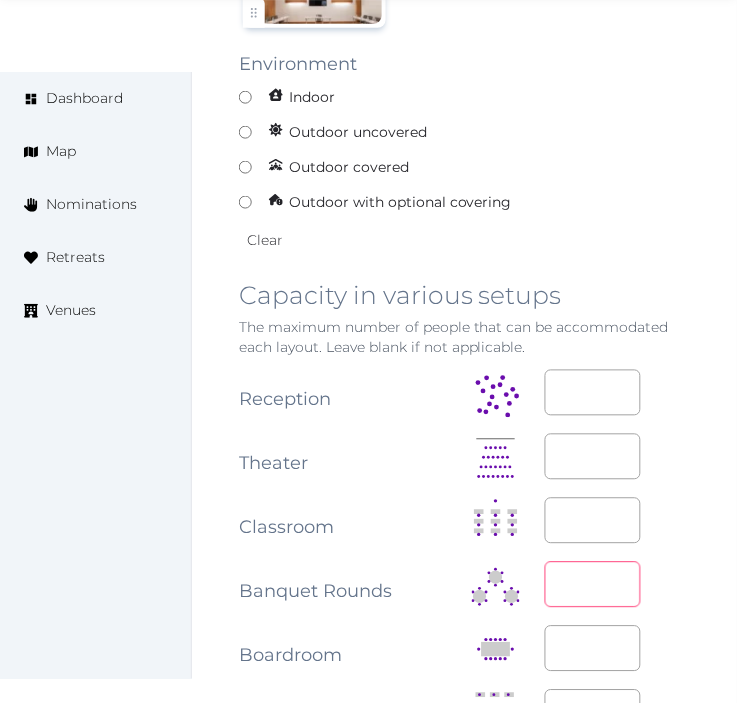 type on "**" 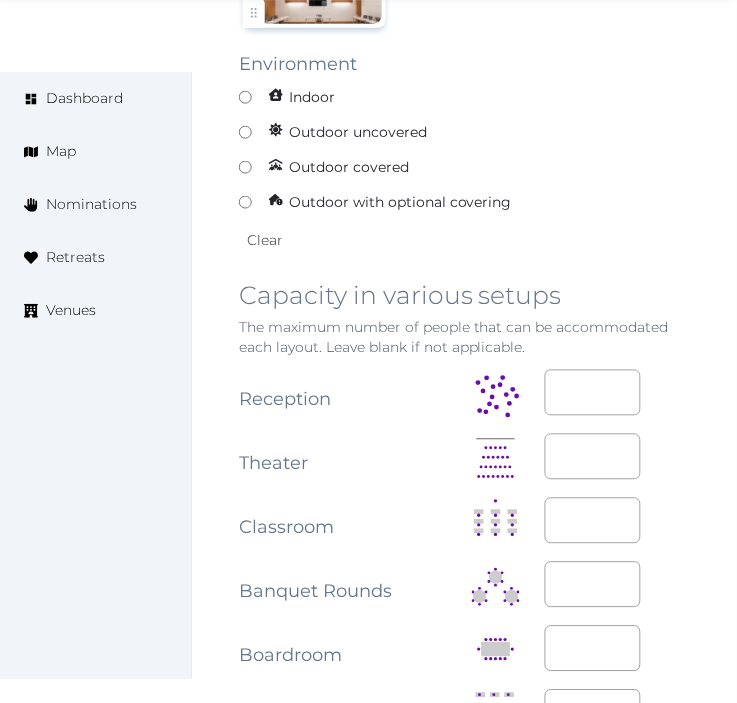 click on "Edit venue 70 %  complete Fill out all the fields in your listing to increase its completion percentage.   A higher completion percentage will make your listing more attractive and result in better matches. Epic Sana Lisboa   View  listing   Open    Close CRM Lead Basic details Pricing and policies Retreat spaces Meeting spaces Accommodations Amenities Food and dining Activities and experiences Location Environment Types of retreats Brochures Notes Ownership Administration Activity This venue is live and visible to the public Mark draft Archive Venue owned by RetreatsAndVenues Manager c.o.r.e.y.sanford@retreatsandvenues.com Copy ownership transfer link Share this link with any user to transfer ownership of this venue. Users without accounts will be directed to register. Copy update link Share this link with venue owners to encourage them to update their venue details. Copy recommended link Share this link with venue owners to let them know they have been recommended. Copy shortlist link Meeting Space Name 7" at bounding box center [464, -125] 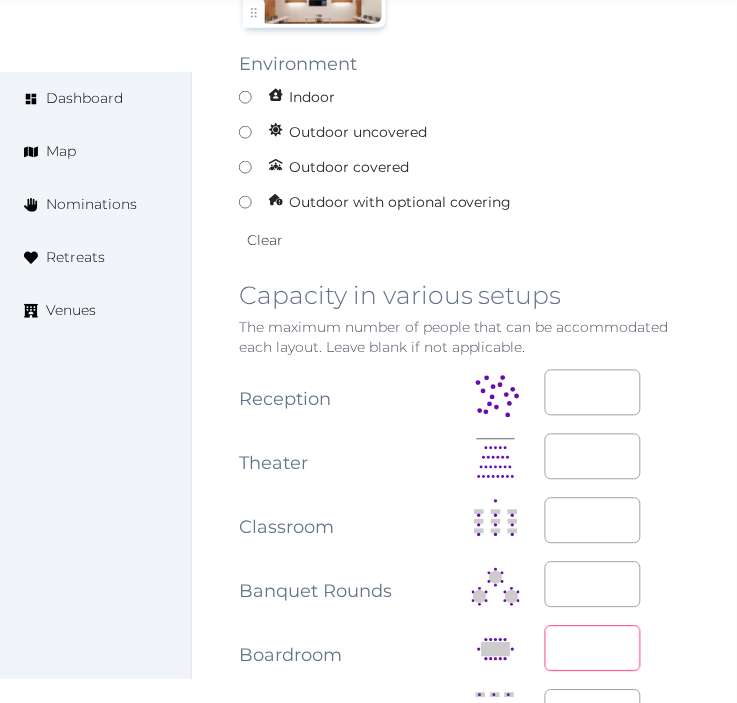 click at bounding box center (593, 649) 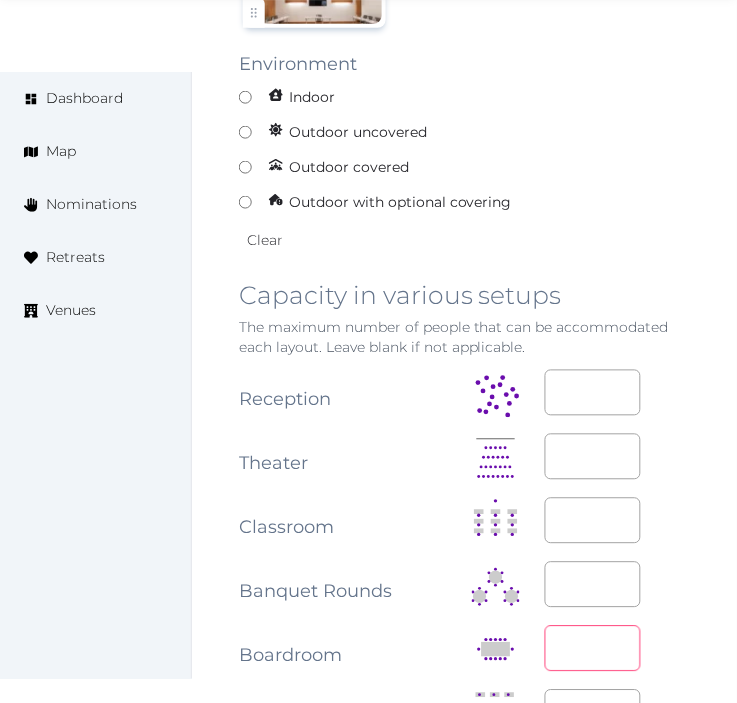 type on "**" 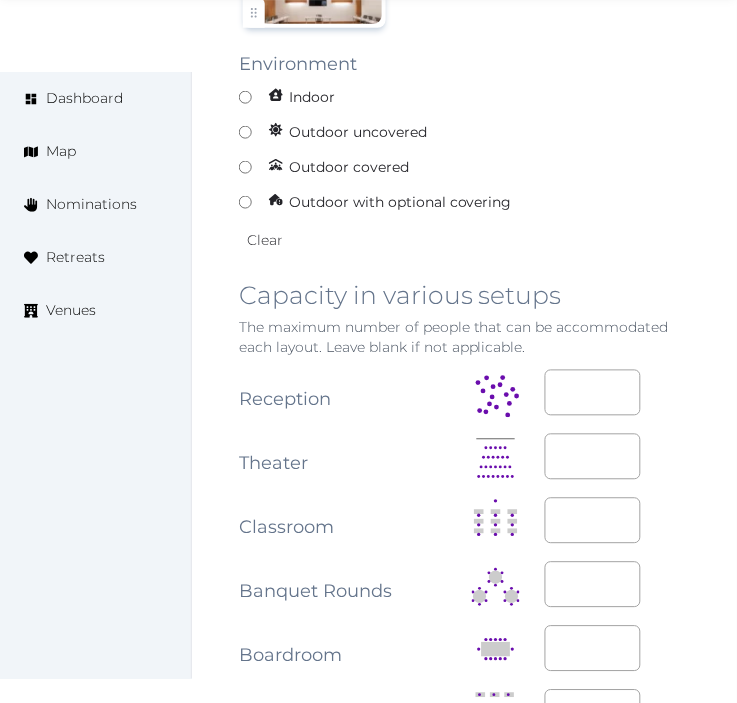 click on "Edit venue 70 %  complete Fill out all the fields in your listing to increase its completion percentage.   A higher completion percentage will make your listing more attractive and result in better matches. Epic Sana Lisboa   View  listing   Open    Close CRM Lead Basic details Pricing and policies Retreat spaces Meeting spaces Accommodations Amenities Food and dining Activities and experiences Location Environment Types of retreats Brochures Notes Ownership Administration Activity This venue is live and visible to the public Mark draft Archive Venue owned by RetreatsAndVenues Manager c.o.r.e.y.sanford@retreatsandvenues.com Copy ownership transfer link Share this link with any user to transfer ownership of this venue. Users without accounts will be directed to register. Copy update link Share this link with venue owners to encourage them to update their venue details. Copy recommended link Share this link with venue owners to let them know they have been recommended. Copy shortlist link Meeting Space Name 7" at bounding box center [464, -121] 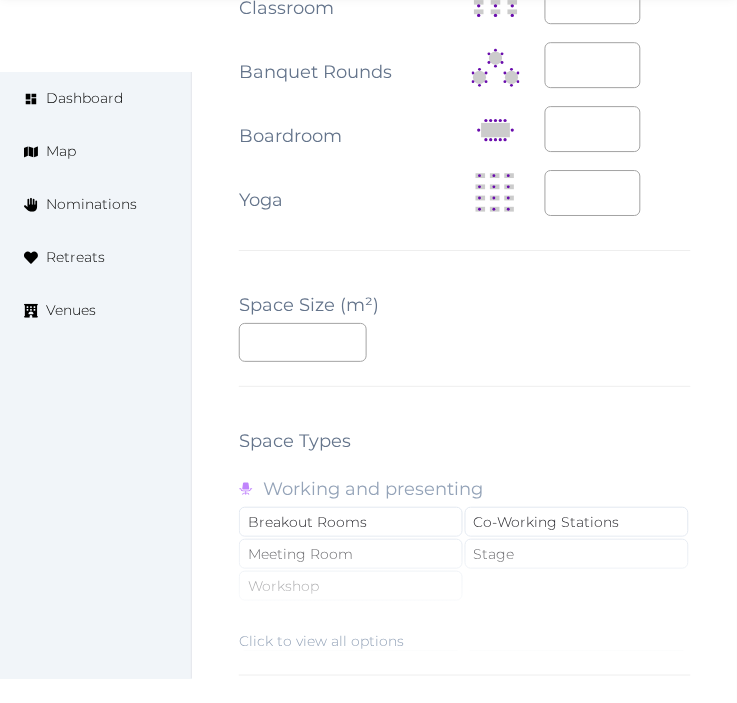 scroll, scrollTop: 2666, scrollLeft: 0, axis: vertical 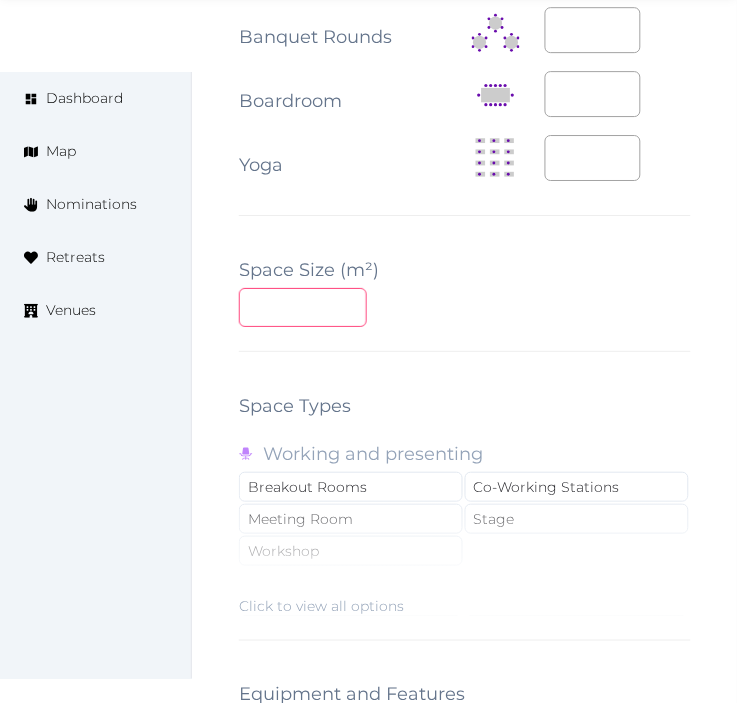 click at bounding box center [303, 307] 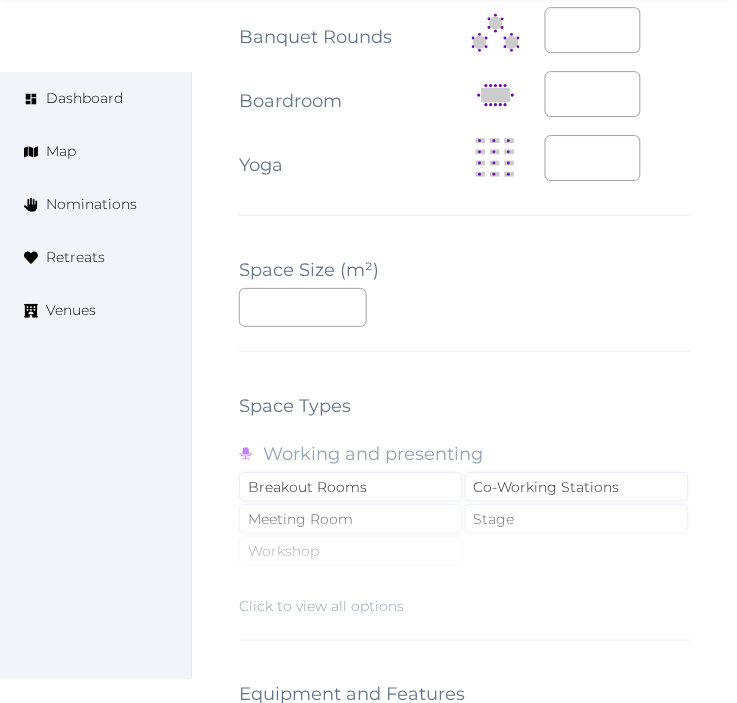 click on "Click to view all options" at bounding box center [465, 552] 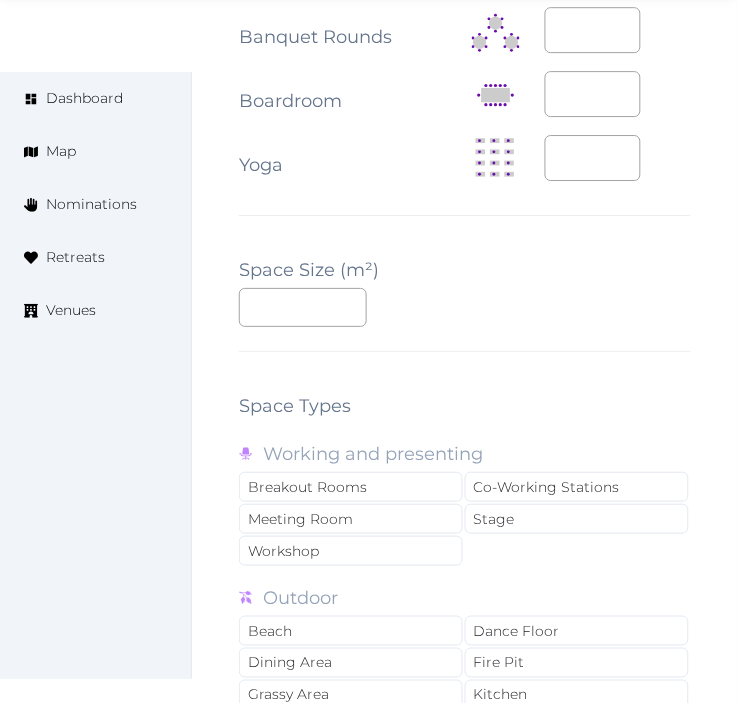 click on "Meeting Room" at bounding box center [351, 519] 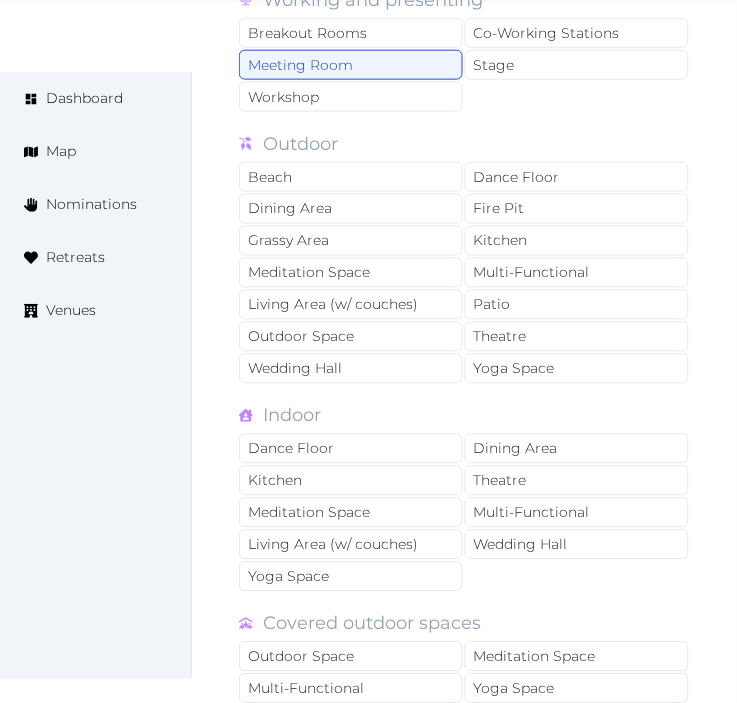 scroll, scrollTop: 3222, scrollLeft: 0, axis: vertical 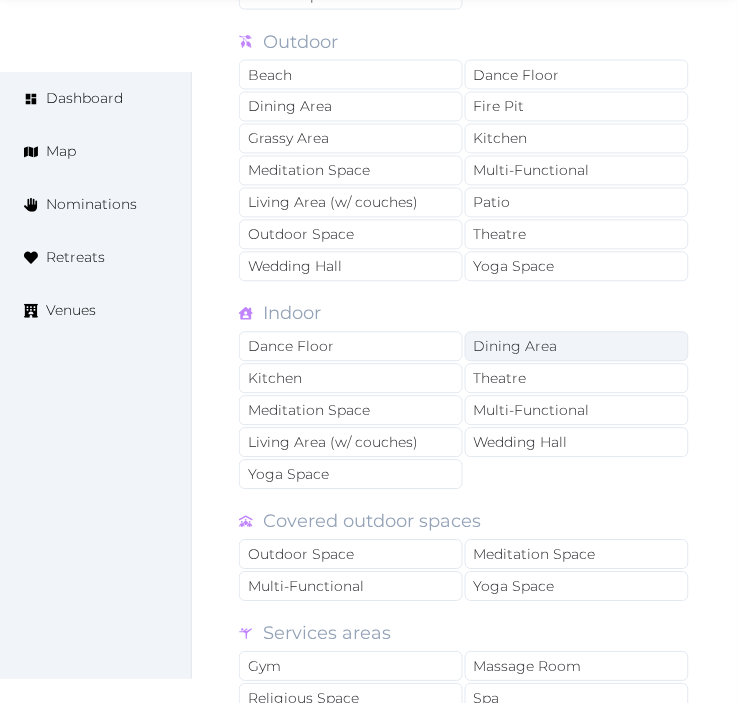 click on "Dining Area" at bounding box center [577, 347] 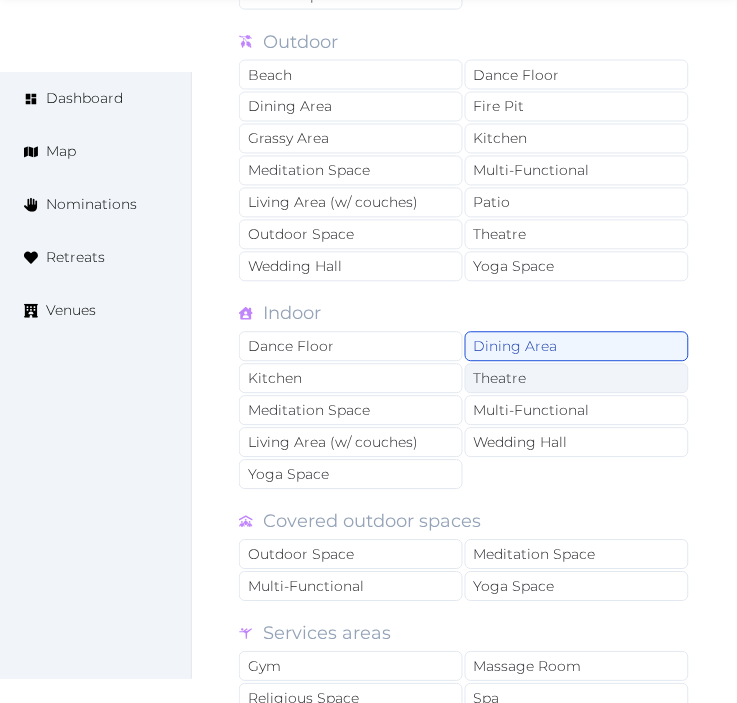 click on "Theatre" at bounding box center (577, 379) 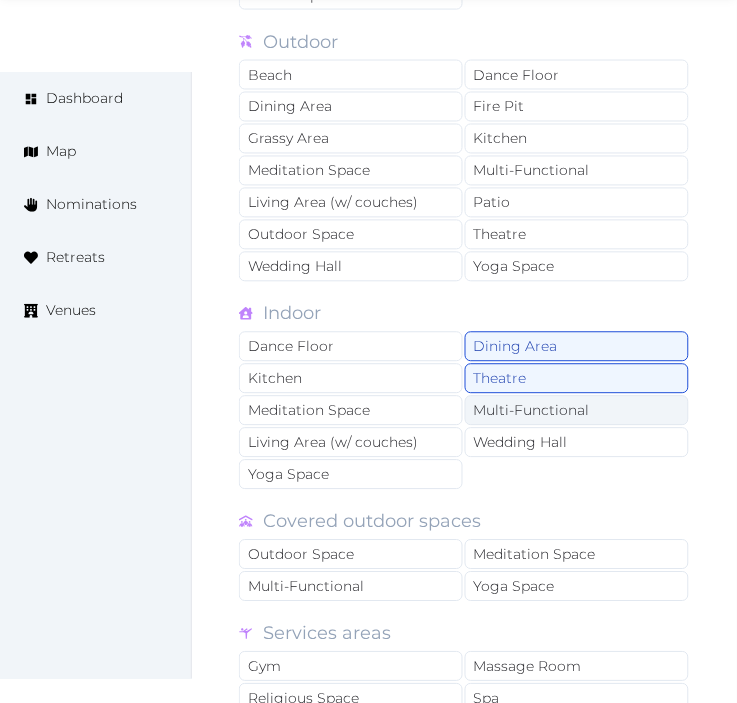 click on "Multi-Functional" at bounding box center (577, 411) 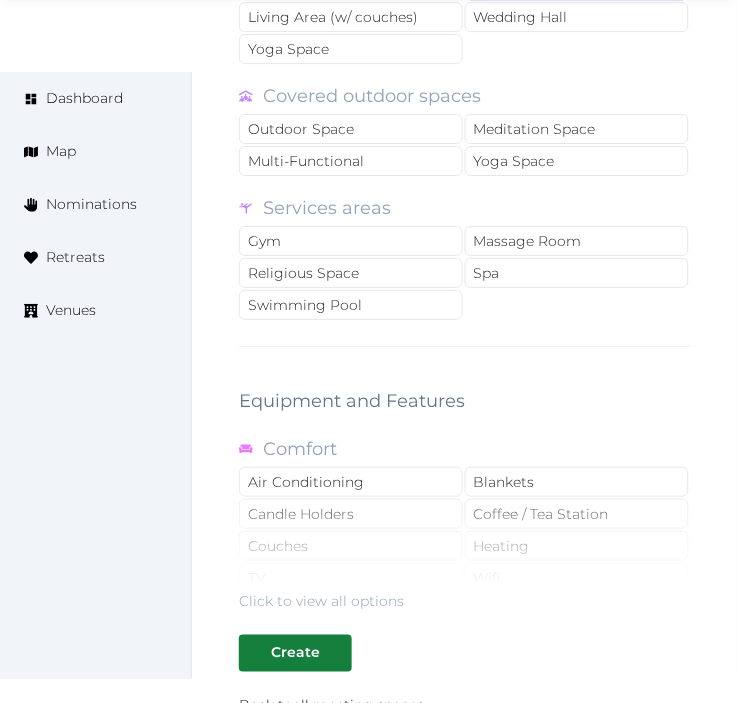 scroll, scrollTop: 3777, scrollLeft: 0, axis: vertical 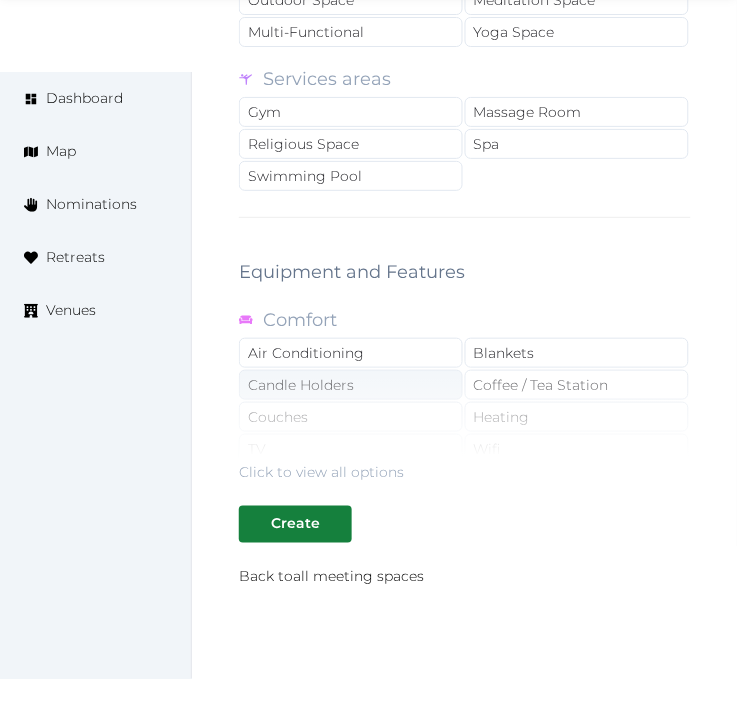 drag, startPoint x: 382, startPoint y: 363, endPoint x: 418, endPoint y: 385, distance: 42.190044 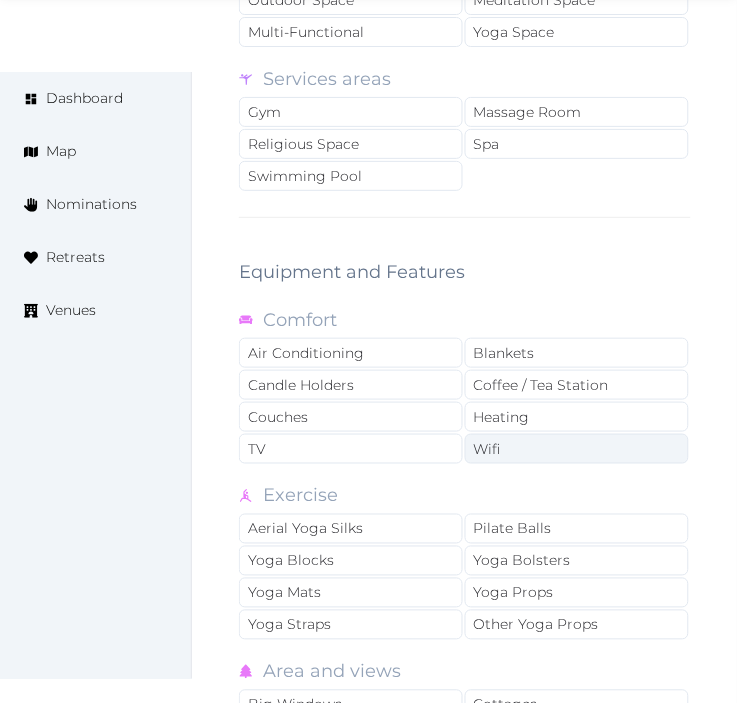 click on "Wifi" at bounding box center [577, 449] 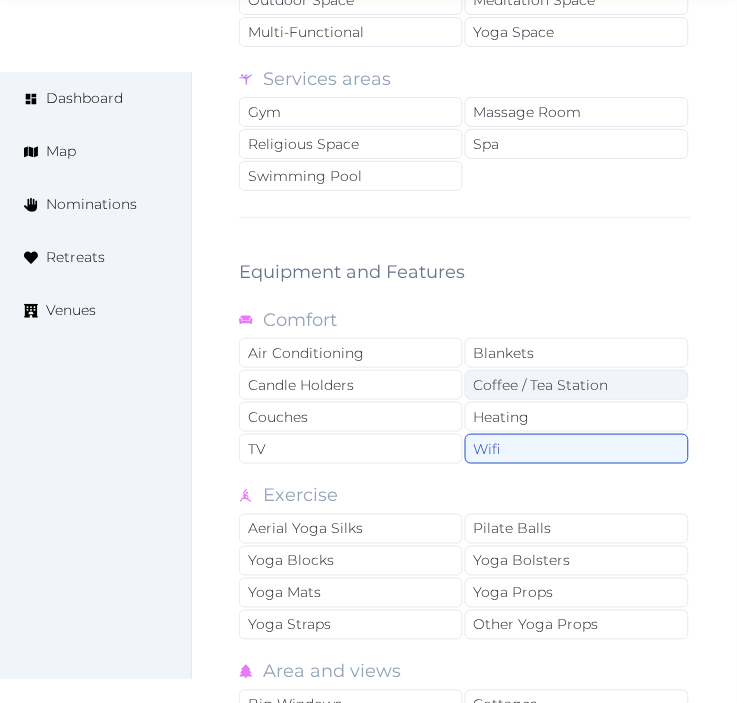 click on "Coffee / Tea Station" at bounding box center [577, 385] 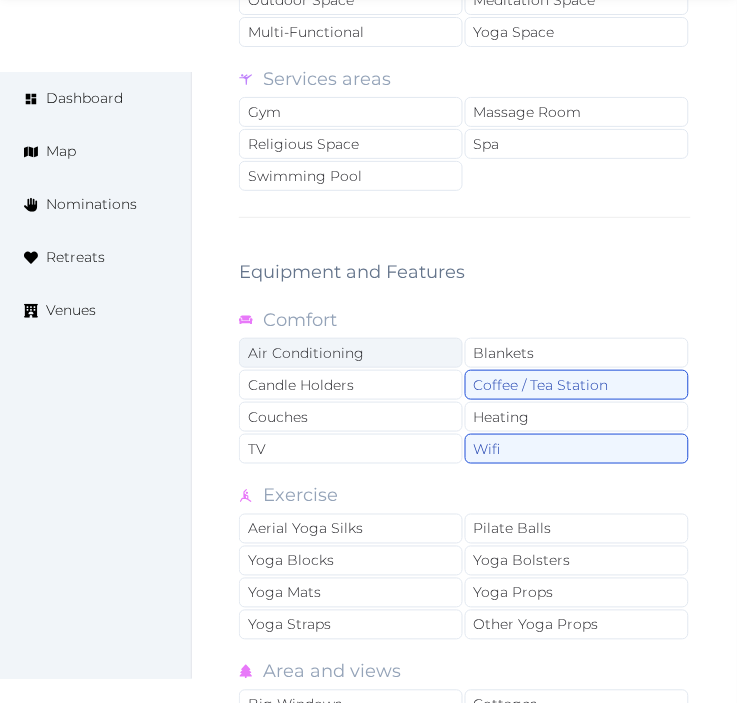 click on "Air Conditioning" at bounding box center (351, 353) 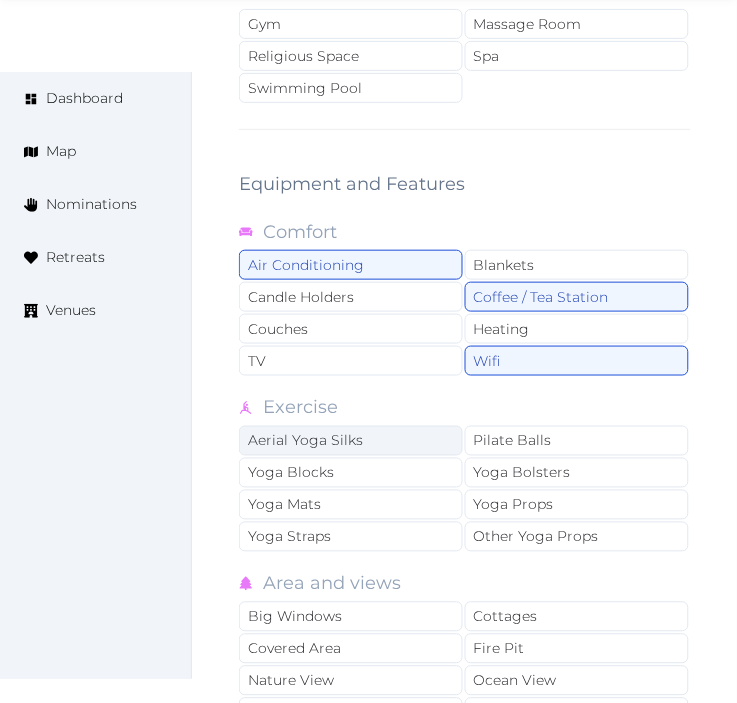 scroll, scrollTop: 4000, scrollLeft: 0, axis: vertical 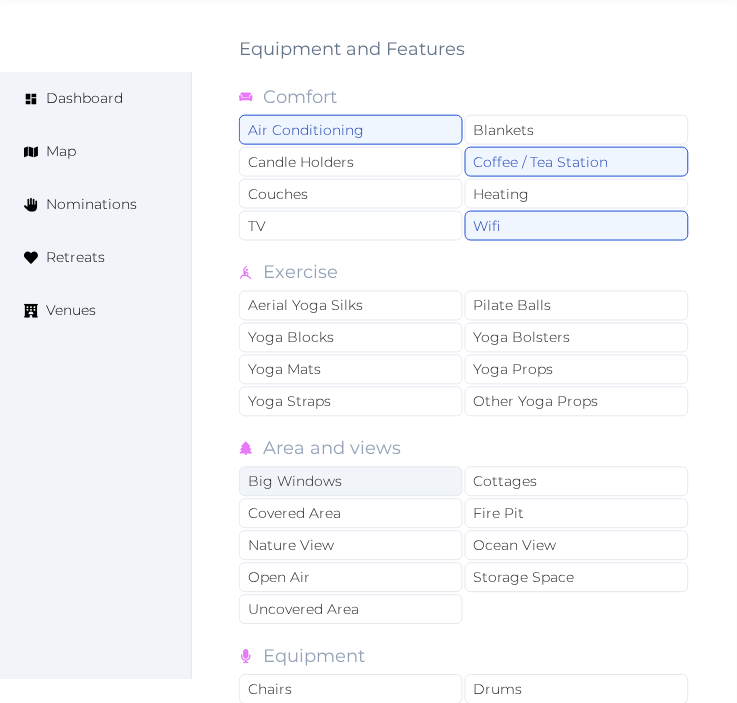 click on "Big Windows" at bounding box center (351, 482) 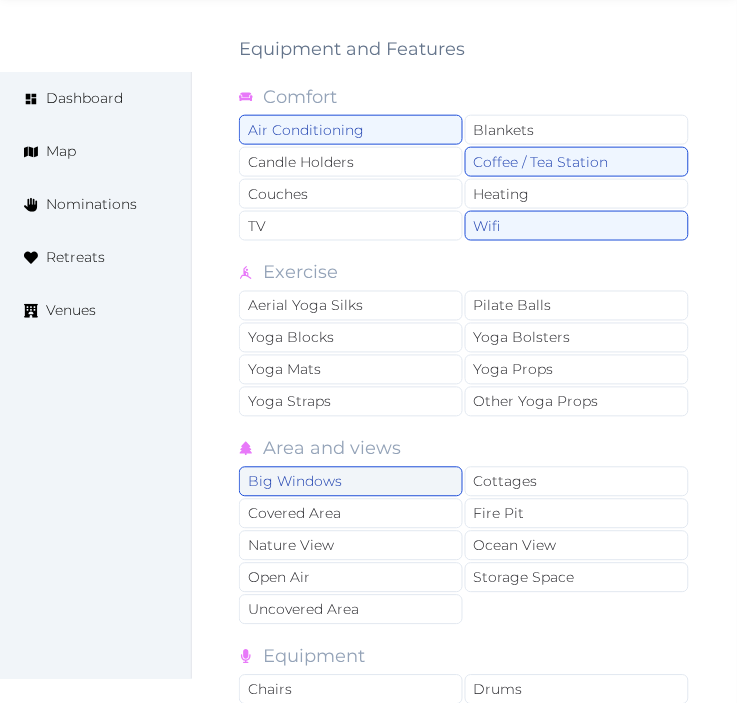 click on "Big Windows" at bounding box center (351, 482) 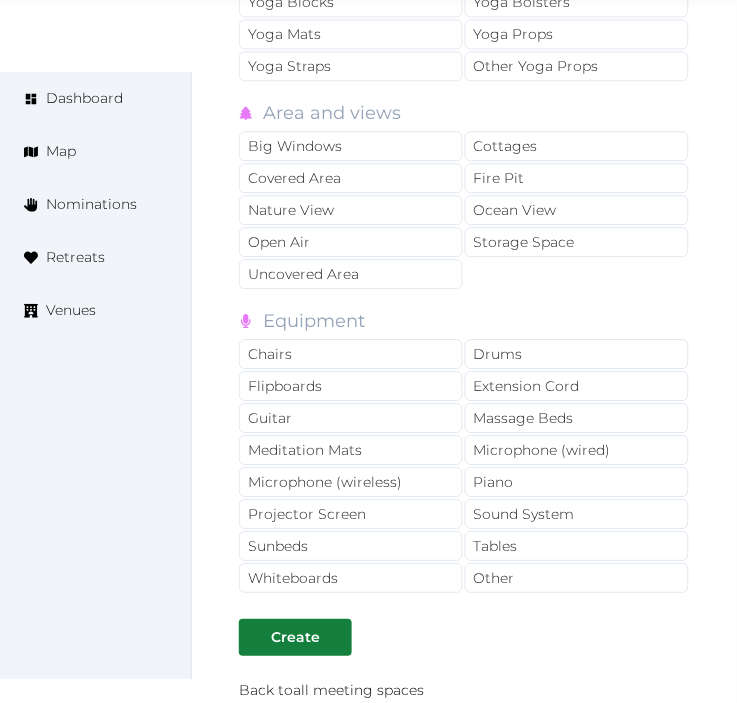 scroll, scrollTop: 4444, scrollLeft: 0, axis: vertical 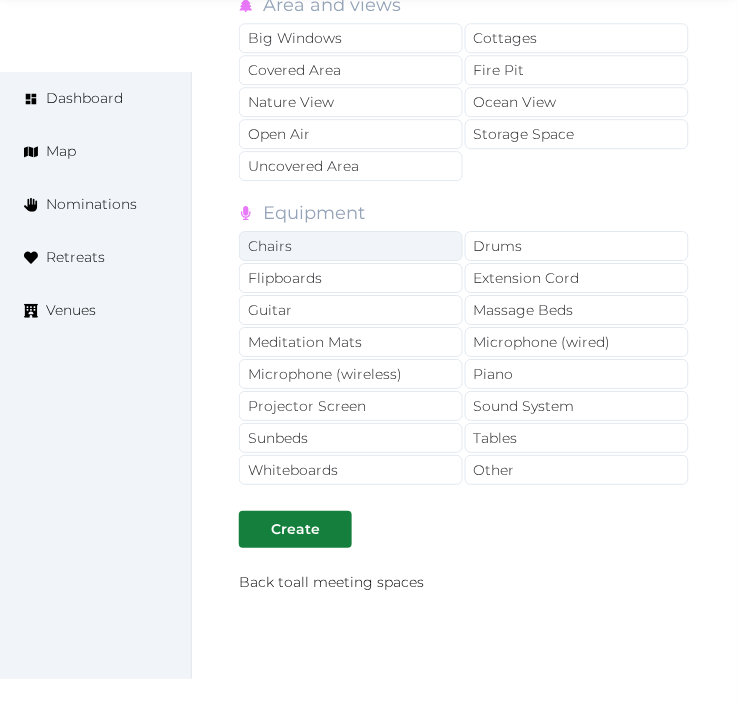 click on "Chairs" at bounding box center (351, 246) 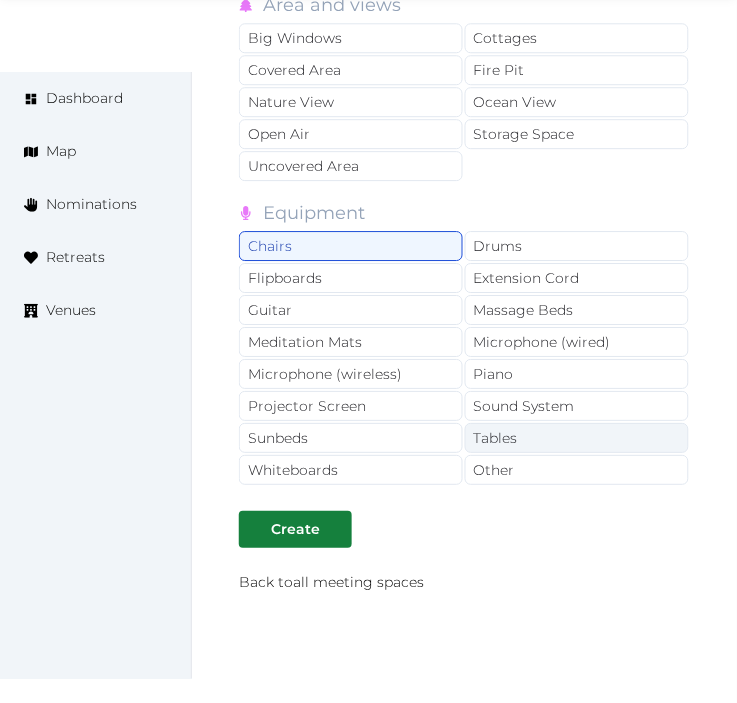 click on "Tables" at bounding box center [577, 438] 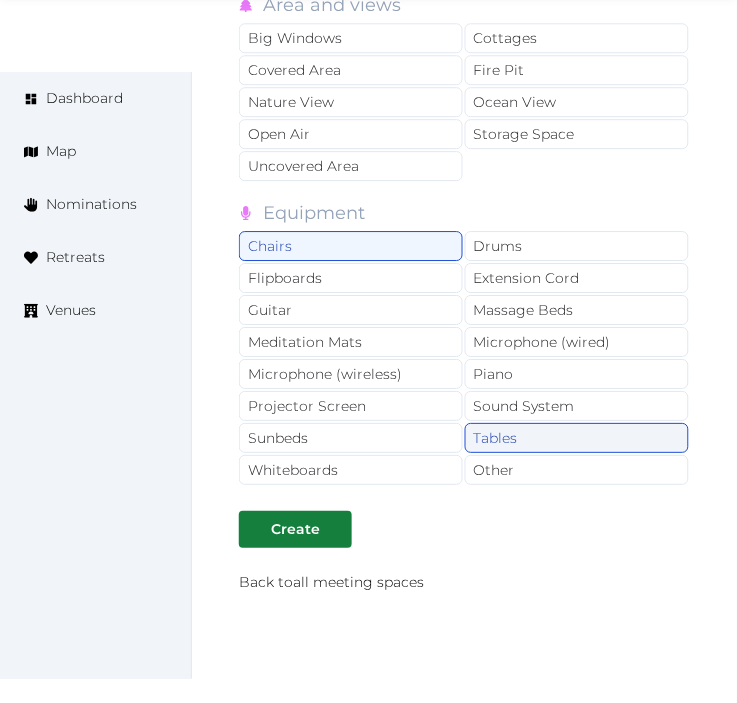 click on "Tables" at bounding box center (577, 438) 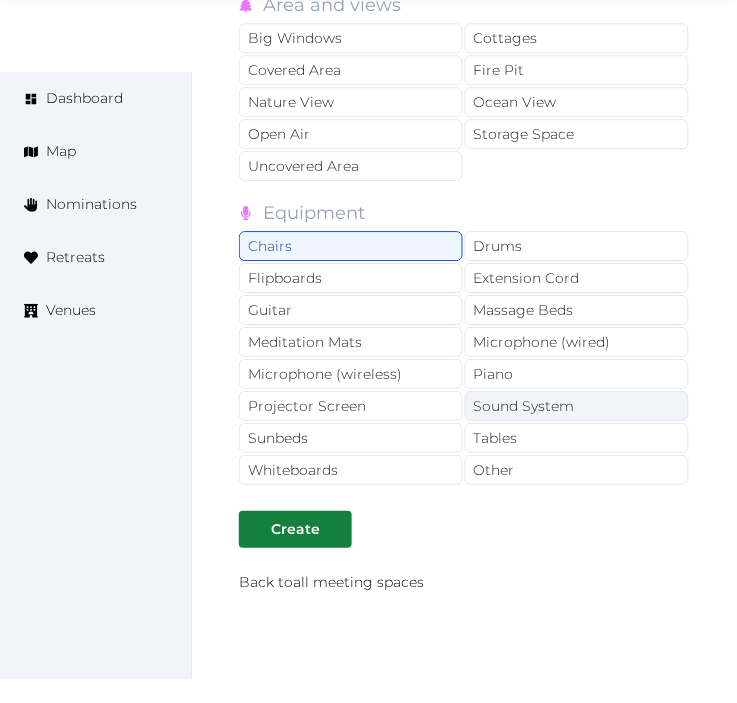 click on "Sound System" at bounding box center (577, 406) 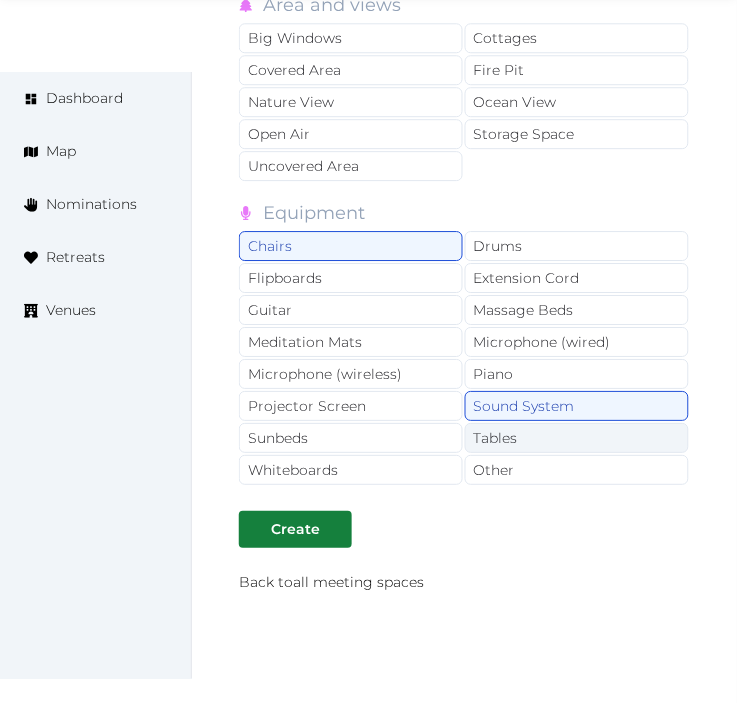 click on "Tables" at bounding box center [577, 438] 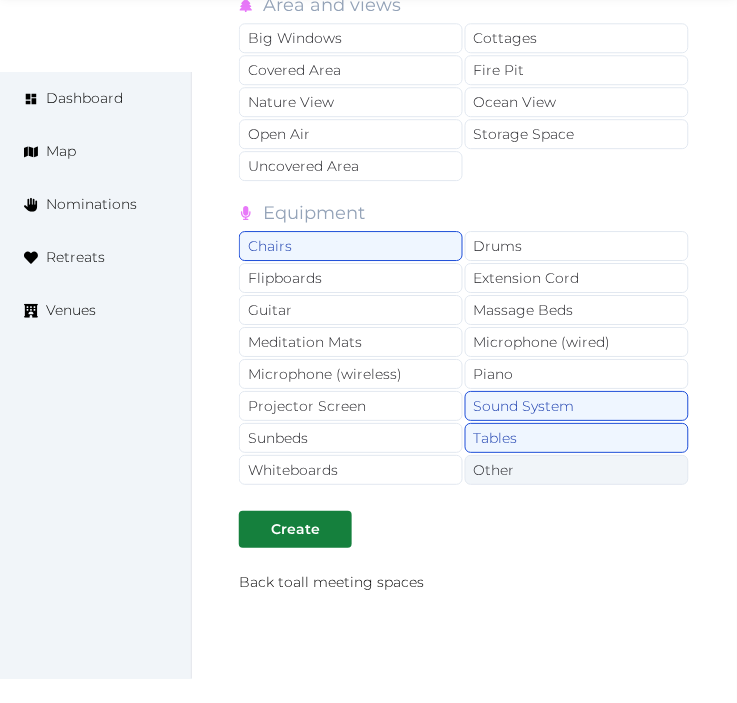click on "Other" at bounding box center [577, 470] 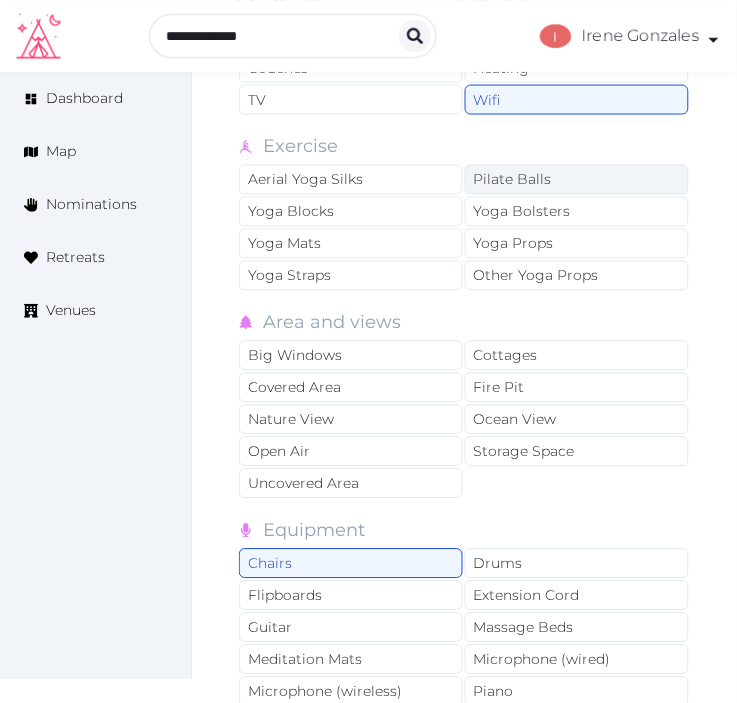 scroll, scrollTop: 4000, scrollLeft: 0, axis: vertical 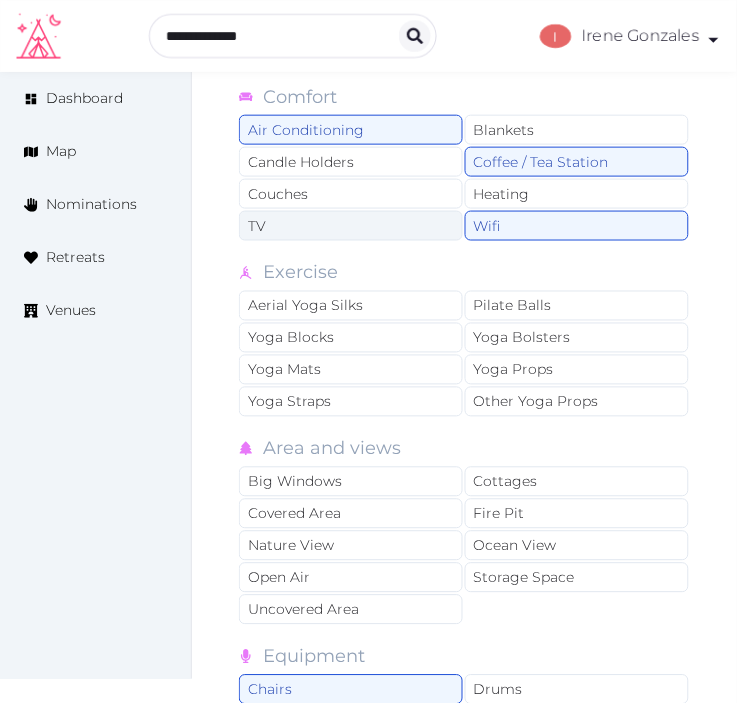 click on "TV" at bounding box center [351, 226] 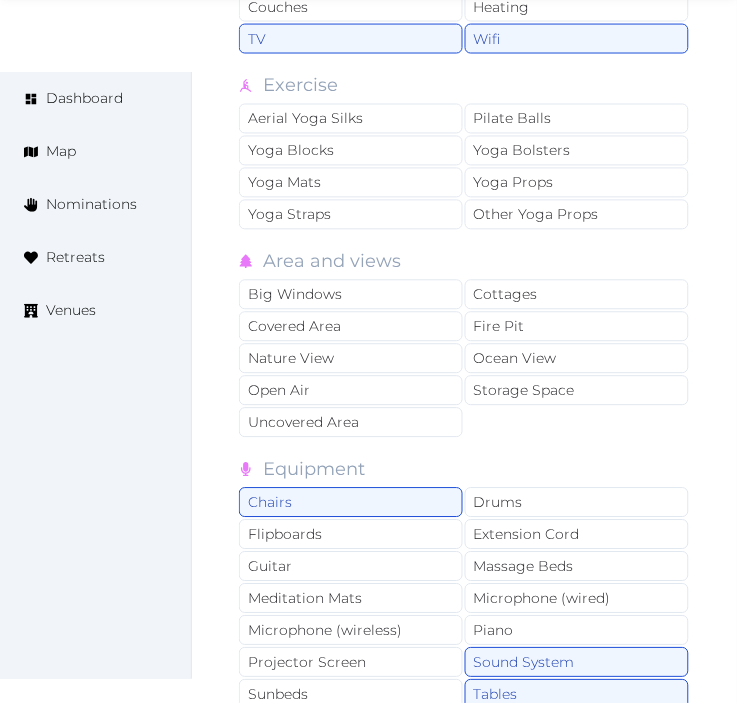 scroll, scrollTop: 4333, scrollLeft: 0, axis: vertical 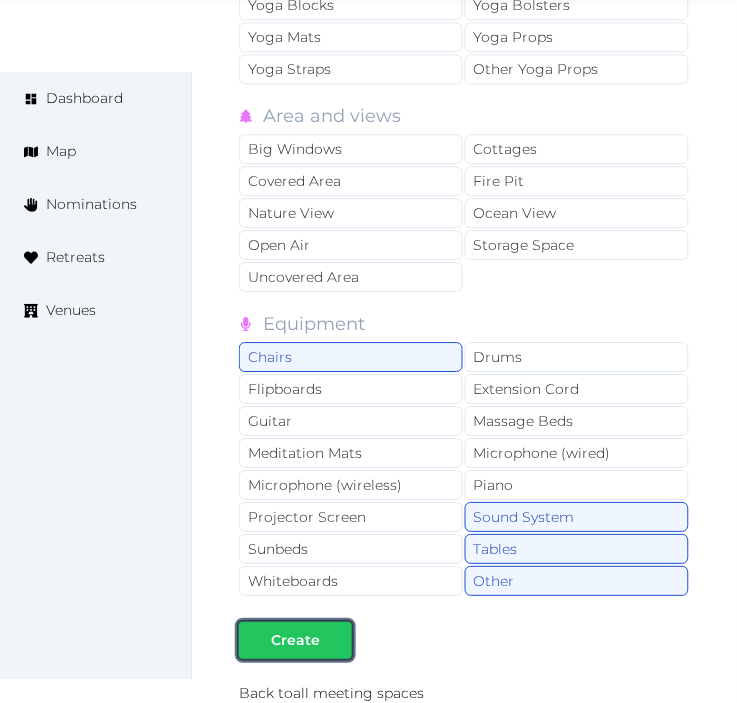 click on "Create" at bounding box center [295, 640] 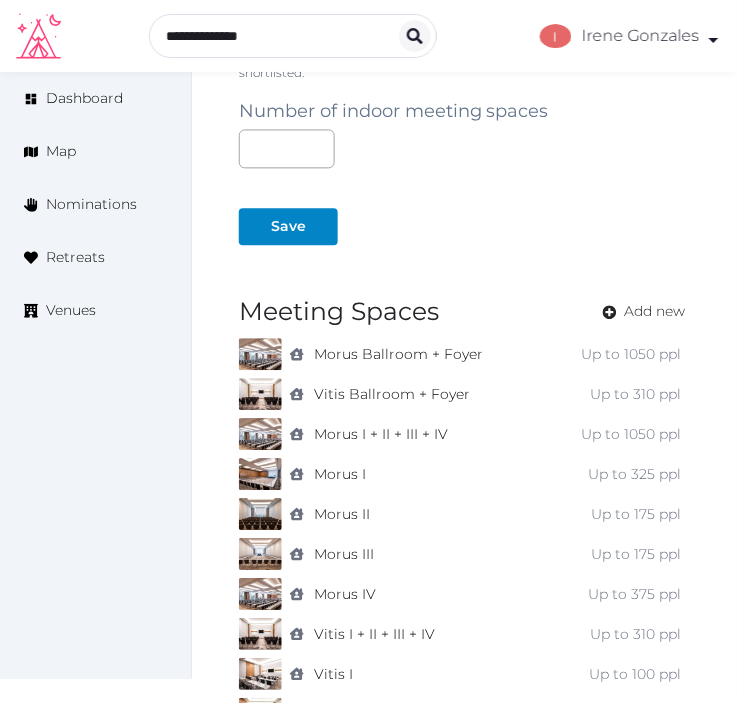 scroll, scrollTop: 1373, scrollLeft: 0, axis: vertical 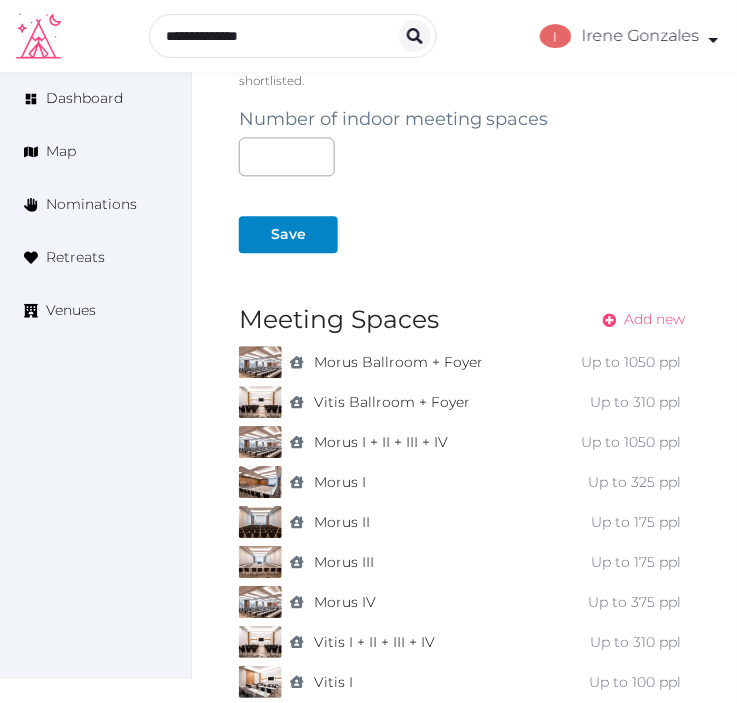 click on "Add new" at bounding box center (655, 320) 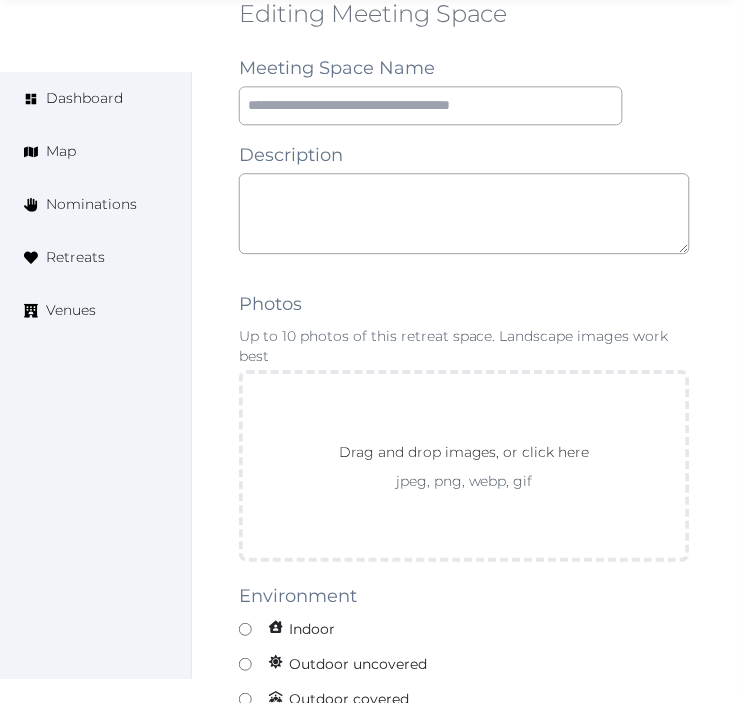 scroll, scrollTop: 1555, scrollLeft: 0, axis: vertical 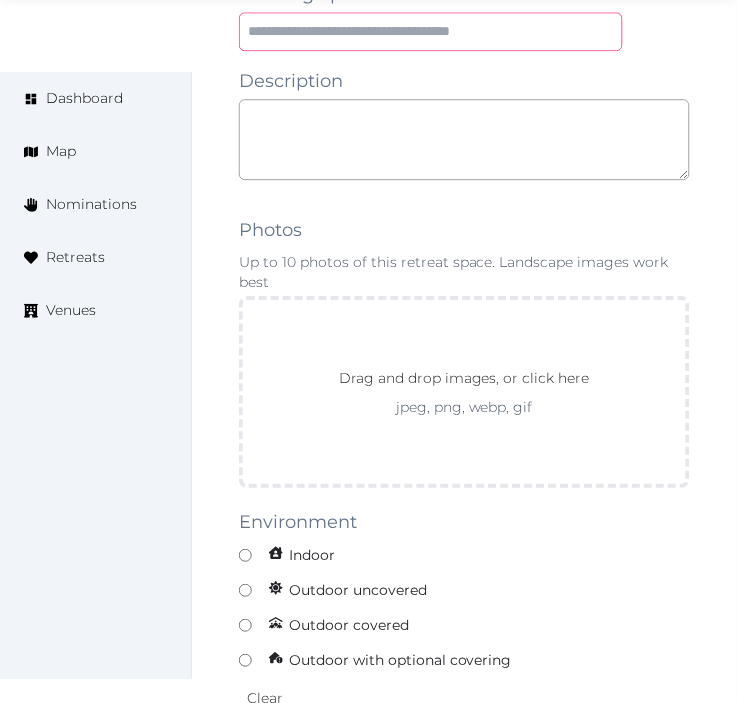 click at bounding box center (431, 31) 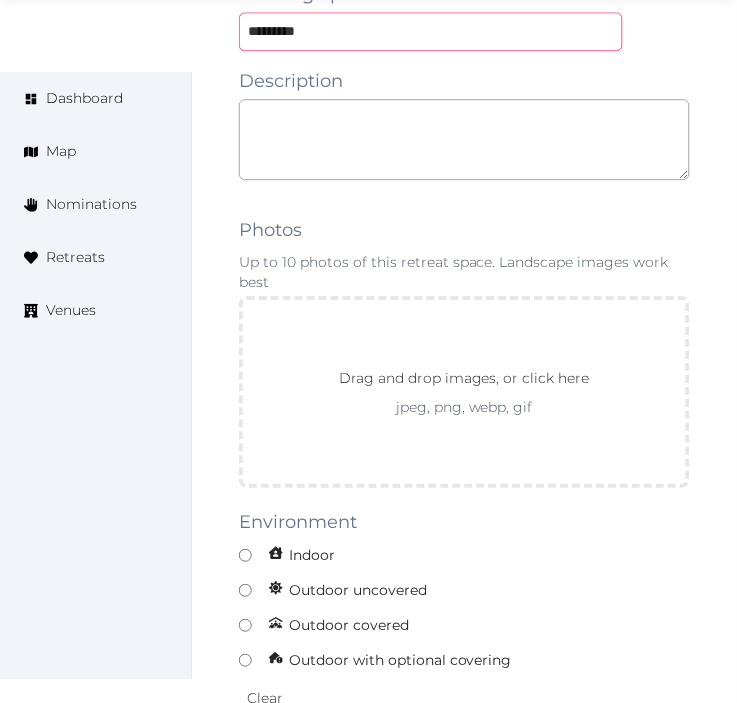 scroll, scrollTop: 1532, scrollLeft: 0, axis: vertical 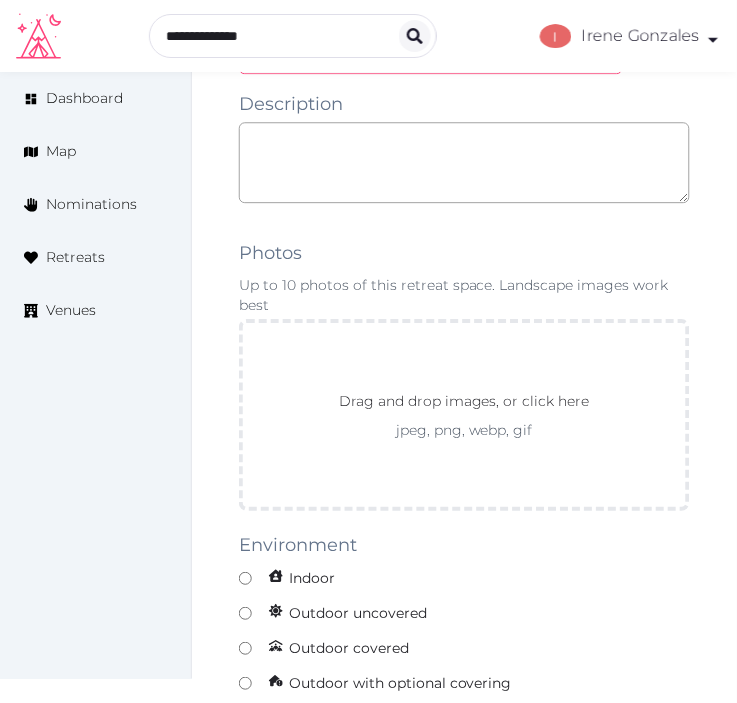 type on "*********" 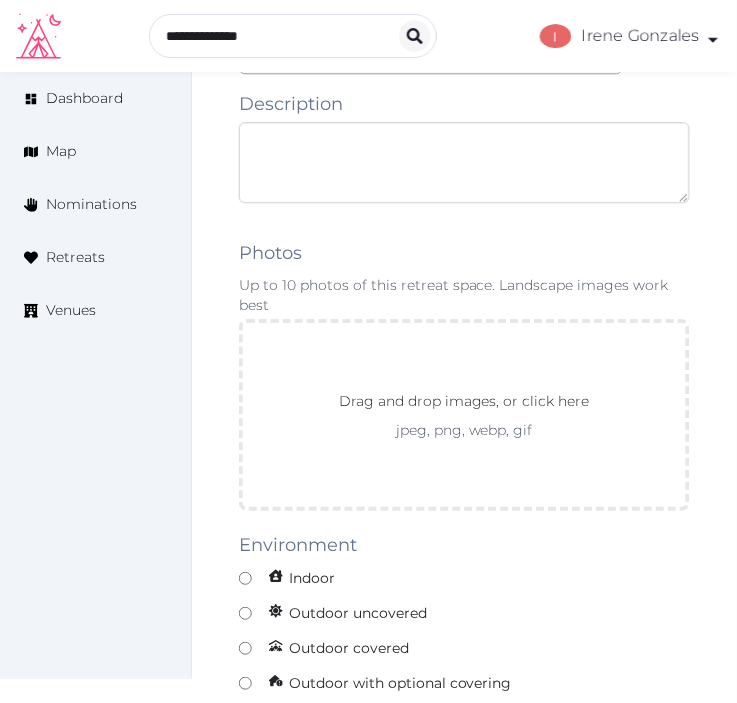 click at bounding box center (464, 162) 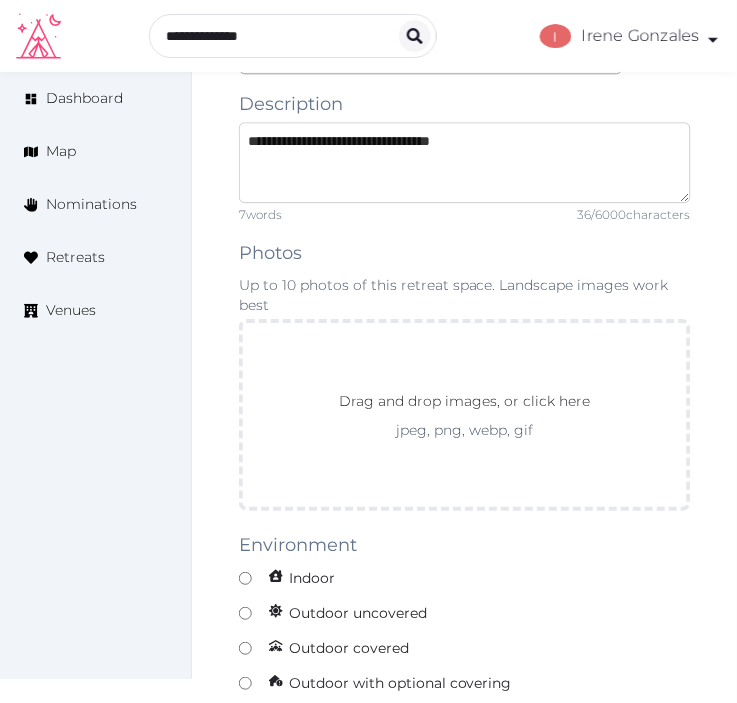 type on "**********" 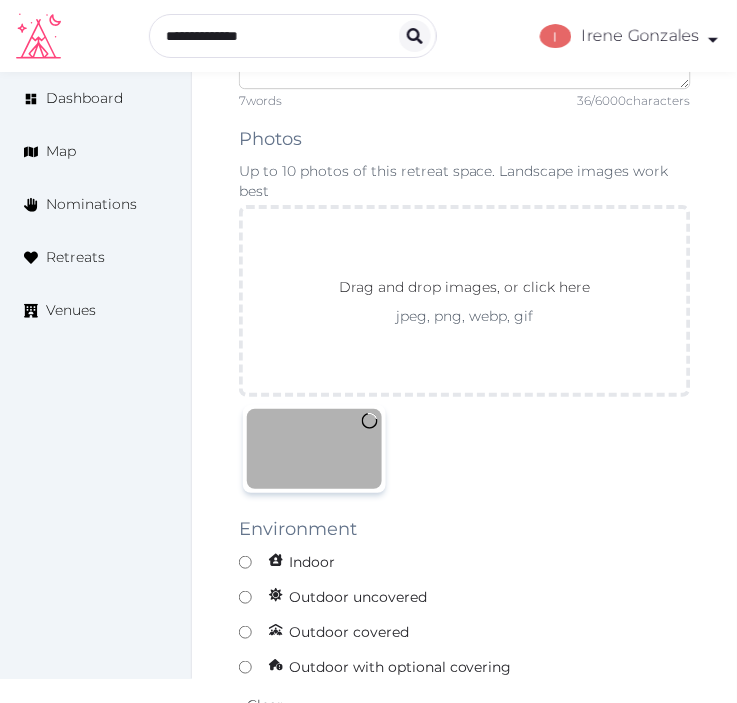 scroll, scrollTop: 1754, scrollLeft: 0, axis: vertical 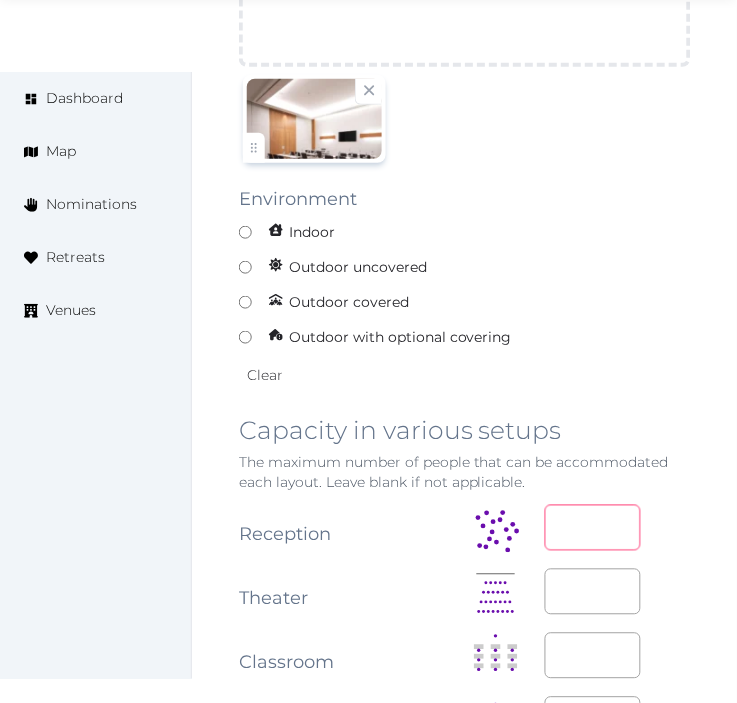 click at bounding box center (593, 528) 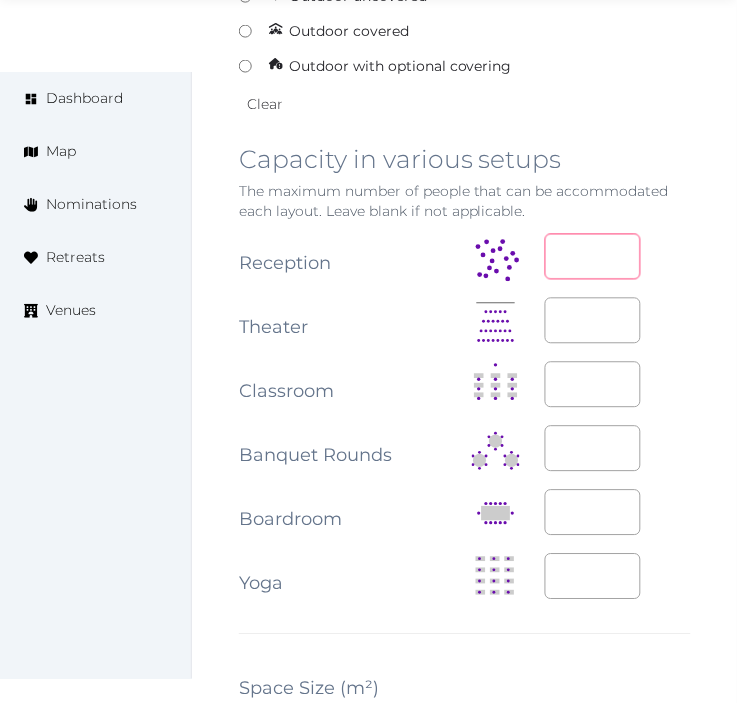 scroll, scrollTop: 2310, scrollLeft: 0, axis: vertical 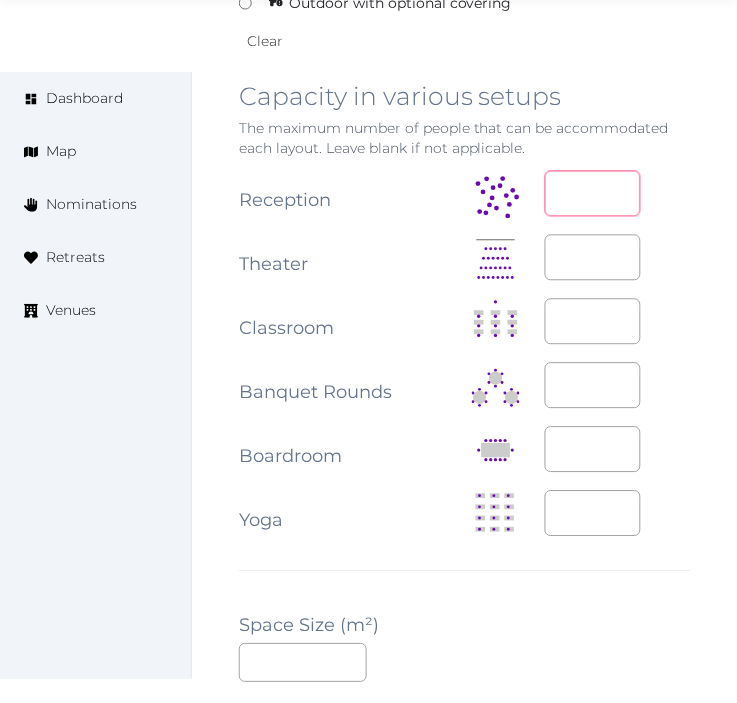 type on "**" 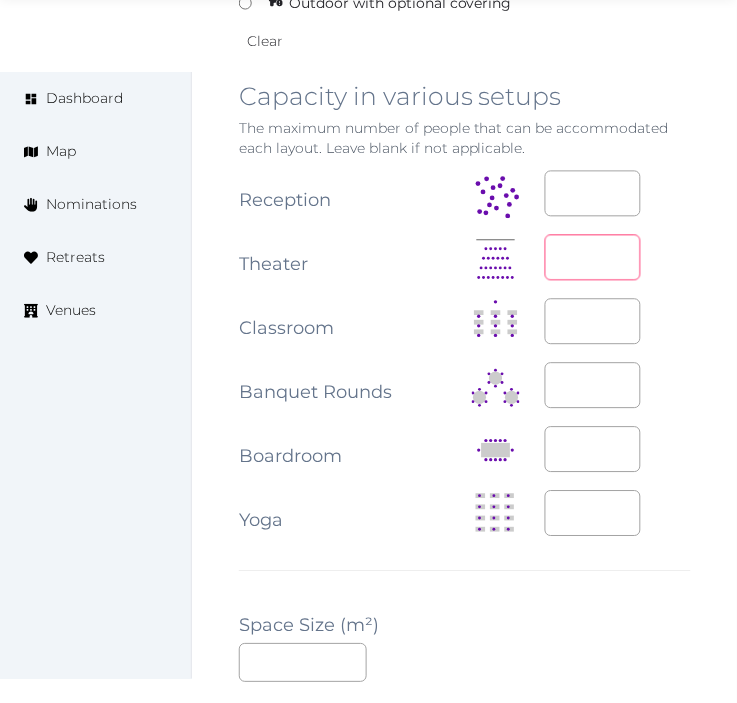 click at bounding box center [593, 258] 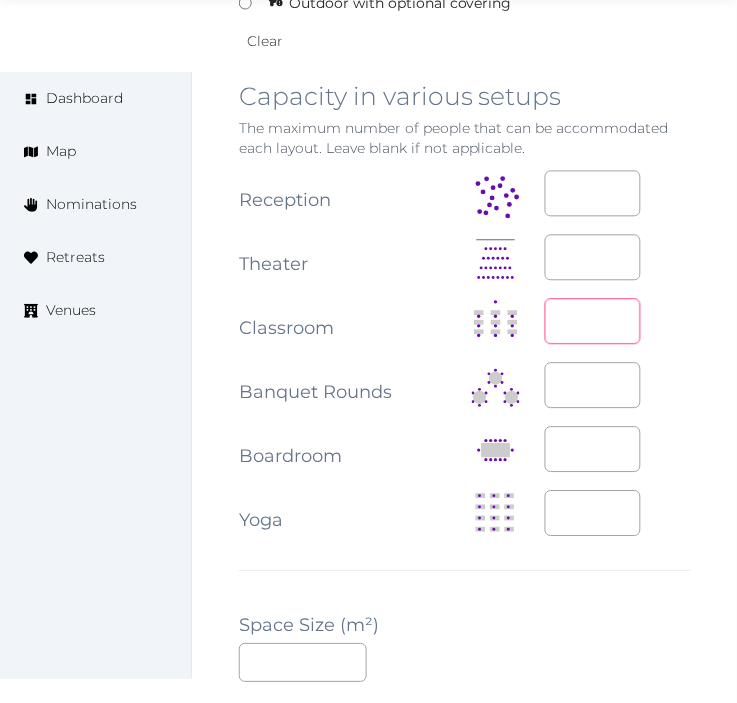 click at bounding box center [593, 322] 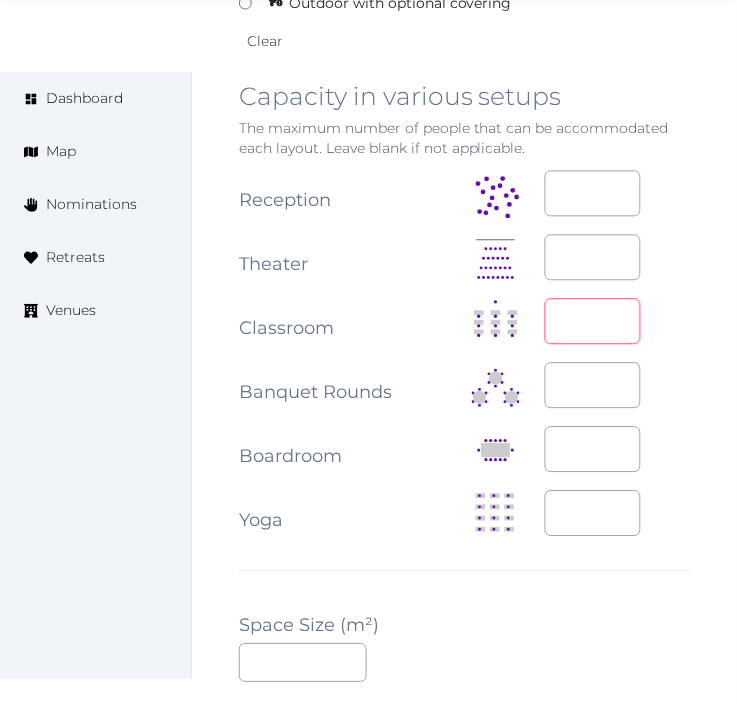 type on "**" 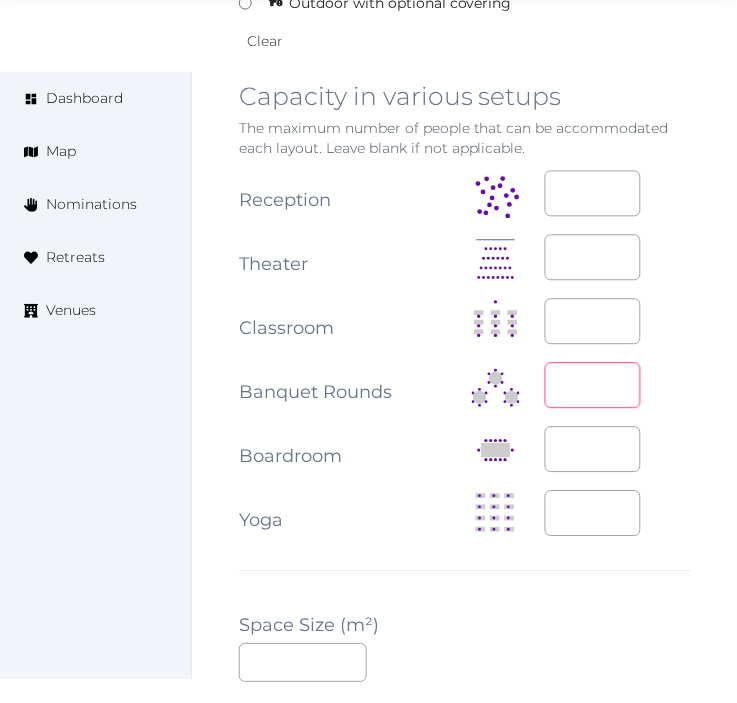 click at bounding box center [593, 386] 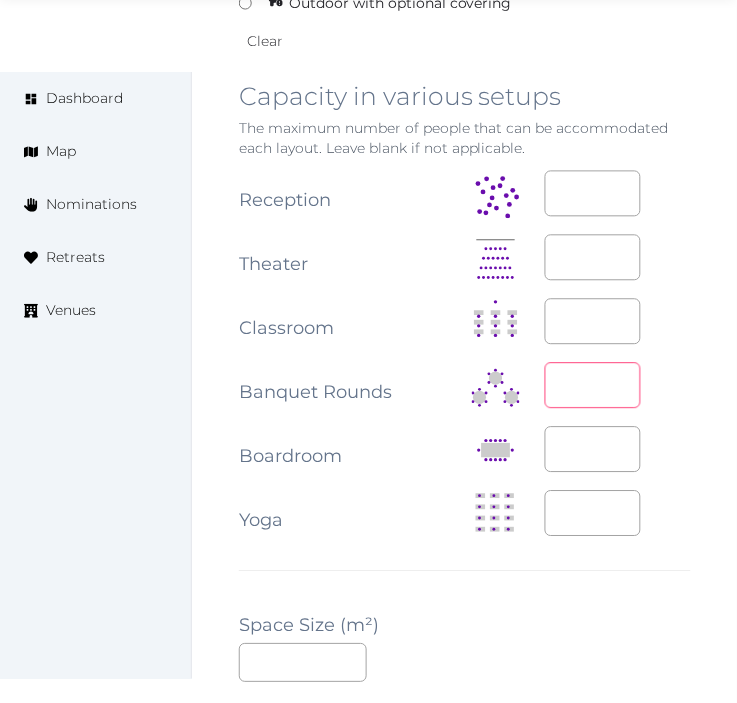 type on "**" 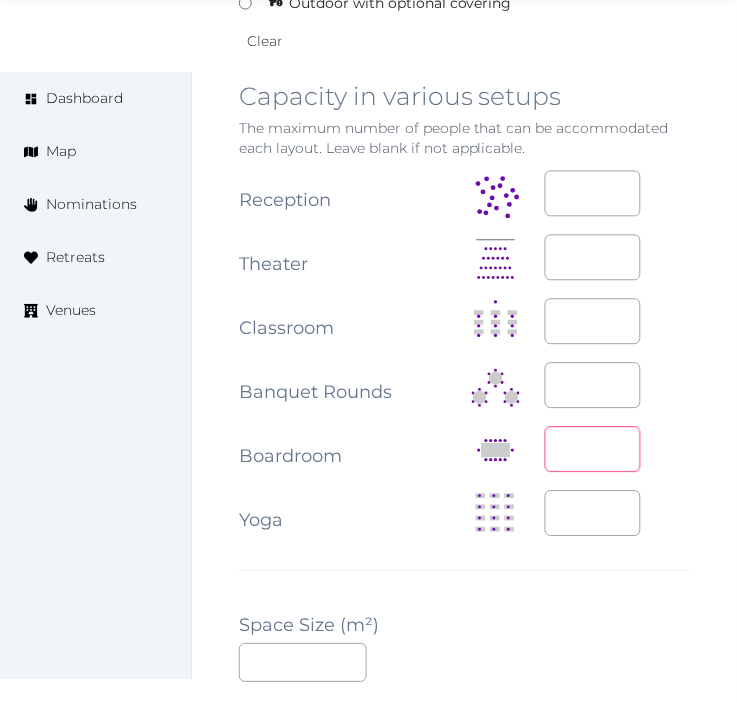 click at bounding box center (593, 450) 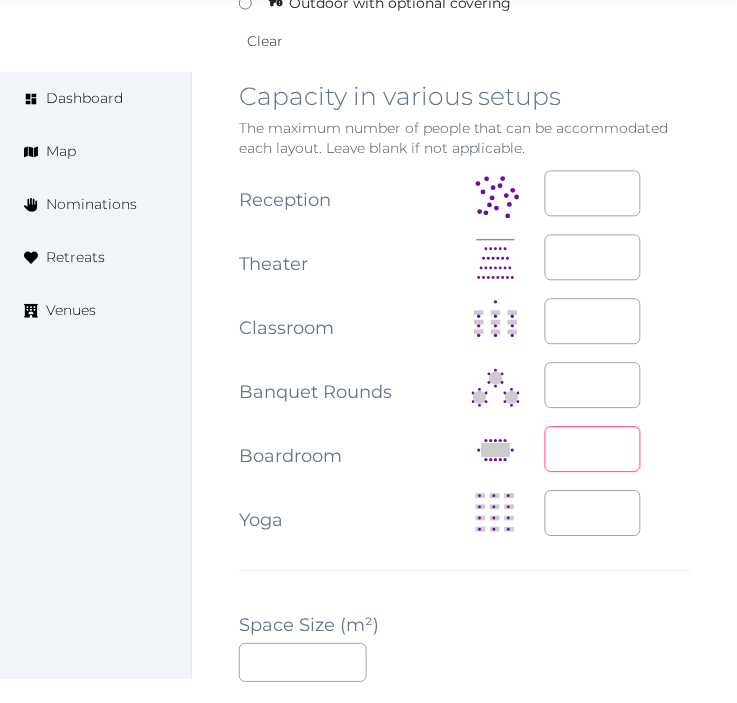type on "**" 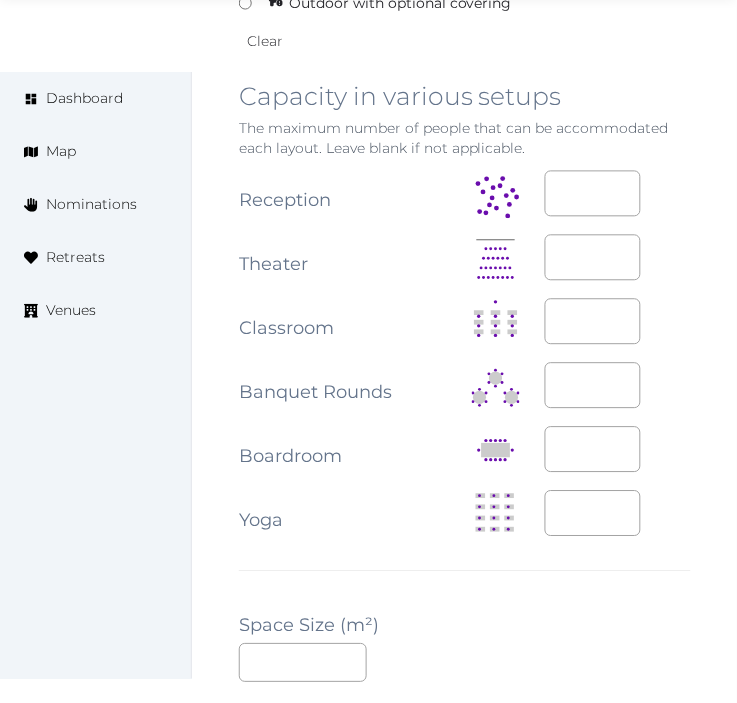 click on "**********" at bounding box center (465, 356) 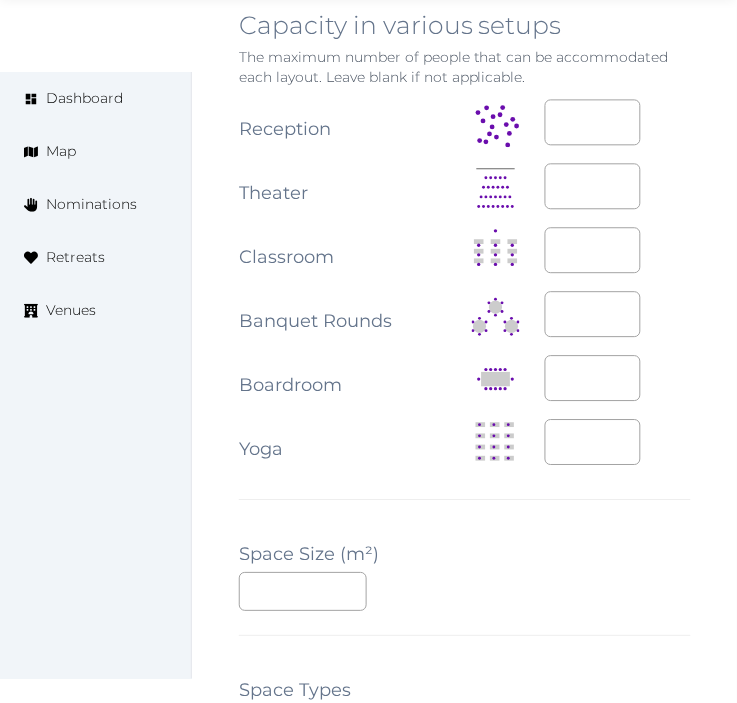 scroll, scrollTop: 2421, scrollLeft: 0, axis: vertical 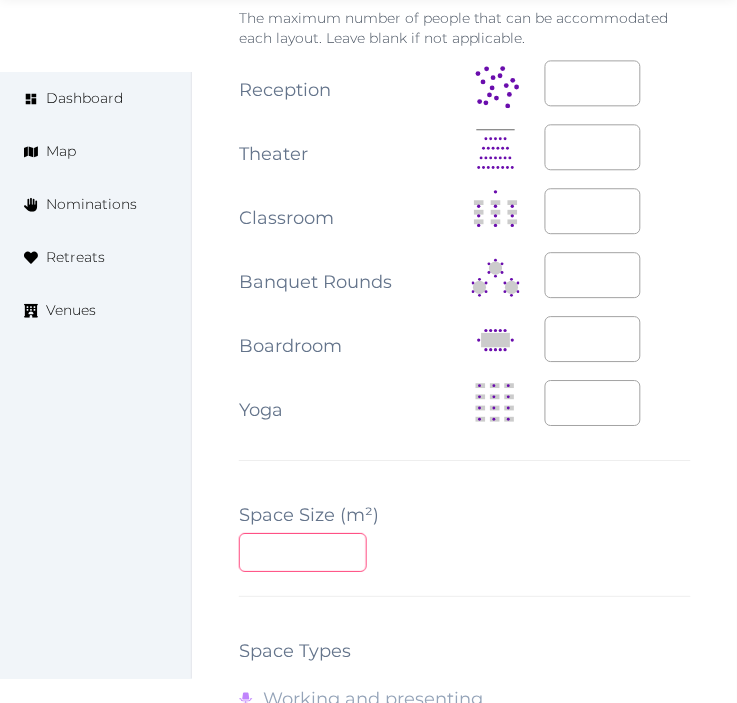 click at bounding box center (303, 552) 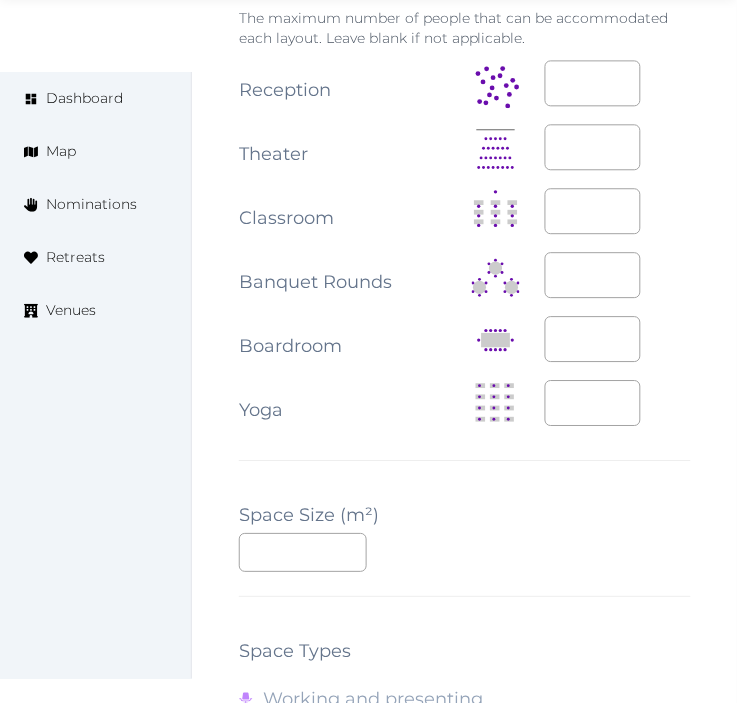 click on "**" at bounding box center [465, 552] 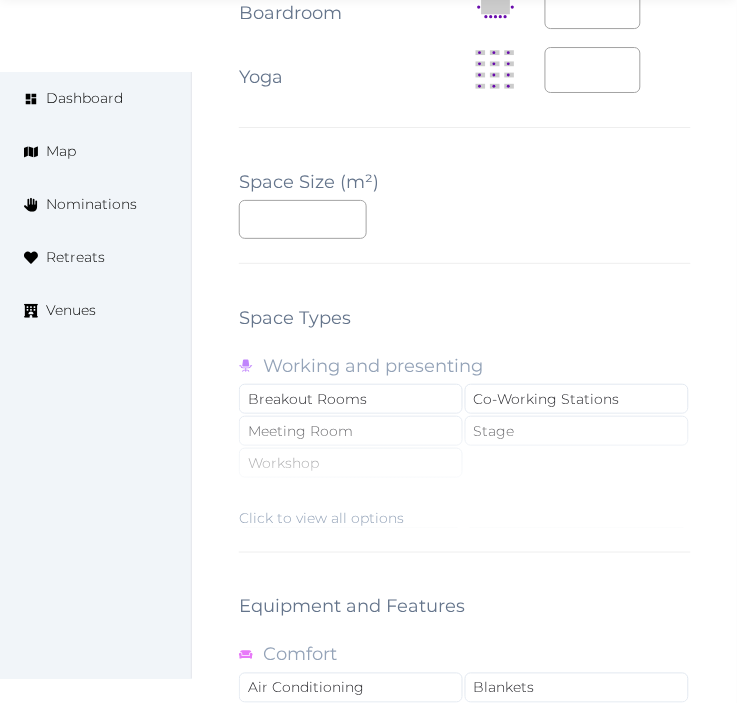 click on "Click to view all options" at bounding box center (465, 464) 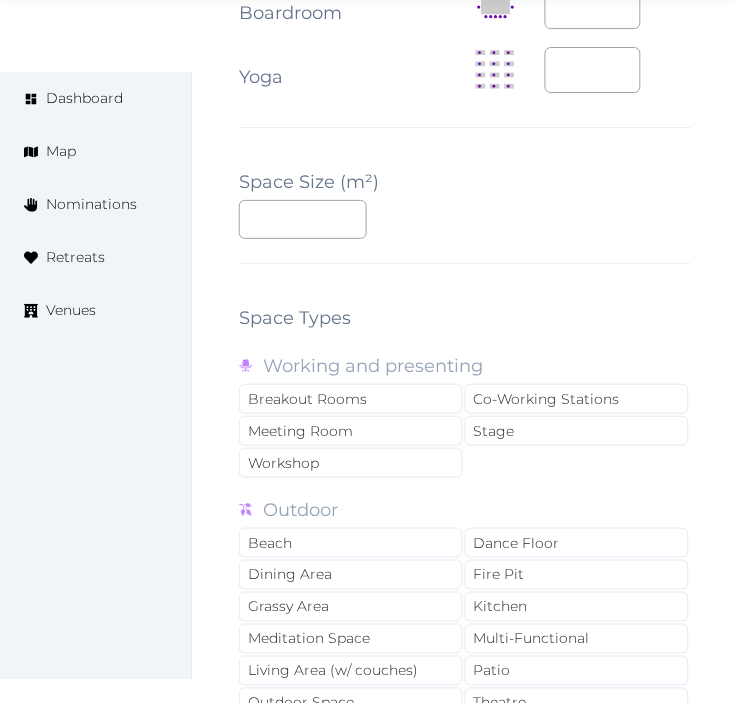 scroll, scrollTop: 3087, scrollLeft: 0, axis: vertical 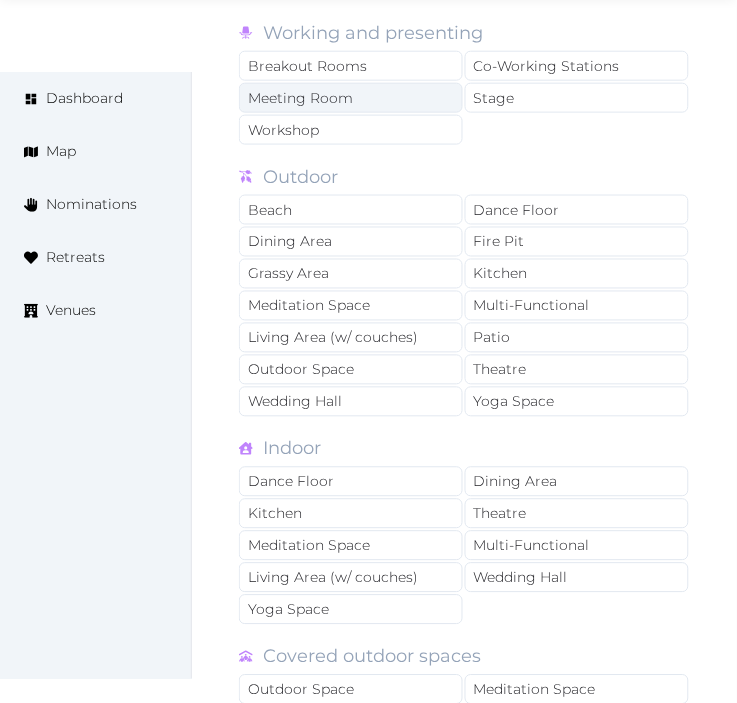 click on "Meeting Room" at bounding box center (351, 98) 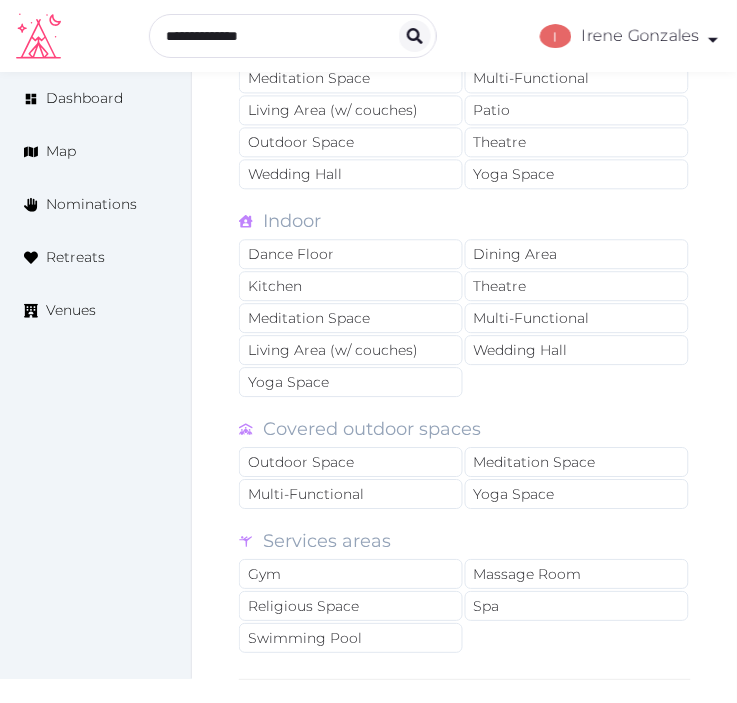 scroll, scrollTop: 3310, scrollLeft: 0, axis: vertical 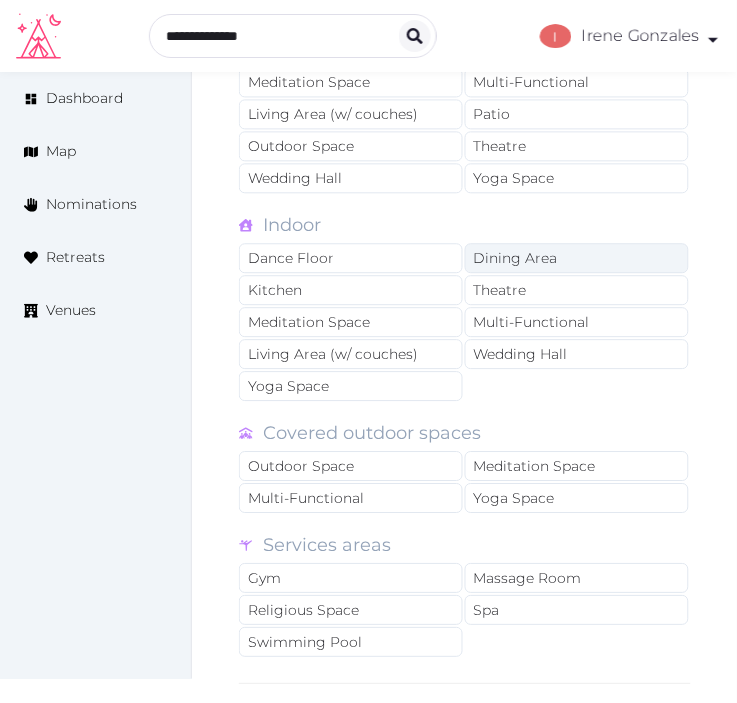 click on "Dining Area" at bounding box center [577, 259] 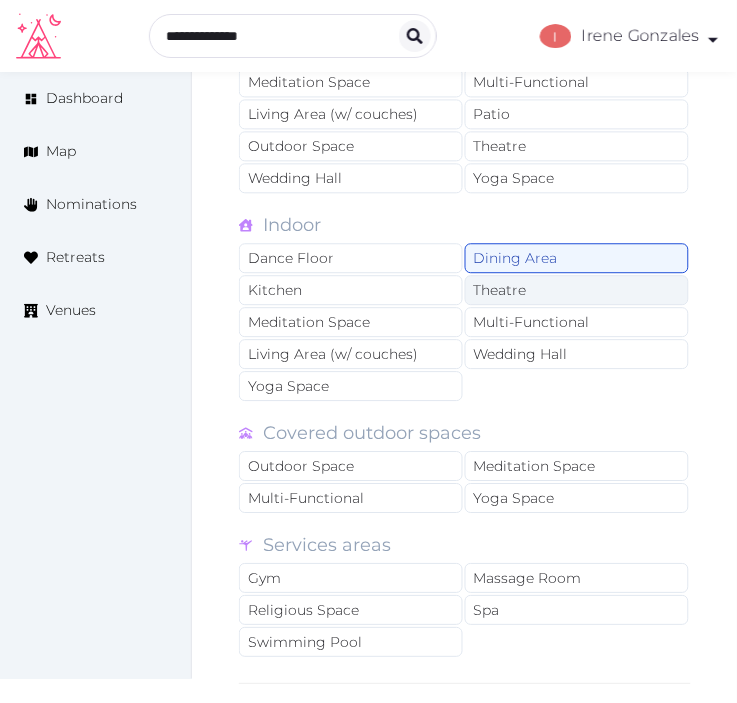 click on "Theatre" at bounding box center [577, 291] 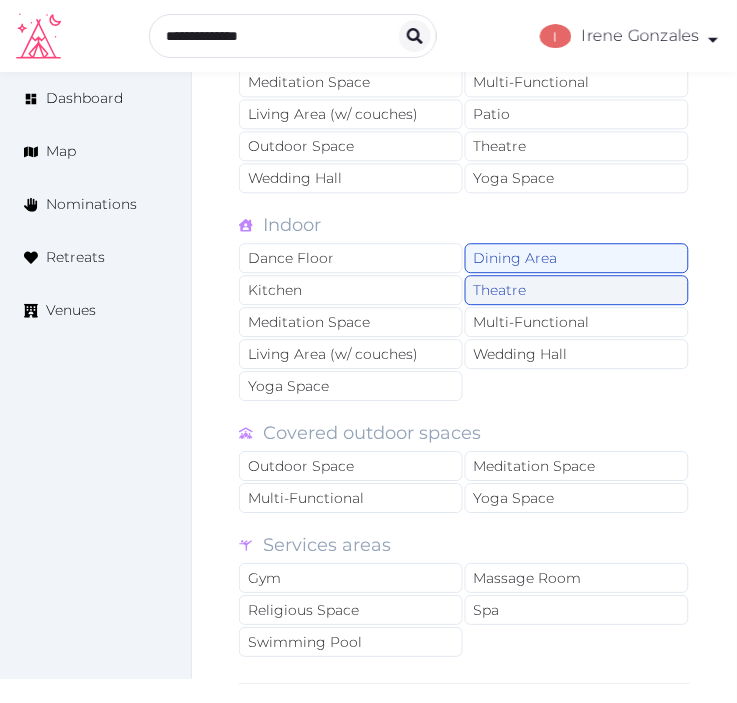 click on "Theatre" at bounding box center [577, 291] 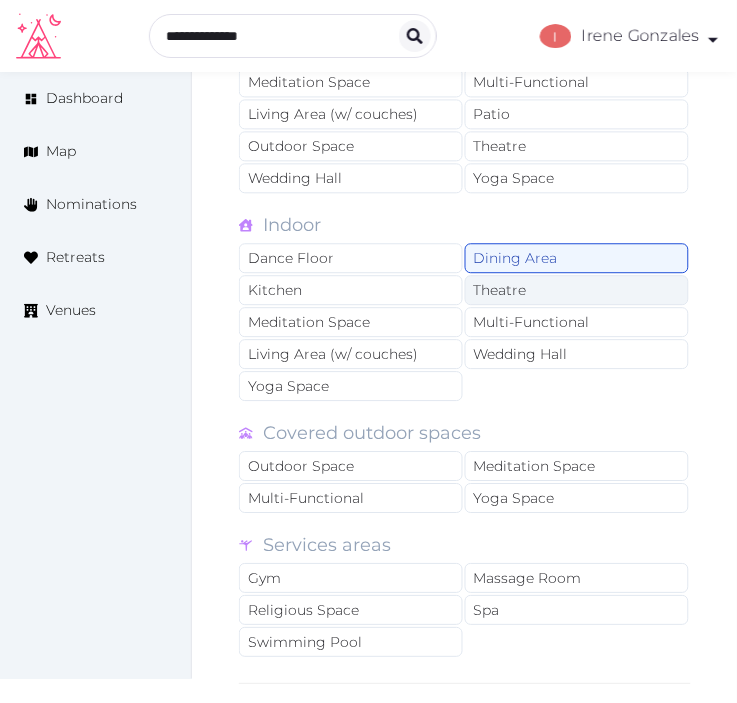 click on "Theatre" at bounding box center [577, 291] 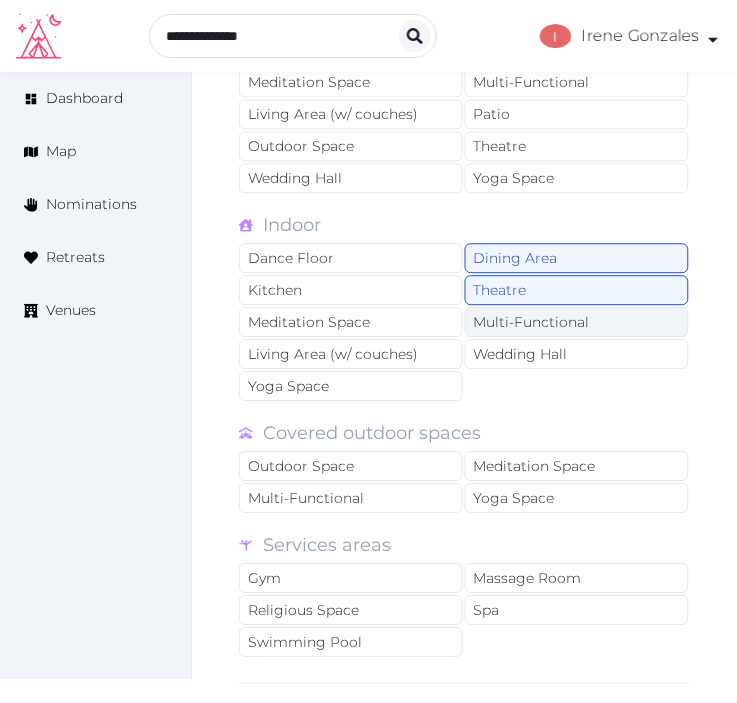 drag, startPoint x: 501, startPoint y: 330, endPoint x: 491, endPoint y: 337, distance: 12.206555 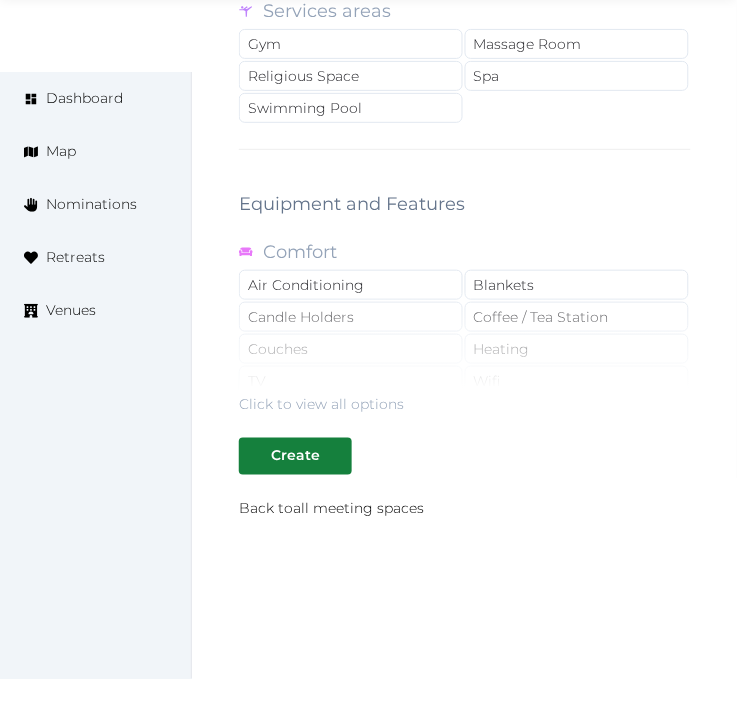 scroll, scrollTop: 3892, scrollLeft: 0, axis: vertical 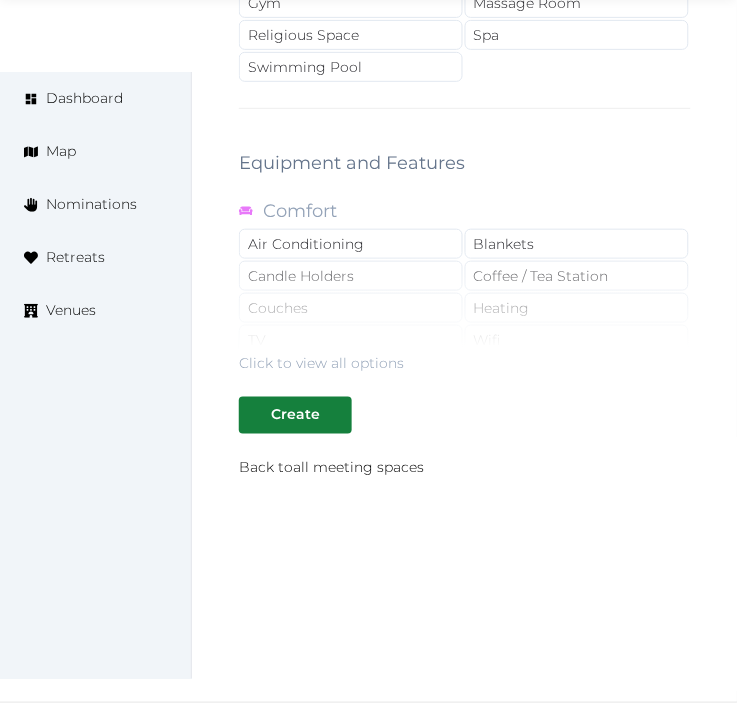 click on "Click to view all options" at bounding box center (465, 309) 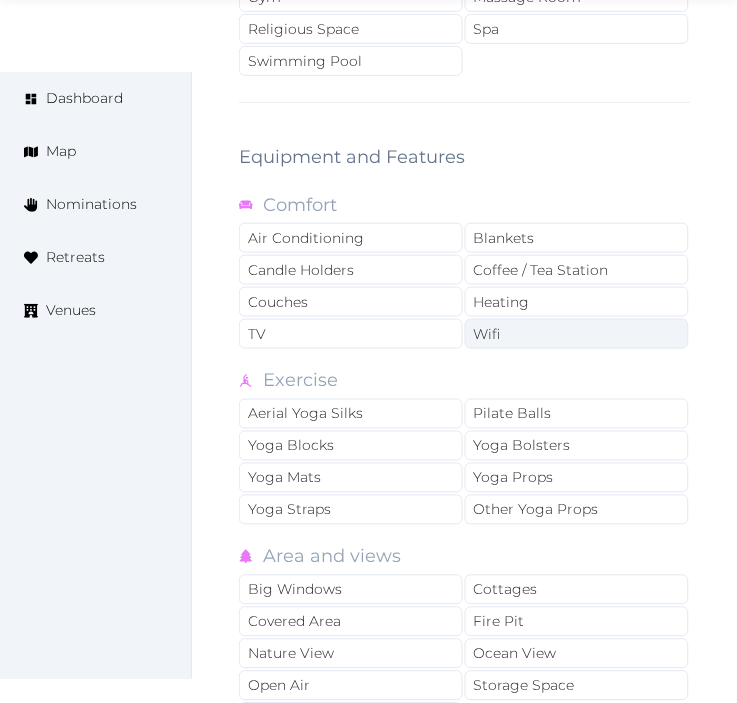 click on "Wifi" at bounding box center [577, 334] 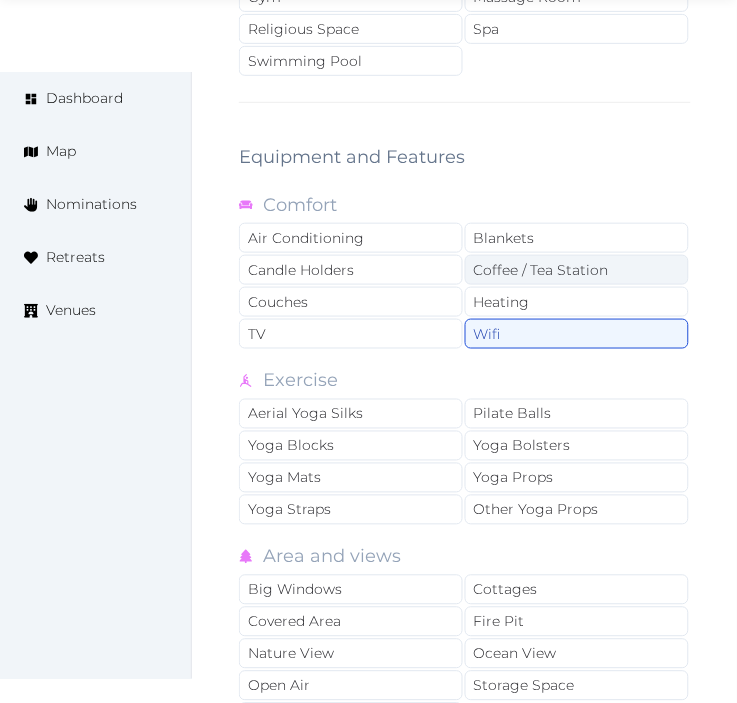 click on "Coffee / Tea Station" at bounding box center (577, 270) 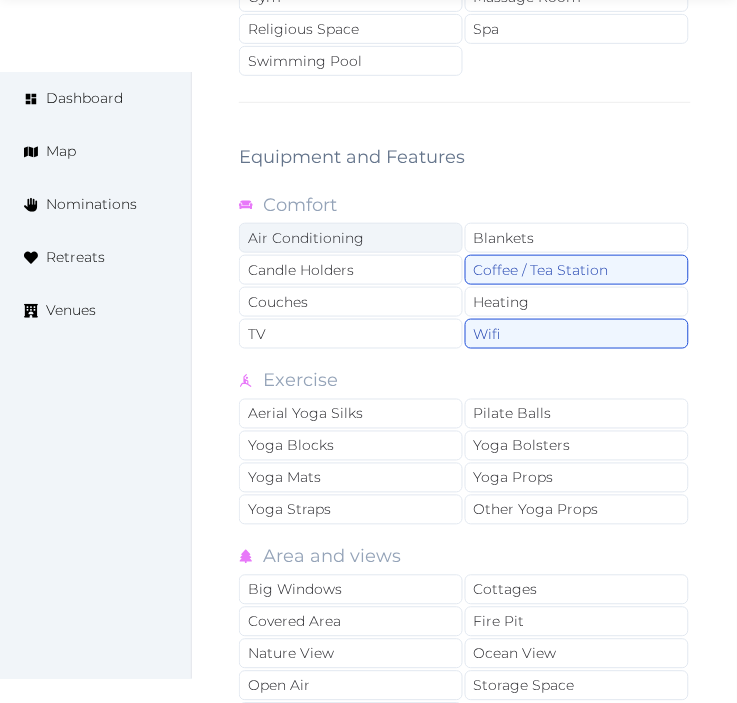 click on "Air Conditioning" at bounding box center (351, 238) 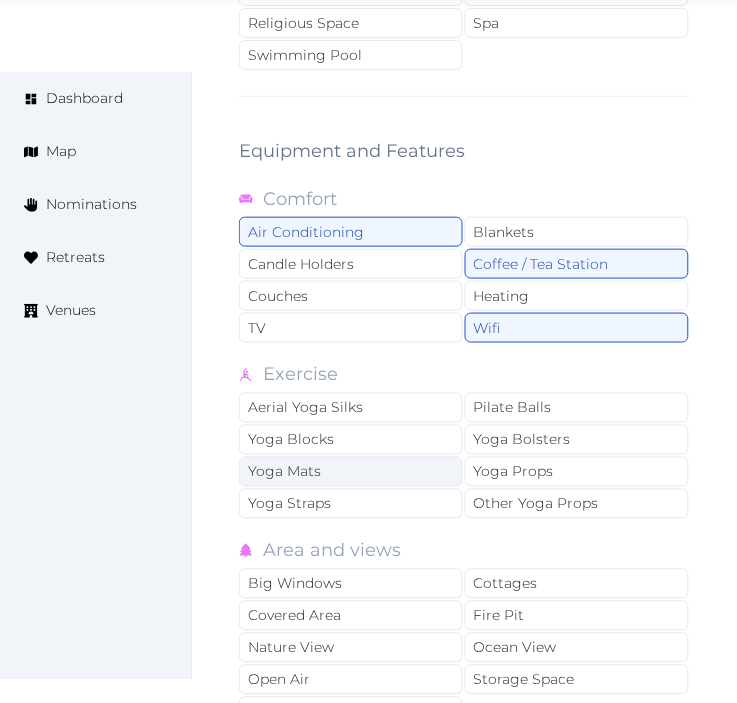 scroll, scrollTop: 4114, scrollLeft: 0, axis: vertical 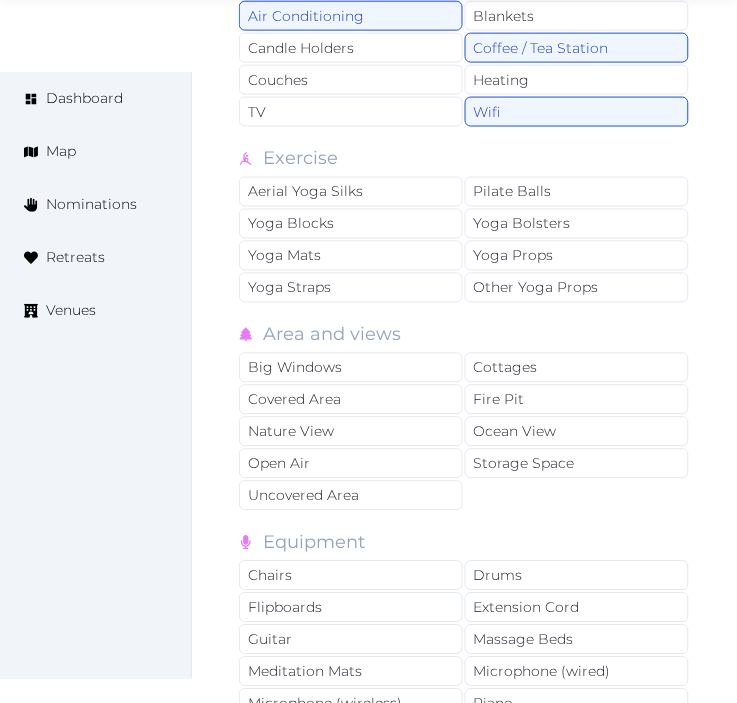 click on "Area and views" at bounding box center [332, 337] 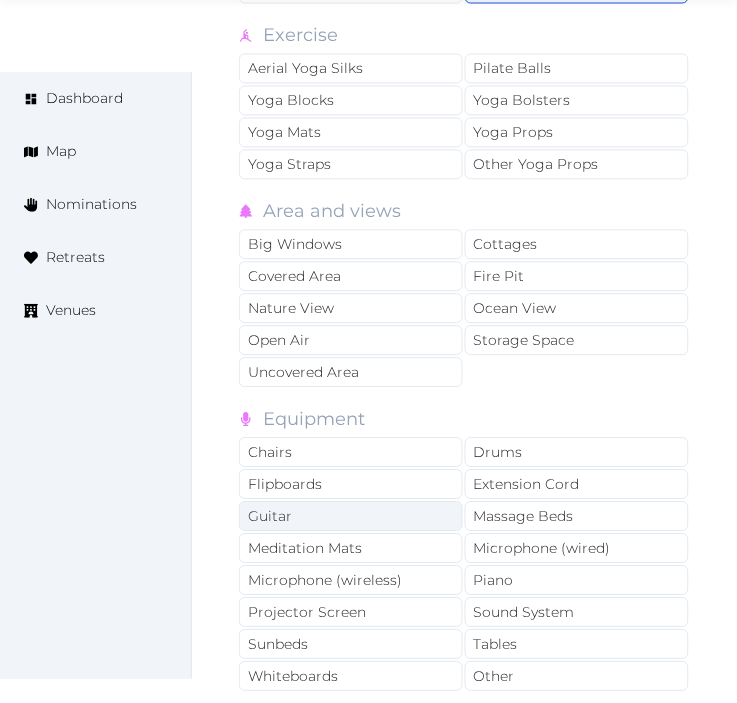 scroll, scrollTop: 4336, scrollLeft: 0, axis: vertical 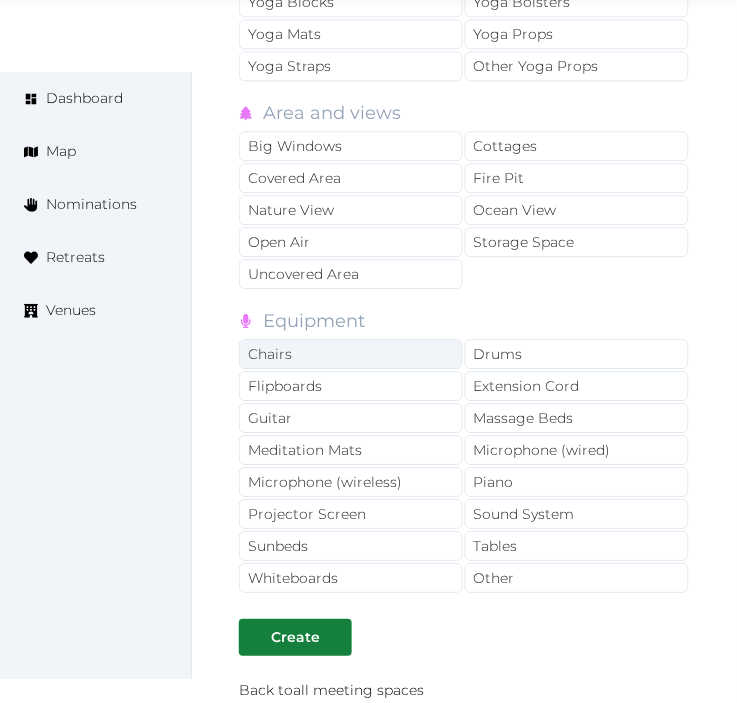 click on "Chairs" at bounding box center (351, 354) 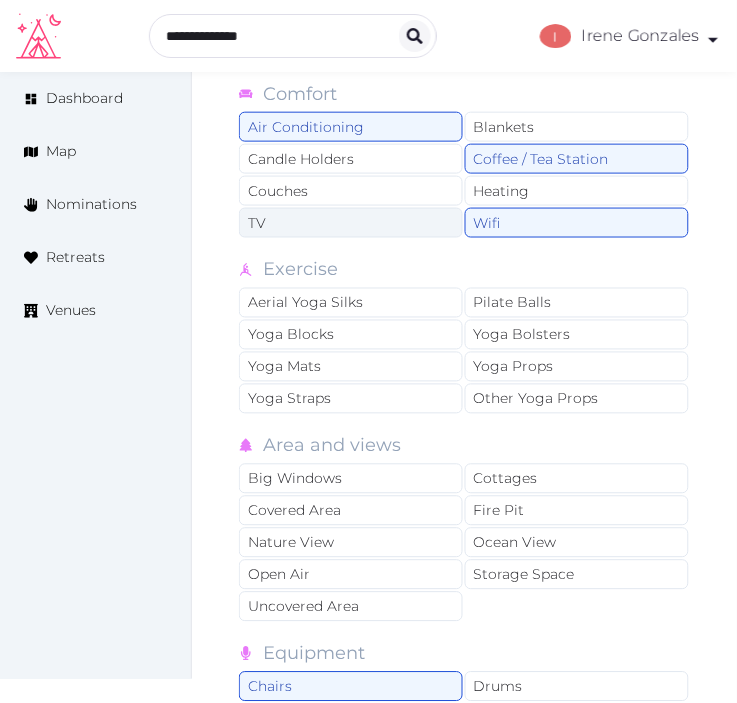 click on "TV" at bounding box center [351, 223] 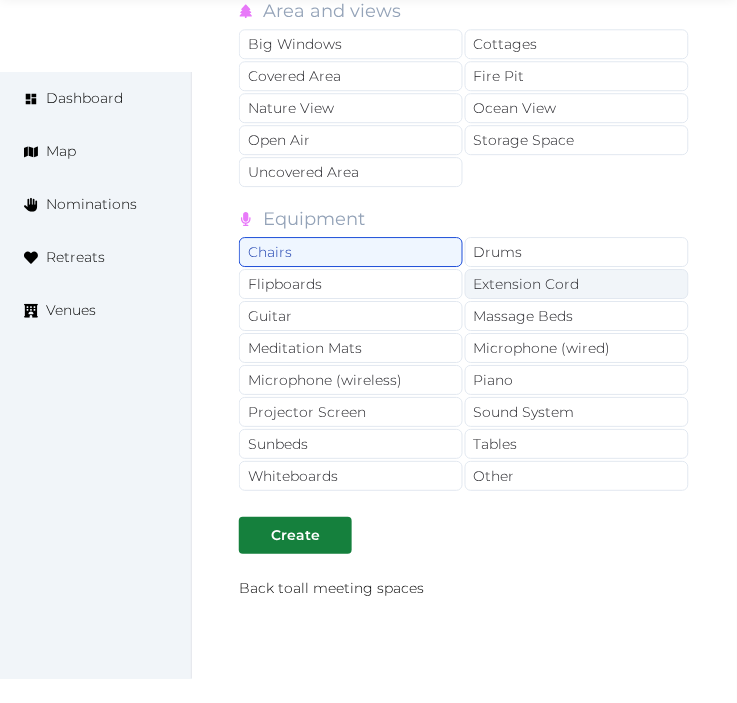 scroll, scrollTop: 4447, scrollLeft: 0, axis: vertical 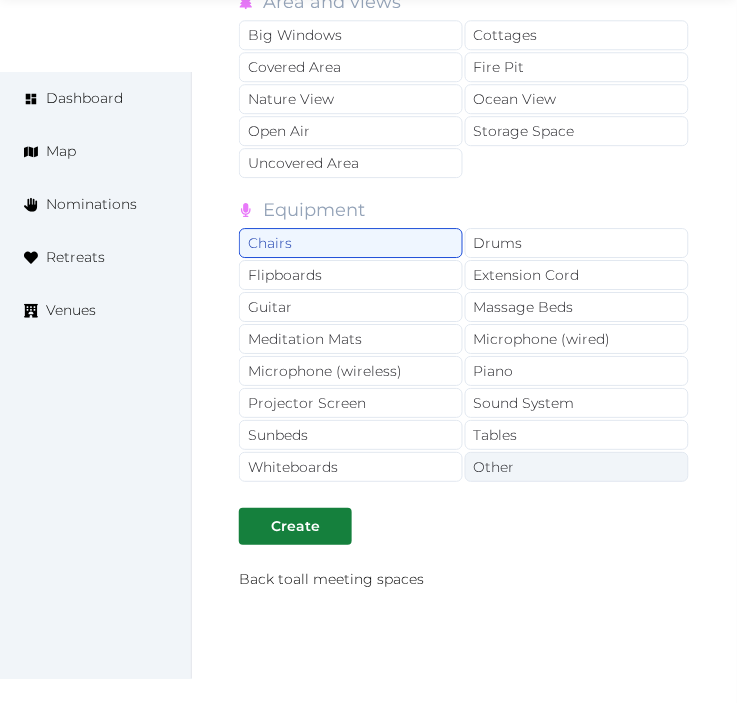 click on "Other" at bounding box center [577, 467] 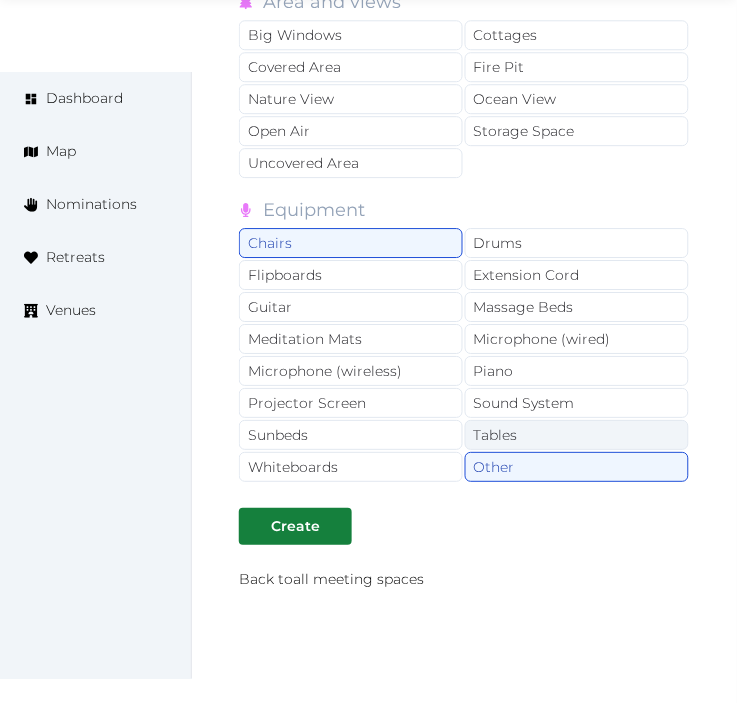 click on "Tables" at bounding box center (577, 435) 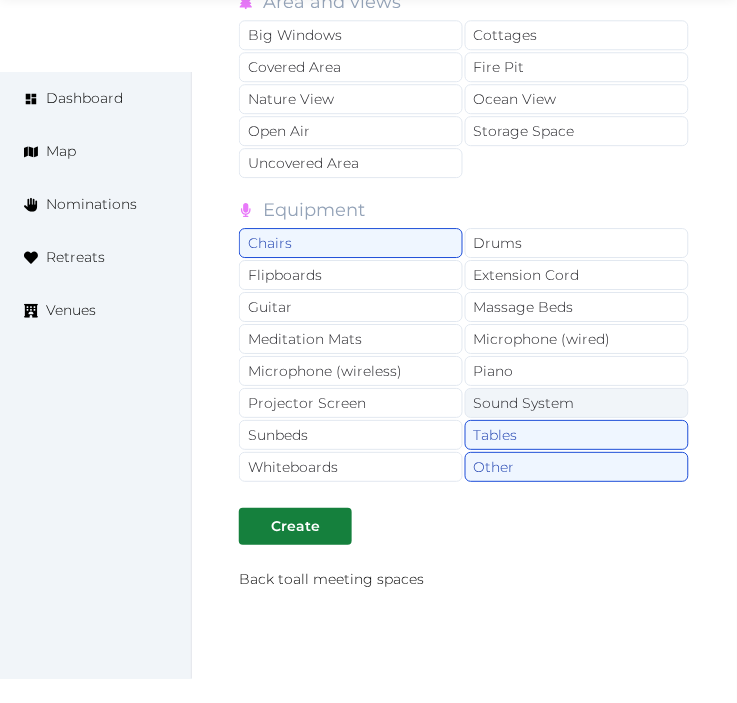 drag, startPoint x: 530, startPoint y: 412, endPoint x: 390, endPoint y: 478, distance: 154.77725 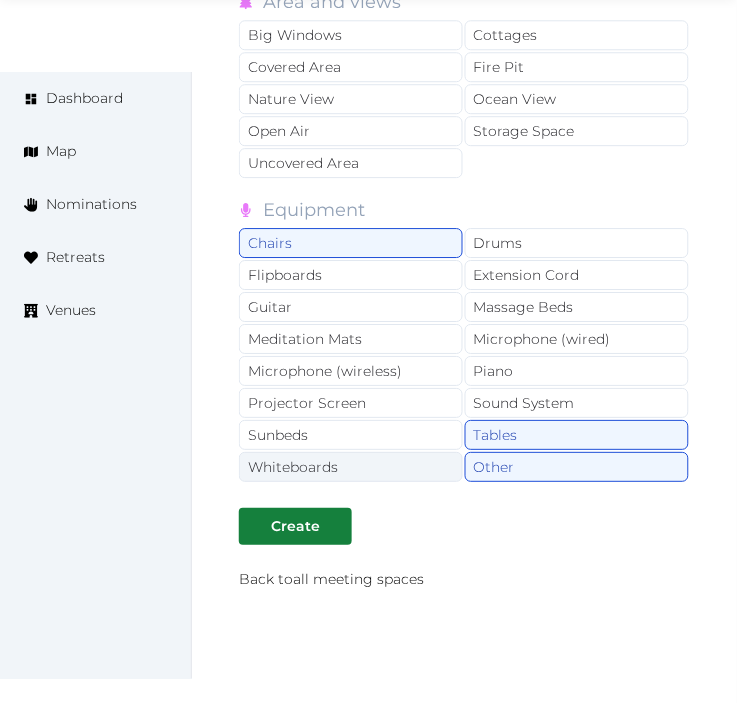 click on "Sound System" at bounding box center (577, 403) 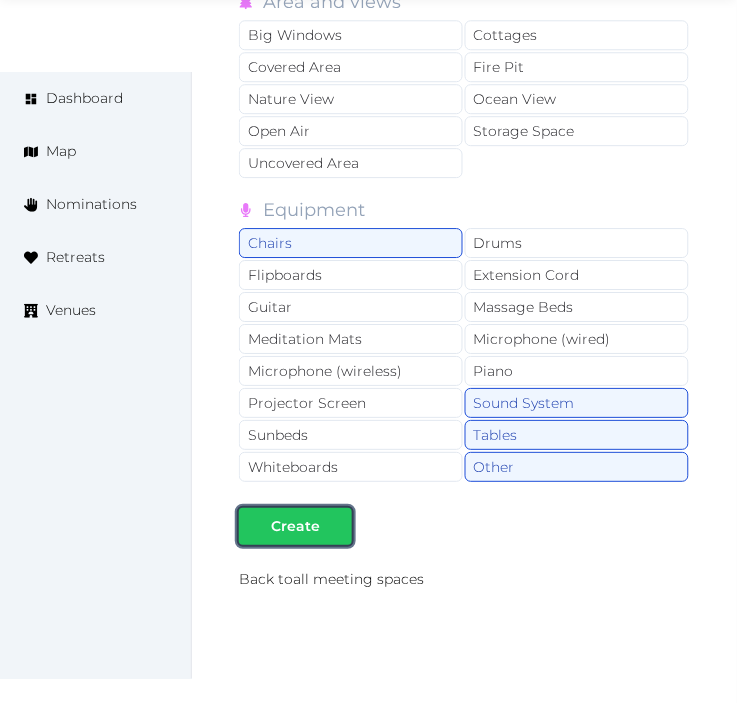 click at bounding box center (336, 526) 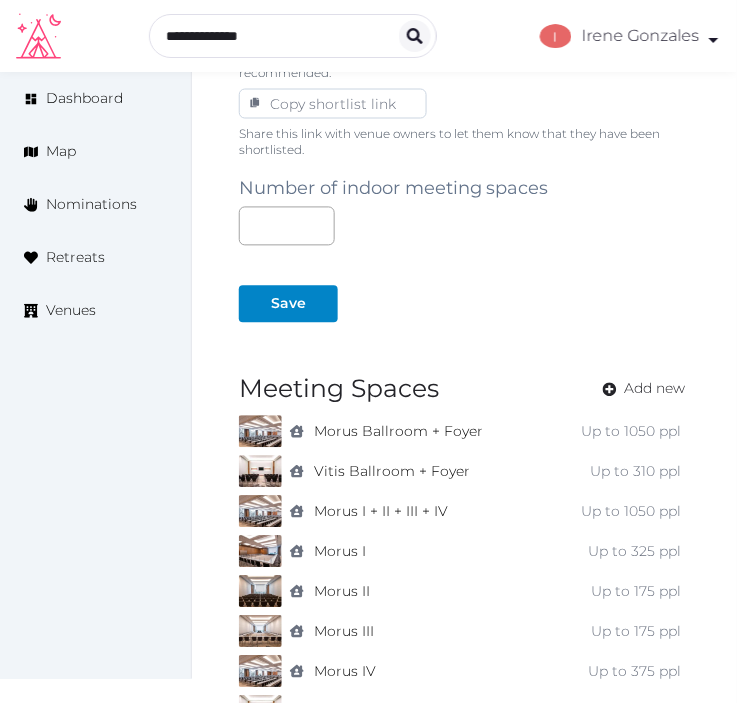 scroll, scrollTop: 1302, scrollLeft: 0, axis: vertical 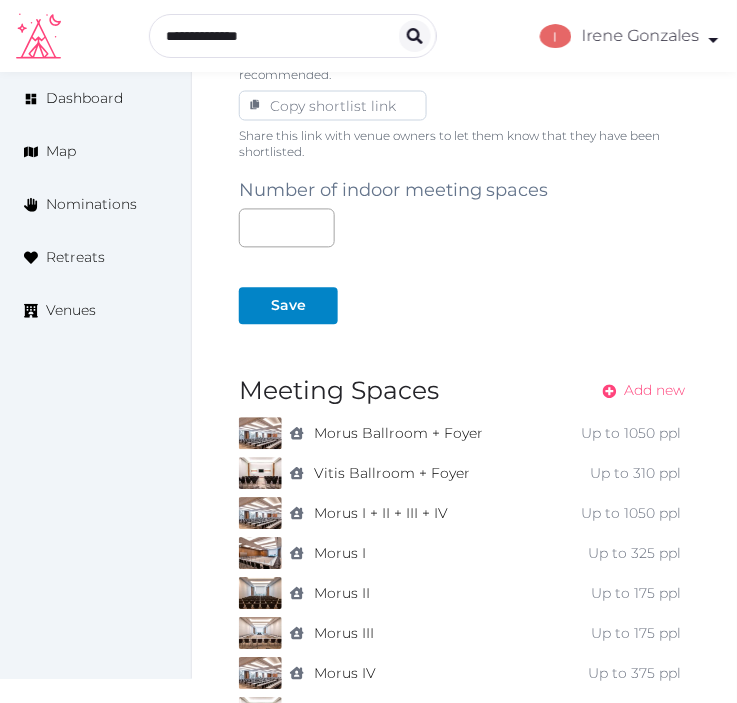 click on "Add new" at bounding box center (655, 391) 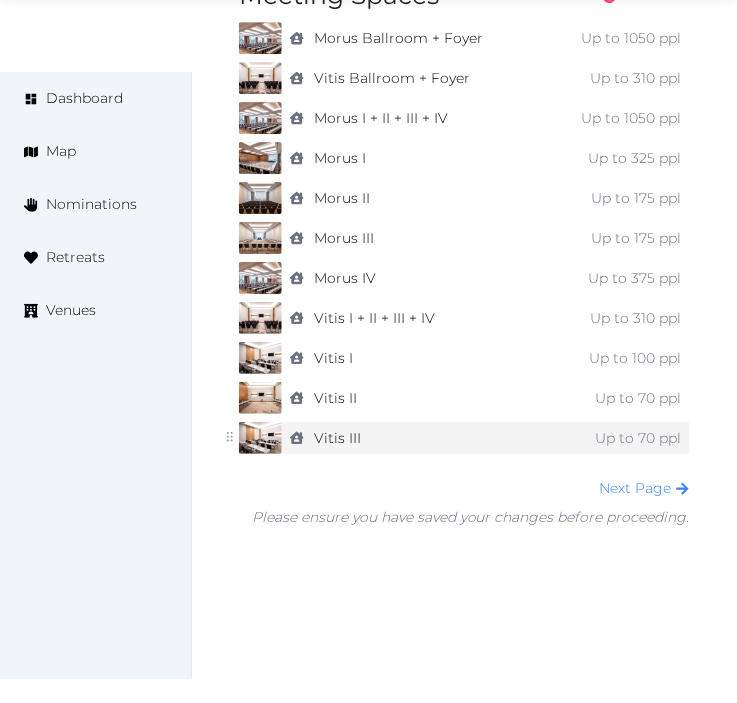 scroll, scrollTop: 1746, scrollLeft: 0, axis: vertical 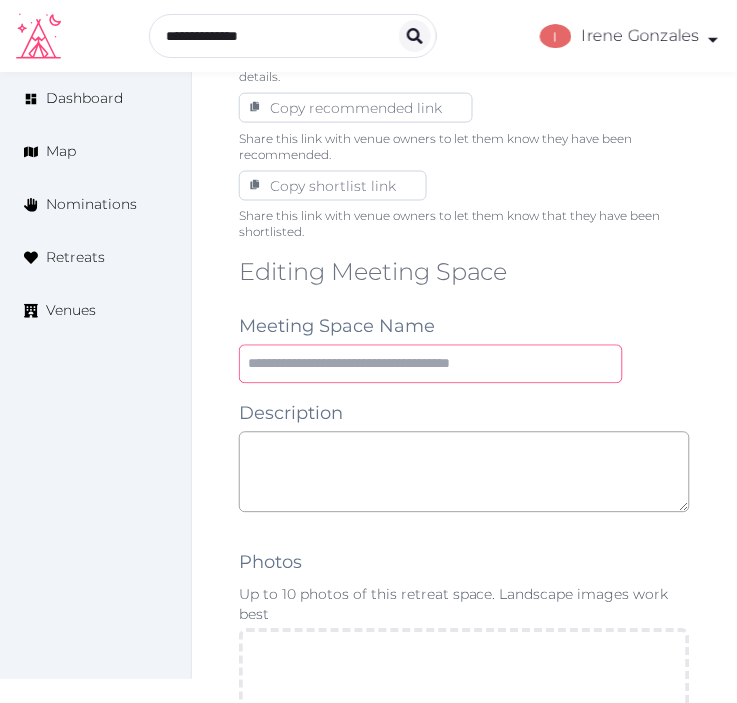 click at bounding box center [431, 364] 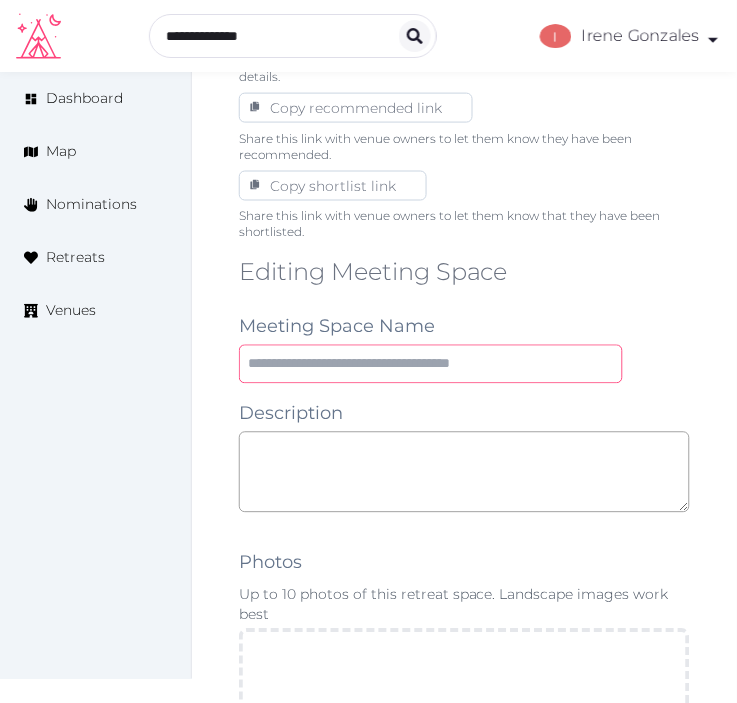 paste on "********" 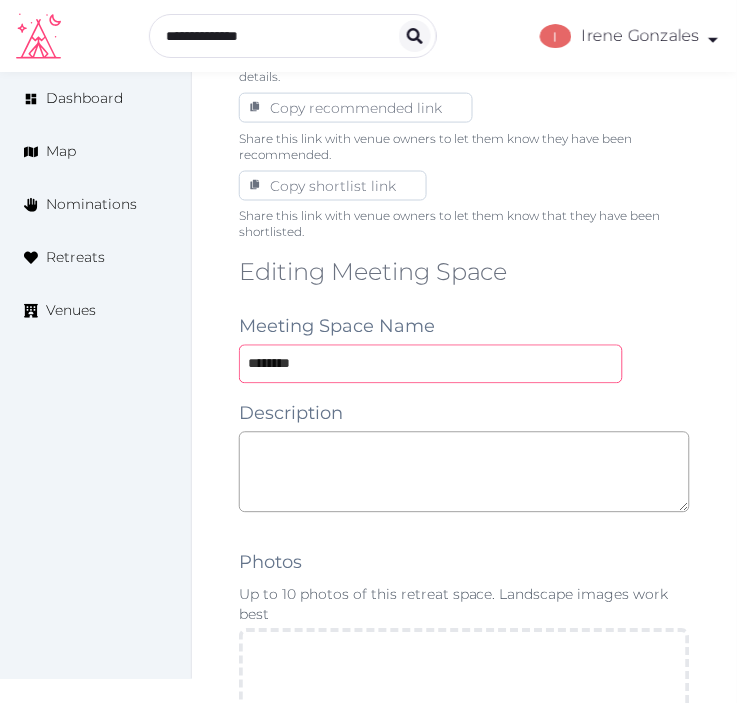 type on "********" 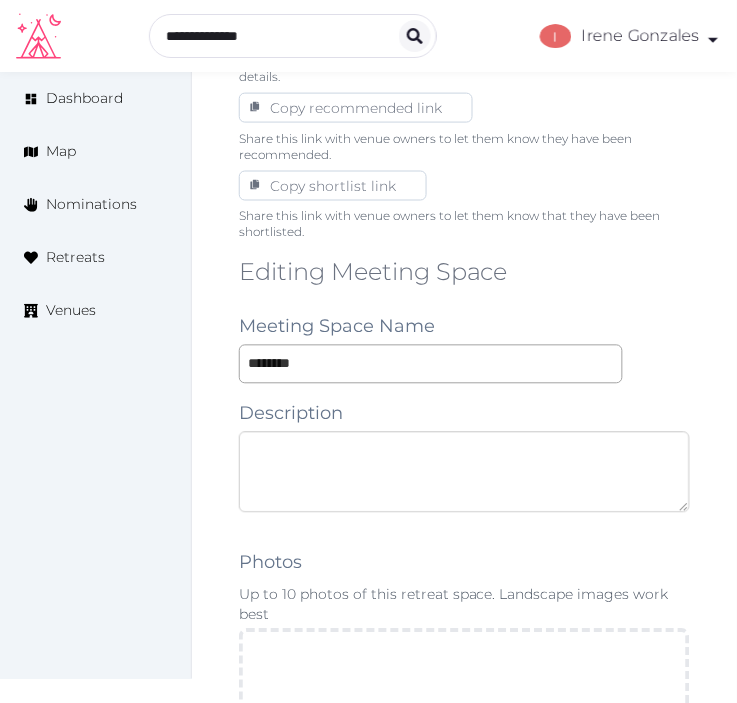 click at bounding box center (464, 472) 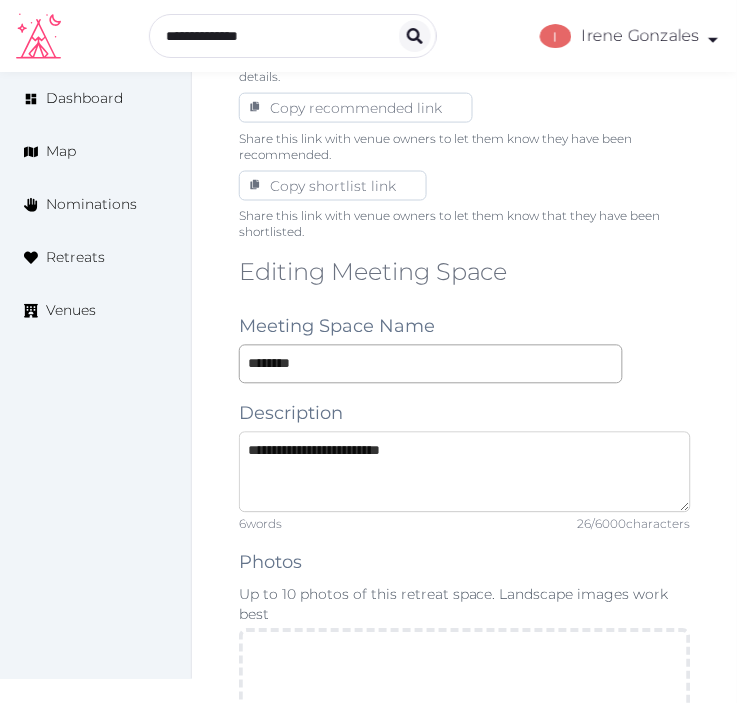 click on "**********" at bounding box center [465, 472] 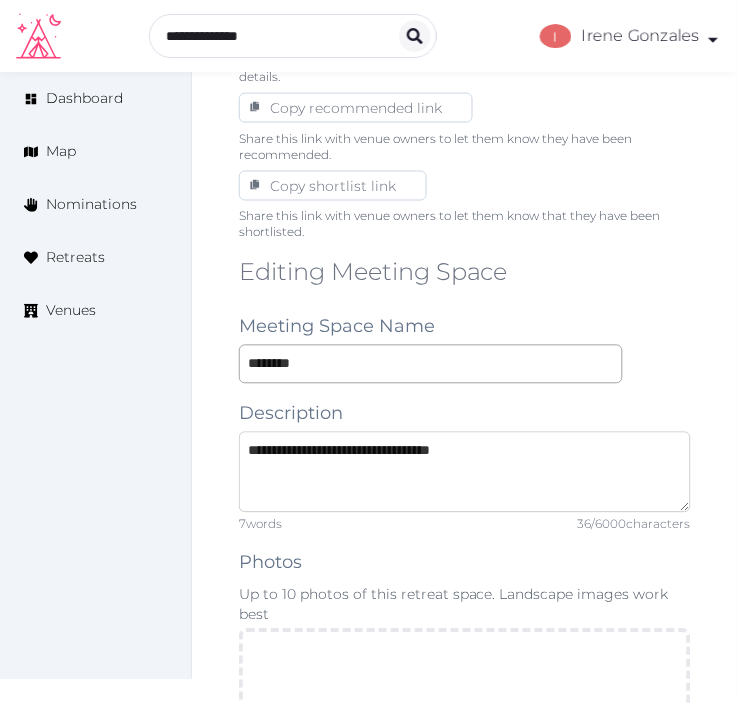 type on "**********" 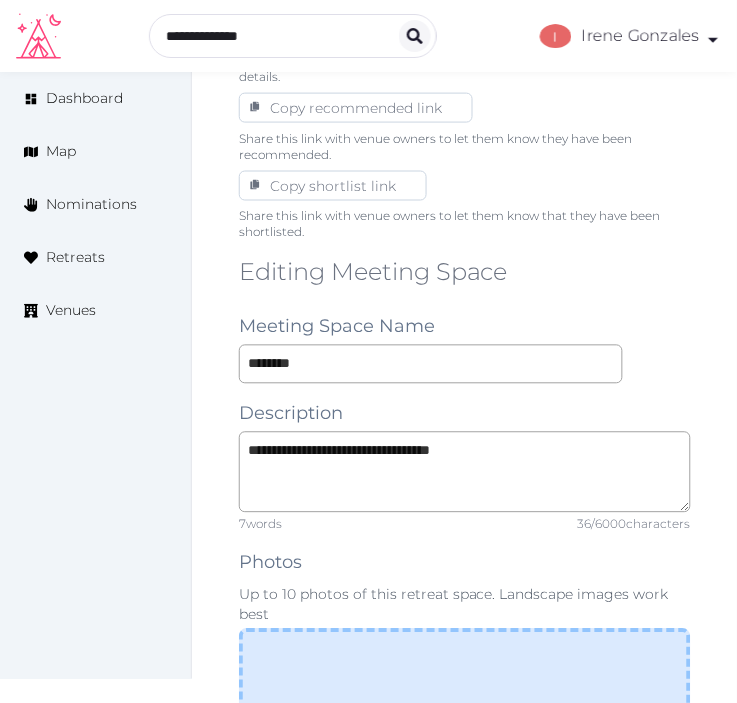 scroll, scrollTop: 1333, scrollLeft: 0, axis: vertical 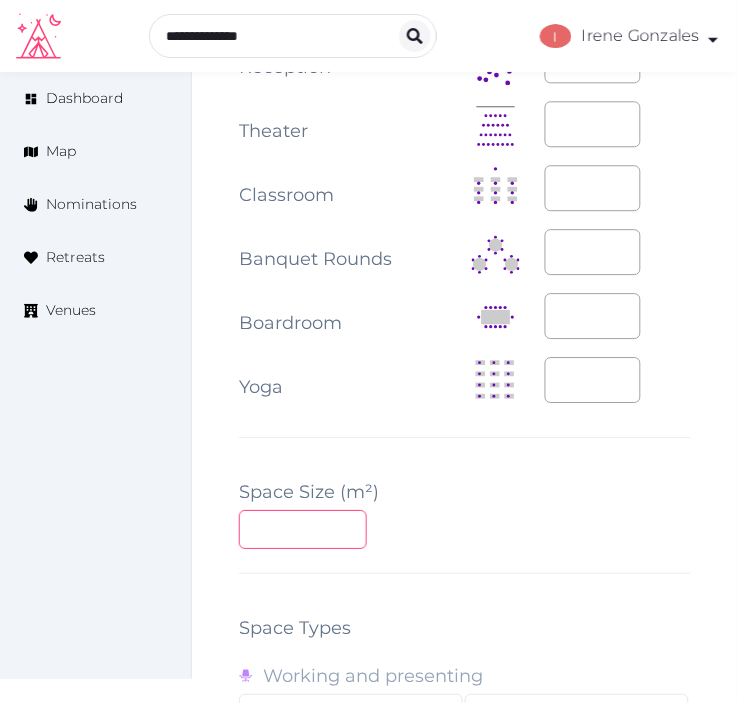 click at bounding box center (303, 529) 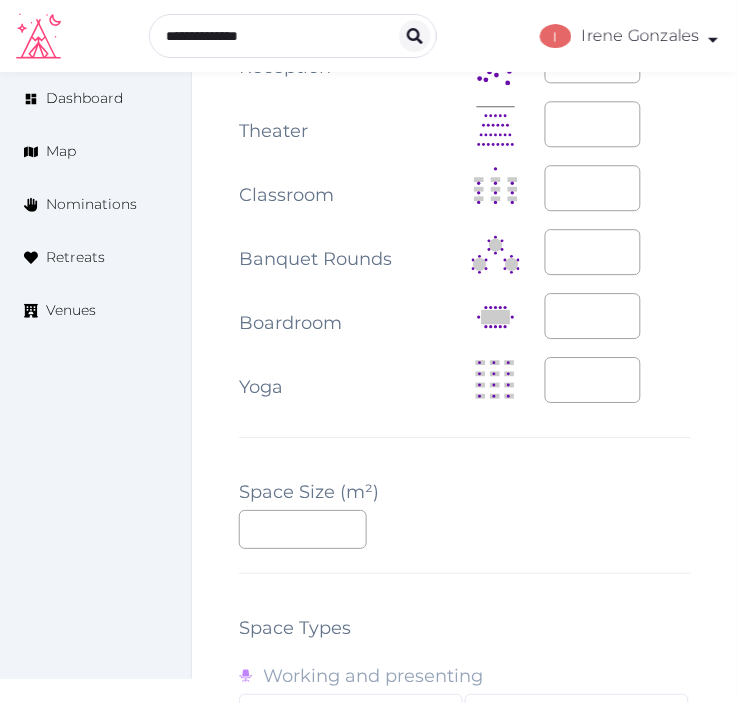 click at bounding box center [618, 125] 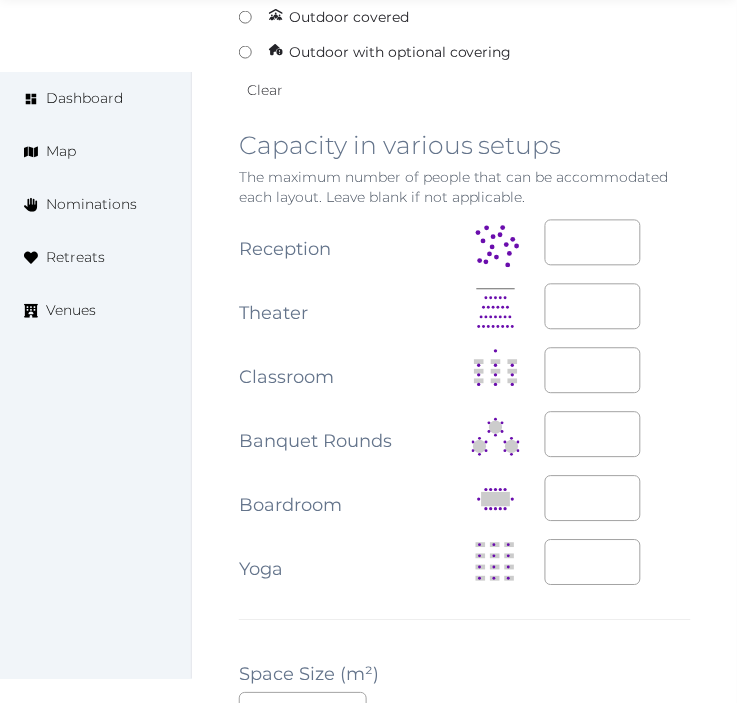 scroll, scrollTop: 2222, scrollLeft: 0, axis: vertical 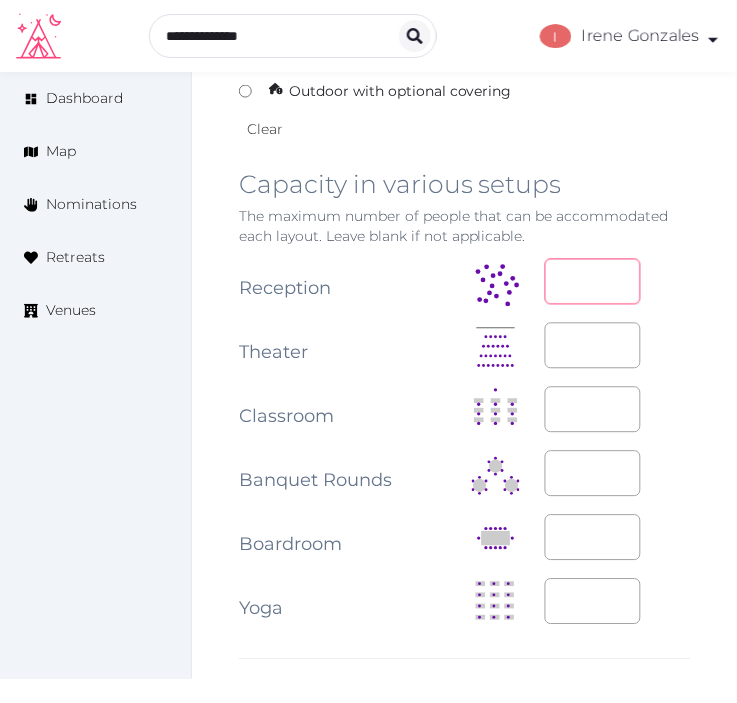 click at bounding box center [593, 282] 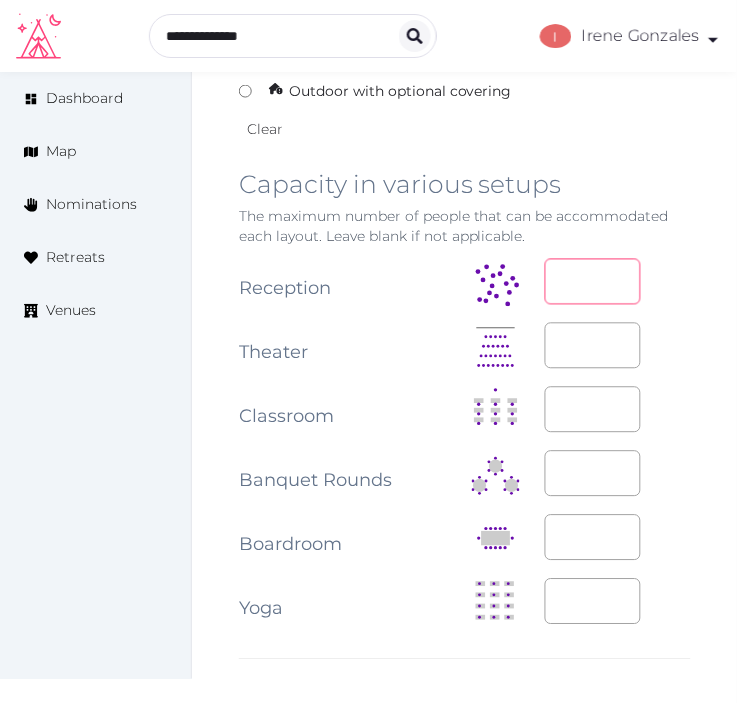 type on "**" 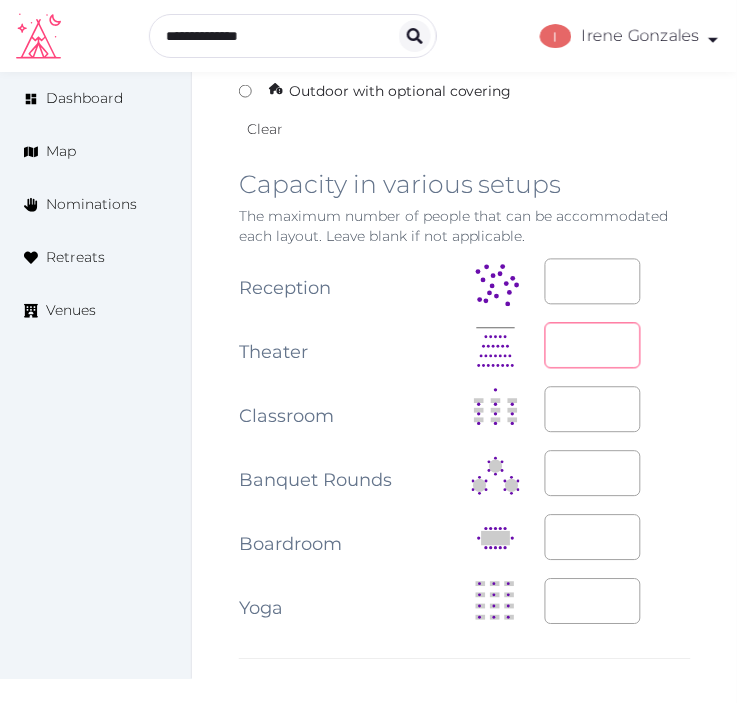 click at bounding box center [593, 346] 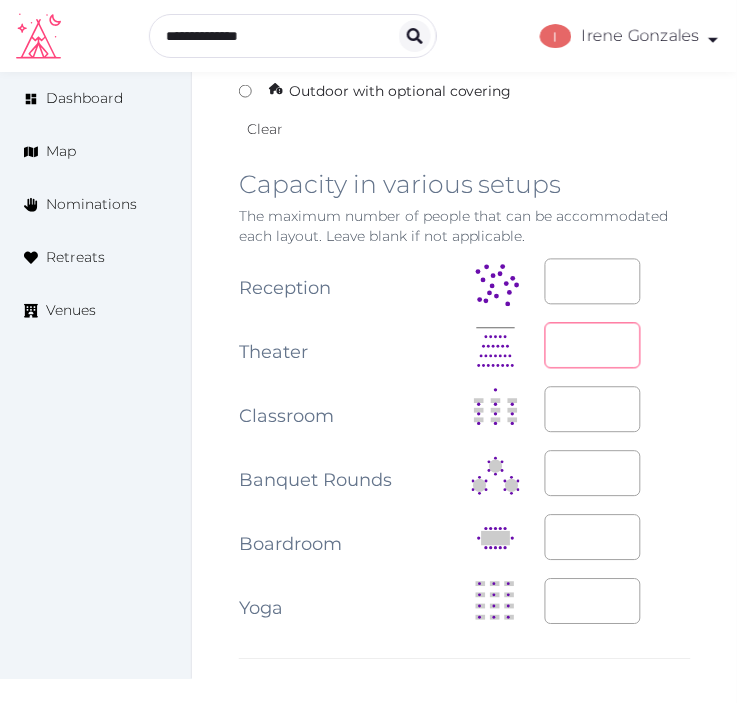 type on "**" 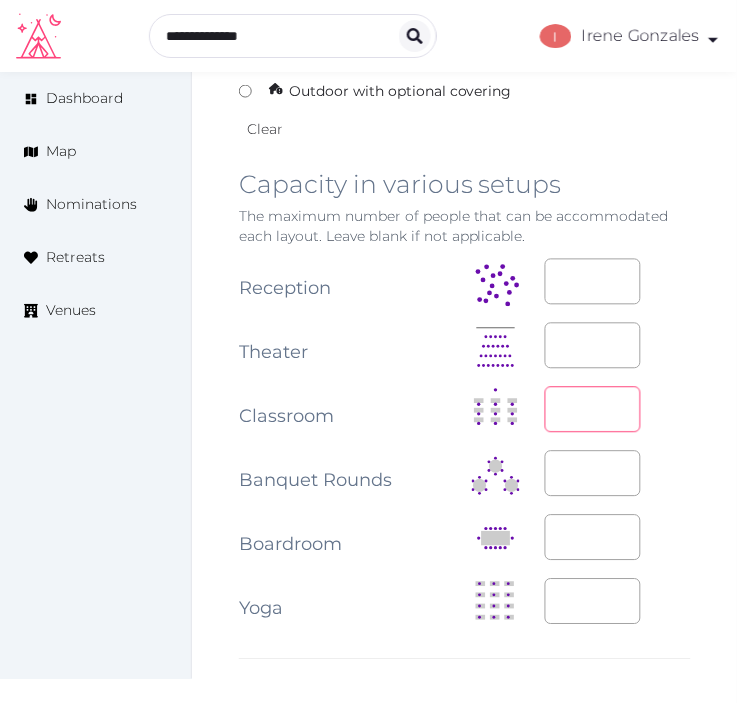 click at bounding box center [593, 410] 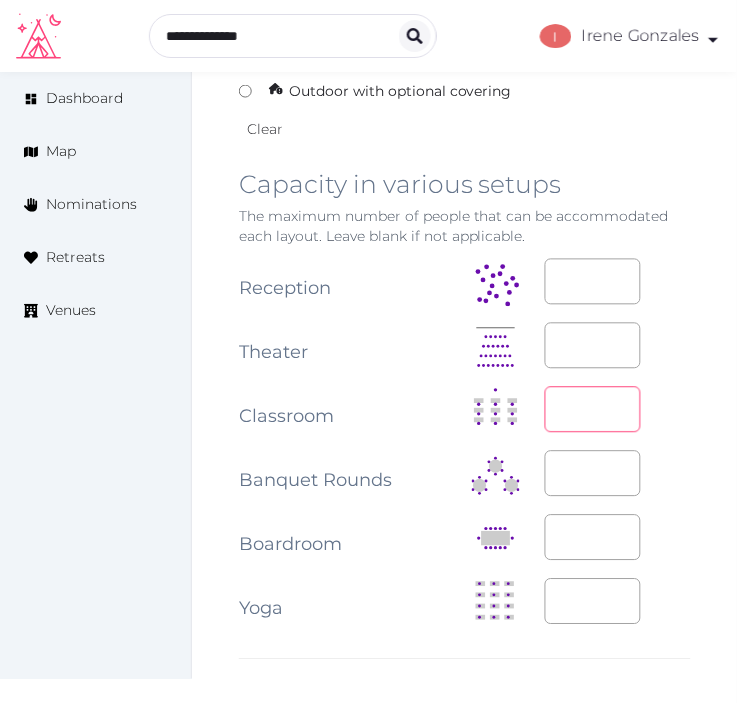 type on "**" 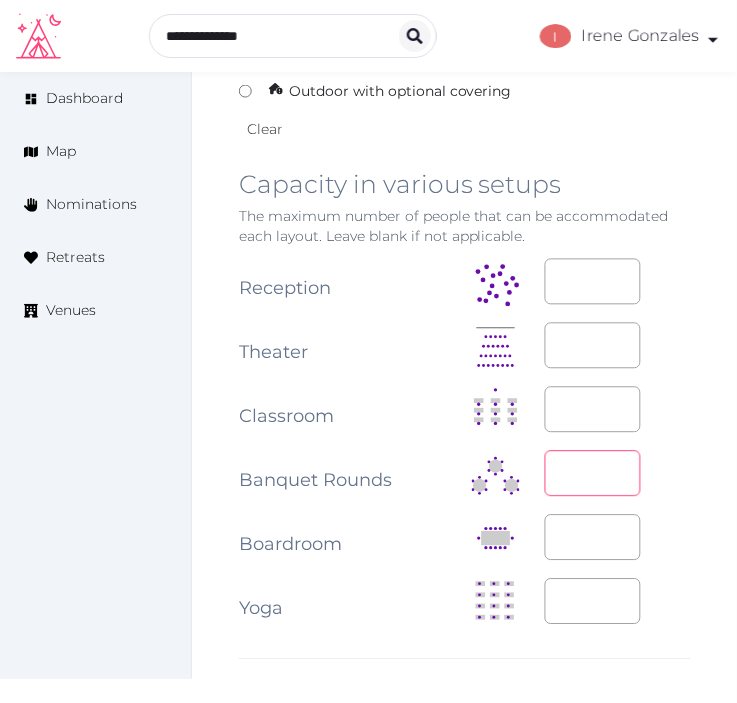 click at bounding box center [593, 474] 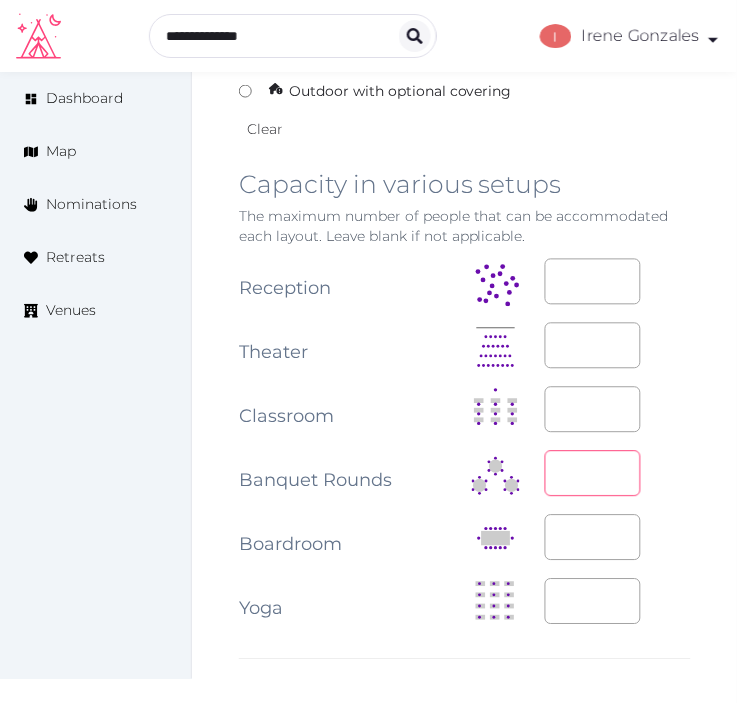 type on "**" 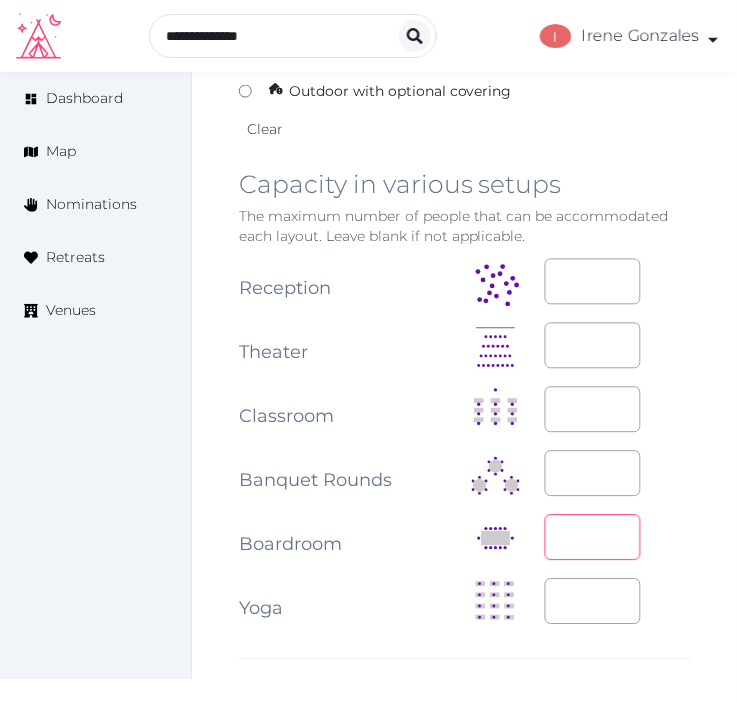 click at bounding box center (593, 538) 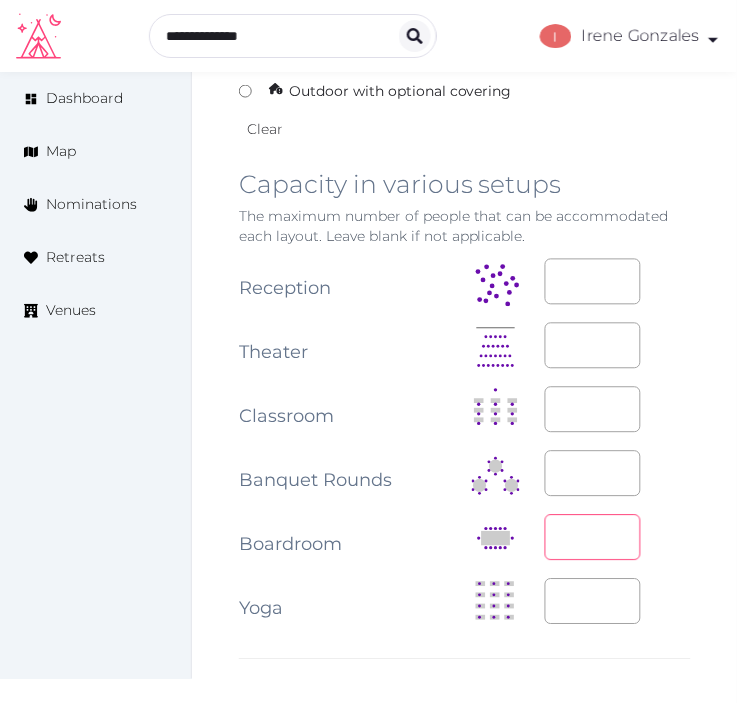 click at bounding box center [593, 538] 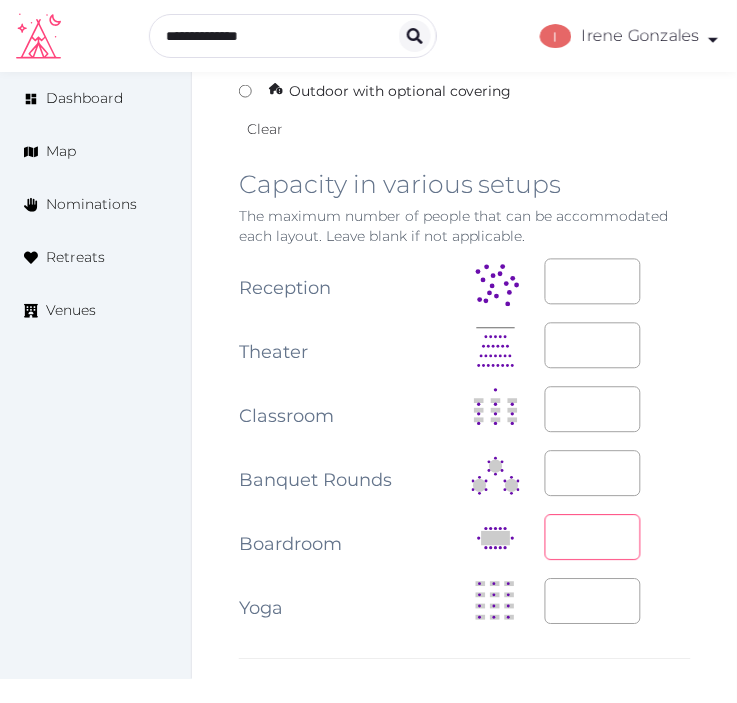 type on "**" 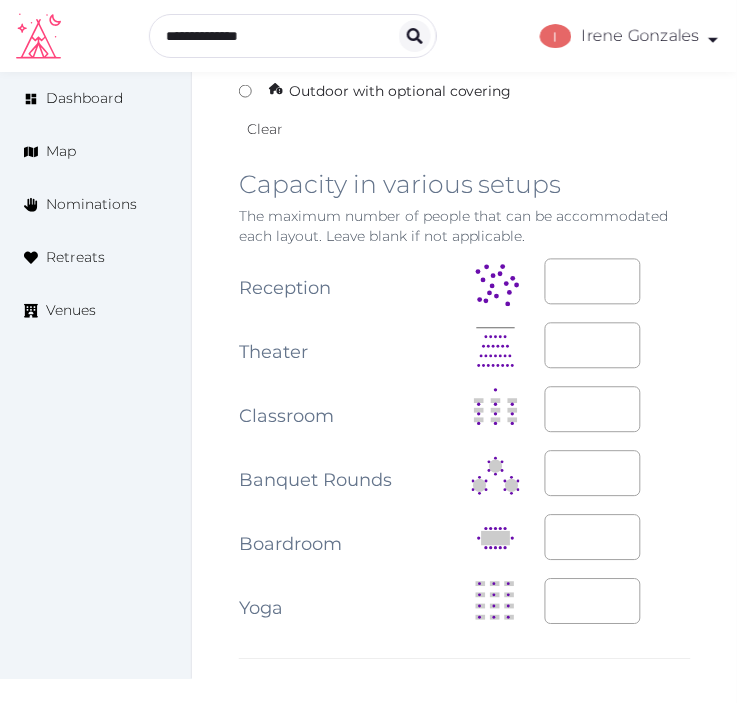 click on "Edit venue 70 %  complete Fill out all the fields in your listing to increase its completion percentage.   A higher completion percentage will make your listing more attractive and result in better matches. Epic Sana Lisboa   View  listing   Open    Close CRM Lead Basic details Pricing and policies Retreat spaces Meeting spaces Accommodations Amenities Food and dining Activities and experiences Location Environment Types of retreats Brochures Notes Ownership Administration Activity This venue is live and visible to the public Mark draft Archive Venue owned by RetreatsAndVenues Manager c.o.r.e.y.sanford@retreatsandvenues.com Copy ownership transfer link Share this link with any user to transfer ownership of this venue. Users without accounts will be directed to register. Copy update link Share this link with venue owners to encourage them to update their venue details. Copy recommended link Share this link with venue owners to let them know they have been recommended. Copy shortlist link Meeting Space Name 7" at bounding box center [464, -236] 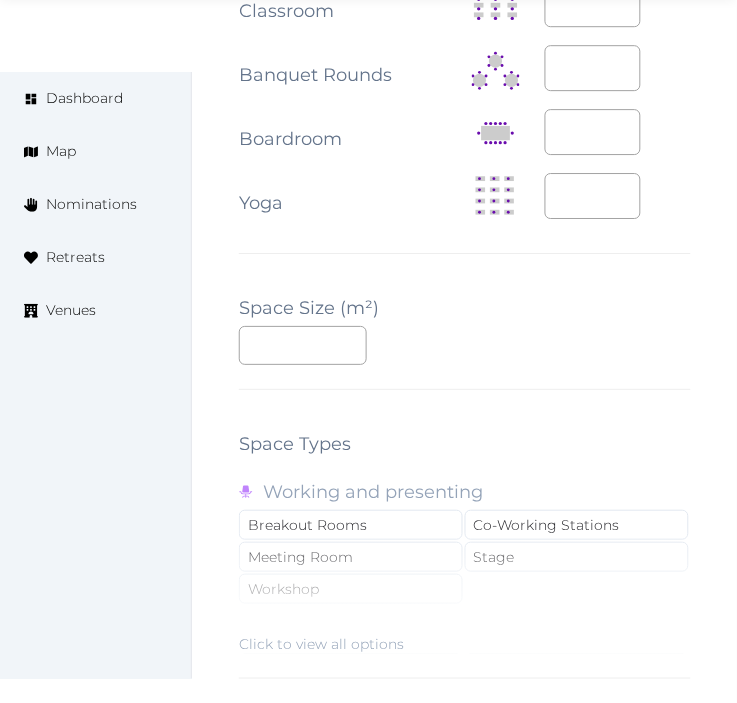 scroll, scrollTop: 2777, scrollLeft: 0, axis: vertical 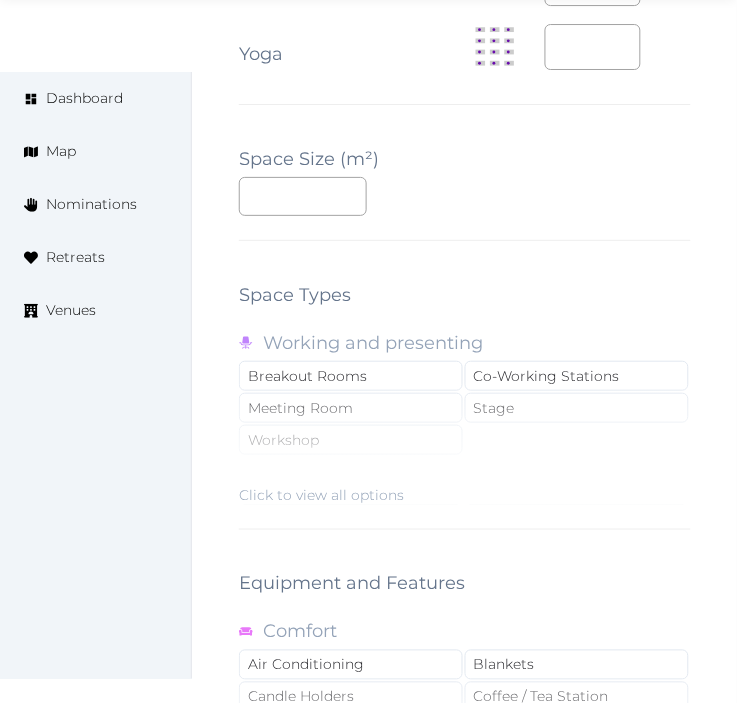 click on "Click to view all options" at bounding box center [465, 441] 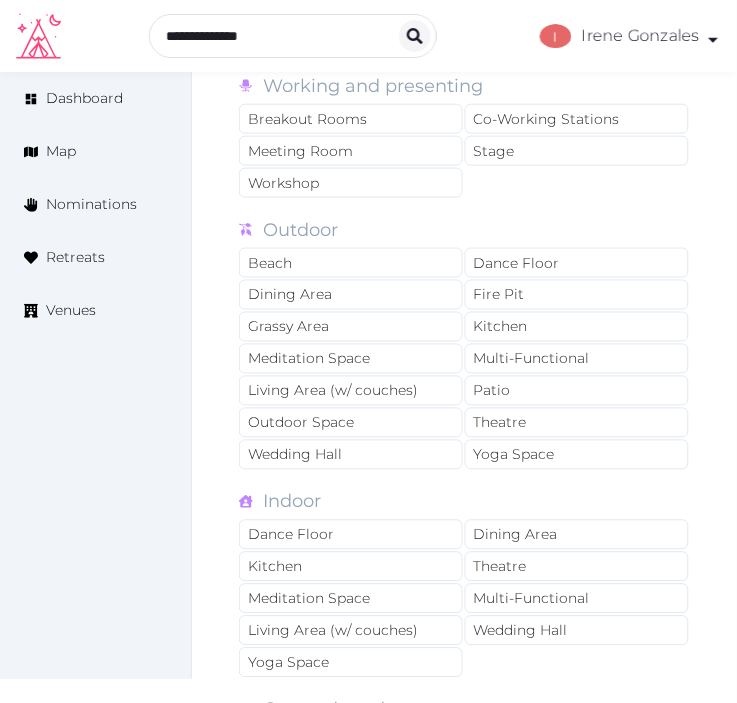 scroll, scrollTop: 3000, scrollLeft: 0, axis: vertical 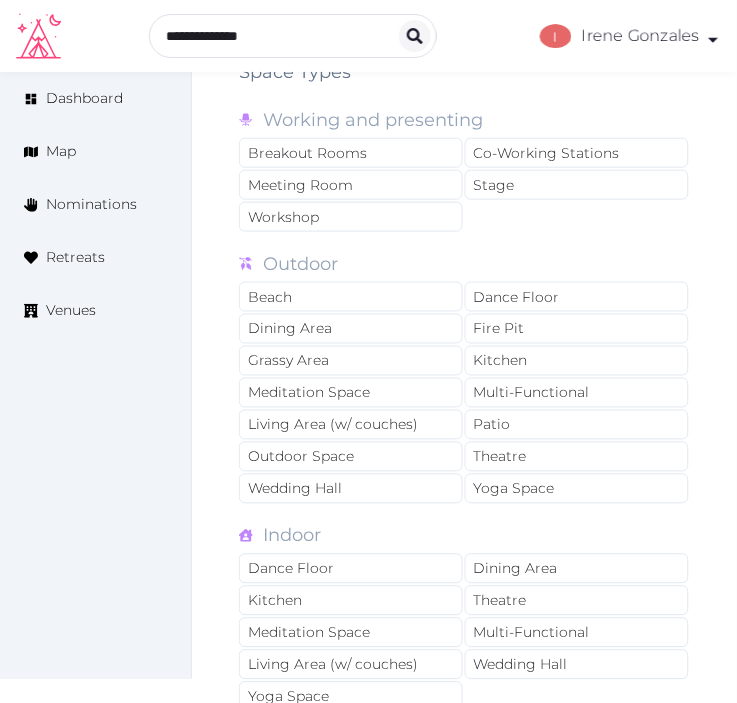 drag, startPoint x: 353, startPoint y: 192, endPoint x: 698, endPoint y: 184, distance: 345.09274 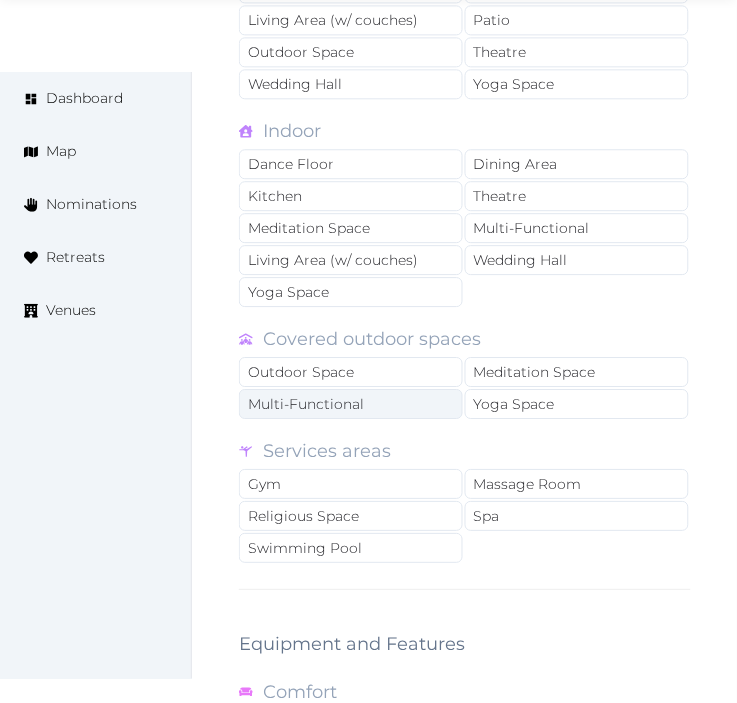 scroll, scrollTop: 3444, scrollLeft: 0, axis: vertical 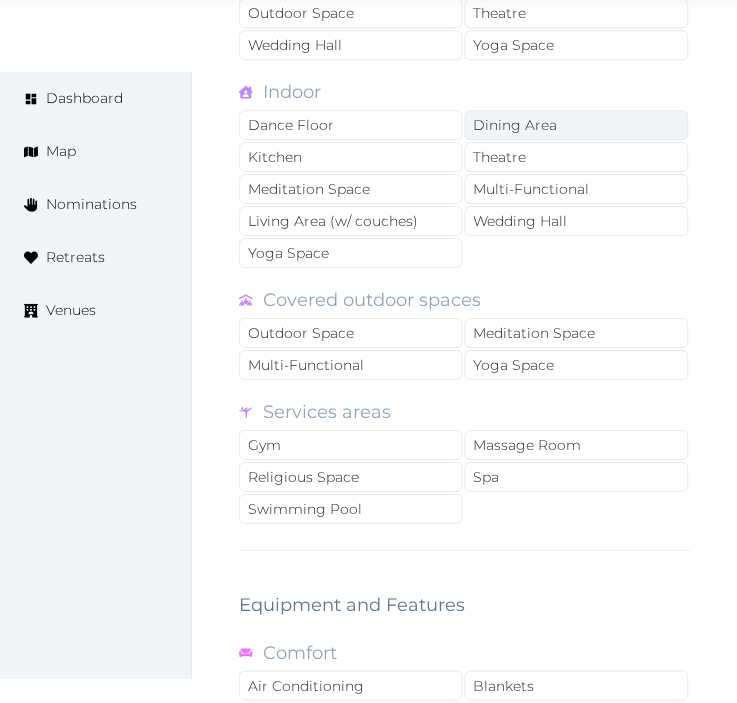 click on "Dining Area" at bounding box center [577, 125] 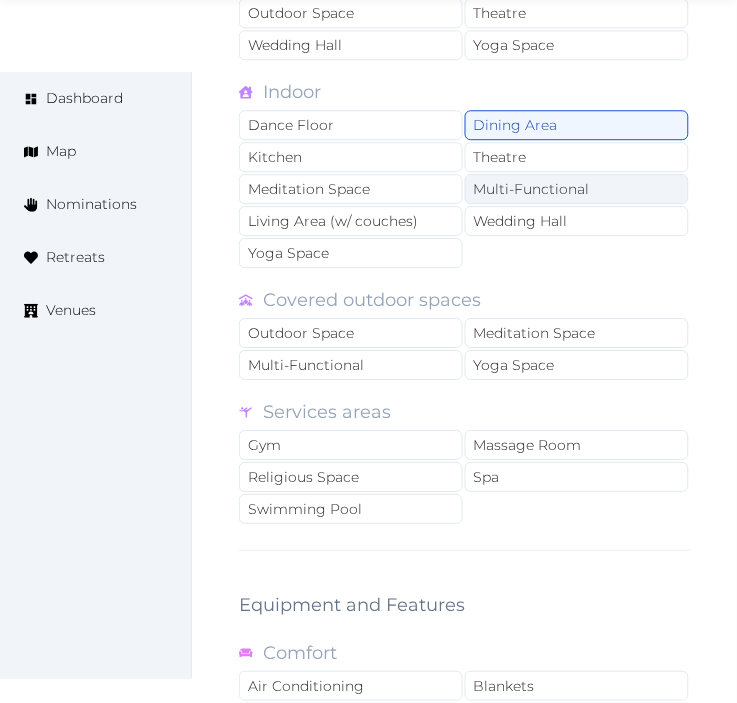 drag, startPoint x: 565, startPoint y: 155, endPoint x: 570, endPoint y: 190, distance: 35.35534 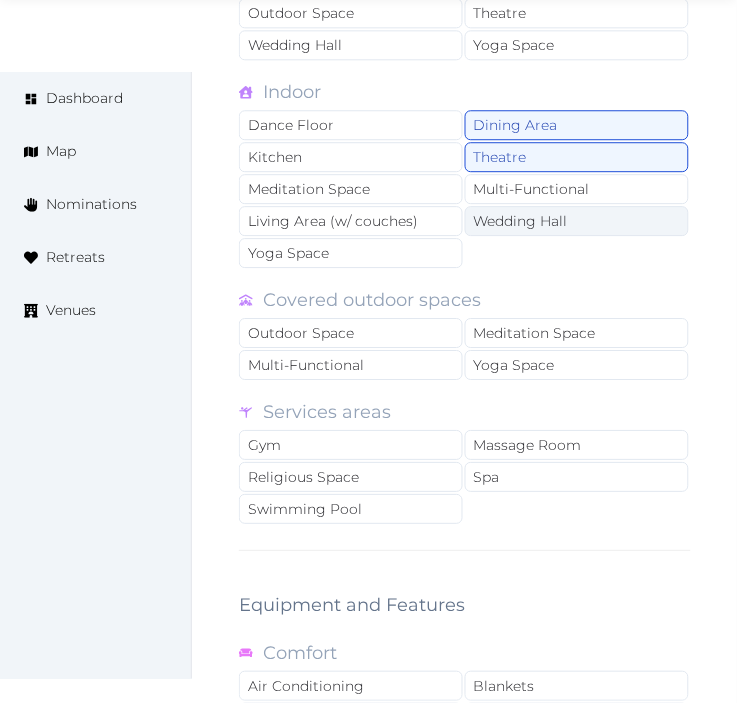 drag, startPoint x: 570, startPoint y: 191, endPoint x: 531, endPoint y: 235, distance: 58.796257 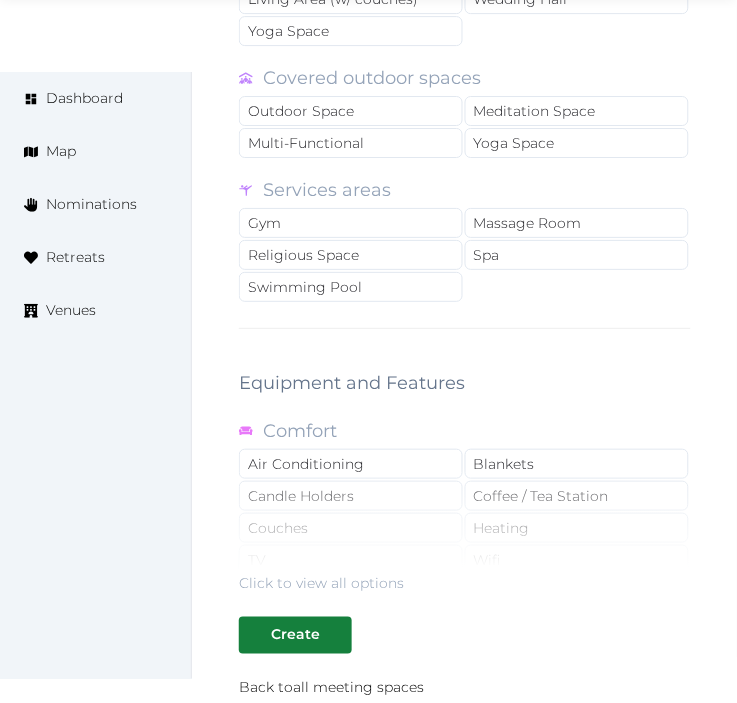 scroll, scrollTop: 3777, scrollLeft: 0, axis: vertical 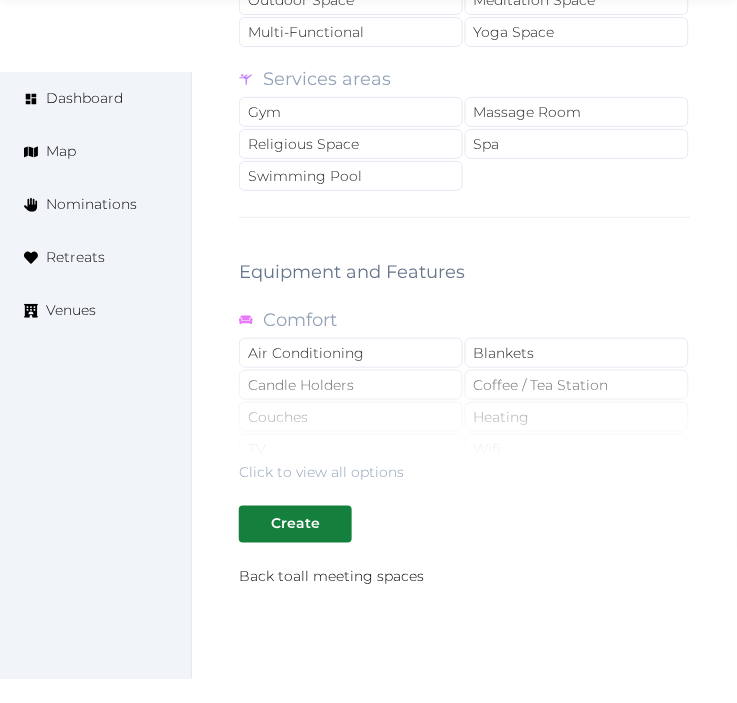 click on "Click to view all options" at bounding box center [465, 418] 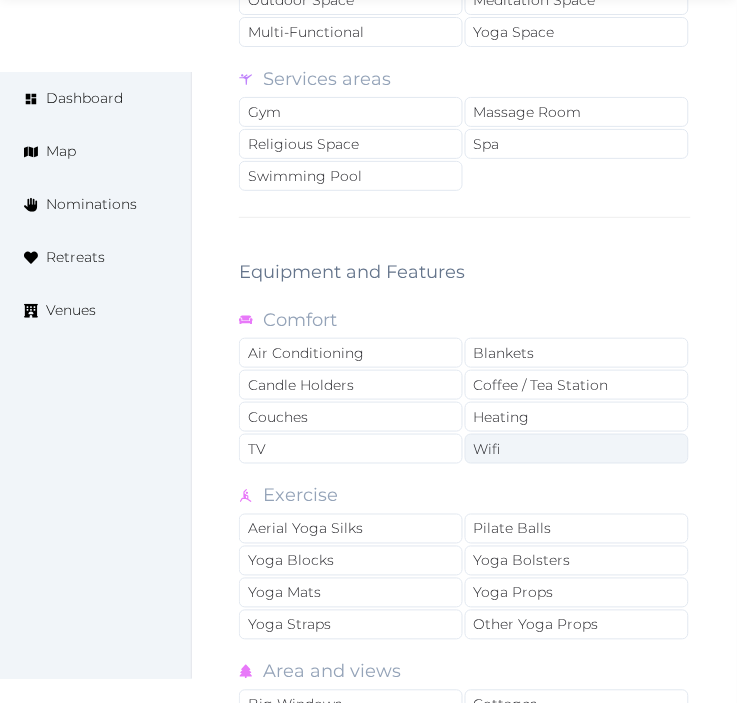 click on "Wifi" at bounding box center [577, 449] 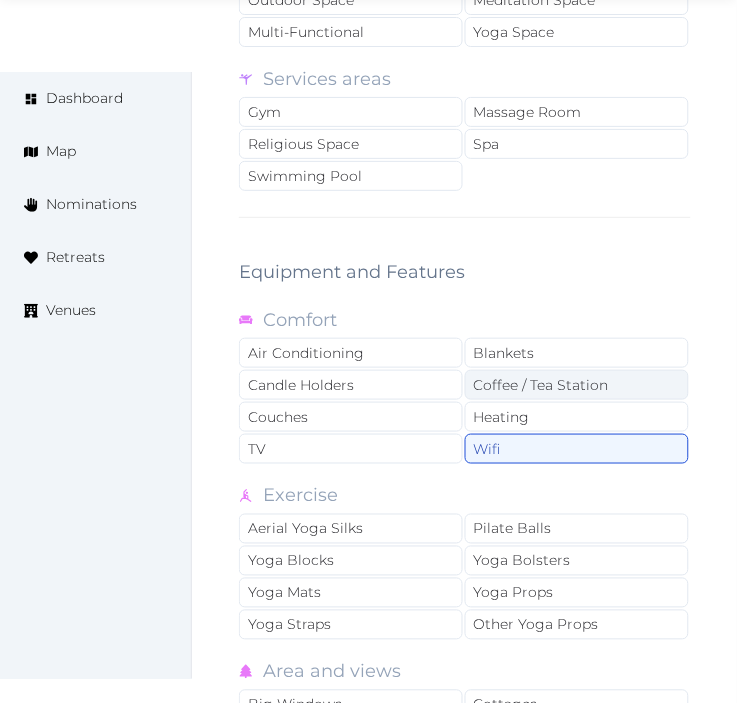 click on "Coffee / Tea Station" at bounding box center (577, 385) 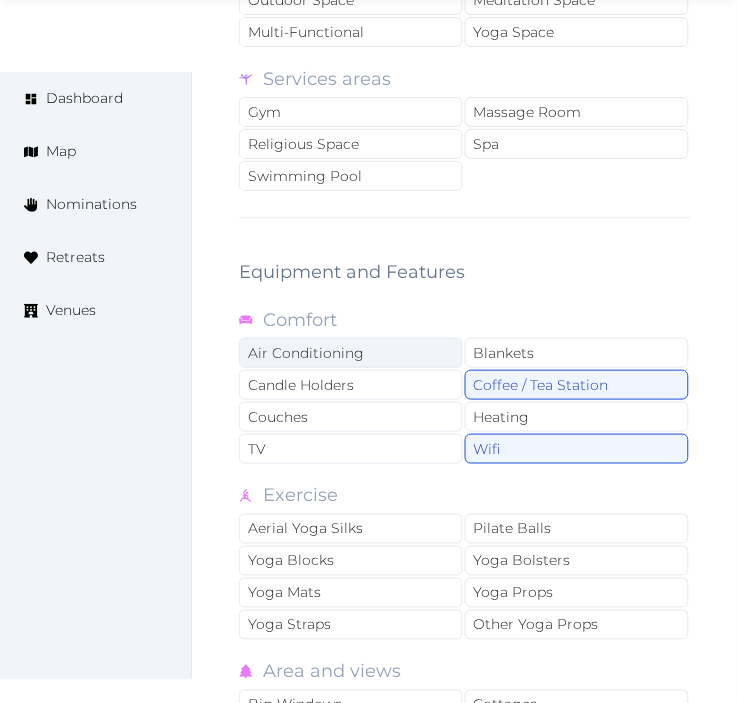 click on "Air Conditioning" at bounding box center (351, 353) 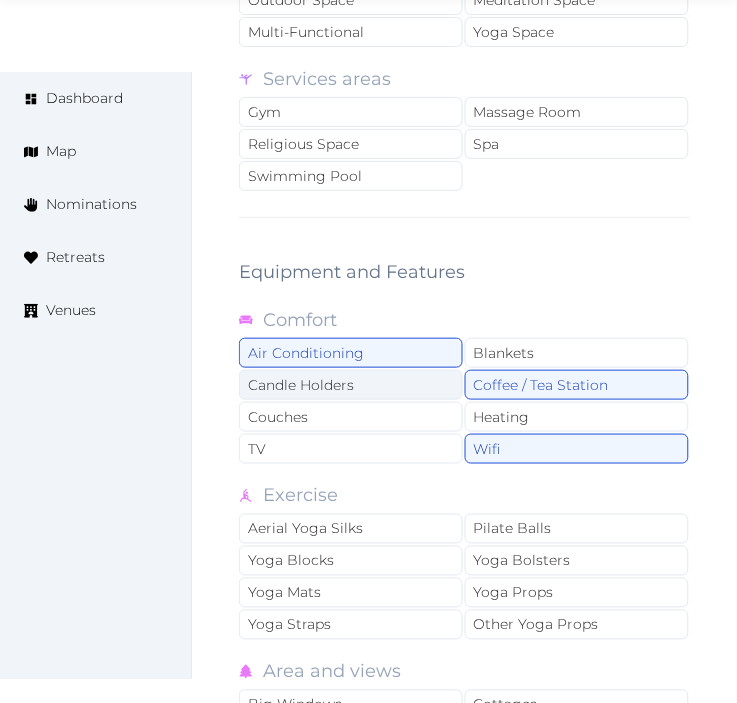 scroll, scrollTop: 4111, scrollLeft: 0, axis: vertical 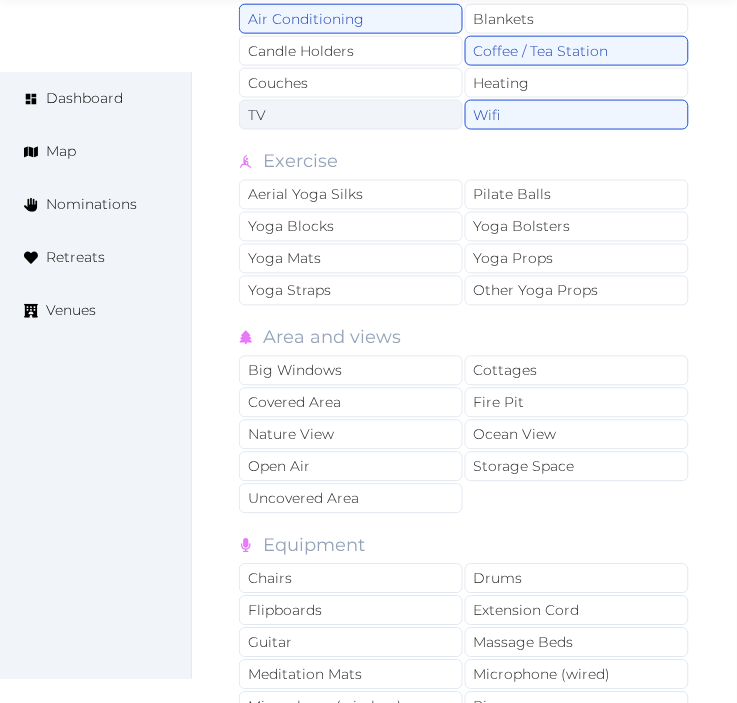 click on "TV" at bounding box center (351, 115) 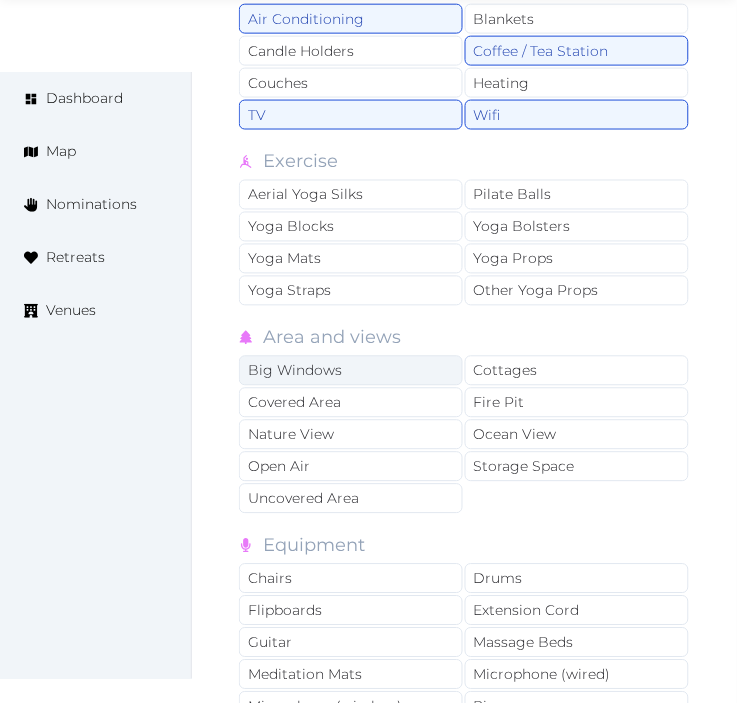 click on "Big Windows" at bounding box center [351, 371] 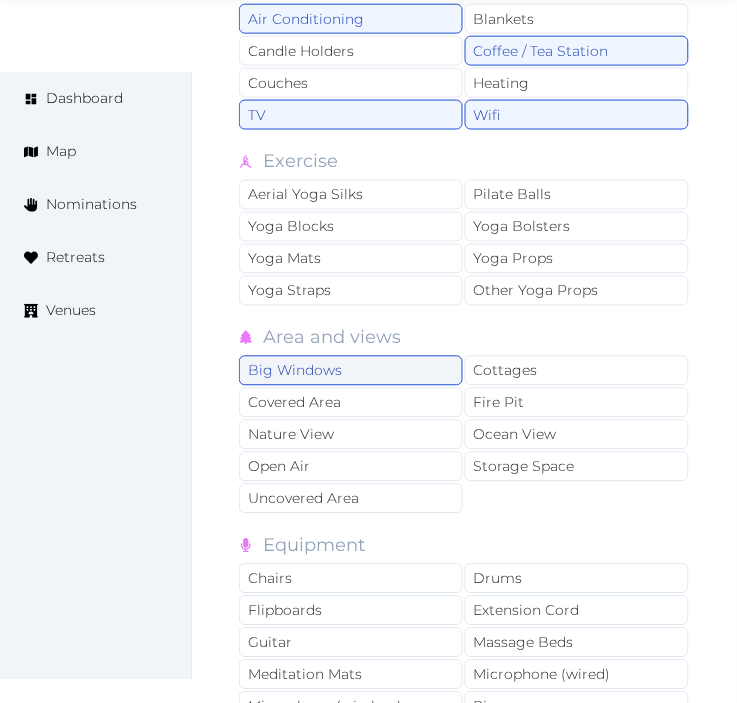 click on "Big Windows" at bounding box center (351, 371) 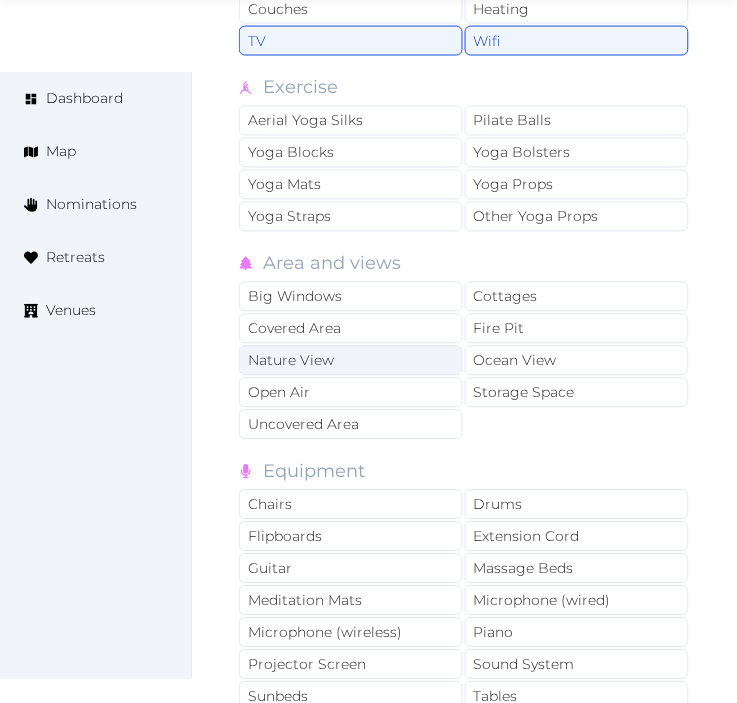 scroll, scrollTop: 4333, scrollLeft: 0, axis: vertical 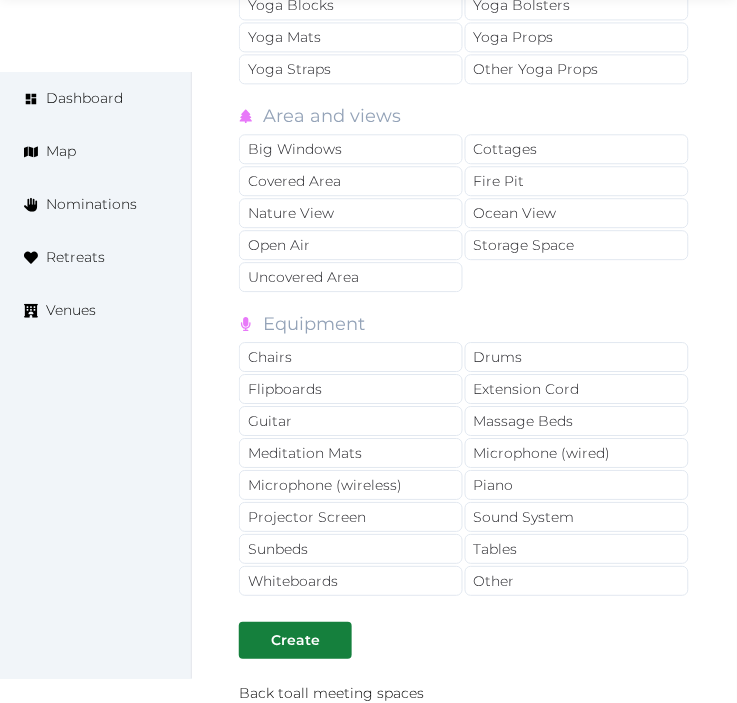 click on "Chairs Drums Flipboards Extension Cord Guitar Massage Beds Meditation Mats Microphone (wired) Microphone (wireless) Piano Projector Screen Sound System Sunbeds Tables Whiteboards Other" at bounding box center [465, 470] 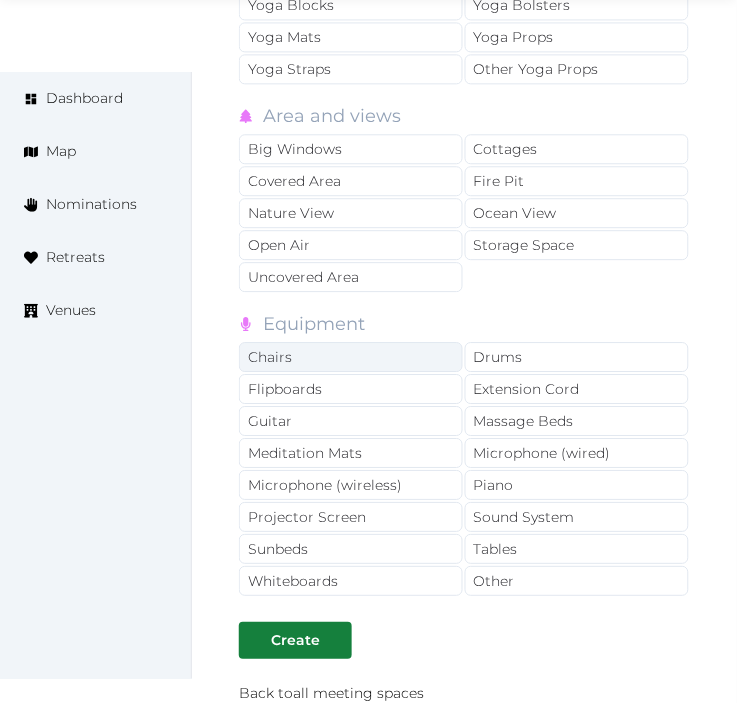 click on "Chairs" at bounding box center [351, 357] 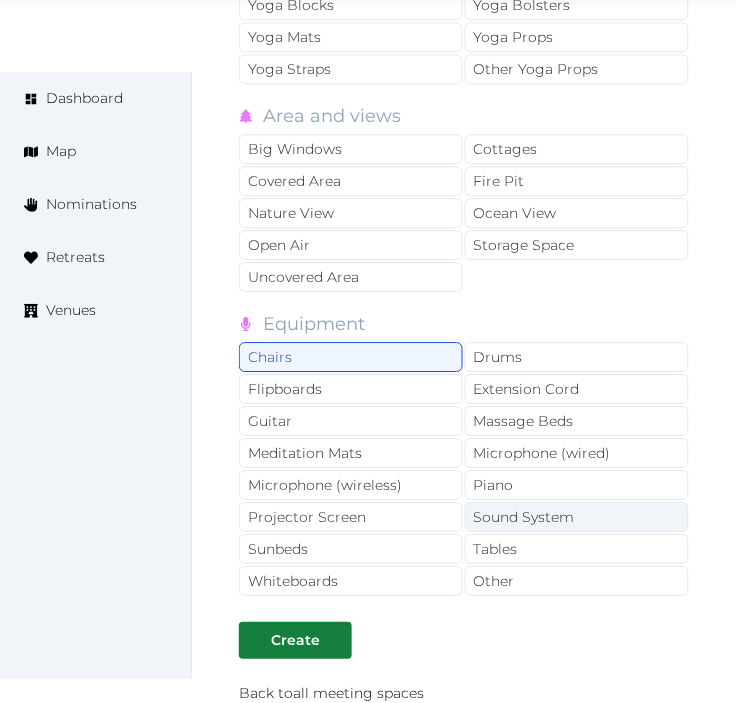 click on "Sound System" at bounding box center (577, 517) 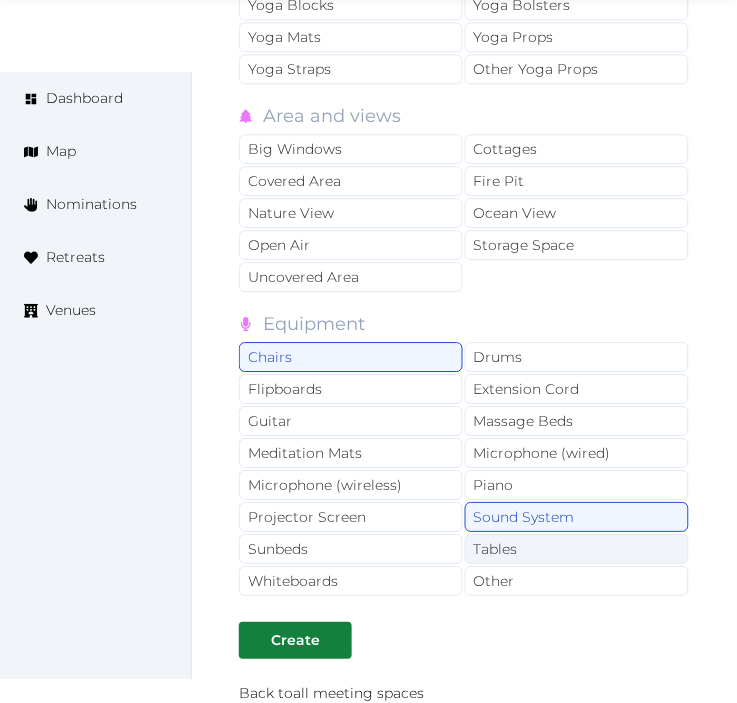 click on "Tables" at bounding box center [577, 549] 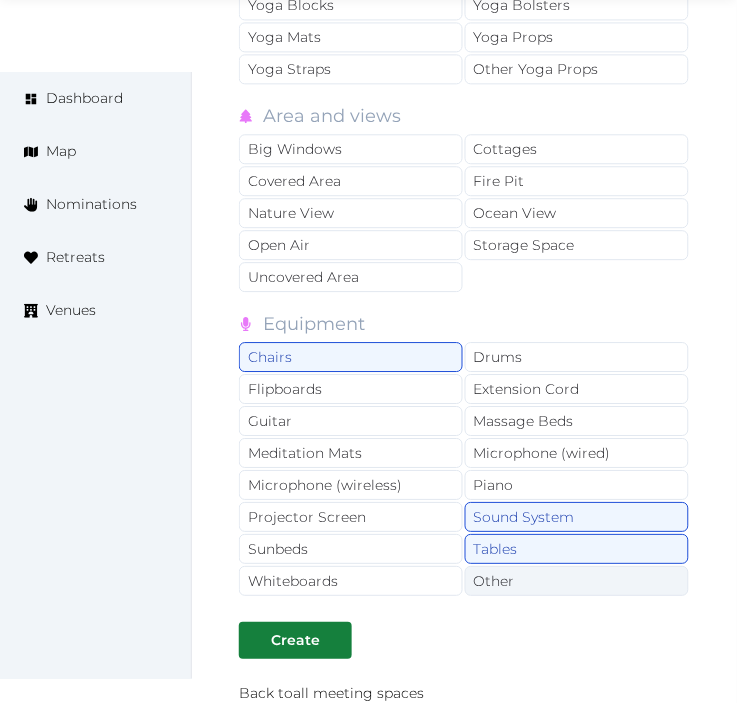 click on "Other" at bounding box center (577, 581) 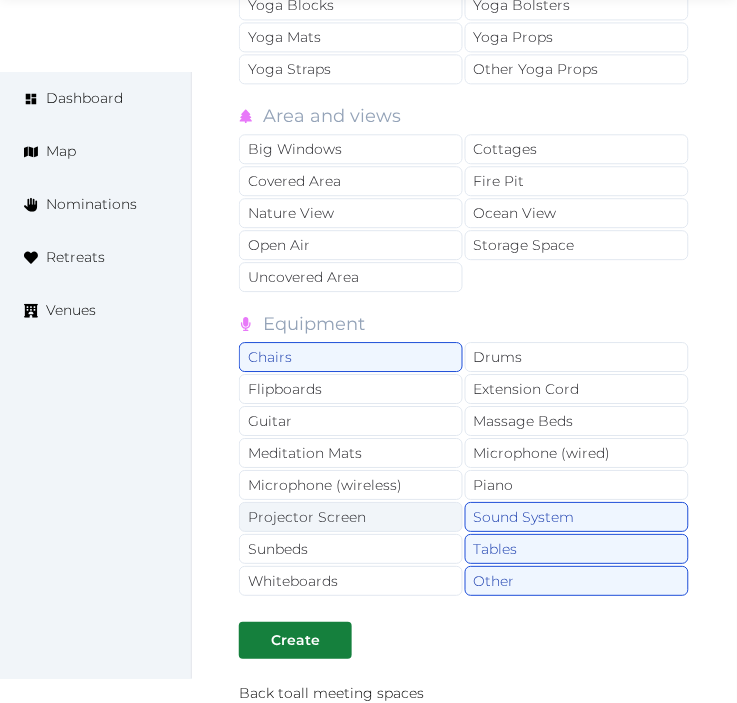 click on "Projector Screen" at bounding box center (351, 517) 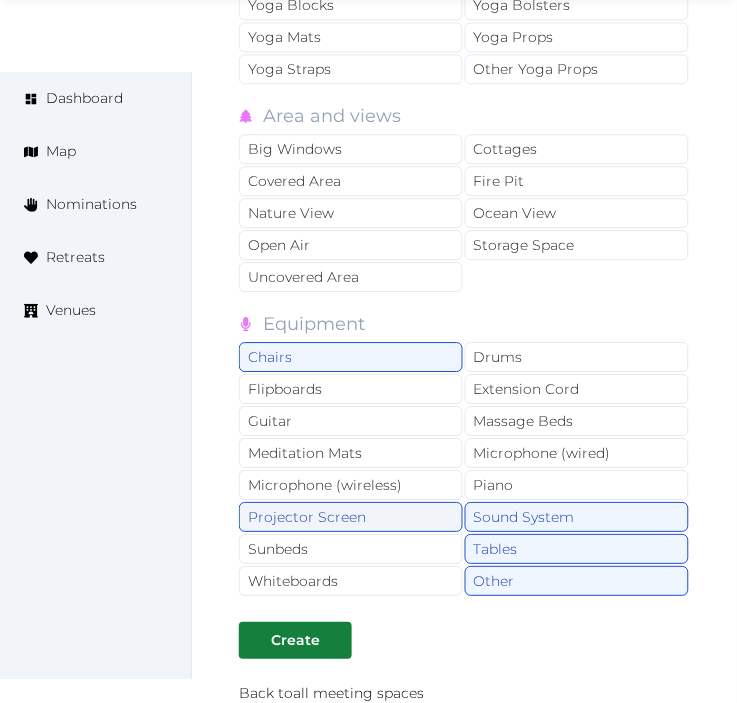 click on "Projector Screen" at bounding box center [351, 517] 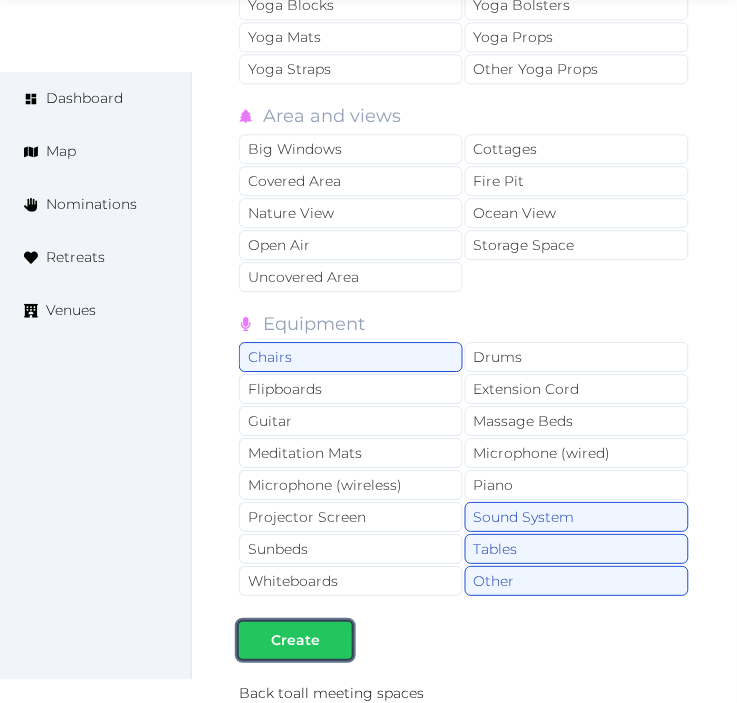 click on "Create" at bounding box center (295, 640) 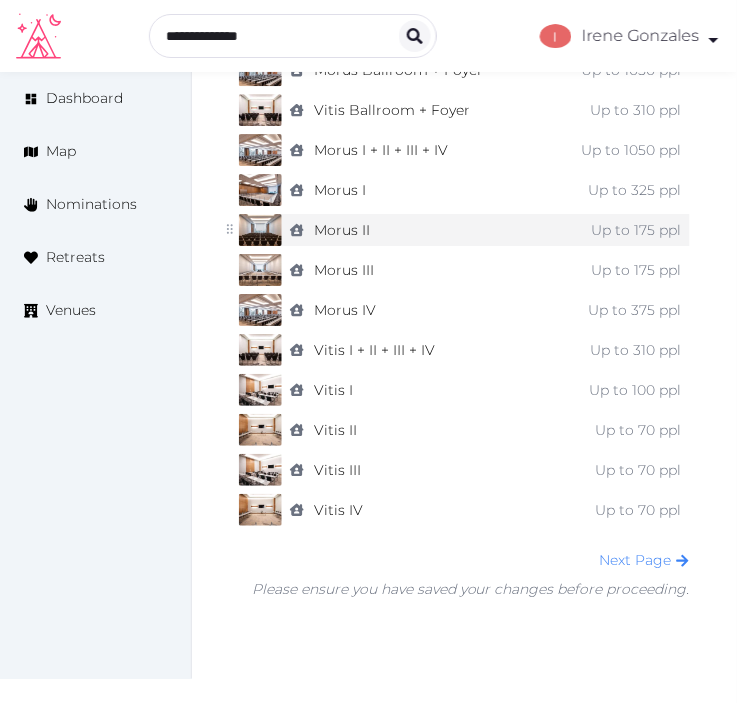 scroll, scrollTop: 1555, scrollLeft: 0, axis: vertical 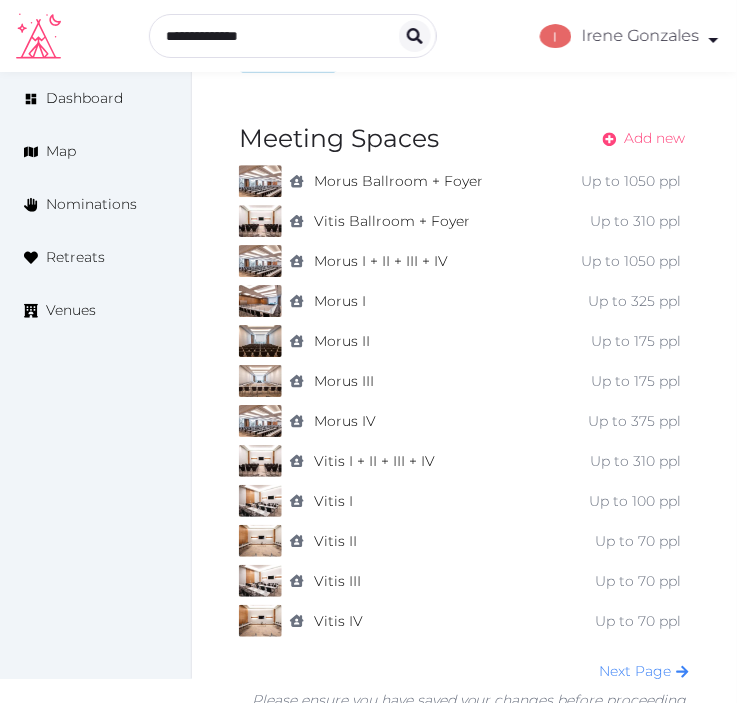 click on "Add new" at bounding box center [655, 138] 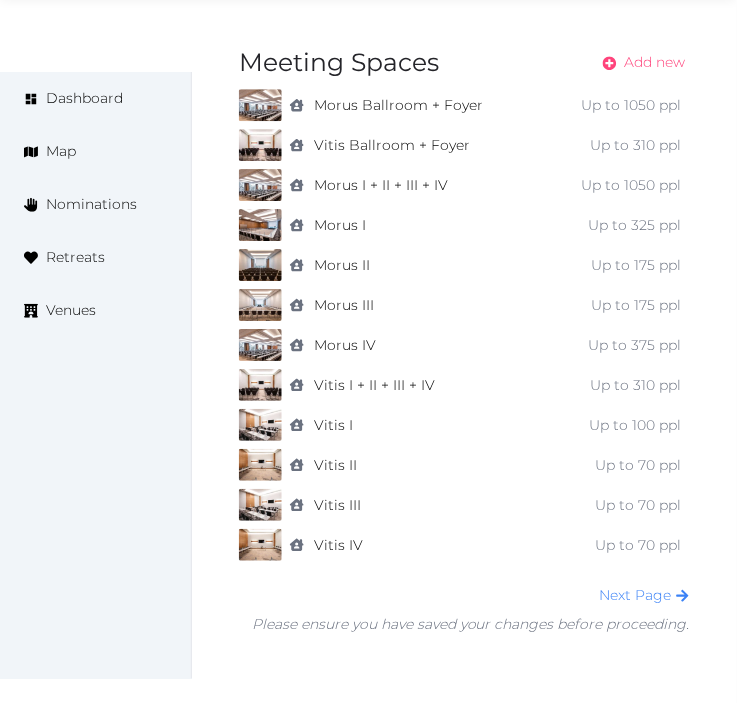 scroll, scrollTop: 1735, scrollLeft: 0, axis: vertical 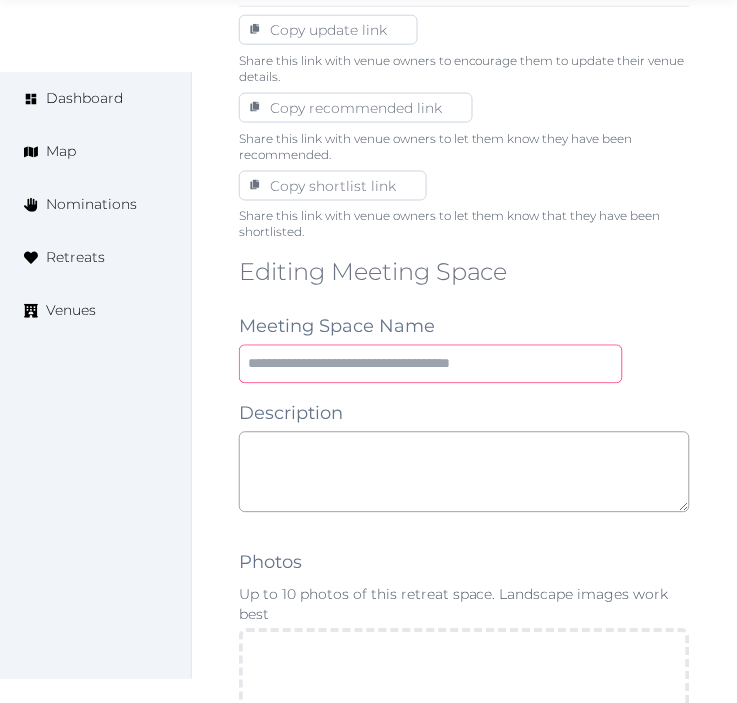 click at bounding box center (431, 364) 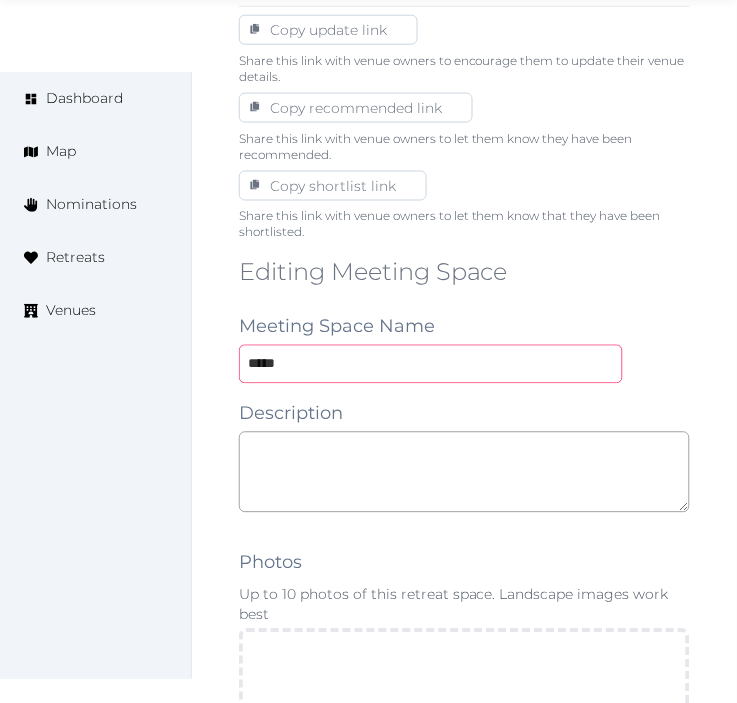 type on "*****" 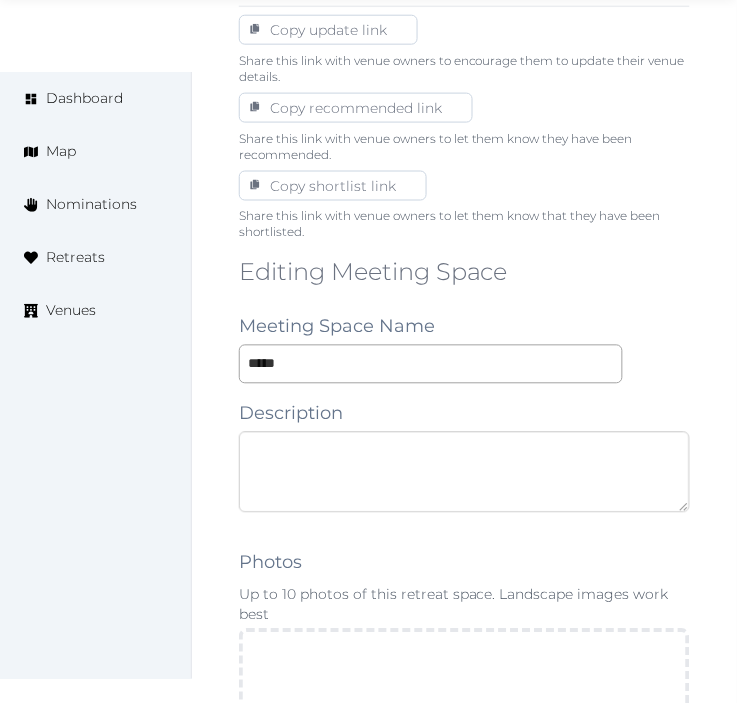 click at bounding box center (464, 472) 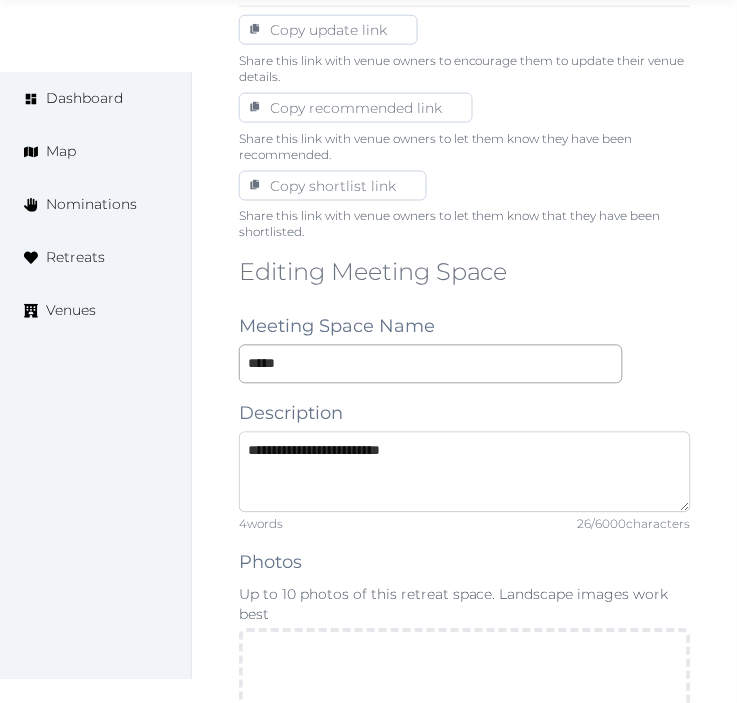 type on "**********" 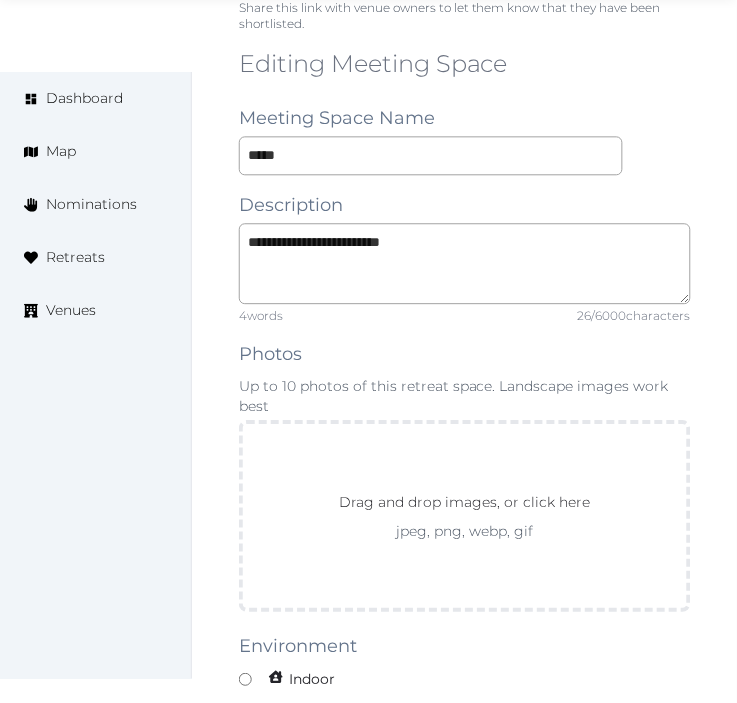 scroll, scrollTop: 1444, scrollLeft: 0, axis: vertical 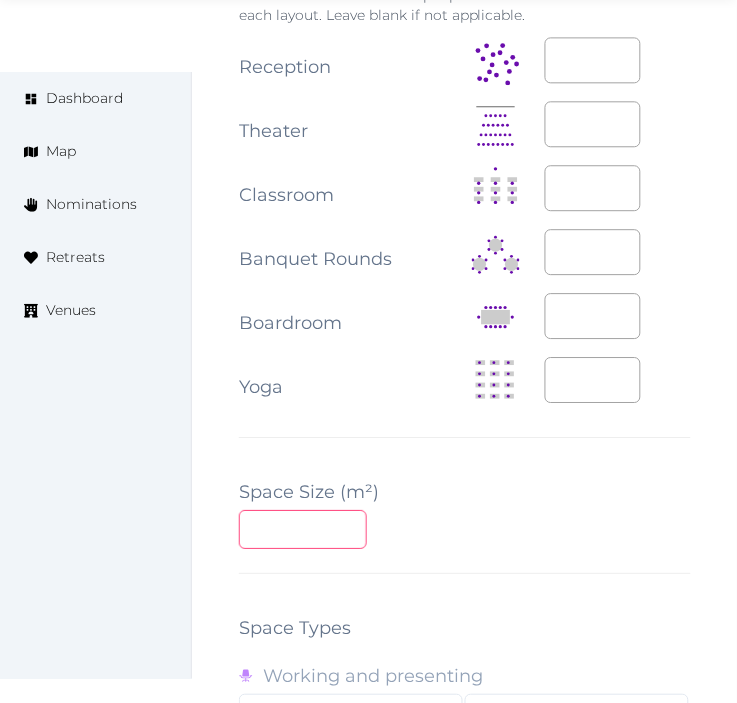 click at bounding box center [303, 529] 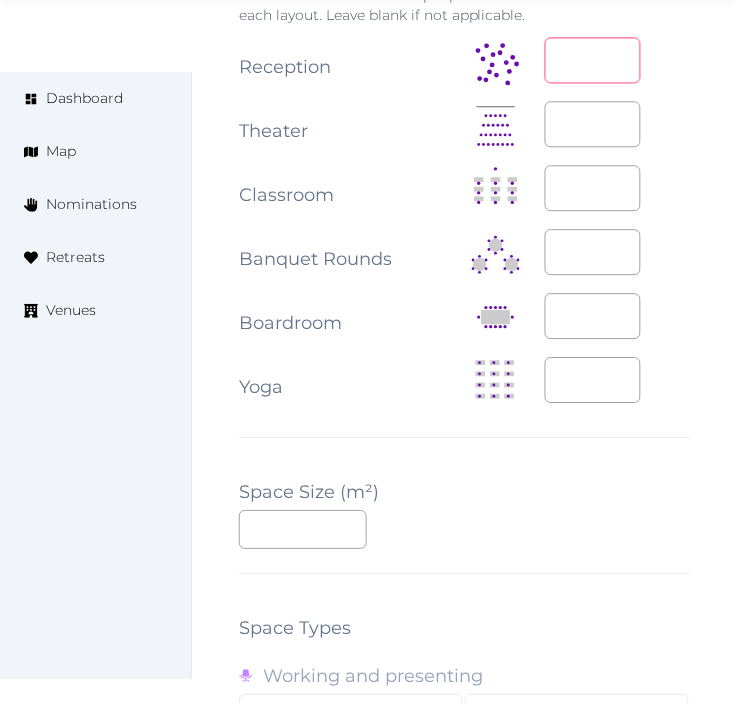 click at bounding box center (593, 60) 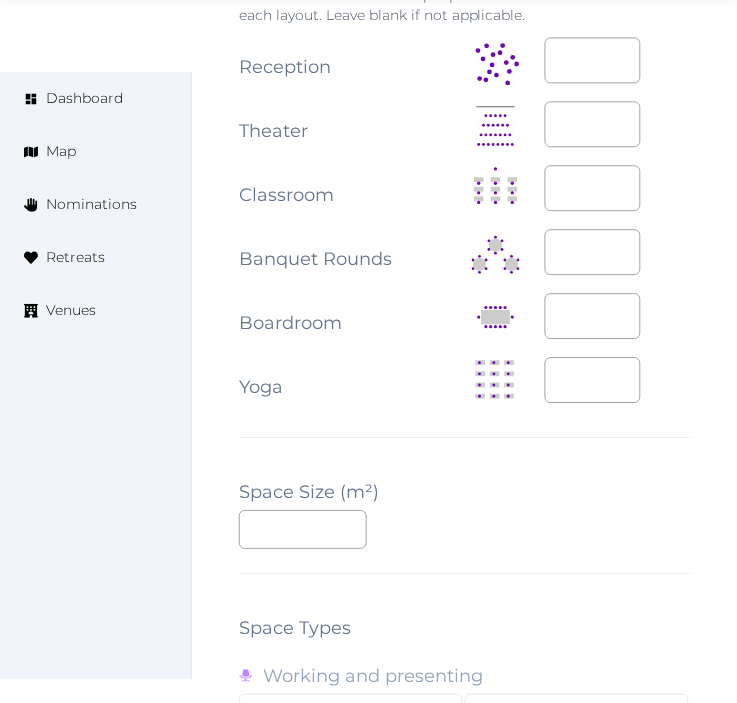 click on "**********" at bounding box center [465, 222] 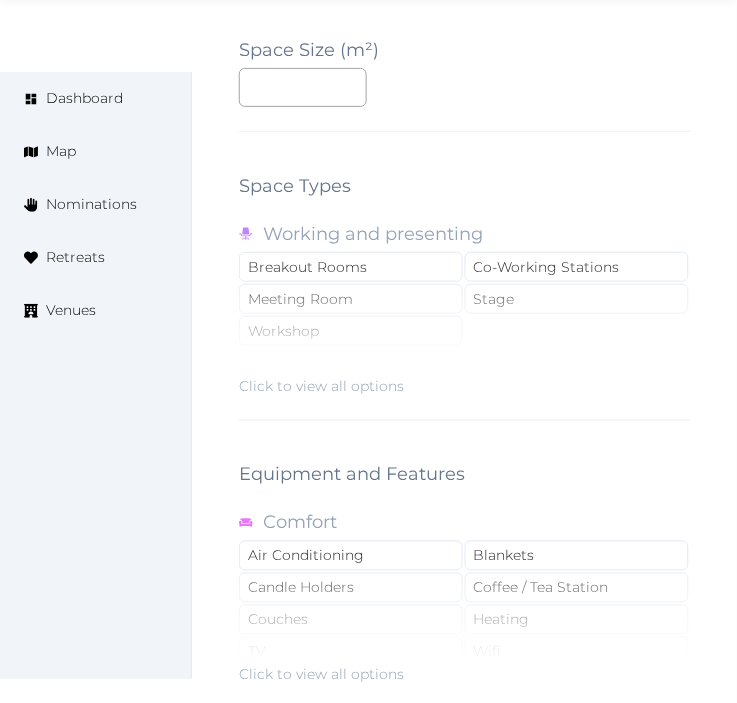 scroll, scrollTop: 2888, scrollLeft: 0, axis: vertical 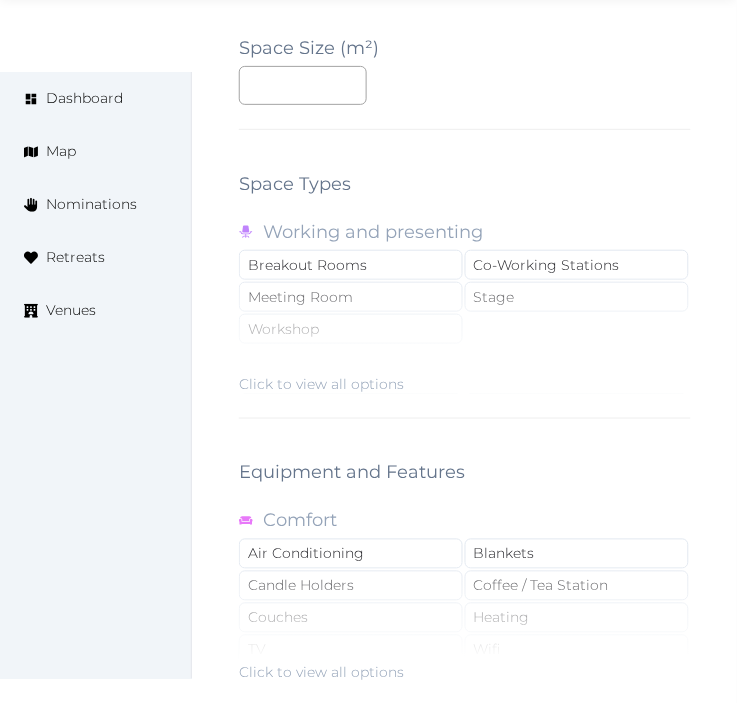 click on "Click to view all options" at bounding box center (465, 330) 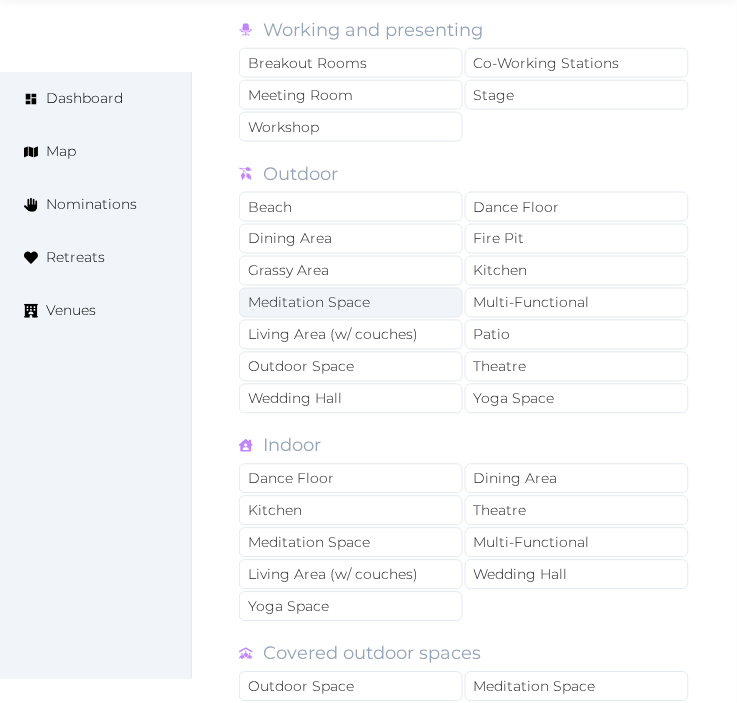 scroll, scrollTop: 3333, scrollLeft: 0, axis: vertical 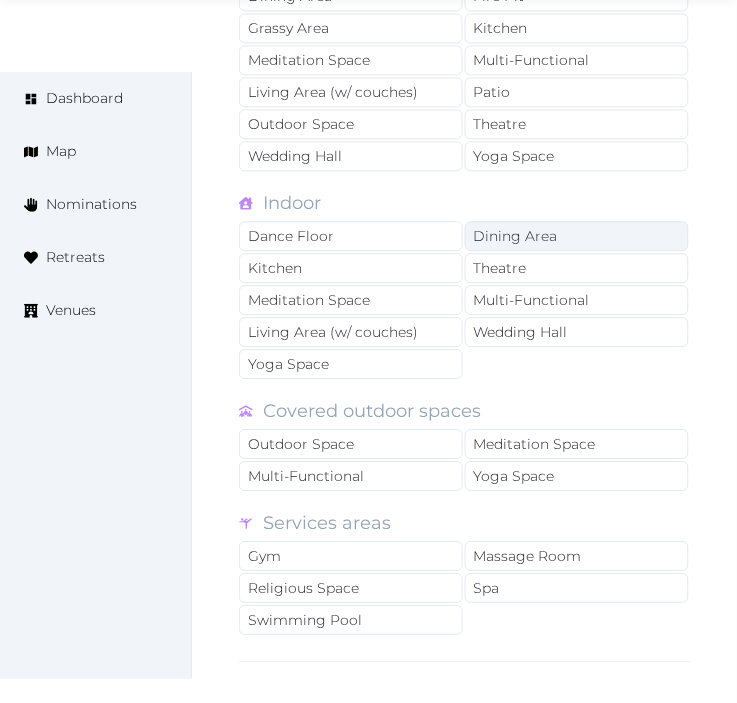 click on "Dining Area" at bounding box center [577, 236] 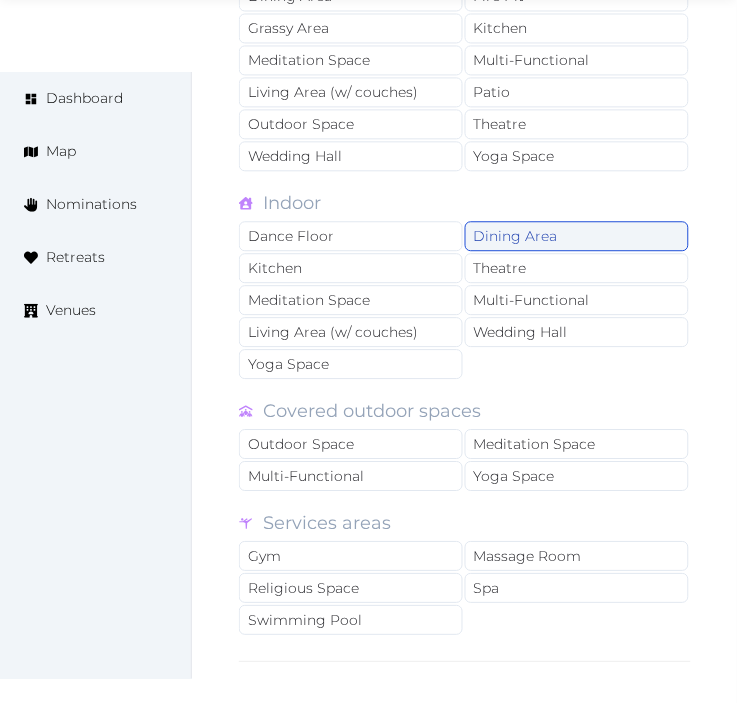click on "Dining Area" at bounding box center (577, 236) 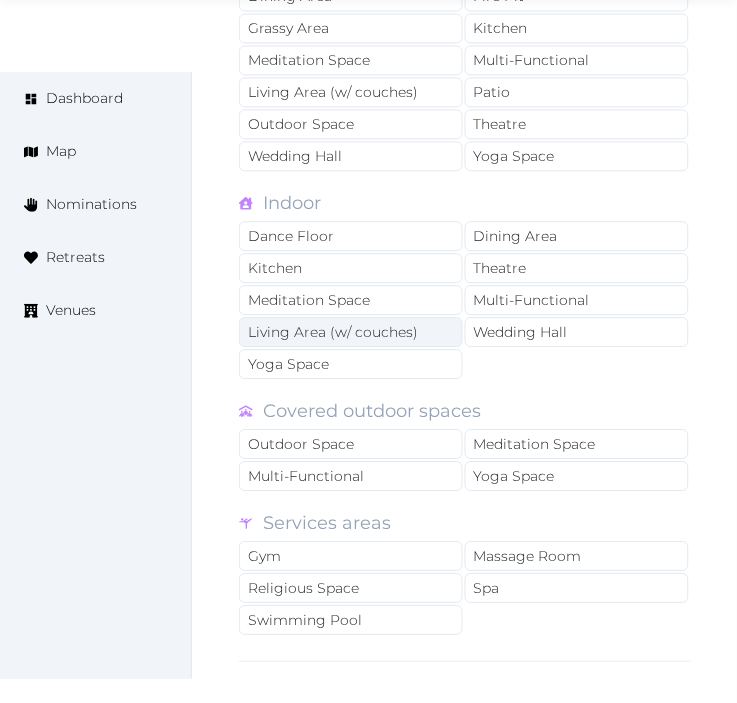 click on "Living Area (w/ couches)" at bounding box center (351, 332) 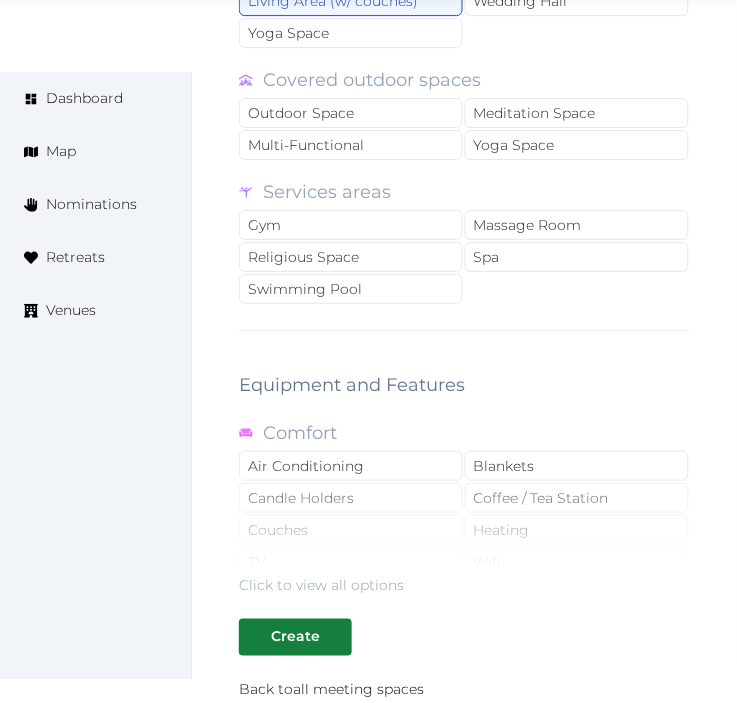 scroll, scrollTop: 3666, scrollLeft: 0, axis: vertical 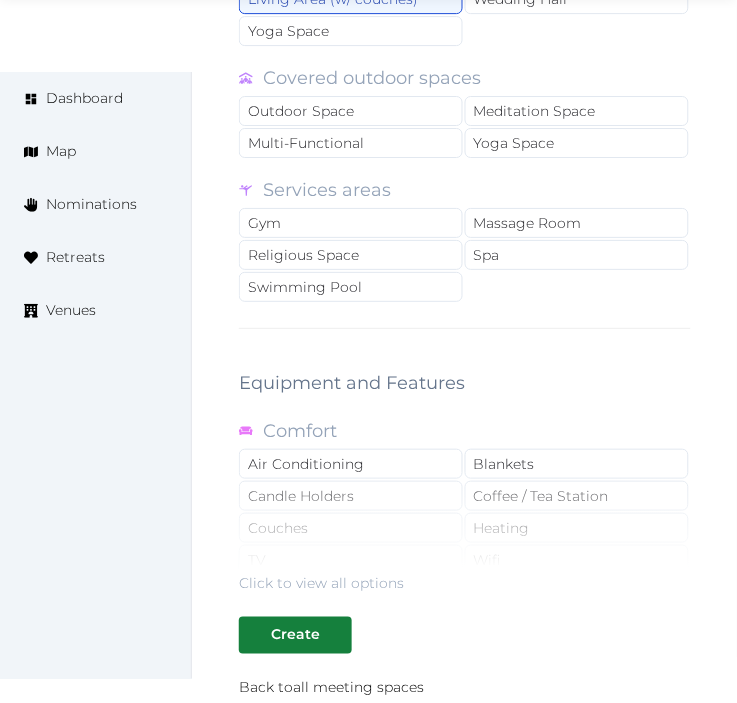 click on "Comfort" at bounding box center [300, 433] 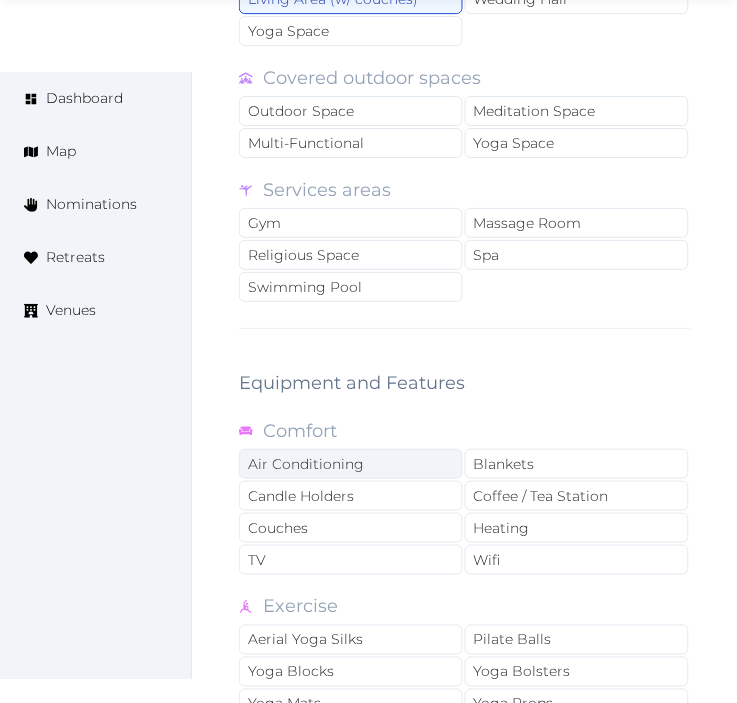 click on "Air Conditioning" at bounding box center [351, 464] 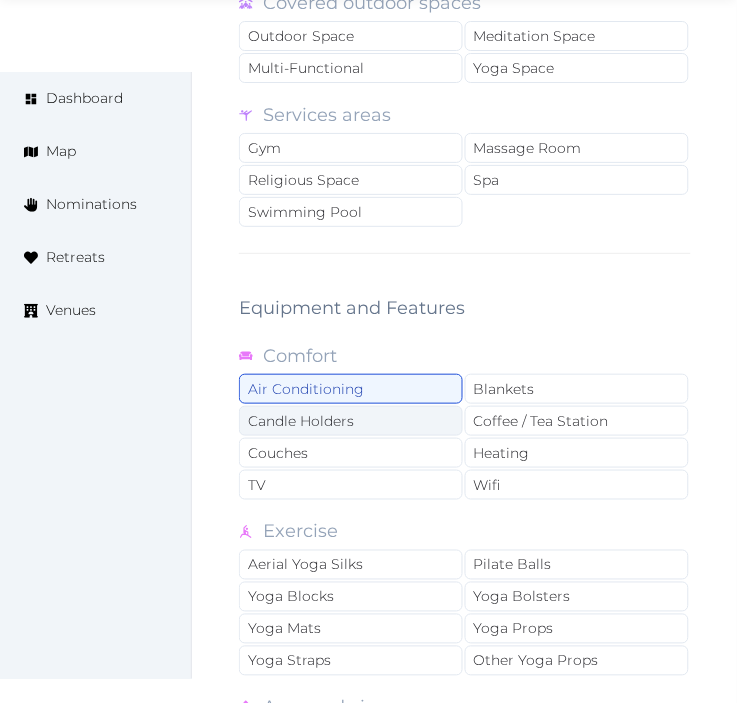 scroll, scrollTop: 3777, scrollLeft: 0, axis: vertical 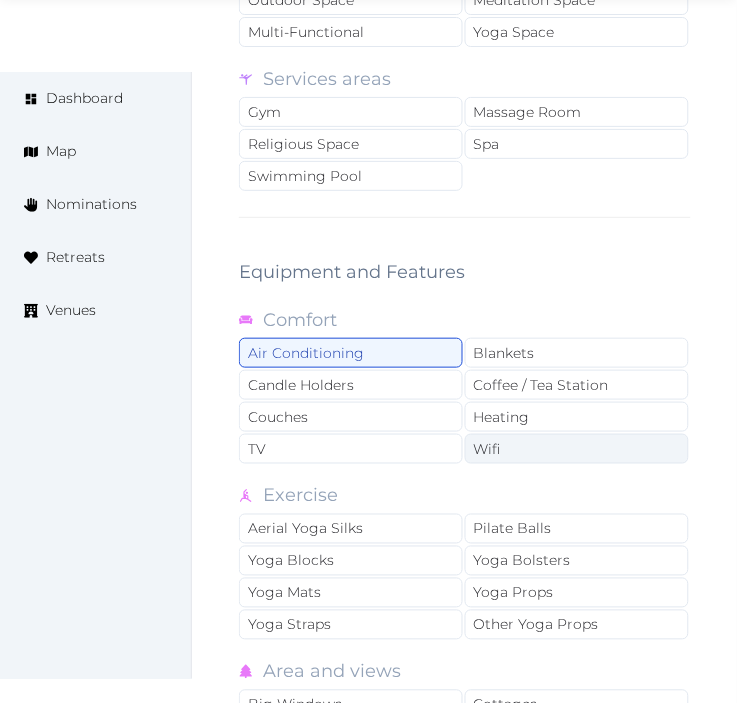 click on "Wifi" at bounding box center (577, 449) 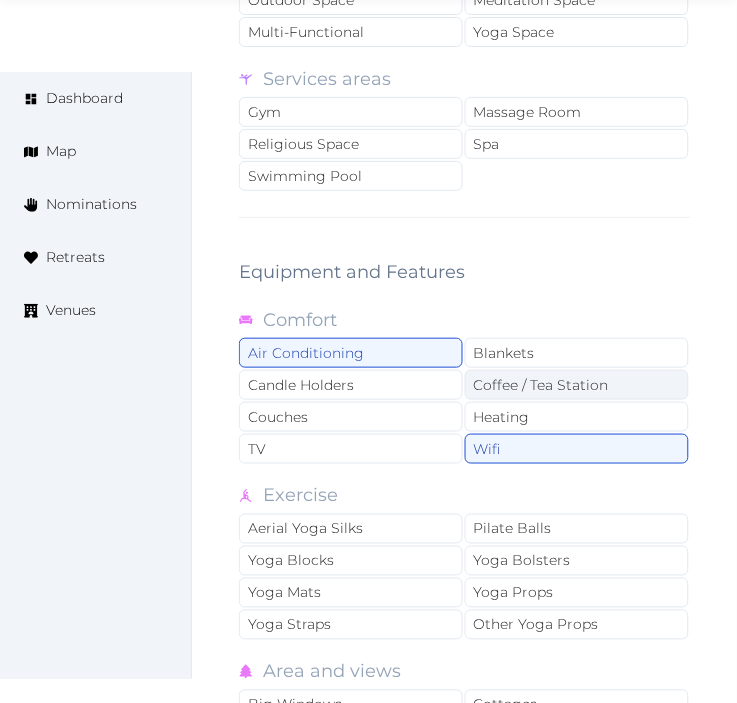 click on "Coffee / Tea Station" at bounding box center (577, 385) 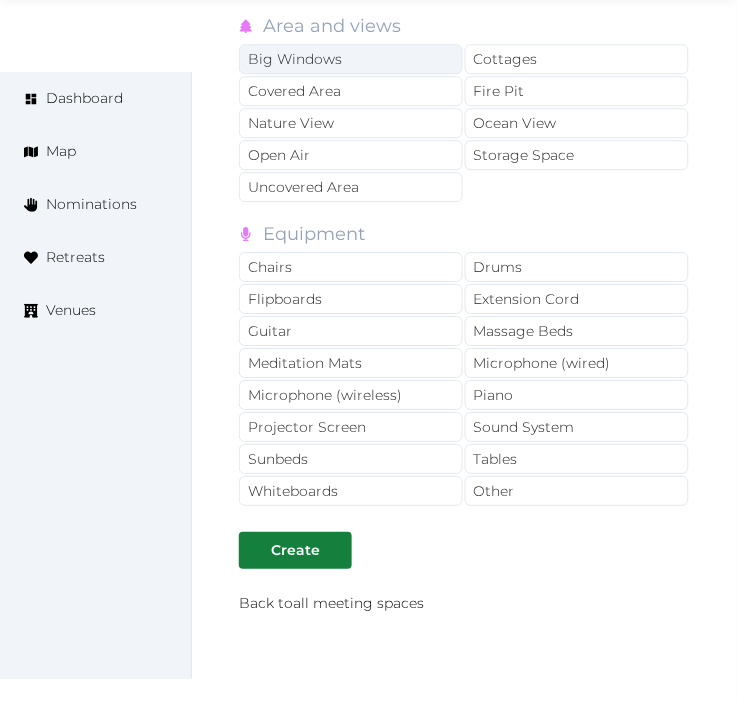 scroll, scrollTop: 4444, scrollLeft: 0, axis: vertical 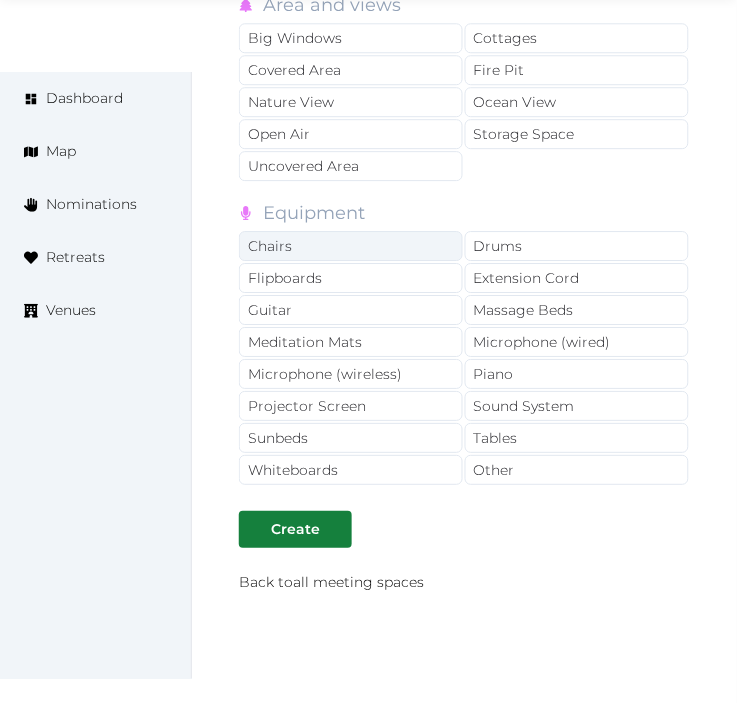 click on "Chairs" at bounding box center [351, 246] 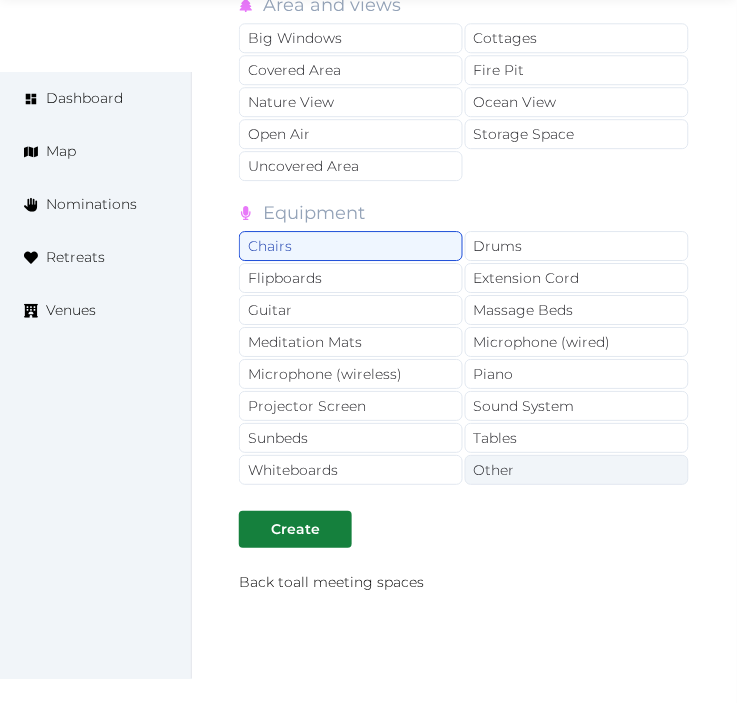 click on "Other" at bounding box center (577, 470) 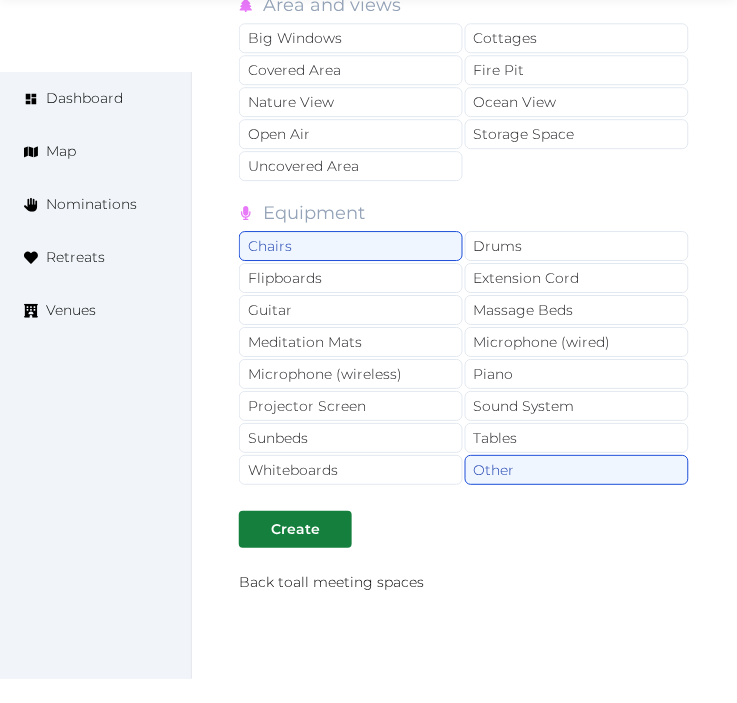 click on "**********" at bounding box center (465, -1098) 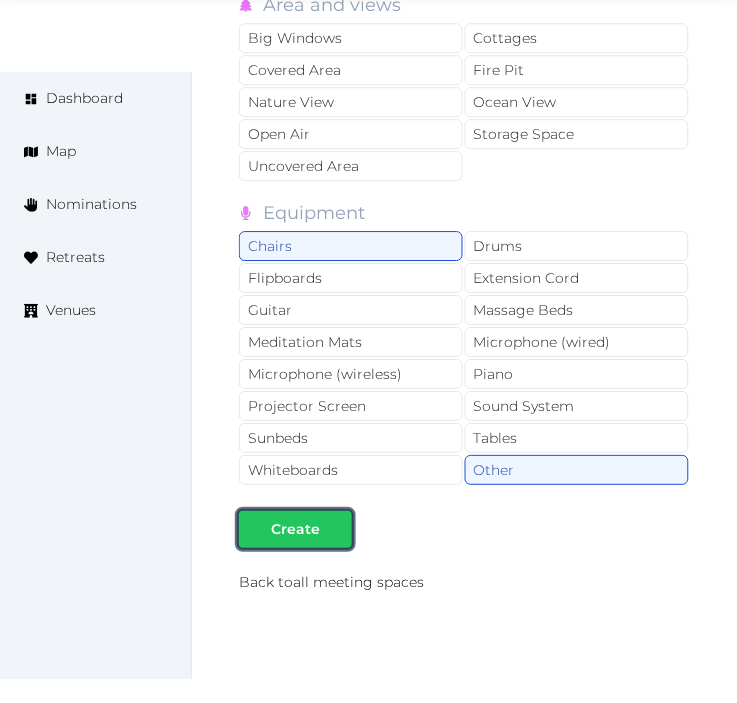 click on "Create" at bounding box center (295, 529) 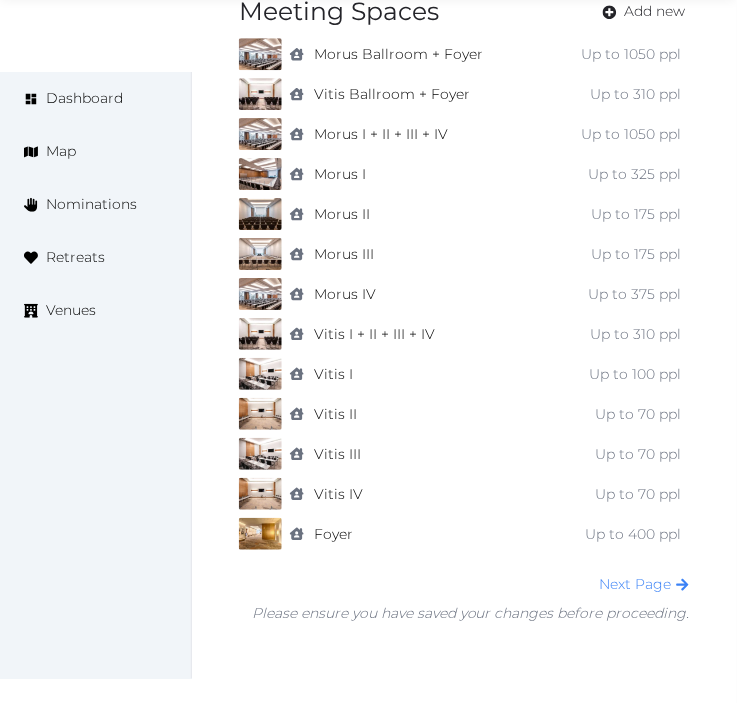 scroll, scrollTop: 1715, scrollLeft: 0, axis: vertical 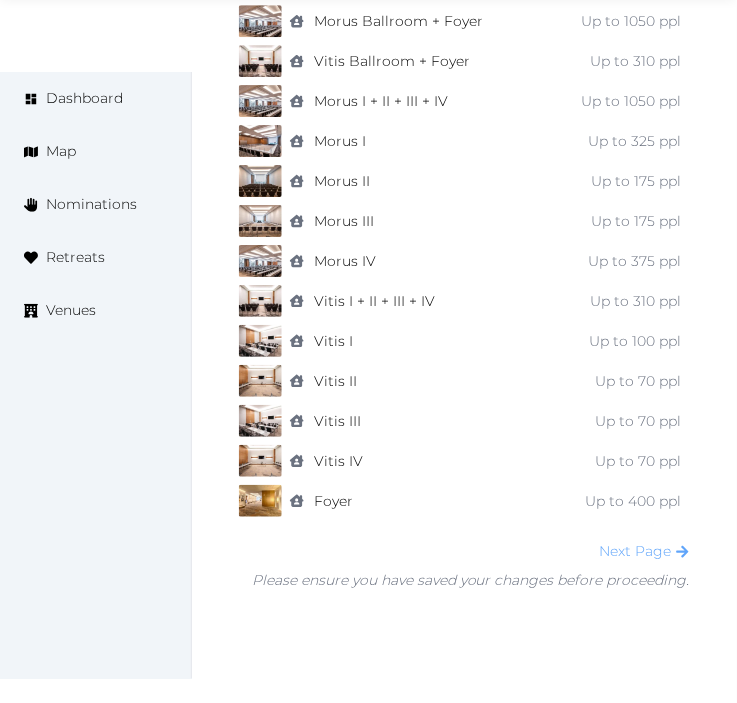 click on "Next Page" at bounding box center (645, 551) 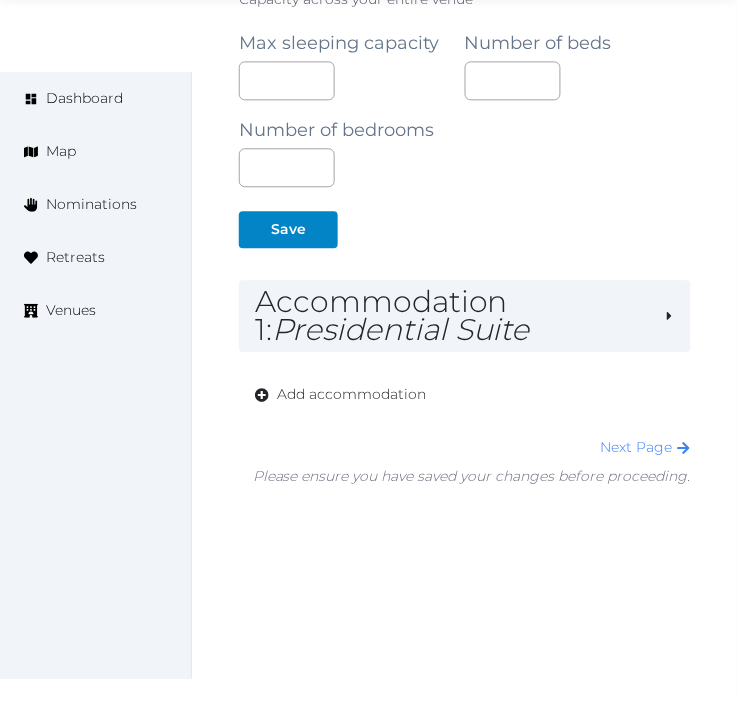 scroll, scrollTop: 1486, scrollLeft: 0, axis: vertical 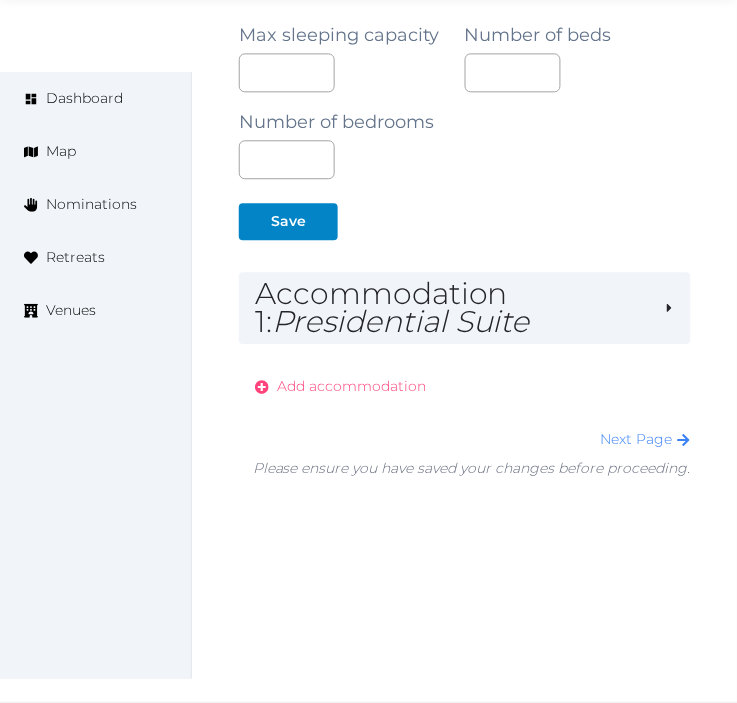 click on "Add accommodation" at bounding box center (351, 386) 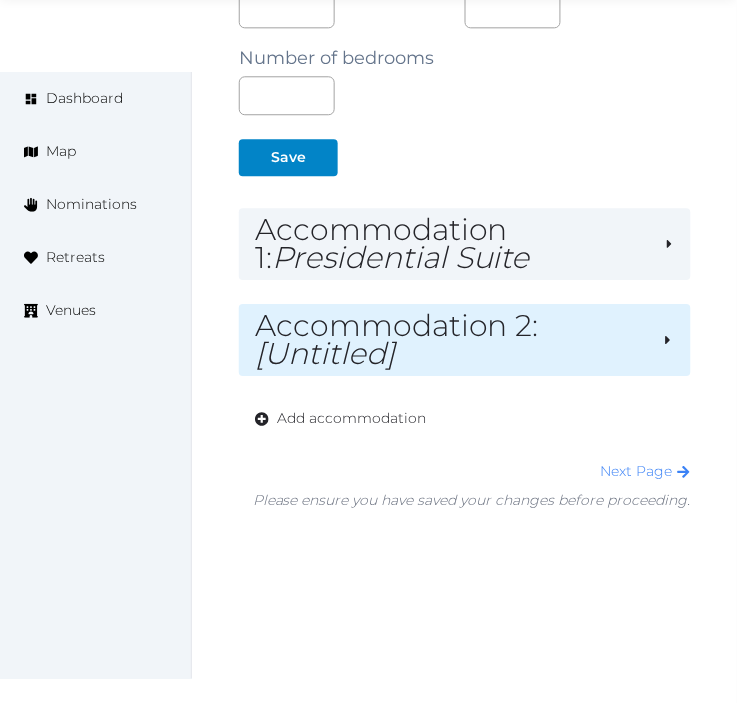 scroll, scrollTop: 1582, scrollLeft: 0, axis: vertical 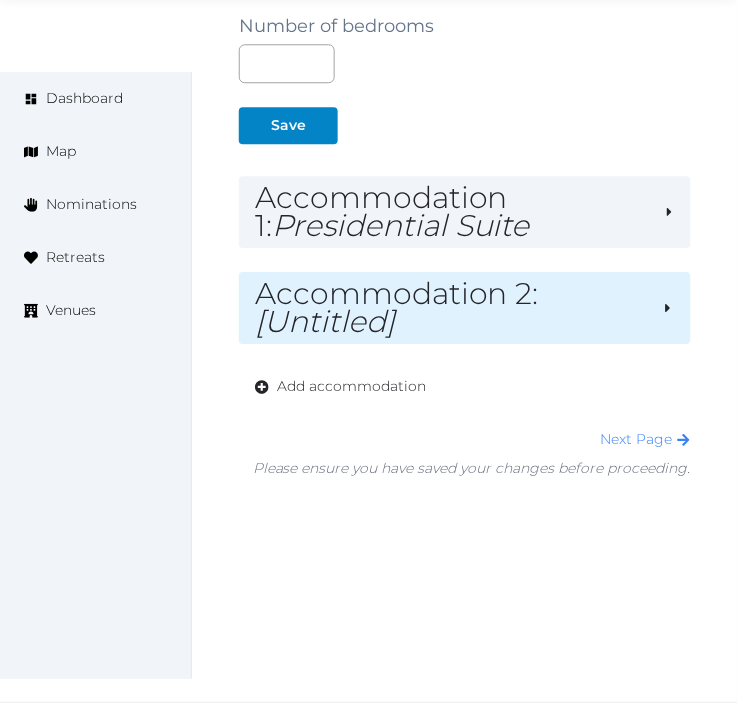 click on "Accommodation 2 :  [Untitled]" at bounding box center (450, 308) 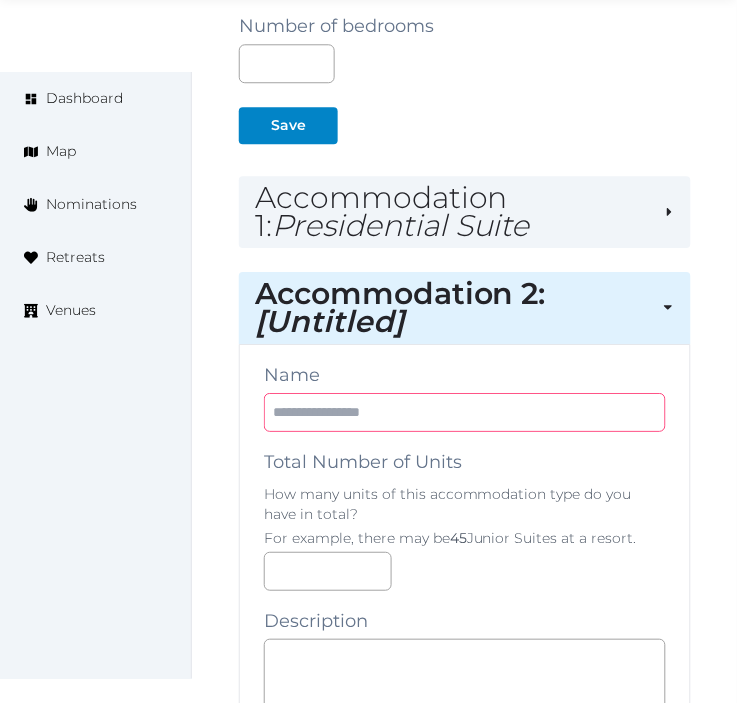 click at bounding box center [465, 412] 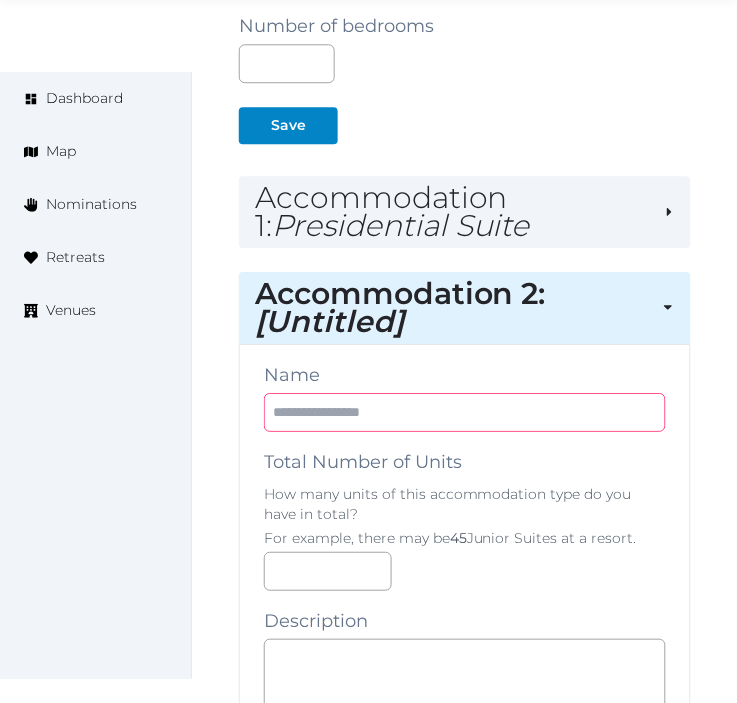 paste on "**********" 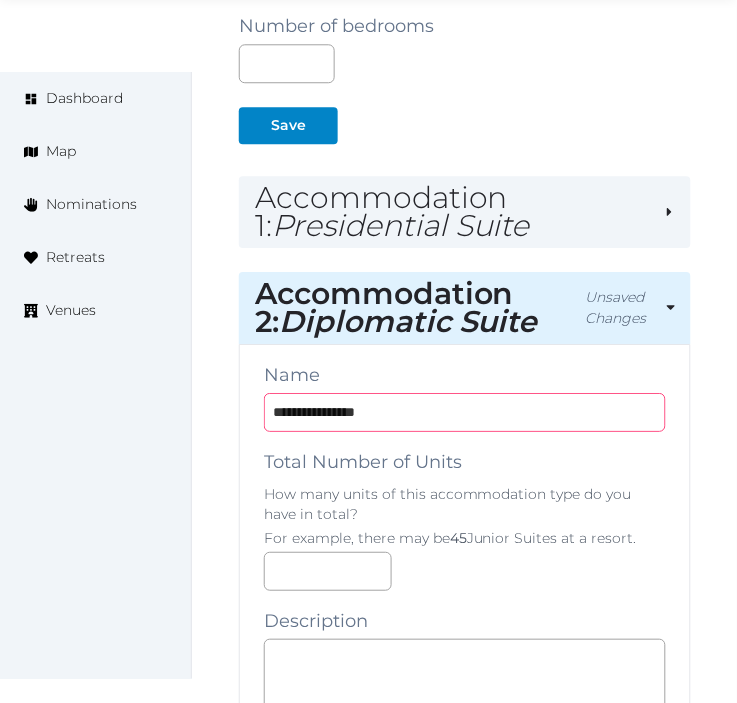 type on "**********" 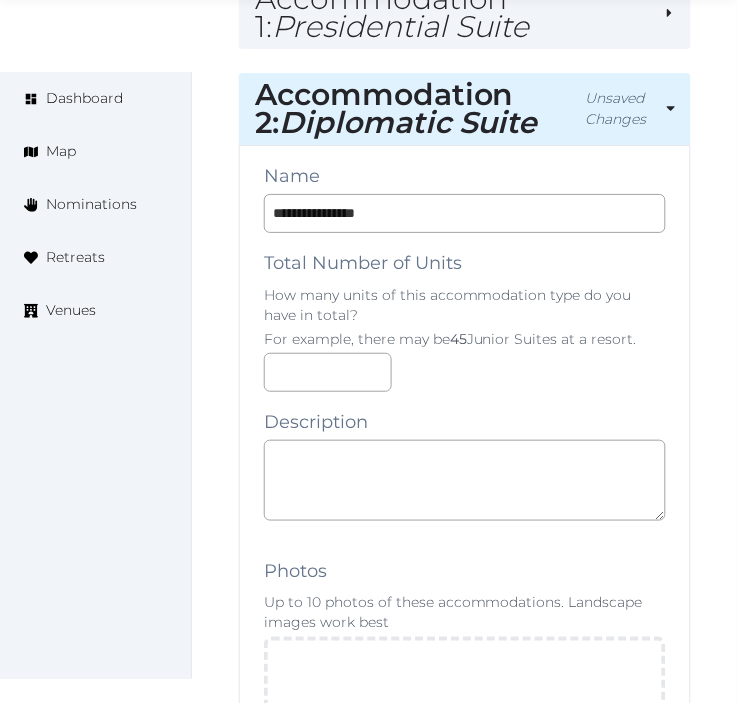 scroll, scrollTop: 1804, scrollLeft: 0, axis: vertical 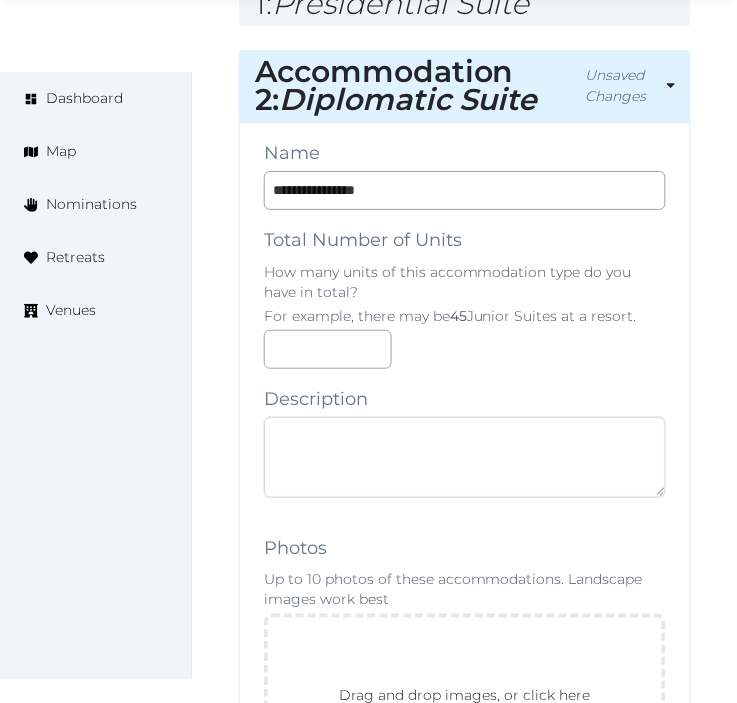 click at bounding box center (465, 457) 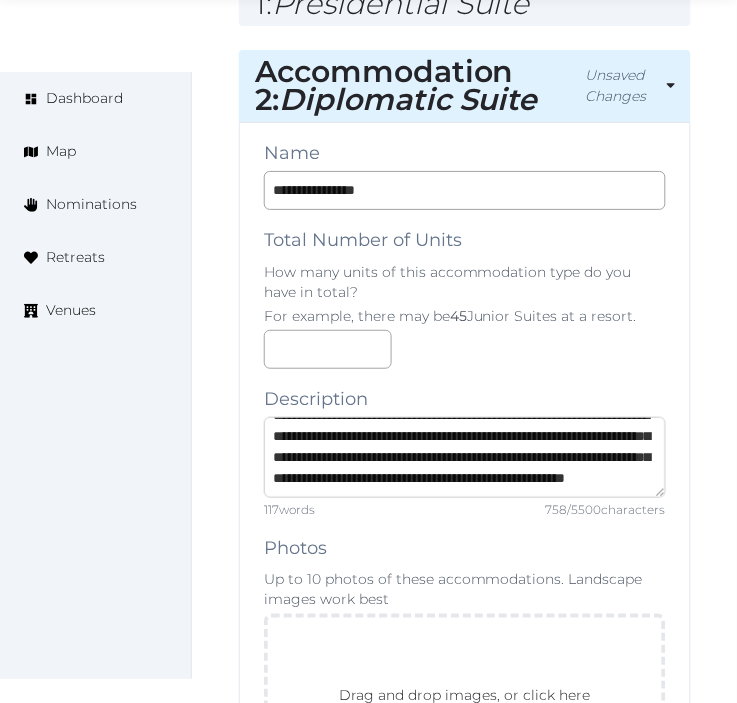 scroll, scrollTop: 335, scrollLeft: 0, axis: vertical 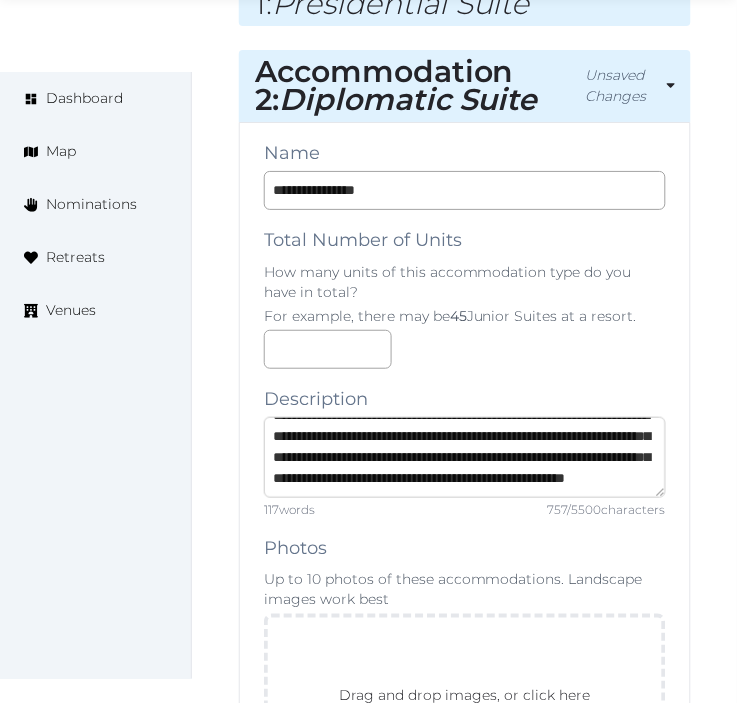 type on "**********" 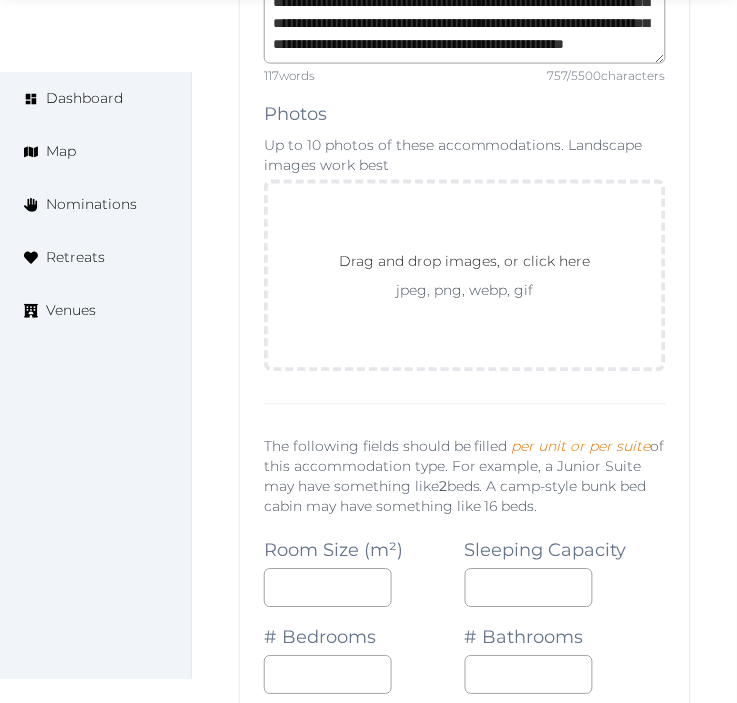 scroll, scrollTop: 2248, scrollLeft: 0, axis: vertical 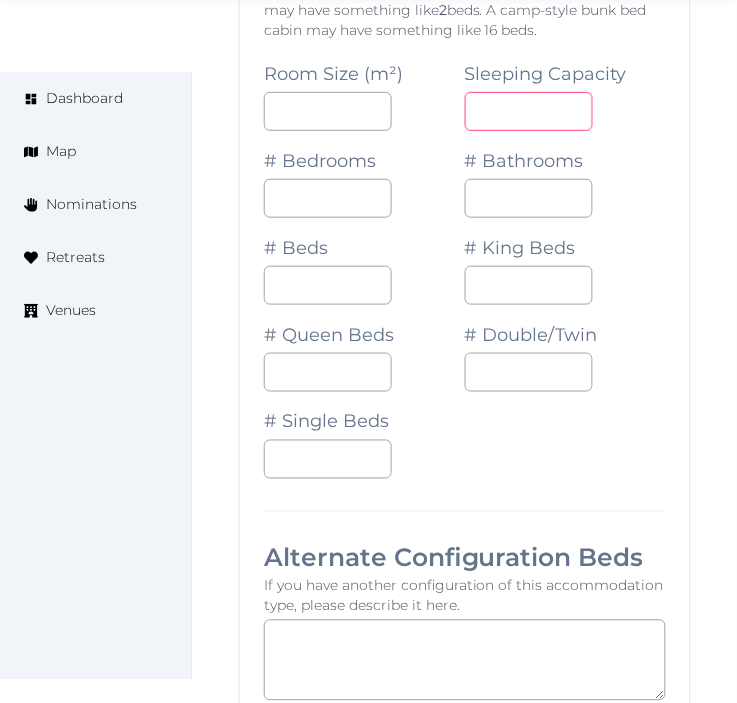 click at bounding box center (529, 111) 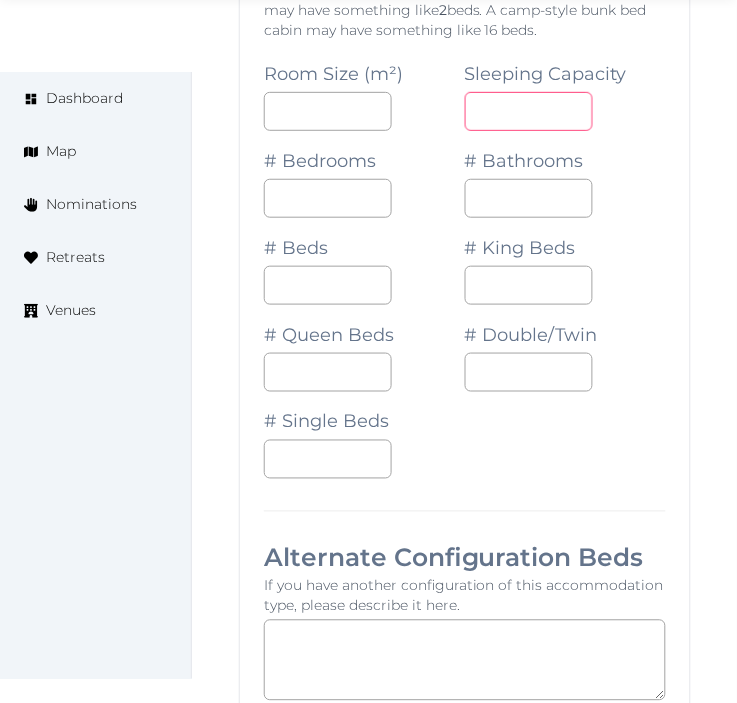 type on "*" 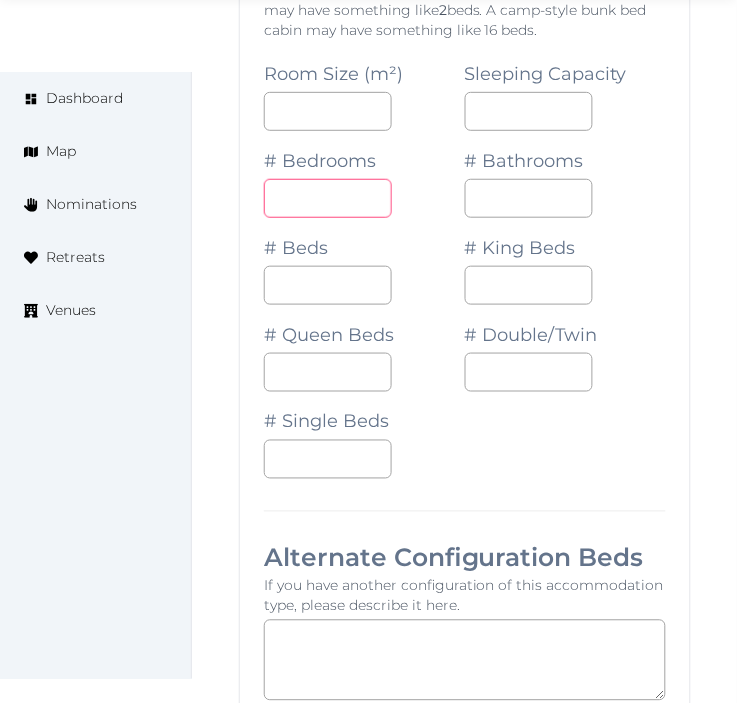 click at bounding box center (328, 198) 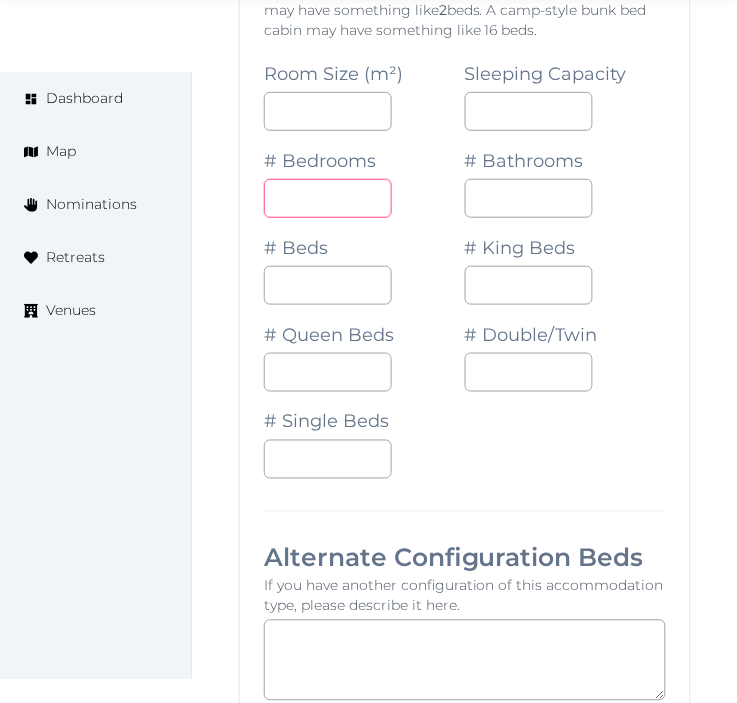 type on "*" 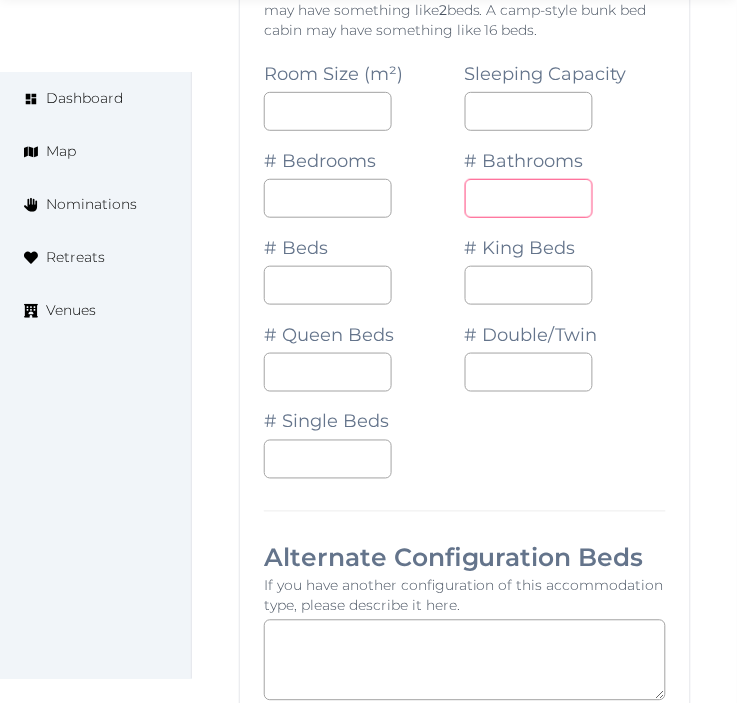click at bounding box center [529, 198] 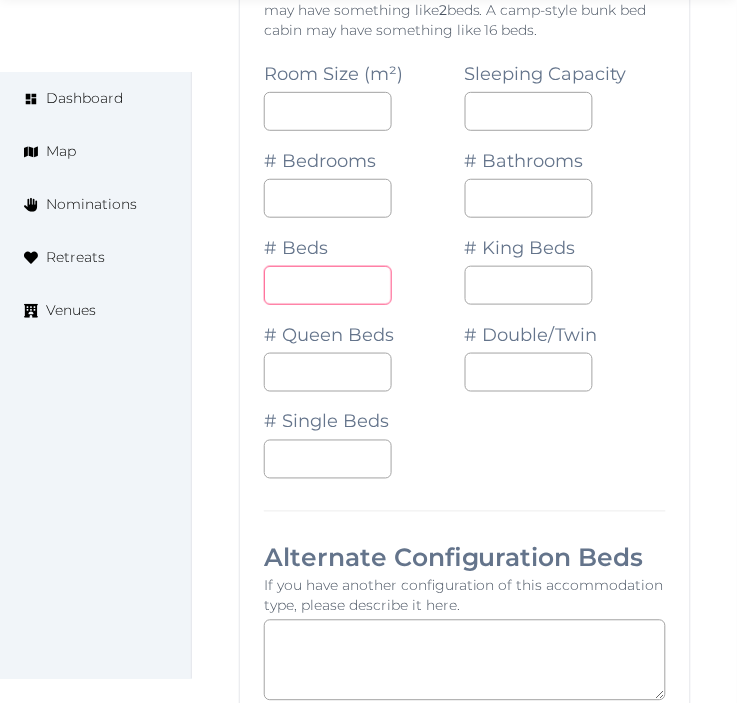 drag, startPoint x: 313, startPoint y: 296, endPoint x: 356, endPoint y: 300, distance: 43.185646 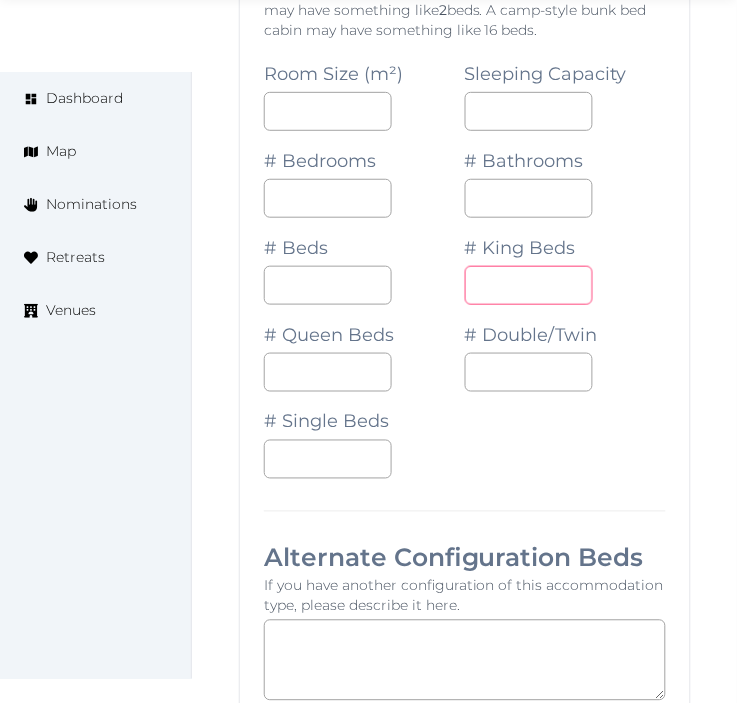 click on "*" at bounding box center (529, 285) 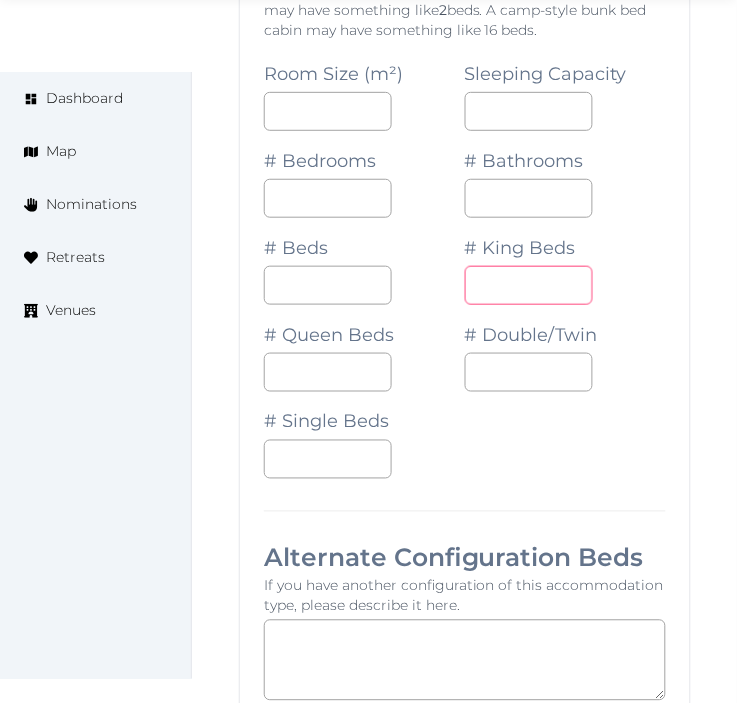 type on "*" 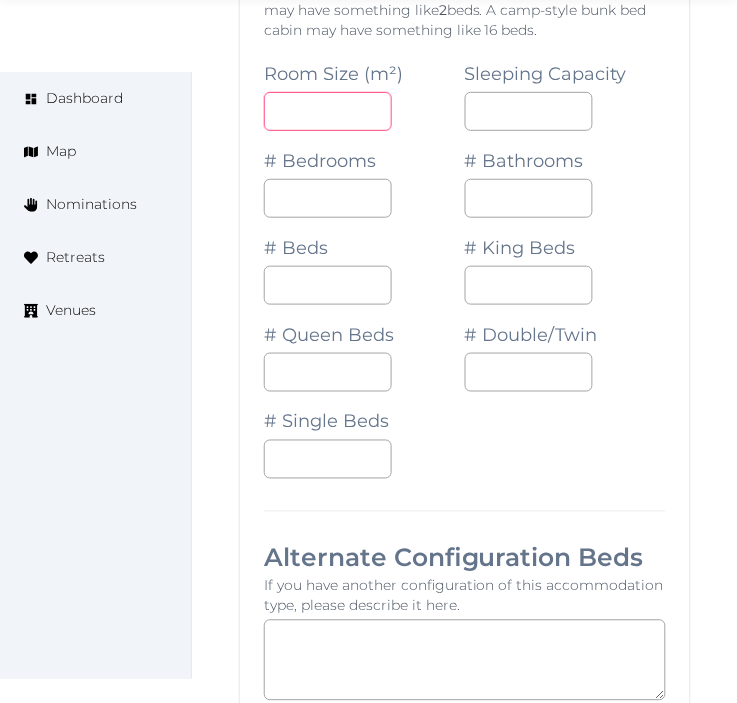 click at bounding box center [328, 111] 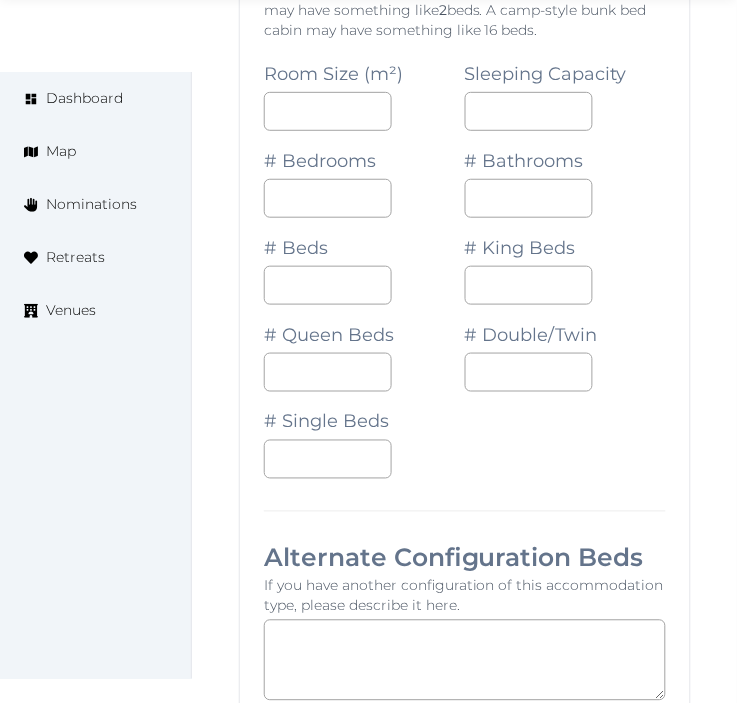click on "# Single Beds" at bounding box center (364, 435) 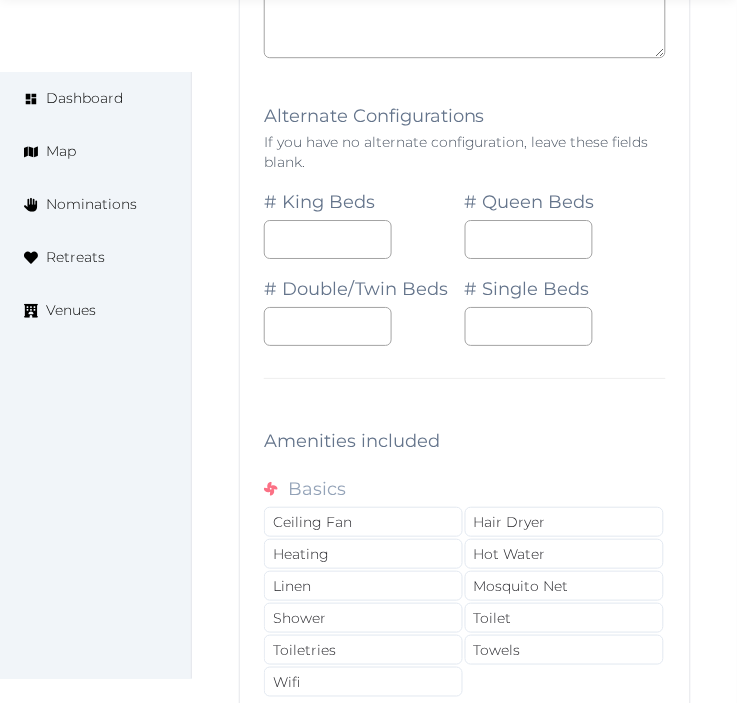 scroll, scrollTop: 3693, scrollLeft: 0, axis: vertical 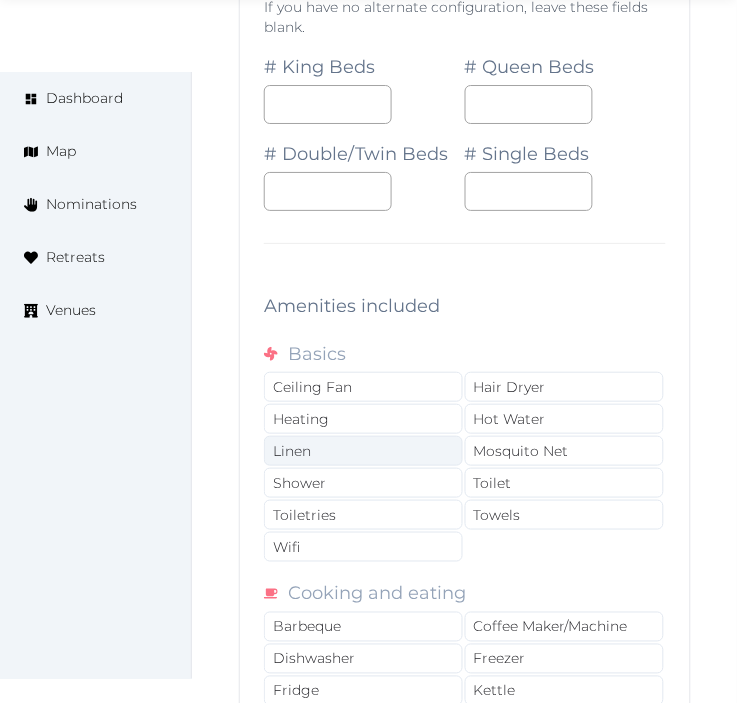 click on "Linen" at bounding box center (363, 451) 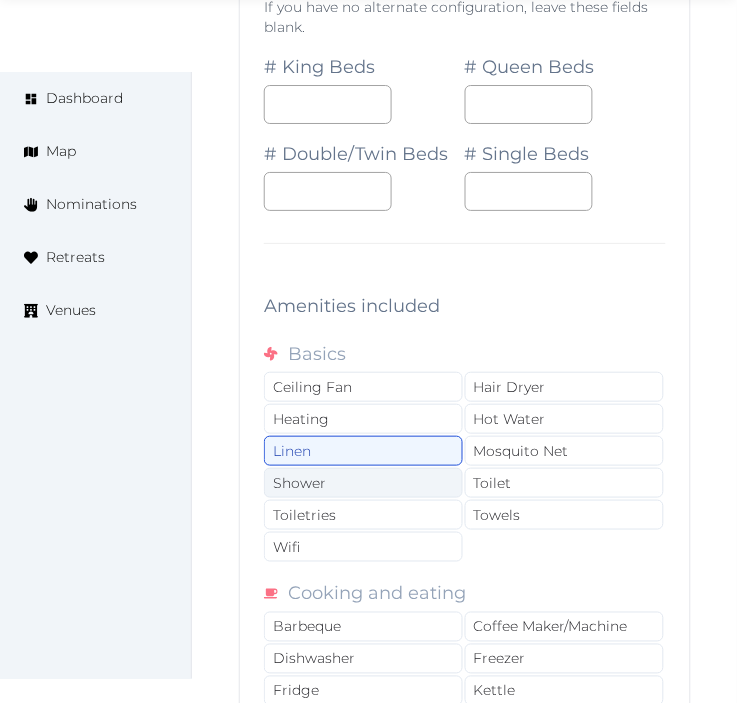 drag, startPoint x: 362, startPoint y: 490, endPoint x: 371, endPoint y: 502, distance: 15 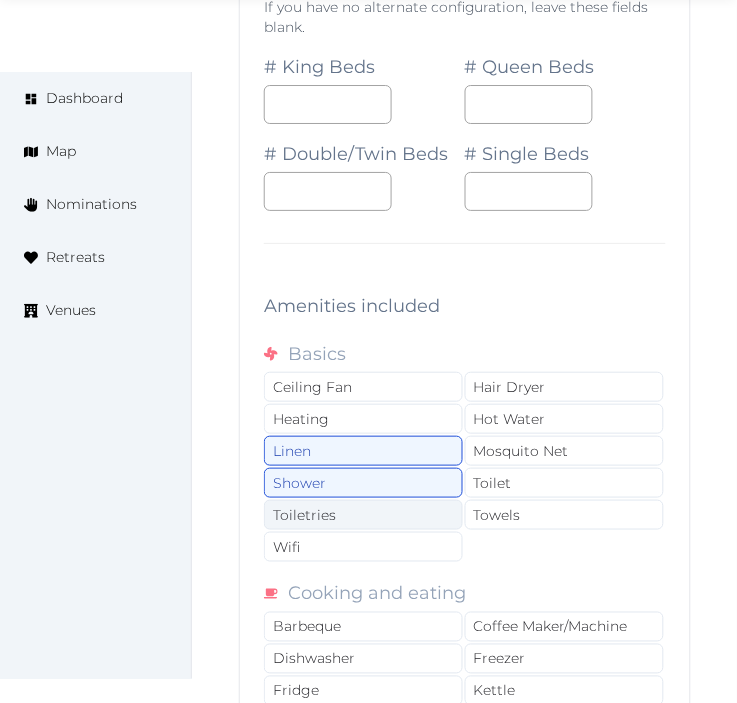 click on "Toiletries" at bounding box center [363, 515] 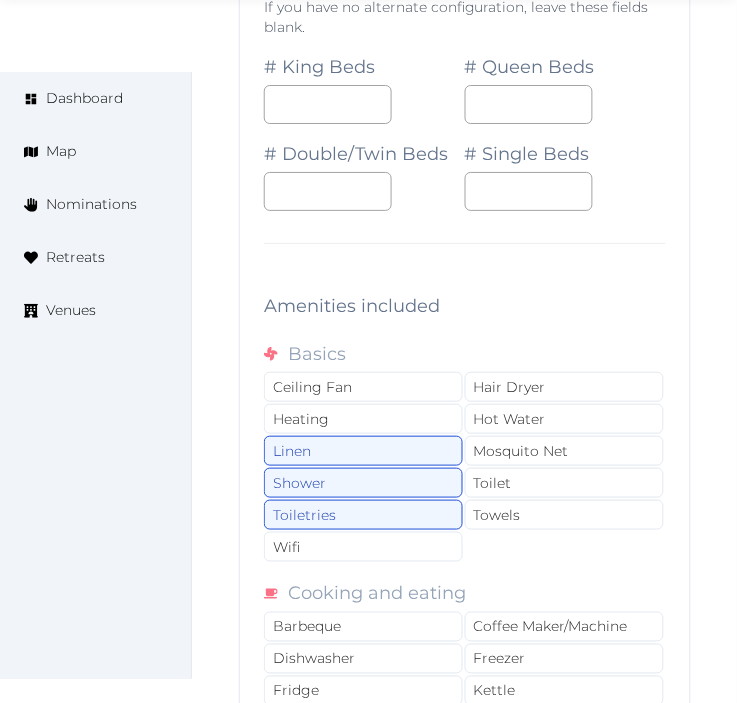 drag, startPoint x: 381, startPoint y: 548, endPoint x: 520, endPoint y: 538, distance: 139.35925 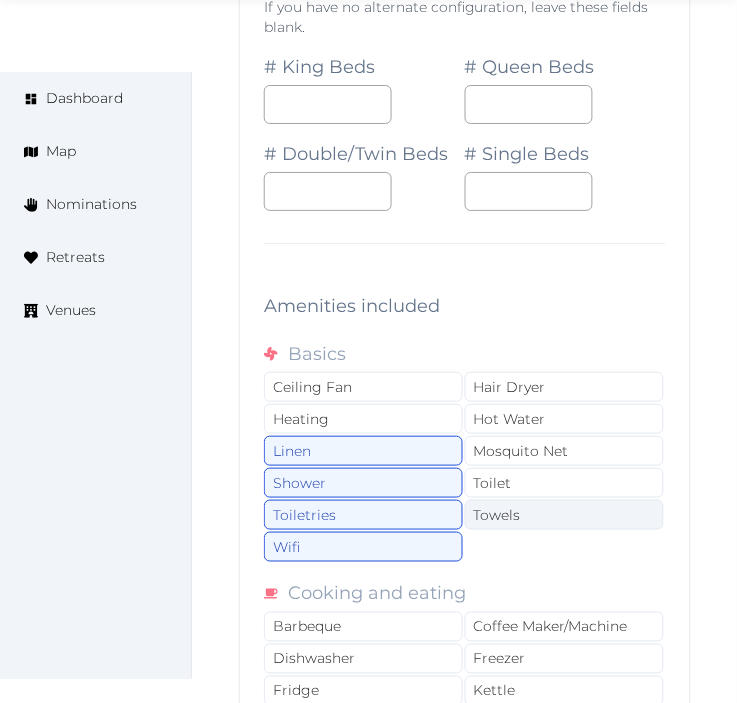 drag, startPoint x: 537, startPoint y: 515, endPoint x: 533, endPoint y: 488, distance: 27.294687 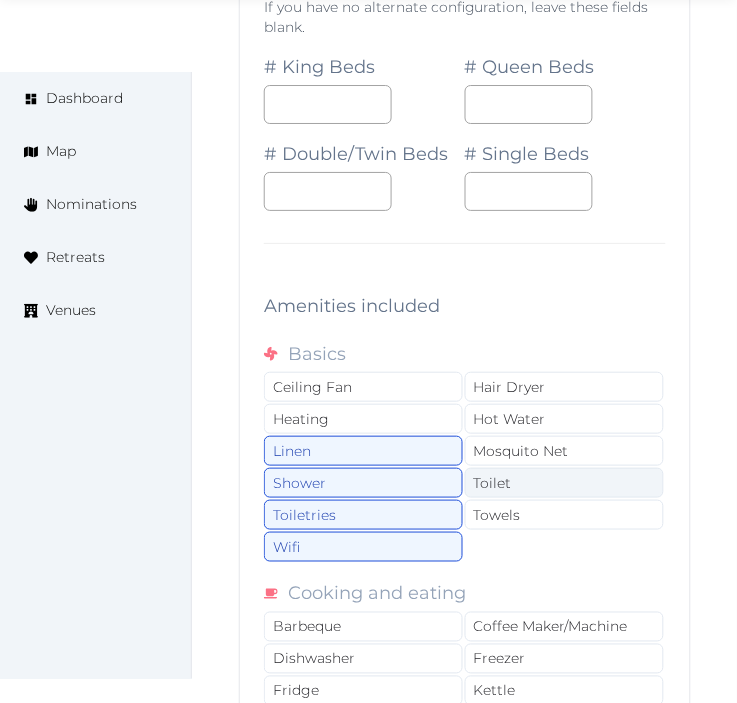 click on "Towels" at bounding box center (564, 515) 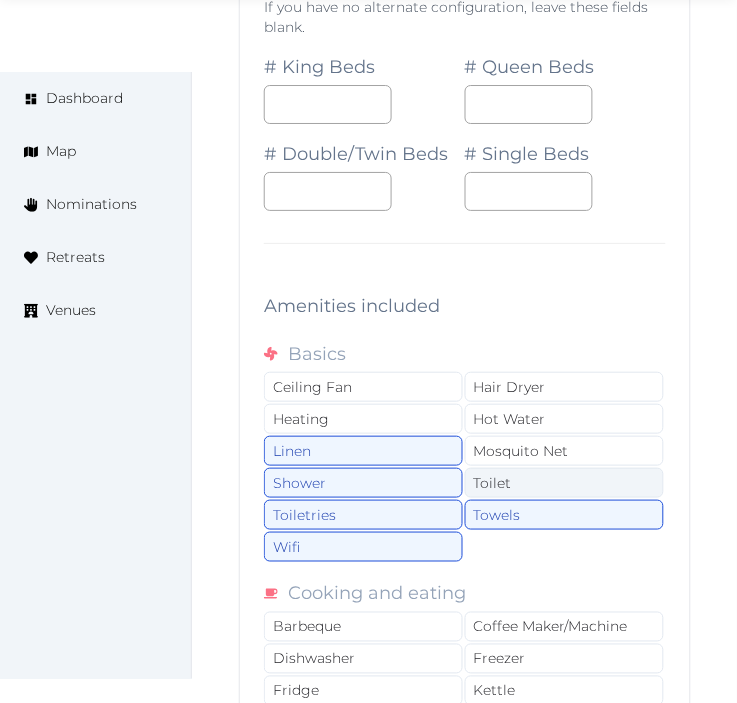 click on "Toilet" at bounding box center [564, 483] 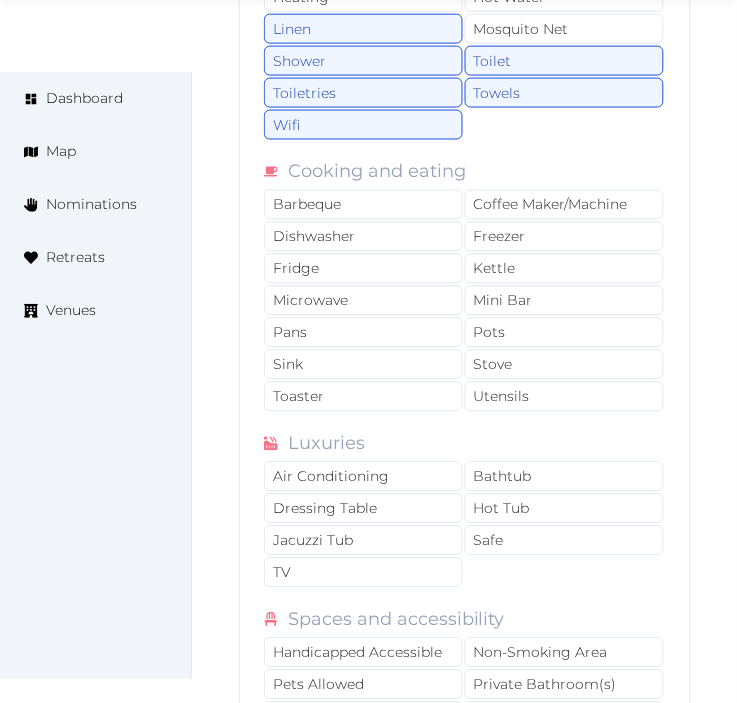 scroll, scrollTop: 4137, scrollLeft: 0, axis: vertical 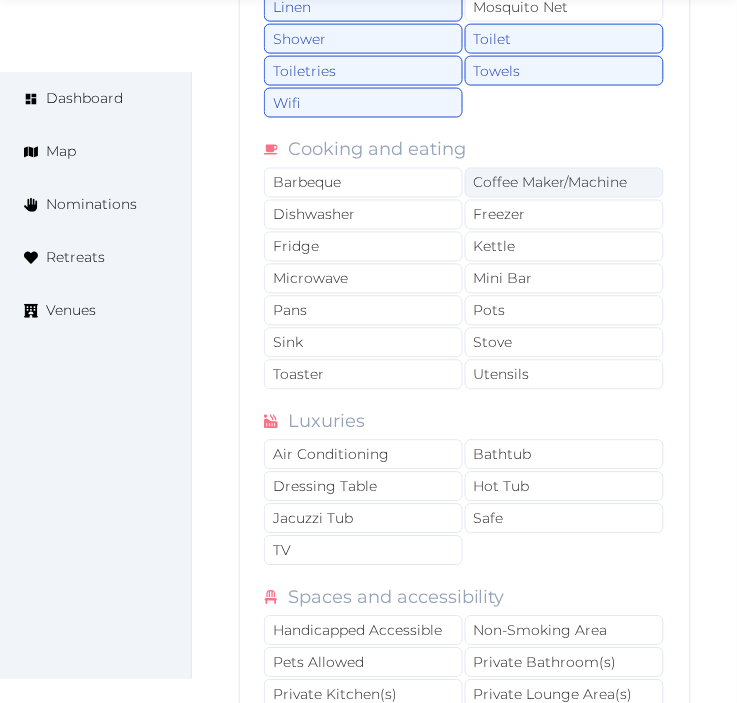 click on "Cooking and eating" at bounding box center (465, 150) 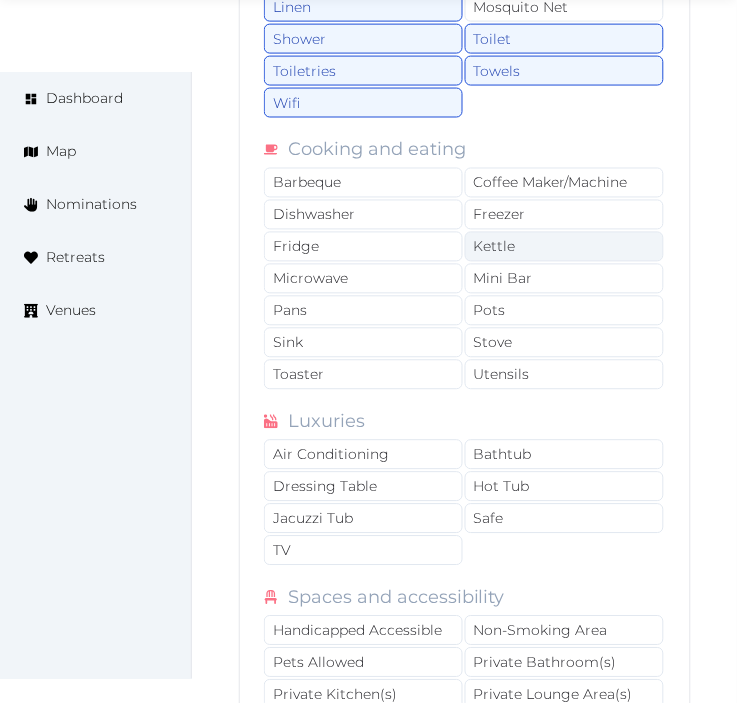 drag, startPoint x: 505, startPoint y: 176, endPoint x: 511, endPoint y: 252, distance: 76.23647 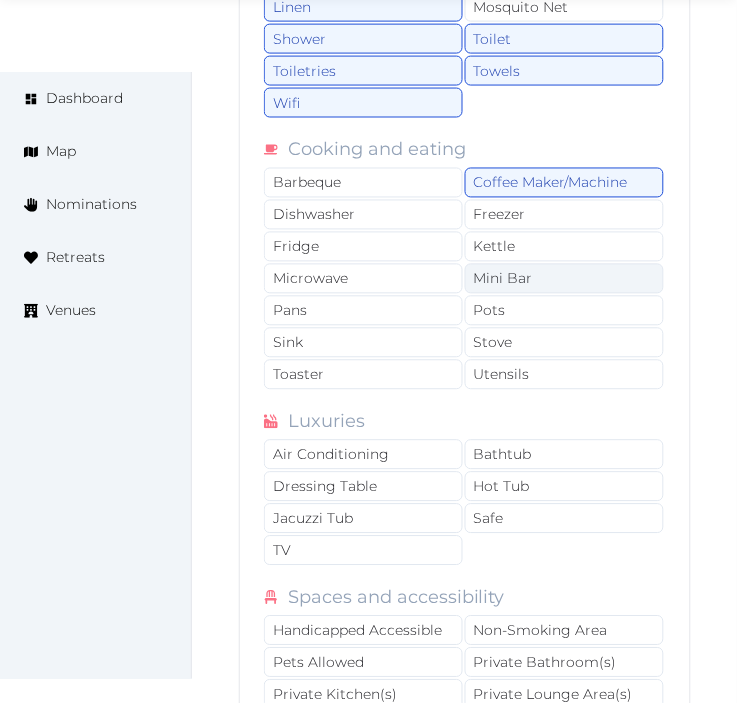 click on "Mini Bar" at bounding box center [564, 279] 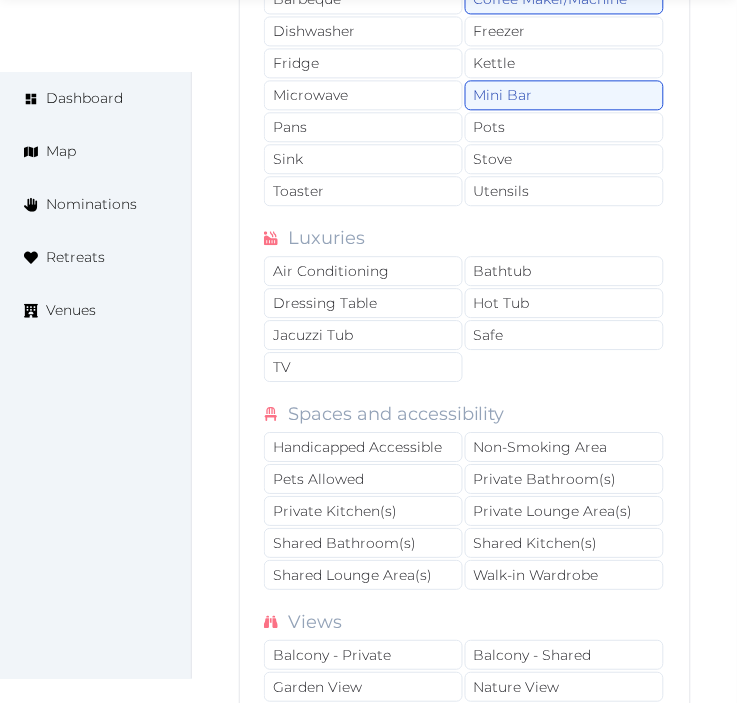scroll, scrollTop: 4360, scrollLeft: 0, axis: vertical 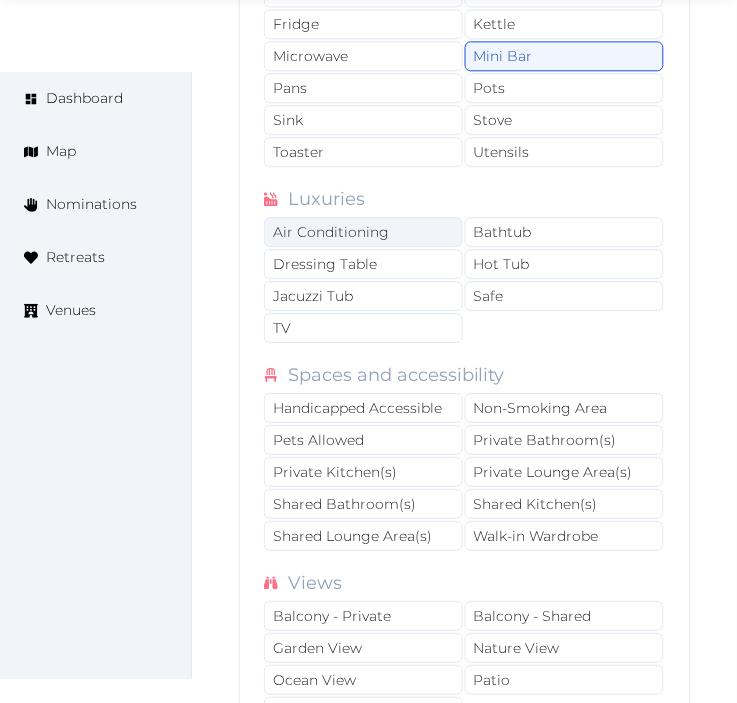 click on "Air Conditioning" at bounding box center [363, 232] 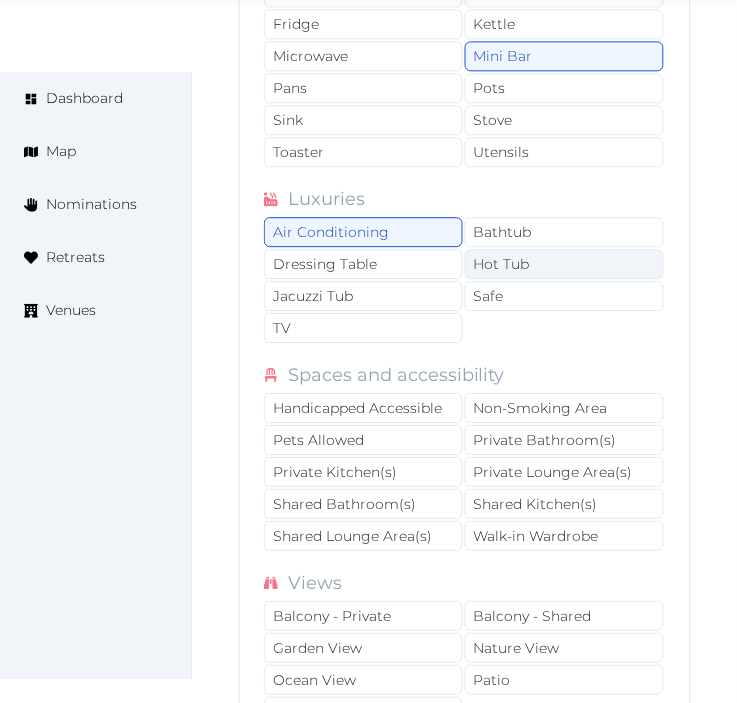 click on "Hot Tub" at bounding box center [564, 264] 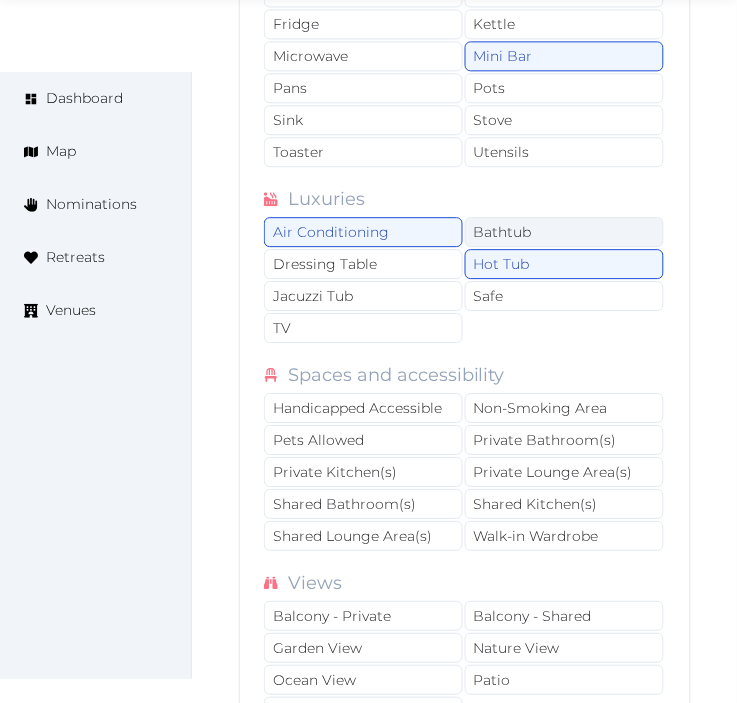 click on "Bathtub" at bounding box center (564, 232) 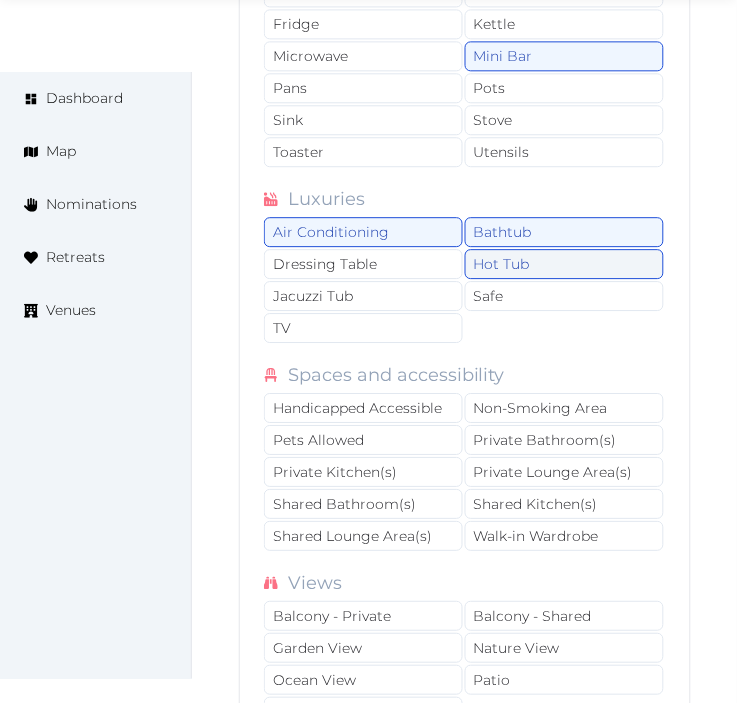 drag, startPoint x: 518, startPoint y: 271, endPoint x: 532, endPoint y: 296, distance: 28.653097 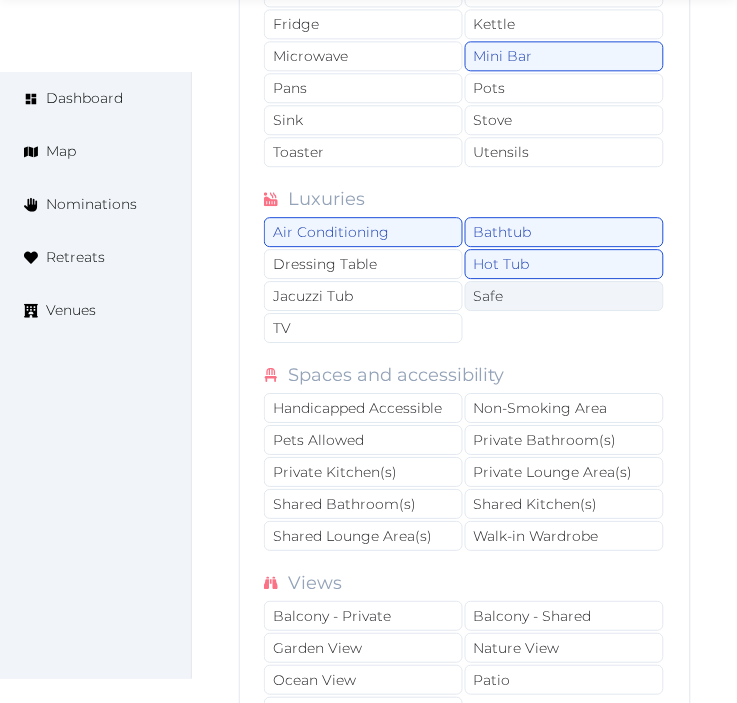 click on "Hot Tub" at bounding box center (564, 264) 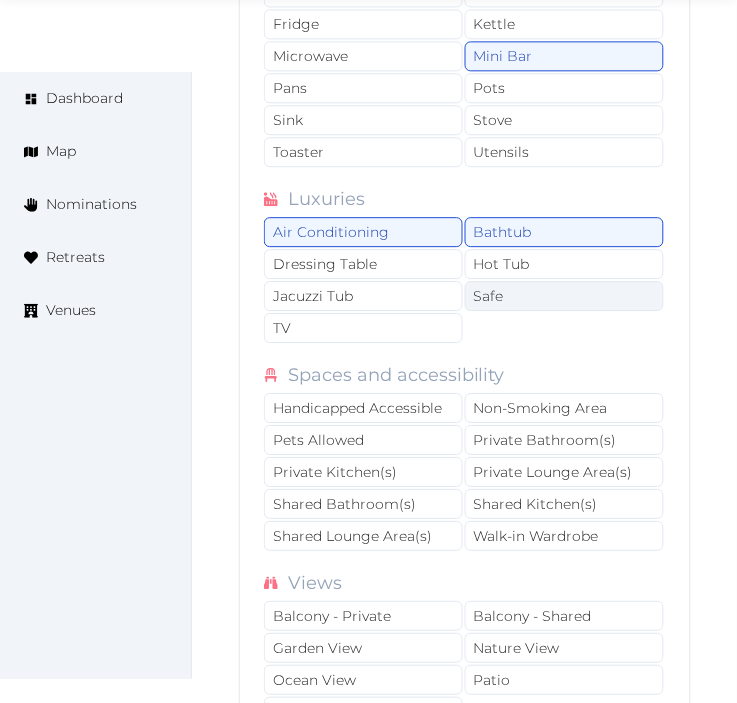 click on "Safe" at bounding box center (564, 296) 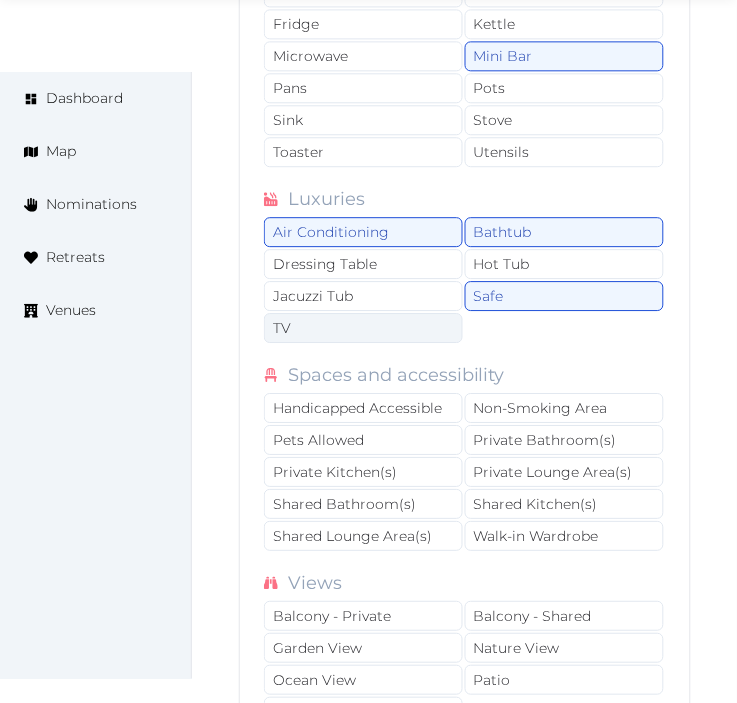 click on "TV" at bounding box center (363, 328) 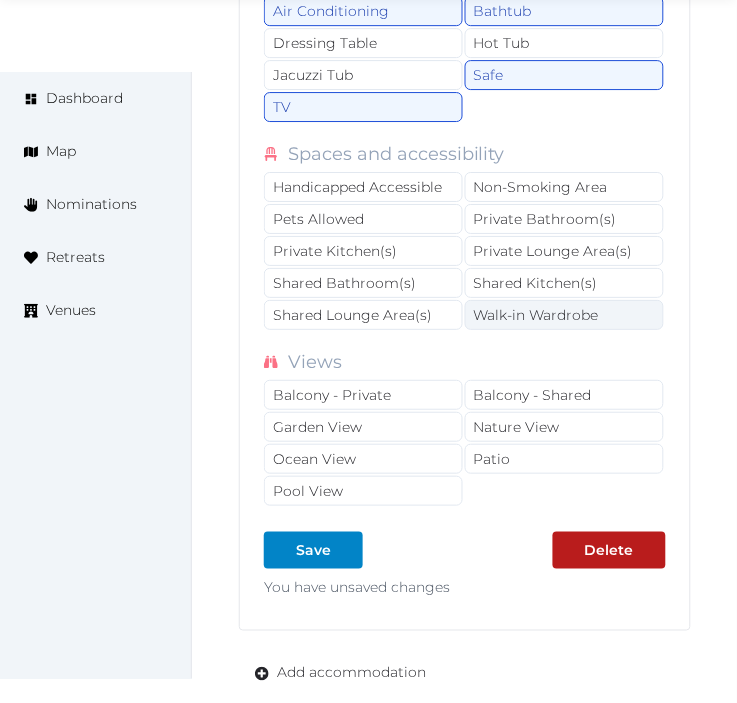scroll, scrollTop: 4582, scrollLeft: 0, axis: vertical 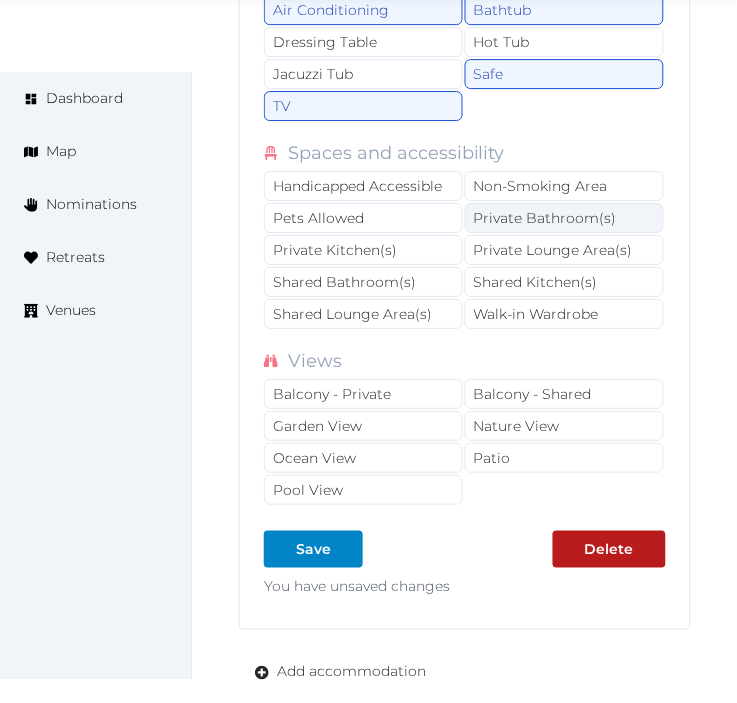 click on "Private Bathroom(s)" at bounding box center (564, 218) 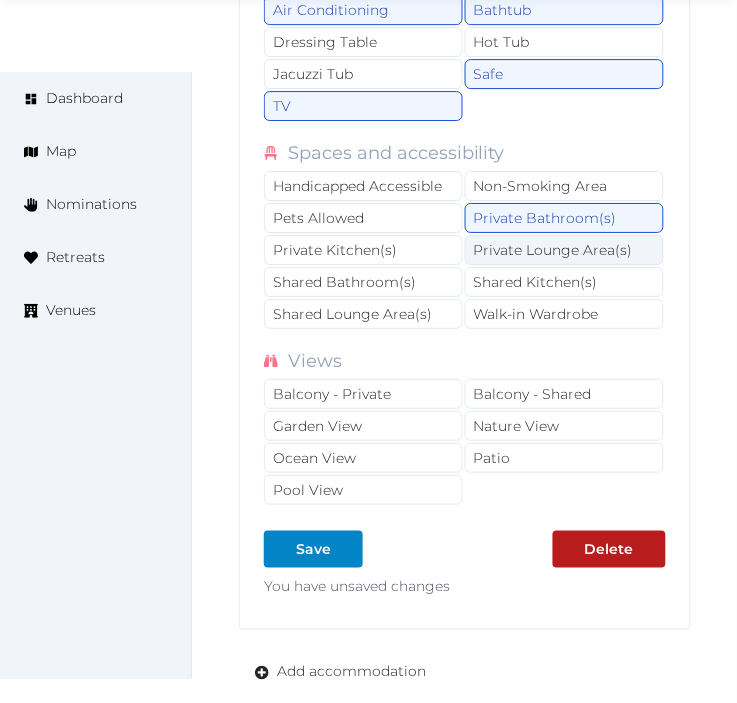 click on "Private Lounge Area(s)" at bounding box center [564, 250] 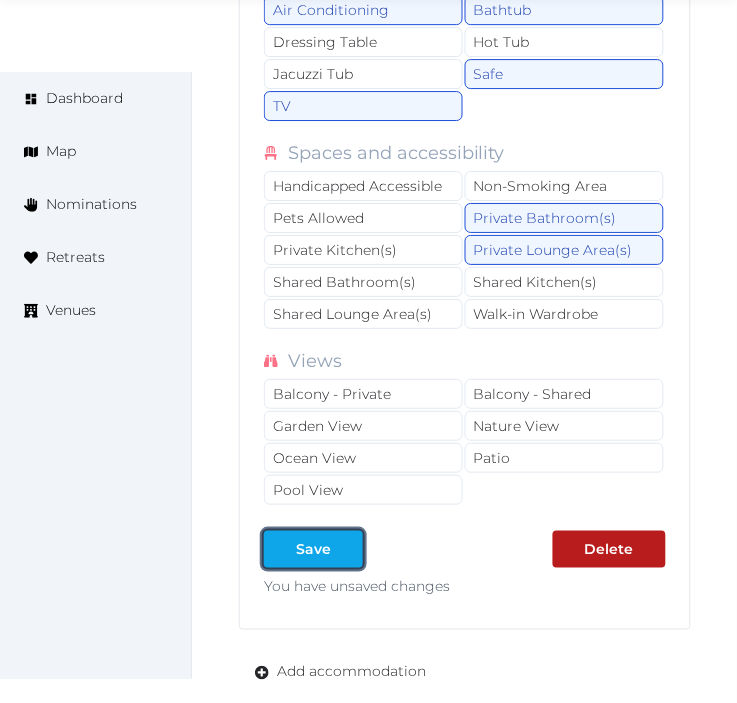 click on "Save" at bounding box center (313, 549) 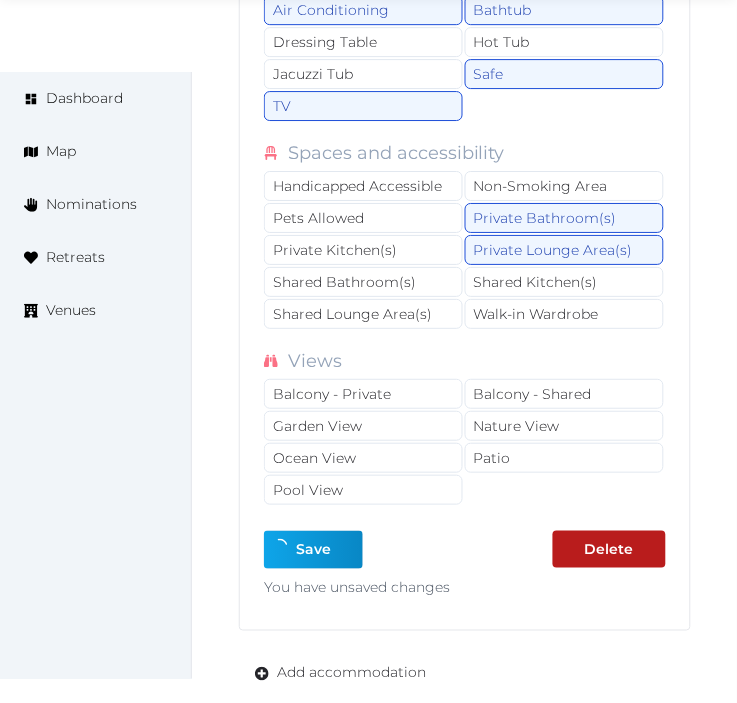 type on "*" 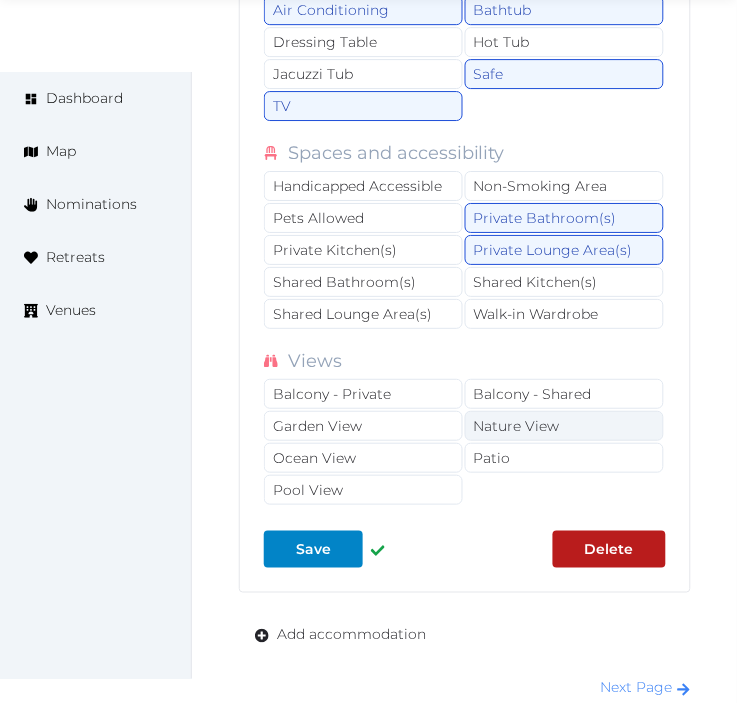 click on "Nature View" at bounding box center [564, 426] 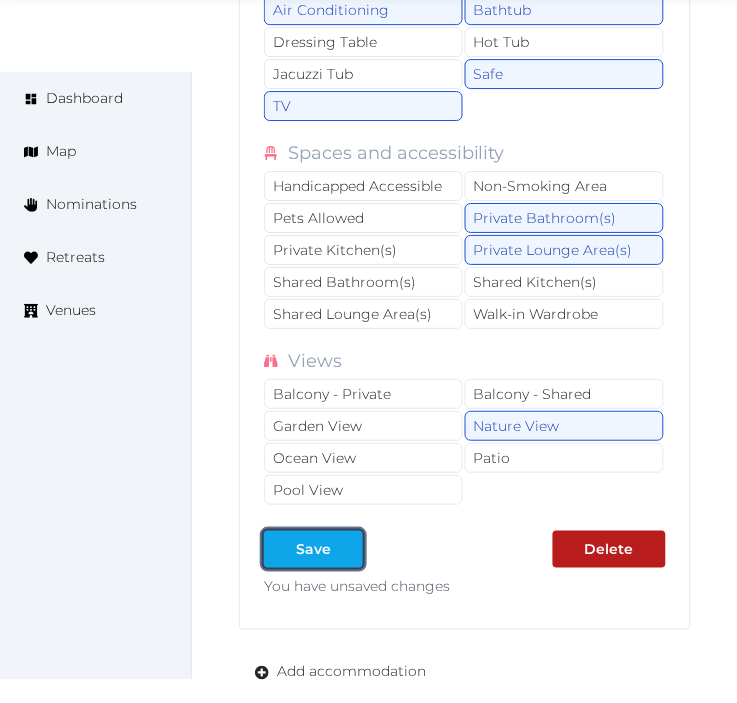 click on "Save" at bounding box center [313, 549] 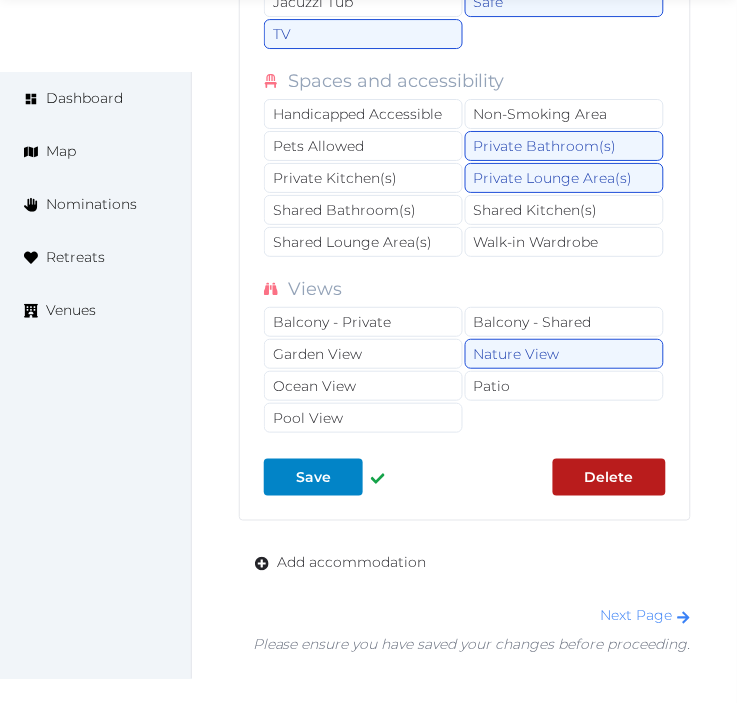 scroll, scrollTop: 4693, scrollLeft: 0, axis: vertical 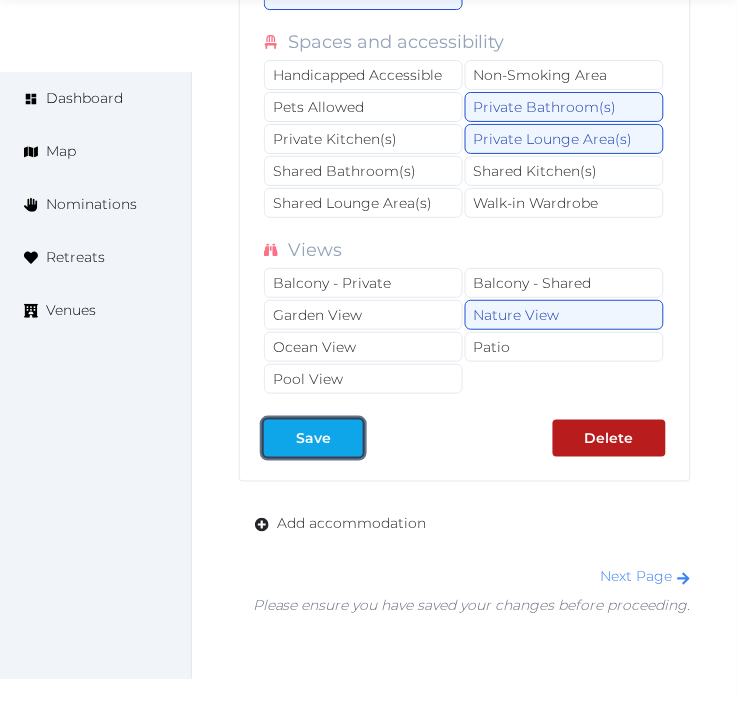 click on "Save" at bounding box center (313, 438) 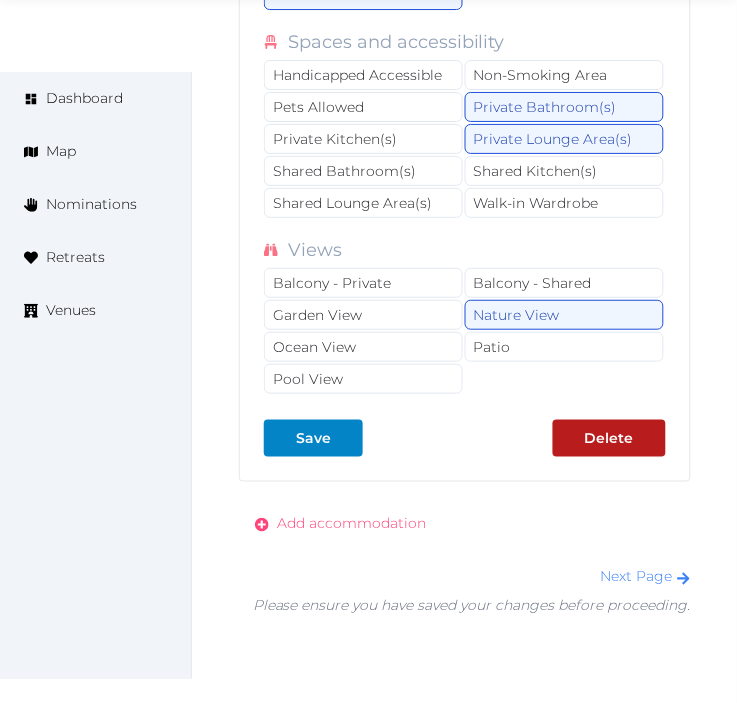 click on "Add accommodation" at bounding box center [340, 524] 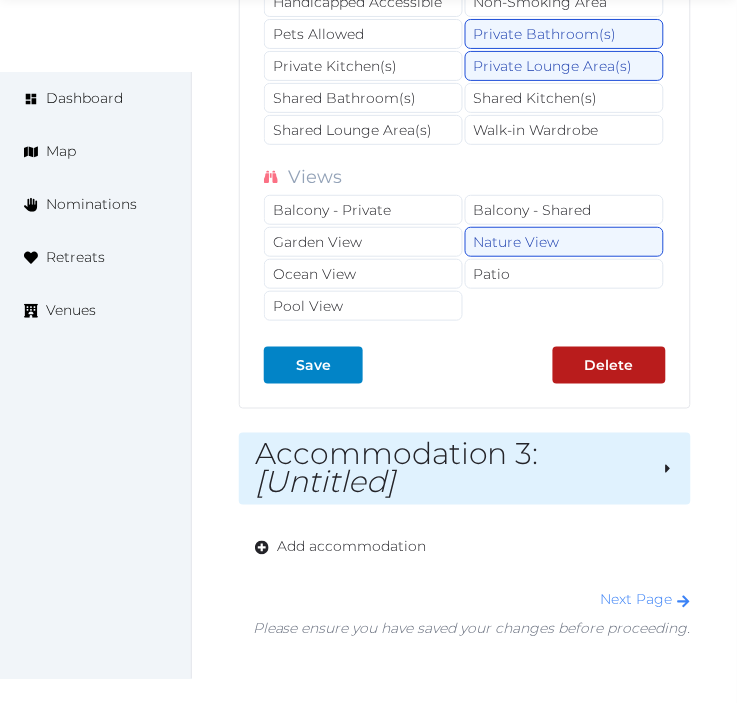 scroll, scrollTop: 4804, scrollLeft: 0, axis: vertical 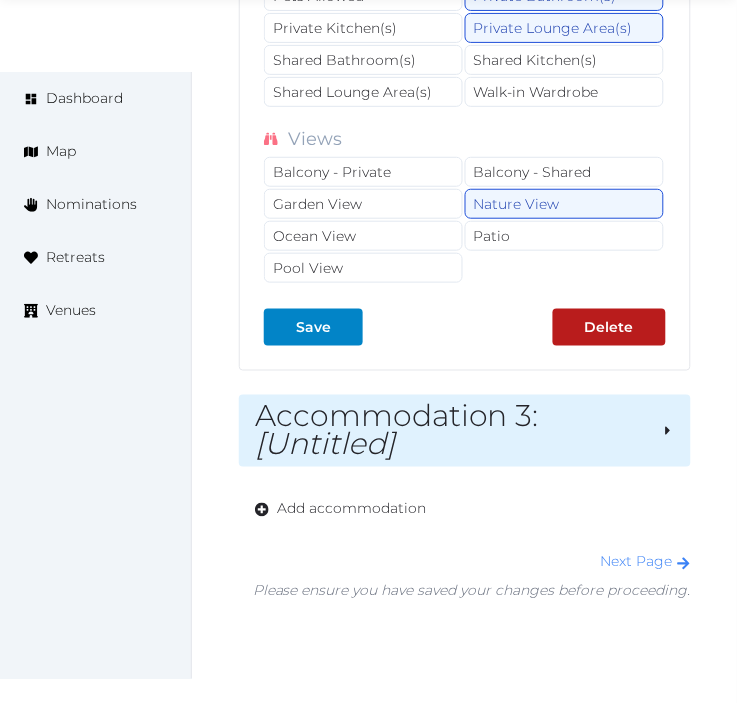 click on "Accommodation 3 :  [Untitled]" at bounding box center (450, 431) 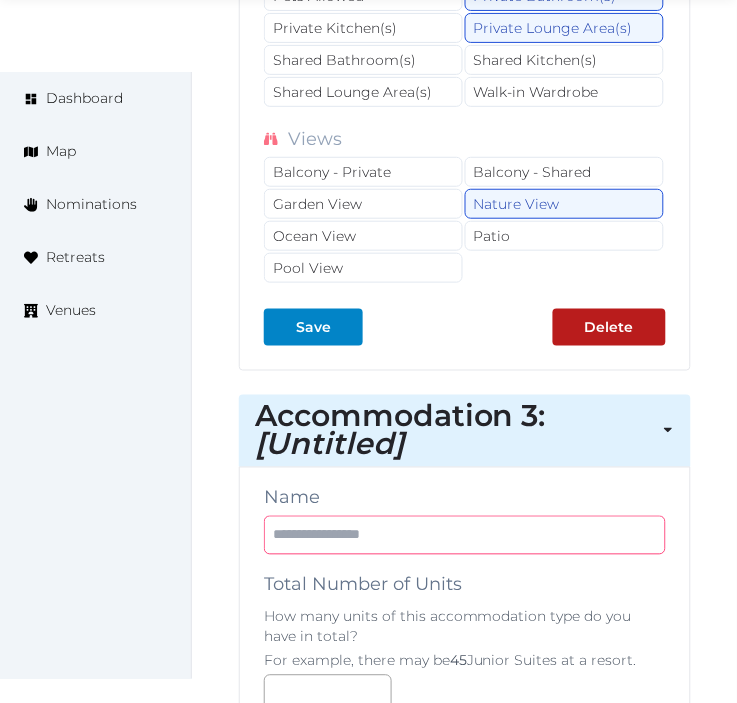 click at bounding box center (465, 535) 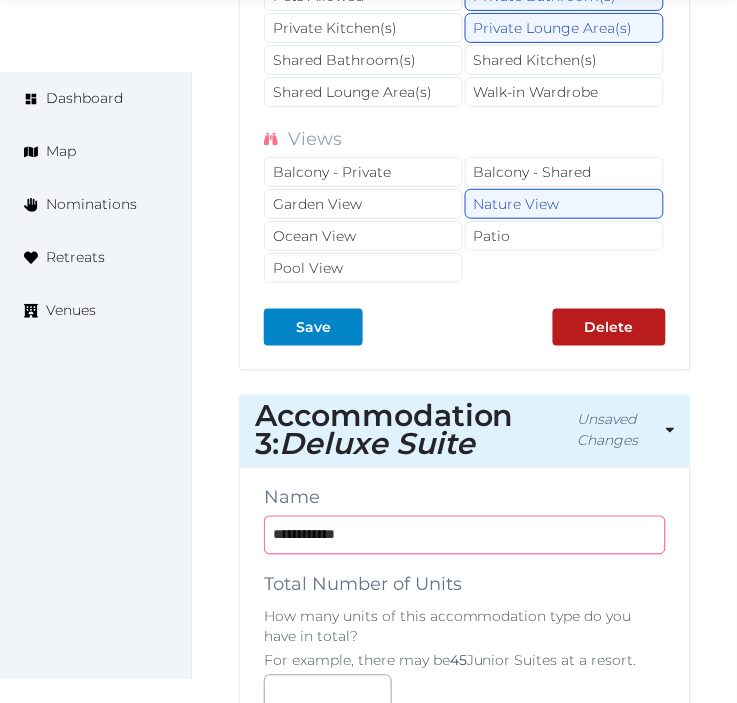 type on "**********" 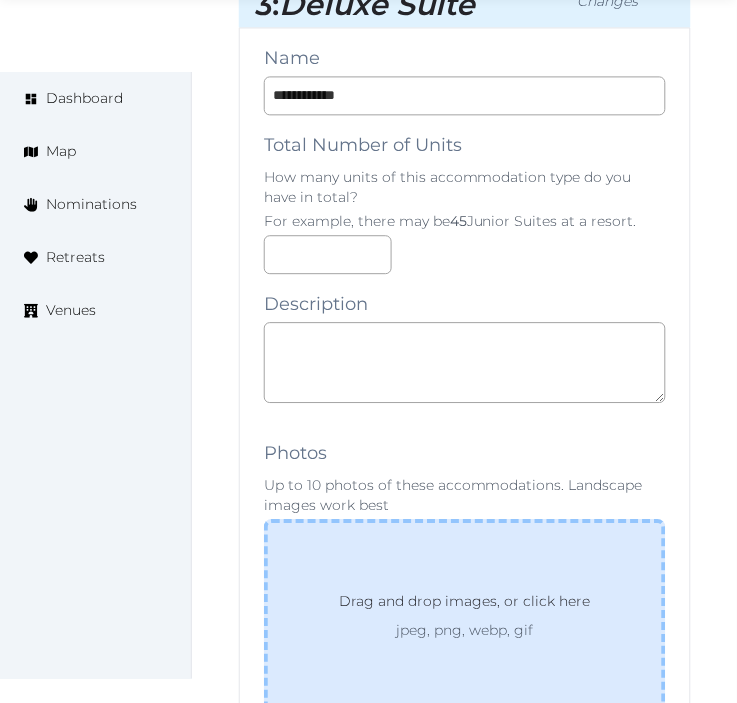 scroll, scrollTop: 5248, scrollLeft: 0, axis: vertical 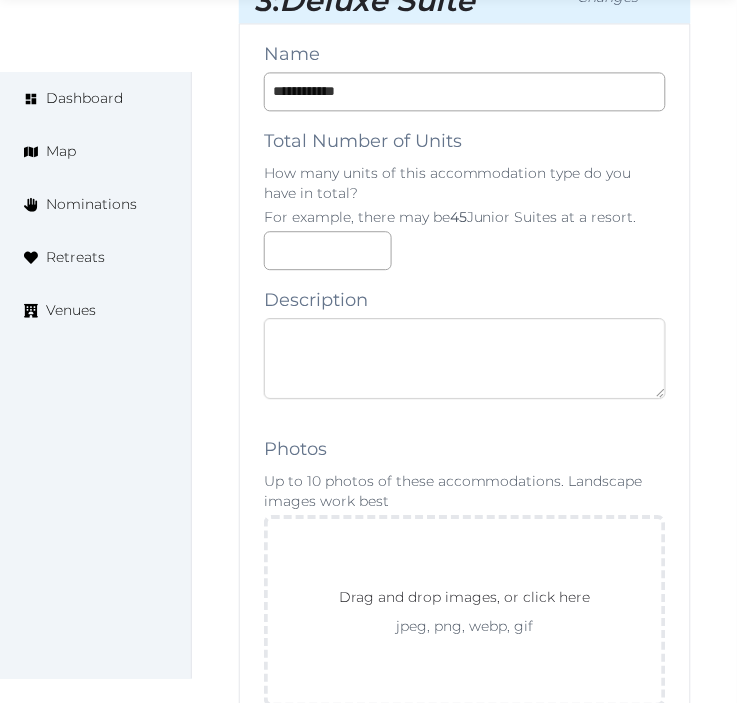 click at bounding box center (465, 358) 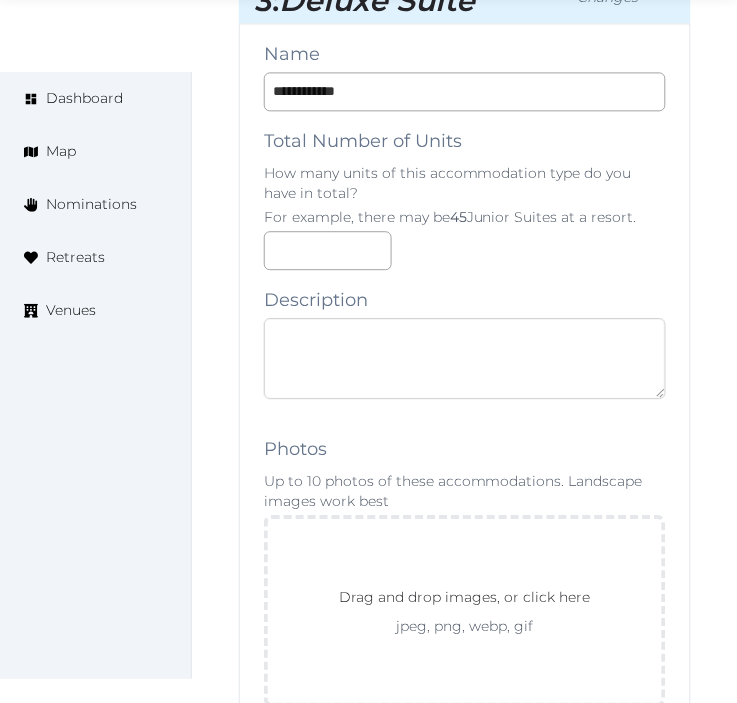 paste on "**********" 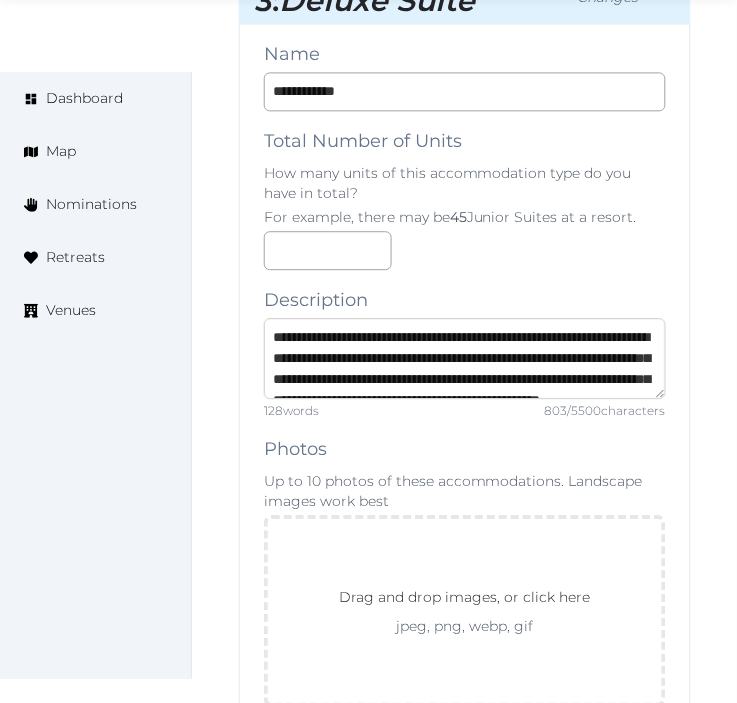 scroll, scrollTop: 303, scrollLeft: 0, axis: vertical 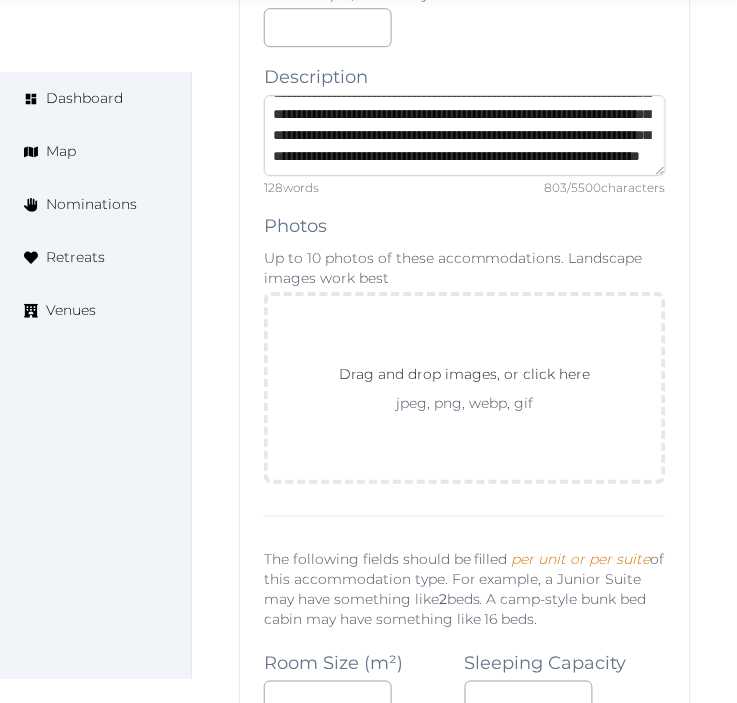type on "**********" 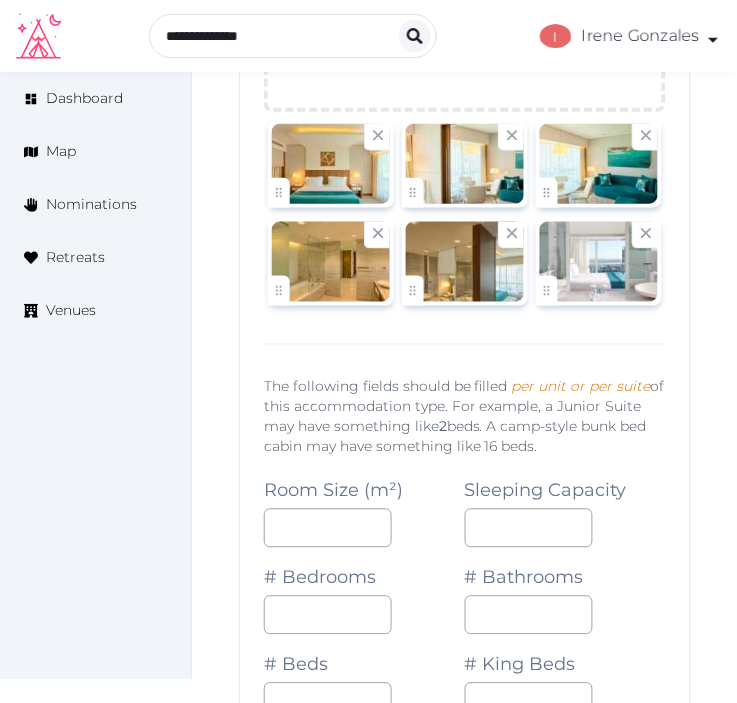 scroll, scrollTop: 5804, scrollLeft: 0, axis: vertical 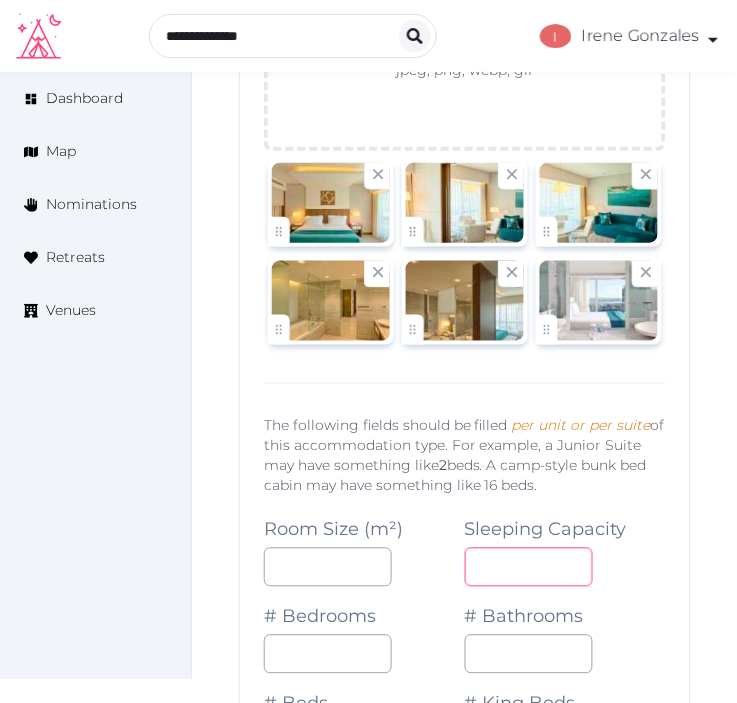 click at bounding box center [529, 567] 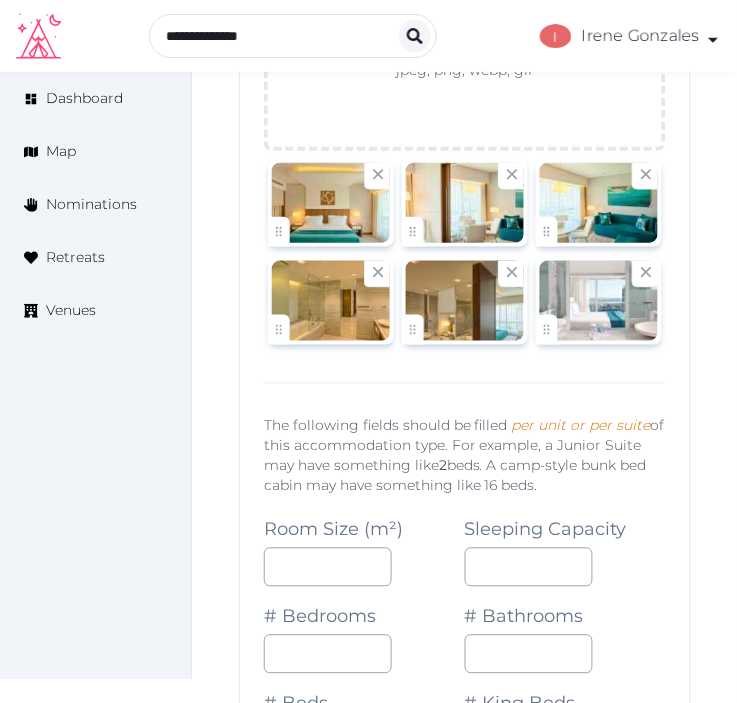 click on "Edit venue 70 %  complete Fill out all the fields in your listing to increase its completion percentage.   A higher completion percentage will make your listing more attractive and result in better matches. Epic Sana Lisboa   View  listing   Open    Close CRM Lead Basic details Pricing and policies Retreat spaces Meeting spaces Accommodations Amenities Food and dining Activities and experiences Location Environment Types of retreats Brochures Notes Ownership Administration Activity This venue is live and visible to the public Mark draft Archive Venue owned by RetreatsAndVenues Manager c.o.r.e.y.sanford@retreatsandvenues.com Copy ownership transfer link Share this link with any user to transfer ownership of this venue. Users without accounts will be directed to register. Copy update link Share this link with venue owners to encourage them to update their venue details. Copy recommended link Share this link with venue owners to let them know they have been recommended. Copy shortlist link Max sleeping capacity" at bounding box center [464, -1306] 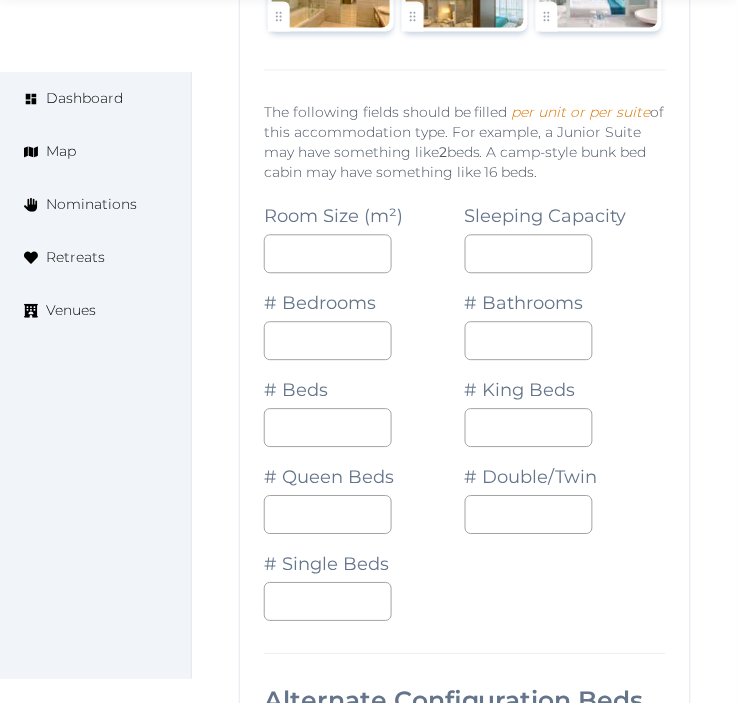 scroll, scrollTop: 6137, scrollLeft: 0, axis: vertical 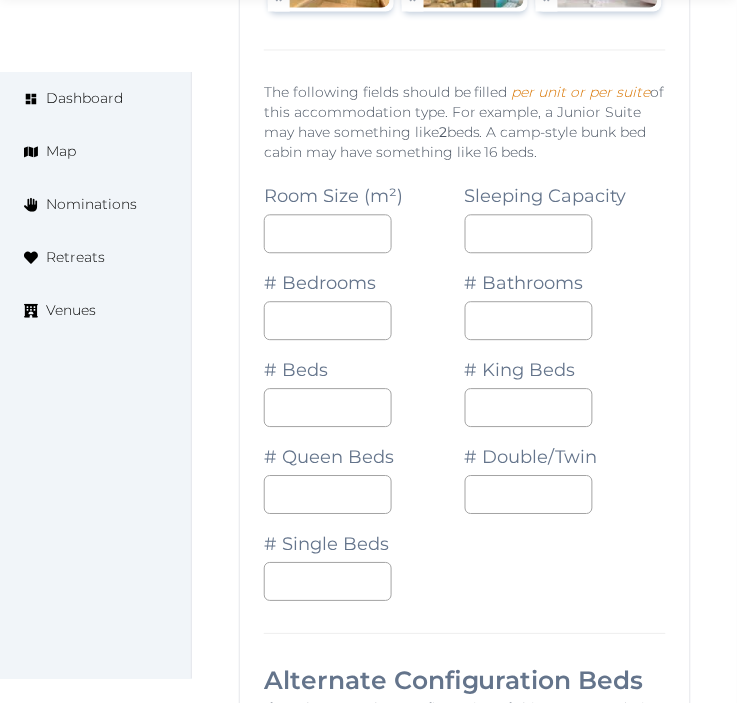 click on "# Beds" at bounding box center (364, 384) 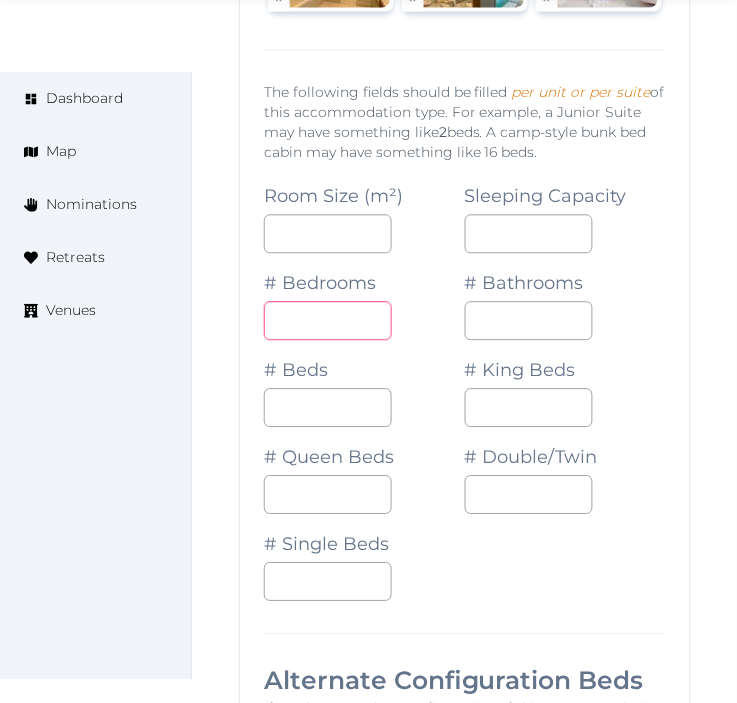 drag, startPoint x: 323, startPoint y: 333, endPoint x: 340, endPoint y: 343, distance: 19.723083 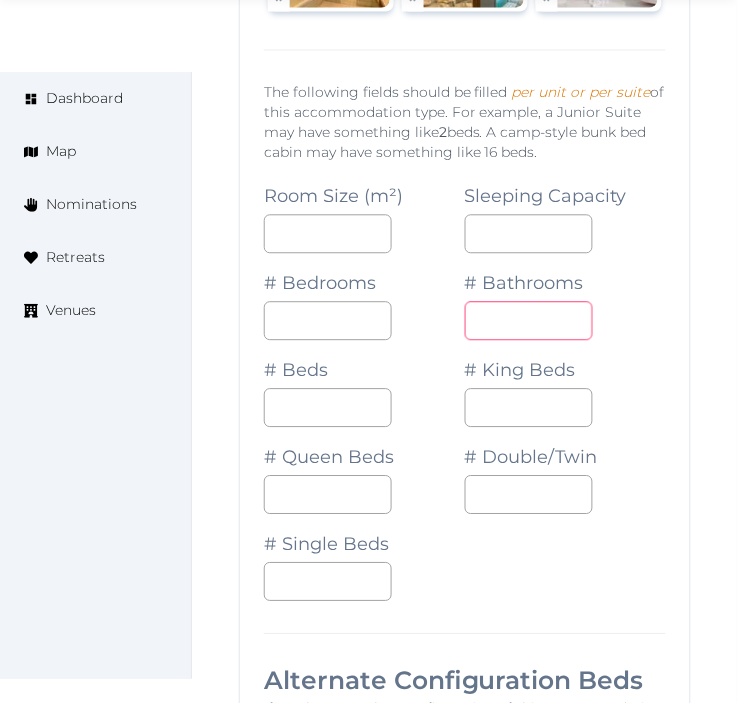click on "*" at bounding box center [529, 321] 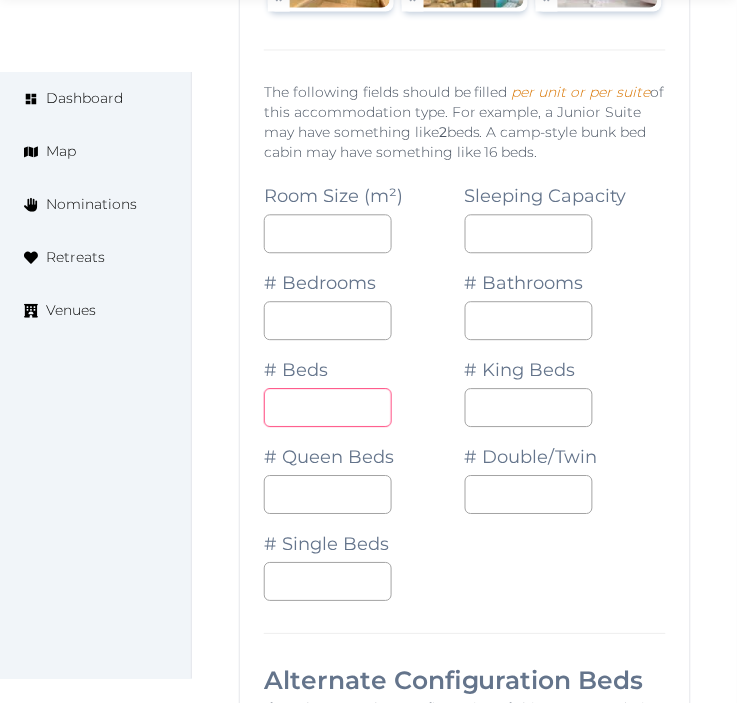 click on "*" at bounding box center (328, 408) 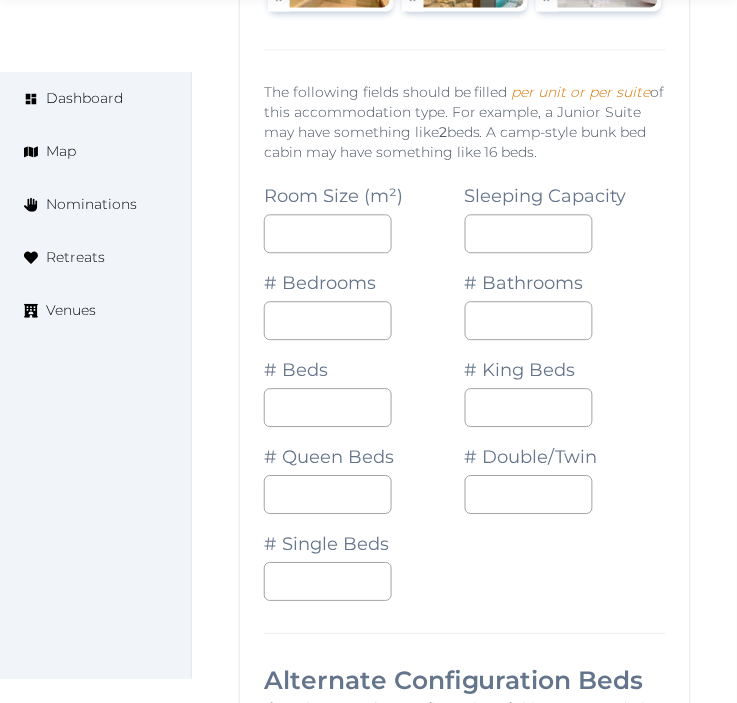 click on "# Double/Twin" at bounding box center [565, 471] 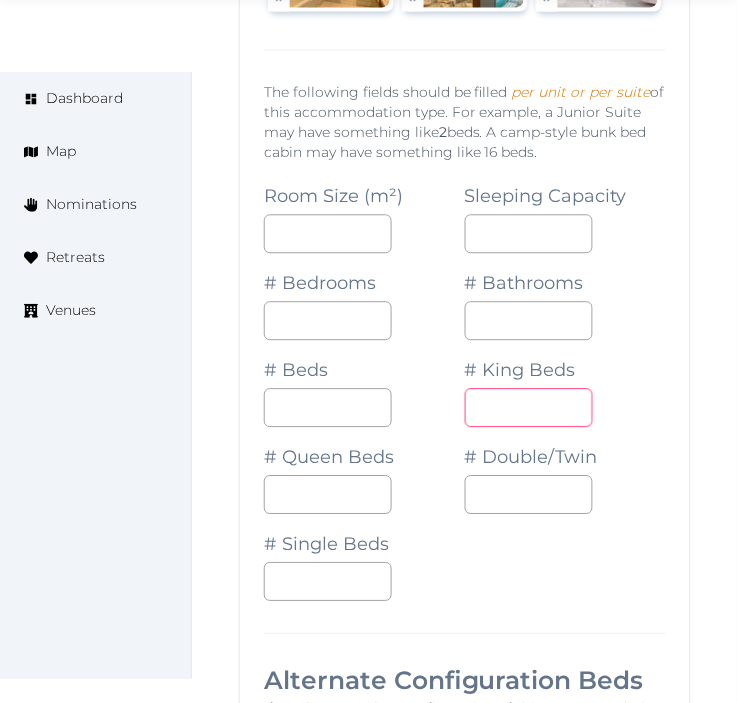 click on "*" at bounding box center [529, 408] 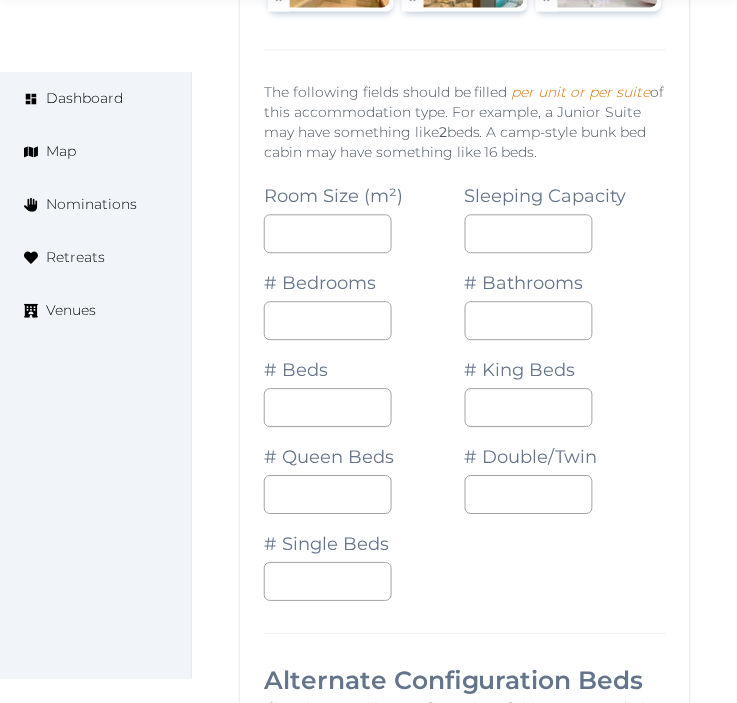 click on "# Double/Twin" at bounding box center (565, 471) 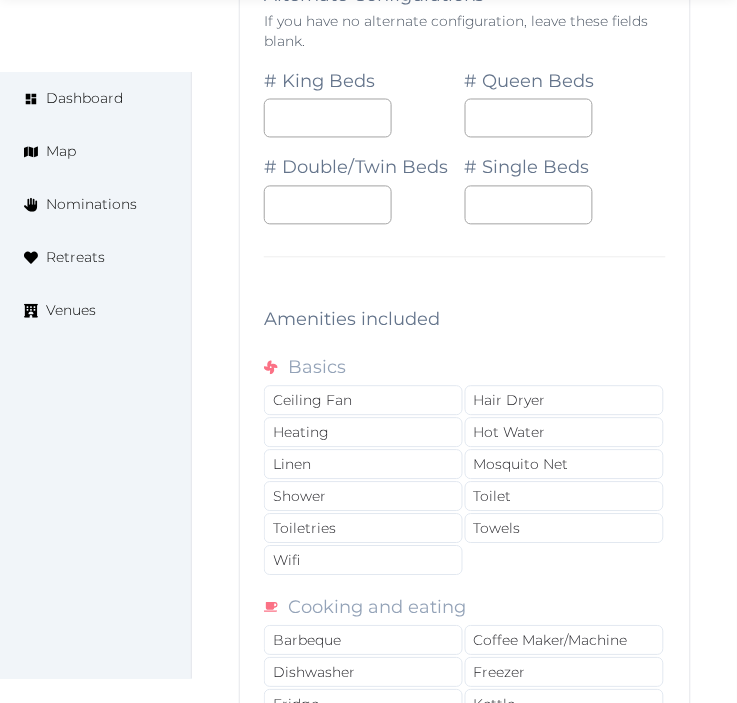 scroll, scrollTop: 7026, scrollLeft: 0, axis: vertical 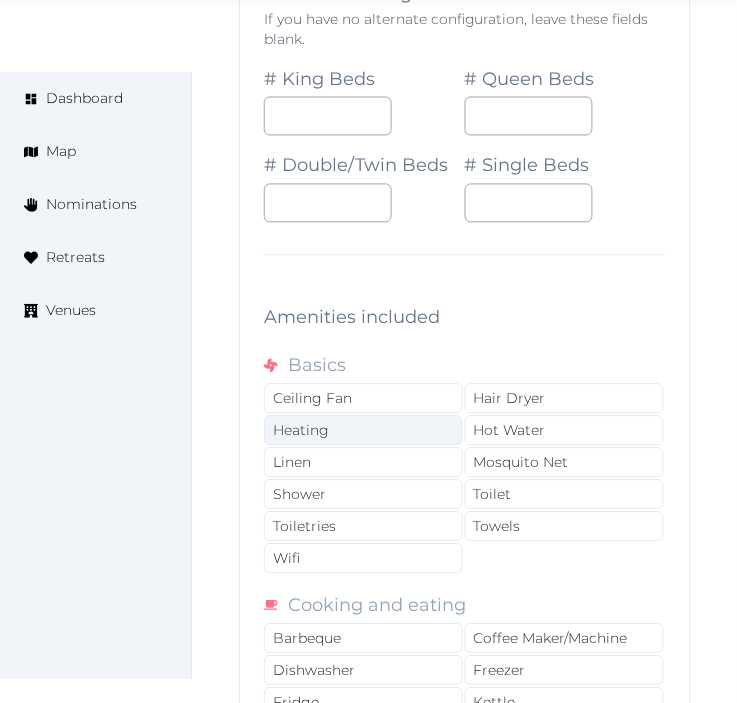 click on "Heating" at bounding box center [363, 431] 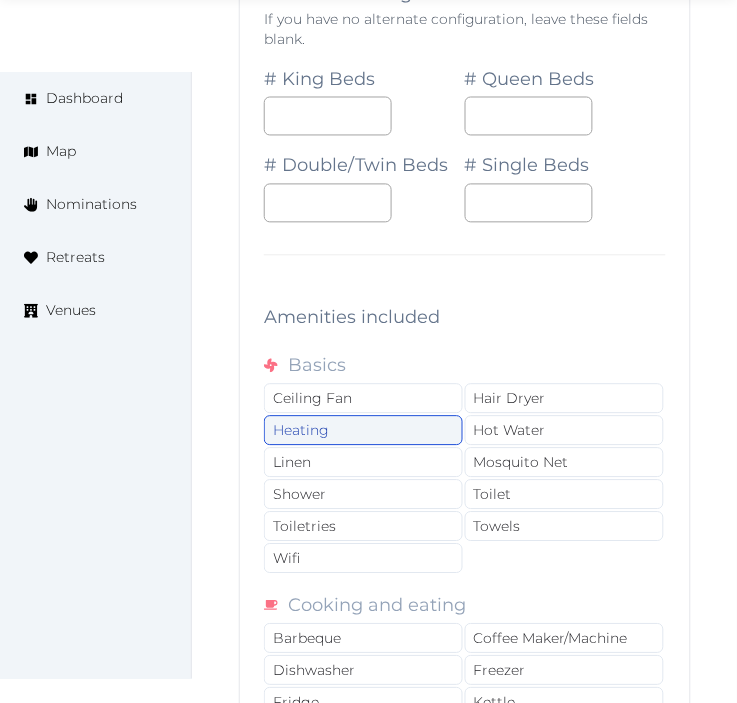 click on "Heating" at bounding box center (363, 431) 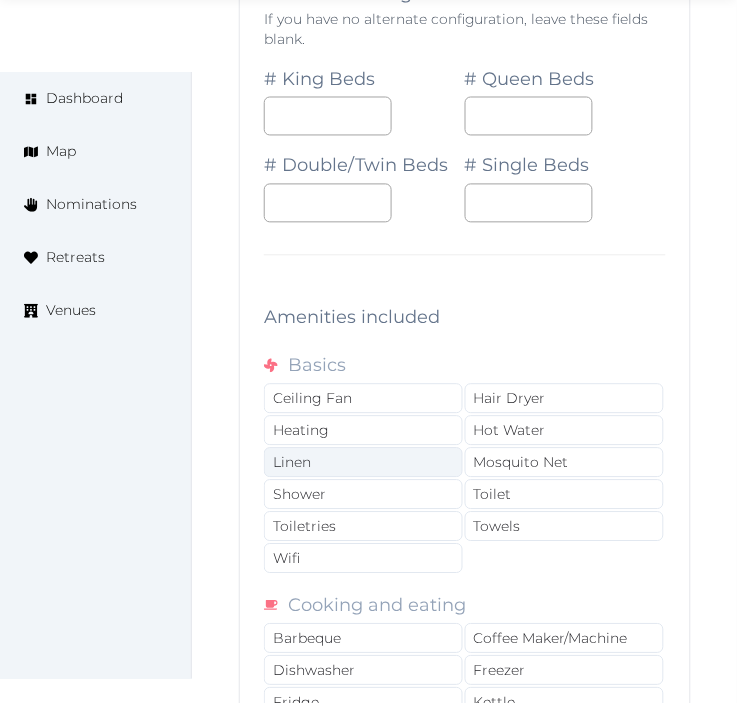 drag, startPoint x: 423, startPoint y: 464, endPoint x: 422, endPoint y: 485, distance: 21.023796 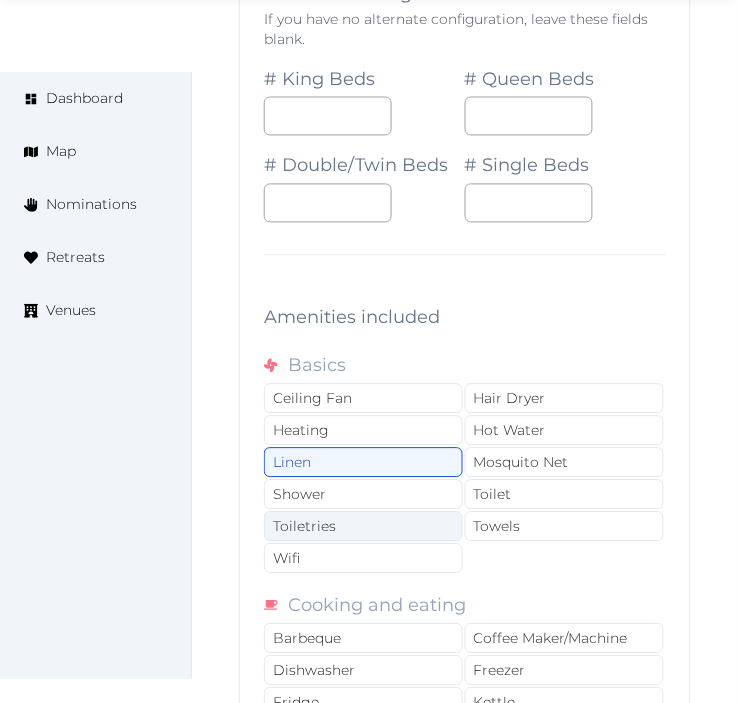 drag, startPoint x: 422, startPoint y: 505, endPoint x: 421, endPoint y: 527, distance: 22.022715 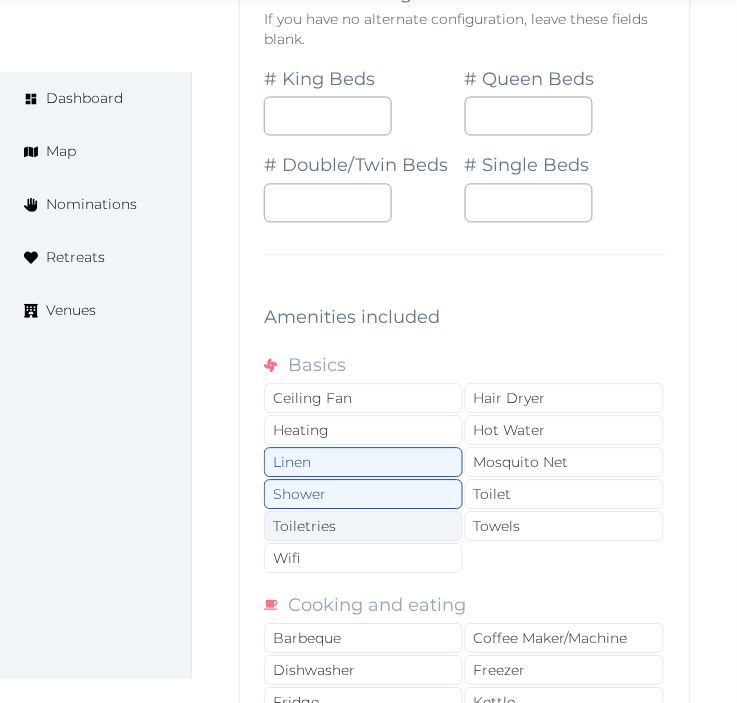 click on "Toiletries" at bounding box center (363, 527) 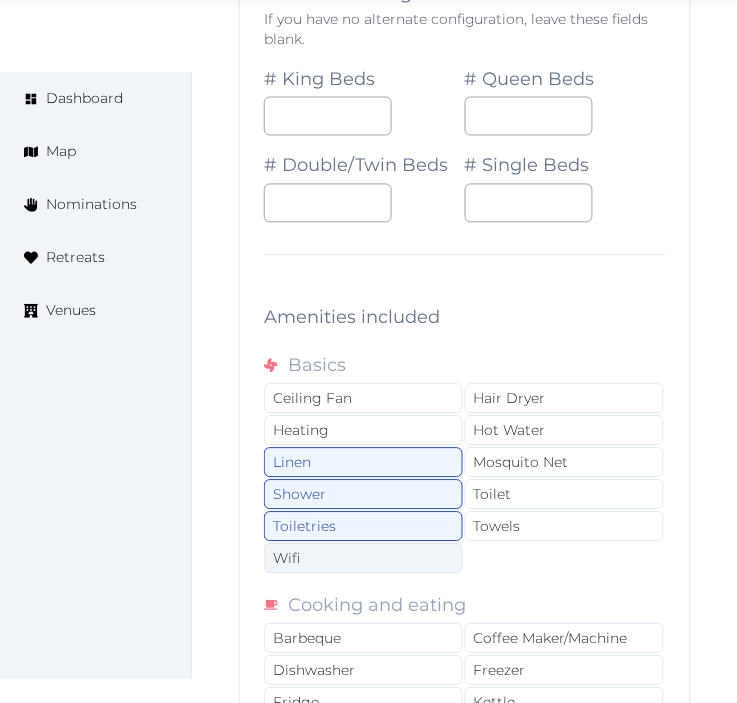 drag, startPoint x: 432, startPoint y: 574, endPoint x: 453, endPoint y: 571, distance: 21.213203 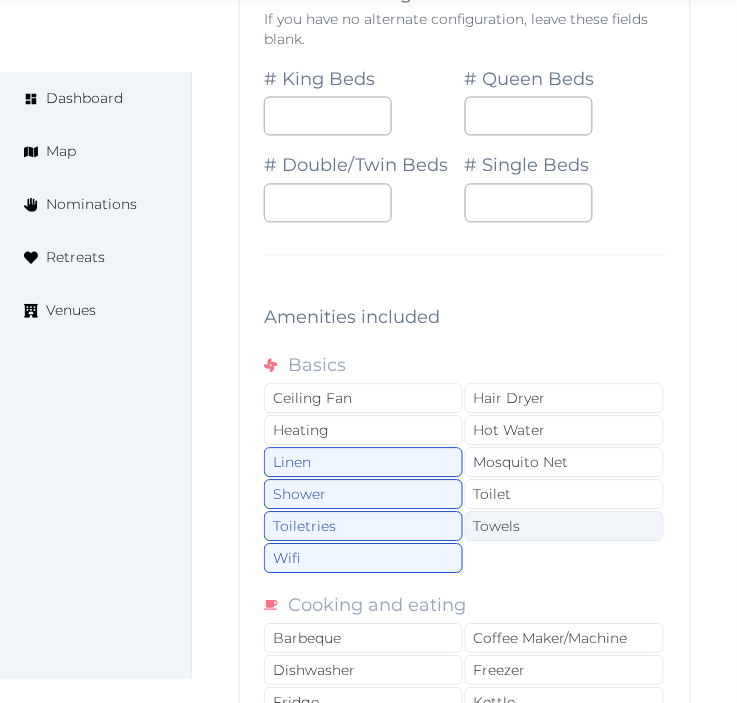 click on "Towels" at bounding box center (564, 527) 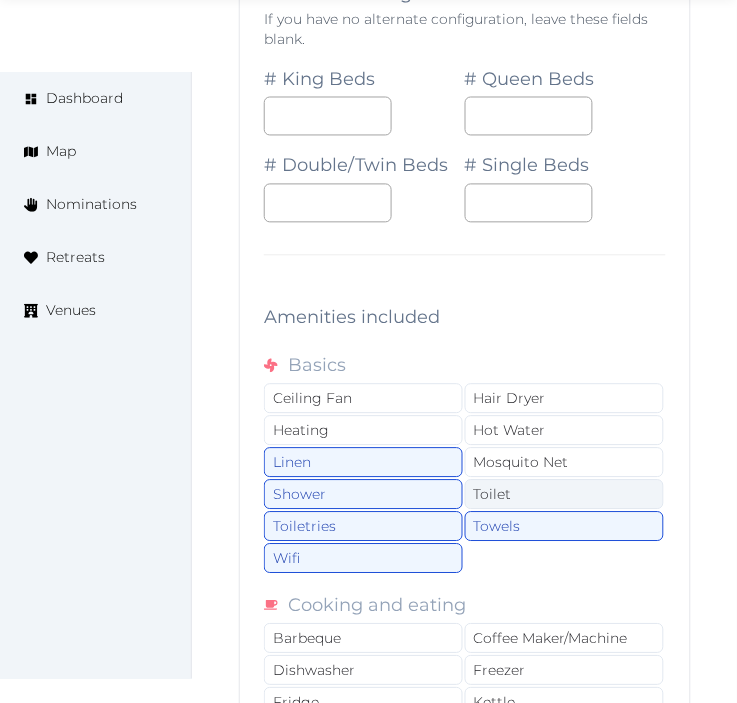 click on "Toilet" at bounding box center [564, 495] 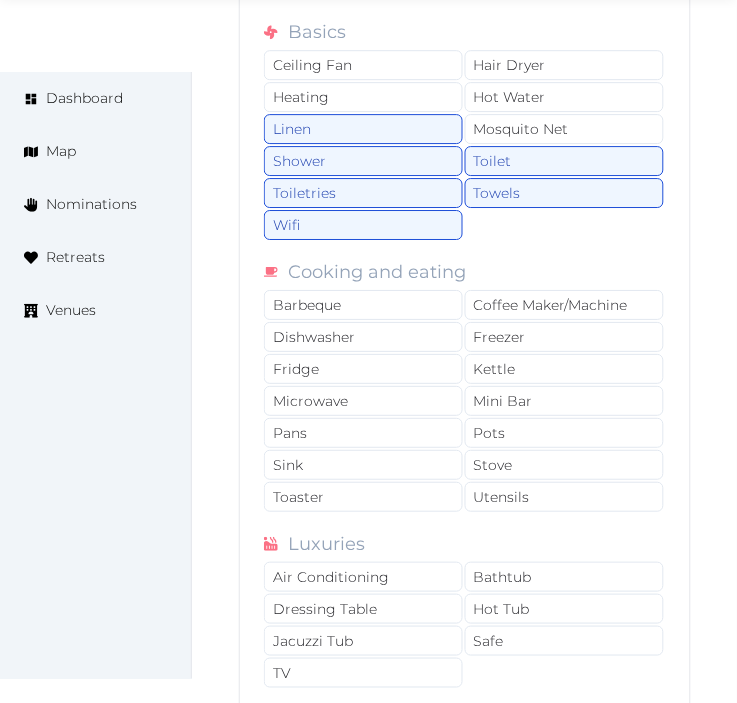 scroll, scrollTop: 7471, scrollLeft: 0, axis: vertical 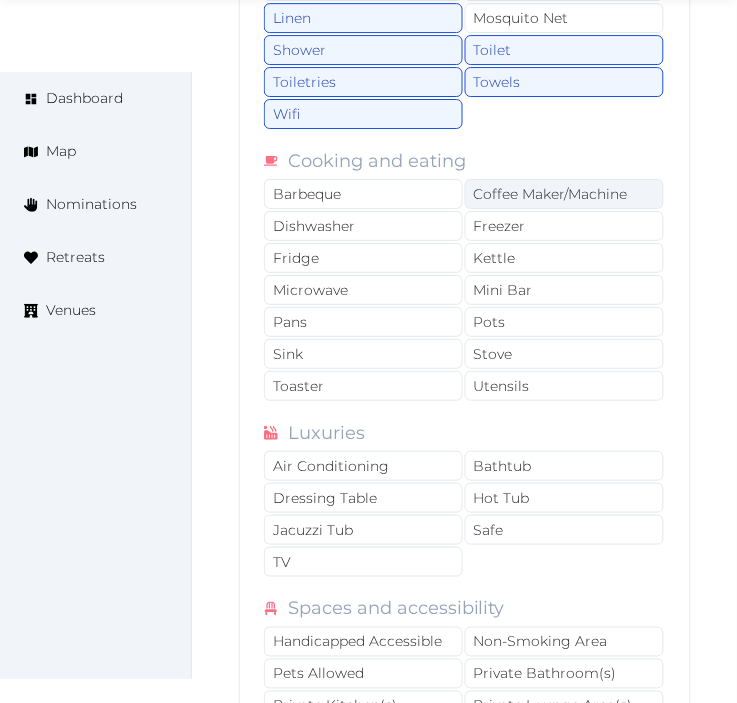 click on "Coffee Maker/Machine" at bounding box center (564, 194) 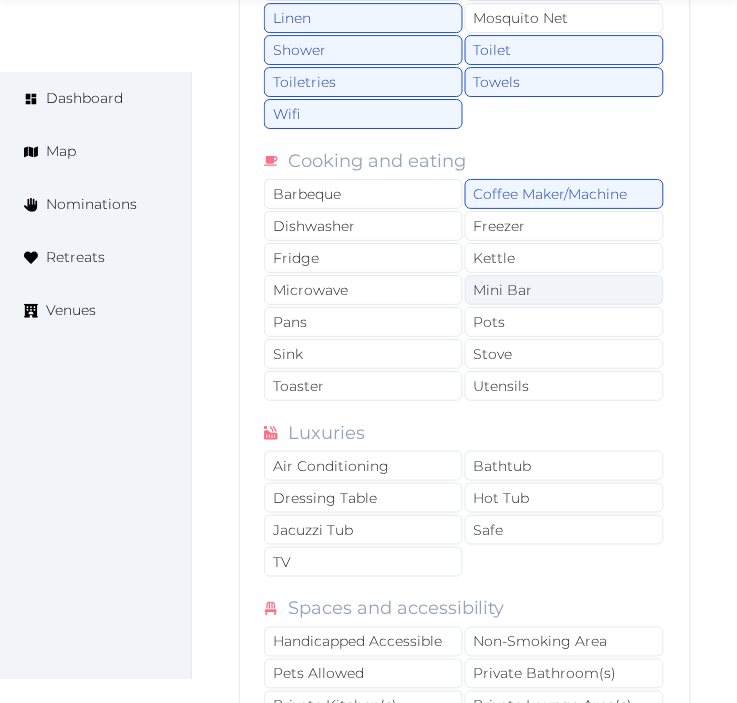 click on "Mini Bar" at bounding box center [564, 290] 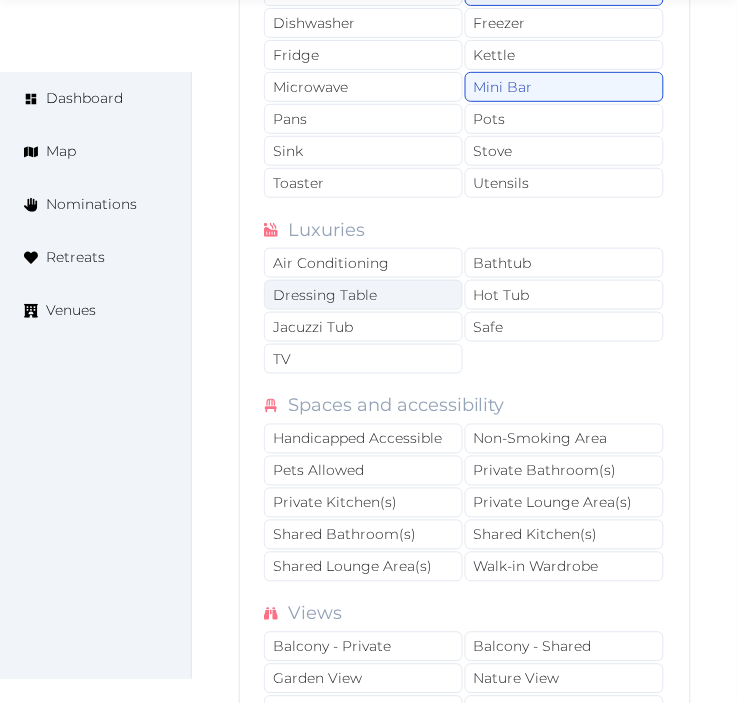scroll, scrollTop: 7693, scrollLeft: 0, axis: vertical 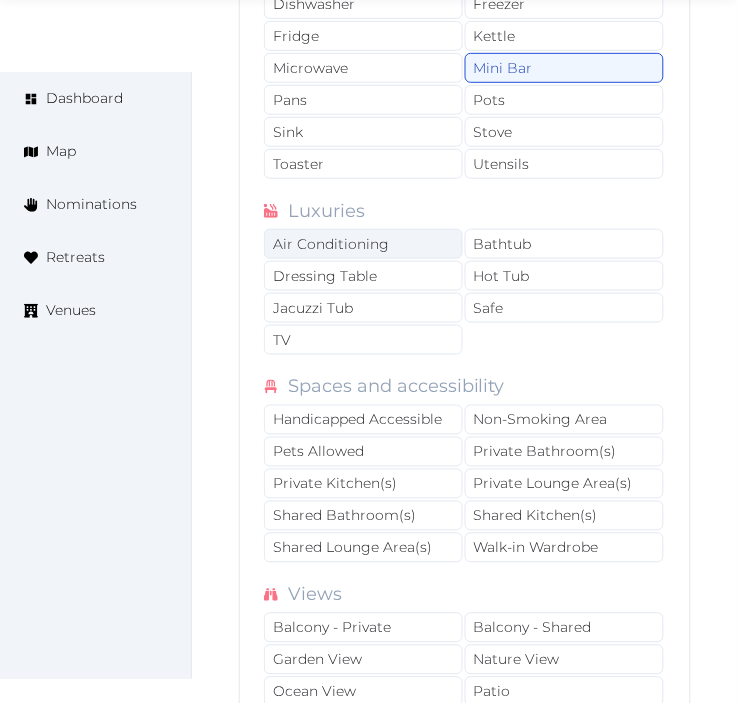 click on "Air Conditioning" at bounding box center (363, 244) 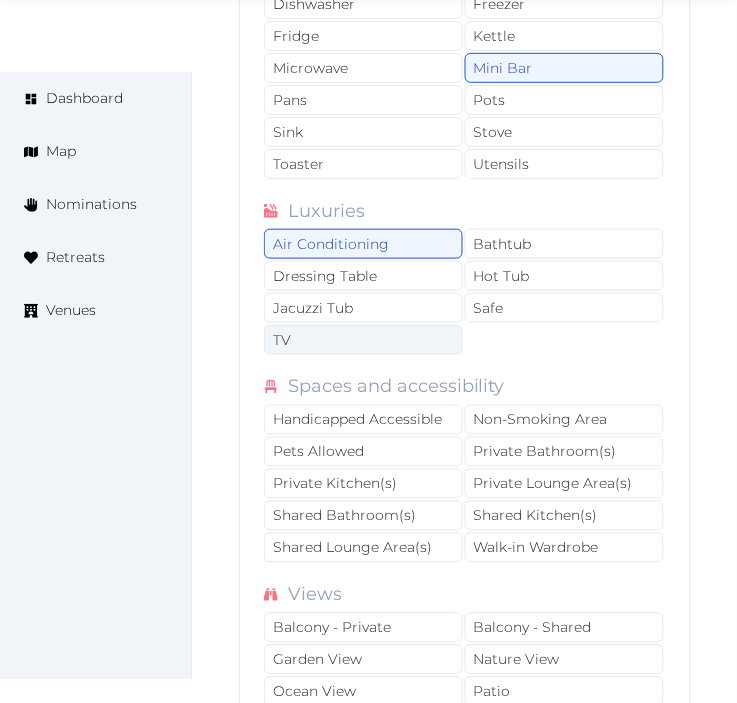 click on "TV" at bounding box center (363, 340) 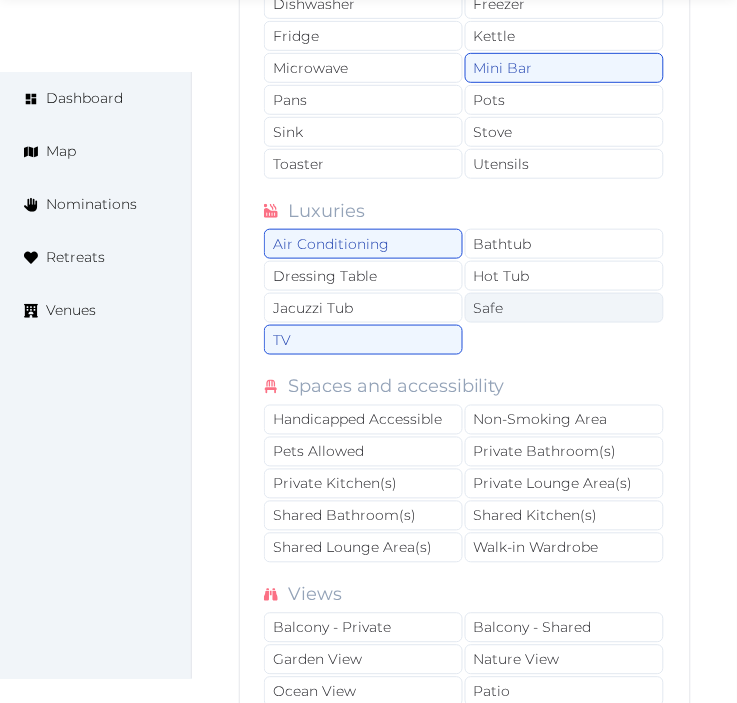 click on "Safe" at bounding box center (564, 308) 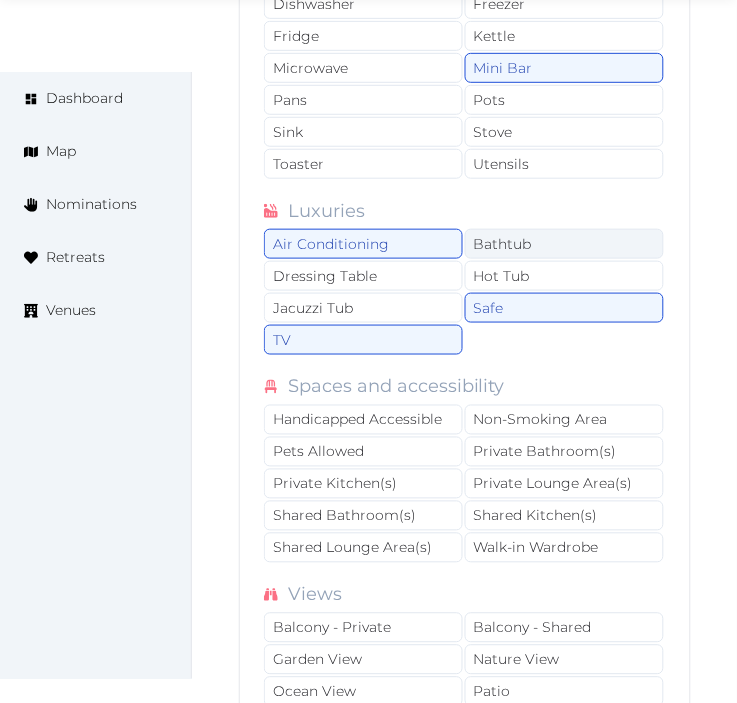 click on "Bathtub" at bounding box center (564, 244) 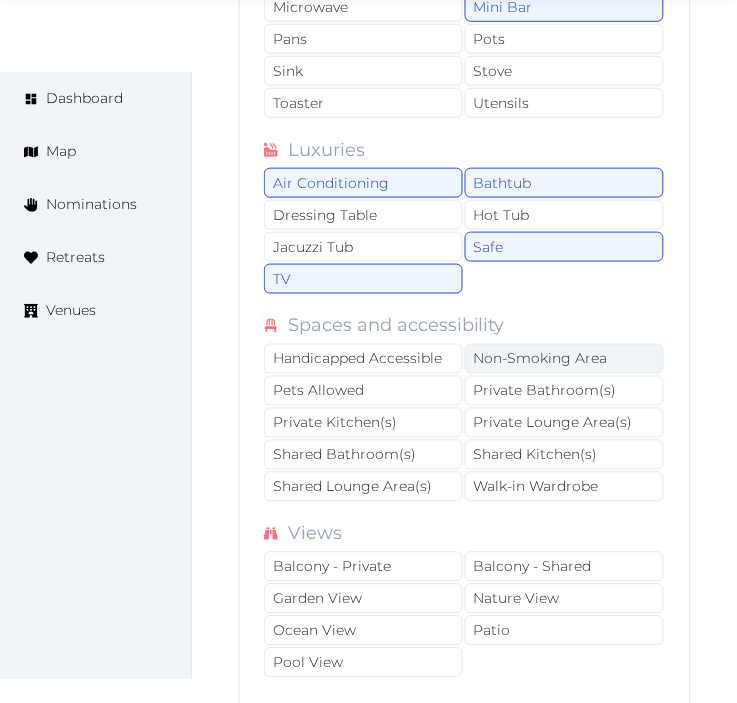 scroll, scrollTop: 7804, scrollLeft: 0, axis: vertical 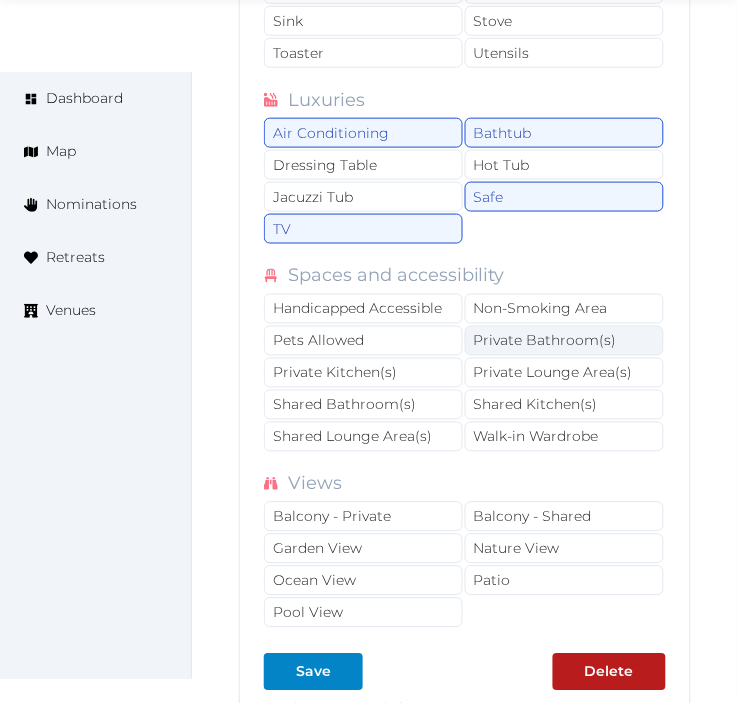 click on "Private Bathroom(s)" at bounding box center (564, 341) 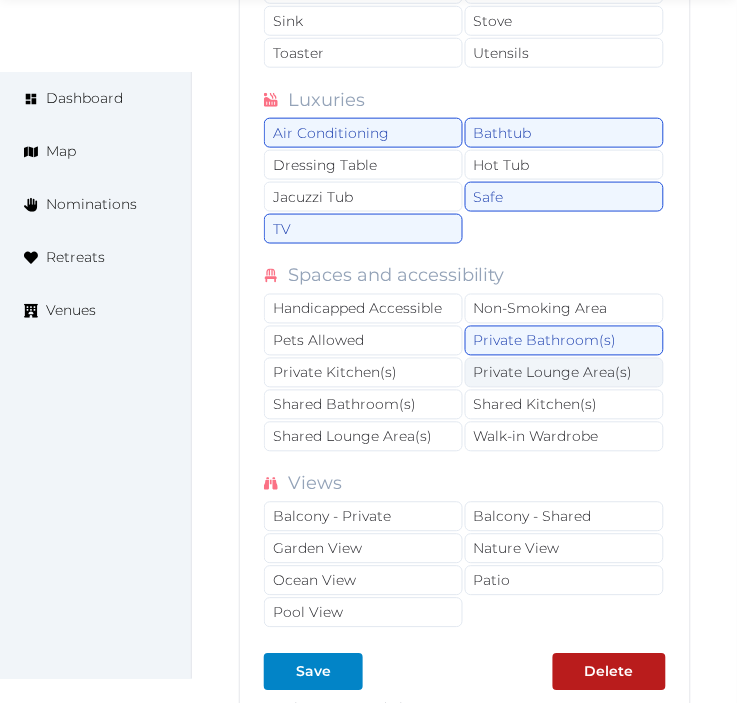 click on "Private Lounge Area(s)" at bounding box center [564, 373] 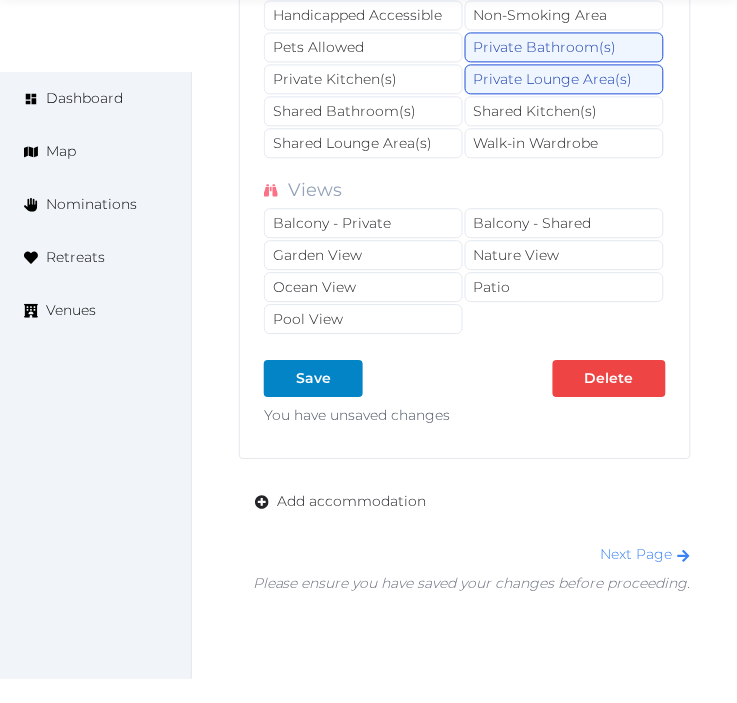 scroll, scrollTop: 8137, scrollLeft: 0, axis: vertical 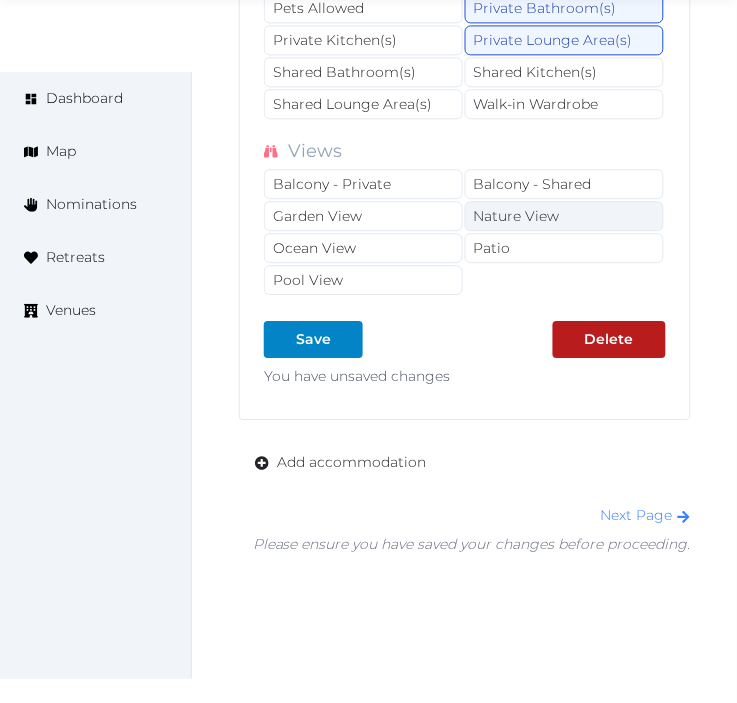 click on "Nature View" at bounding box center (564, 216) 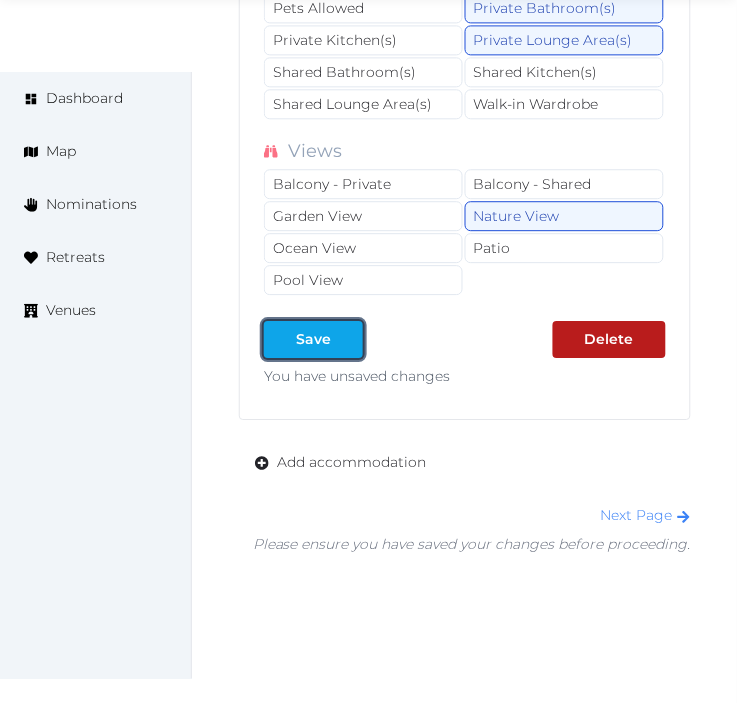 click on "Save" at bounding box center (313, 339) 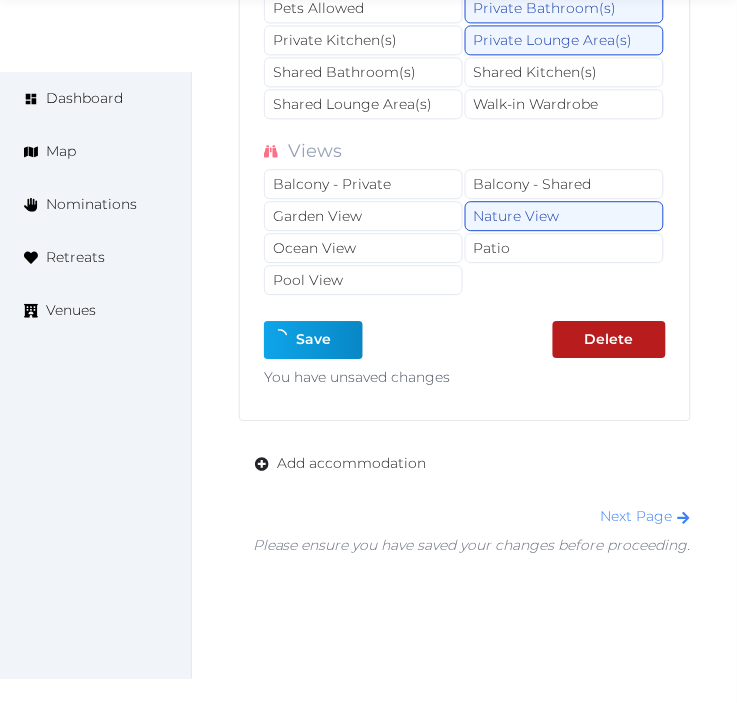 type on "*" 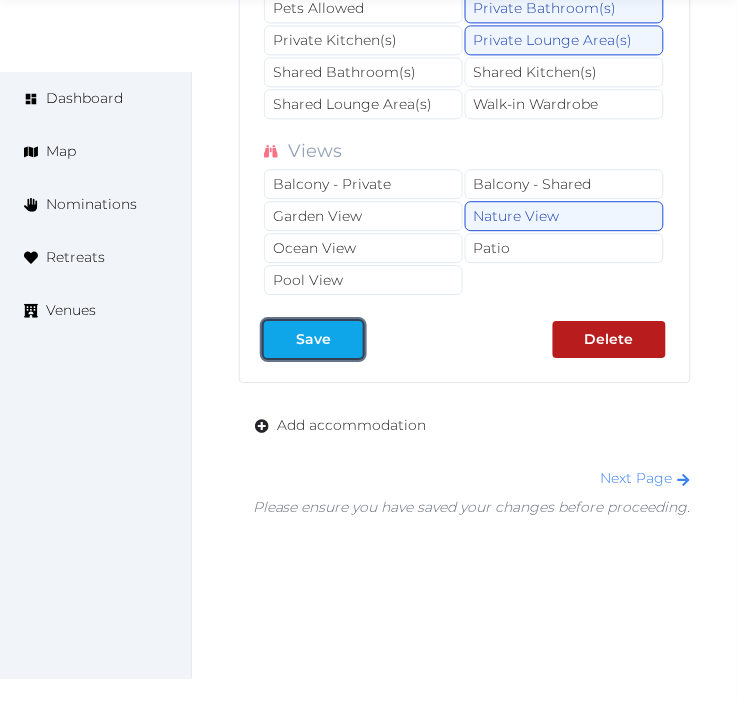 click on "Save" at bounding box center (313, 339) 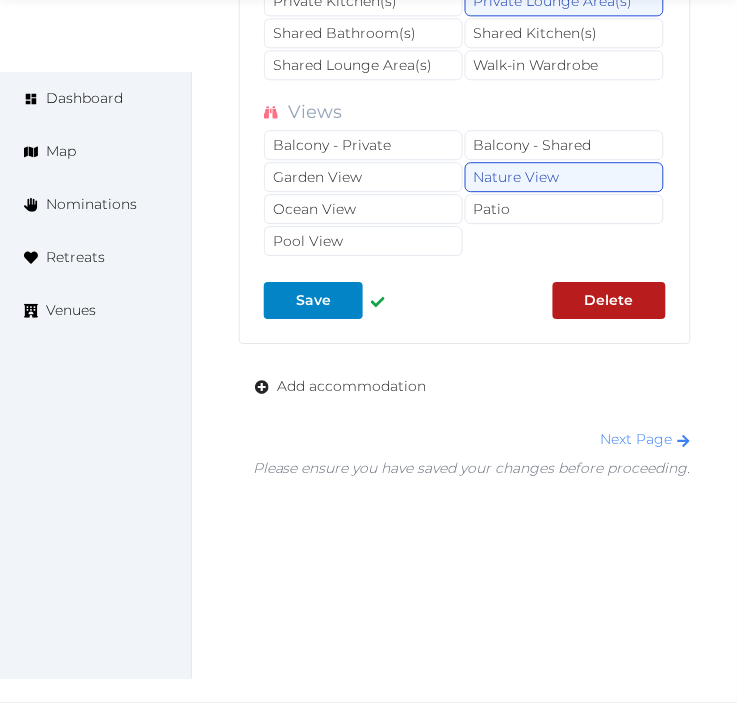 scroll, scrollTop: 8194, scrollLeft: 0, axis: vertical 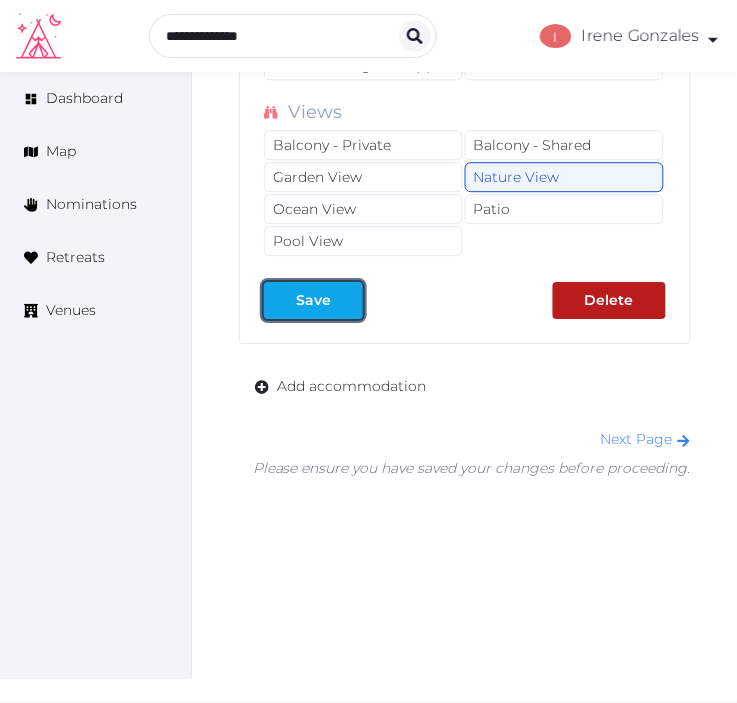click on "Save" at bounding box center [313, 300] 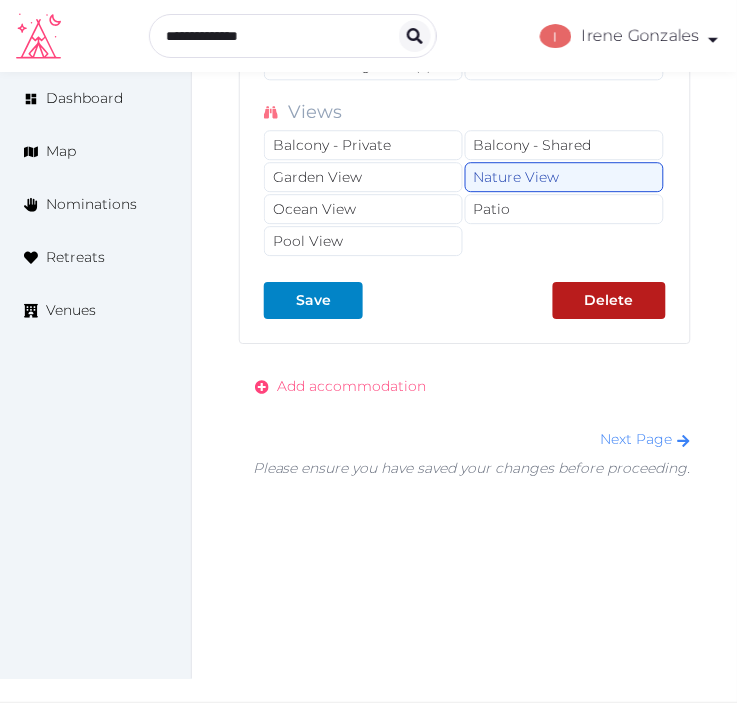 click on "Add accommodation" at bounding box center [351, 386] 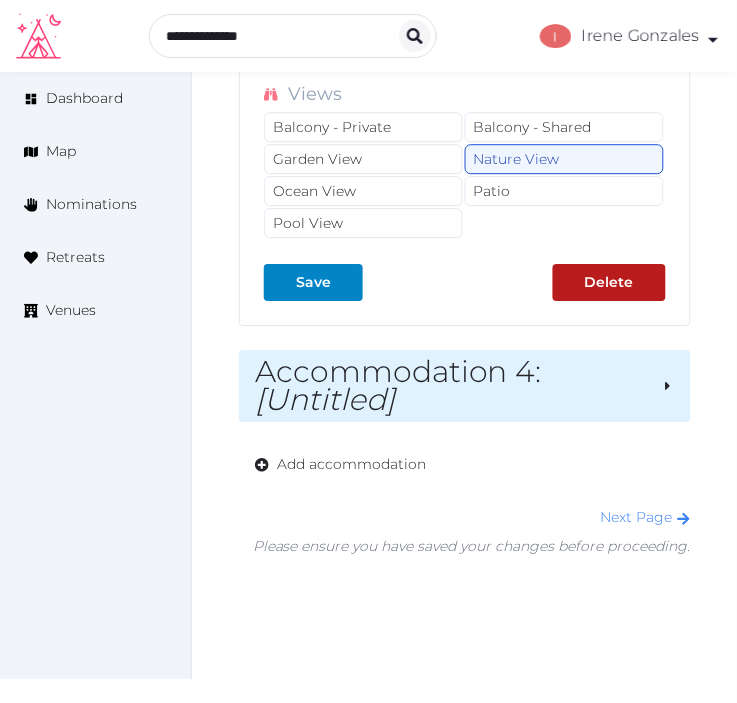 click on "Accommodation 4 :  [Untitled]" at bounding box center [450, 386] 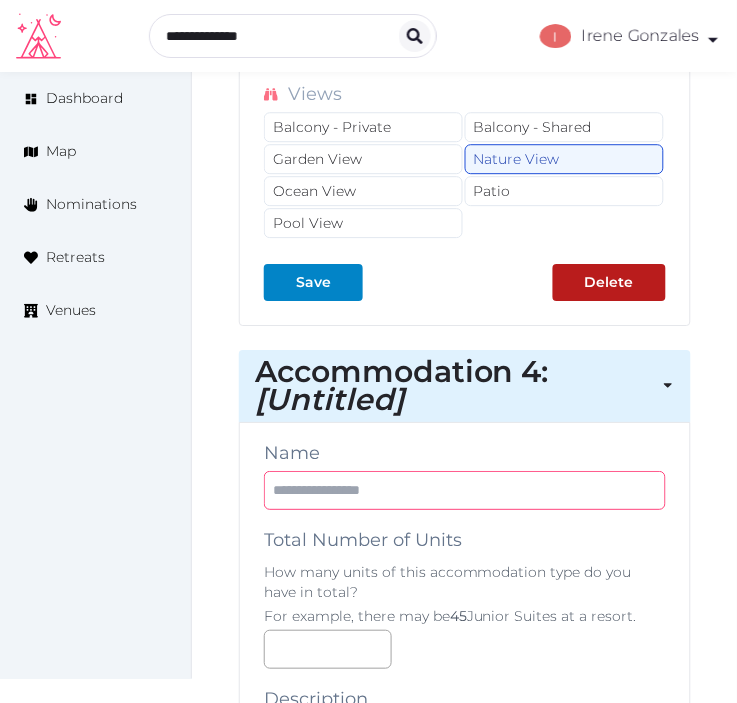 click at bounding box center [465, 490] 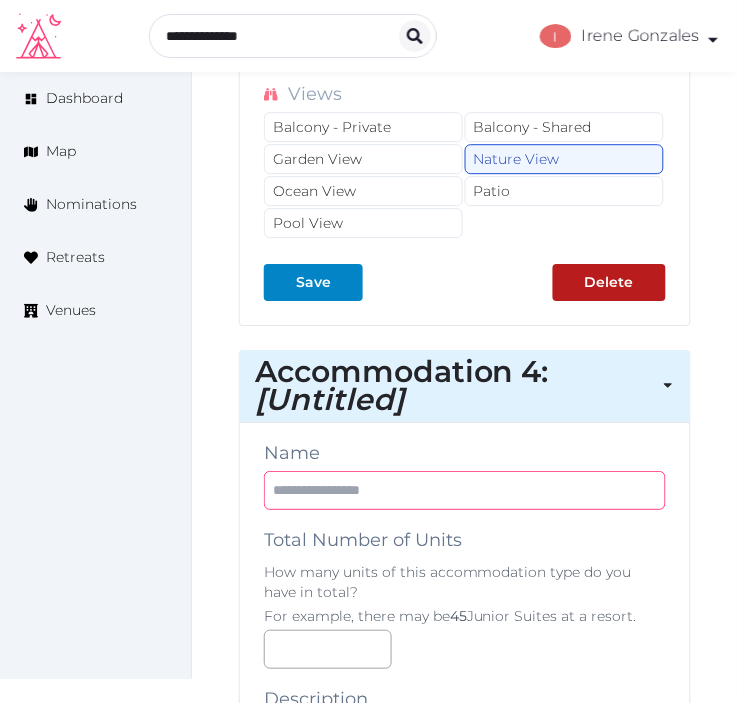 paste on "**********" 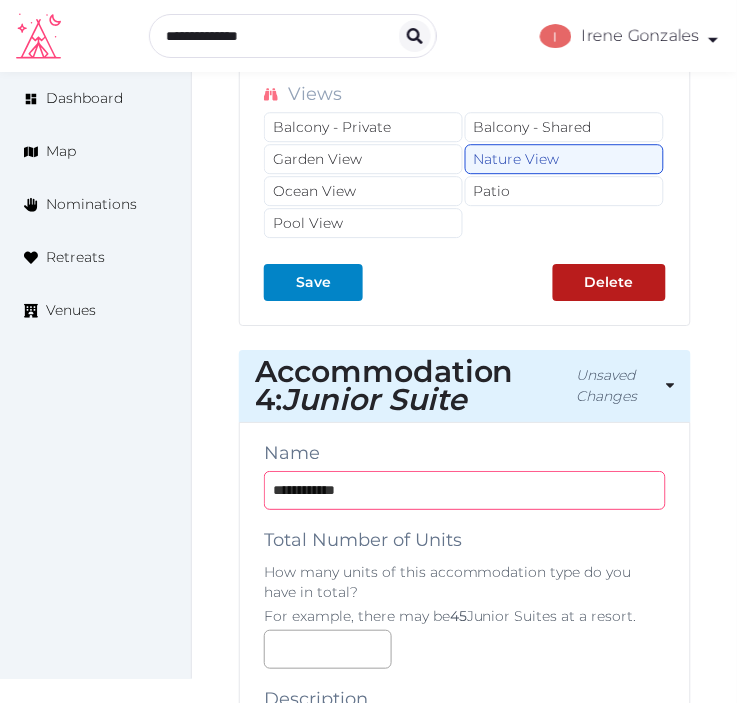 type on "**********" 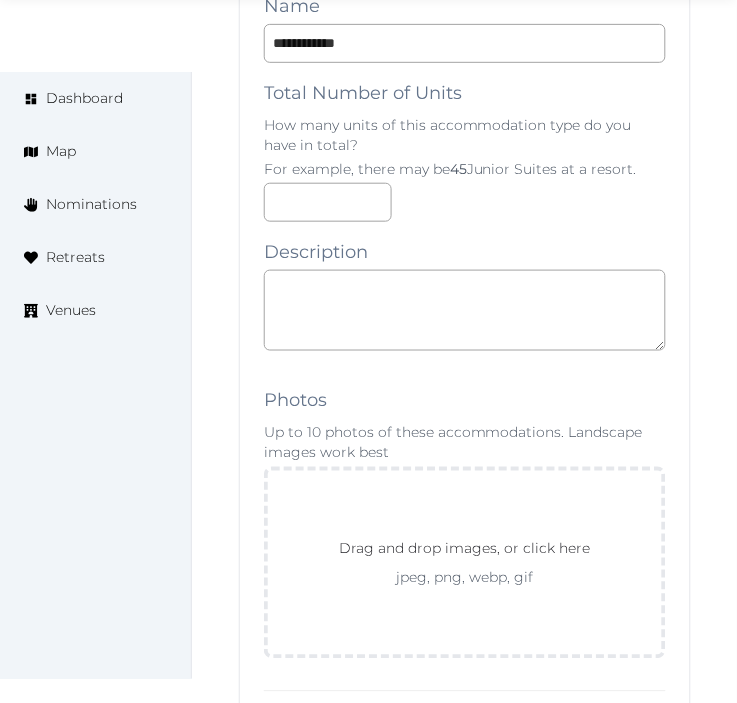 scroll, scrollTop: 8638, scrollLeft: 0, axis: vertical 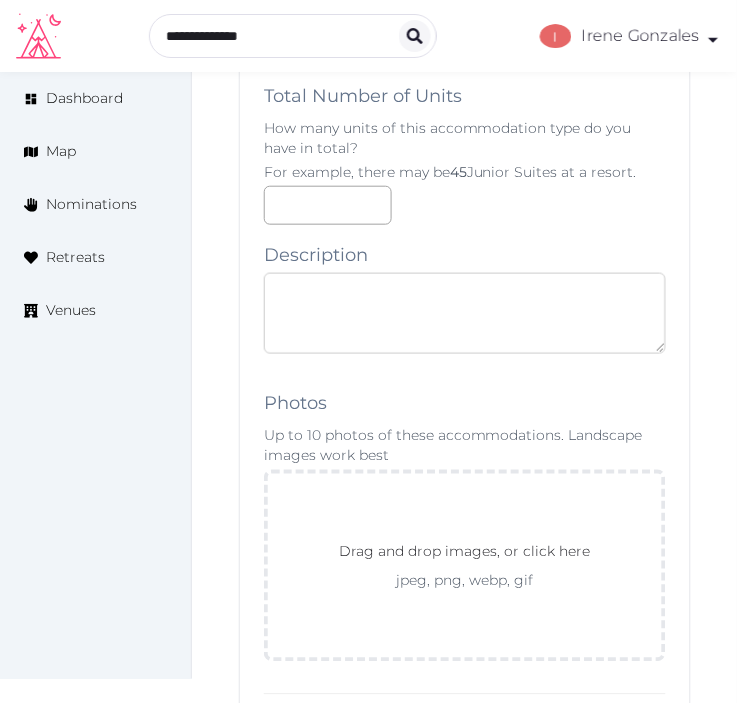 click at bounding box center (465, 313) 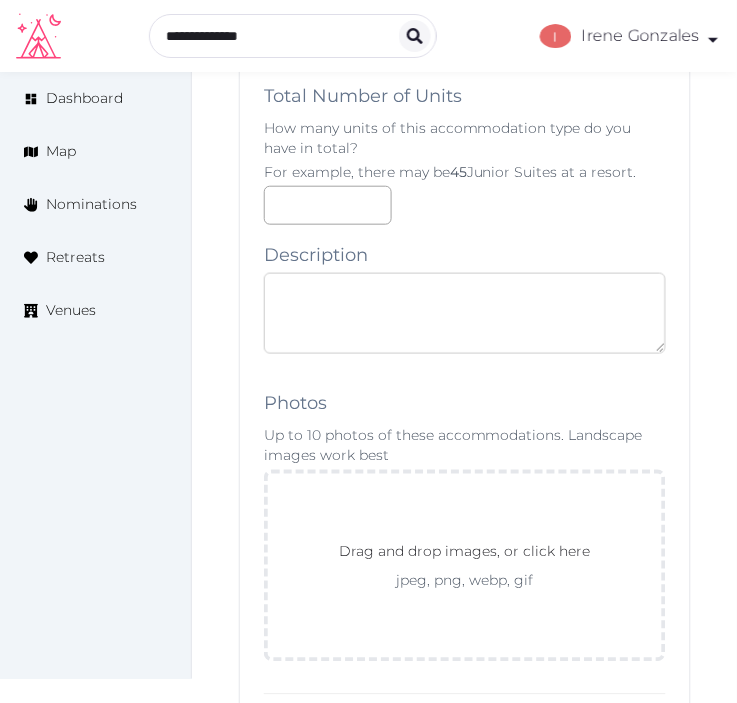 paste on "**********" 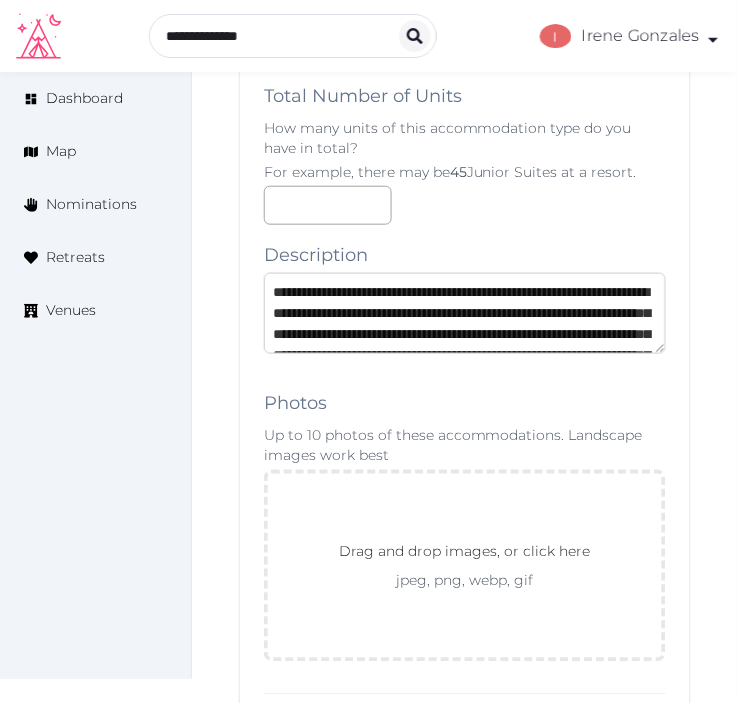 scroll, scrollTop: 157, scrollLeft: 0, axis: vertical 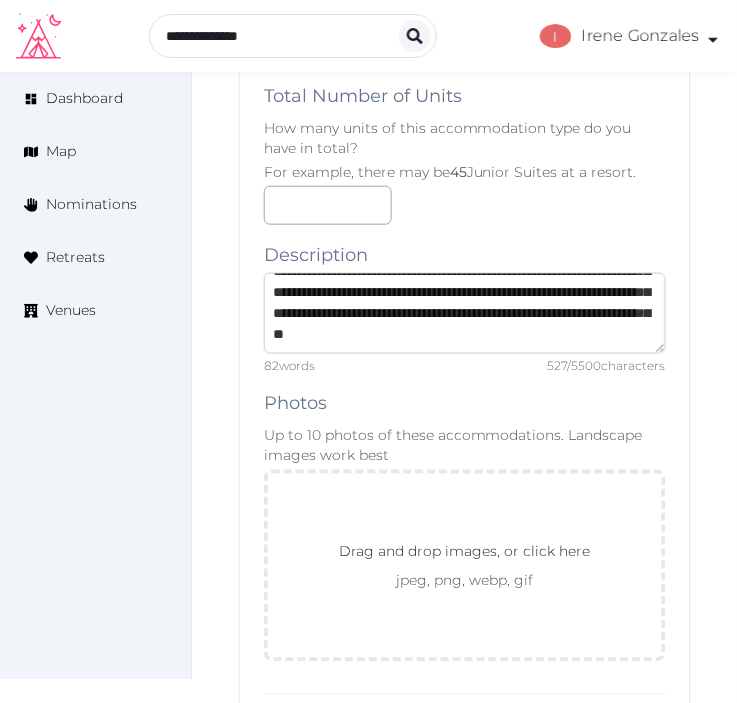 type on "**********" 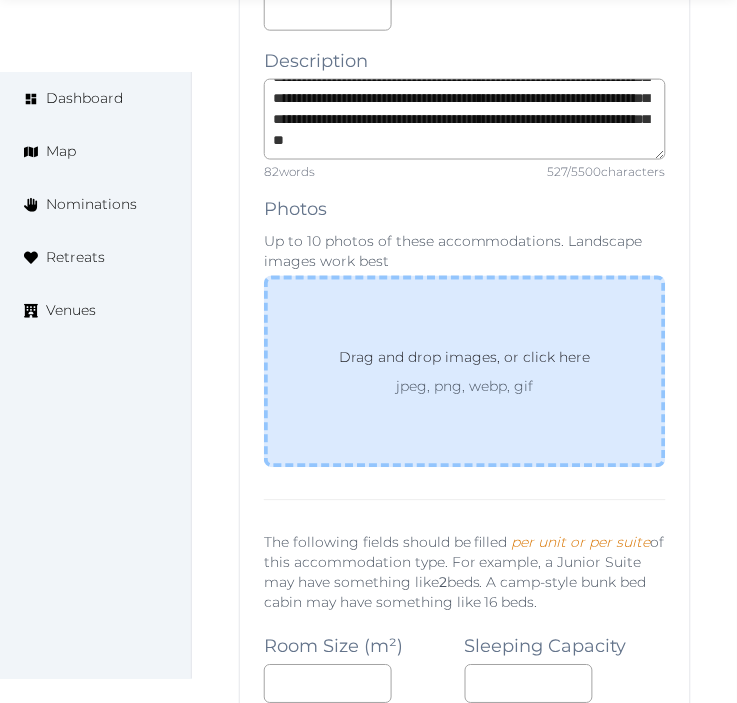 scroll, scrollTop: 8861, scrollLeft: 0, axis: vertical 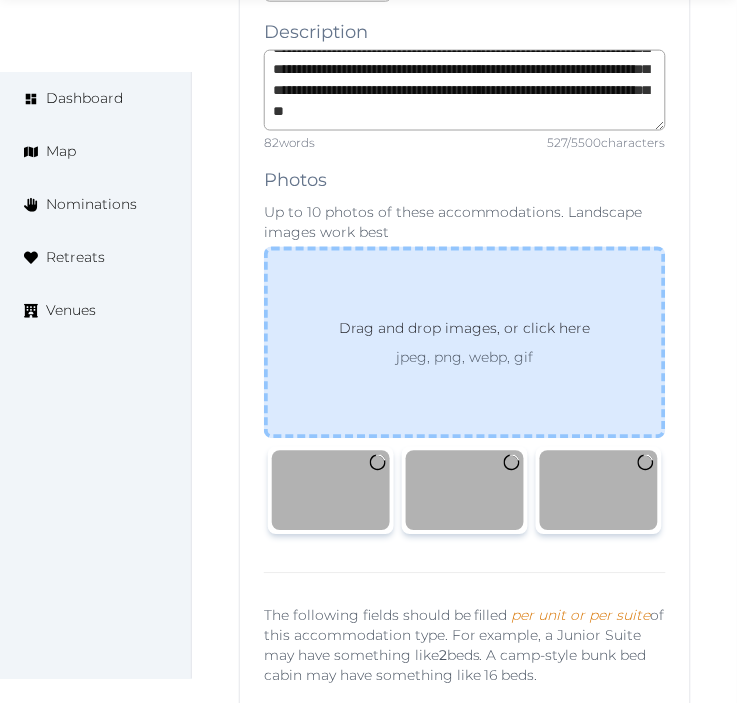 drag, startPoint x: 737, startPoint y: 300, endPoint x: 640, endPoint y: 341, distance: 105.30907 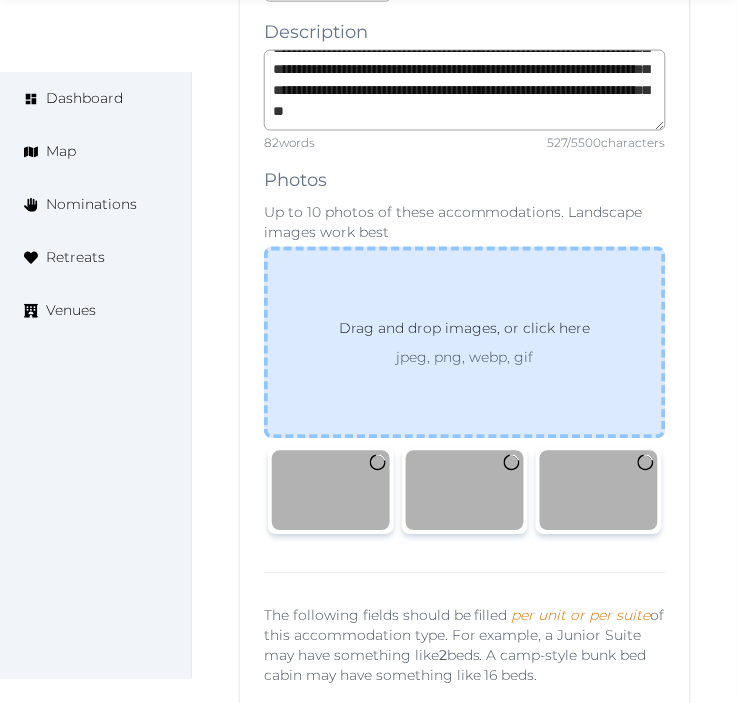 click on "Drag and drop images, or click here jpeg, png, webp, gif" at bounding box center (465, 343) 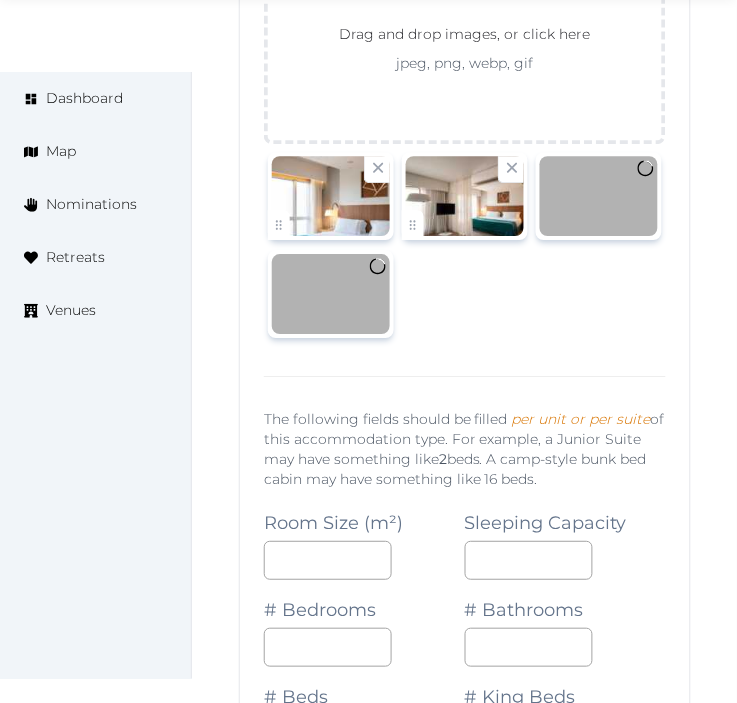 scroll, scrollTop: 9305, scrollLeft: 0, axis: vertical 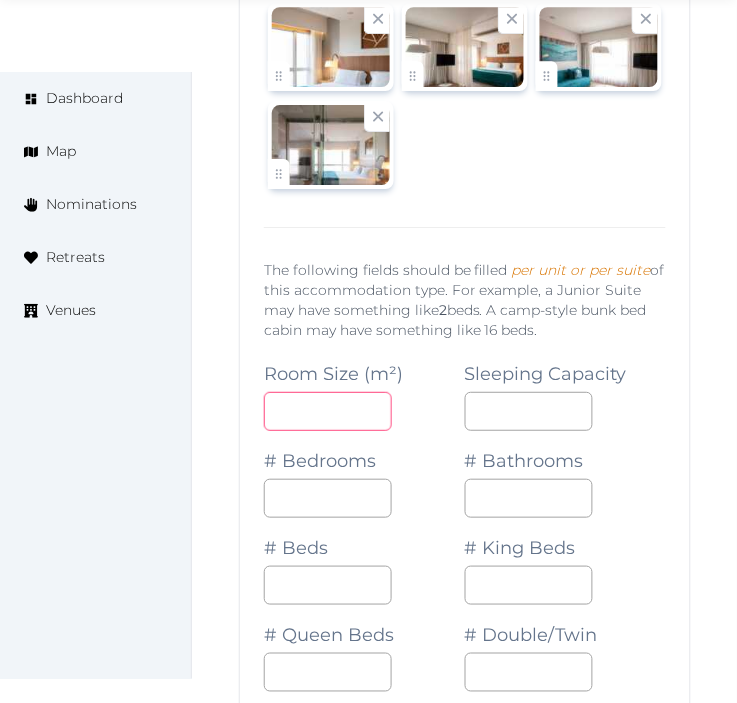 click at bounding box center (328, 411) 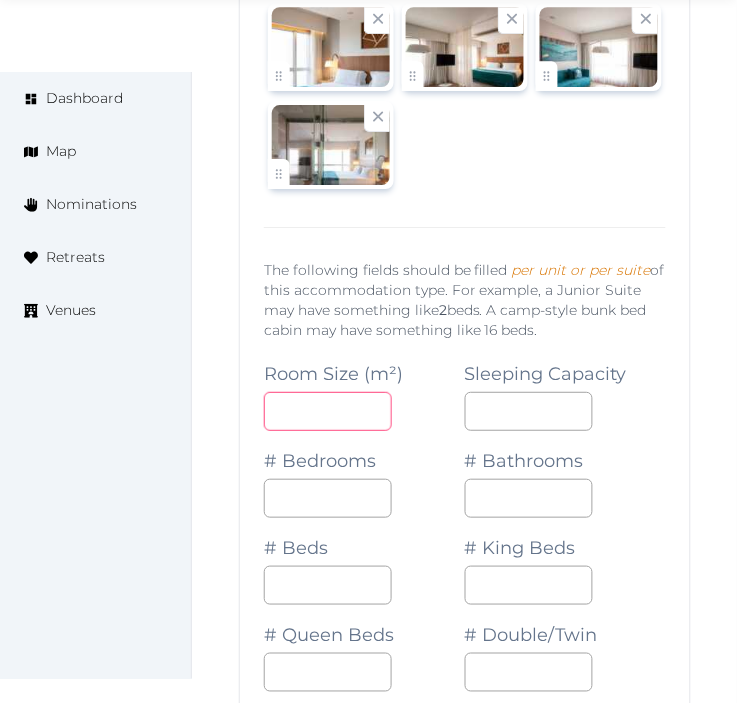 type on "**" 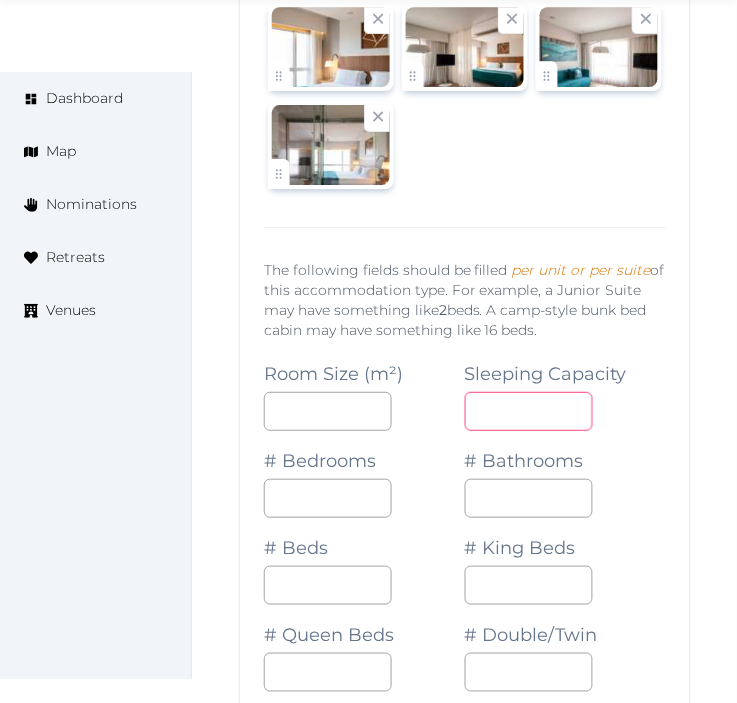 click at bounding box center [529, 411] 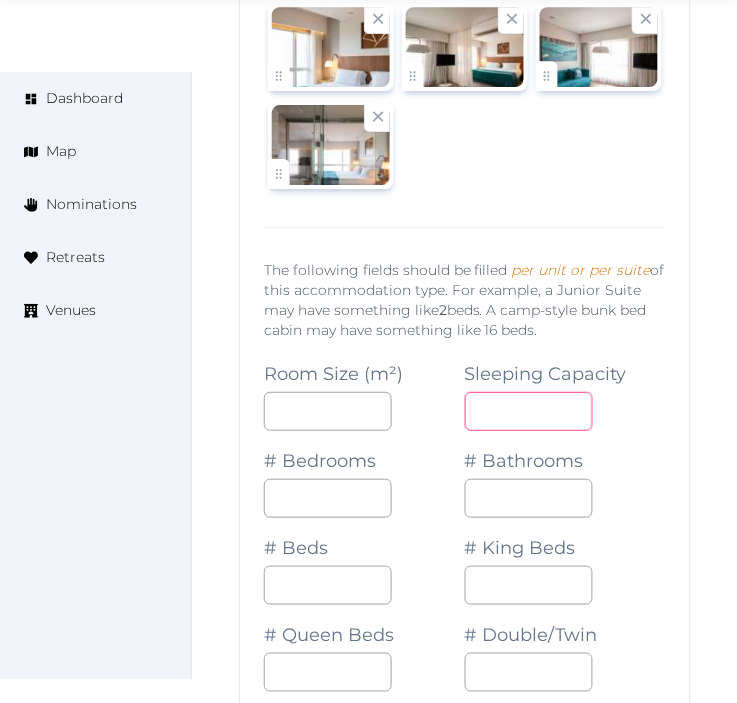 type on "*" 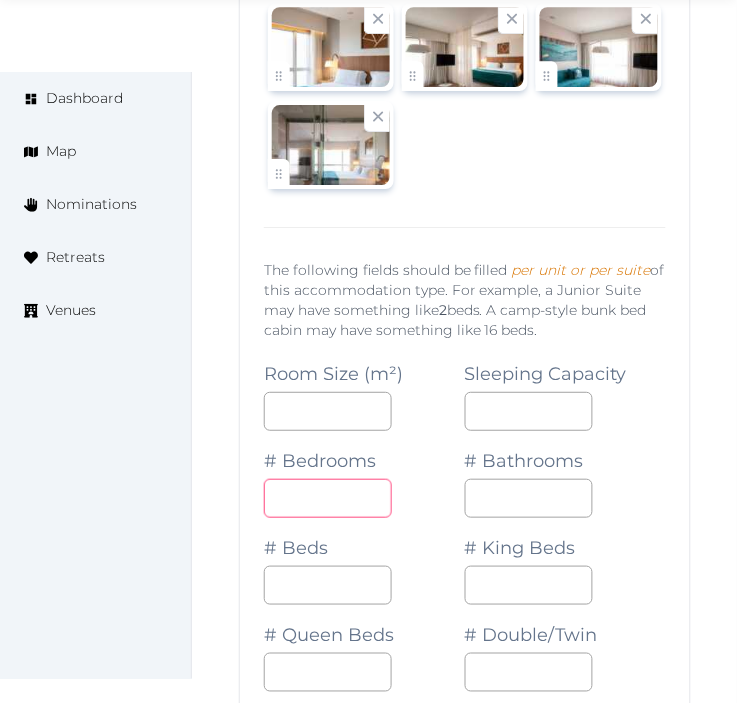 click on "*" at bounding box center [328, 498] 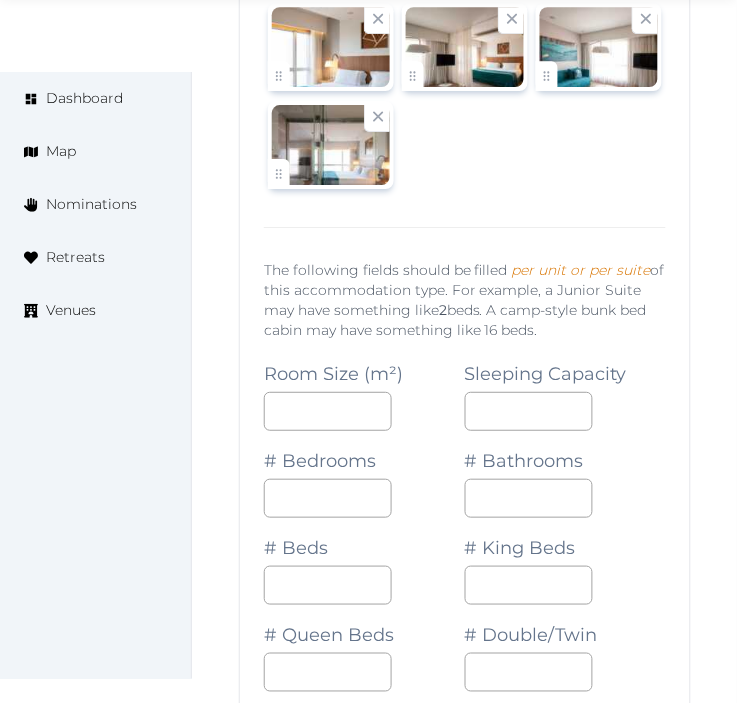 click on "# Bathrooms" at bounding box center (565, 474) 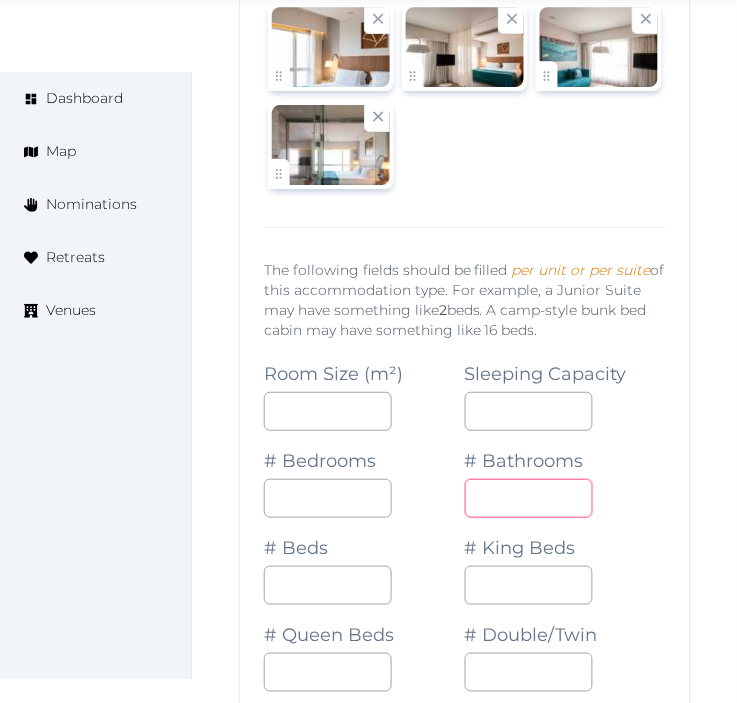 click on "*" at bounding box center (529, 498) 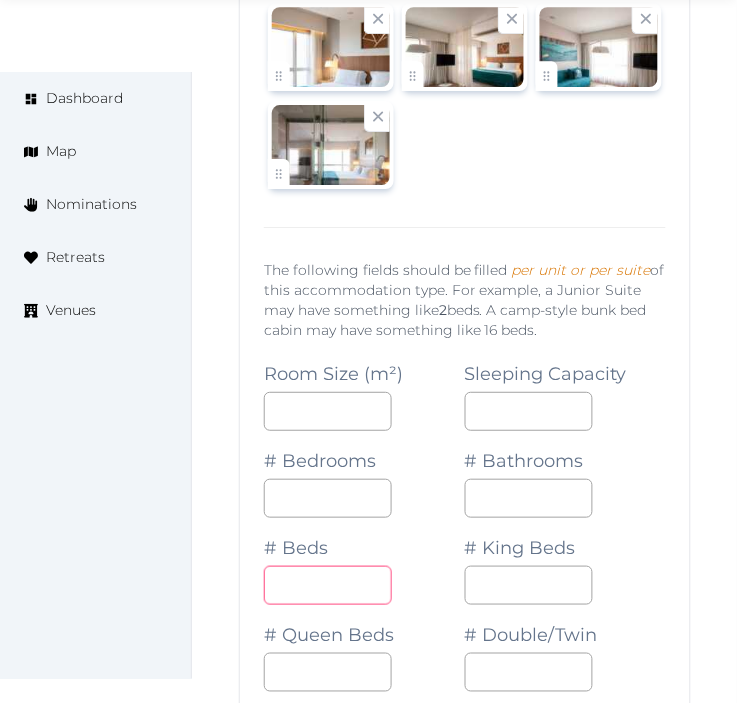 click on "*" at bounding box center [328, 585] 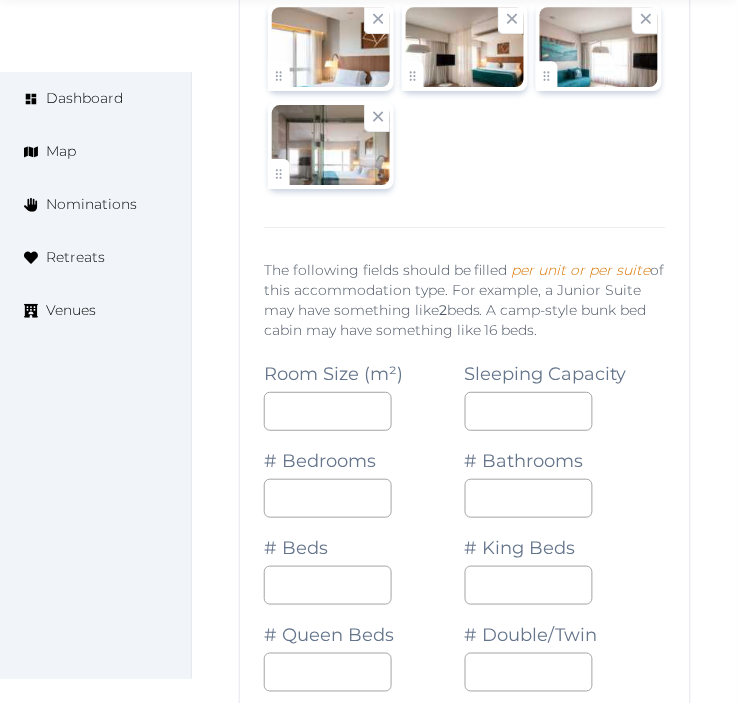 click on "# King Beds" at bounding box center (565, 561) 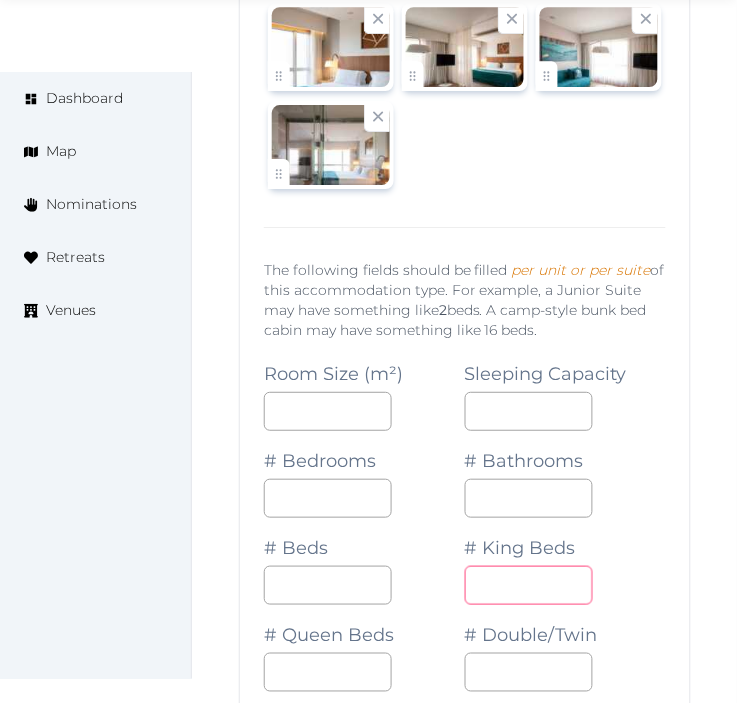 click on "*" at bounding box center [529, 585] 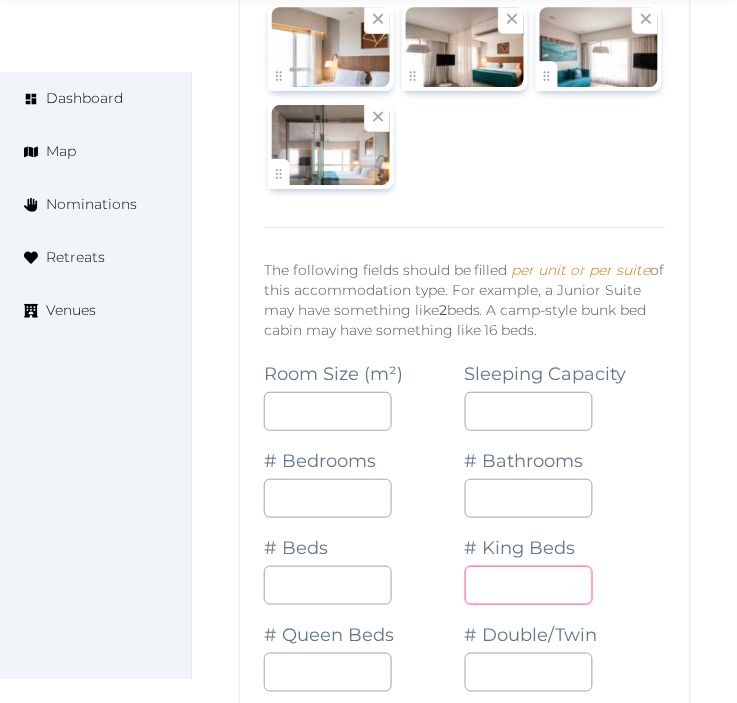 type on "*" 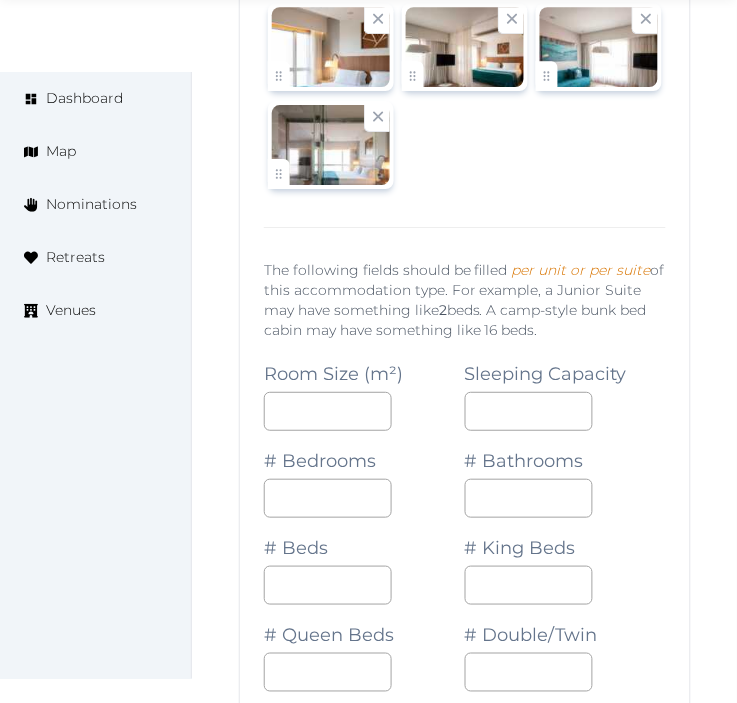 click on "**********" at bounding box center [465, 954] 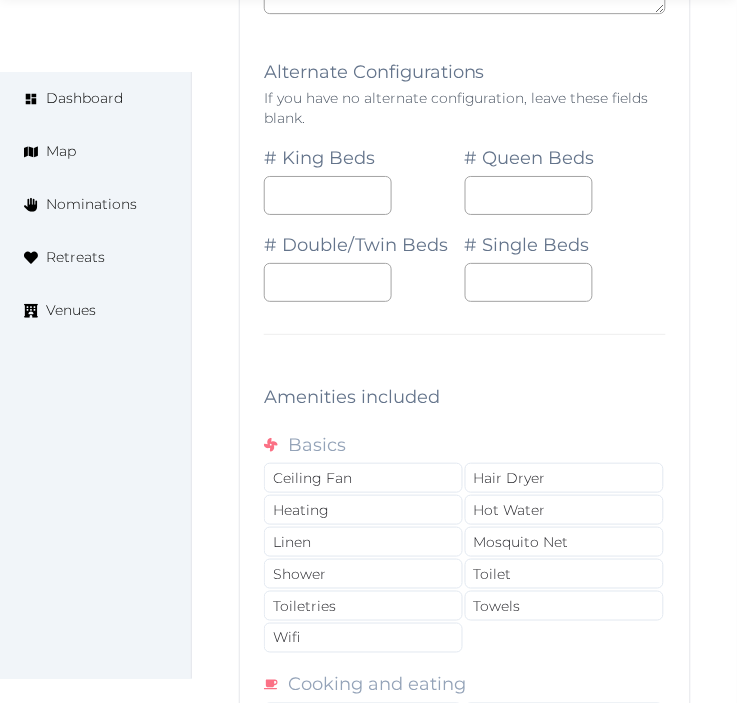scroll, scrollTop: 10416, scrollLeft: 0, axis: vertical 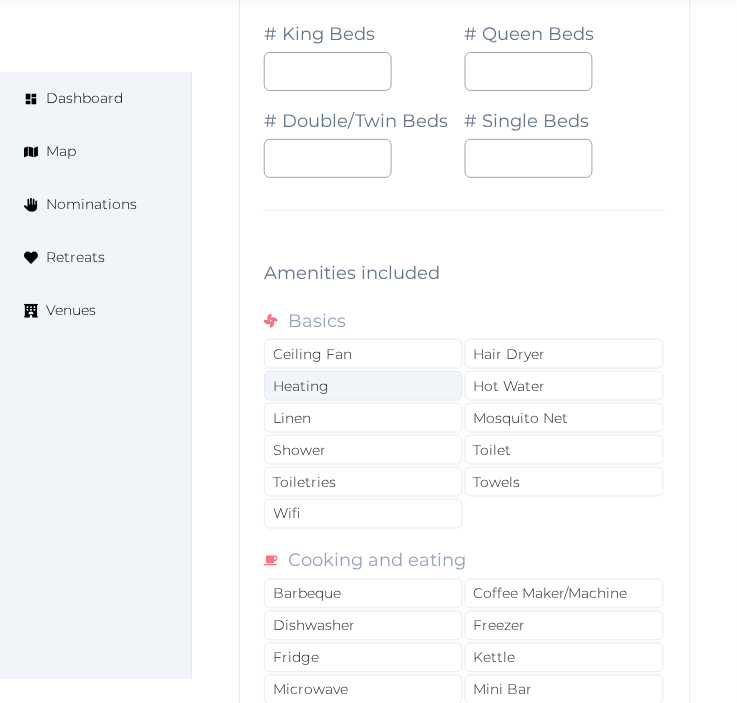 click on "Heating" at bounding box center (363, 386) 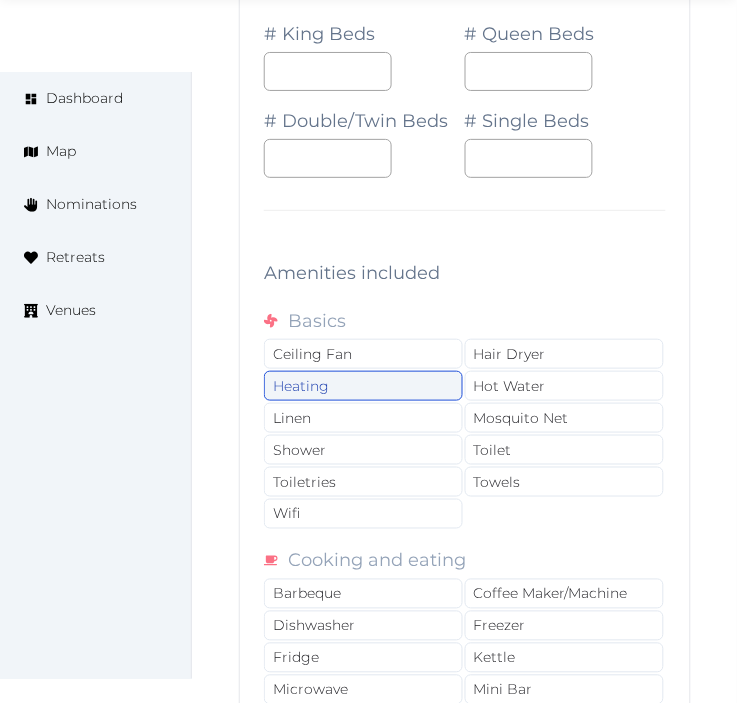 click on "Heating" at bounding box center [363, 386] 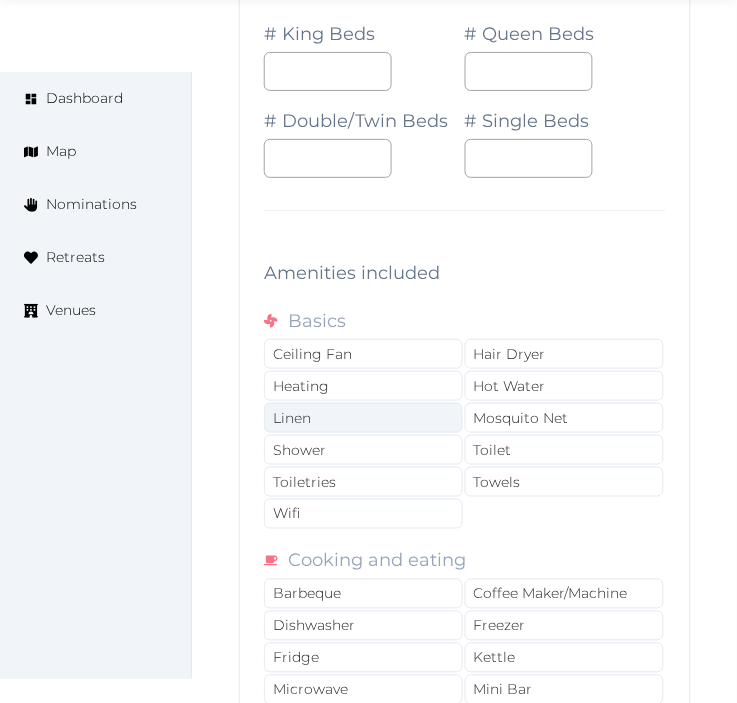 click on "Linen" at bounding box center [363, 418] 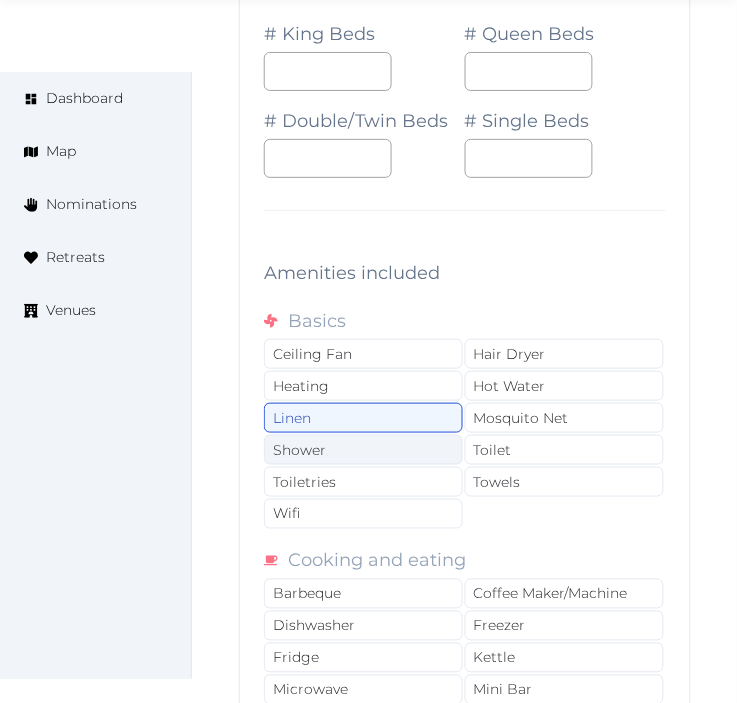 click on "Shower" at bounding box center [363, 450] 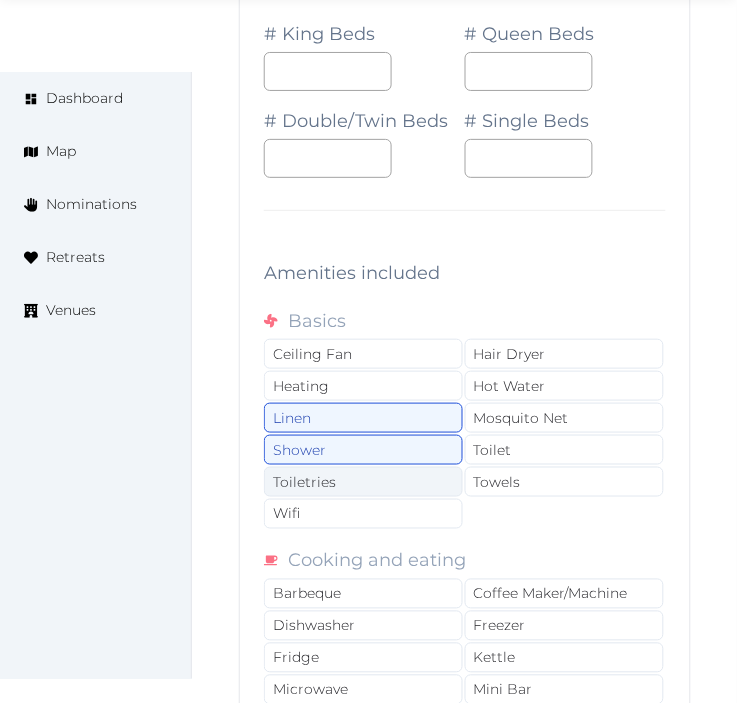 click on "Toiletries" at bounding box center [363, 482] 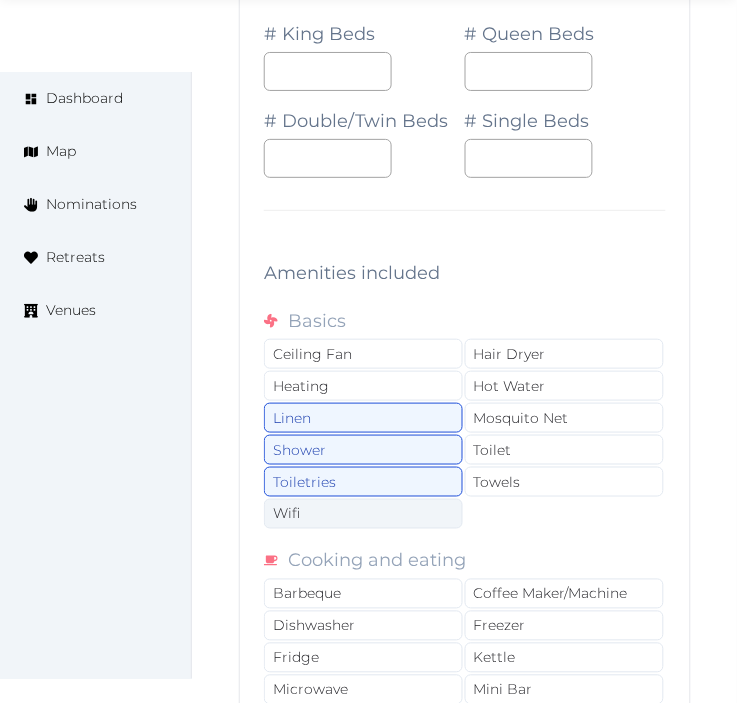 click on "Wifi" at bounding box center [363, 514] 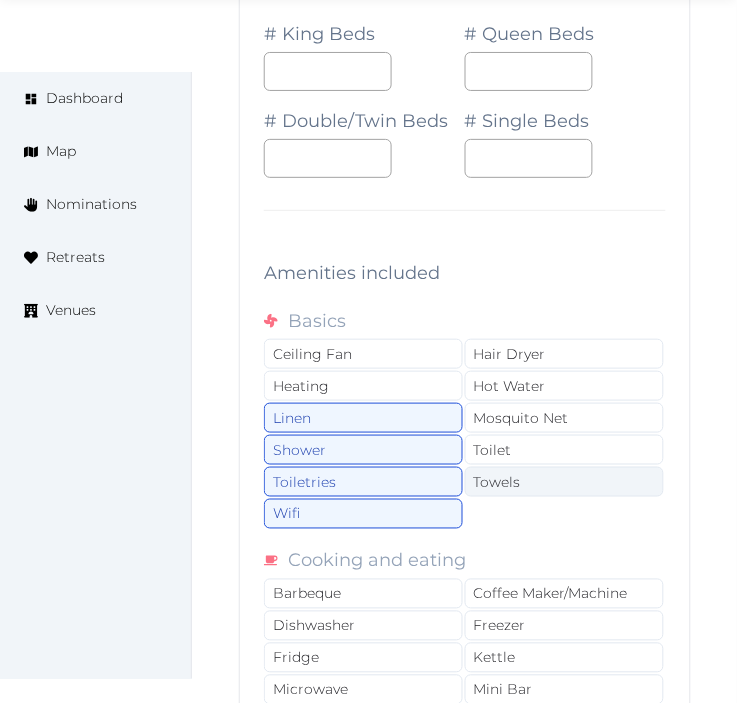 click on "Towels" at bounding box center [564, 482] 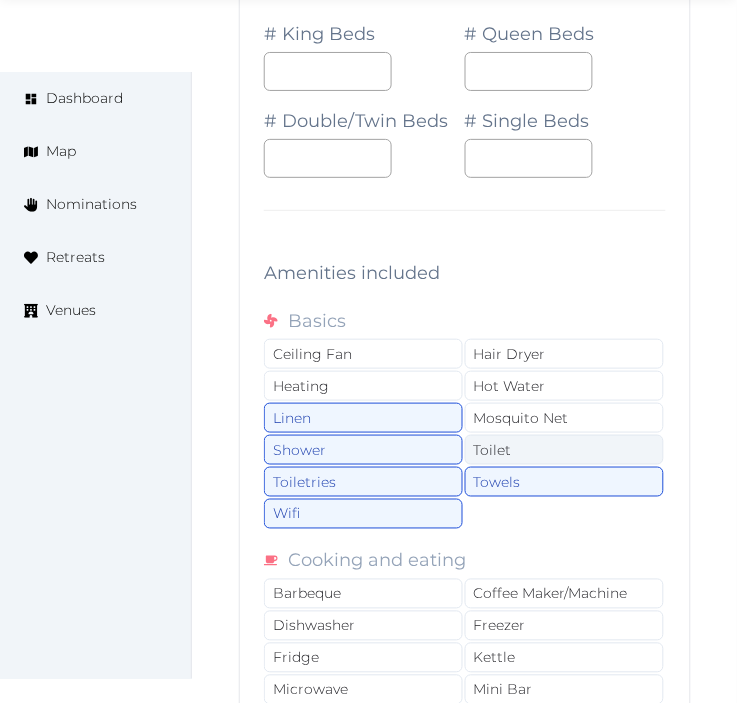 click on "Toilet" at bounding box center (564, 450) 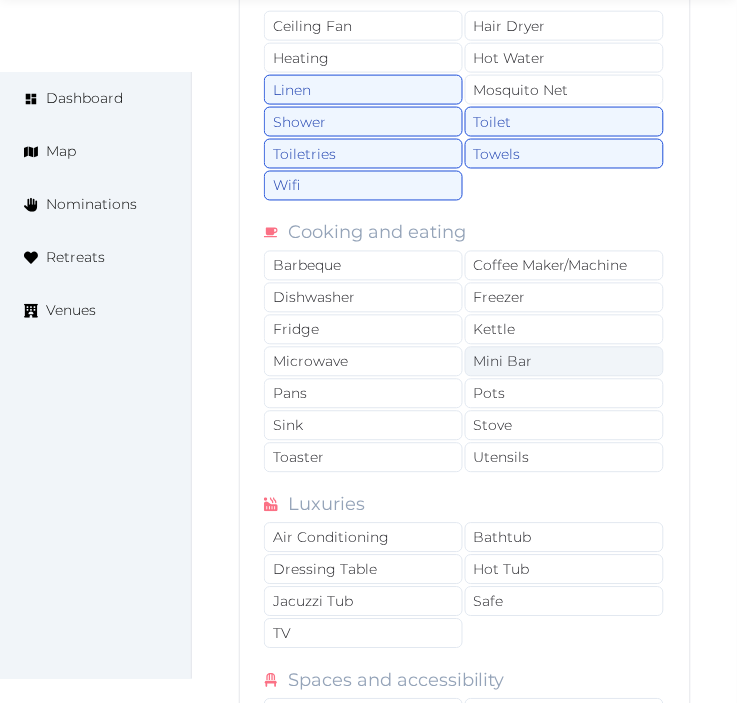 scroll, scrollTop: 10750, scrollLeft: 0, axis: vertical 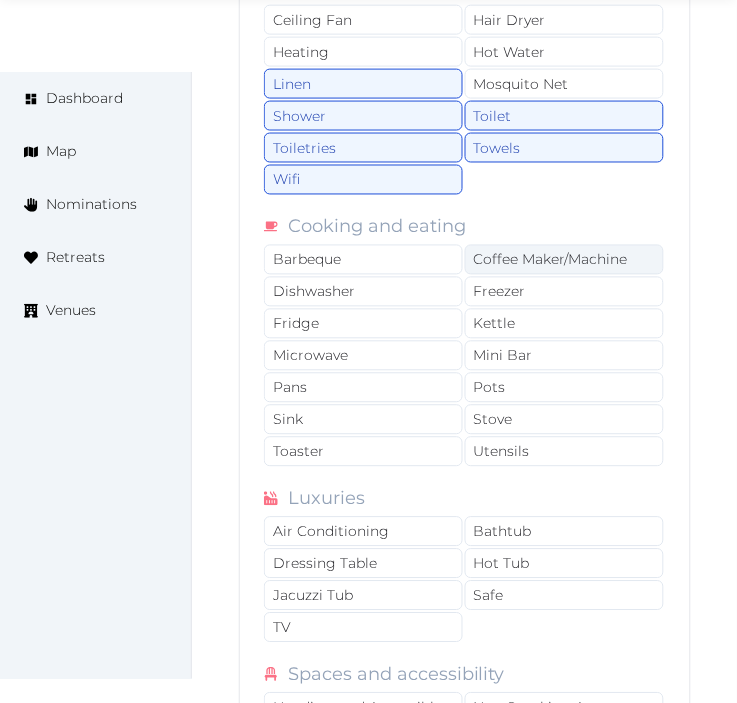 click on "Coffee Maker/Machine" at bounding box center [564, 260] 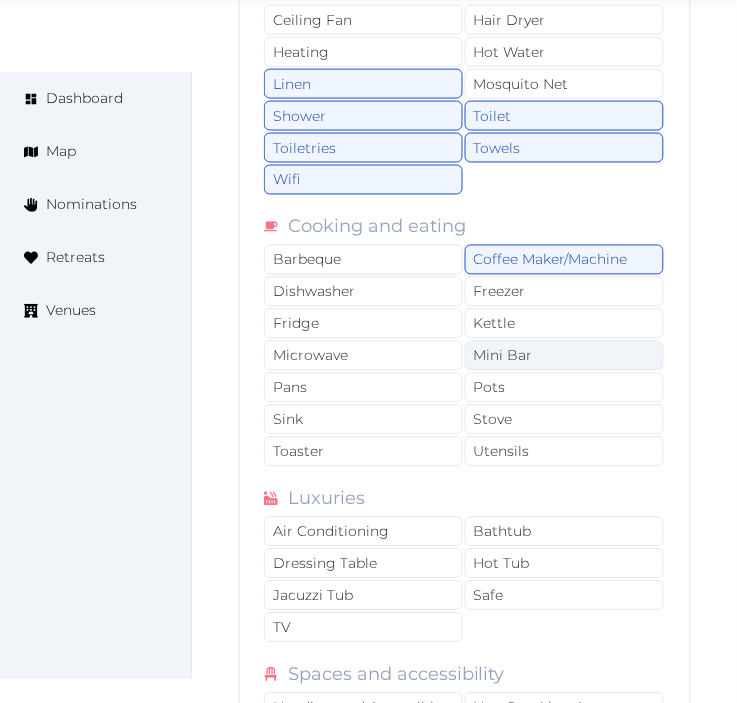 click on "Mini Bar" at bounding box center (564, 356) 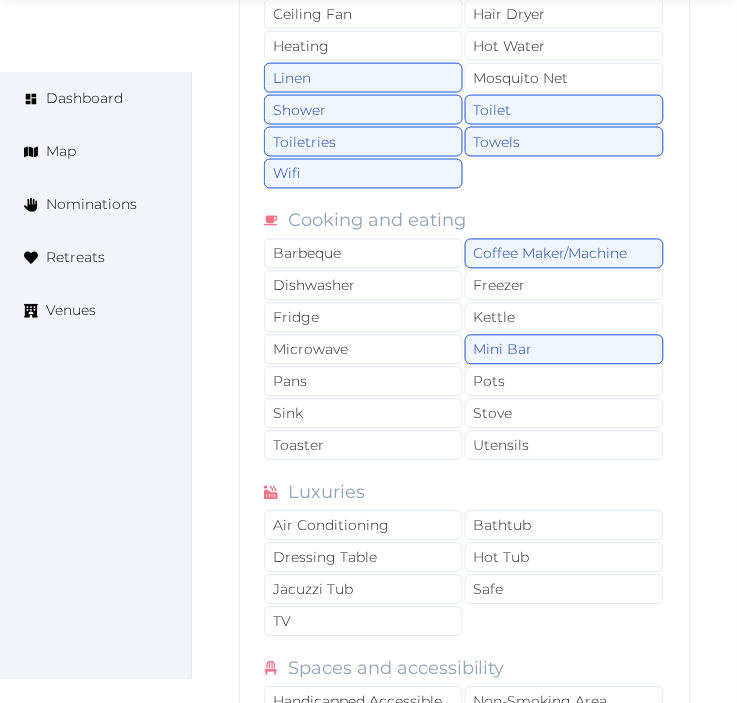 scroll, scrollTop: 10972, scrollLeft: 0, axis: vertical 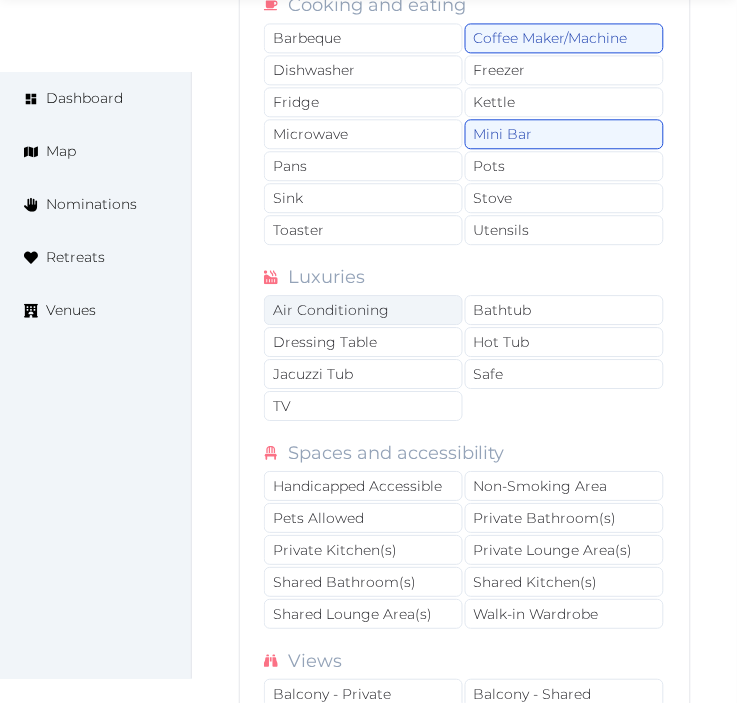 click on "Air Conditioning" at bounding box center [363, 310] 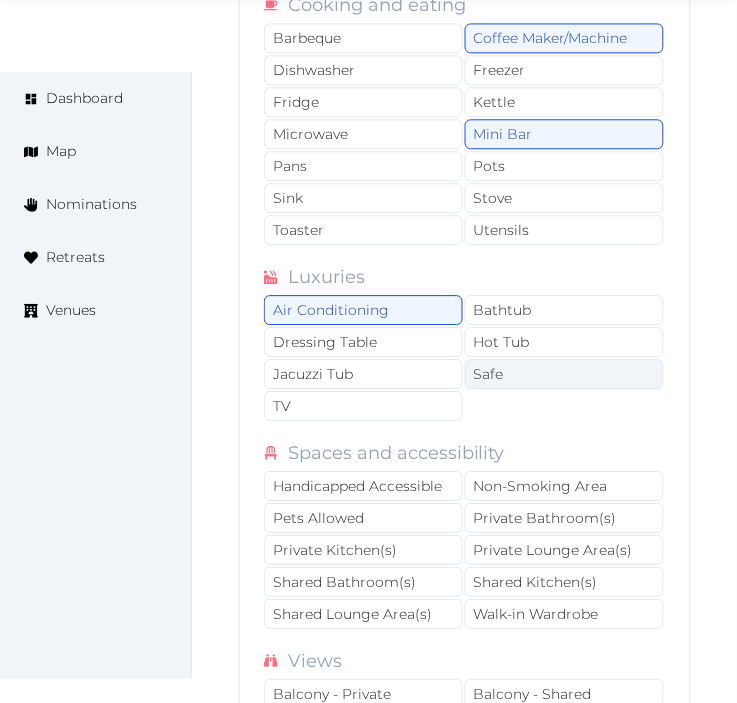 click on "Safe" at bounding box center (564, 374) 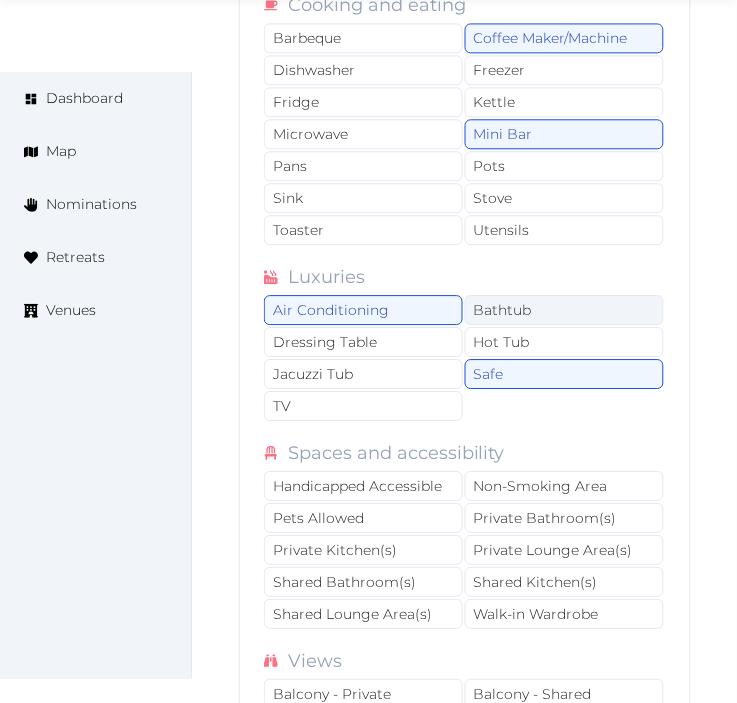 drag, startPoint x: 438, startPoint y: 431, endPoint x: 516, endPoint y: 350, distance: 112.44999 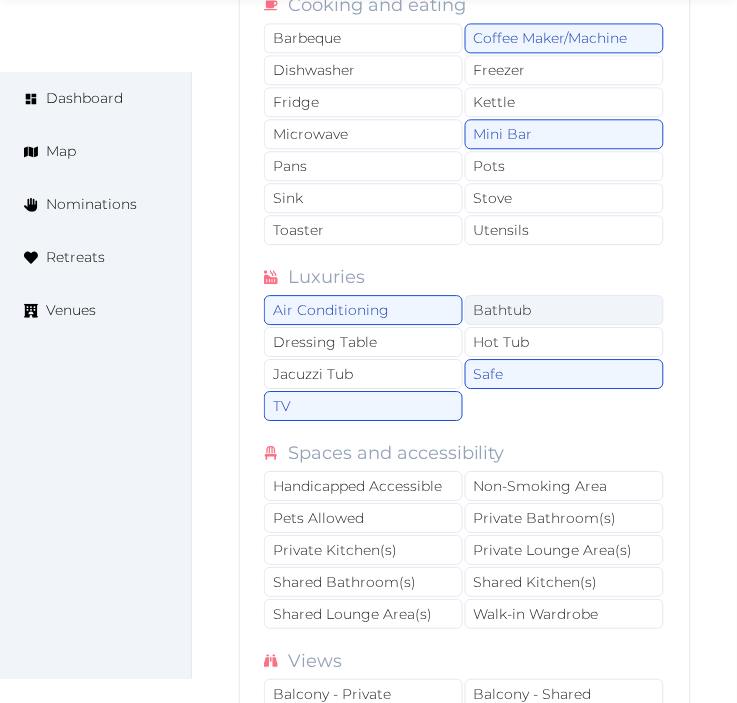 click on "Bathtub" at bounding box center (564, 310) 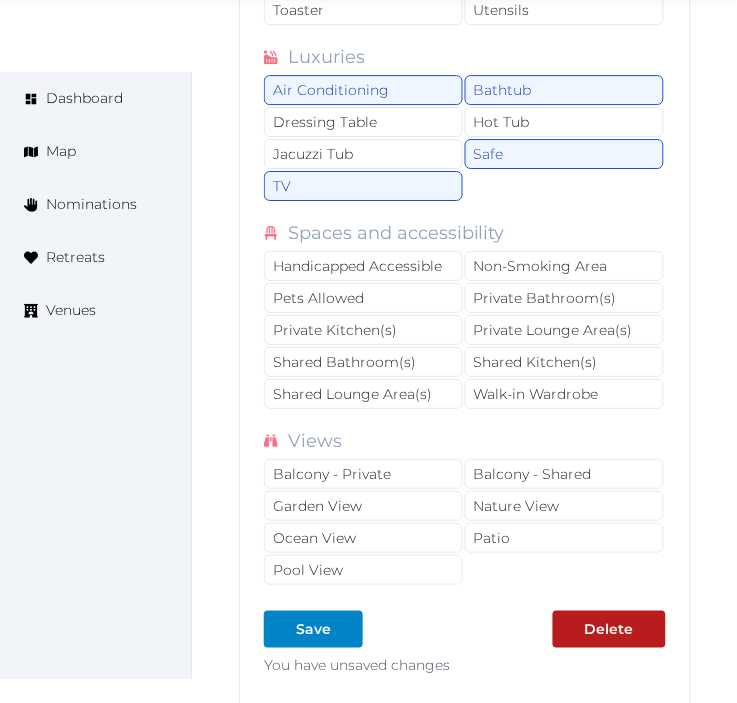 scroll, scrollTop: 11194, scrollLeft: 0, axis: vertical 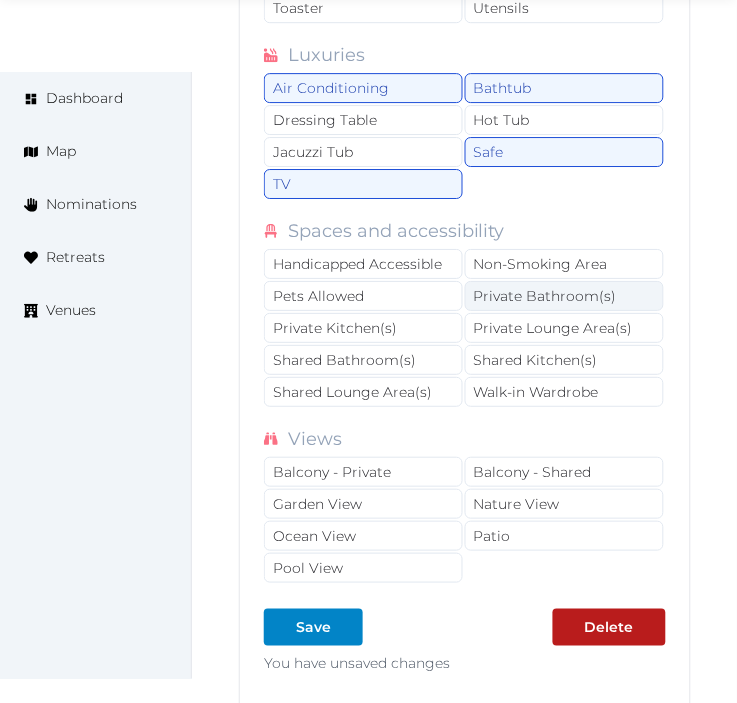 click on "Private Bathroom(s)" at bounding box center (564, 296) 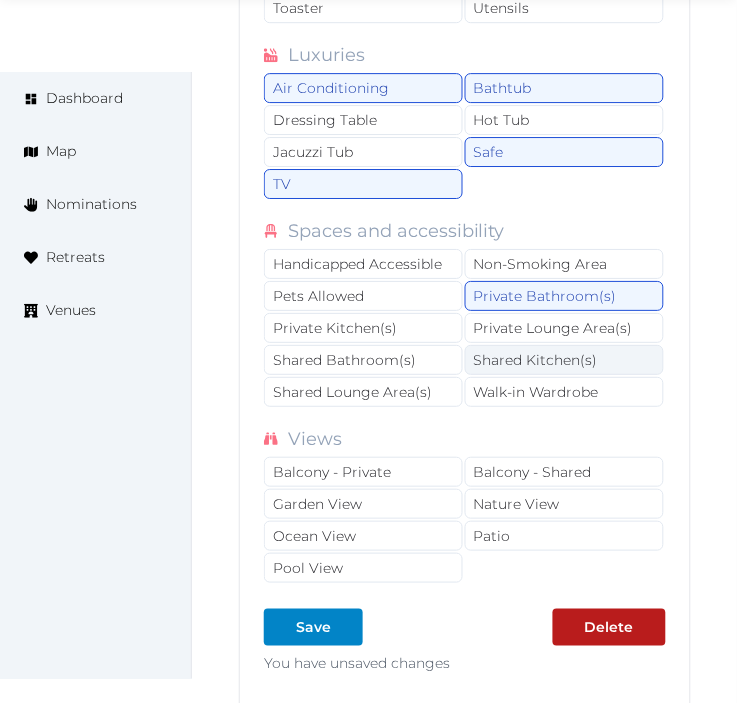 drag, startPoint x: 545, startPoint y: 353, endPoint x: 506, endPoint y: 380, distance: 47.434166 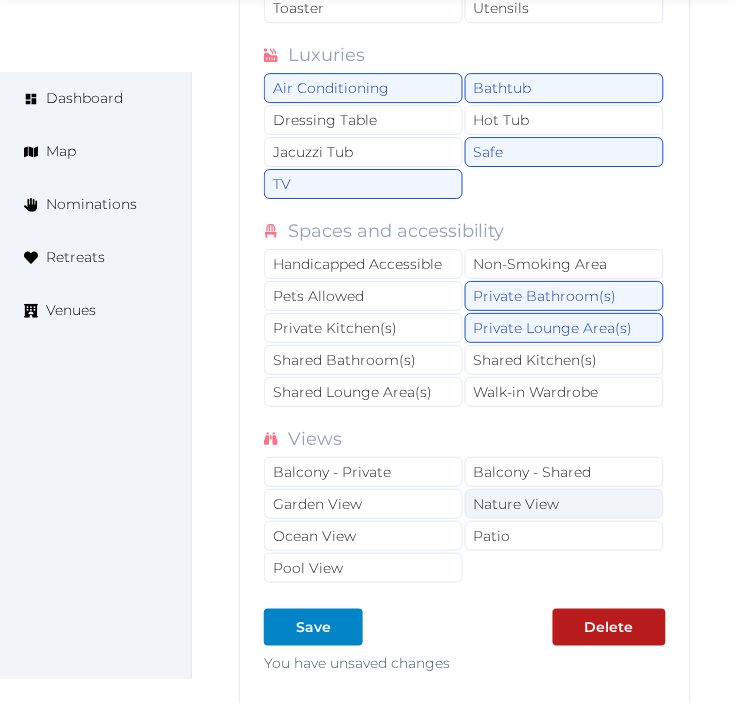 click on "Nature View" at bounding box center [564, 504] 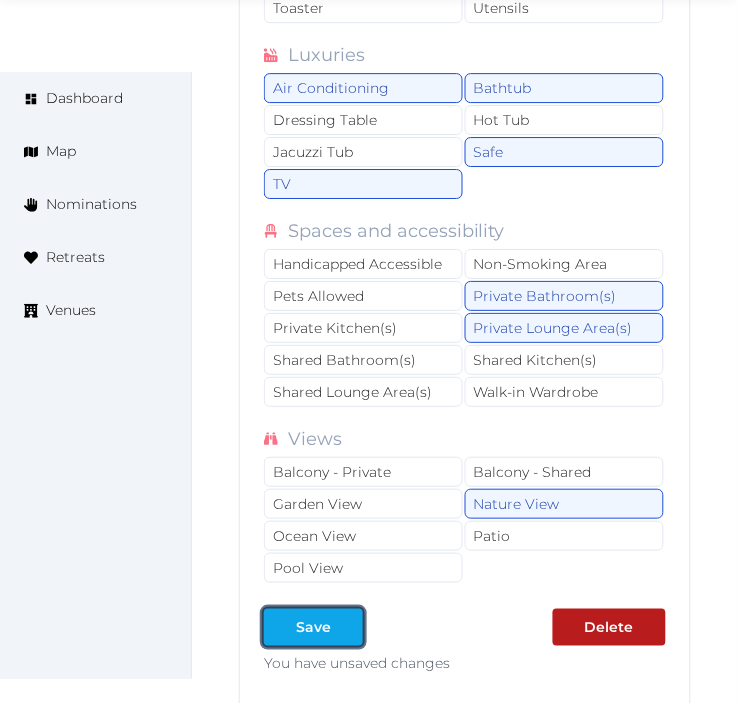 click on "Save" at bounding box center (313, 627) 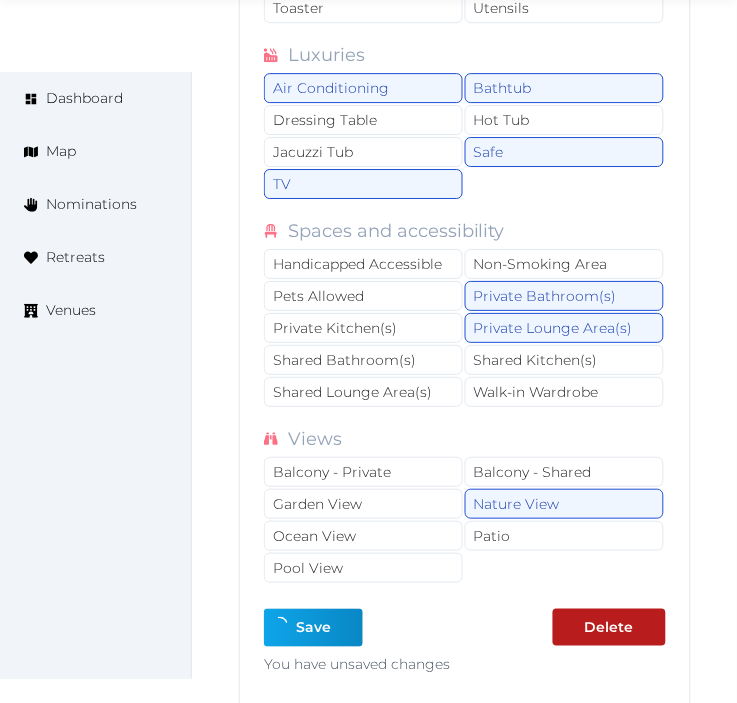 type on "*" 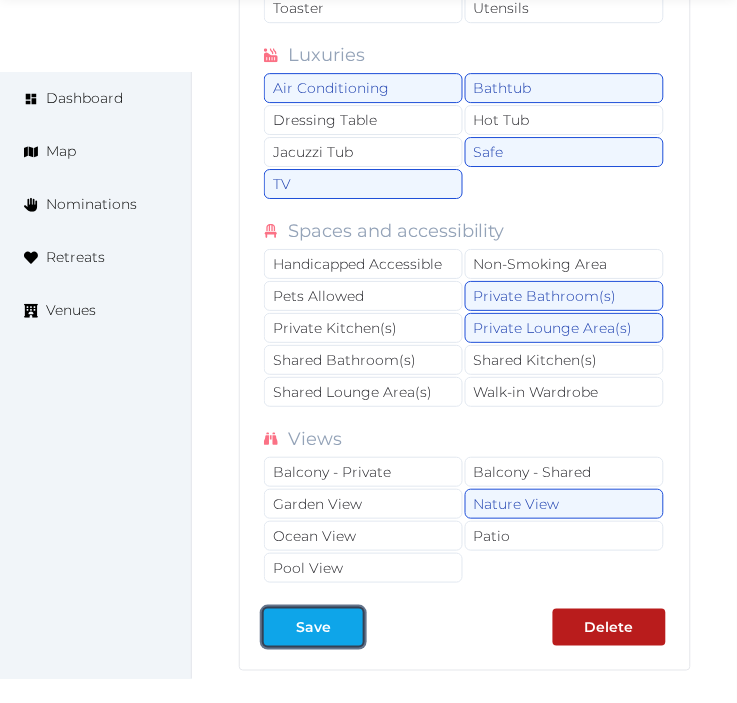 click at bounding box center (347, 627) 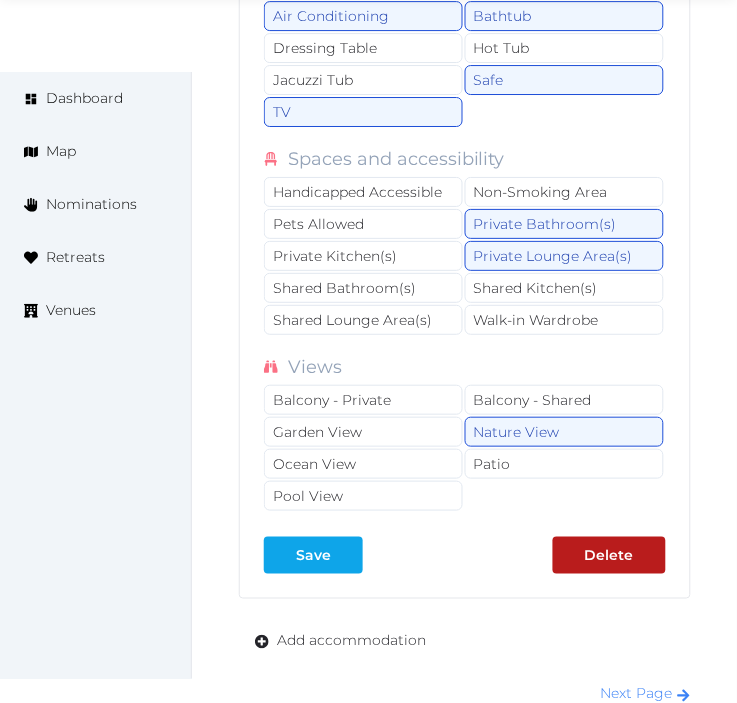 scroll, scrollTop: 11305, scrollLeft: 0, axis: vertical 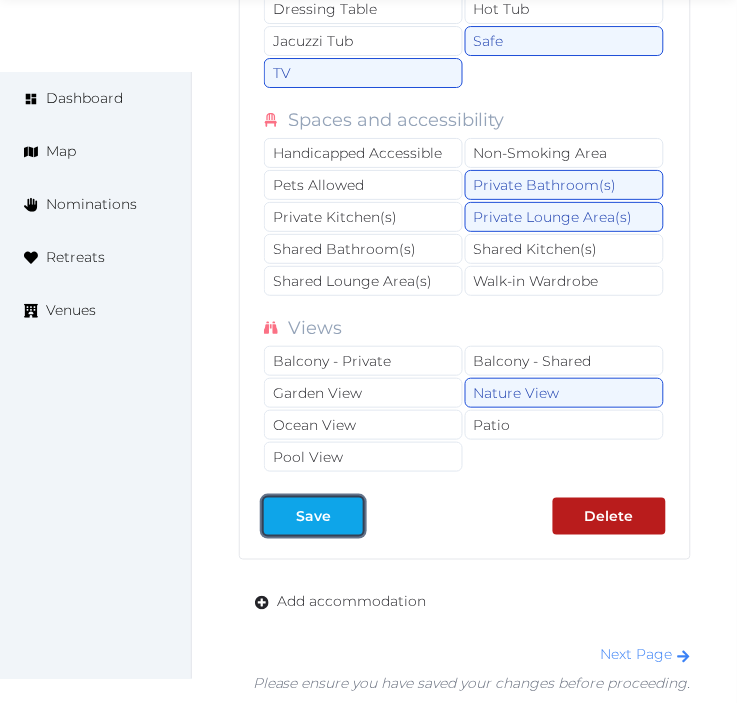 click at bounding box center [347, 516] 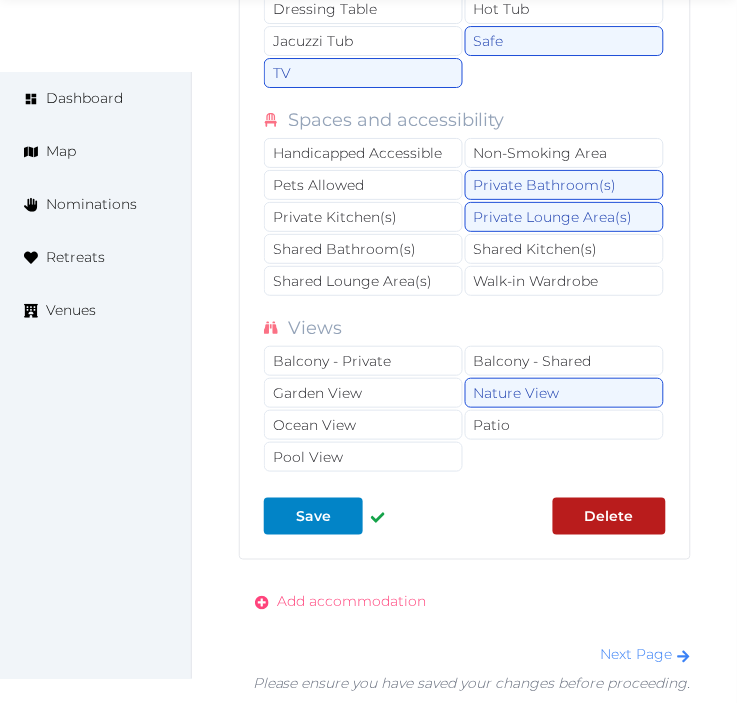 click on "Add accommodation" at bounding box center (351, 602) 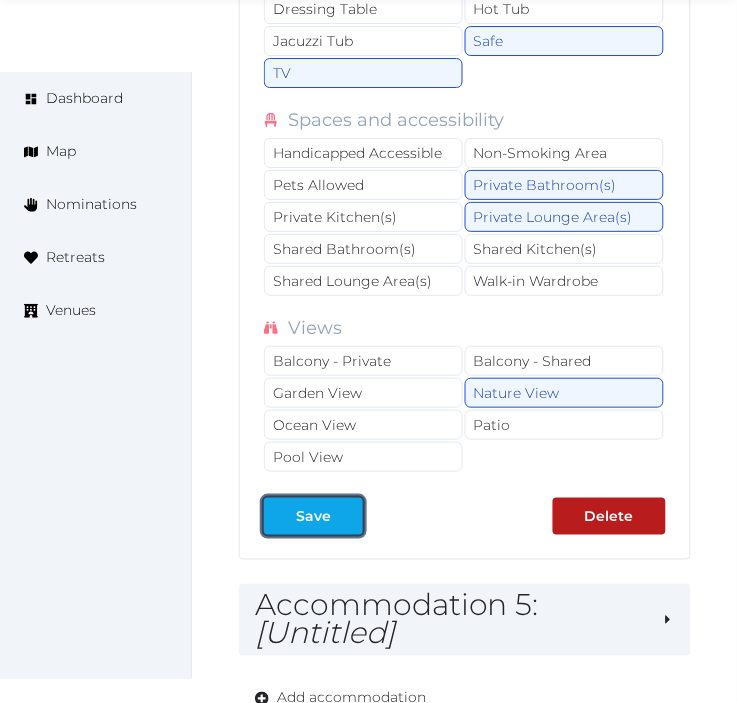 click on "Save" at bounding box center (313, 516) 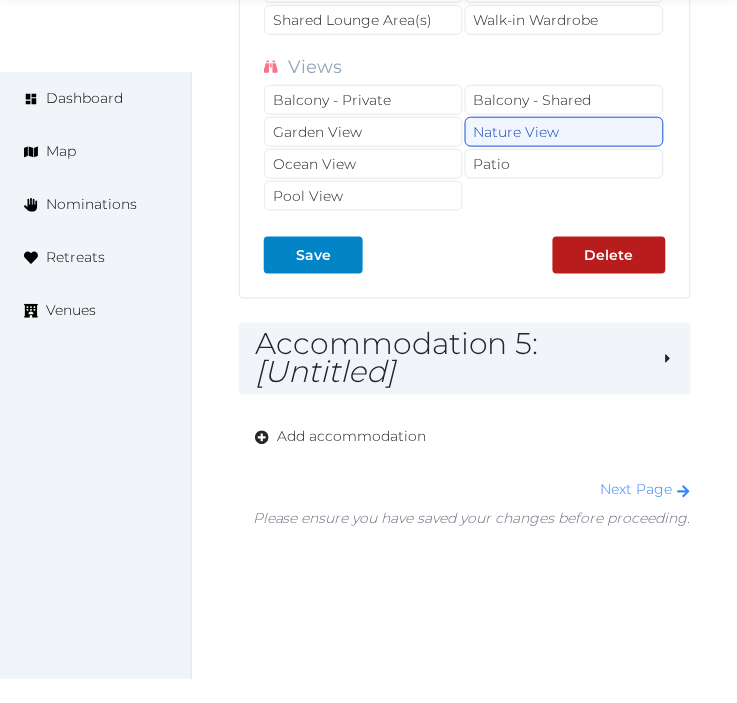 scroll, scrollTop: 11527, scrollLeft: 0, axis: vertical 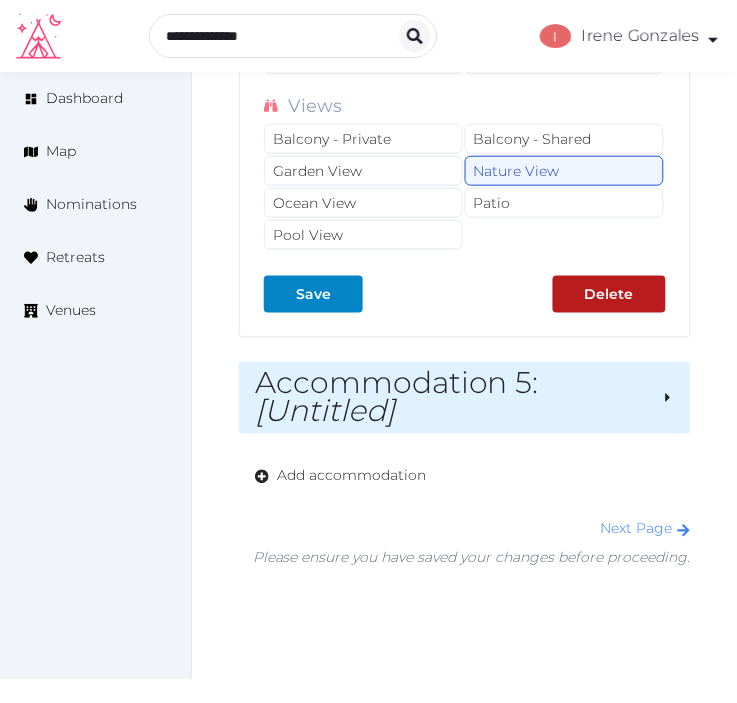 click on "Accommodation 5 :  [Untitled]" at bounding box center [450, 398] 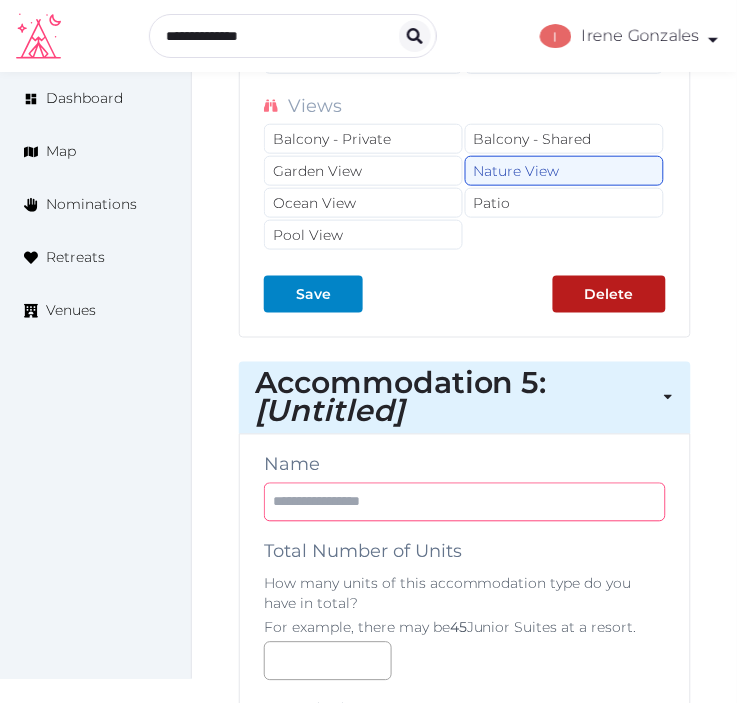 click at bounding box center (465, 502) 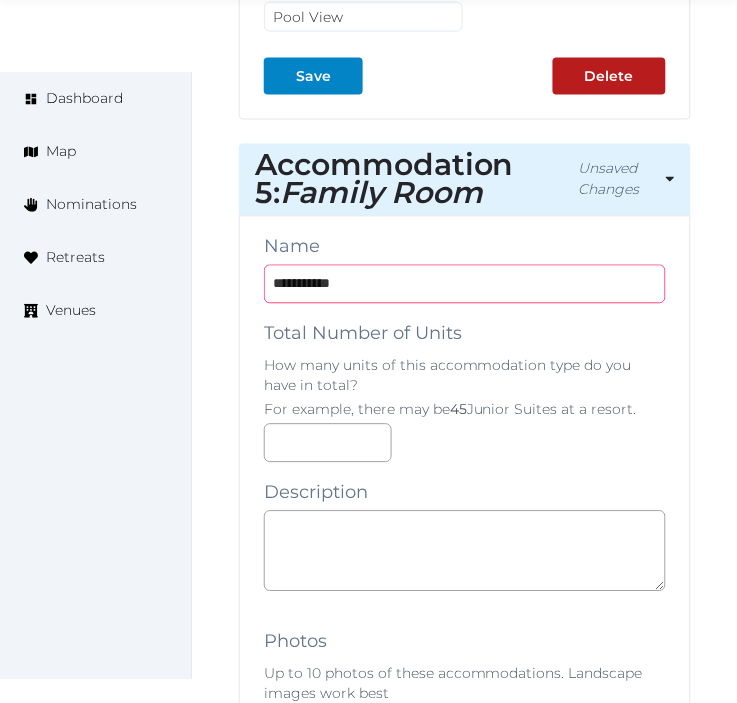 scroll, scrollTop: 11750, scrollLeft: 0, axis: vertical 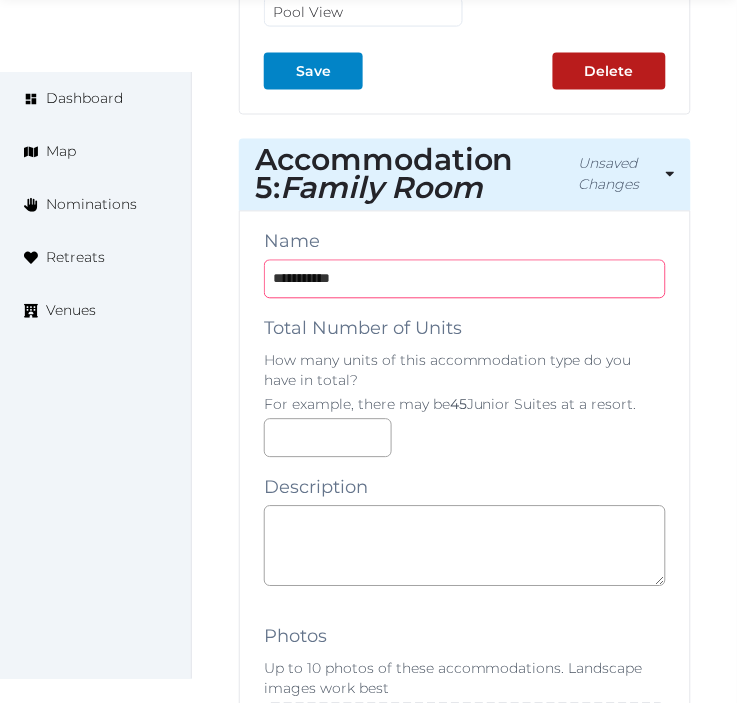 type on "**********" 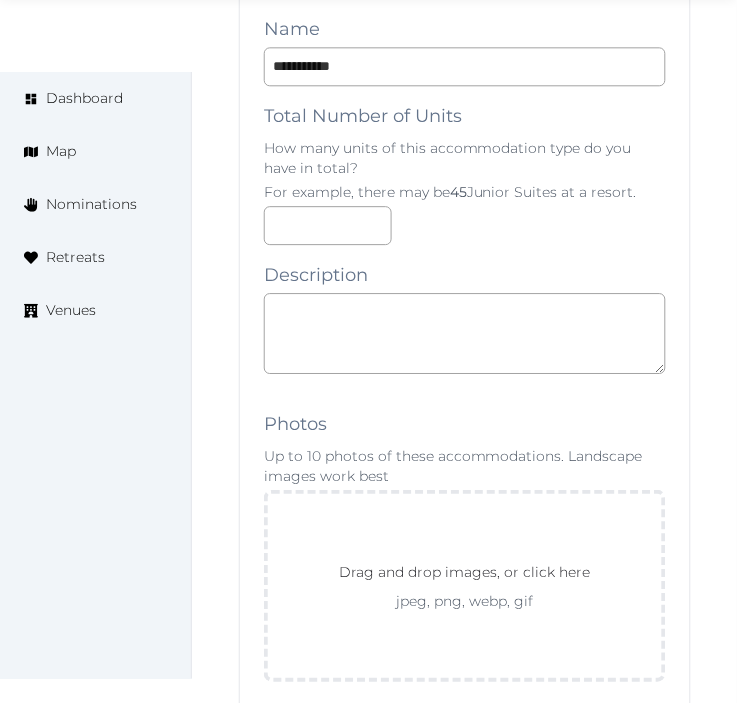 scroll, scrollTop: 11972, scrollLeft: 0, axis: vertical 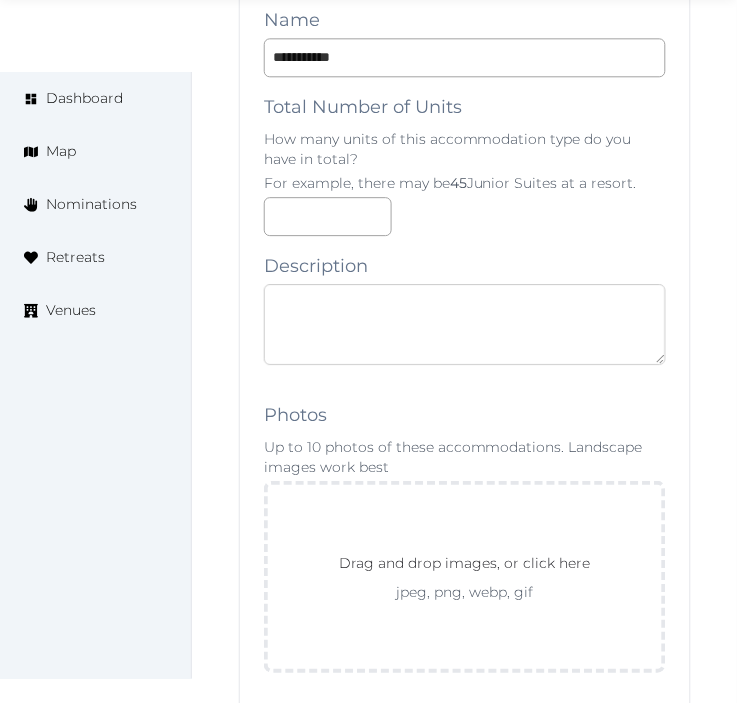 click at bounding box center [465, 324] 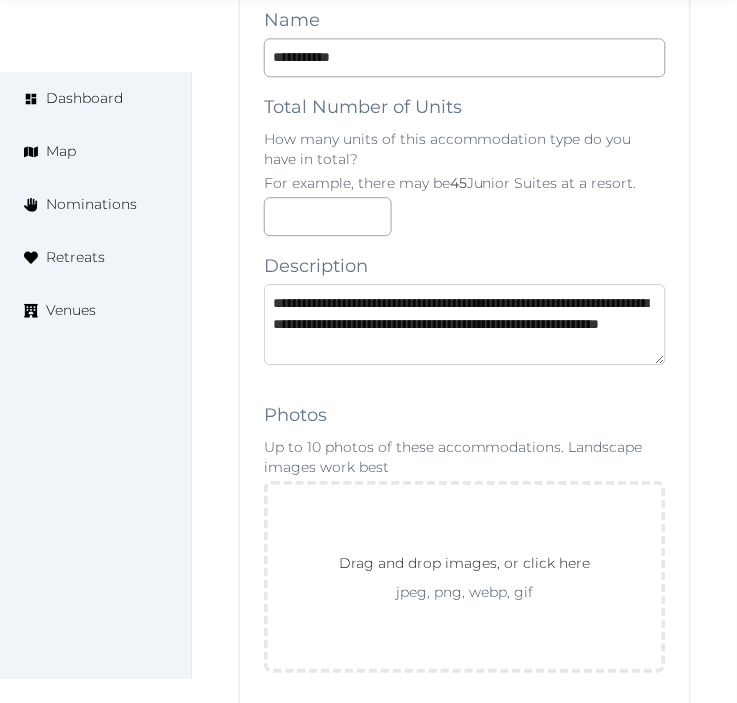 scroll, scrollTop: 31, scrollLeft: 0, axis: vertical 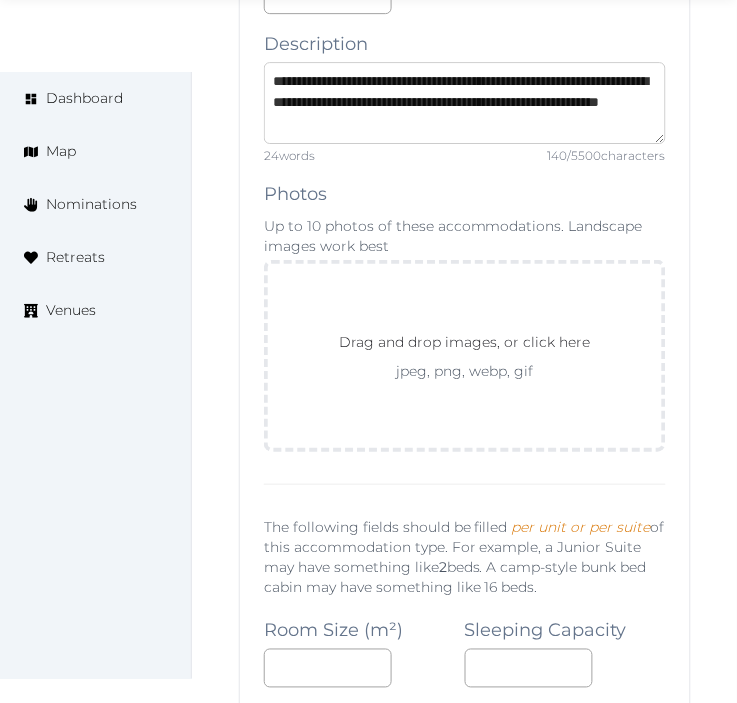 type on "**********" 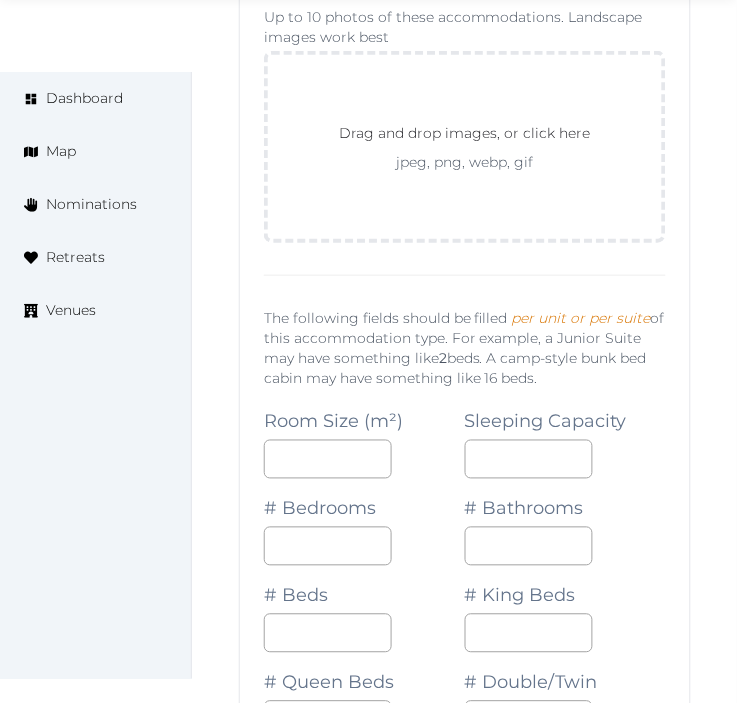 scroll, scrollTop: 12416, scrollLeft: 0, axis: vertical 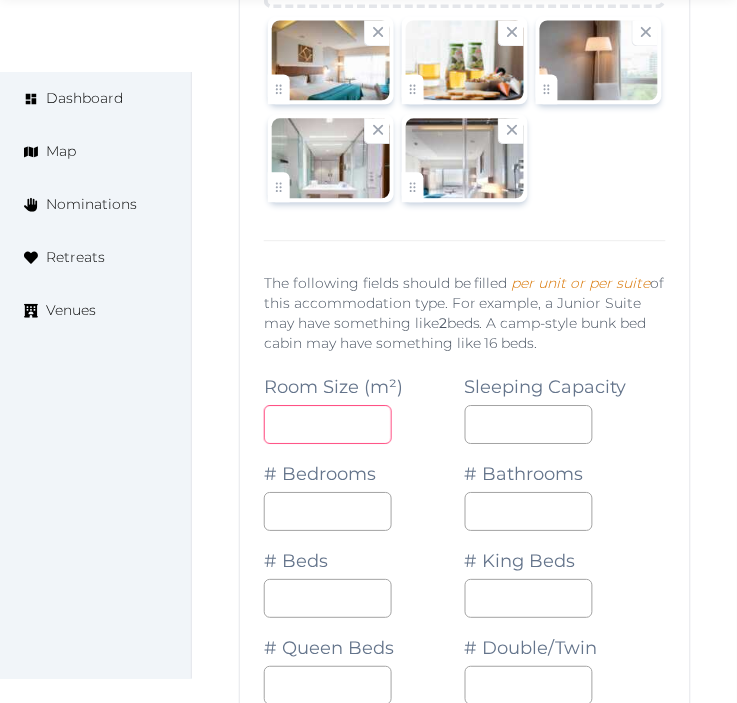 drag, startPoint x: 315, startPoint y: 448, endPoint x: 371, endPoint y: 452, distance: 56.142673 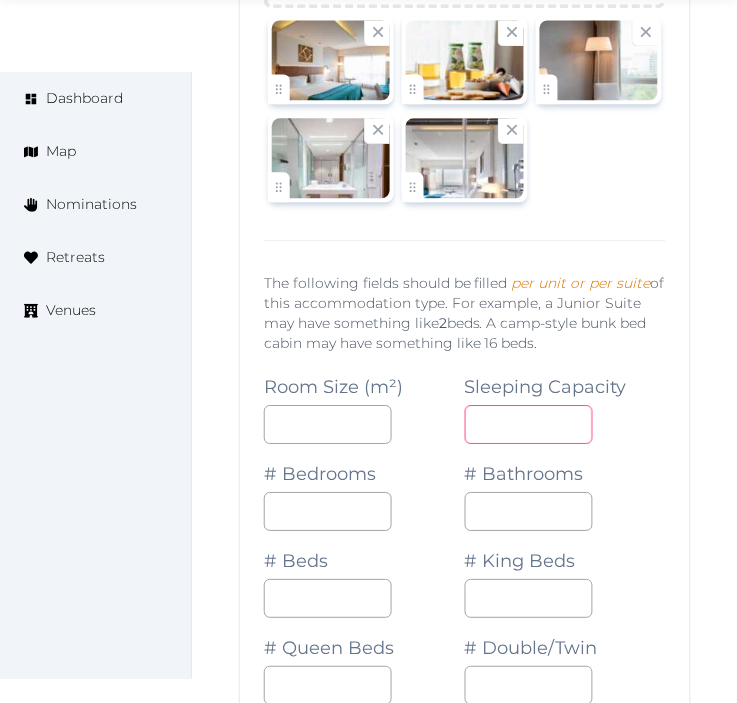 click at bounding box center [529, 424] 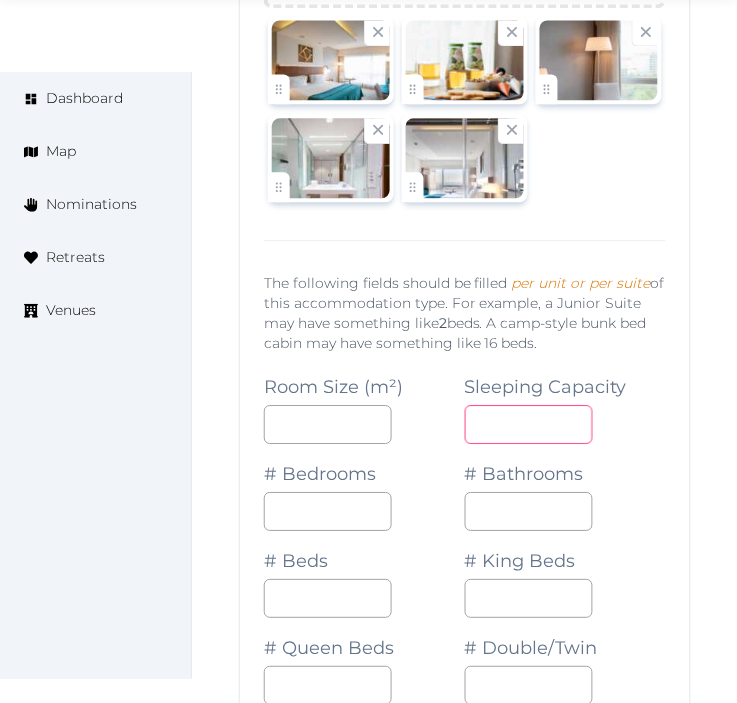 type on "*" 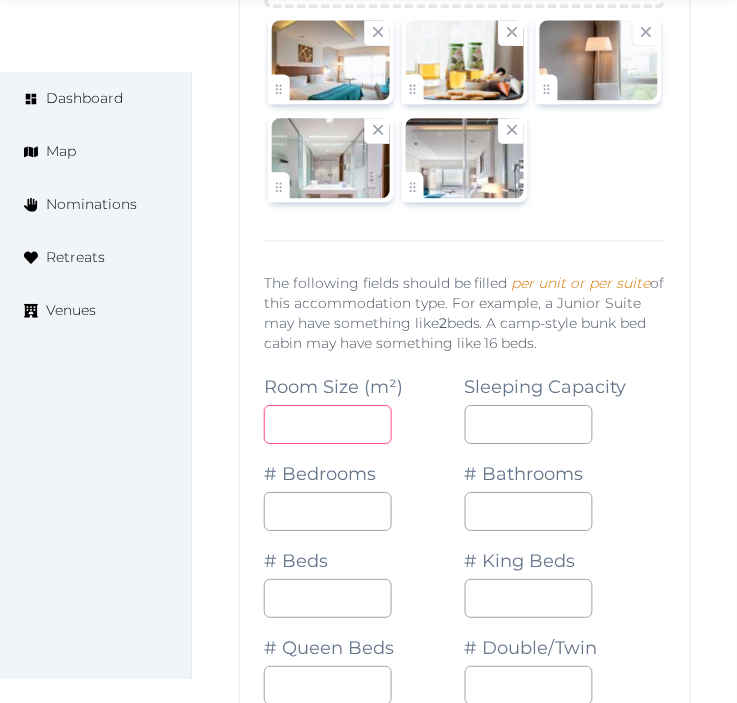 drag, startPoint x: 371, startPoint y: 455, endPoint x: 525, endPoint y: 426, distance: 156.70673 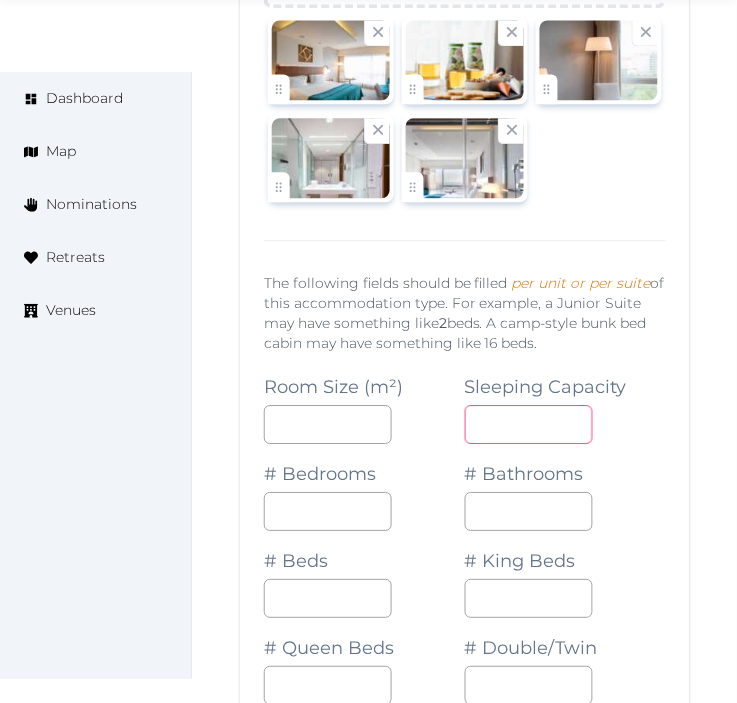 drag, startPoint x: 527, startPoint y: 437, endPoint x: 355, endPoint y: 438, distance: 172.00291 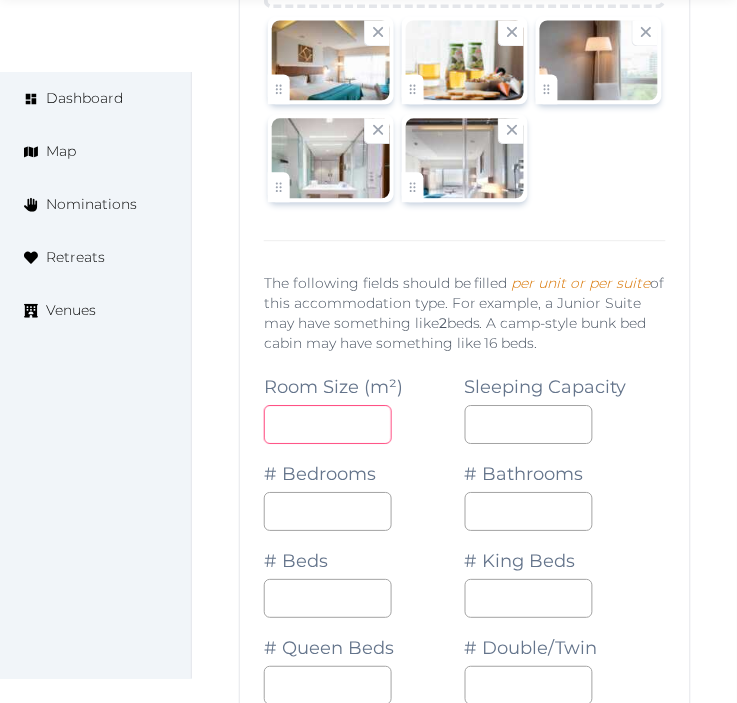 drag, startPoint x: 296, startPoint y: 460, endPoint x: 207, endPoint y: 453, distance: 89.27486 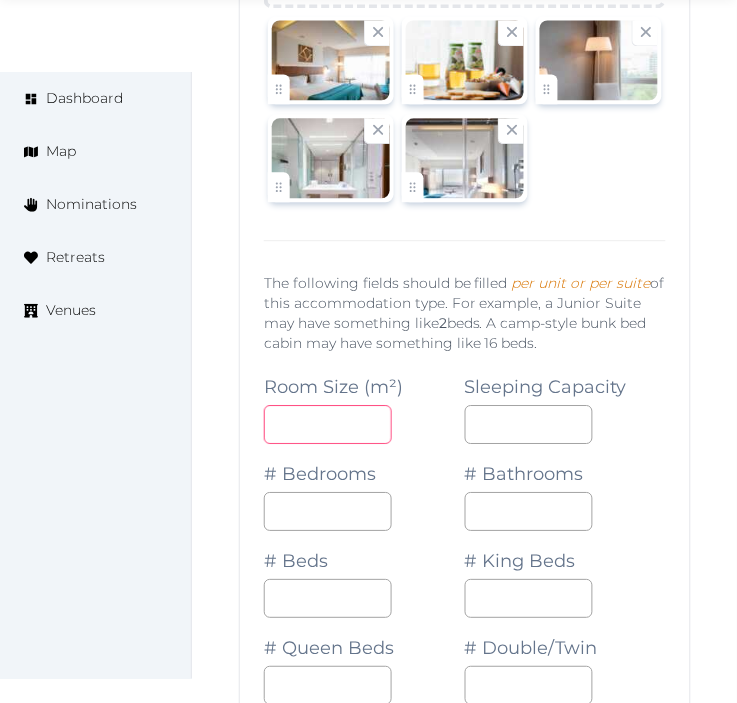 type 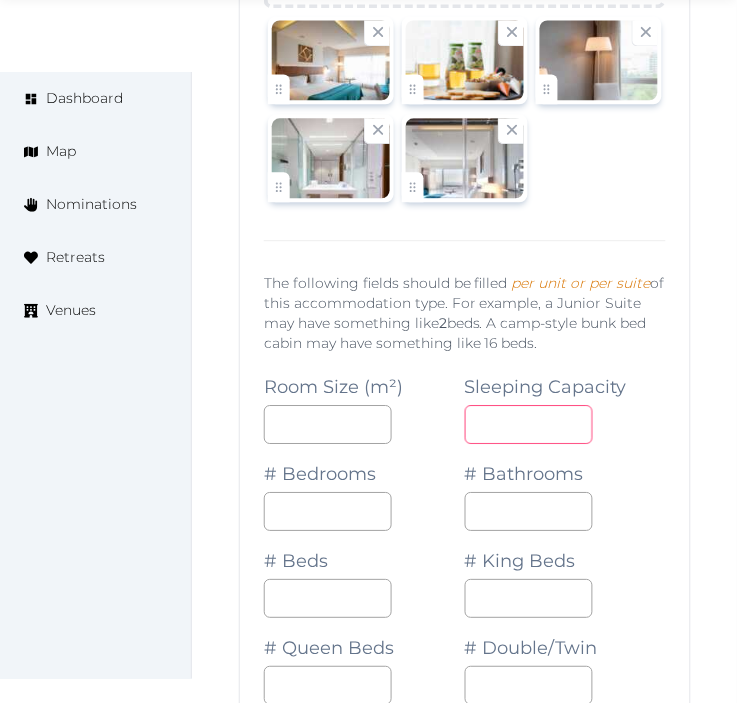 drag, startPoint x: 512, startPoint y: 456, endPoint x: 455, endPoint y: 453, distance: 57.07889 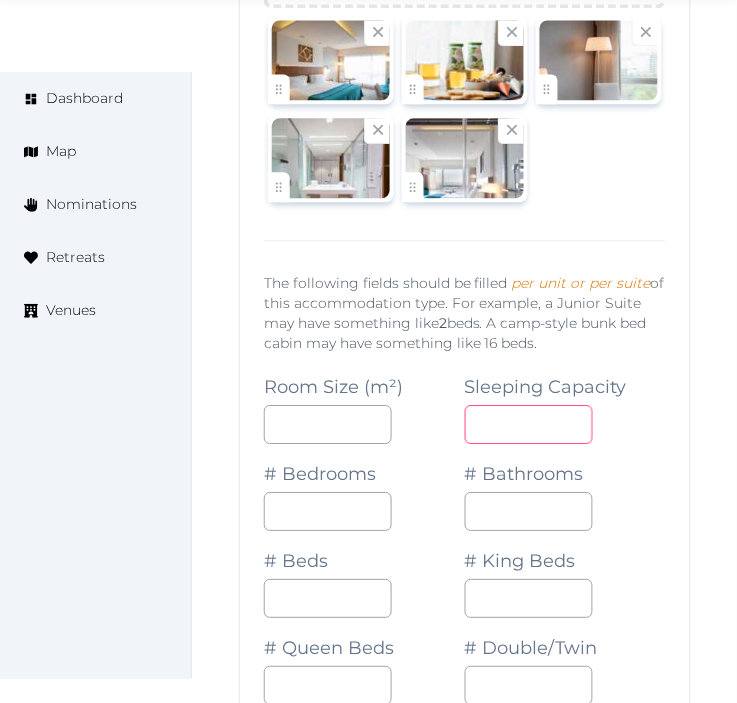 type on "*" 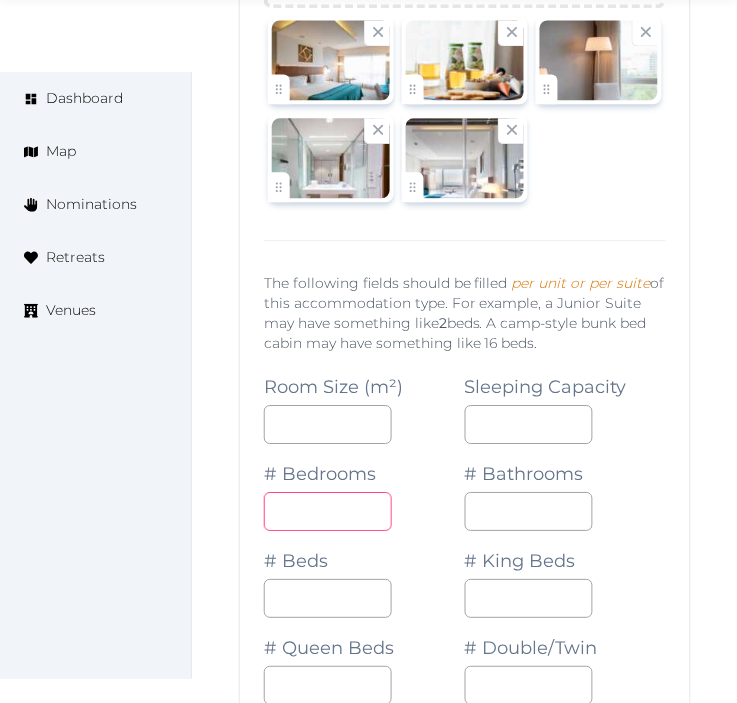 click at bounding box center (328, 511) 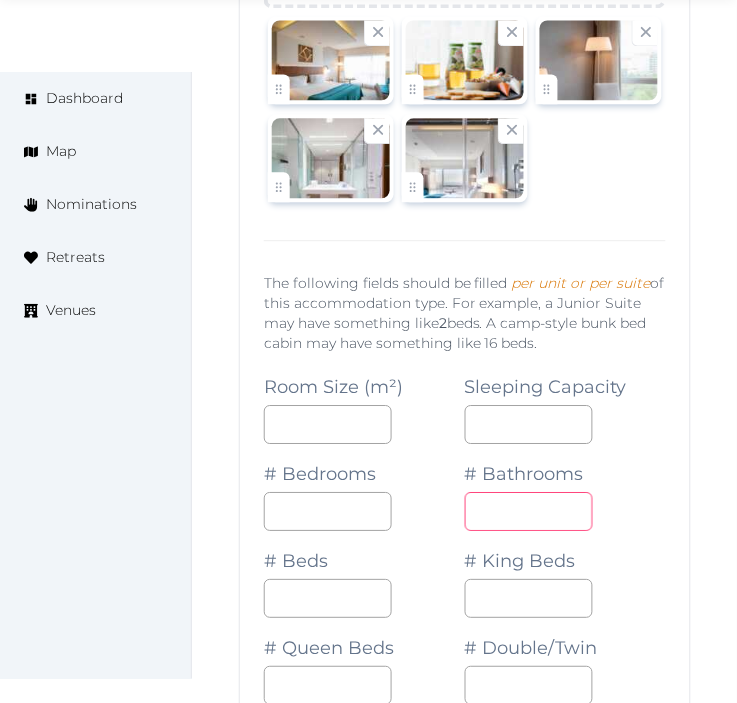 click on "*" at bounding box center [529, 511] 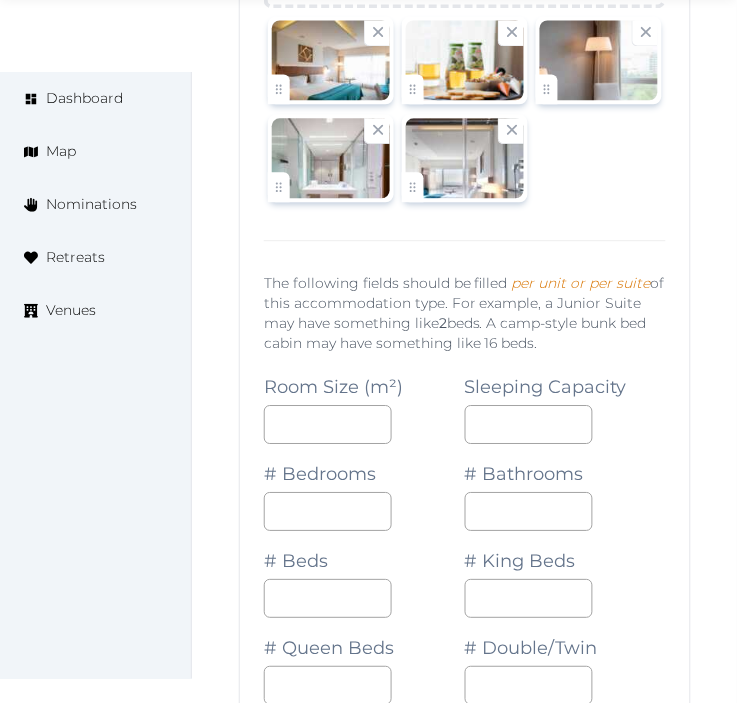 drag, startPoint x: 344, startPoint y: 603, endPoint x: 330, endPoint y: 612, distance: 16.643316 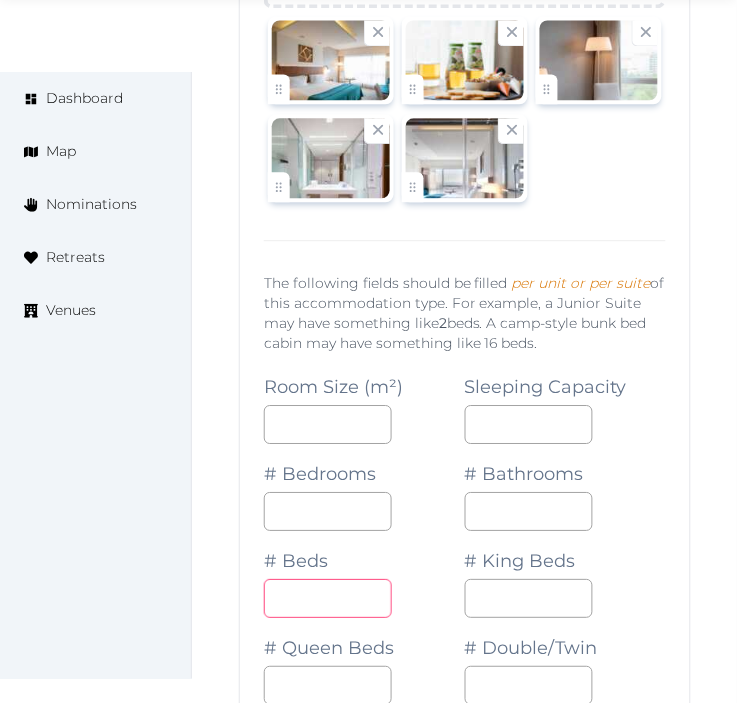 click on "*" at bounding box center [328, 598] 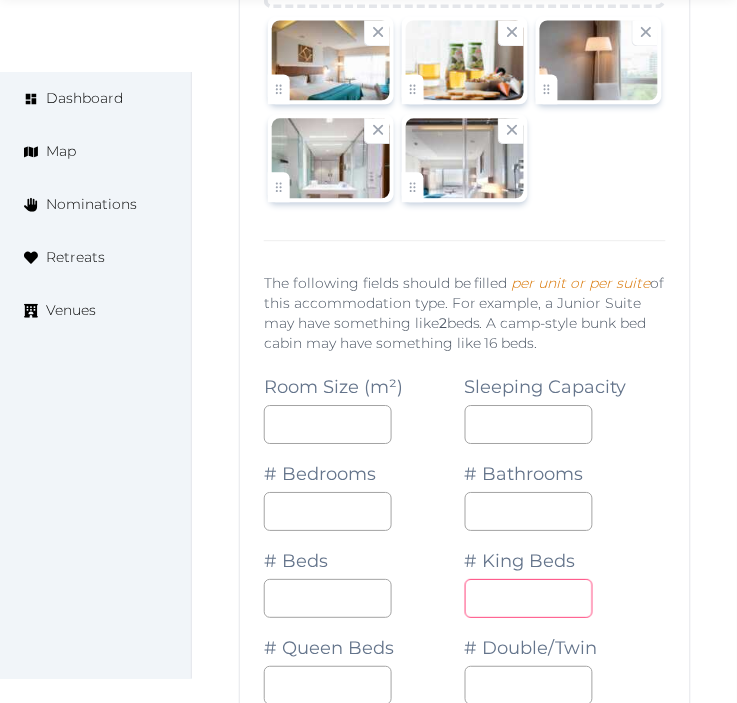 click at bounding box center (529, 598) 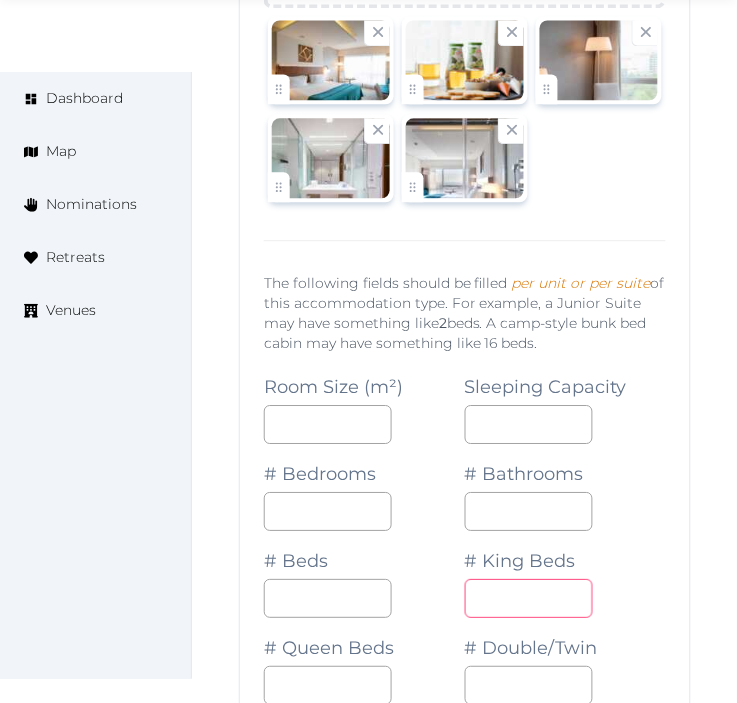 type on "*" 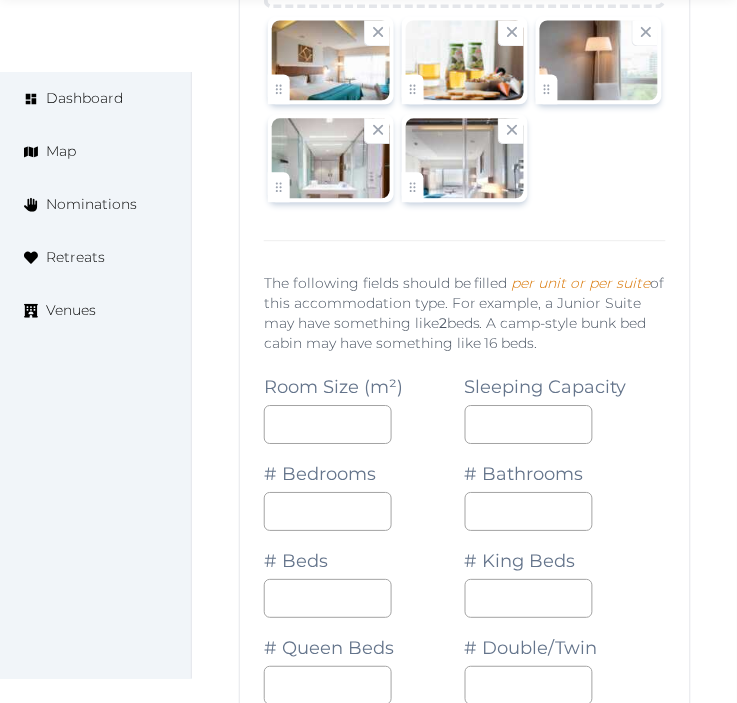 click on "**********" at bounding box center [465, 966] 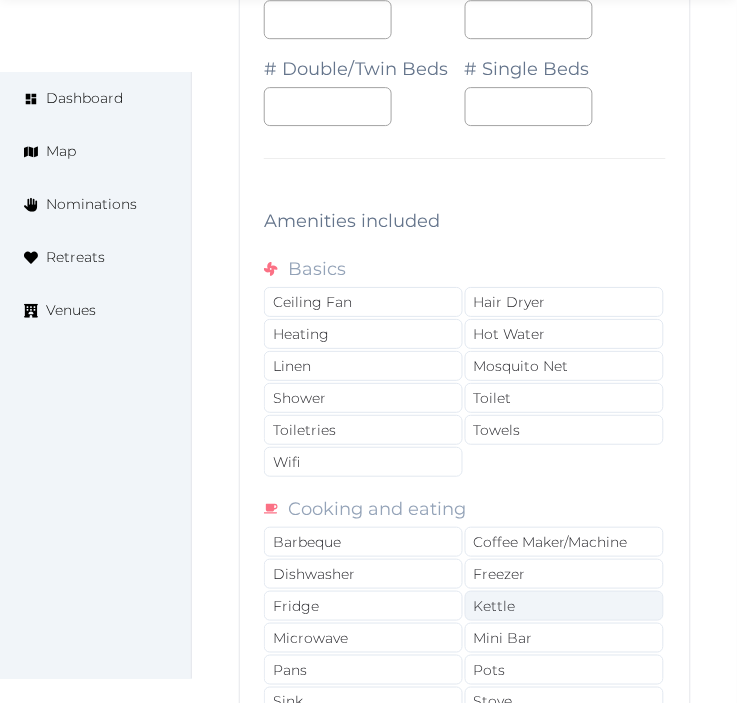 scroll, scrollTop: 14181, scrollLeft: 0, axis: vertical 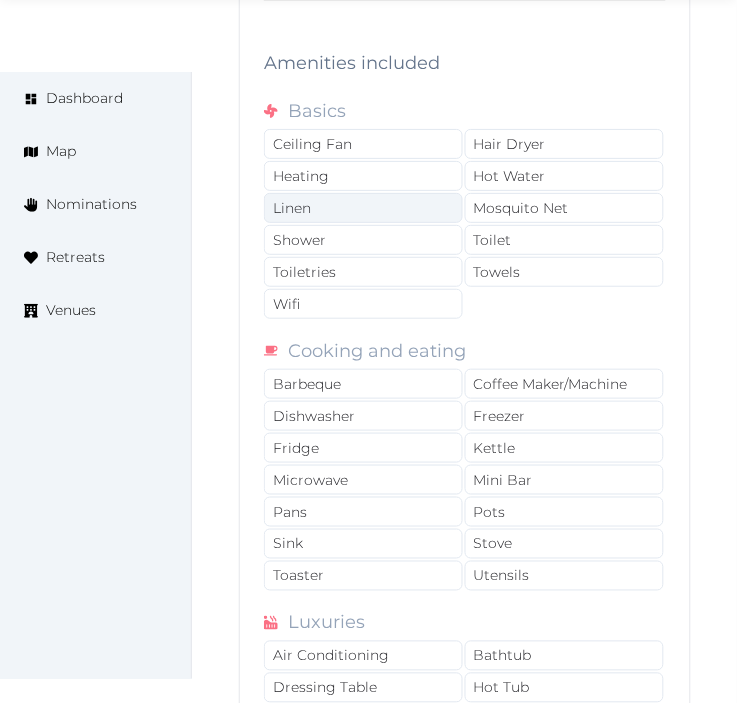 click on "Linen" at bounding box center [363, 208] 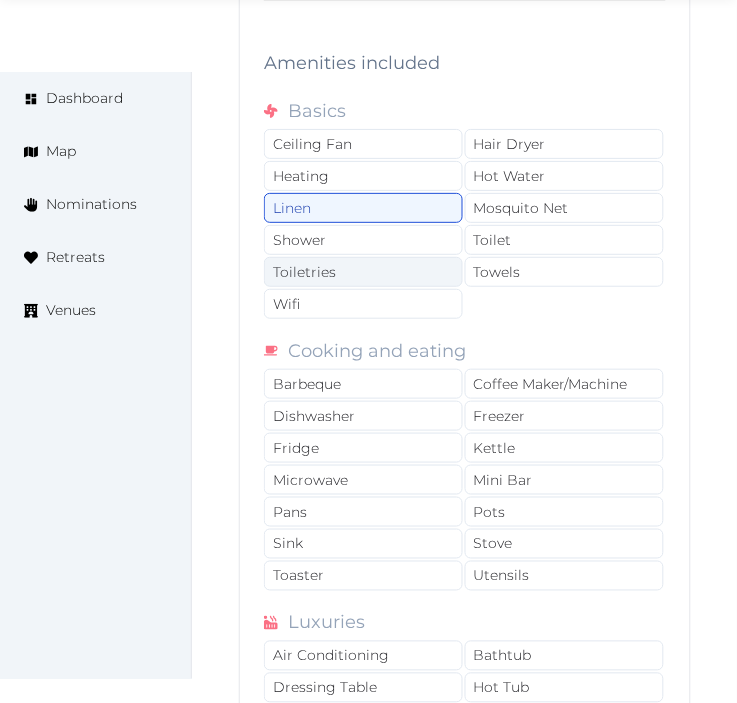 click on "Toiletries" at bounding box center [363, 272] 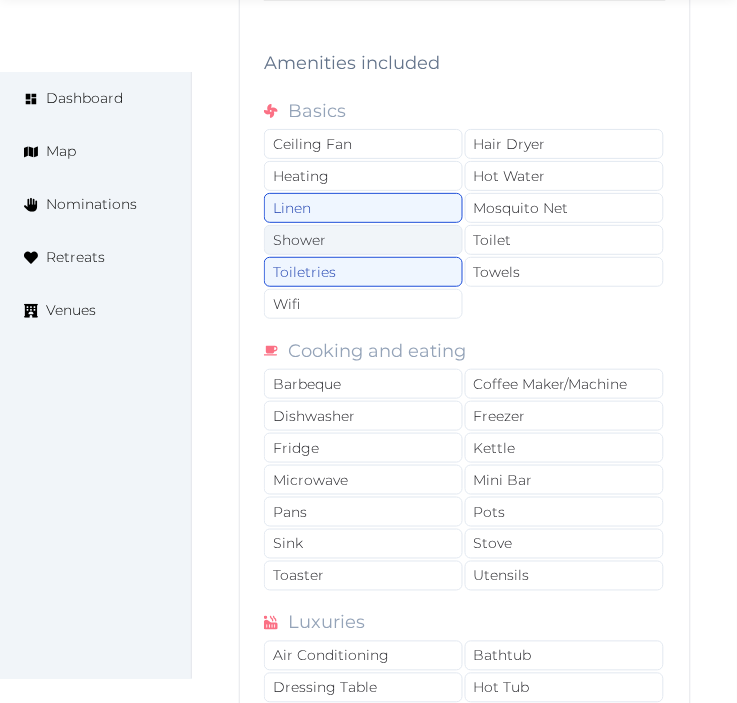 click on "Shower" at bounding box center (363, 240) 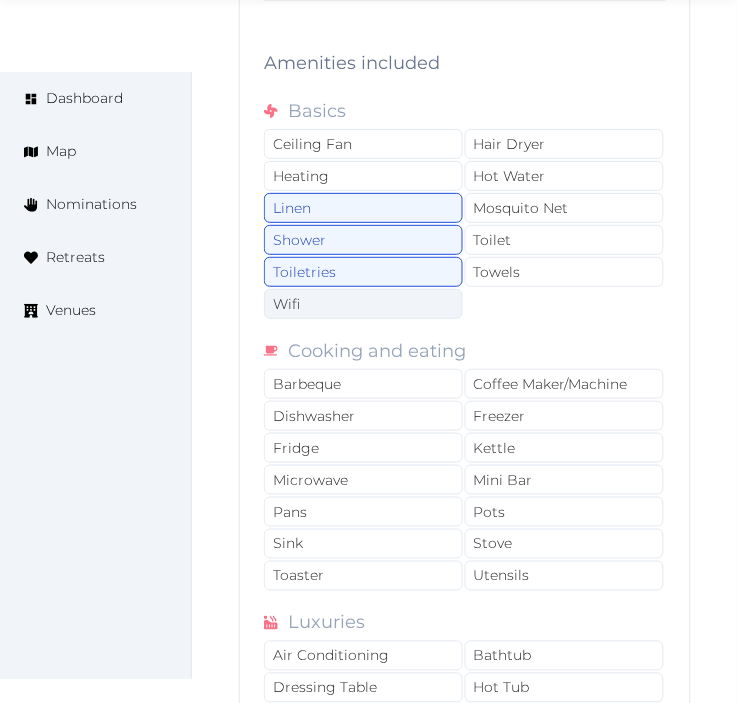 click on "Wifi" at bounding box center (363, 304) 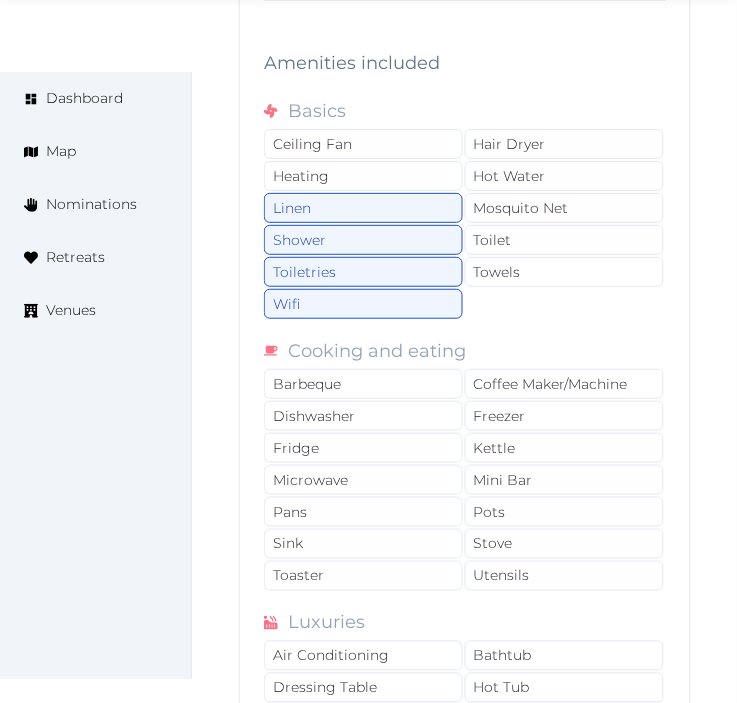 drag, startPoint x: 565, startPoint y: 300, endPoint x: 561, endPoint y: 321, distance: 21.377558 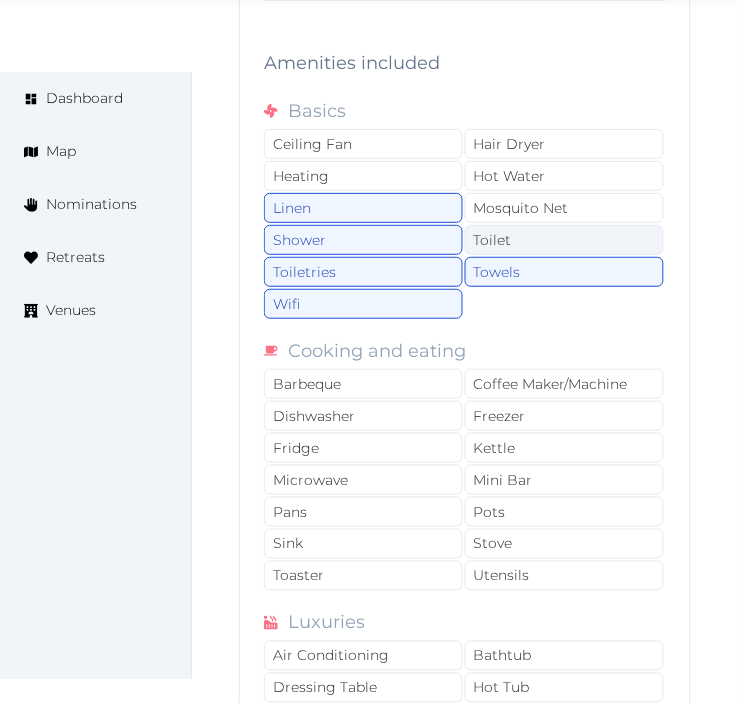 click on "Toilet" at bounding box center [564, 240] 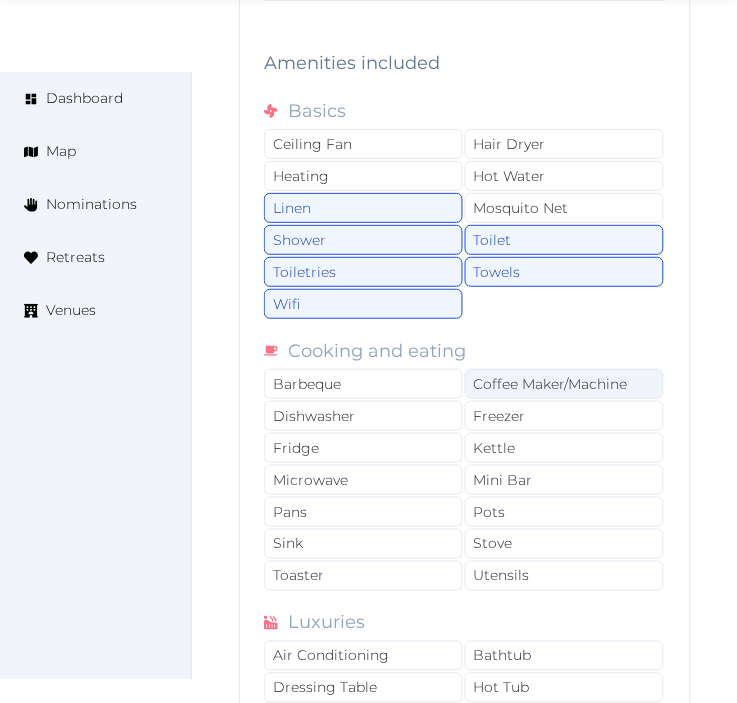 click on "Coffee Maker/Machine" at bounding box center [564, 384] 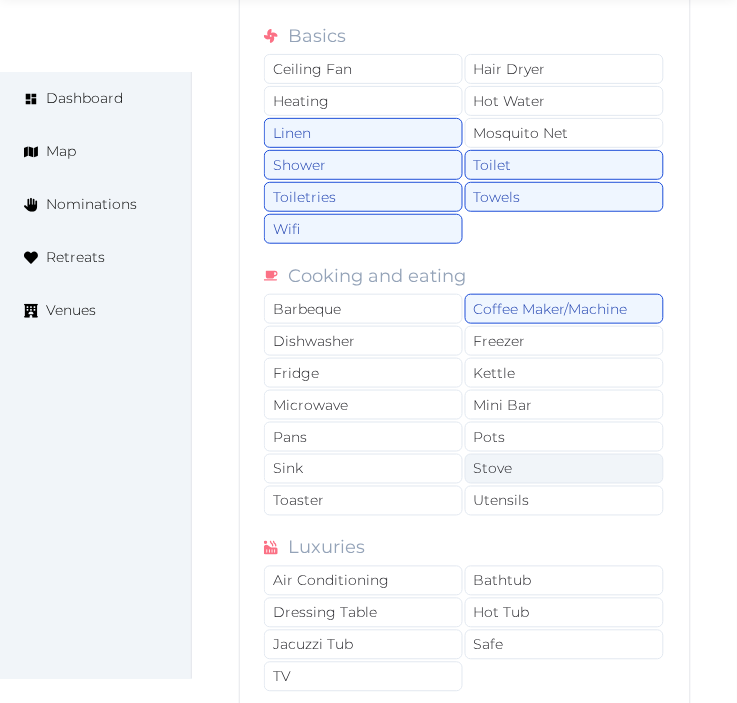 scroll, scrollTop: 14292, scrollLeft: 0, axis: vertical 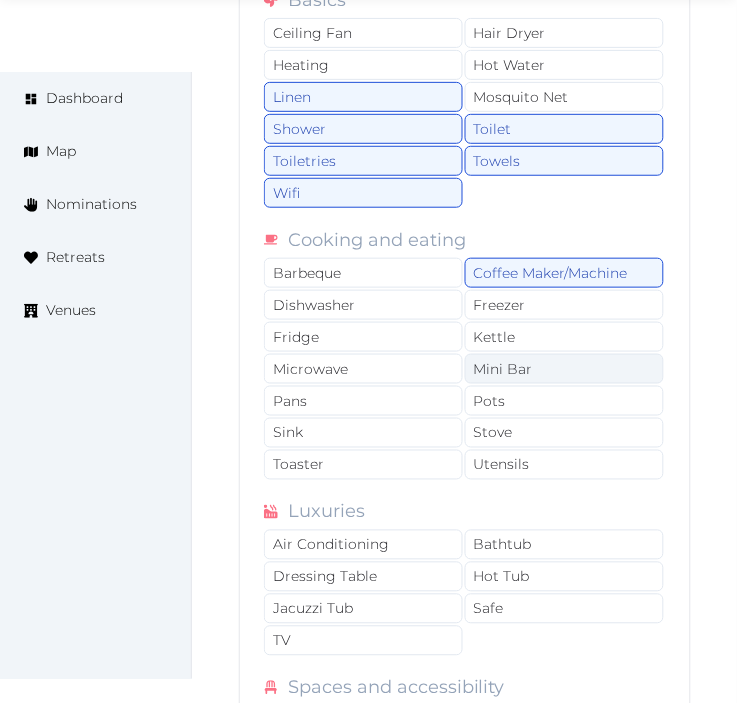 click on "Mini Bar" at bounding box center (564, 369) 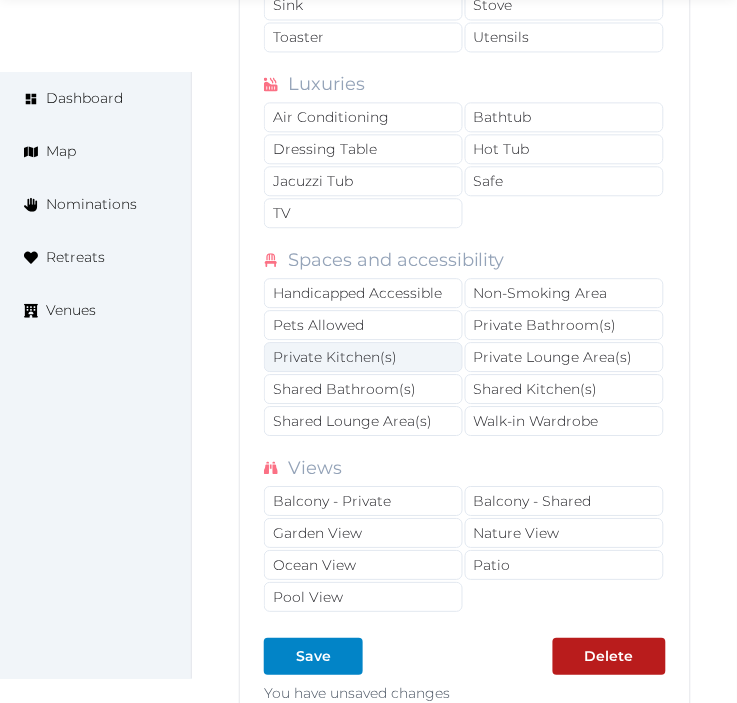 scroll, scrollTop: 14736, scrollLeft: 0, axis: vertical 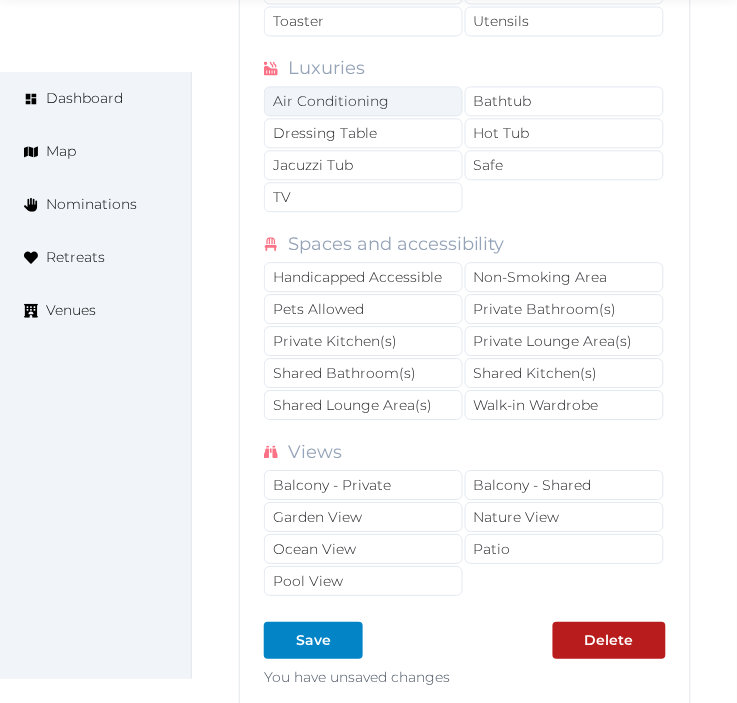 click on "Air Conditioning" at bounding box center [363, 101] 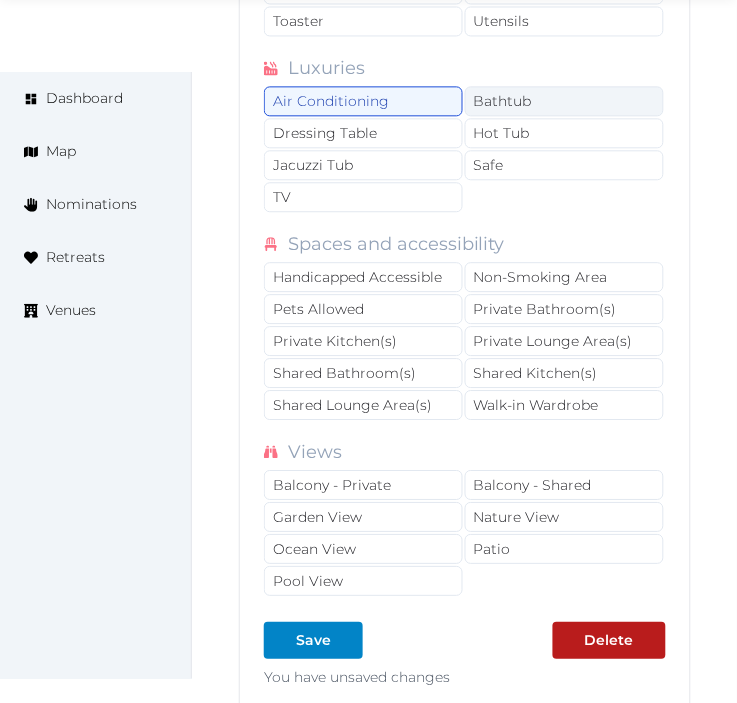 click on "Bathtub" at bounding box center (564, 101) 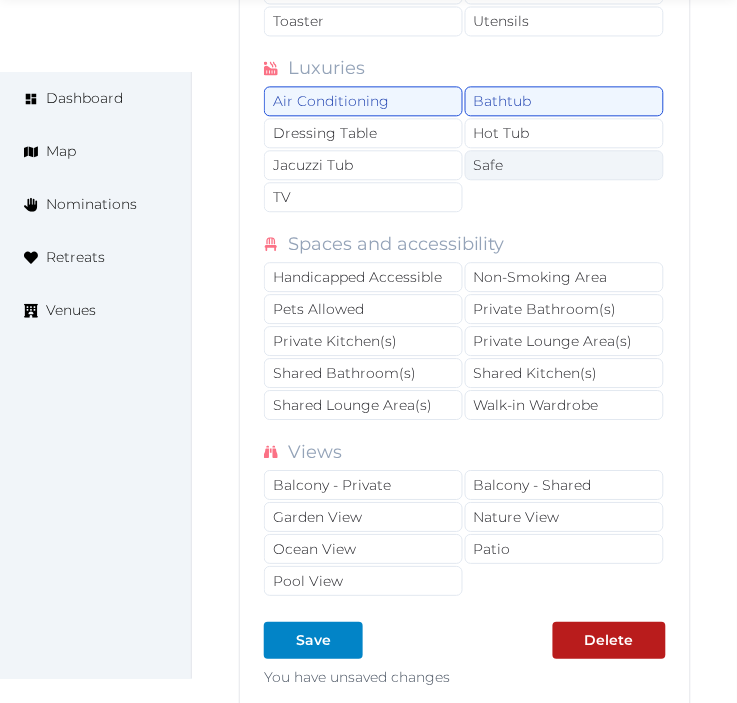 click on "Safe" at bounding box center [564, 165] 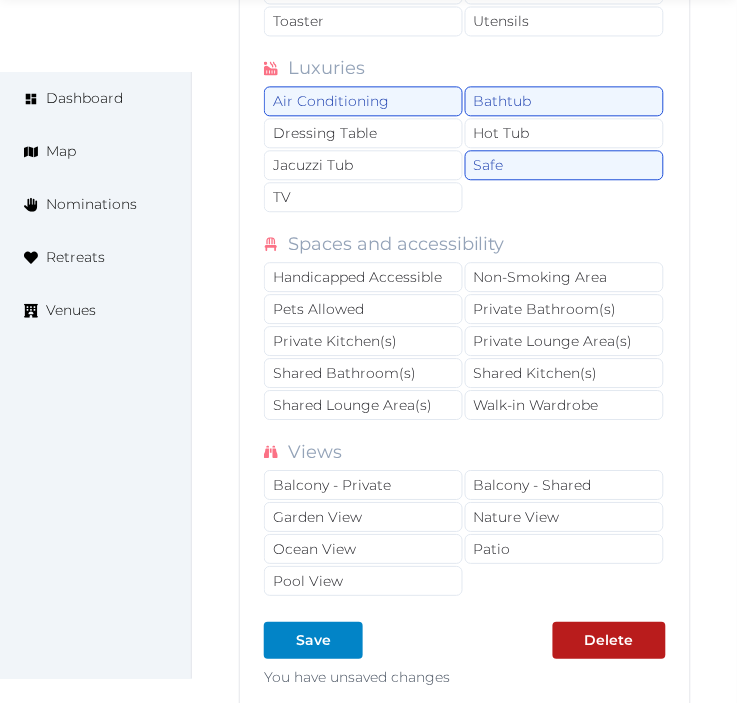 drag, startPoint x: 425, startPoint y: 230, endPoint x: 753, endPoint y: 304, distance: 336.24396 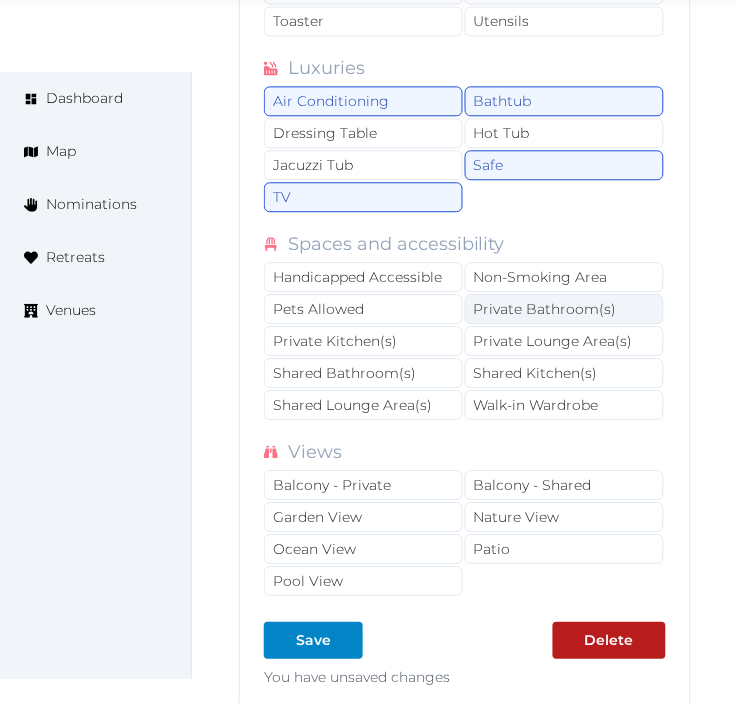 click on "Private Bathroom(s)" at bounding box center (564, 309) 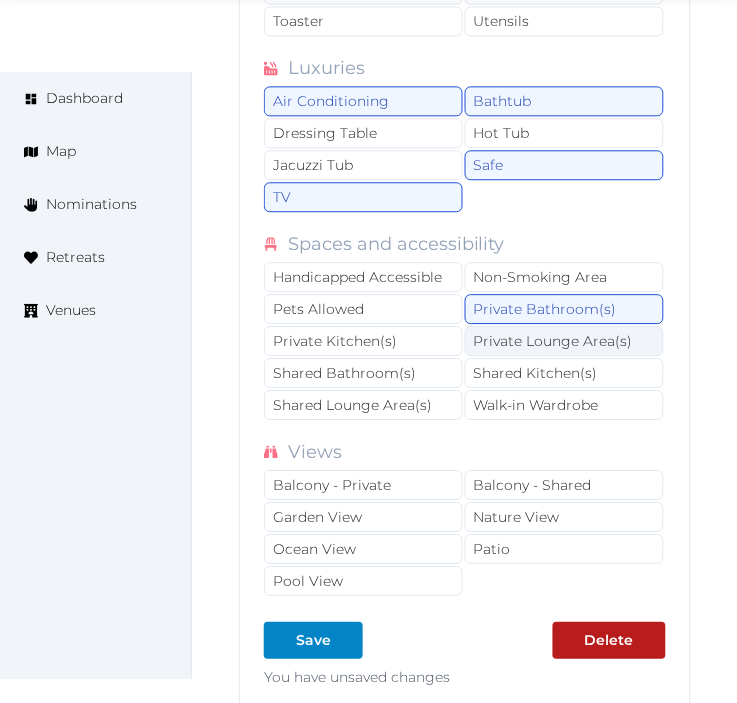 click on "Private Lounge Area(s)" at bounding box center (564, 341) 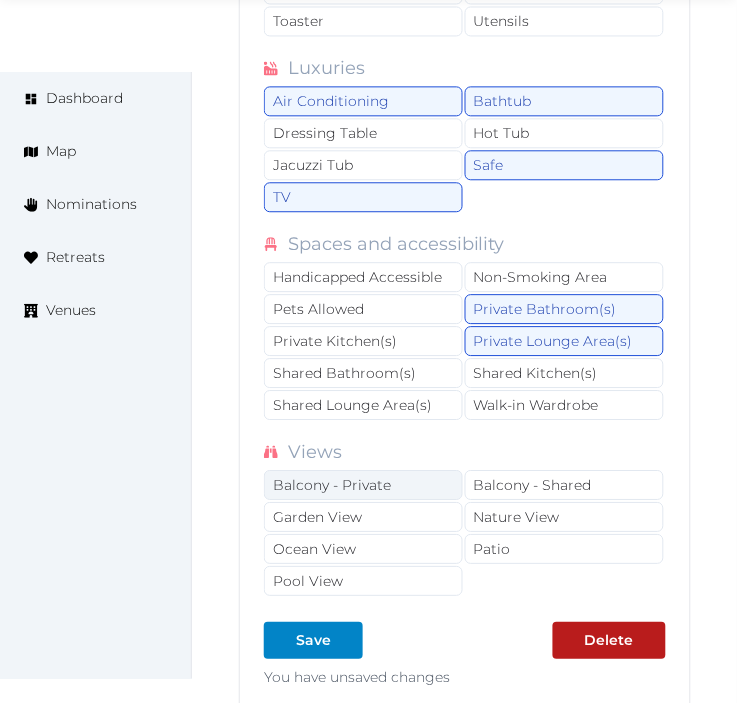 click on "Balcony - Private" at bounding box center (363, 485) 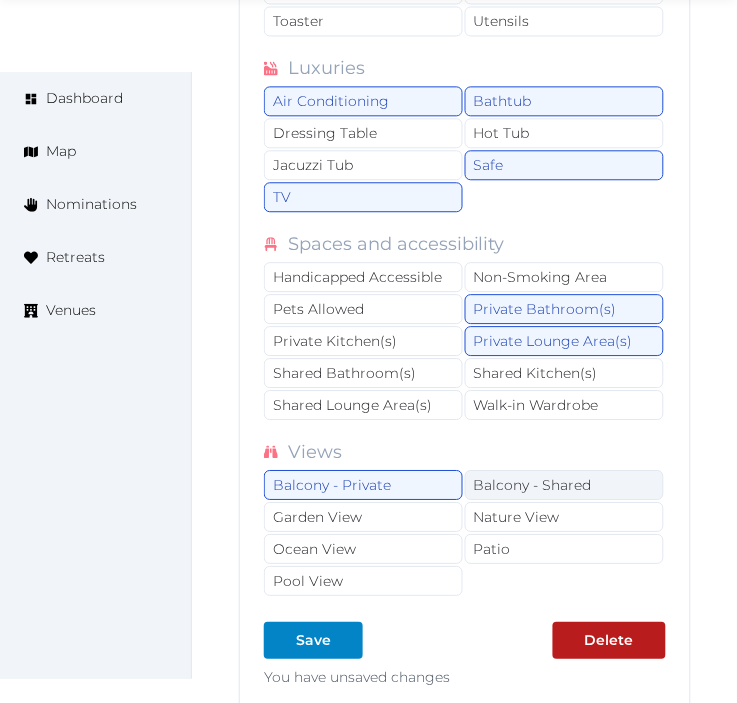 drag, startPoint x: 414, startPoint y: 523, endPoint x: 487, endPoint y: 532, distance: 73.552704 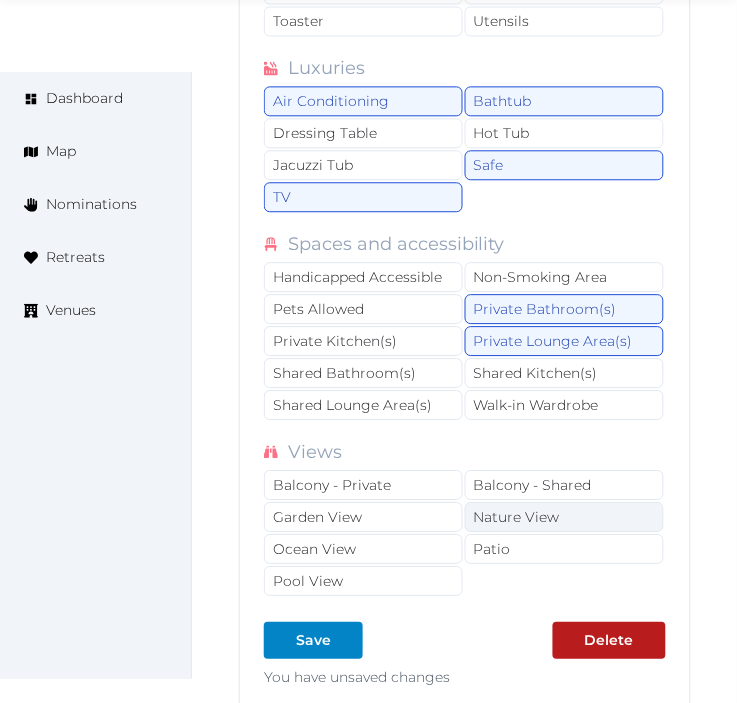 click on "Nature View" at bounding box center (564, 517) 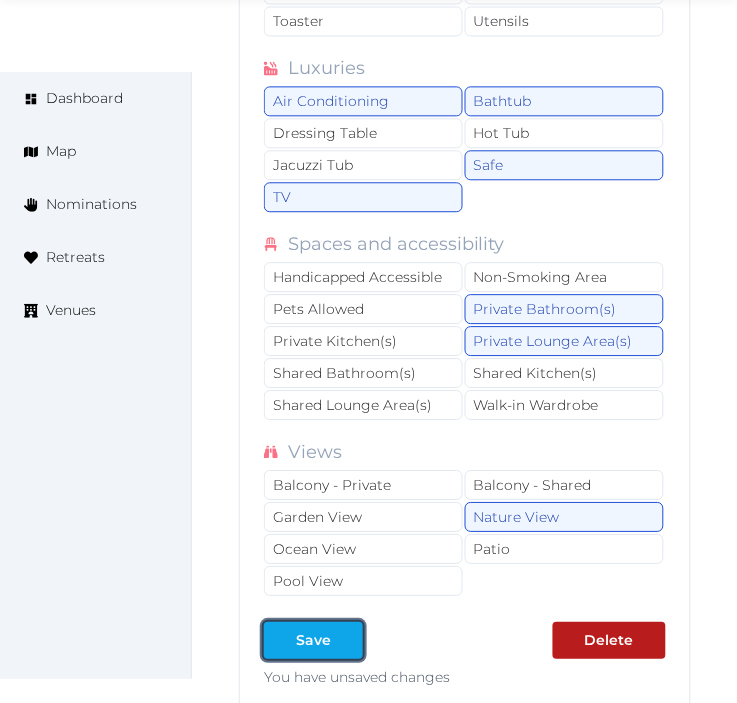 click on "Save" at bounding box center (313, 640) 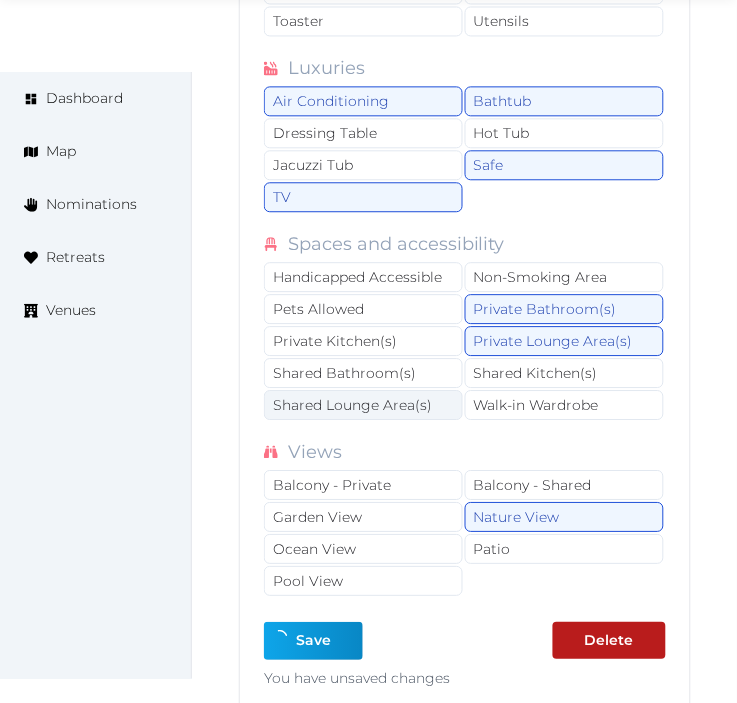 type on "*" 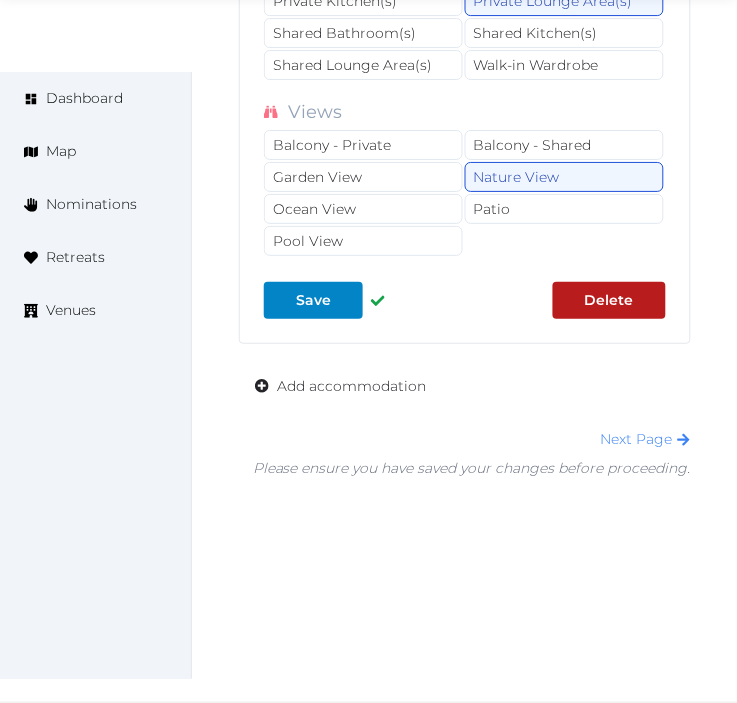 scroll, scrollTop: 15112, scrollLeft: 0, axis: vertical 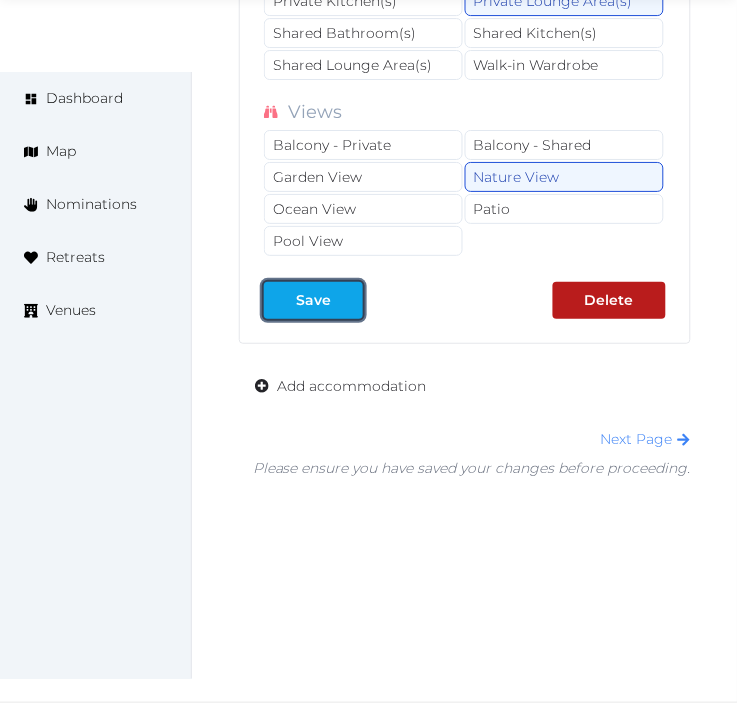 click on "Save" at bounding box center (313, 300) 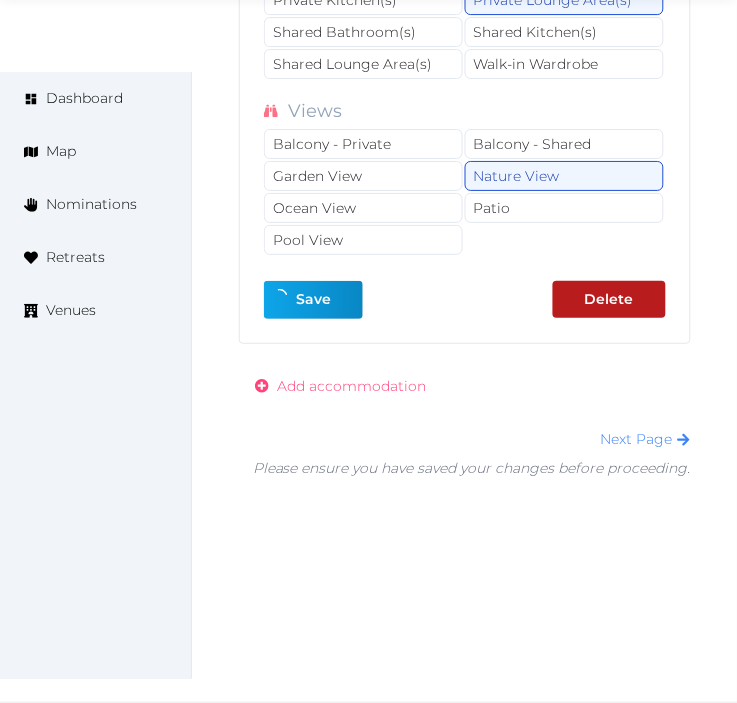 click on "Add accommodation" at bounding box center (351, 386) 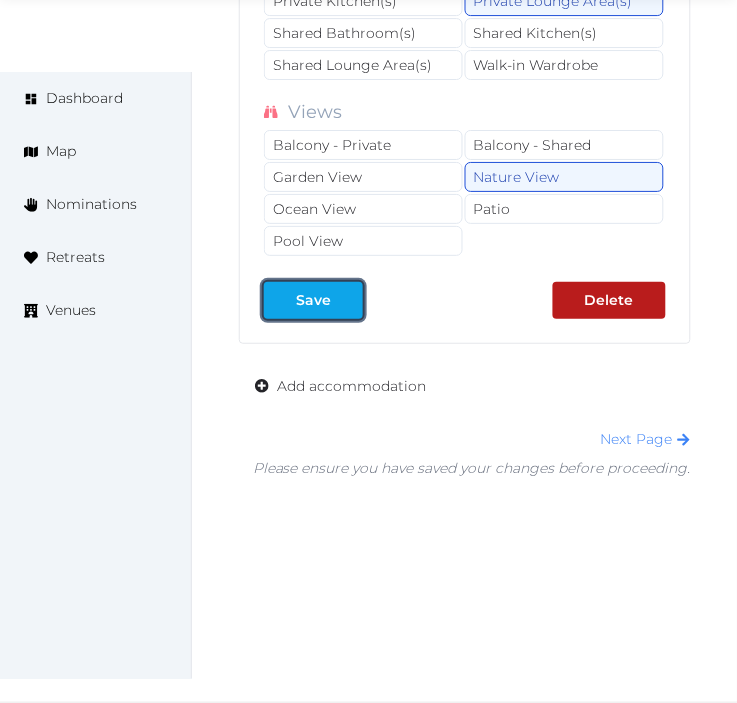 click on "Save" at bounding box center [313, 300] 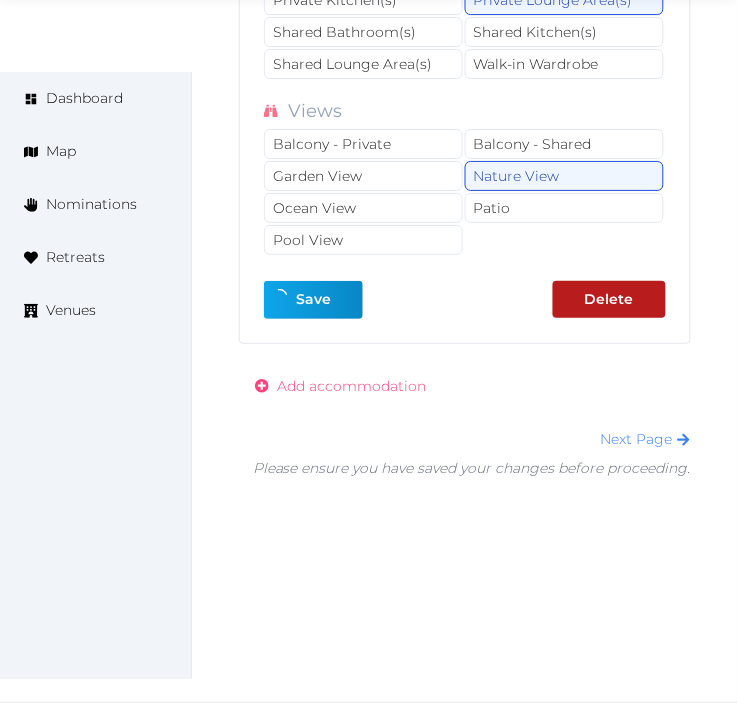 click on "Add accommodation" at bounding box center (340, 386) 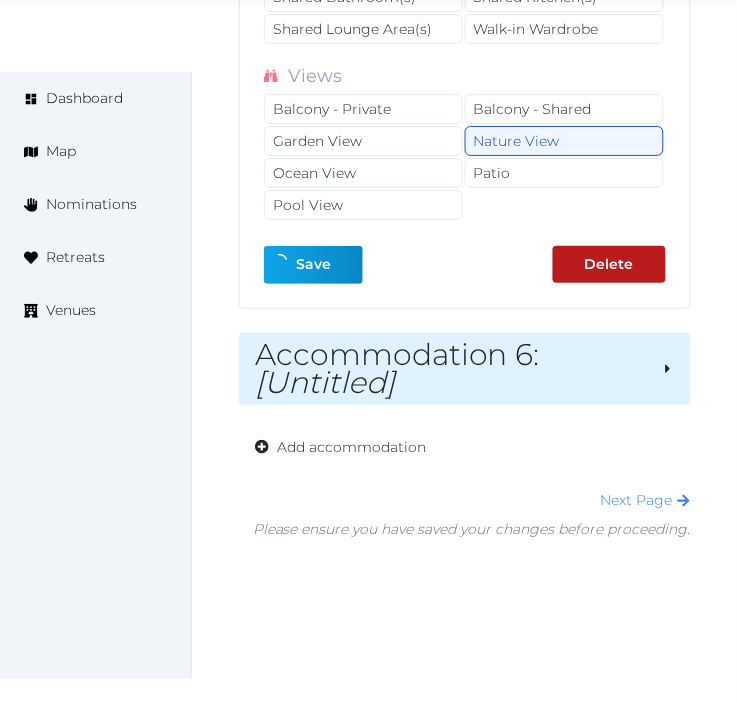 click on "Accommodation 6 :  [Untitled]" at bounding box center (450, 369) 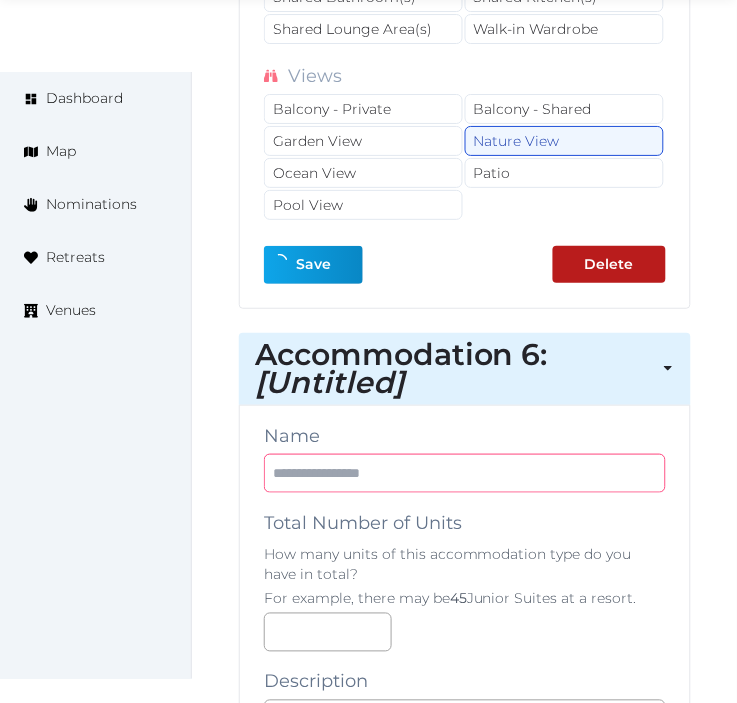 click at bounding box center (465, 473) 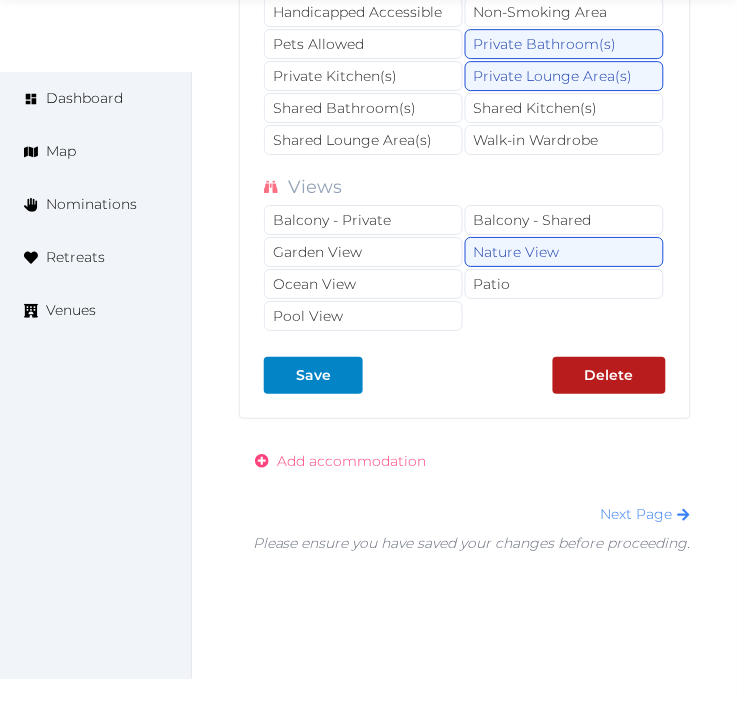 click on "Add accommodation" at bounding box center (351, 461) 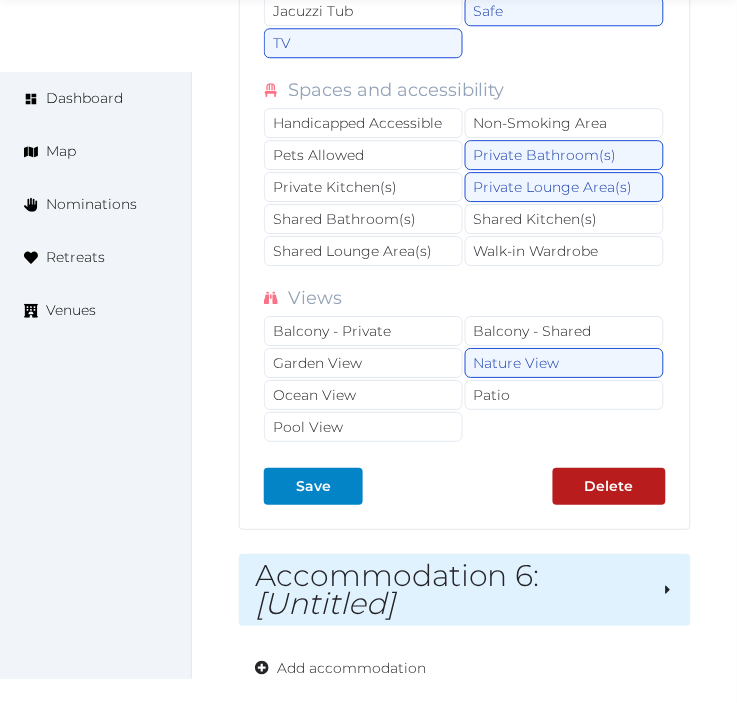 scroll, scrollTop: 15207, scrollLeft: 0, axis: vertical 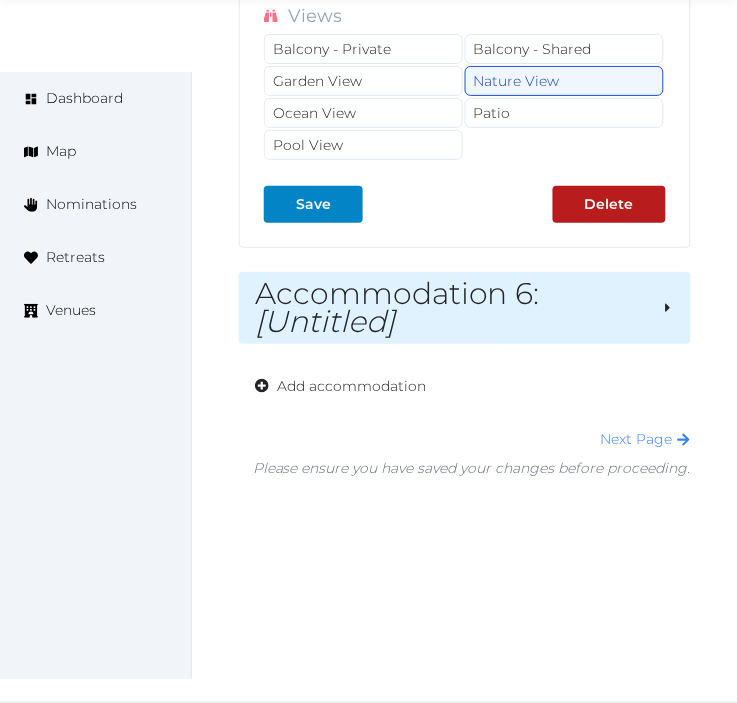 click on "Accommodation 6 :  [Untitled]" at bounding box center [450, 308] 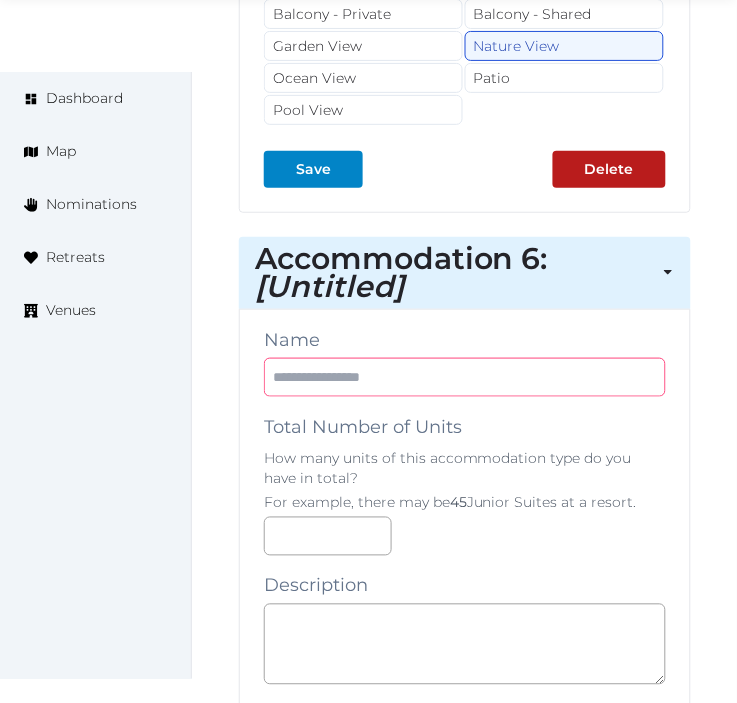 click at bounding box center [465, 377] 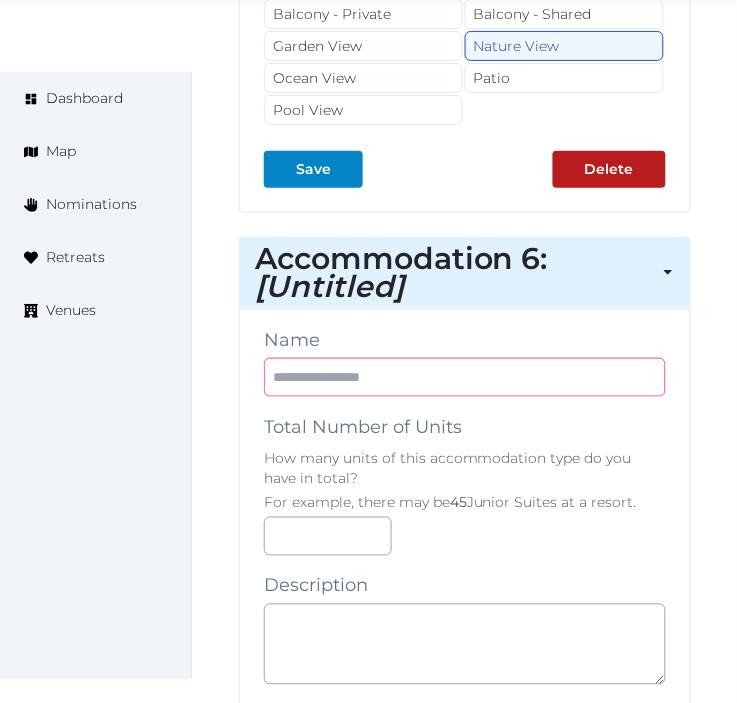 paste on "**********" 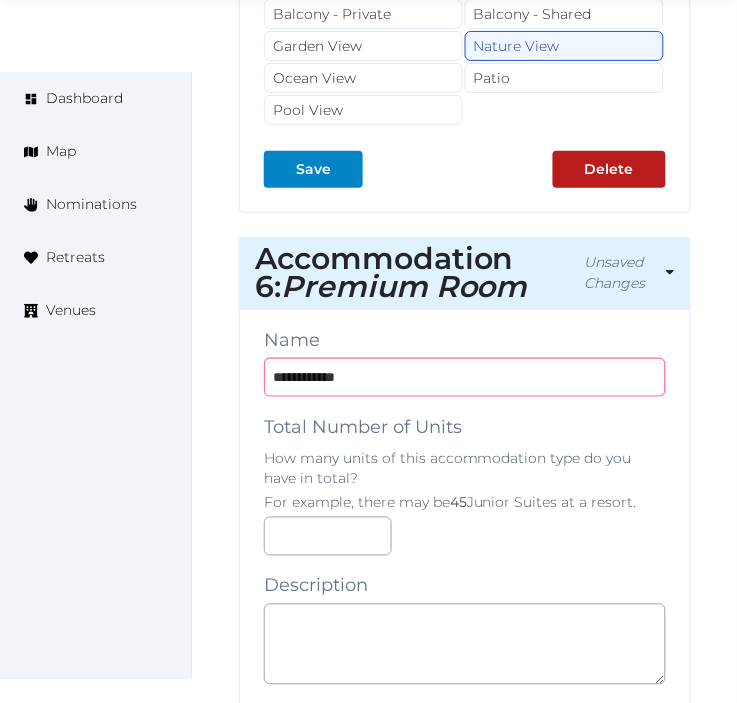 type on "**********" 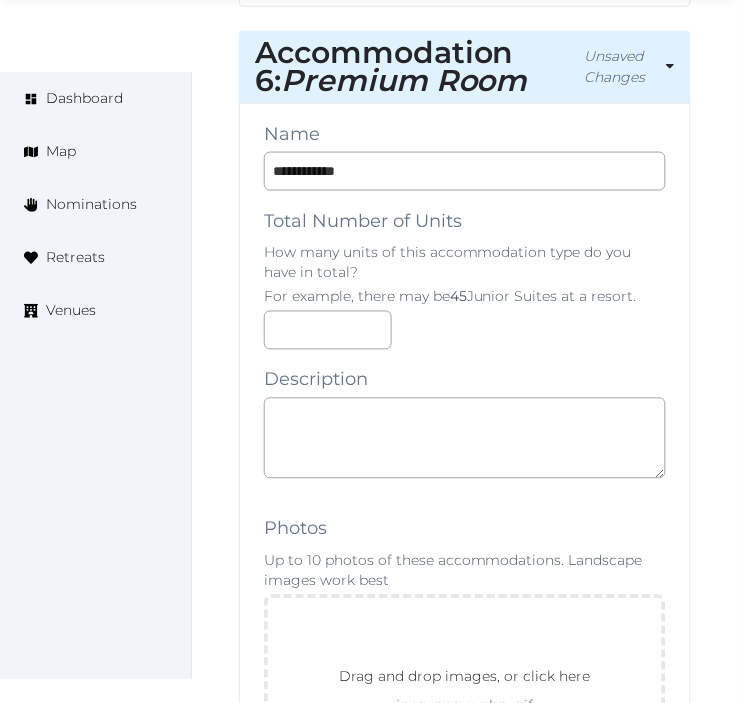scroll, scrollTop: 15430, scrollLeft: 0, axis: vertical 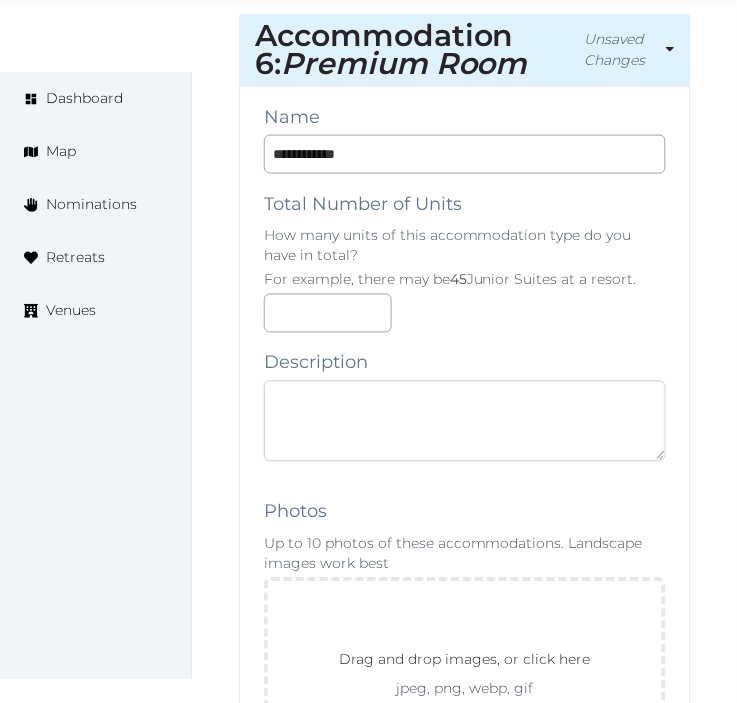 click at bounding box center [465, 421] 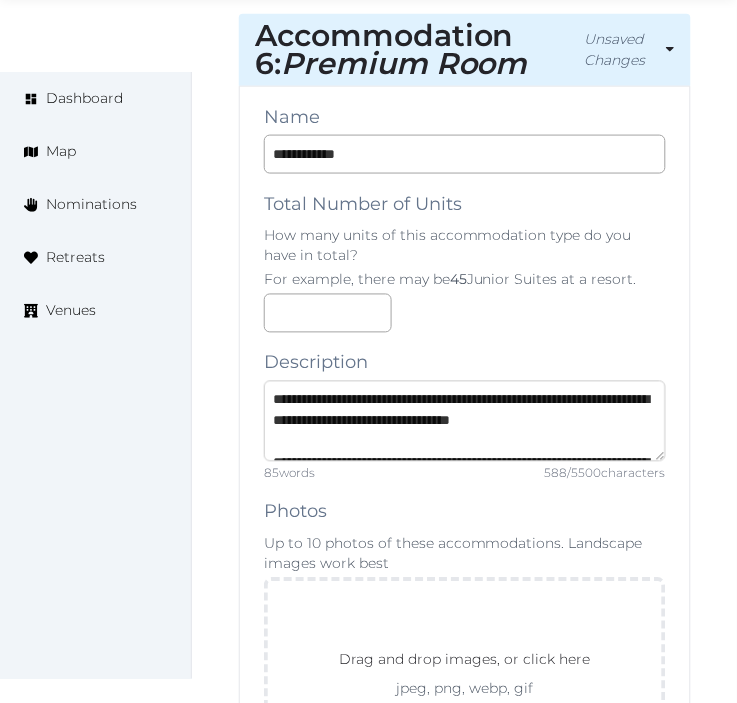 scroll, scrollTop: 241, scrollLeft: 0, axis: vertical 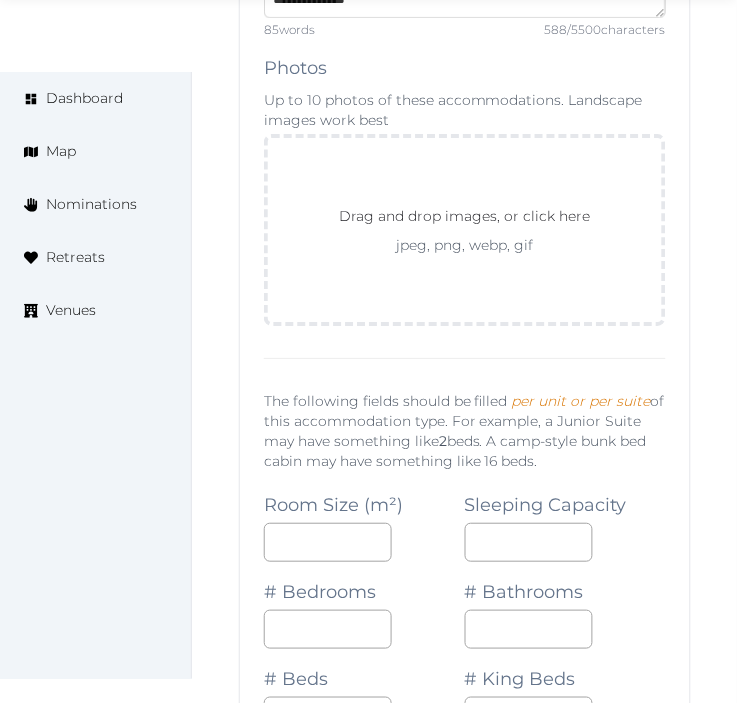 type on "**********" 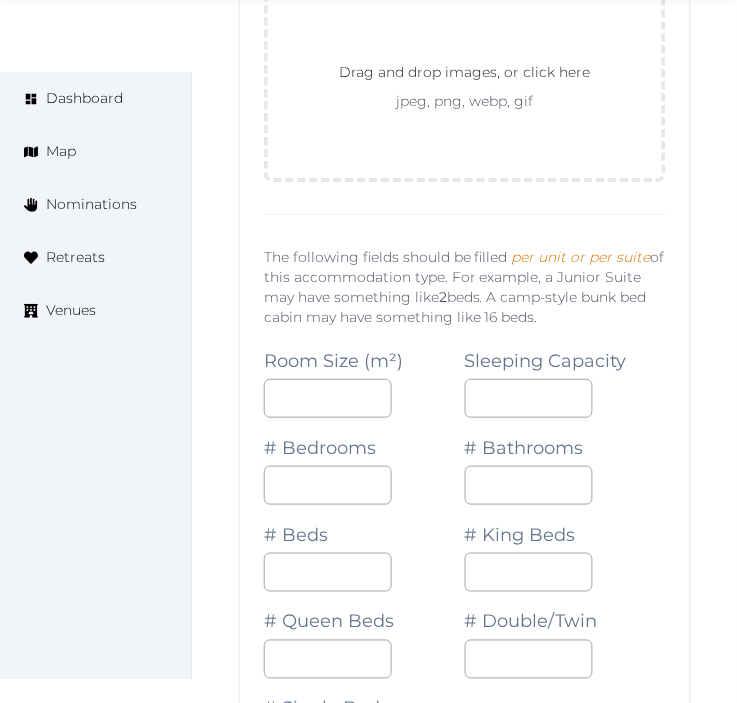 scroll, scrollTop: 15874, scrollLeft: 0, axis: vertical 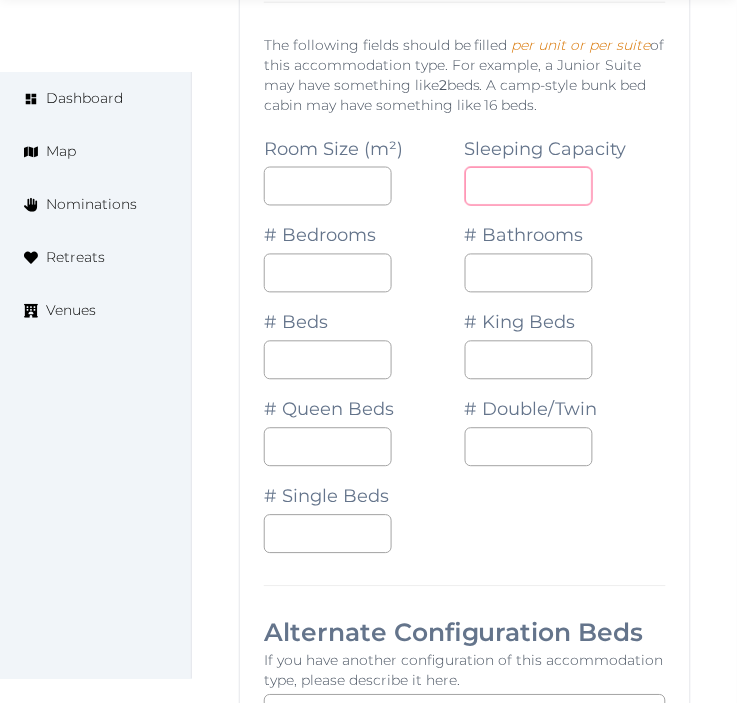 click at bounding box center (529, 186) 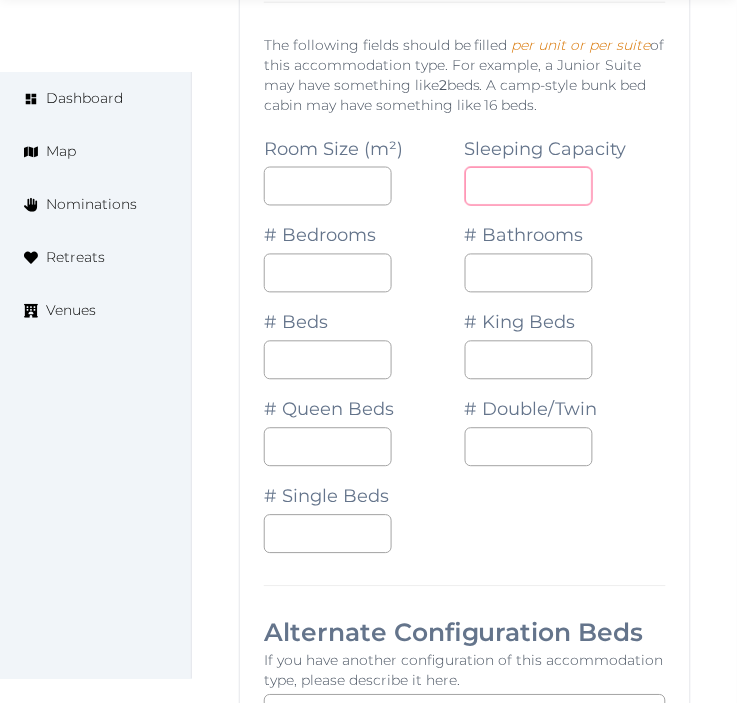 type on "*" 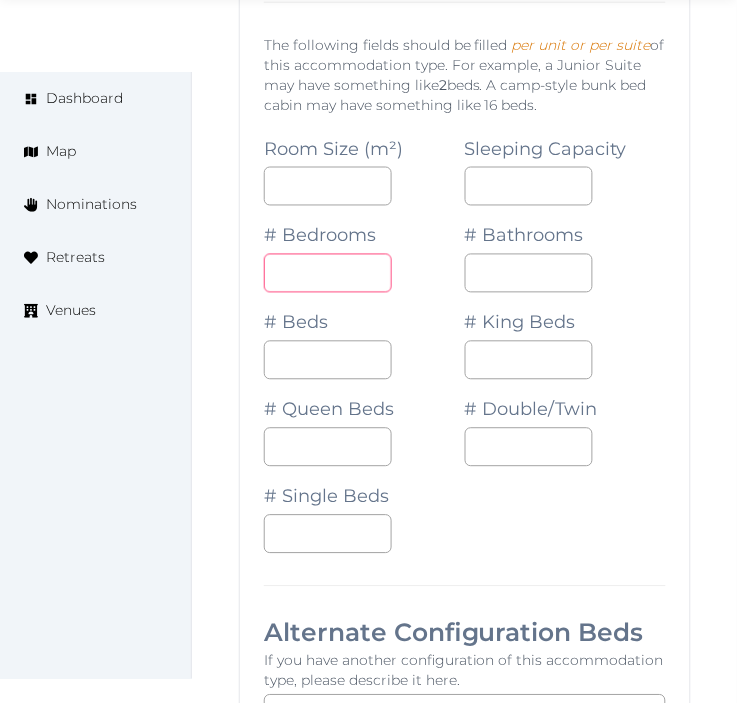 click on "*" at bounding box center (328, 273) 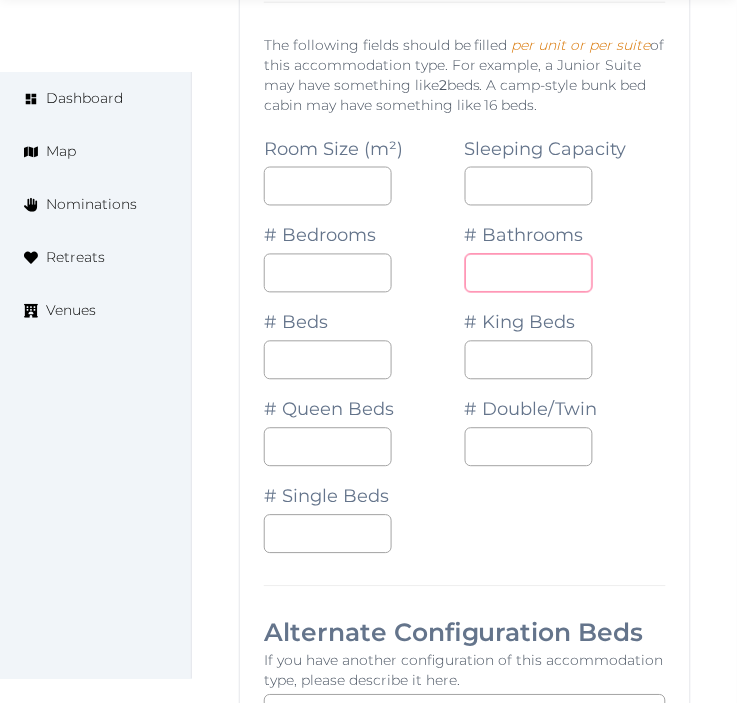 click on "*" at bounding box center [529, 273] 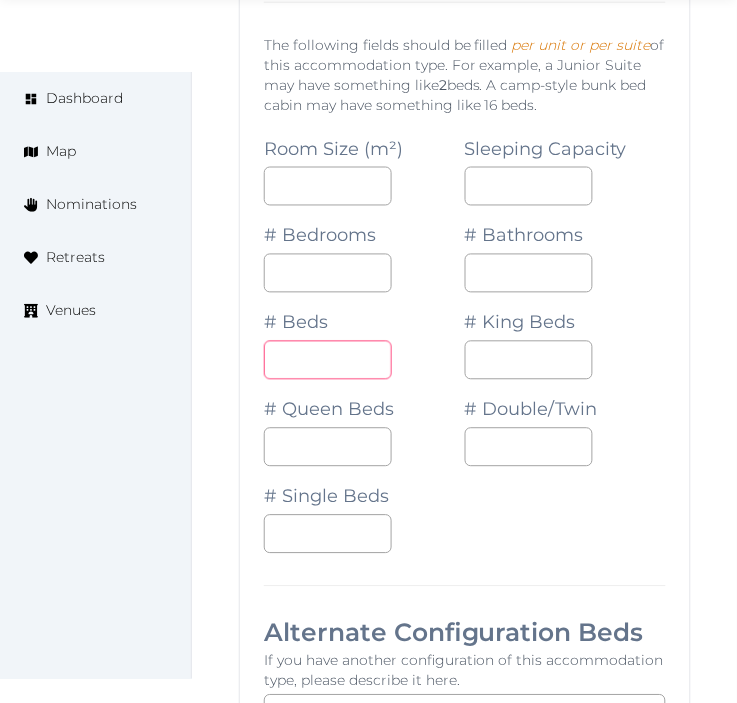 click on "*" at bounding box center (328, 360) 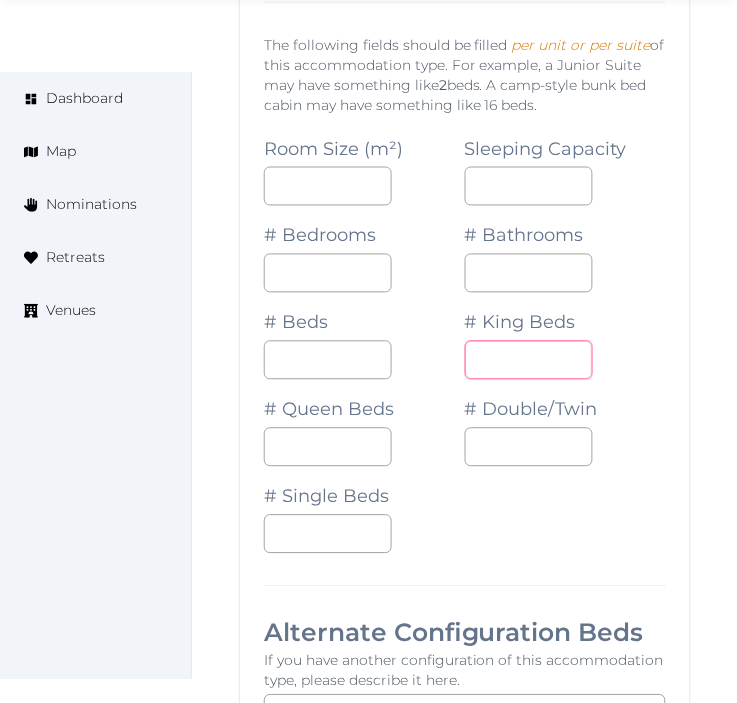 click at bounding box center [529, 360] 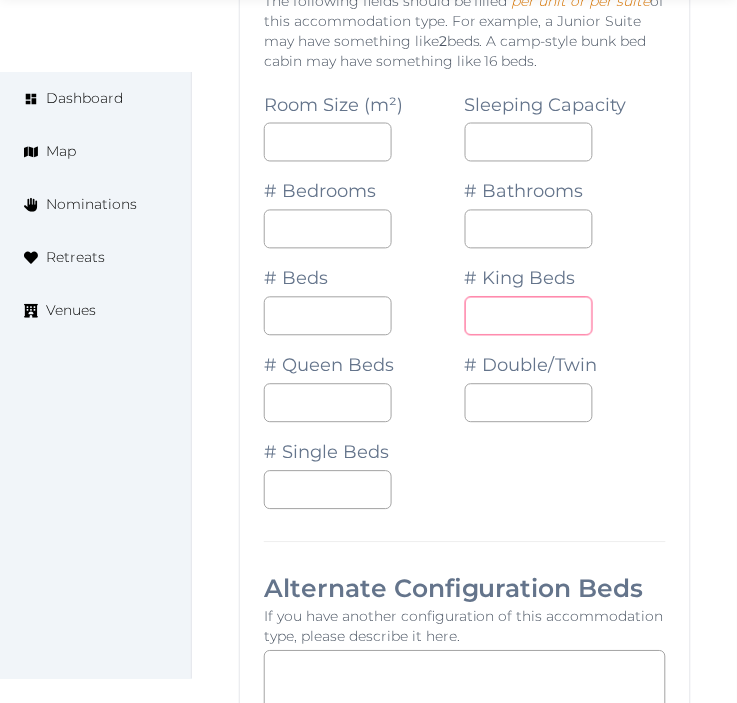 scroll, scrollTop: 16541, scrollLeft: 0, axis: vertical 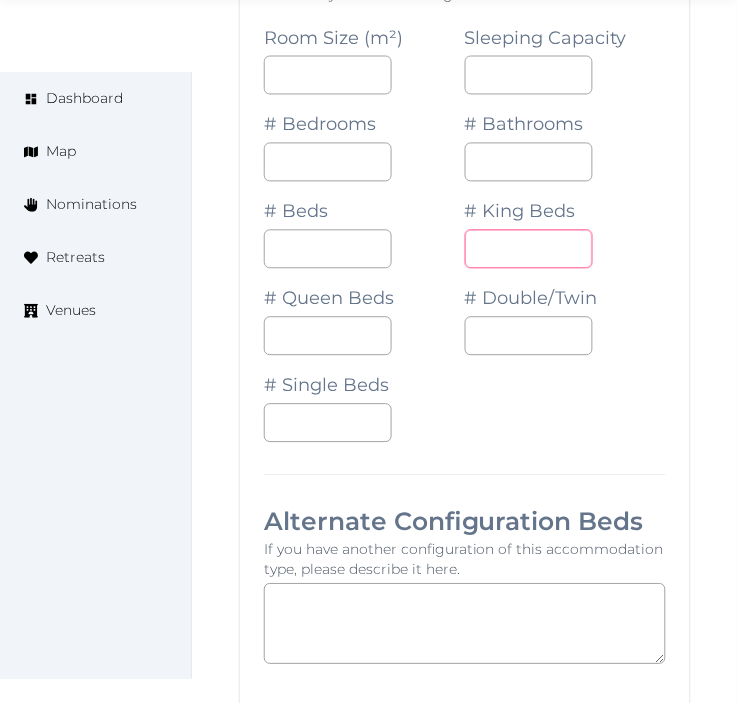 type on "*" 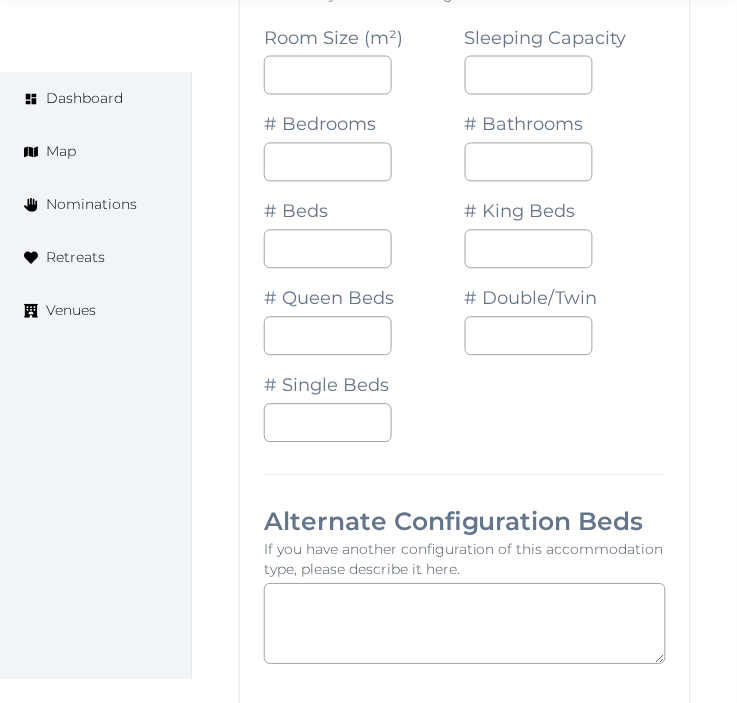 click on "**********" at bounding box center (465, 618) 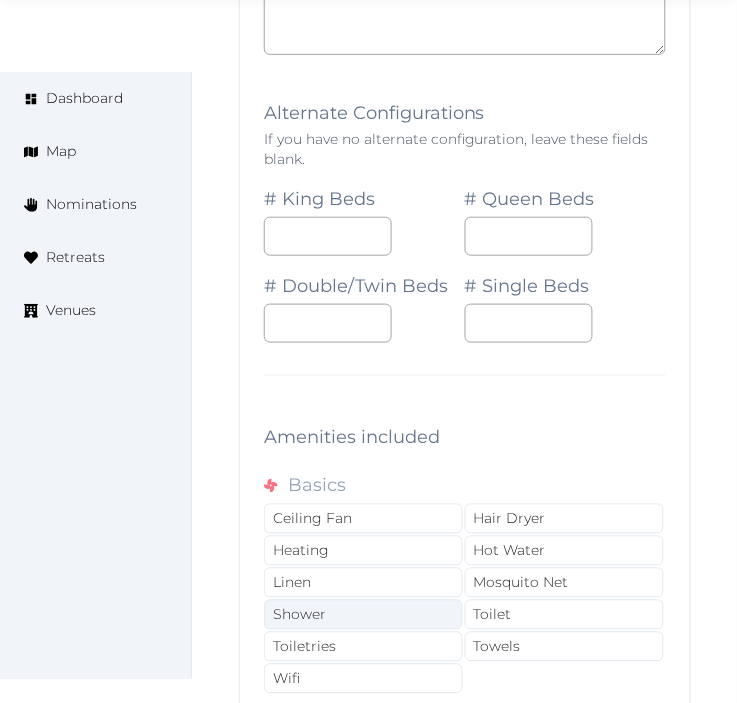 scroll, scrollTop: 17318, scrollLeft: 0, axis: vertical 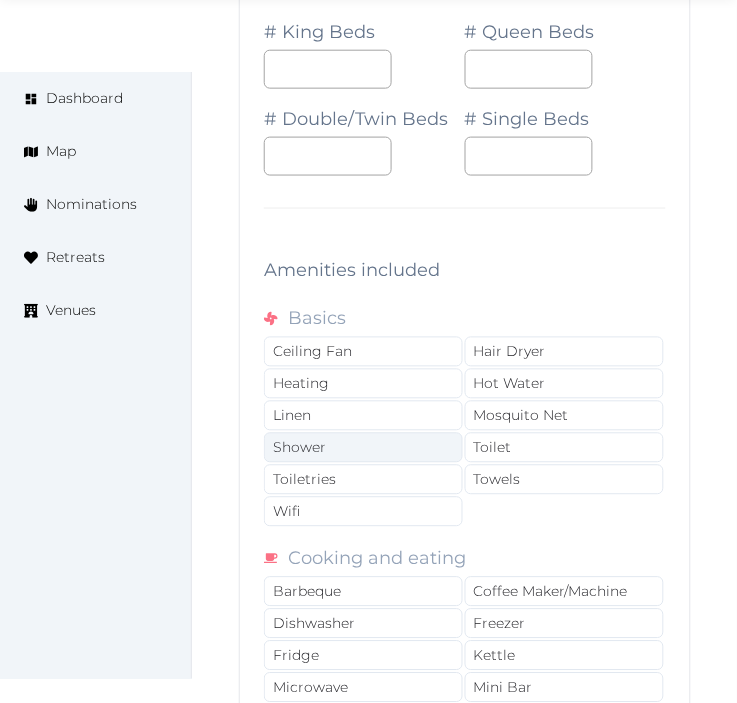 drag, startPoint x: 388, startPoint y: 447, endPoint x: 400, endPoint y: 476, distance: 31.38471 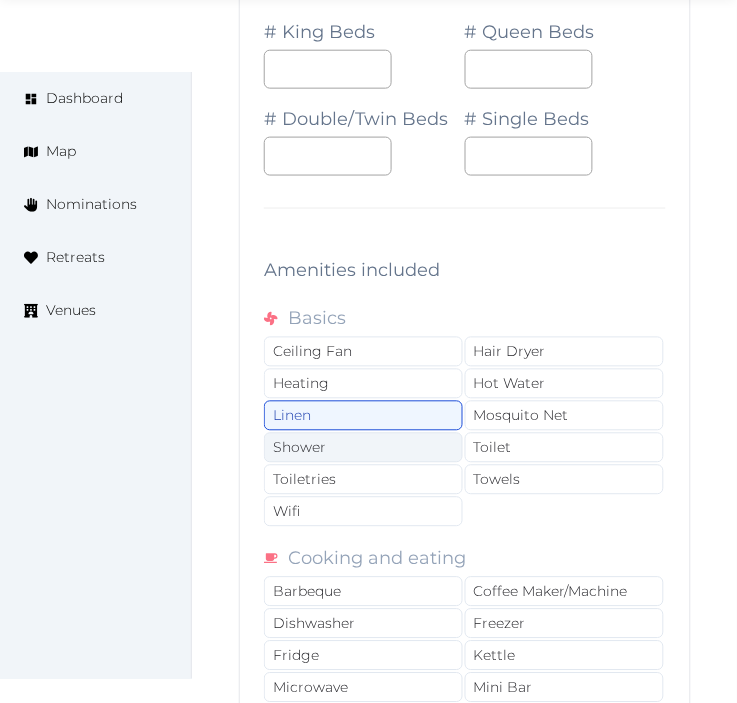 drag, startPoint x: 408, startPoint y: 491, endPoint x: 405, endPoint y: 515, distance: 24.186773 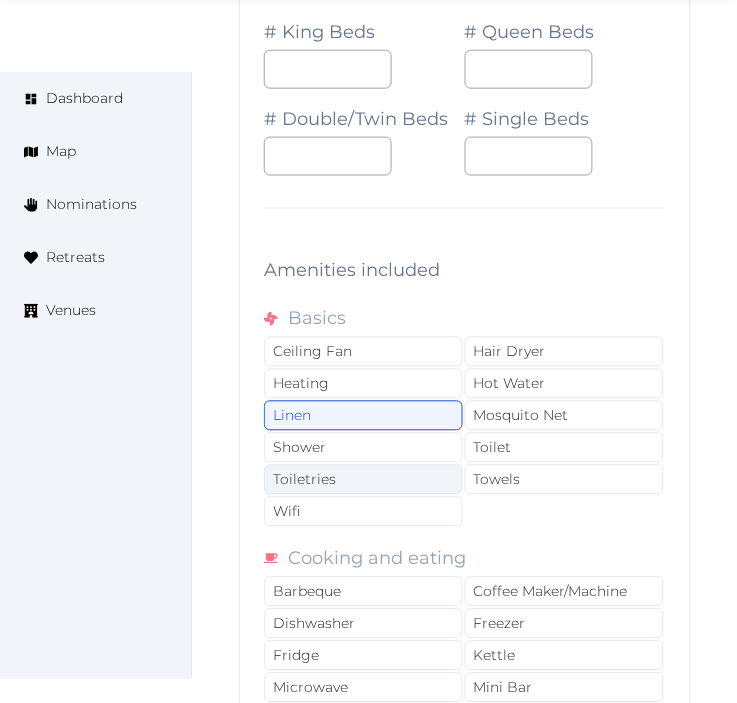 click on "Shower" at bounding box center (363, 448) 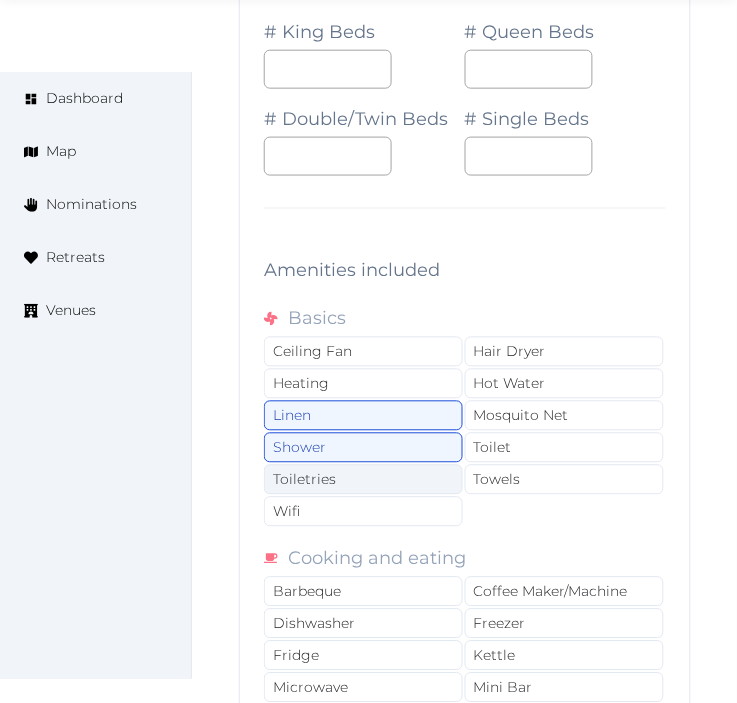click on "Toiletries" at bounding box center [363, 480] 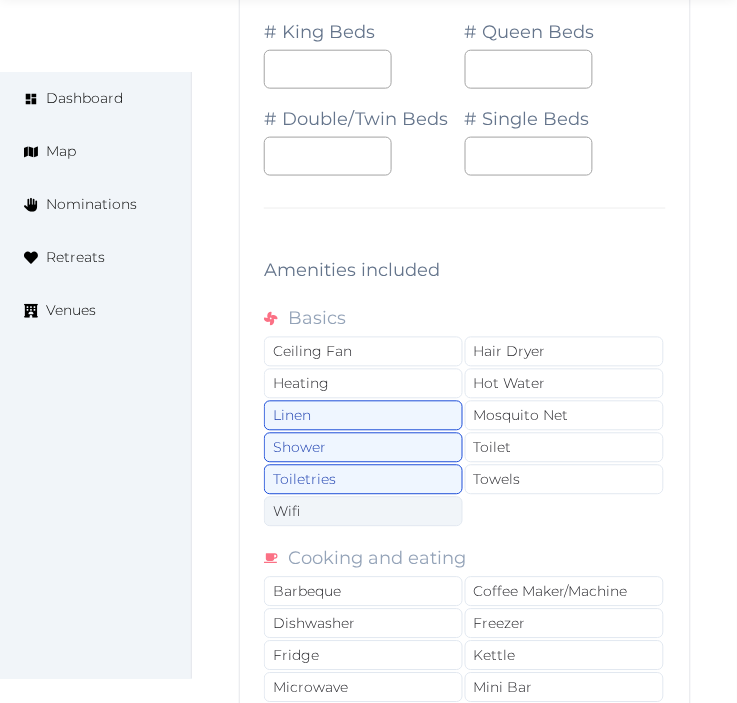 click on "Wifi" at bounding box center (363, 512) 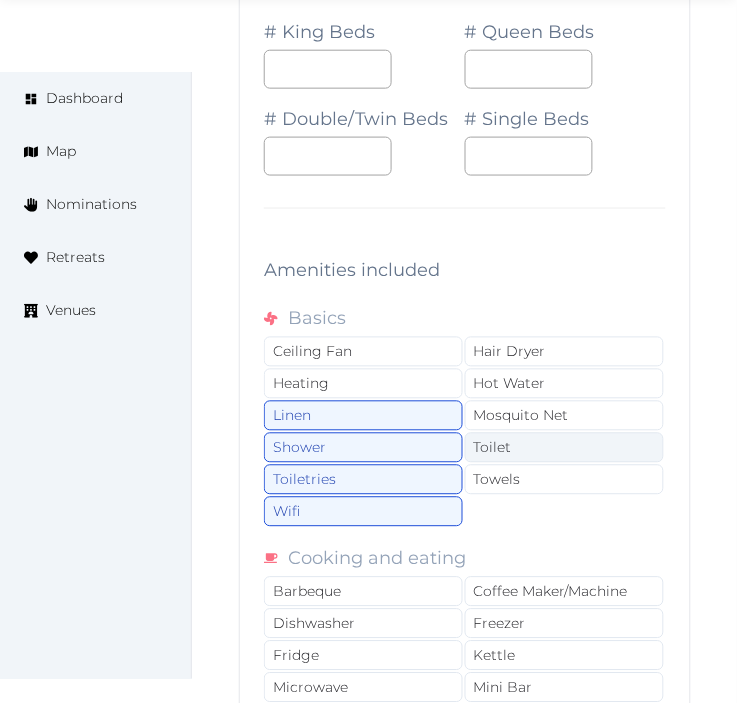 click on "Toilet" at bounding box center [564, 448] 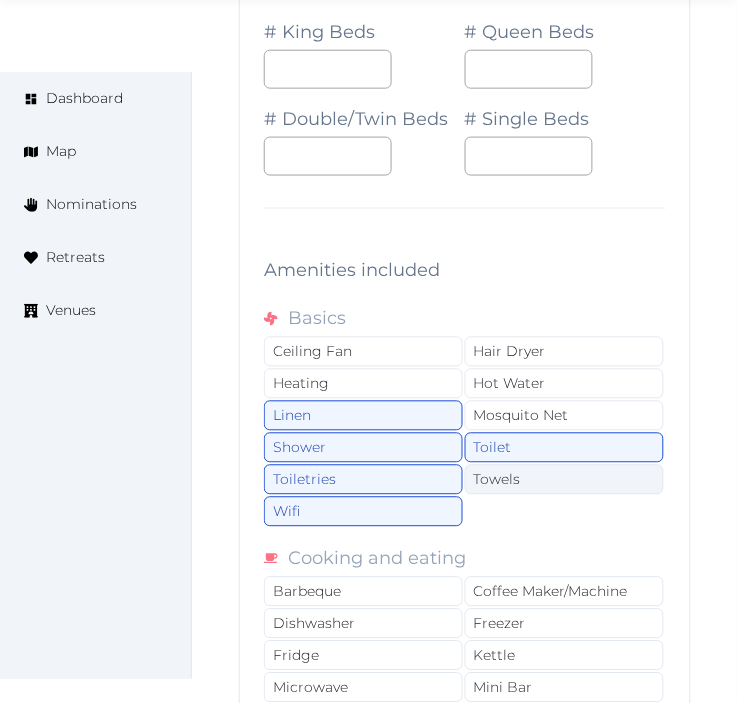 click on "Towels" at bounding box center [564, 480] 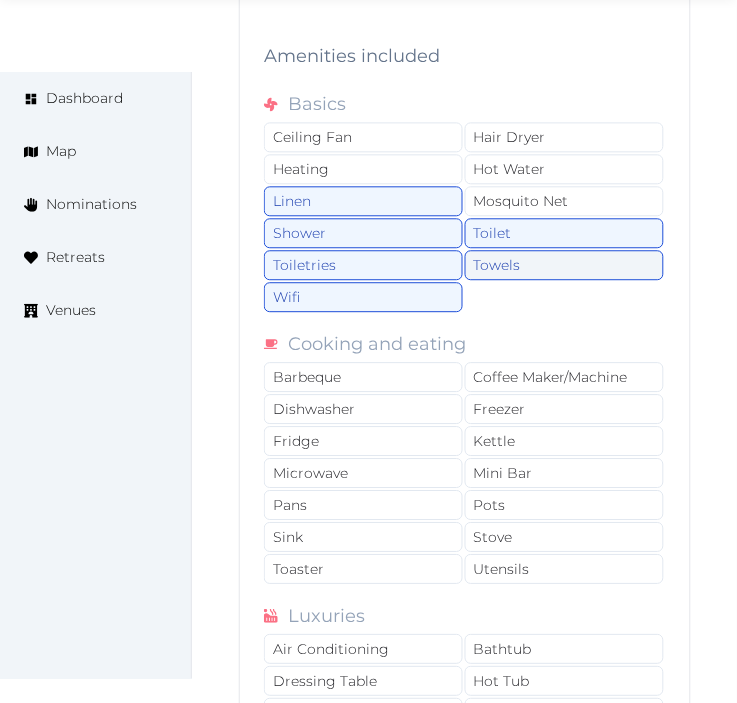 scroll, scrollTop: 17541, scrollLeft: 0, axis: vertical 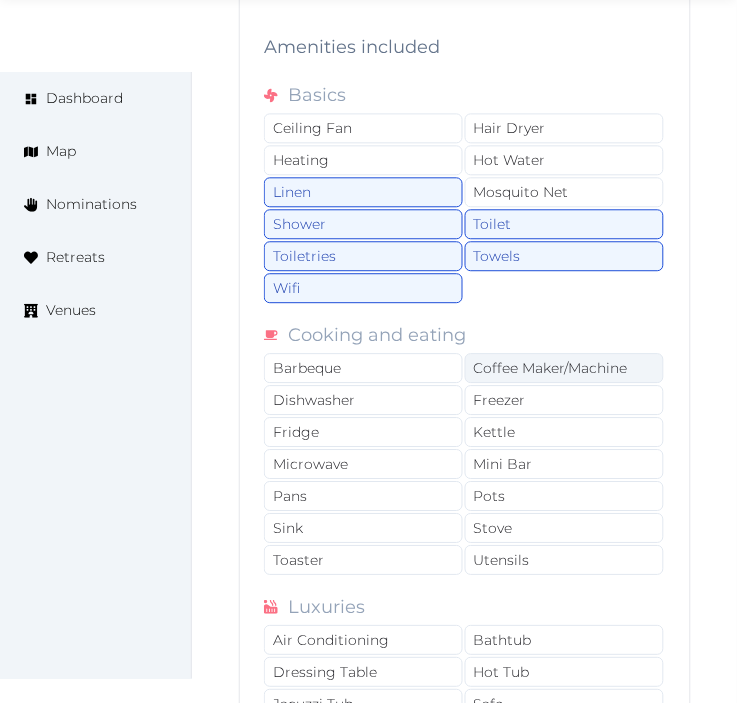 click on "Coffee Maker/Machine" at bounding box center (564, 369) 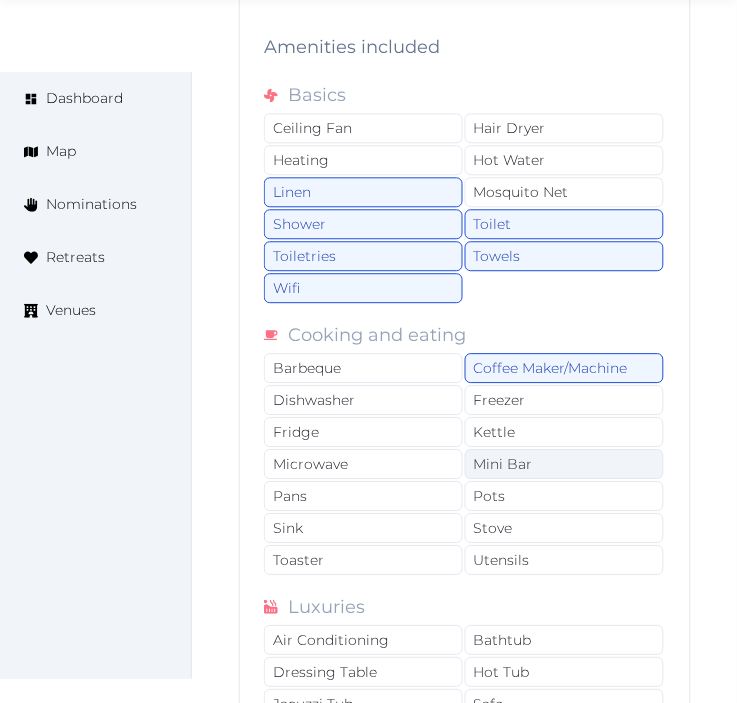 click on "Mini Bar" at bounding box center (564, 465) 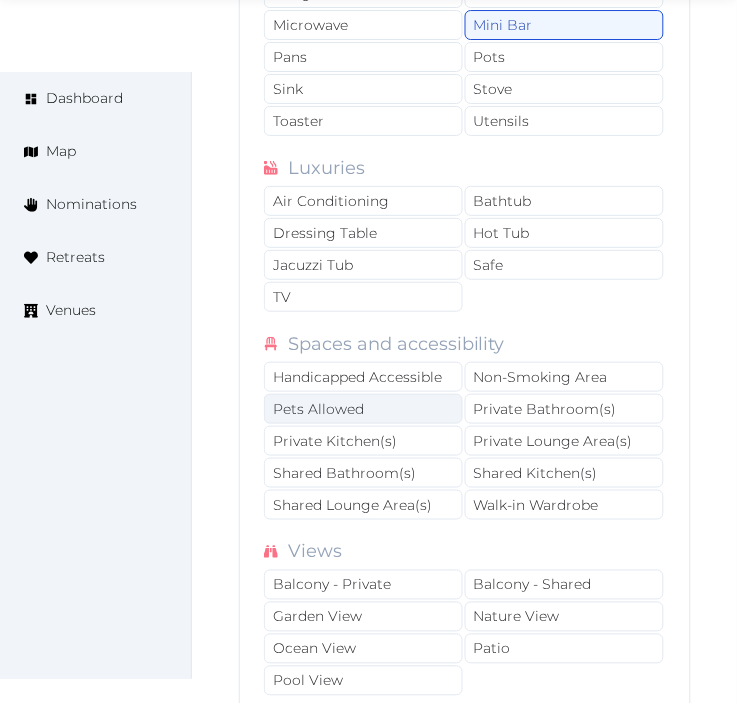 scroll, scrollTop: 17985, scrollLeft: 0, axis: vertical 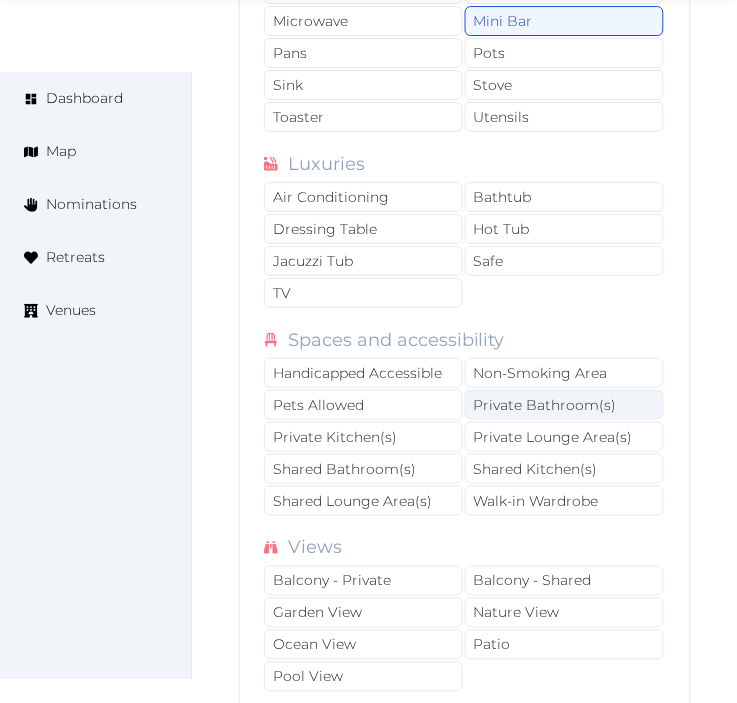 click on "Private Bathroom(s)" at bounding box center [564, 405] 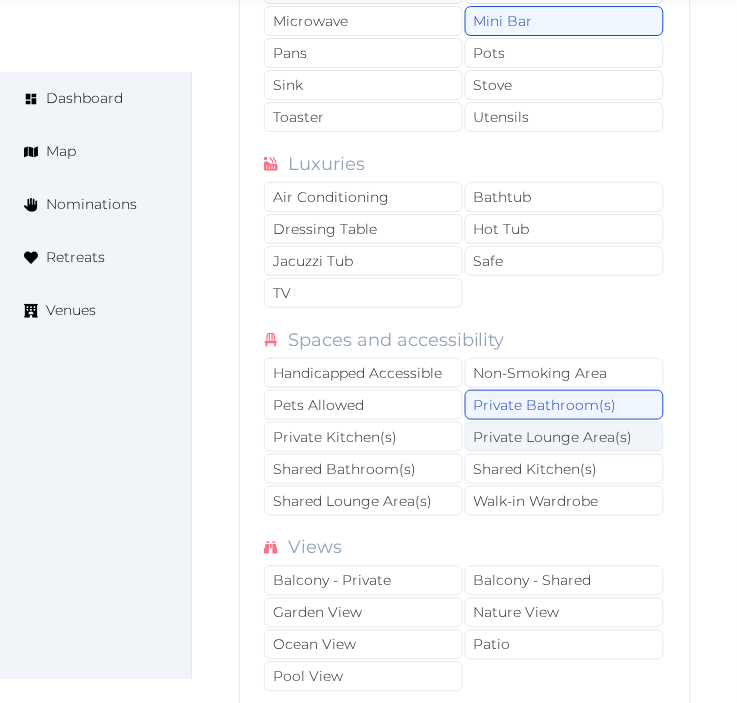 click on "Private Lounge Area(s)" at bounding box center (564, 437) 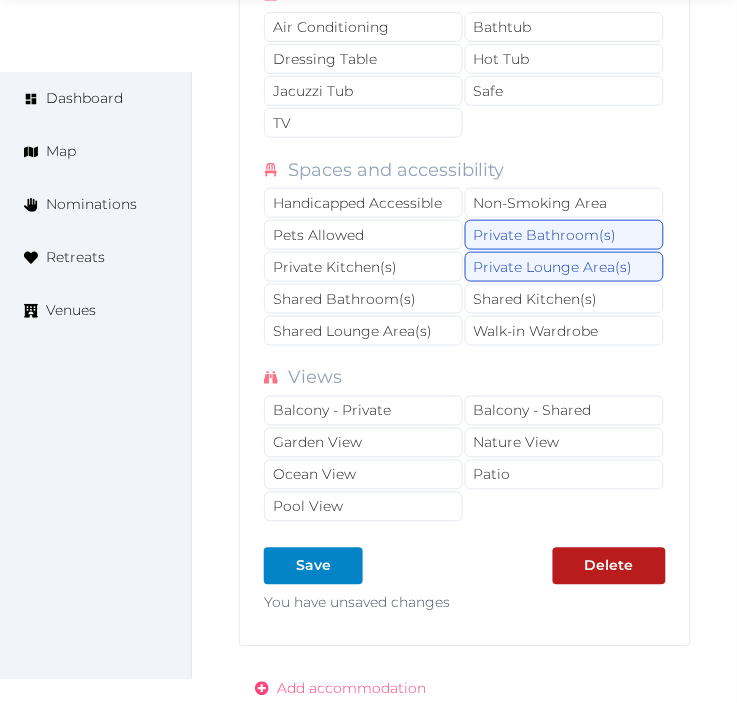 scroll, scrollTop: 18318, scrollLeft: 0, axis: vertical 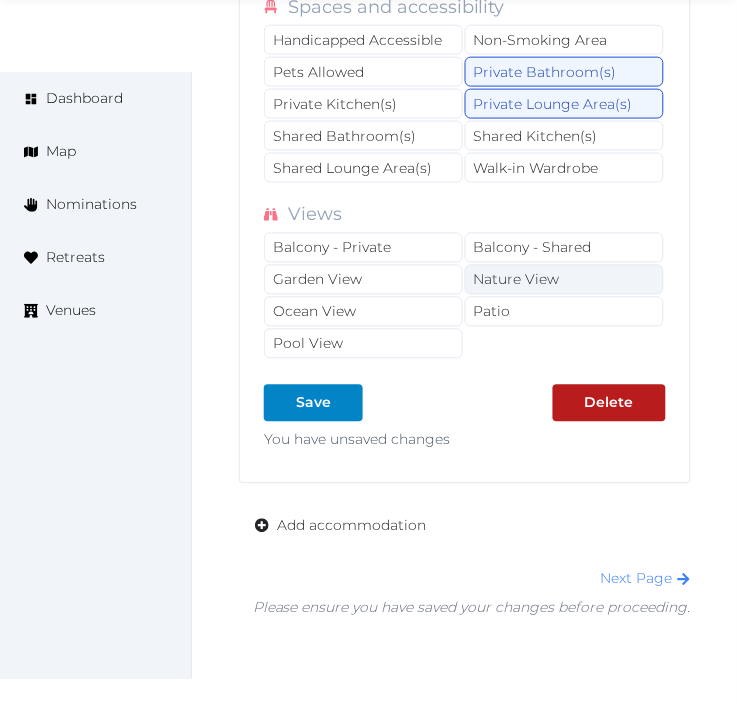 click on "Nature View" at bounding box center (564, 280) 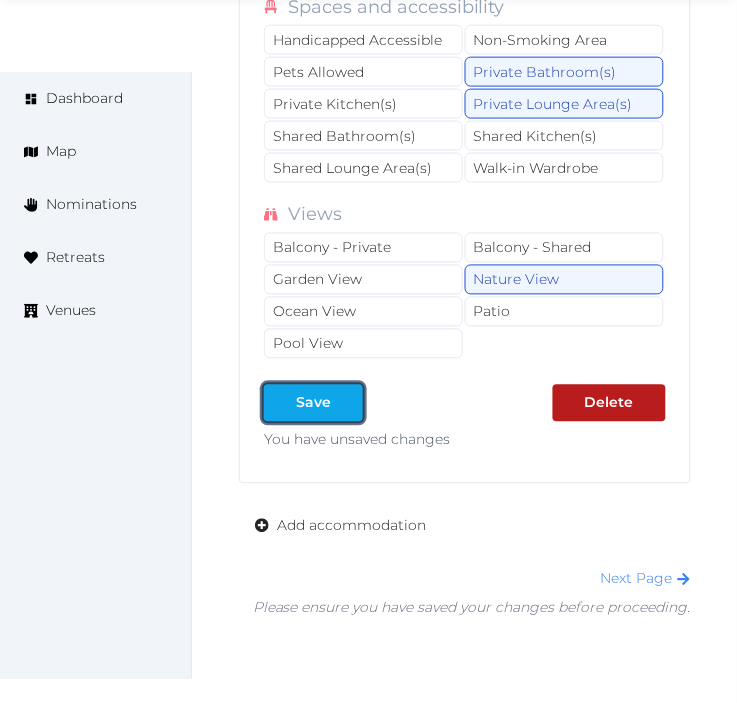 click at bounding box center [280, 403] 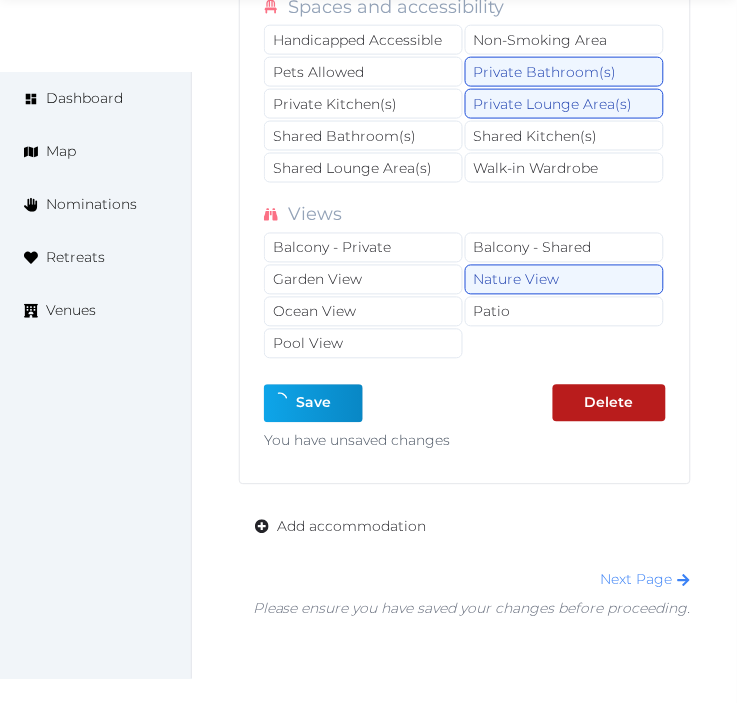type on "*" 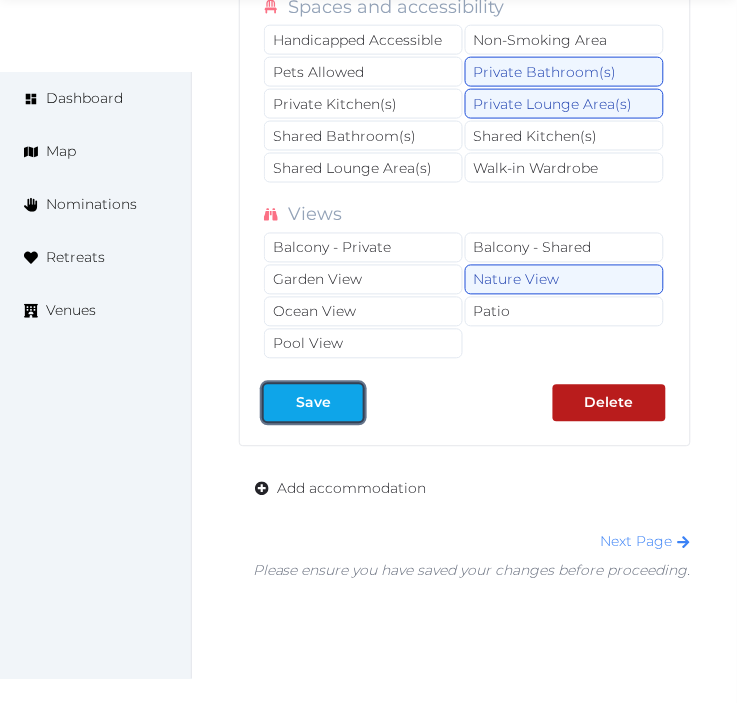click on "Save" at bounding box center [313, 403] 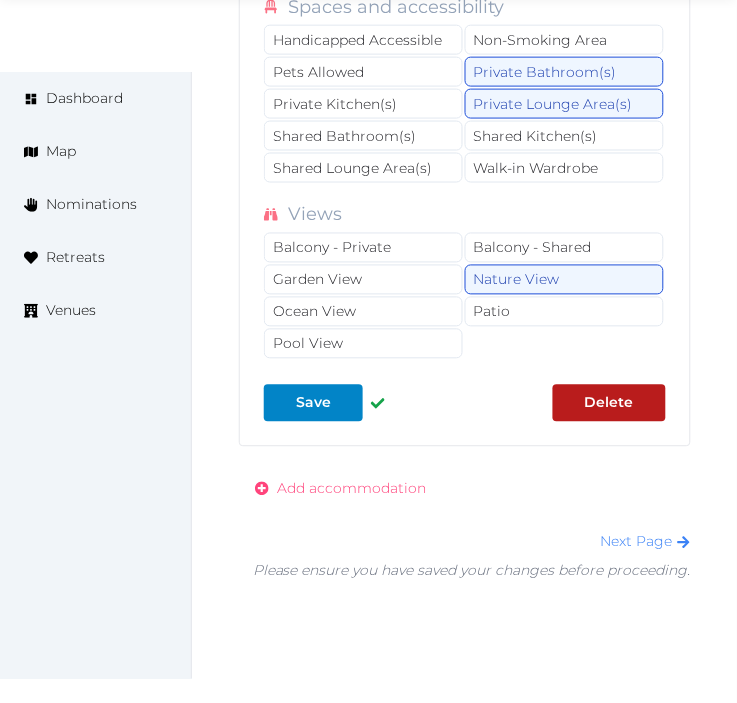 click on "Add accommodation" at bounding box center (351, 489) 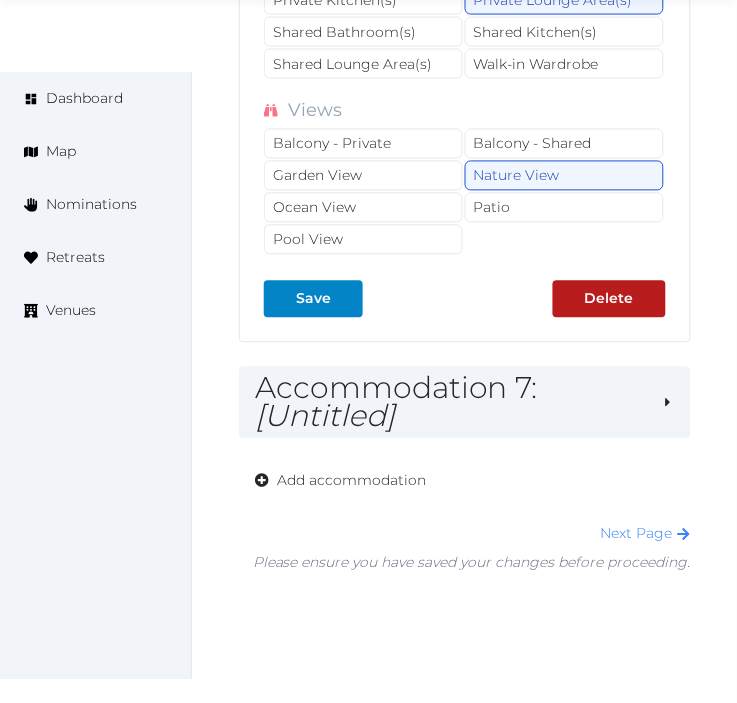 scroll, scrollTop: 18562, scrollLeft: 0, axis: vertical 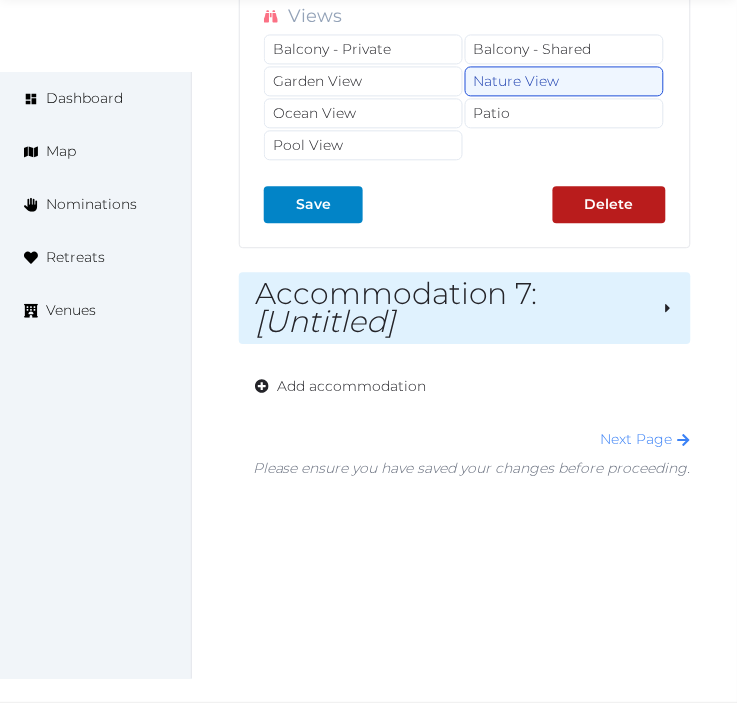 click on "Accommodation 7 :  [Untitled]" at bounding box center [450, 308] 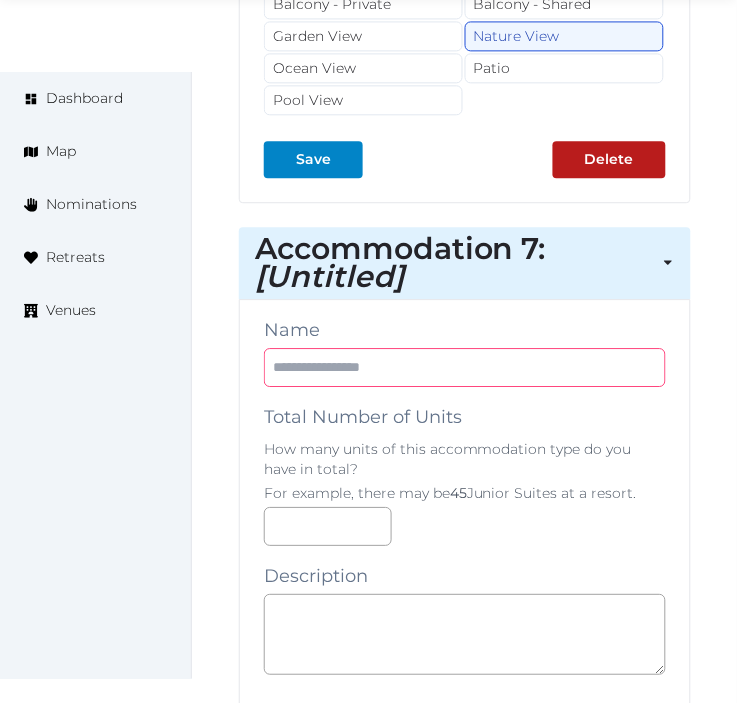 click at bounding box center (465, 367) 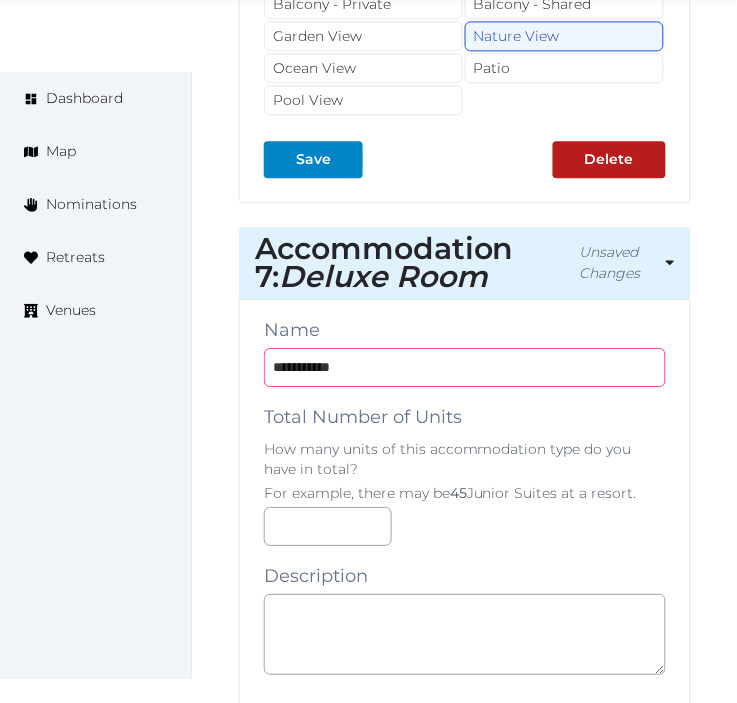 type on "**********" 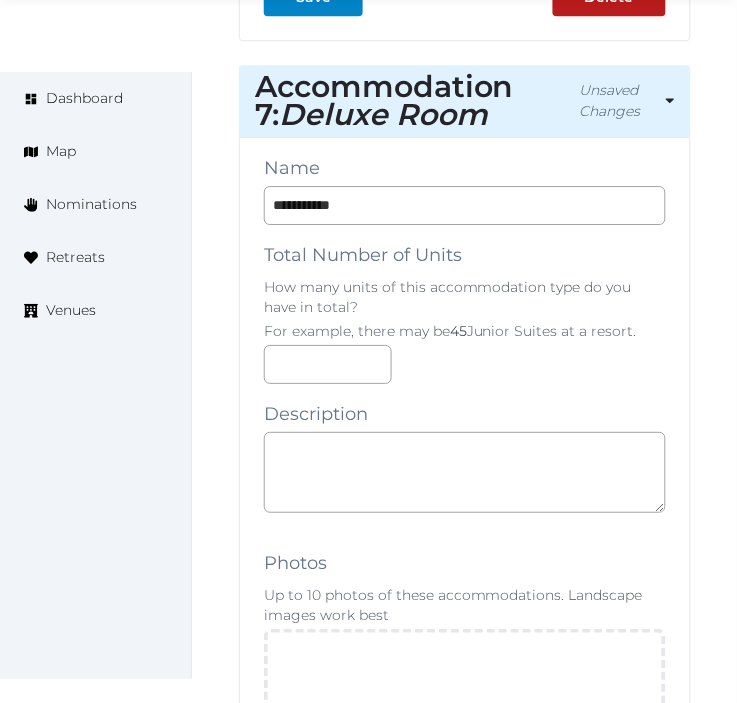 scroll, scrollTop: 18895, scrollLeft: 0, axis: vertical 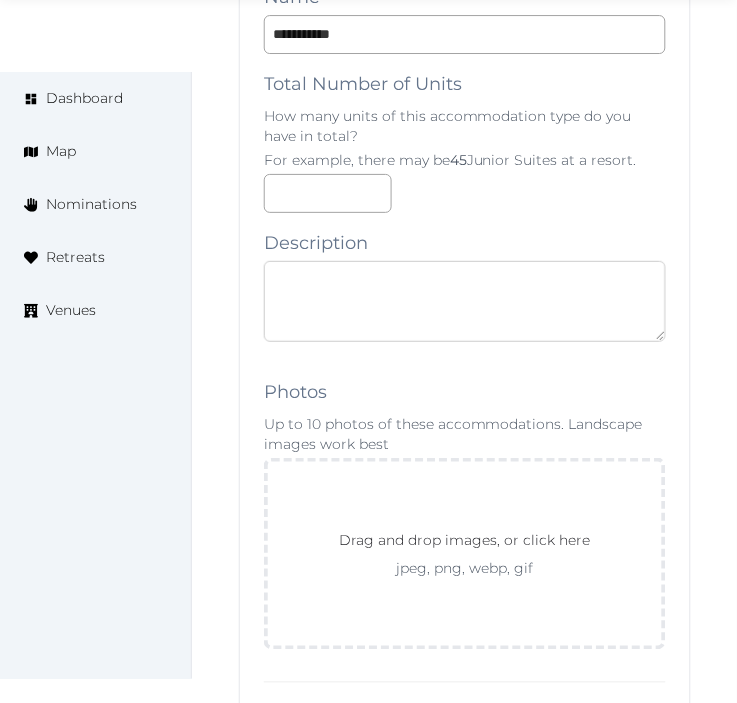 click at bounding box center (465, 301) 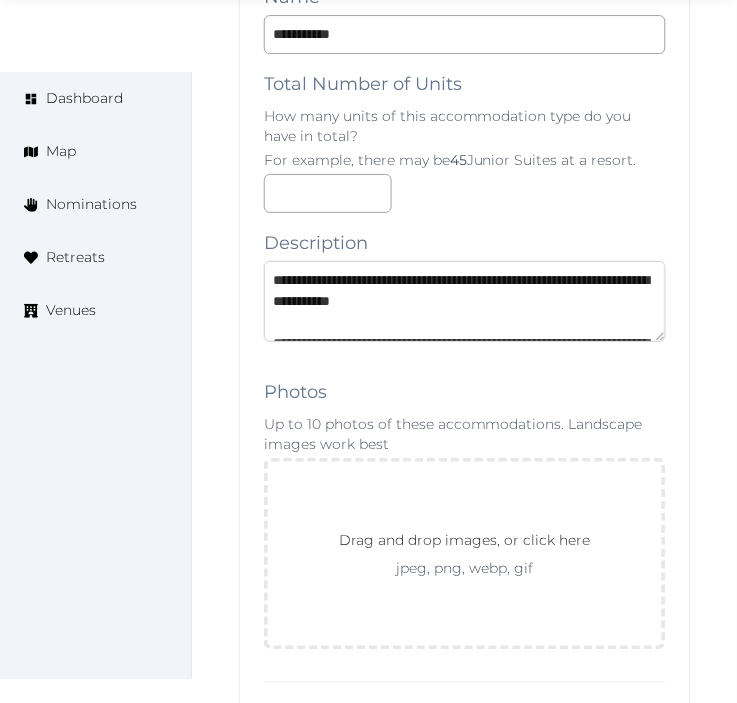 scroll, scrollTop: 262, scrollLeft: 0, axis: vertical 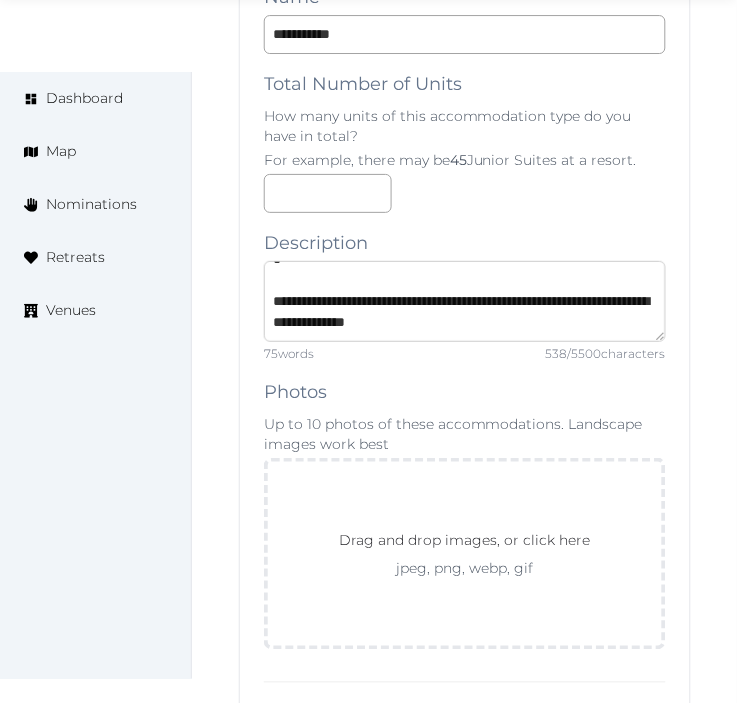 type on "**********" 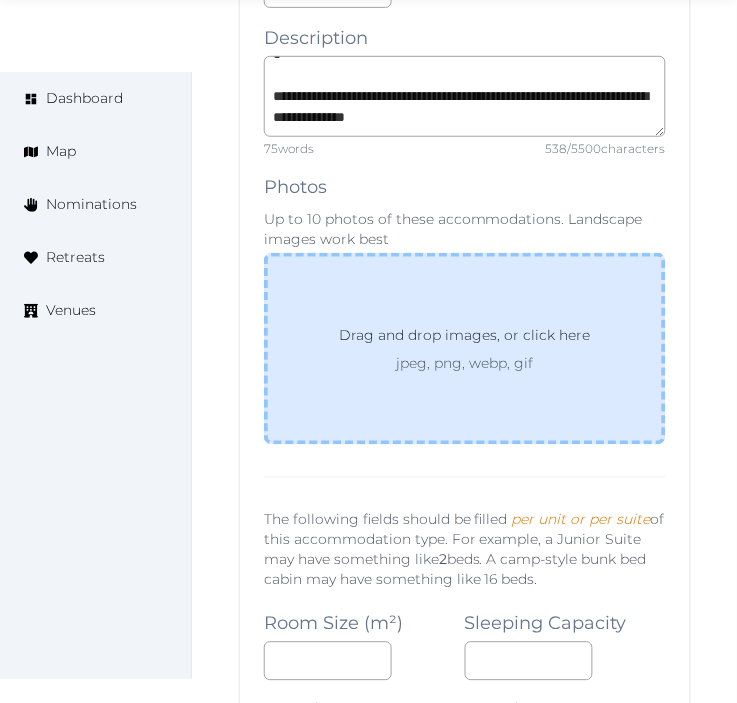 scroll, scrollTop: 19117, scrollLeft: 0, axis: vertical 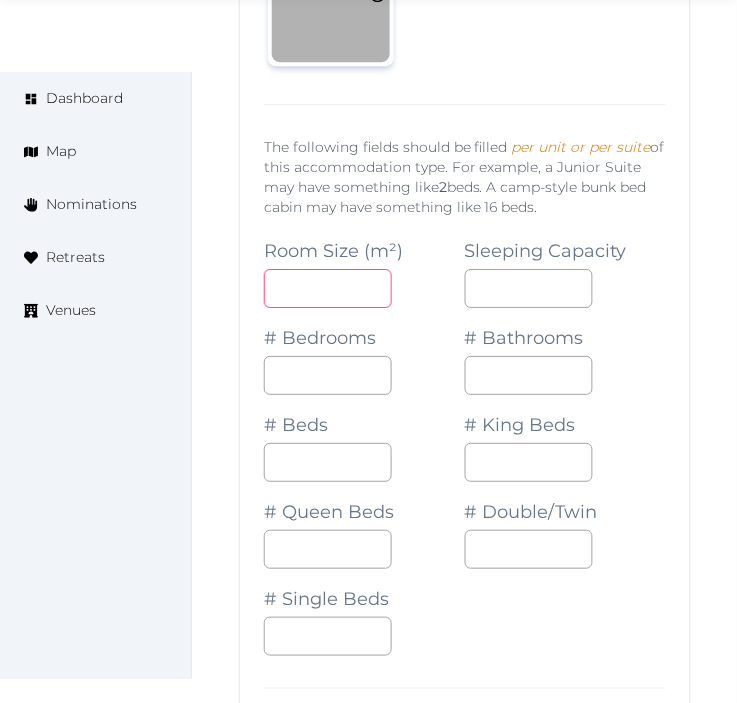 click at bounding box center (328, 288) 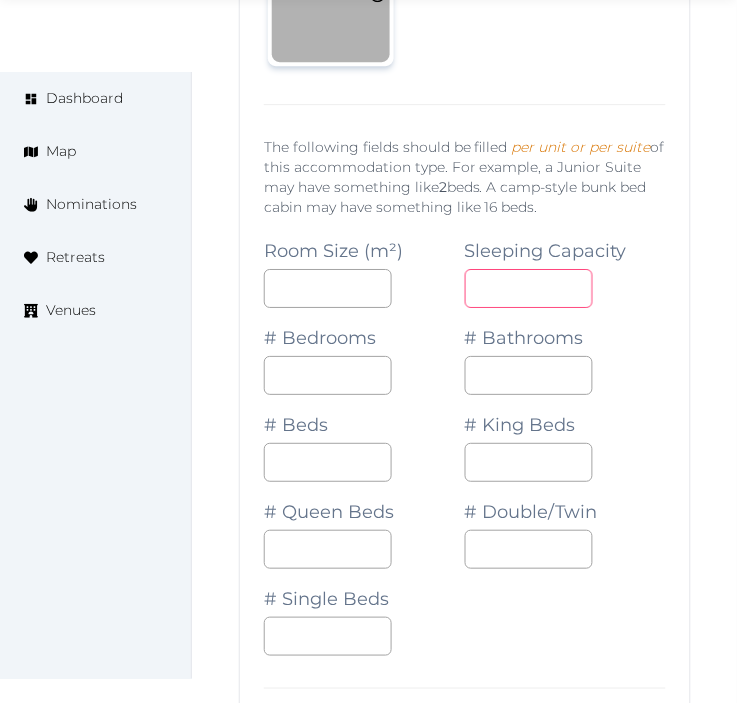 click at bounding box center (529, 288) 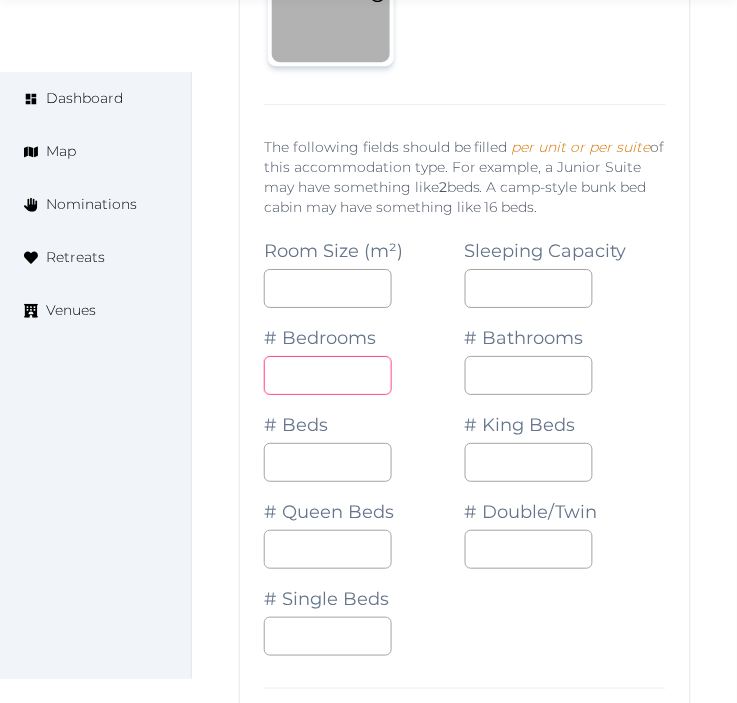 click on "*" at bounding box center [328, 375] 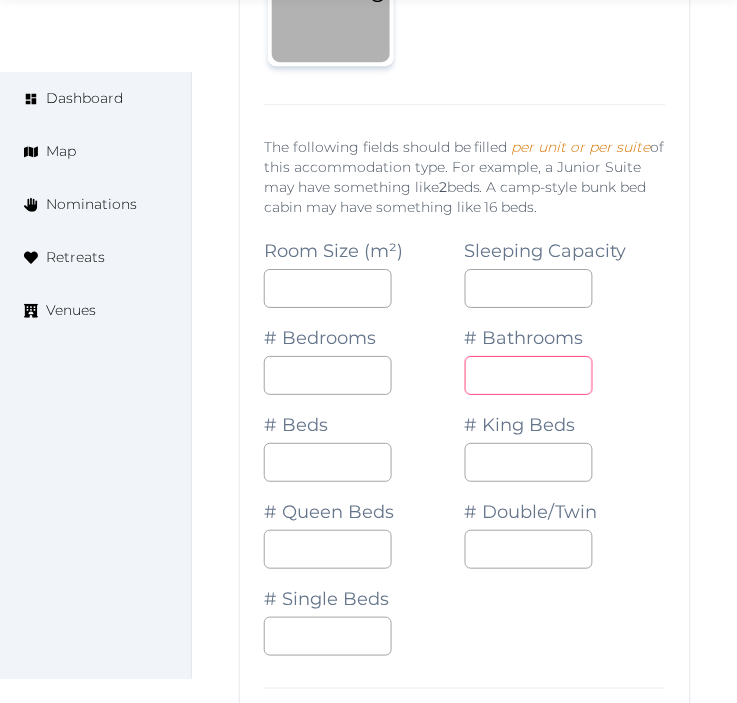 click on "*" at bounding box center [529, 375] 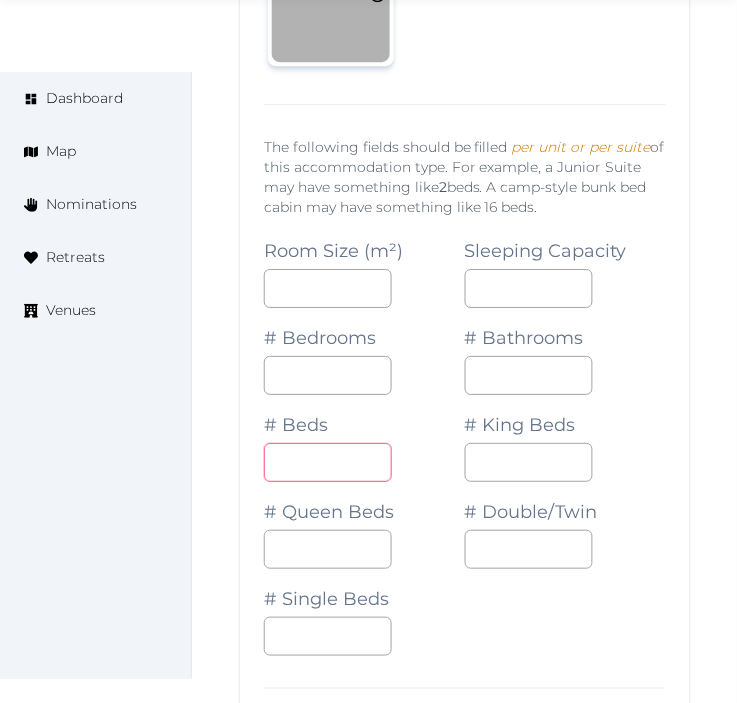 click on "*" at bounding box center [328, 462] 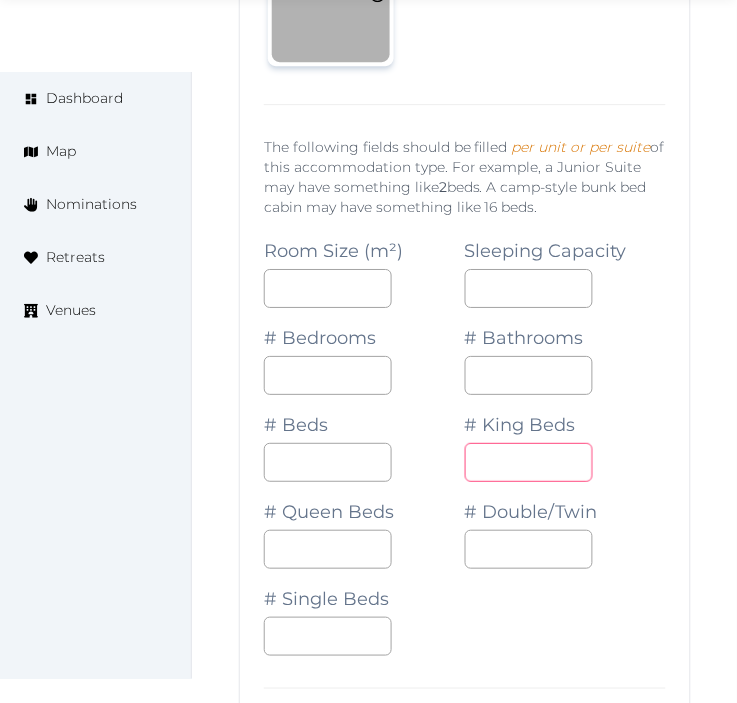 click on "*" at bounding box center (529, 462) 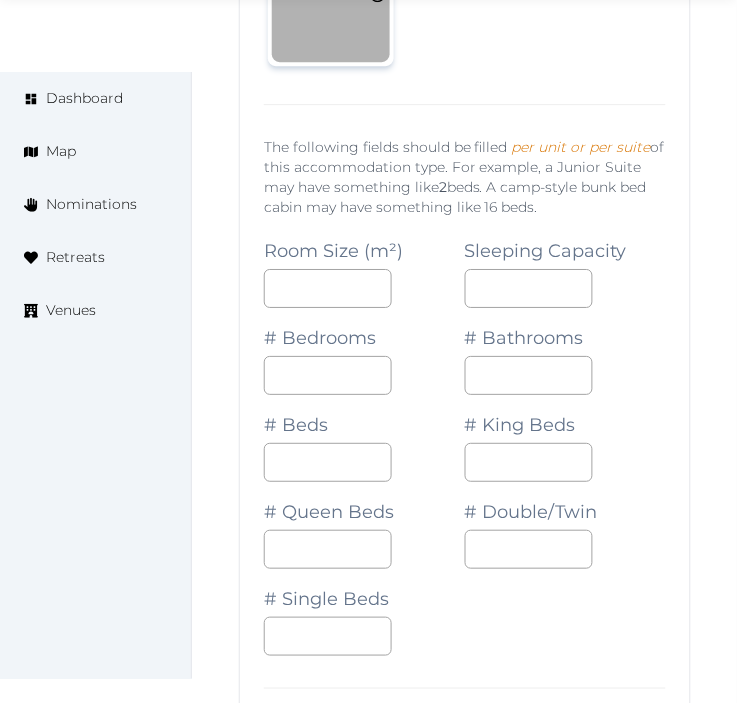 click on "Edit venue 70 %  complete Fill out all the fields in your listing to increase its completion percentage.   A higher completion percentage will make your listing more attractive and result in better matches. Epic Sana Lisboa   View  listing   Open    Close CRM Lead Basic details Pricing and policies Retreat spaces Meeting spaces Accommodations Amenities Food and dining Activities and experiences Location Environment Types of retreats Brochures Notes Ownership Administration Activity This venue is live and visible to the public Mark draft Archive Venue owned by RetreatsAndVenues Manager c.o.r.e.y.sanford@retreatsandvenues.com Copy ownership transfer link Share this link with any user to transfer ownership of this venue. Users without accounts will be directed to register. Copy update link Share this link with venue owners to encourage them to update their venue details. Copy recommended link Share this link with venue owners to let them know they have been recommended. Copy shortlist link Max sleeping capacity" at bounding box center (464, -8384) 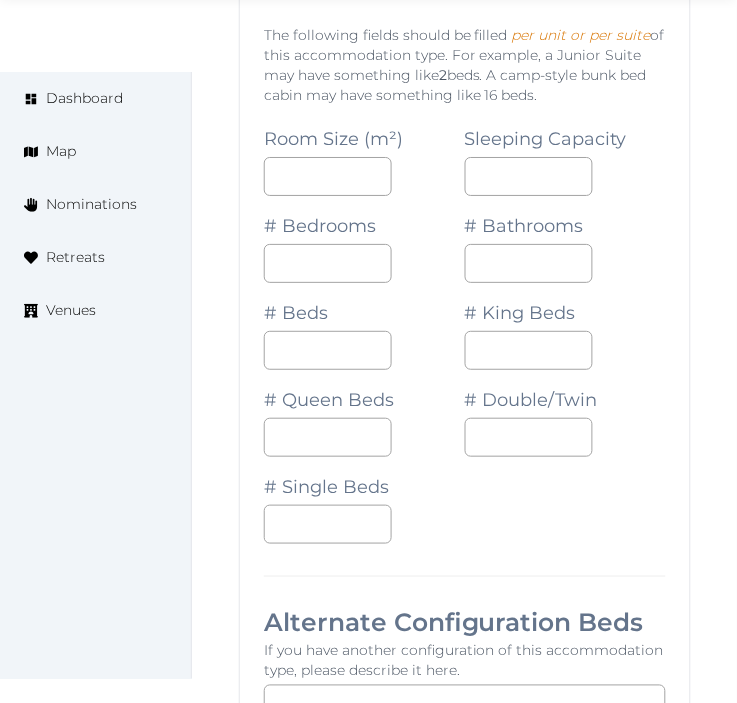 scroll, scrollTop: 19895, scrollLeft: 0, axis: vertical 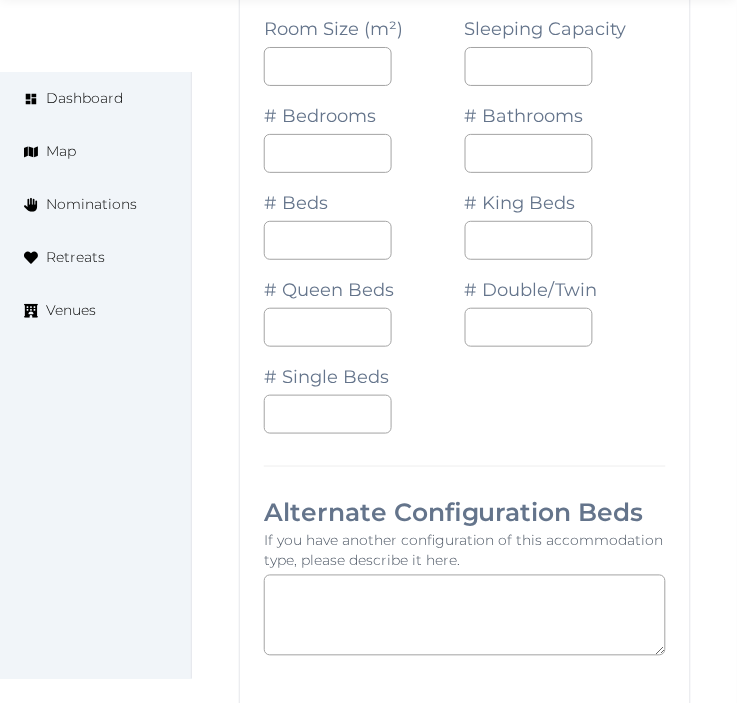 click on "Room Size (m²) Sleeping Capacity * # Bedrooms * # Bathrooms * # Beds * # King Beds * # Queen Beds # Double/Twin # Single Beds" at bounding box center [465, 216] 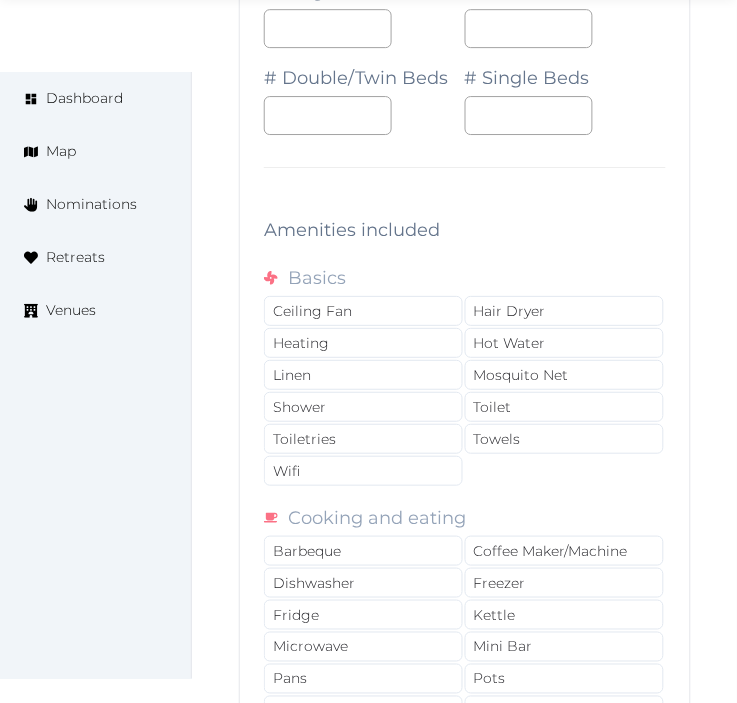 scroll, scrollTop: 20784, scrollLeft: 0, axis: vertical 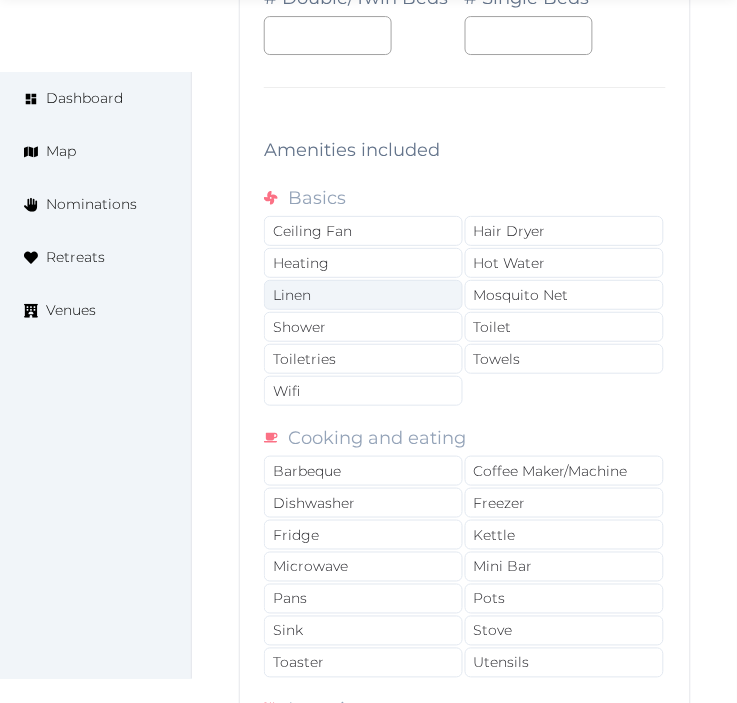 click on "Linen" at bounding box center [363, 295] 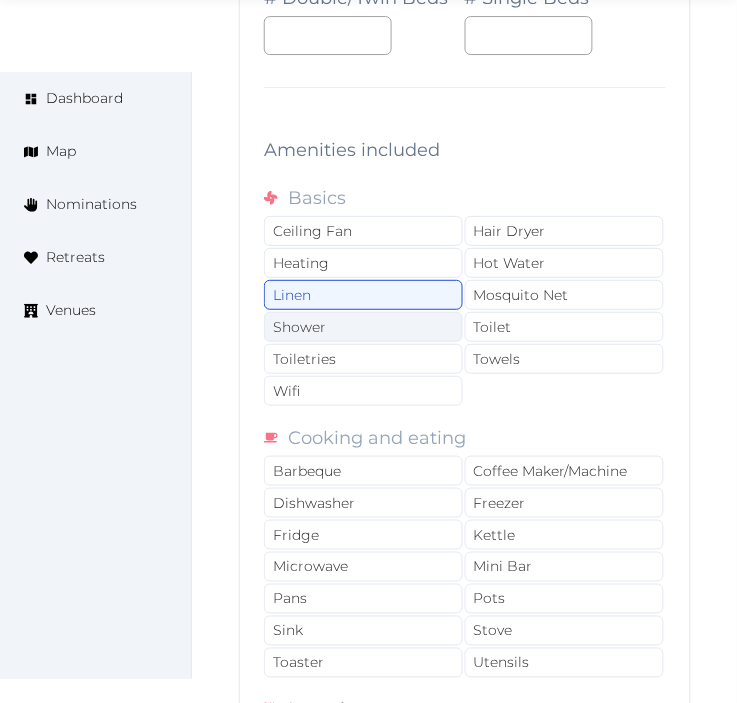 click on "Shower" at bounding box center (363, 327) 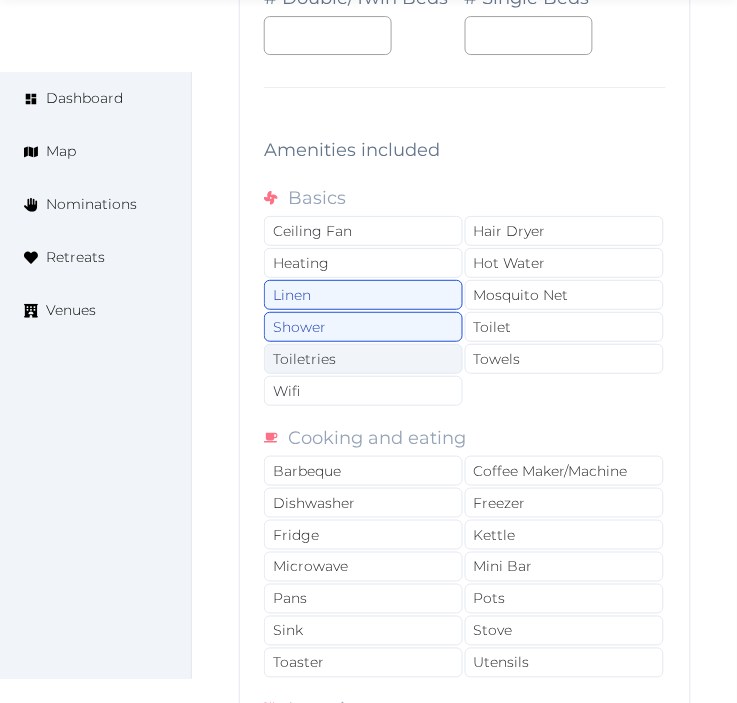 click on "Toiletries" at bounding box center (363, 359) 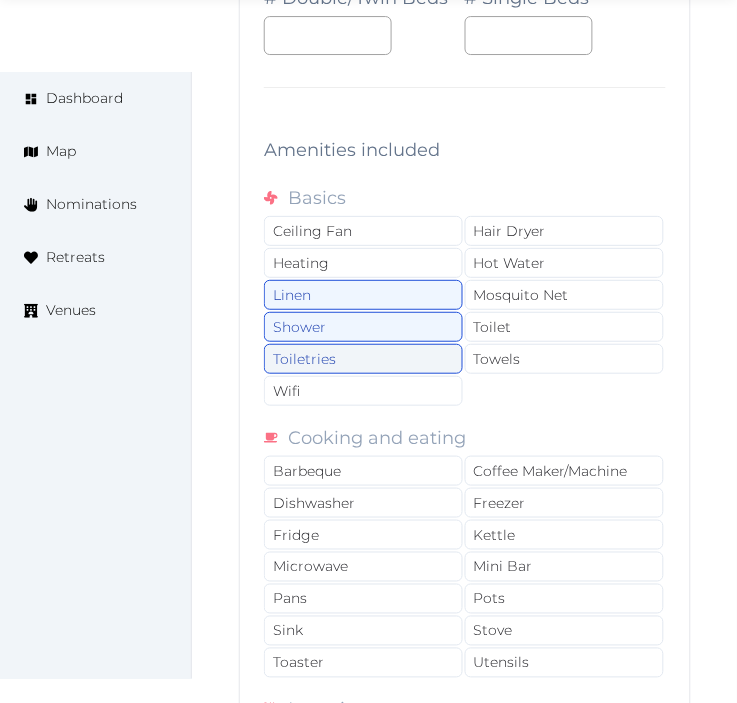 drag, startPoint x: 398, startPoint y: 445, endPoint x: 438, endPoint y: 408, distance: 54.48853 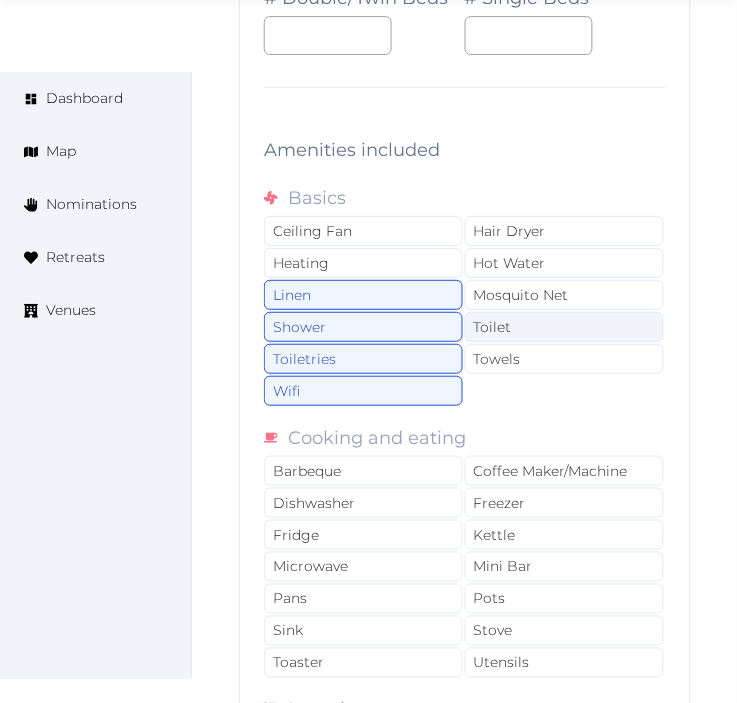click on "Toilet" at bounding box center (564, 327) 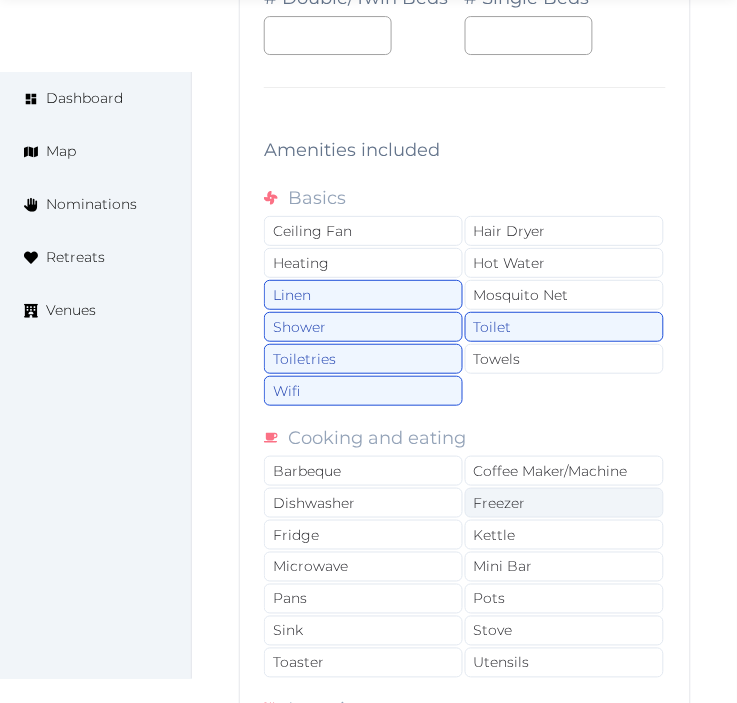 drag, startPoint x: 557, startPoint y: 411, endPoint x: 603, endPoint y: 554, distance: 150.2165 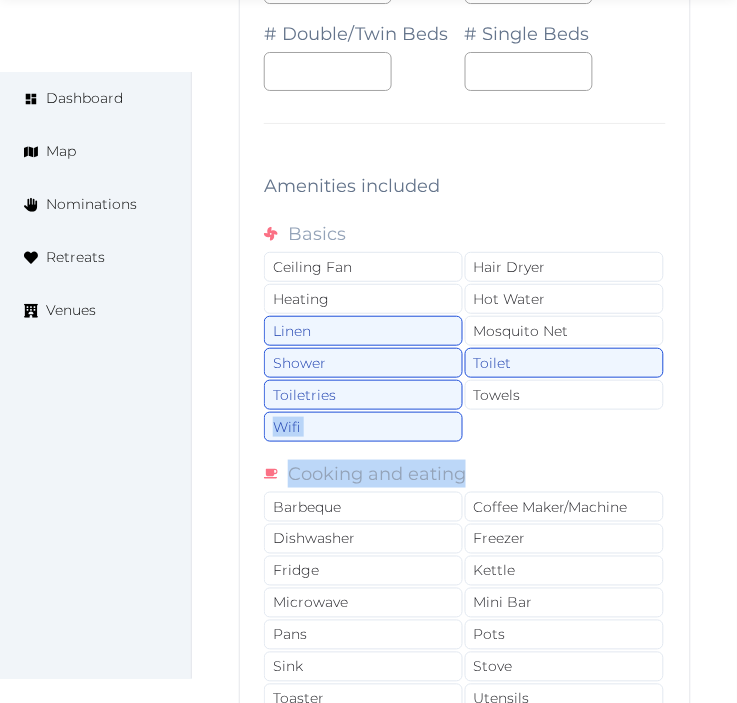 scroll, scrollTop: 20858, scrollLeft: 0, axis: vertical 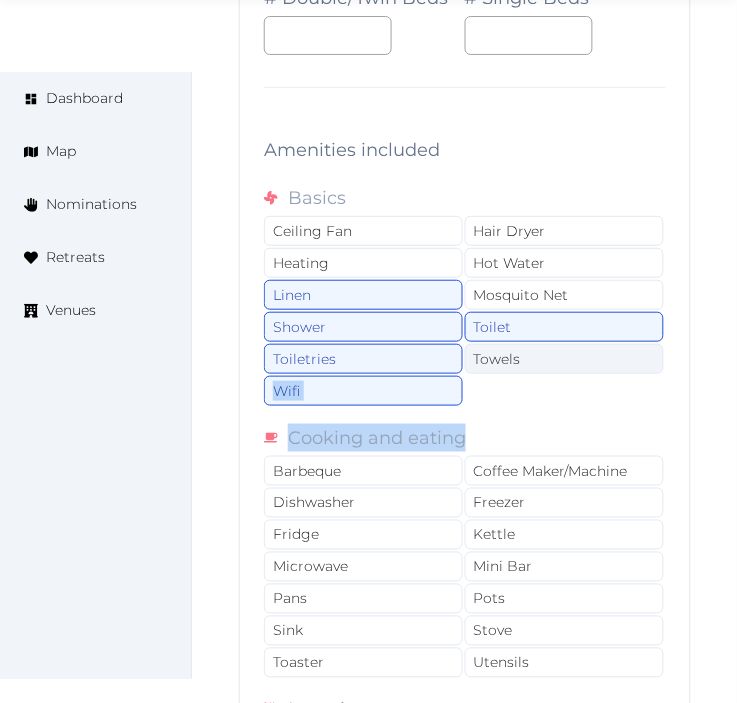 click on "Towels" at bounding box center (564, 359) 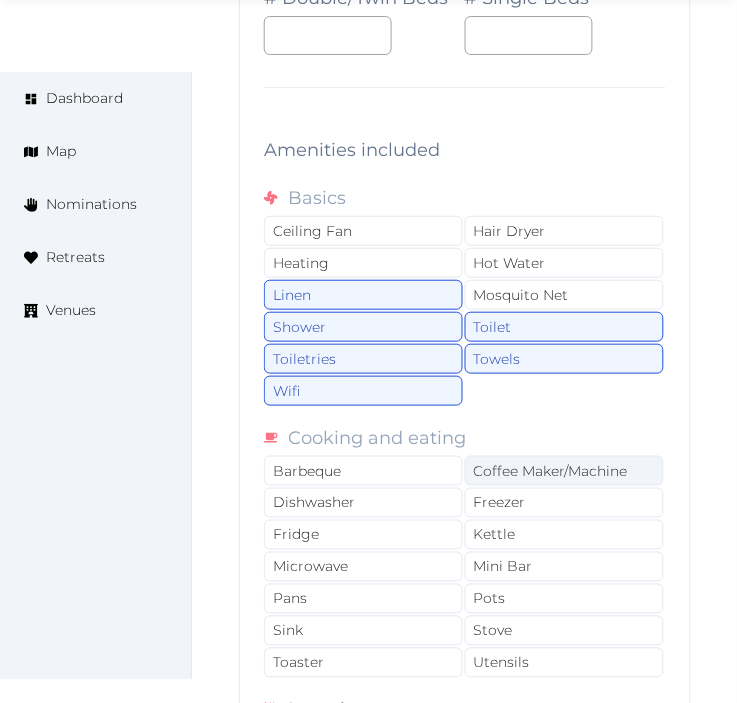 drag, startPoint x: 551, startPoint y: 515, endPoint x: 553, endPoint y: 572, distance: 57.035076 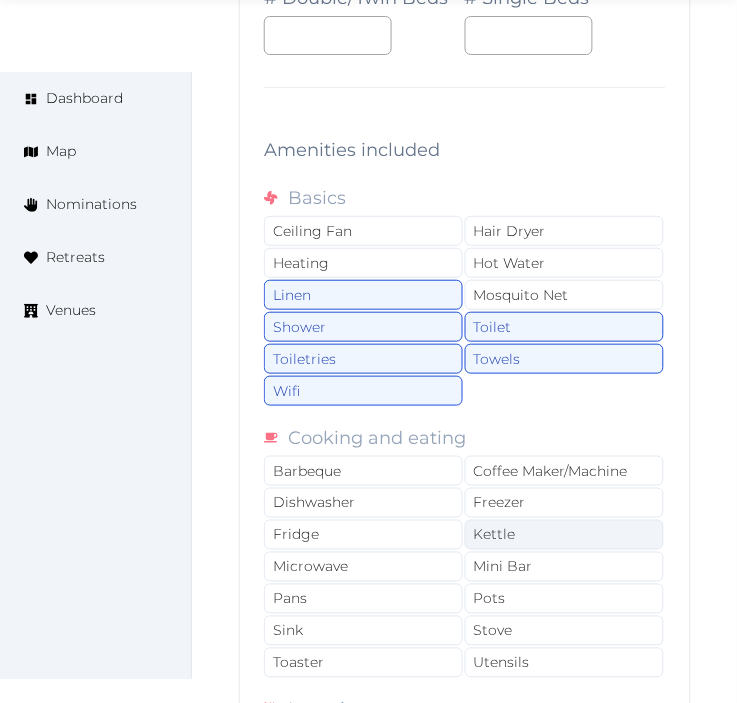 click on "Coffee Maker/Machine" at bounding box center (564, 471) 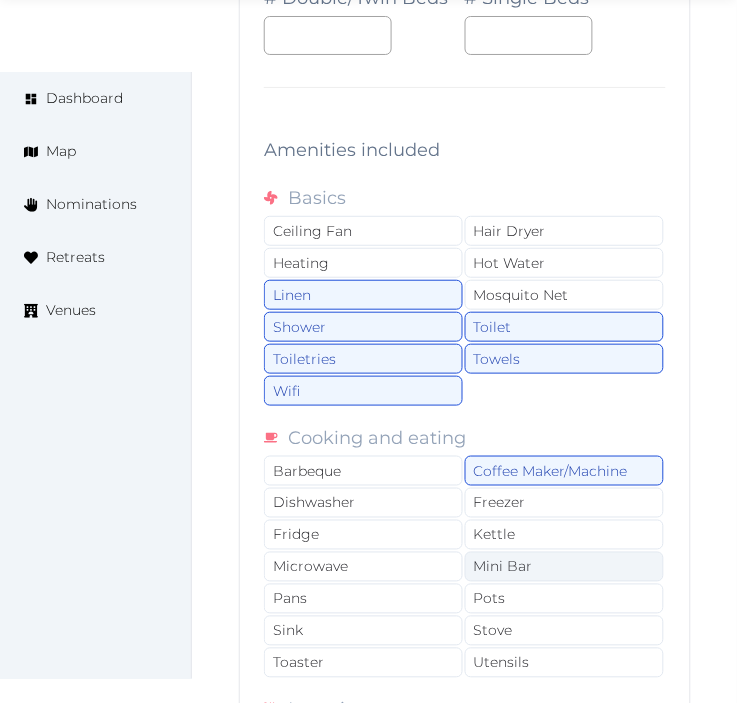 click on "Mini Bar" at bounding box center (564, 567) 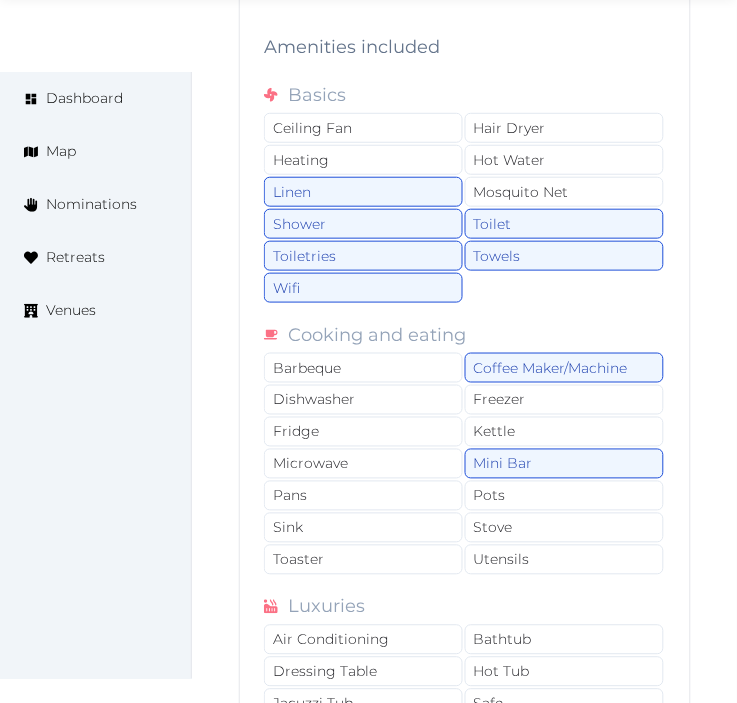 scroll, scrollTop: 21081, scrollLeft: 0, axis: vertical 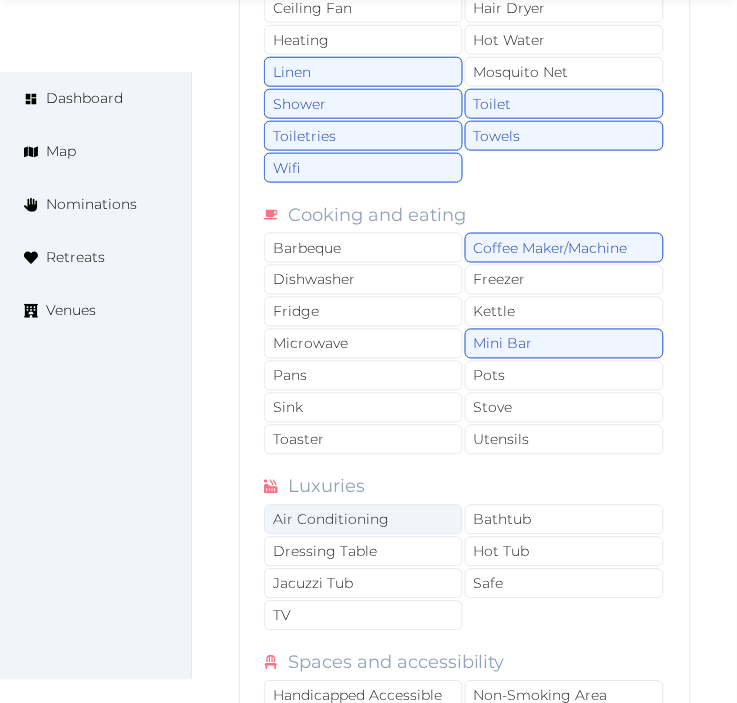 click on "Air Conditioning" at bounding box center [363, 520] 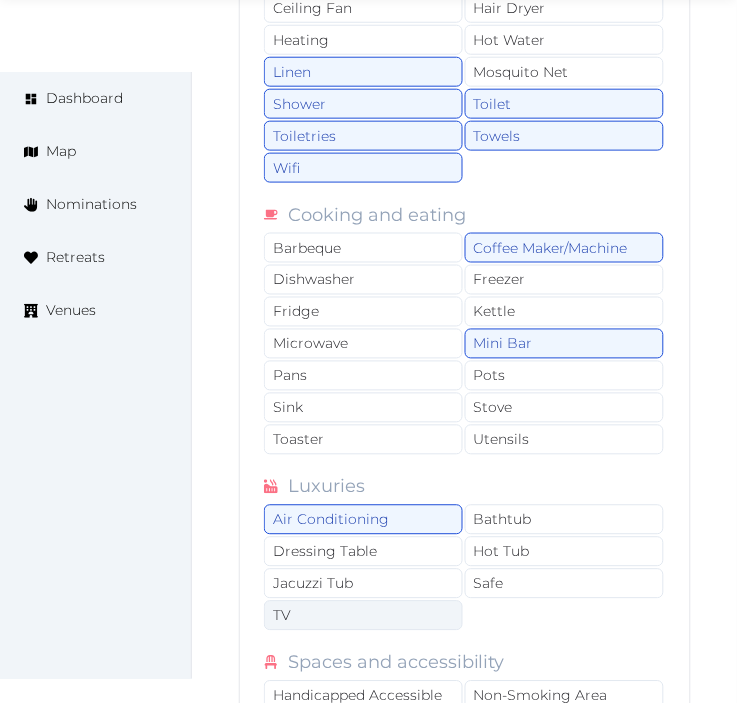 drag, startPoint x: 520, startPoint y: 638, endPoint x: 428, endPoint y: 655, distance: 93.55747 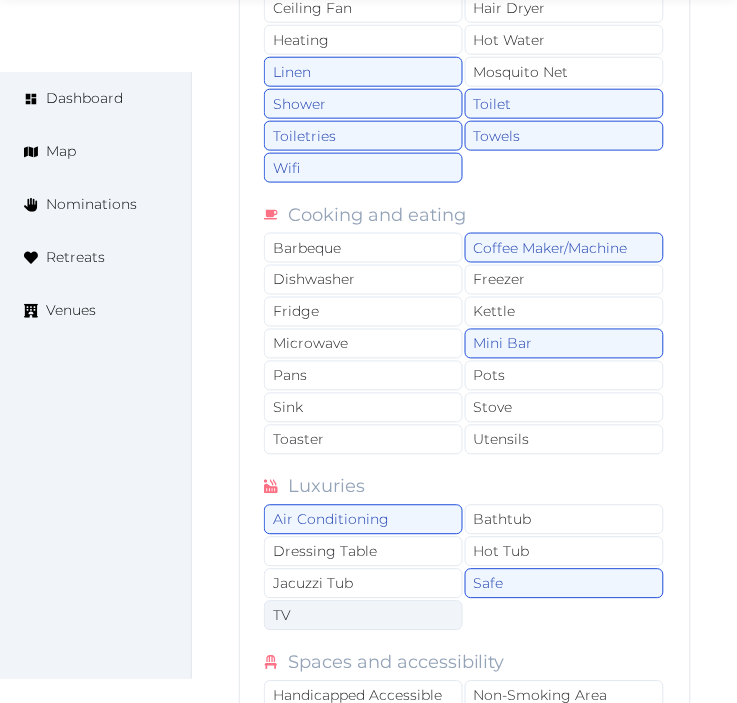 click on "TV" at bounding box center [363, 616] 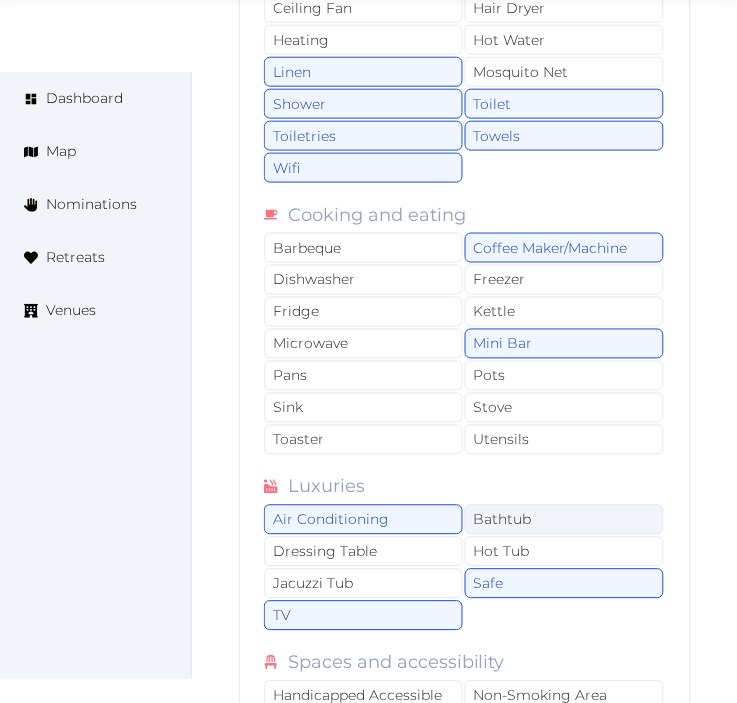 click on "Bathtub" at bounding box center [564, 520] 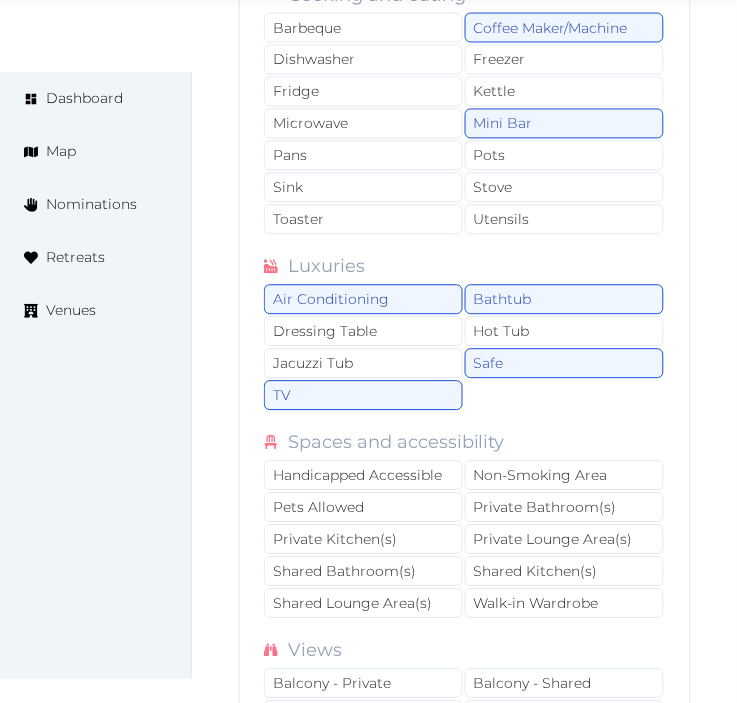 scroll, scrollTop: 21303, scrollLeft: 0, axis: vertical 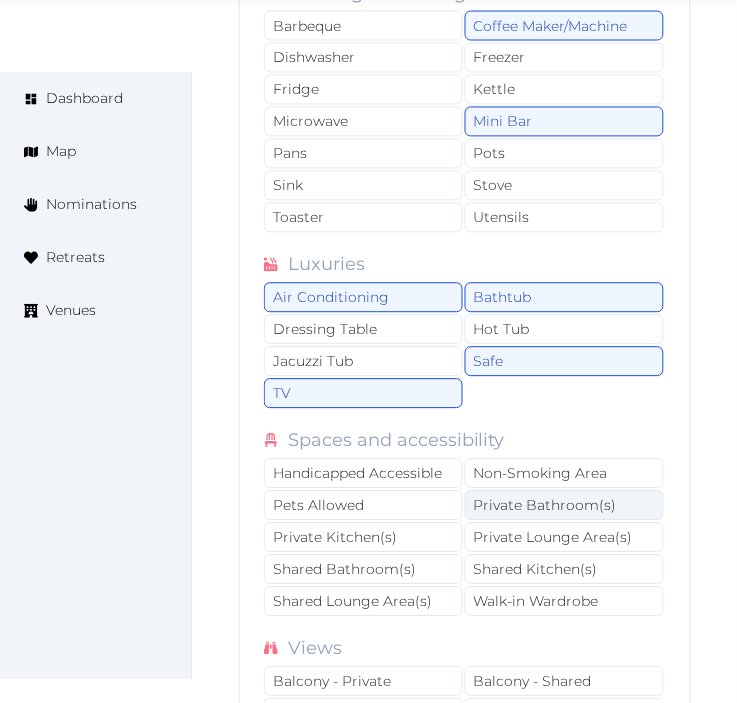 click on "Private Bathroom(s)" at bounding box center (564, 506) 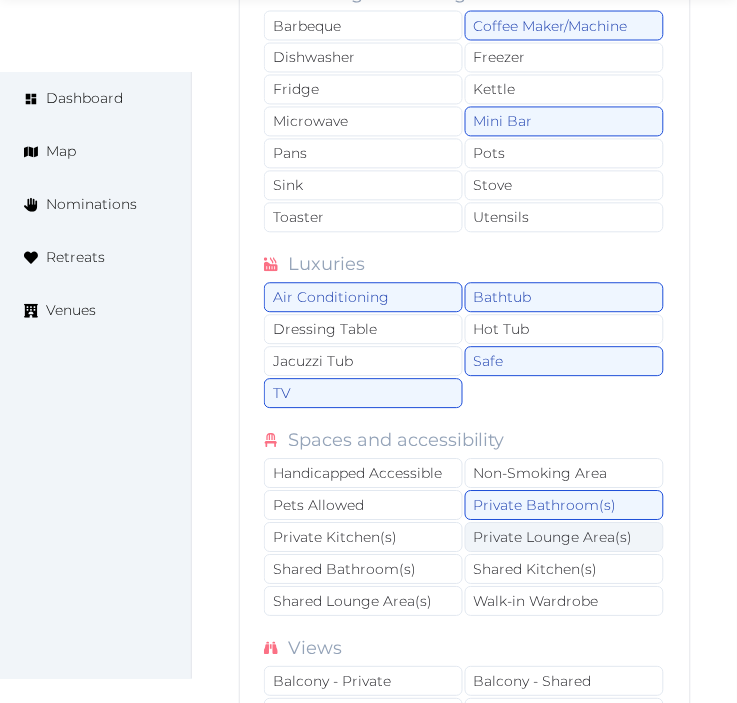 click on "Private Lounge Area(s)" at bounding box center (564, 538) 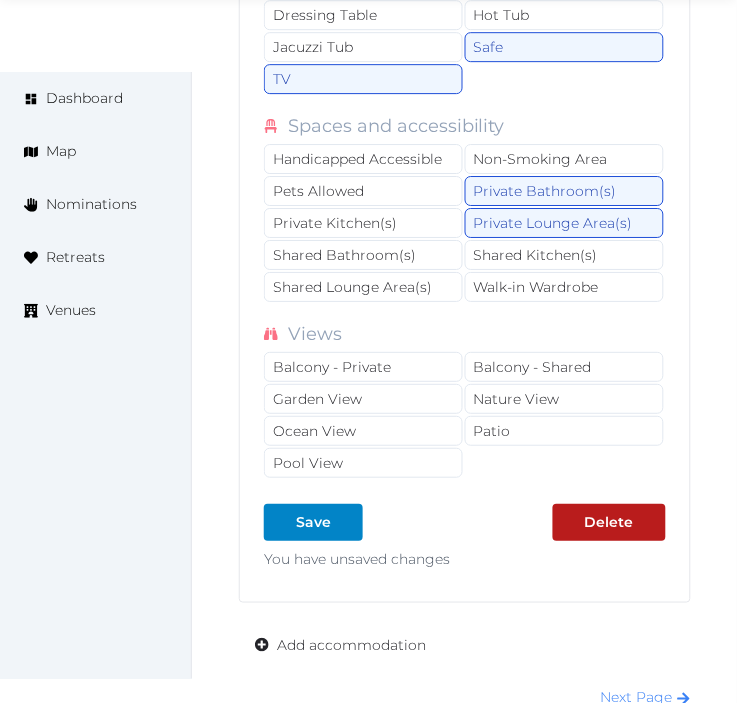scroll, scrollTop: 21636, scrollLeft: 0, axis: vertical 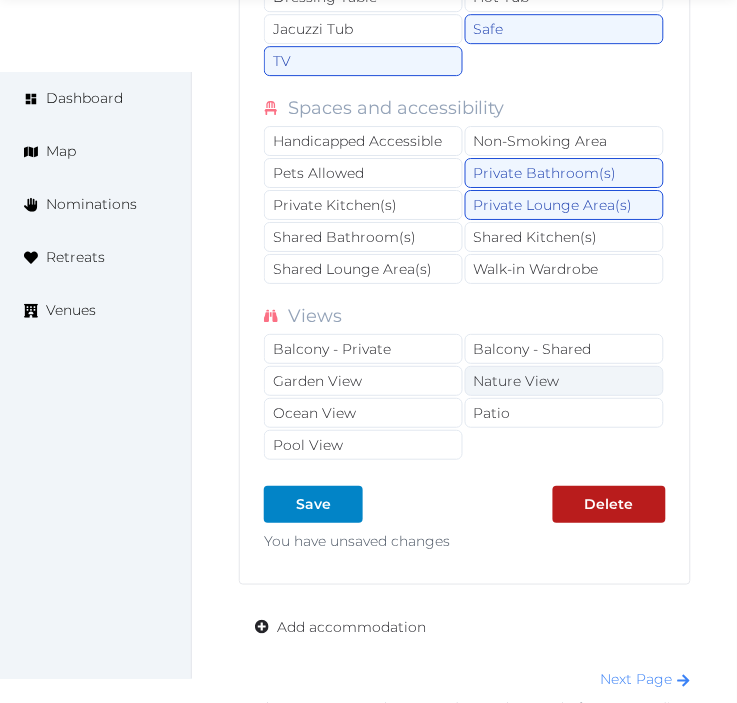 click on "Nature View" at bounding box center (564, 381) 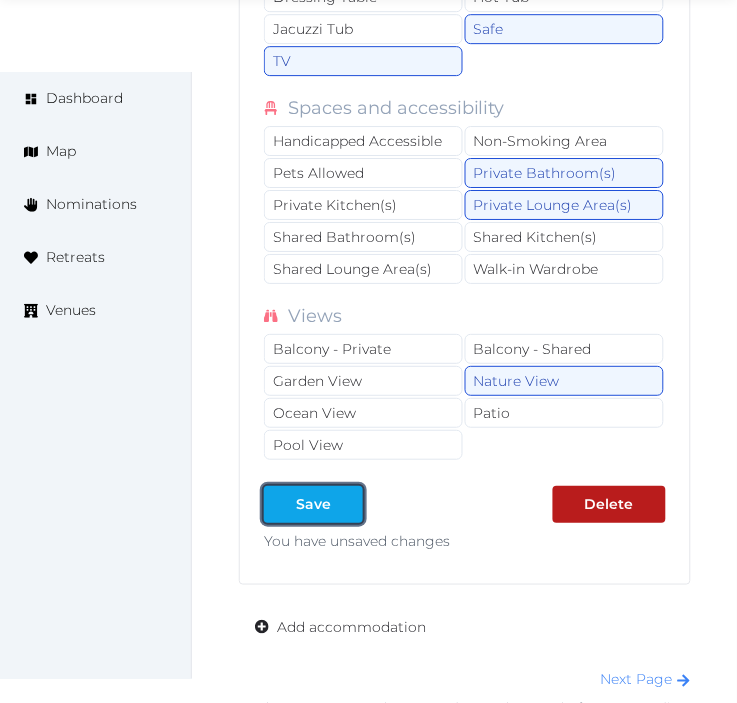 click at bounding box center [347, 504] 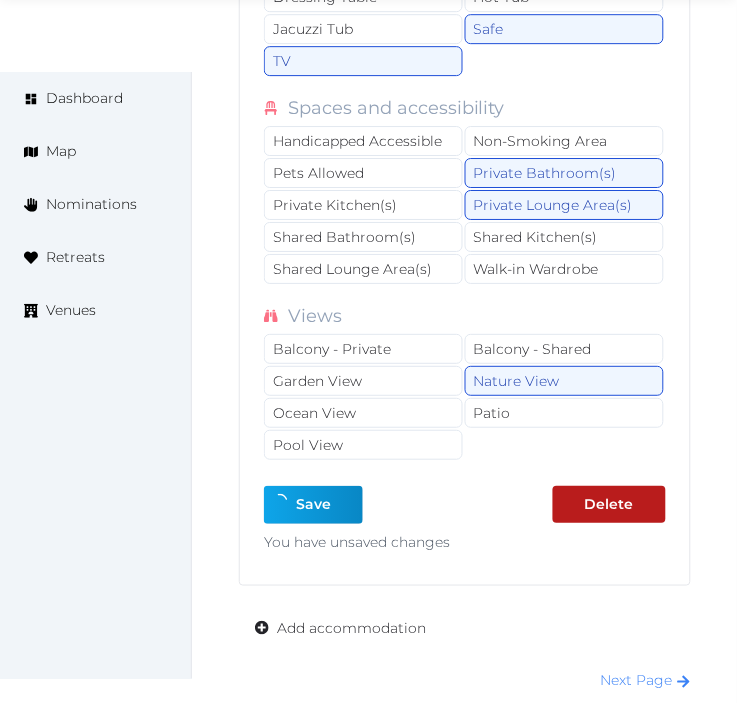 type on "*" 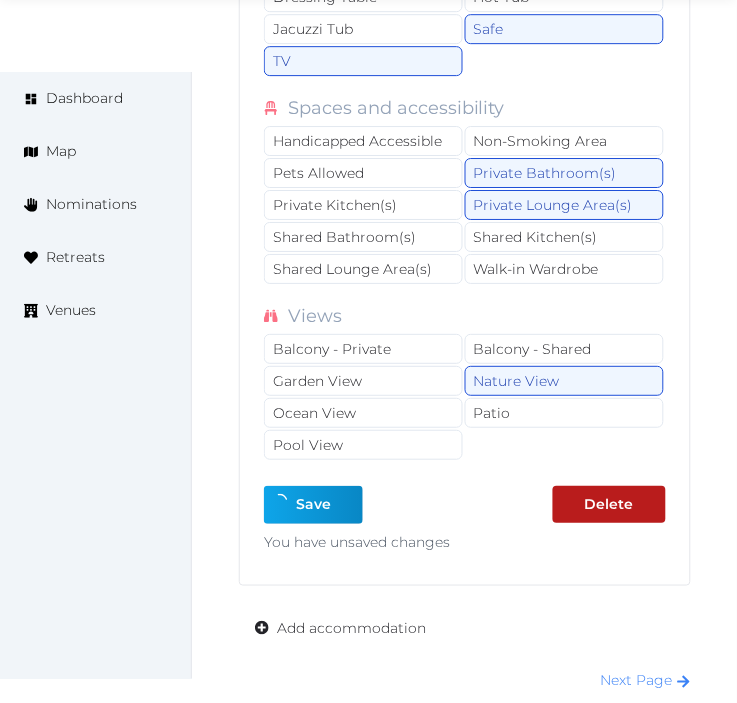 type on "*" 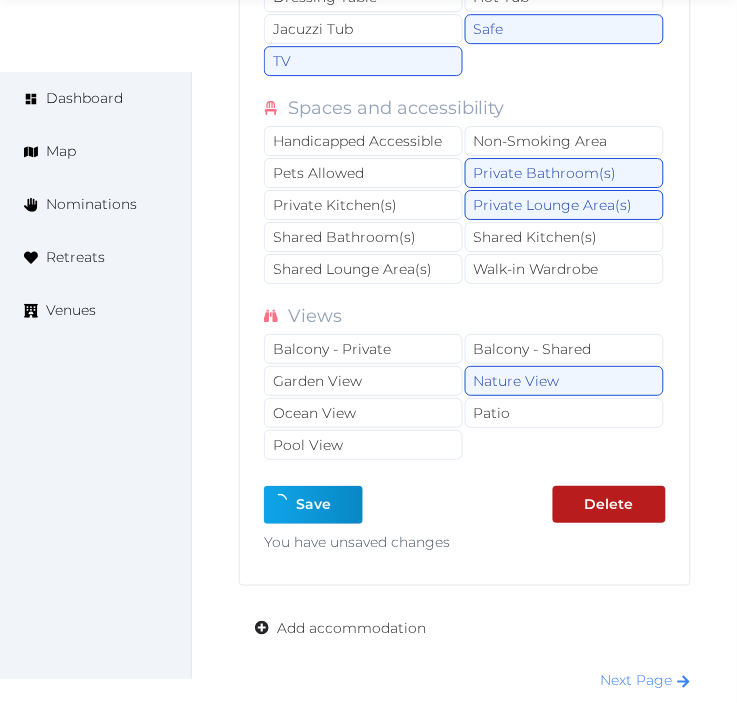 type on "*" 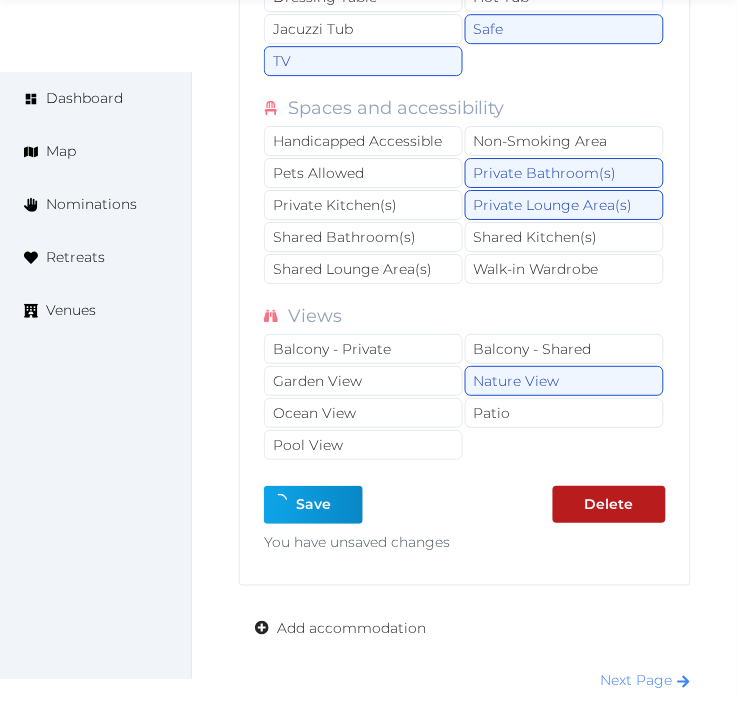 type on "*" 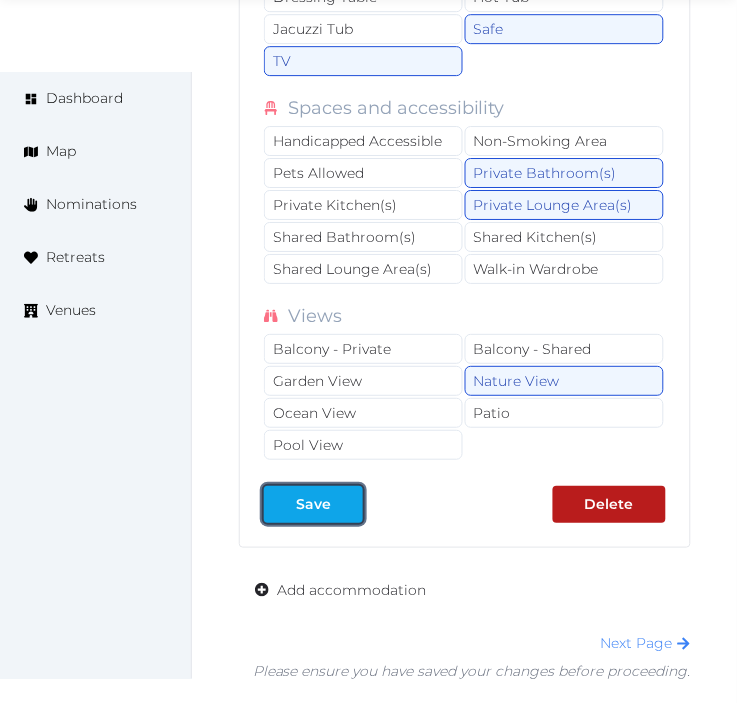 click on "Save" at bounding box center [313, 504] 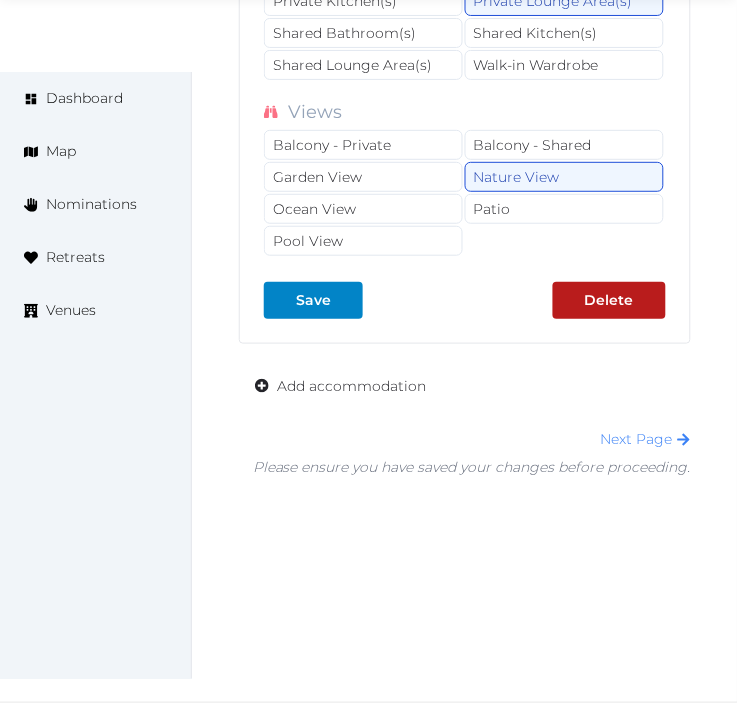 scroll, scrollTop: 21858, scrollLeft: 0, axis: vertical 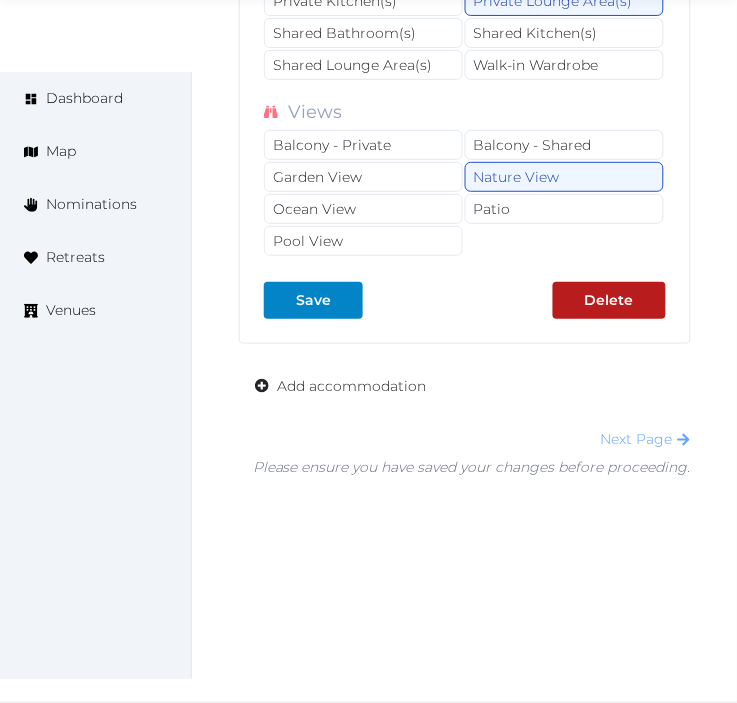 click on "Next Page" at bounding box center (646, 439) 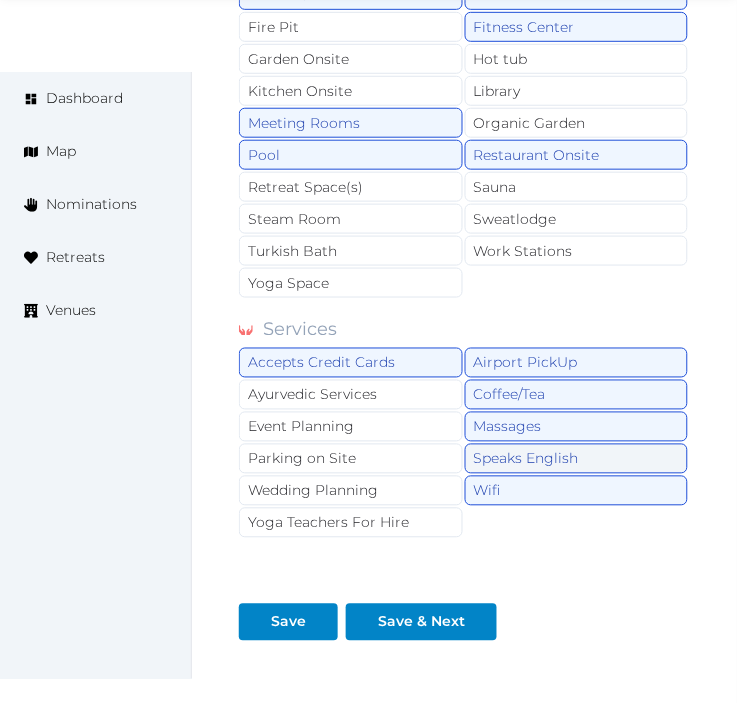 scroll, scrollTop: 2210, scrollLeft: 0, axis: vertical 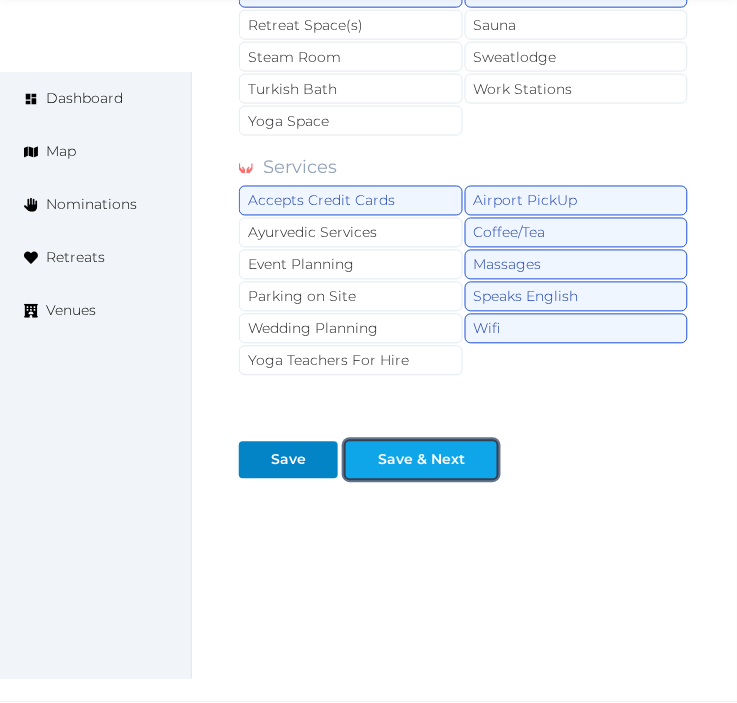 click on "Save & Next" at bounding box center (421, 460) 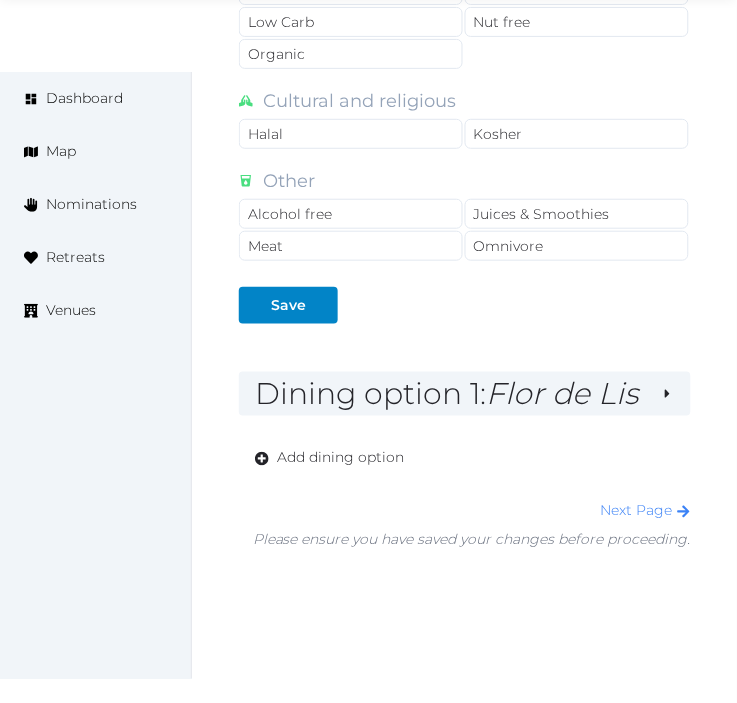 scroll, scrollTop: 2035, scrollLeft: 0, axis: vertical 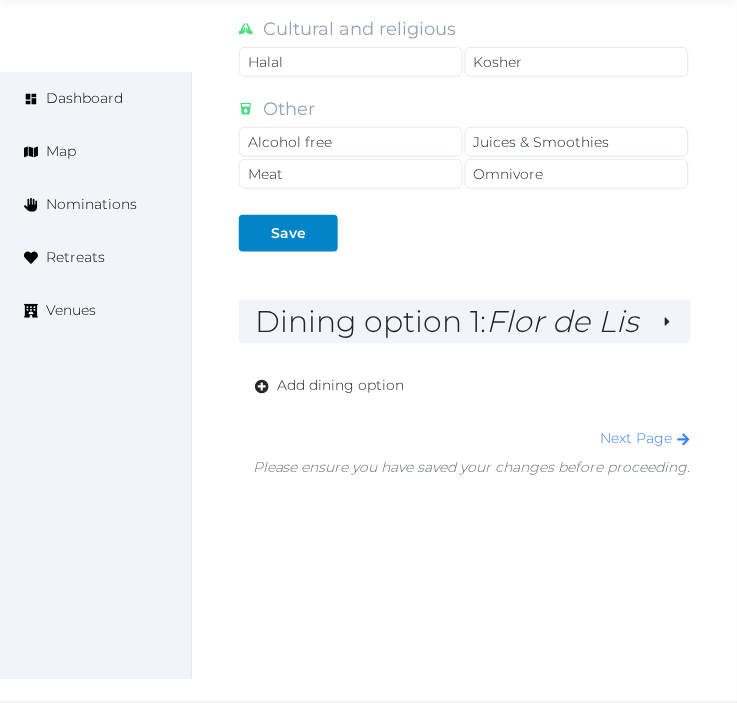 click on "**********" at bounding box center [465, -46] 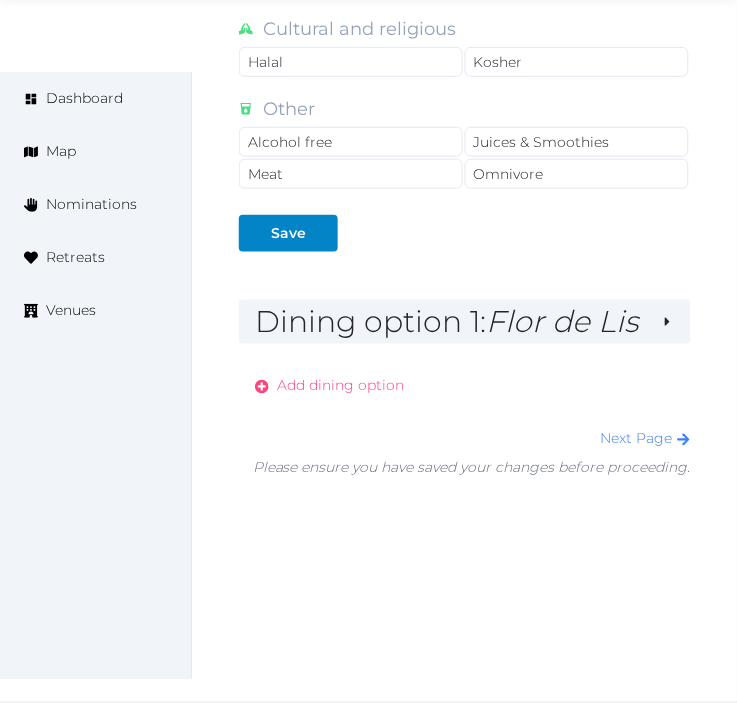click on "Add dining option" at bounding box center [340, 386] 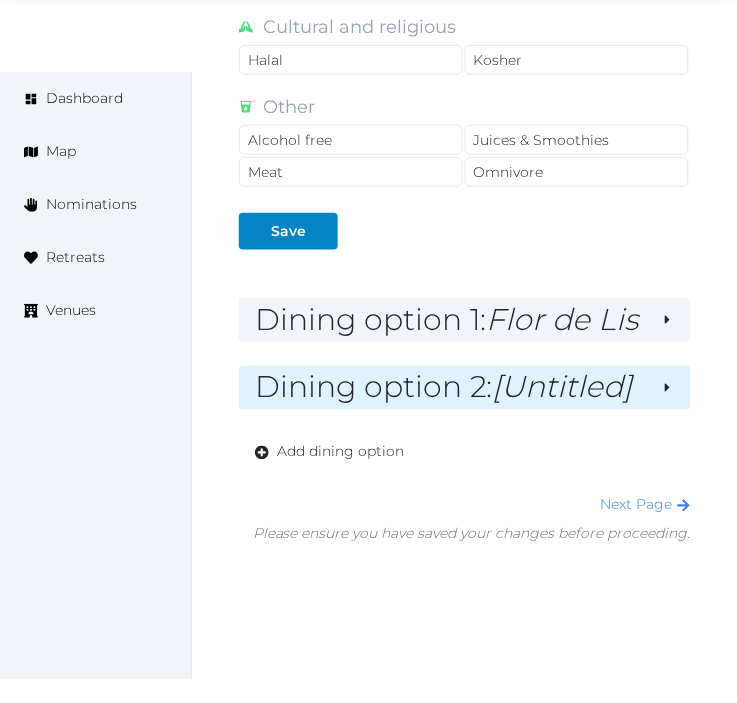 click on "[Untitled]" at bounding box center (563, 387) 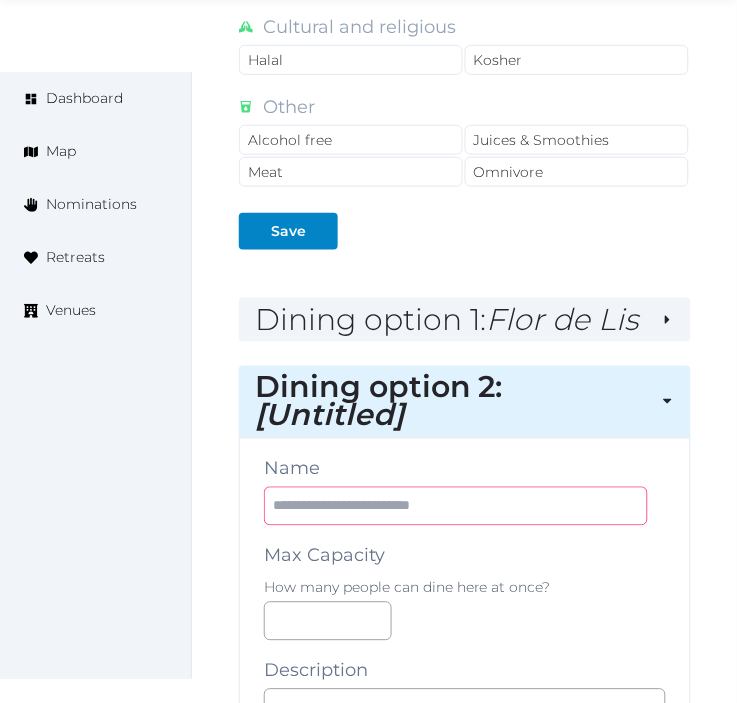 click at bounding box center [456, 506] 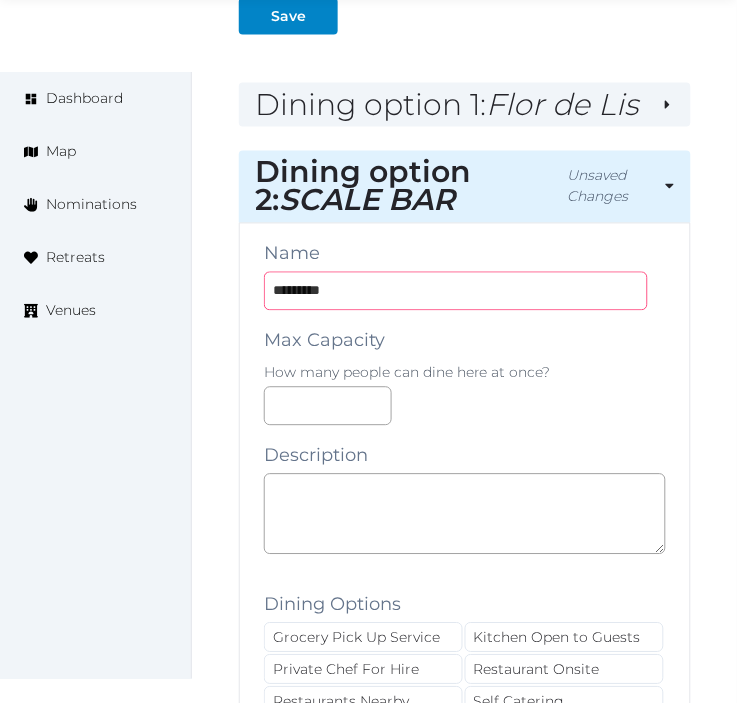 scroll, scrollTop: 2257, scrollLeft: 0, axis: vertical 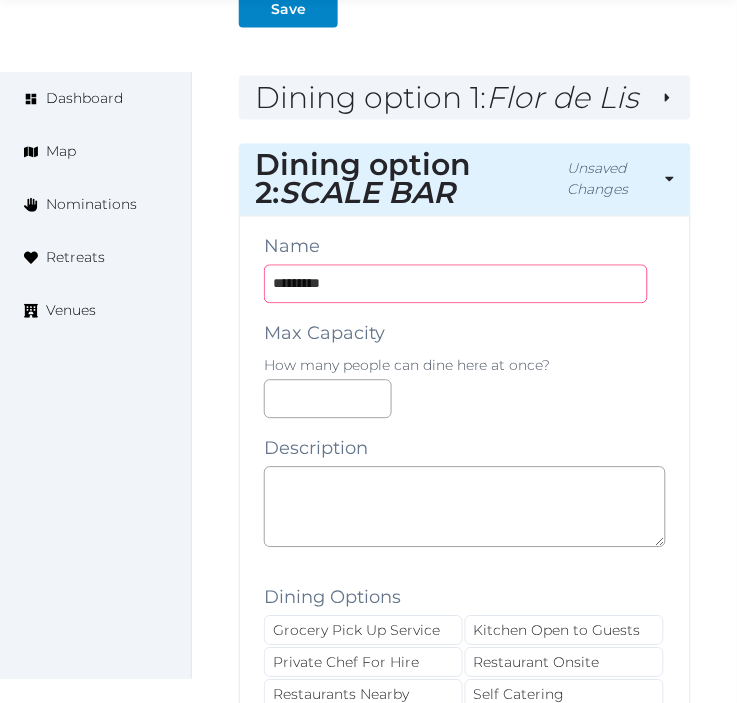 type on "*********" 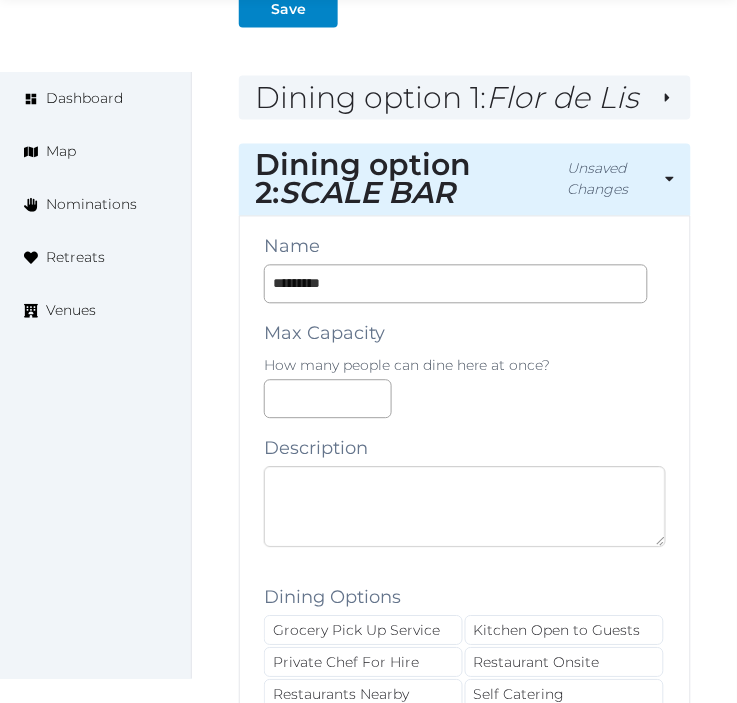 click at bounding box center [465, 507] 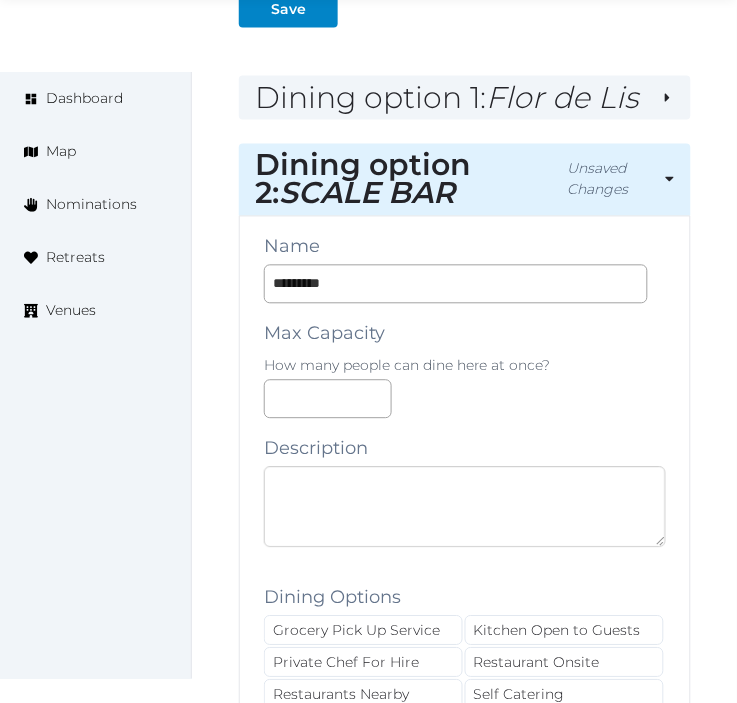 paste on "**********" 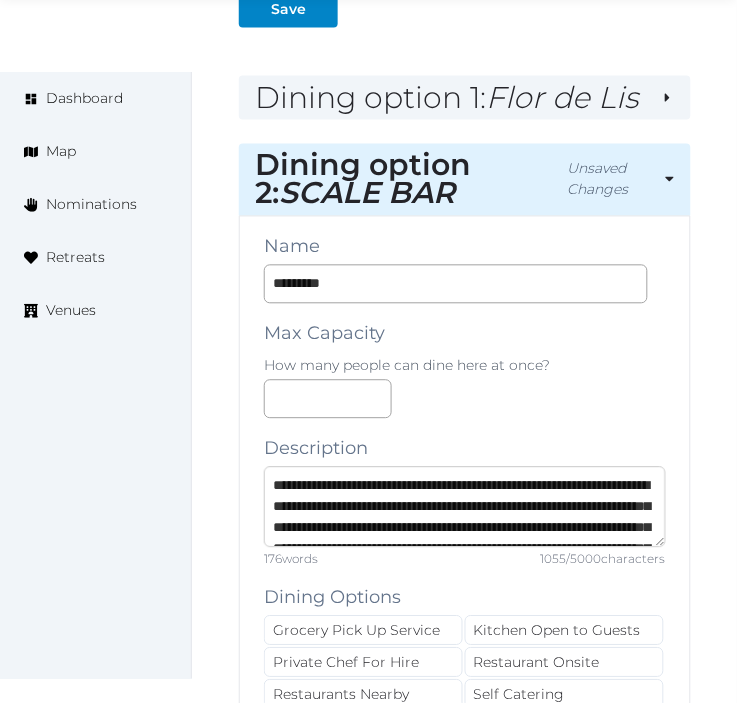scroll, scrollTop: 451, scrollLeft: 0, axis: vertical 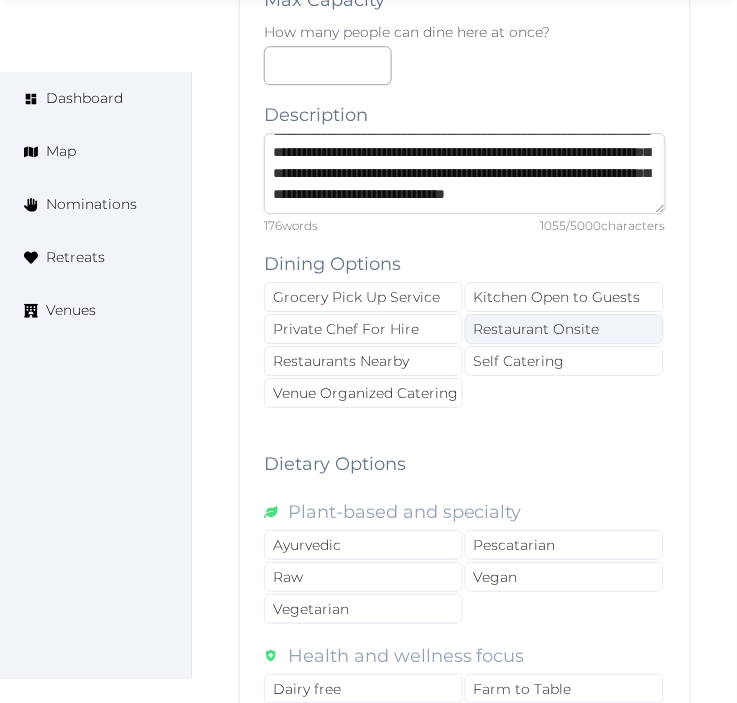 type on "**********" 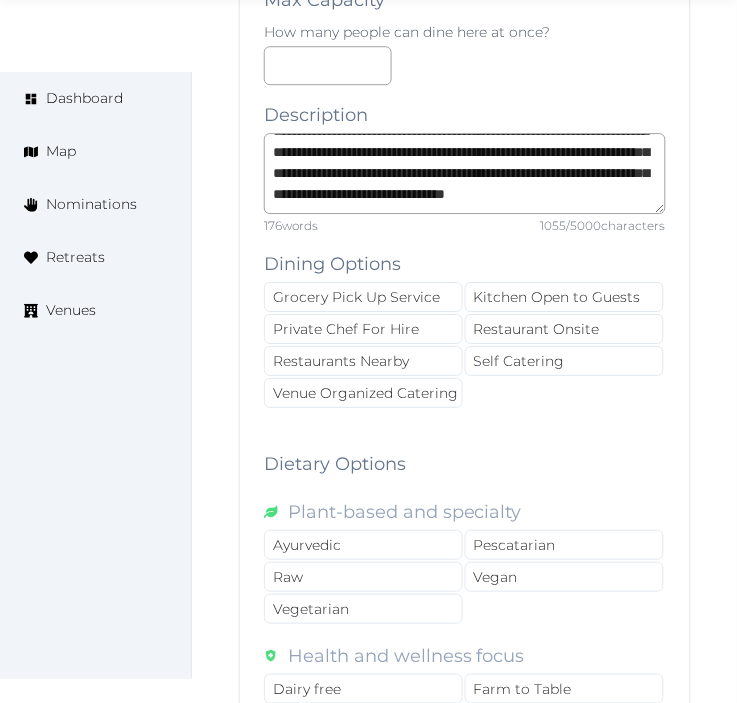 drag, startPoint x: 535, startPoint y: 328, endPoint x: 357, endPoint y: 424, distance: 202.23749 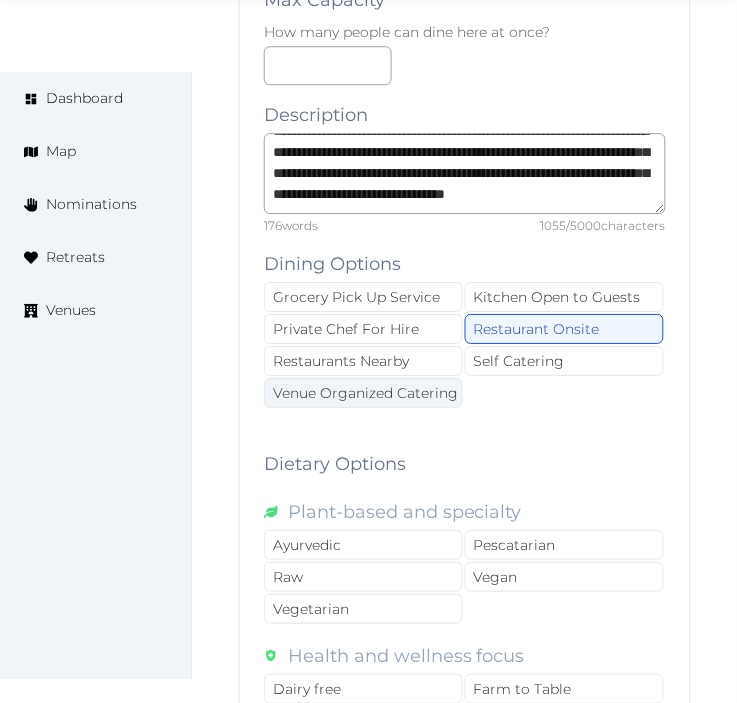 click on "Venue Organized Catering" at bounding box center [363, 393] 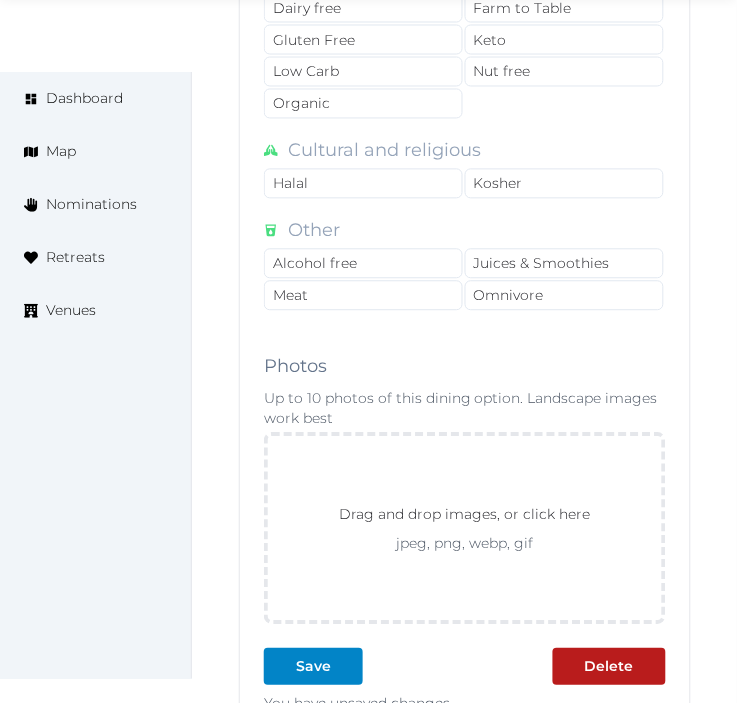 scroll, scrollTop: 3480, scrollLeft: 0, axis: vertical 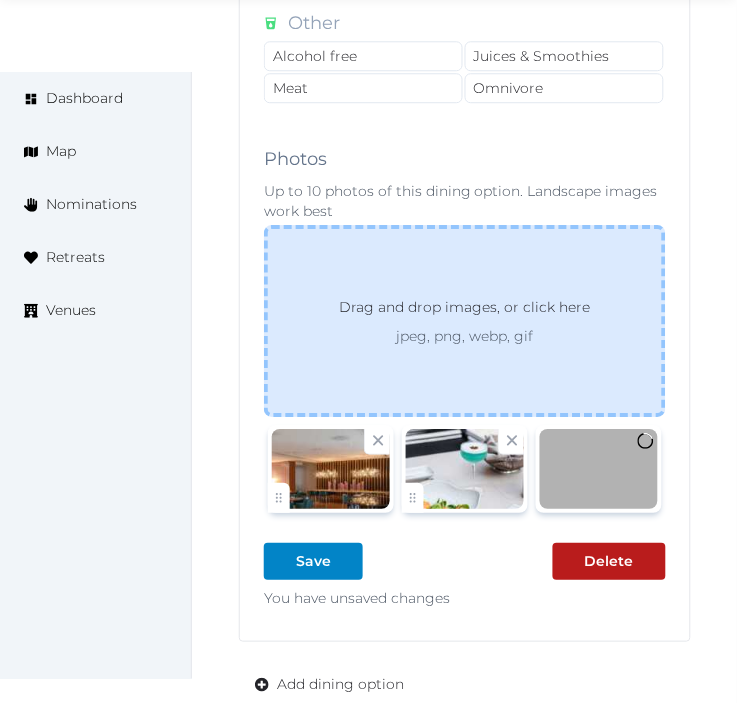 click on "Drag and drop images, or click here jpeg, png, webp, gif" at bounding box center (465, 321) 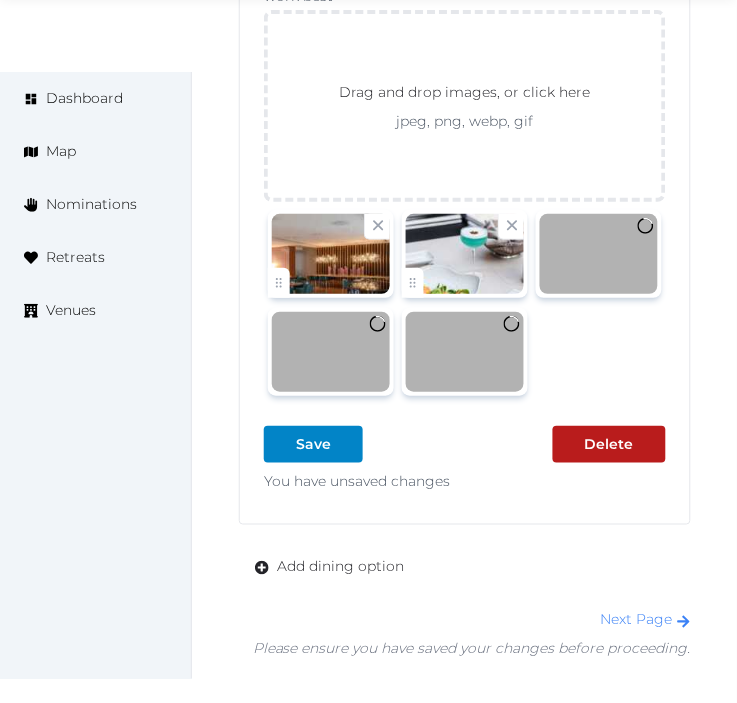 scroll, scrollTop: 3730, scrollLeft: 0, axis: vertical 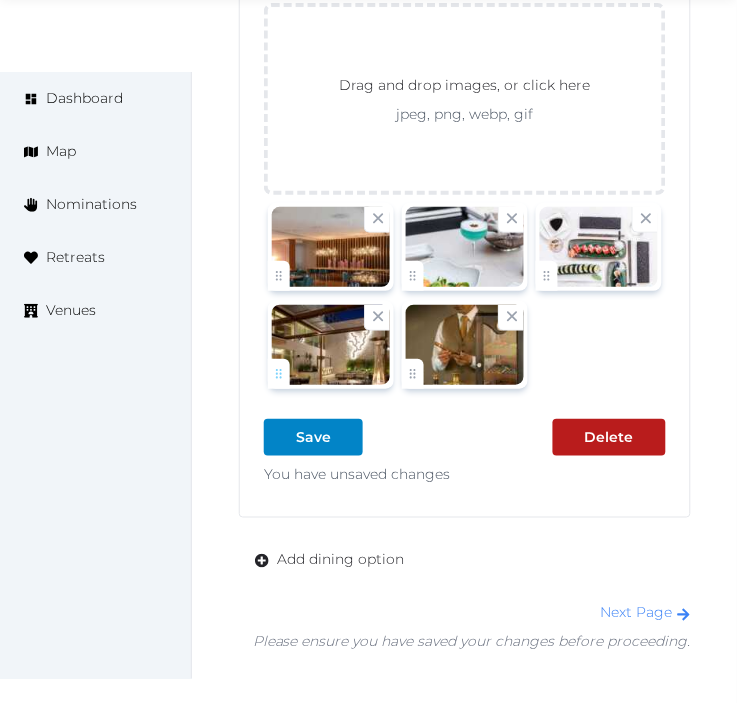 click on "Irene Gonzales   Account My Venue Listings My Retreats Logout      Dashboard Map Nominations Retreats Venues Edit venue 70 %  complete Fill out all the fields in your listing to increase its completion percentage.   A higher completion percentage will make your listing more attractive and result in better matches. Epic Sana Lisboa   View  listing   Open    Close CRM Lead Basic details Pricing and policies Retreat spaces Meeting spaces Accommodations Amenities Food and dining Activities and experiences Location Environment Types of retreats Brochures Notes Ownership Administration Activity This venue is live and visible to the public Mark draft Archive Venue owned by RetreatsAndVenues Manager c.o.r.e.y.sanford@retreatsandvenues.com Copy ownership transfer link Share this link with any user to transfer ownership of this venue. Users without accounts will be directed to register. Copy update link Copy recommended link Copy shortlist link Raw /" at bounding box center (368, -1427) 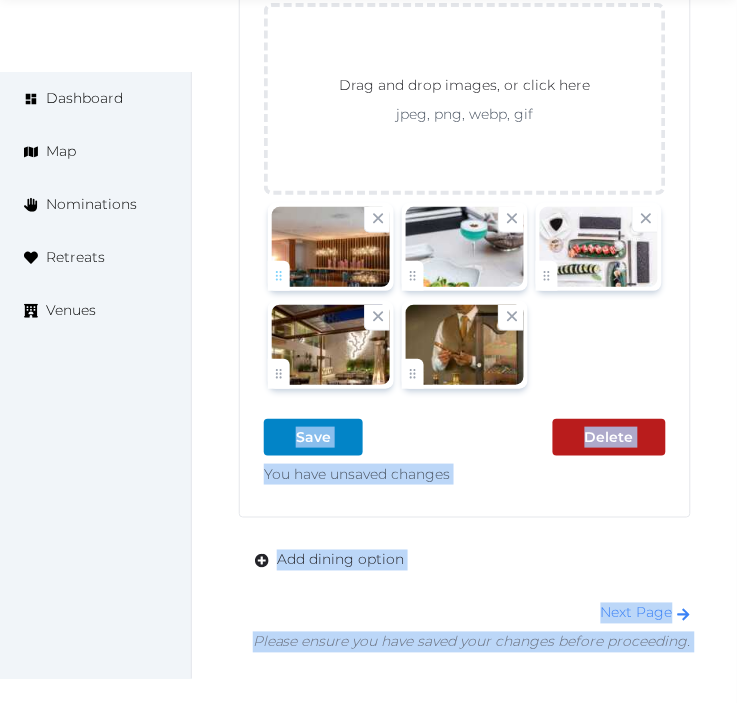 drag, startPoint x: 282, startPoint y: 385, endPoint x: 290, endPoint y: 271, distance: 114.28036 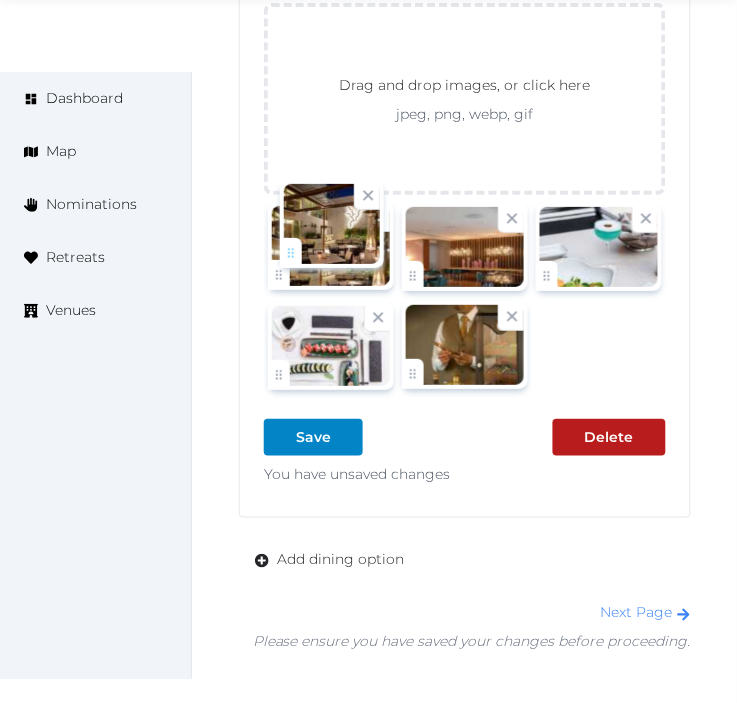 drag, startPoint x: 281, startPoint y: 380, endPoint x: 291, endPoint y: 238, distance: 142.35168 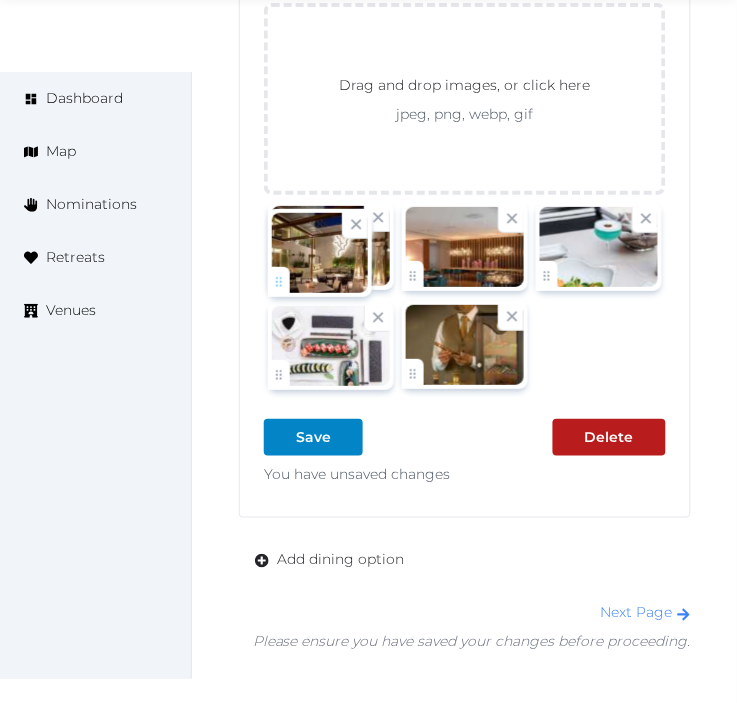click on "Irene Gonzales   Account My Venue Listings My Retreats Logout      Dashboard Map Nominations Retreats Venues Edit venue 70 %  complete Fill out all the fields in your listing to increase its completion percentage.   A higher completion percentage will make your listing more attractive and result in better matches. Epic Sana Lisboa   View  listing   Open    Close CRM Lead Basic details Pricing and policies Retreat spaces Meeting spaces Accommodations Amenities Food and dining Activities and experiences Location Environment Types of retreats Brochures Notes Ownership Administration Activity This venue is live and visible to the public Mark draft Archive Venue owned by RetreatsAndVenues Manager c.o.r.e.y.sanford@retreatsandvenues.com Copy ownership transfer link Share this link with any user to transfer ownership of this venue. Users without accounts will be directed to register. Copy update link Copy recommended link Copy shortlist link Raw /" at bounding box center (368, -1427) 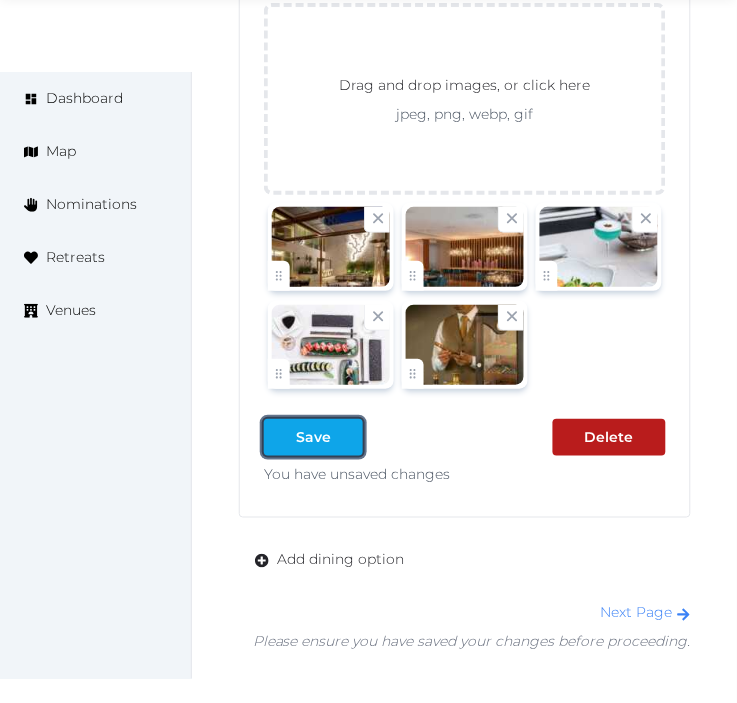click on "Save" at bounding box center (313, 437) 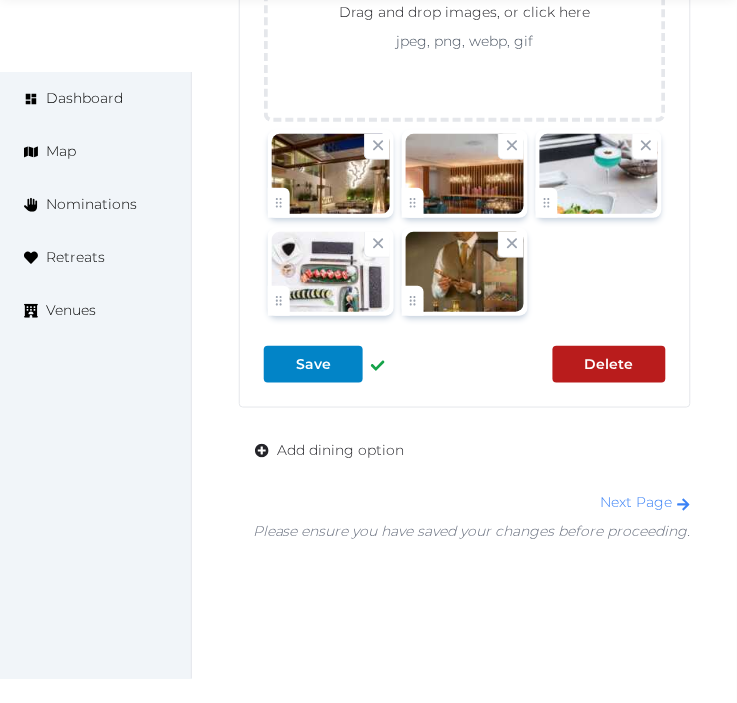 scroll, scrollTop: 3841, scrollLeft: 0, axis: vertical 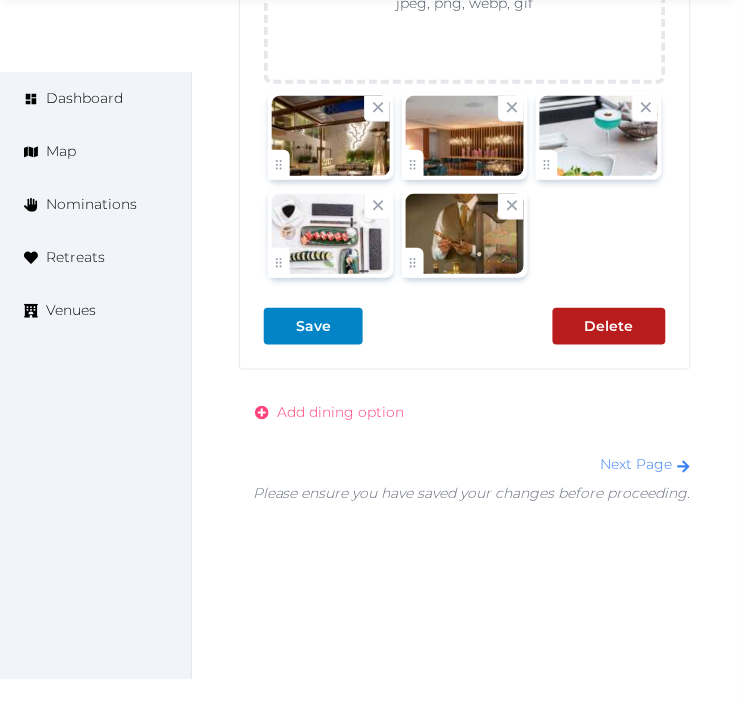 click on "Add dining option" at bounding box center [340, 412] 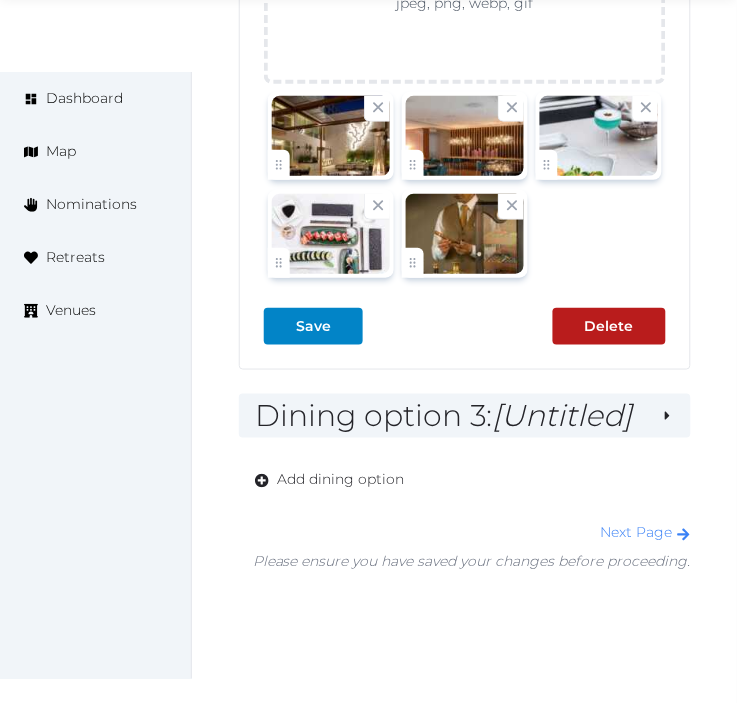 scroll, scrollTop: 3942, scrollLeft: 0, axis: vertical 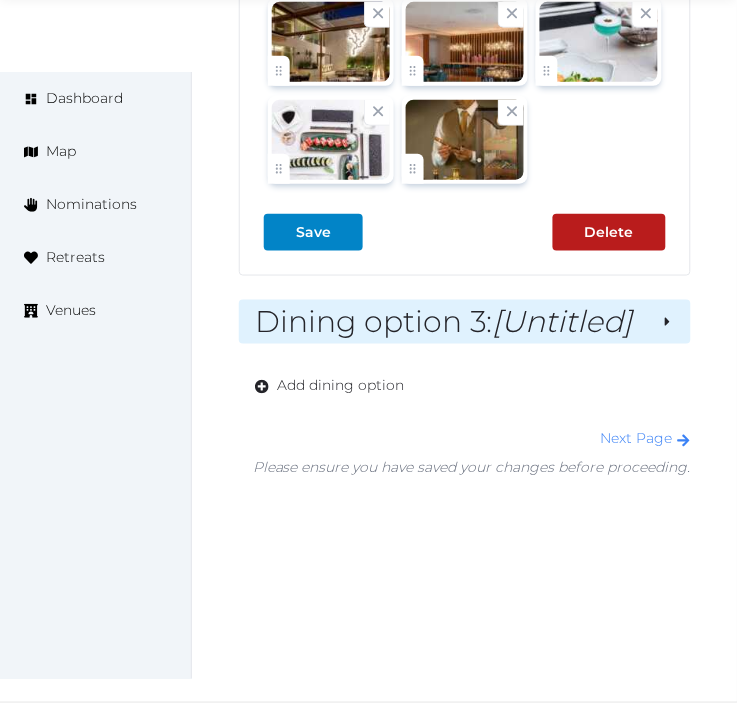 click on "Dining option 3 :  [Untitled]" at bounding box center (450, 322) 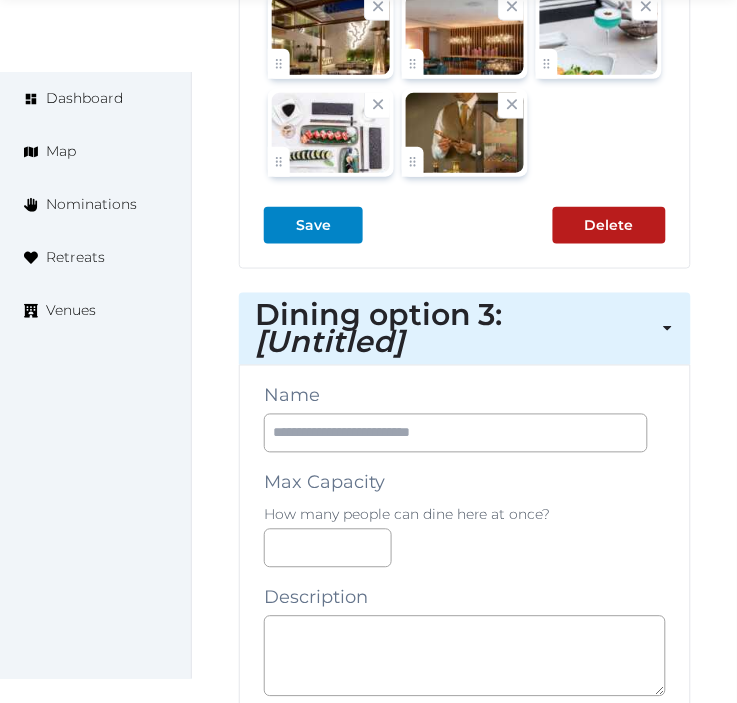 click on "Name Max Capacity How many people can dine here at once? Description Dining Options Grocery Pick Up Service Kitchen Open to Guests Private Chef For Hire Restaurant Onsite Restaurants Nearby Self Catering Venue Organized Catering Dietary Options Plant-based and specialty Ayurvedic Pescatarian Raw Vegan Vegetarian Health and wellness focus Dairy free Farm to Table Gluten Free Keto Low Carb Nut free Organic Cultural and religious Halal Kosher Other Alcohol free Juices & Smoothies Meat Omnivore Photos Up to 10 photos of this dining option. Landscape images work best Drag and drop images, or click here jpeg, png, webp, gif
To pick up a draggable item, press the space bar.
While dragging, use the arrow keys to move the item.
Press space again to drop the item in its new position, or press escape to cancel.
Save Delete" at bounding box center (465, 1120) 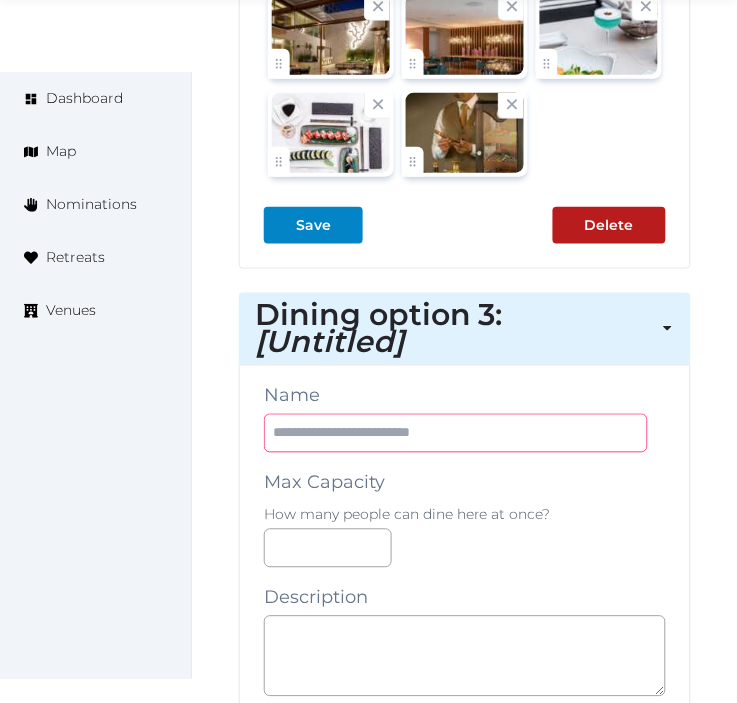 click at bounding box center (456, 433) 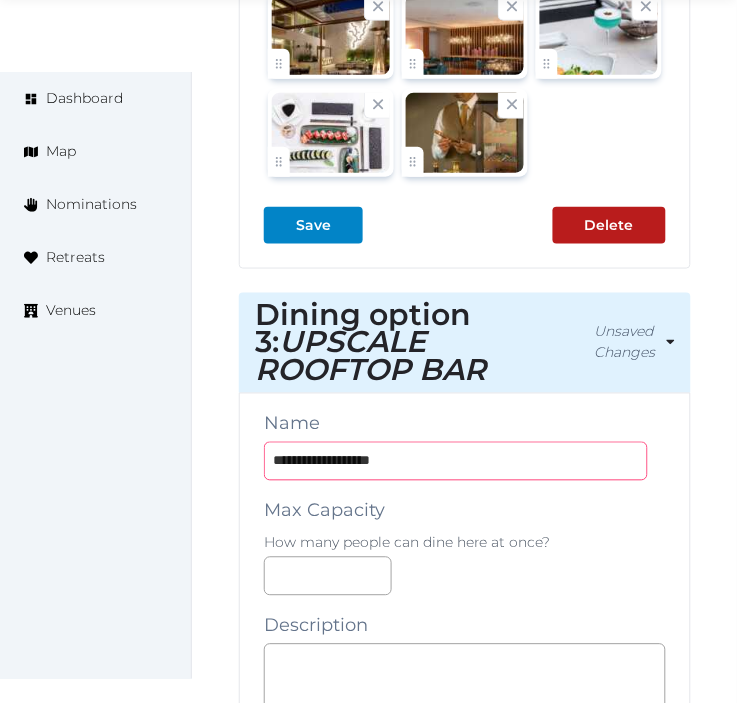type on "**********" 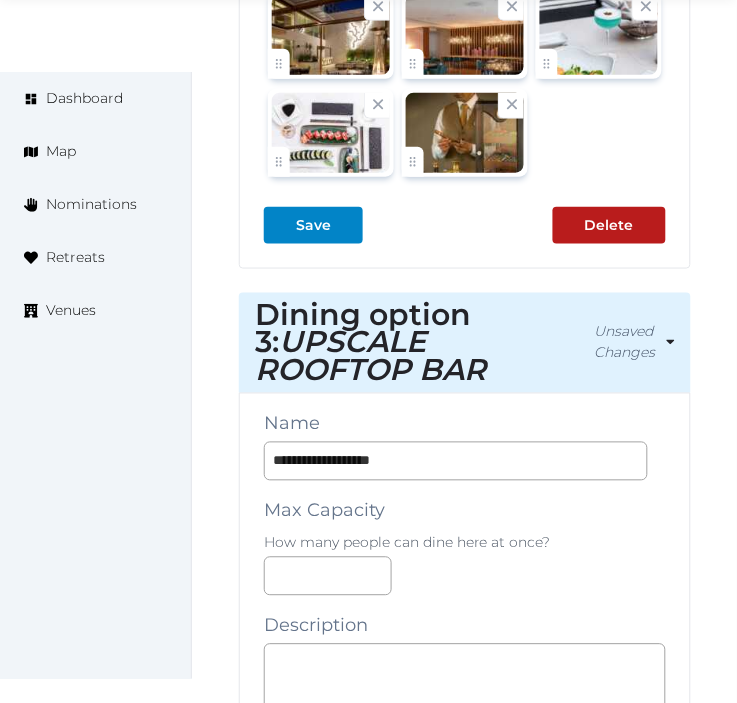 scroll, scrollTop: 4275, scrollLeft: 0, axis: vertical 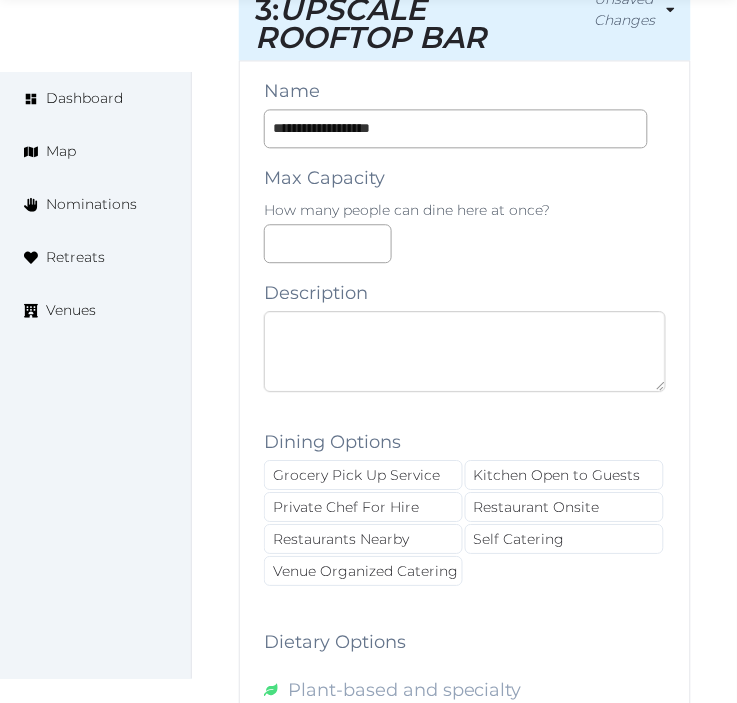 drag, startPoint x: 748, startPoint y: 262, endPoint x: 448, endPoint y: 355, distance: 314.08438 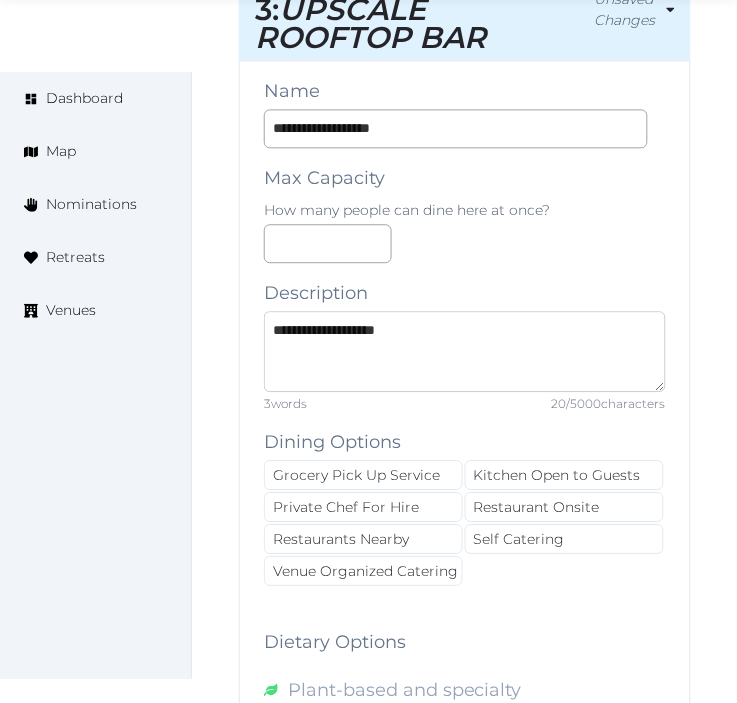 type on "**********" 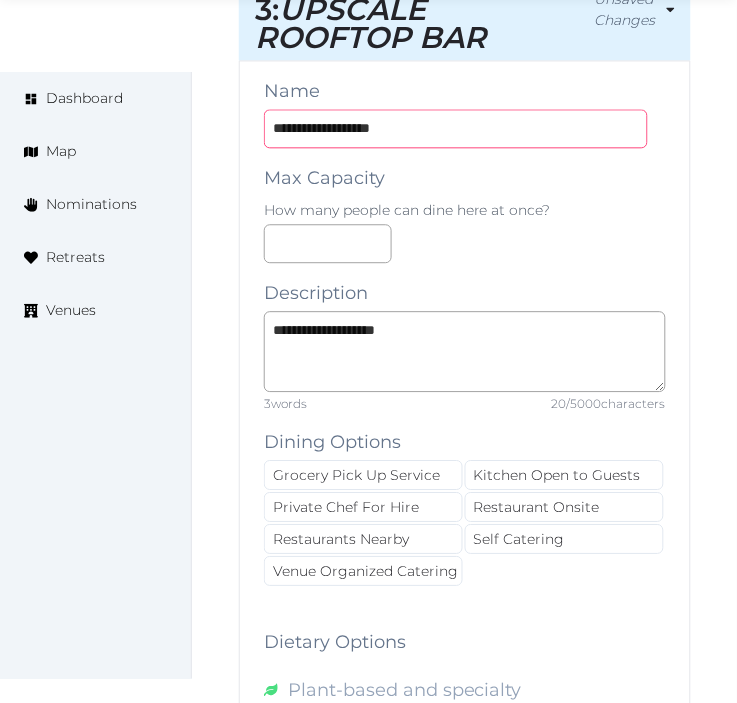 click on "**********" at bounding box center [456, 128] 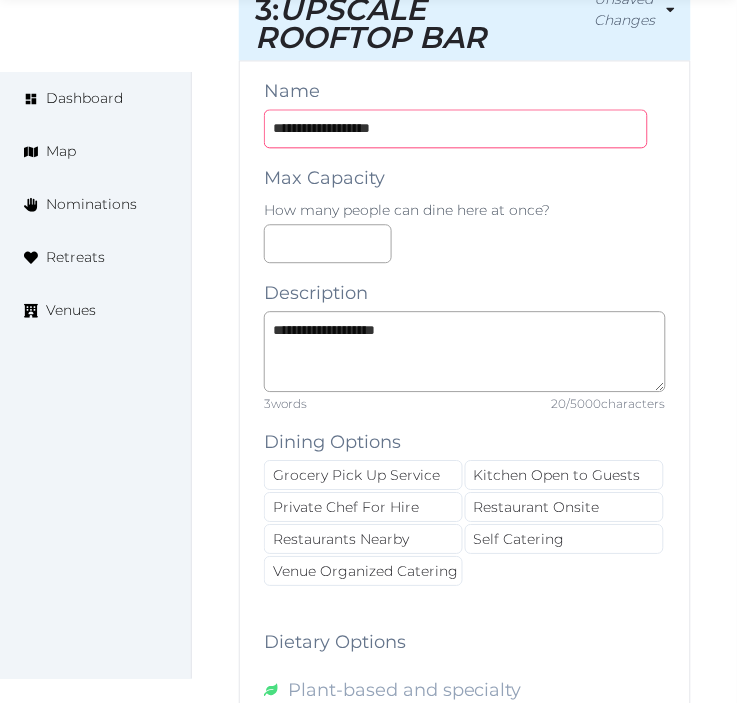 paste 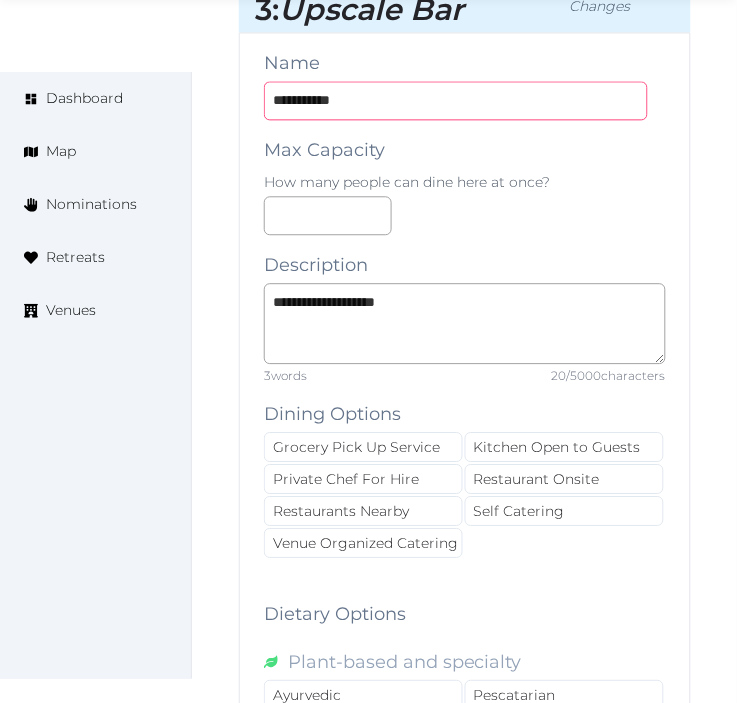 type on "**********" 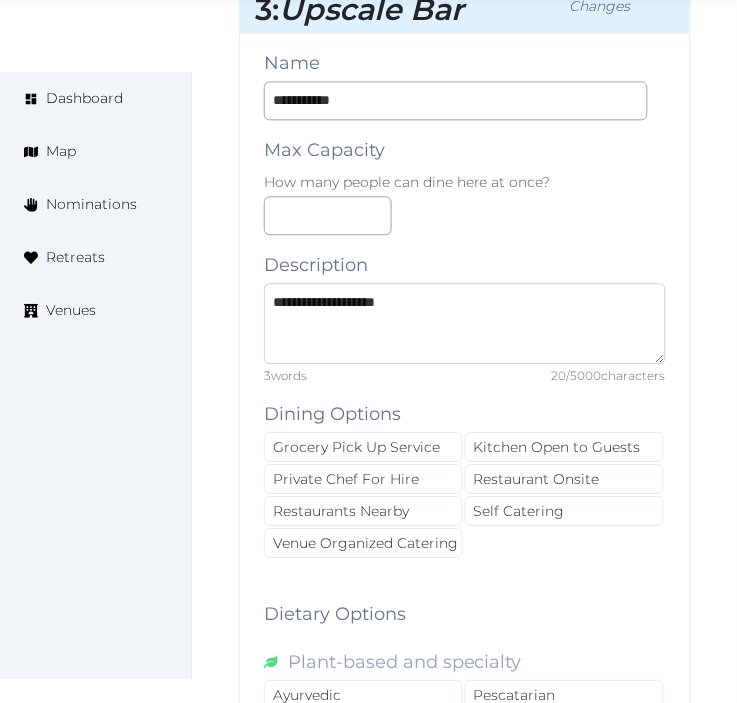 click on "**********" at bounding box center [465, 323] 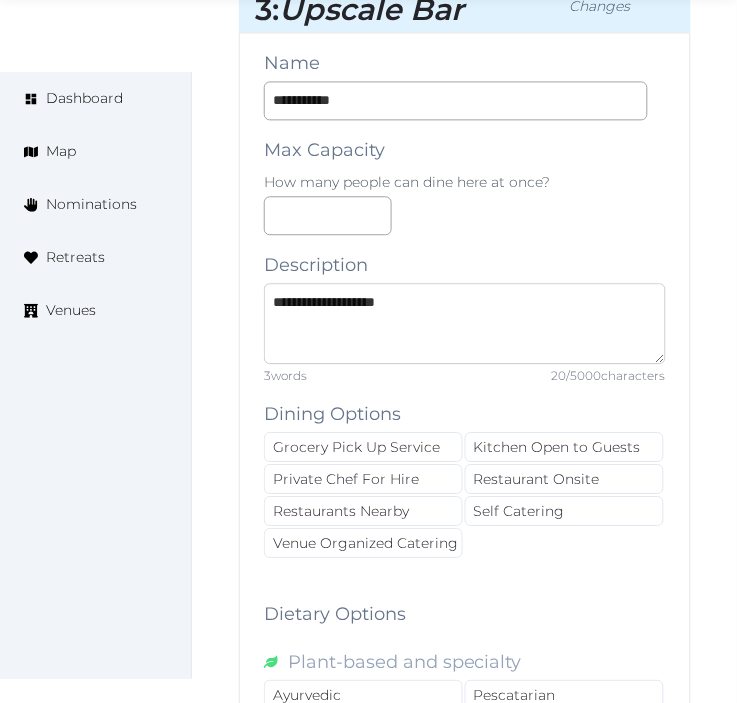 paste on "**********" 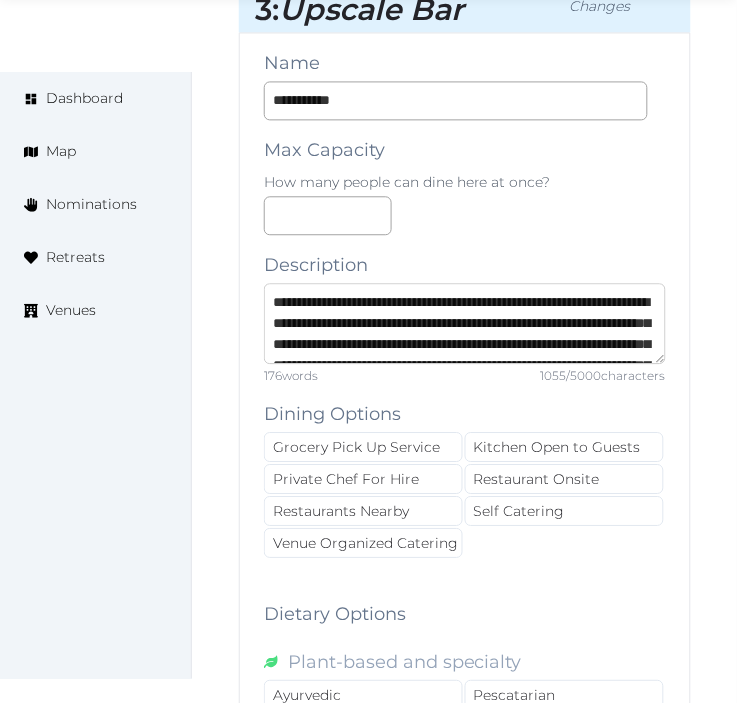 scroll, scrollTop: 451, scrollLeft: 0, axis: vertical 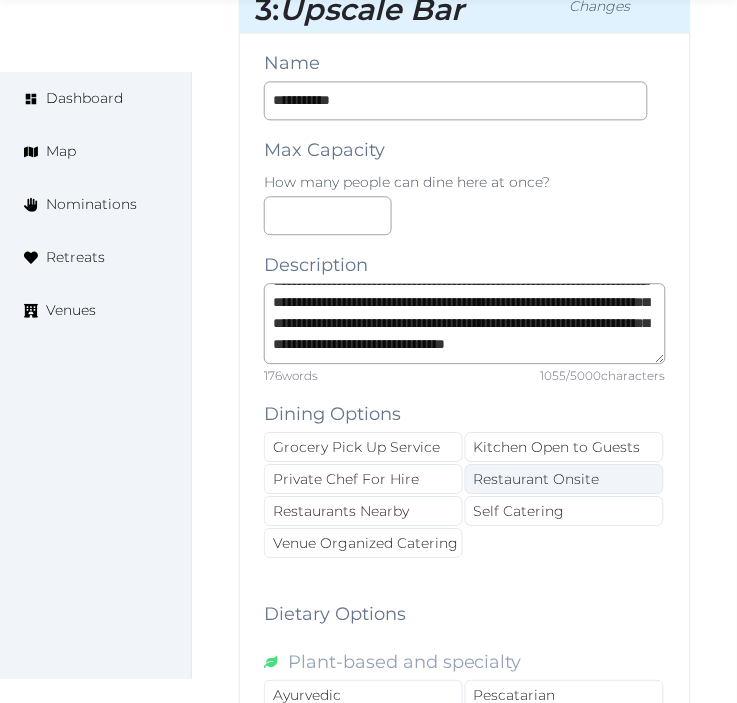 click on "Restaurant Onsite" at bounding box center [564, 479] 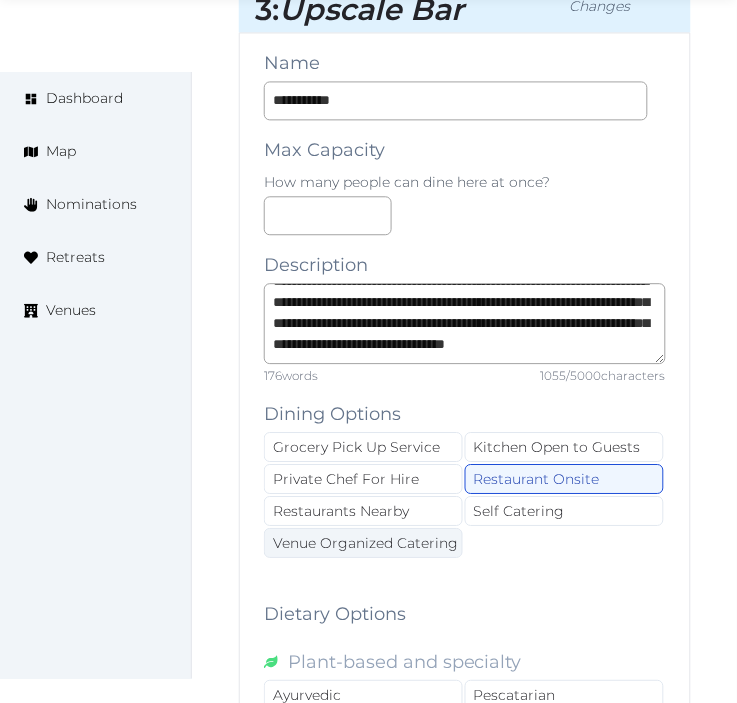 click on "Venue Organized Catering" at bounding box center (363, 543) 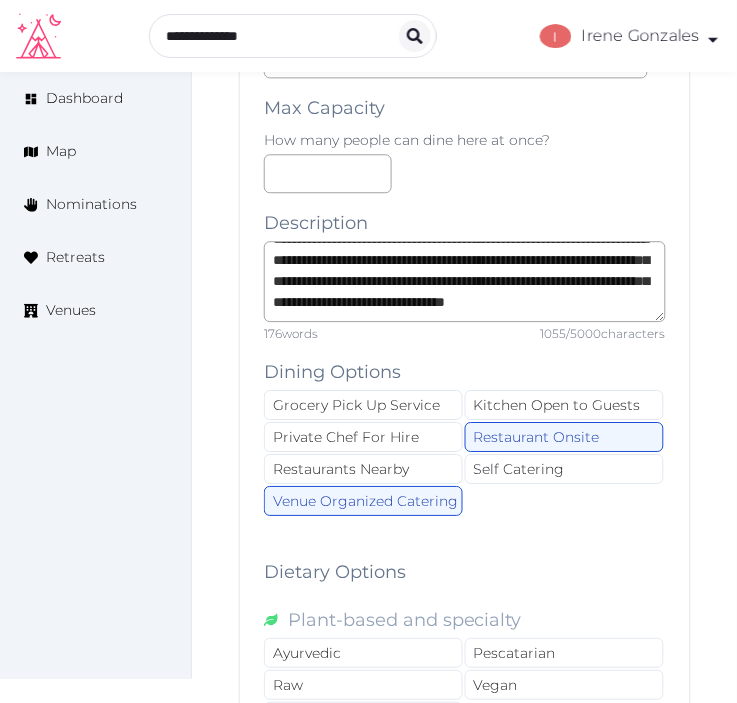 scroll, scrollTop: 4275, scrollLeft: 0, axis: vertical 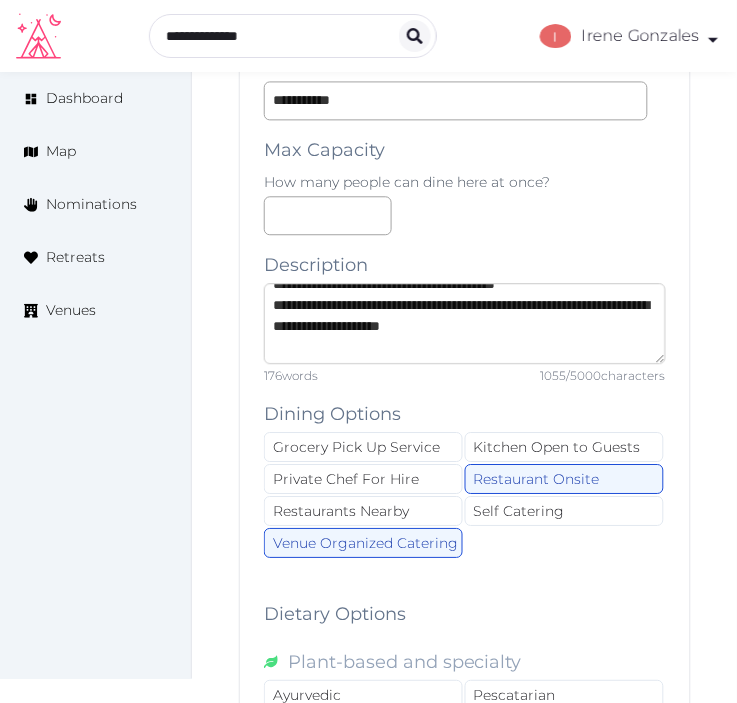 click at bounding box center [465, 323] 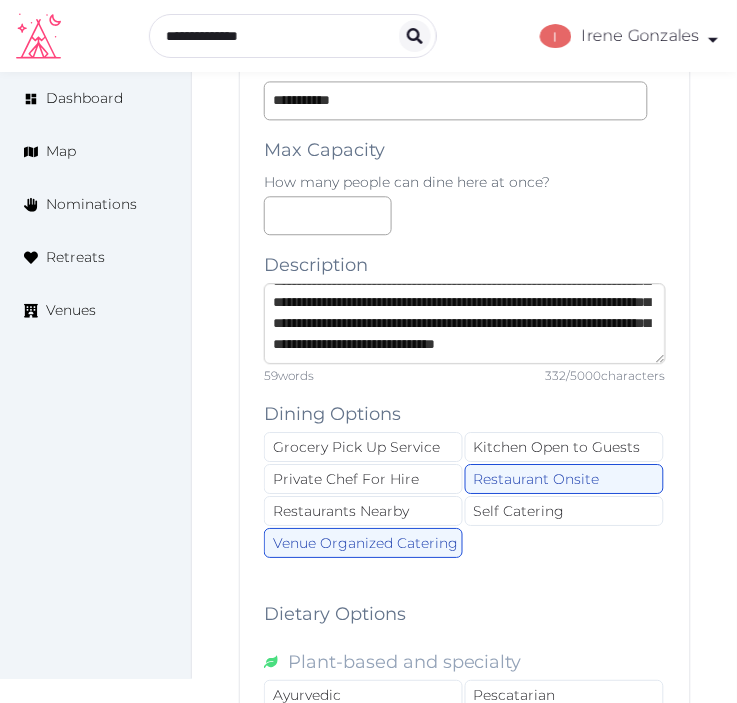 scroll, scrollTop: 83, scrollLeft: 0, axis: vertical 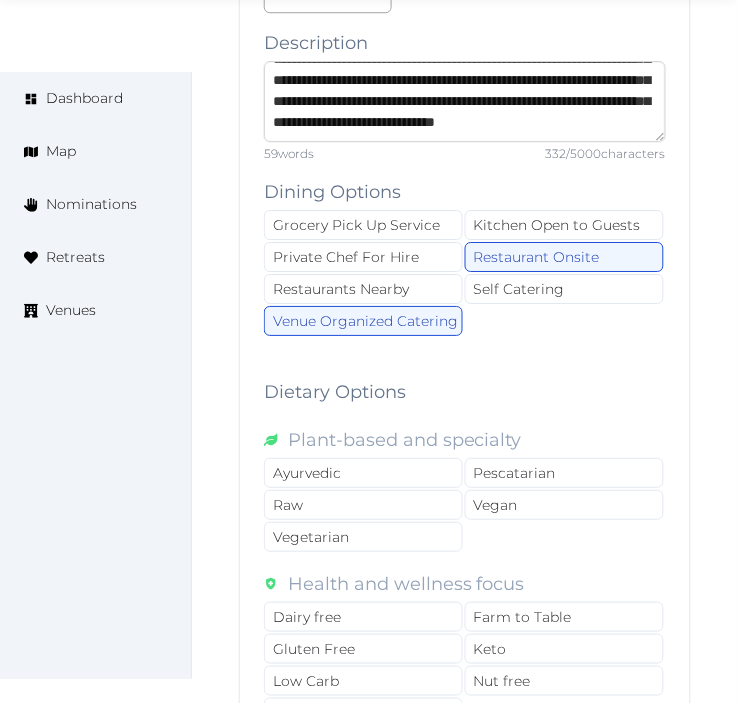 type on "**********" 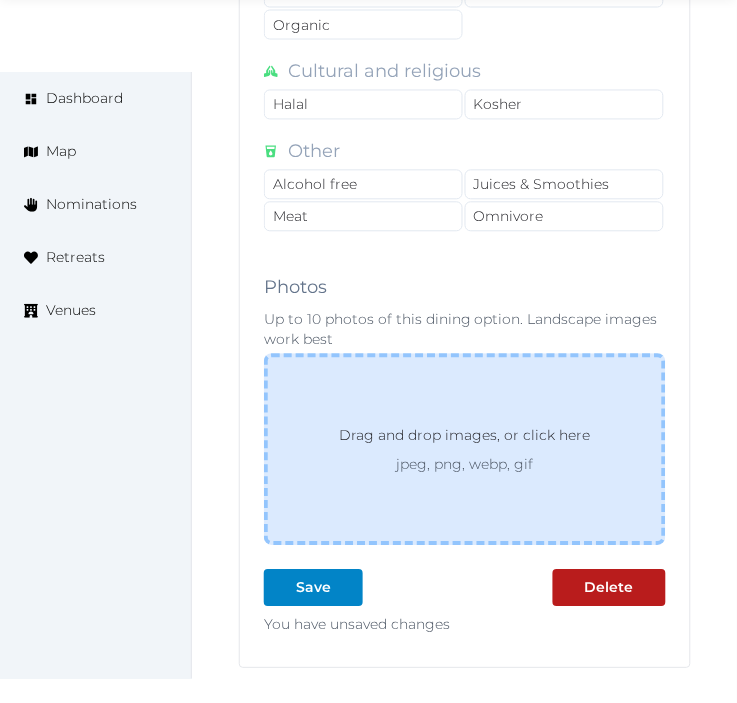 scroll, scrollTop: 5386, scrollLeft: 0, axis: vertical 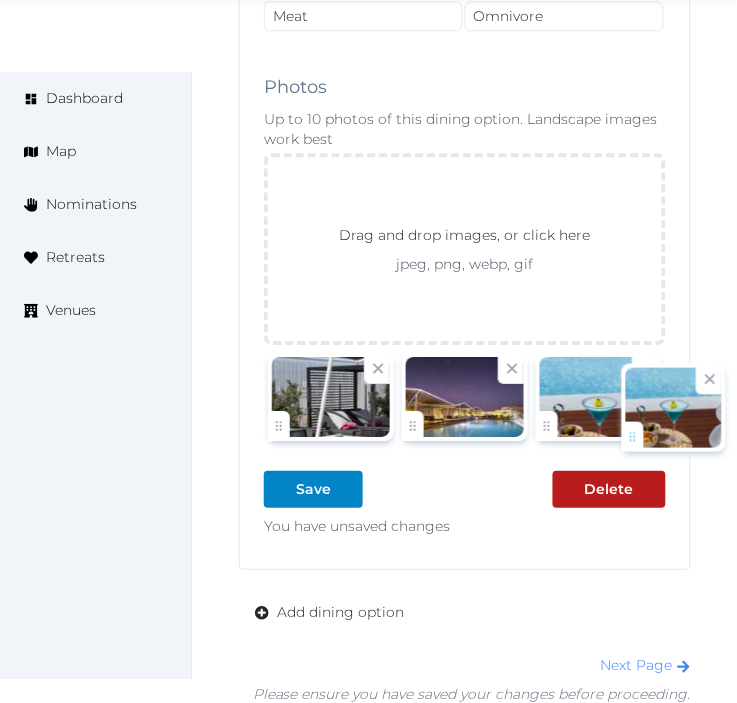 drag, startPoint x: 280, startPoint y: 424, endPoint x: 563, endPoint y: 422, distance: 283.00708 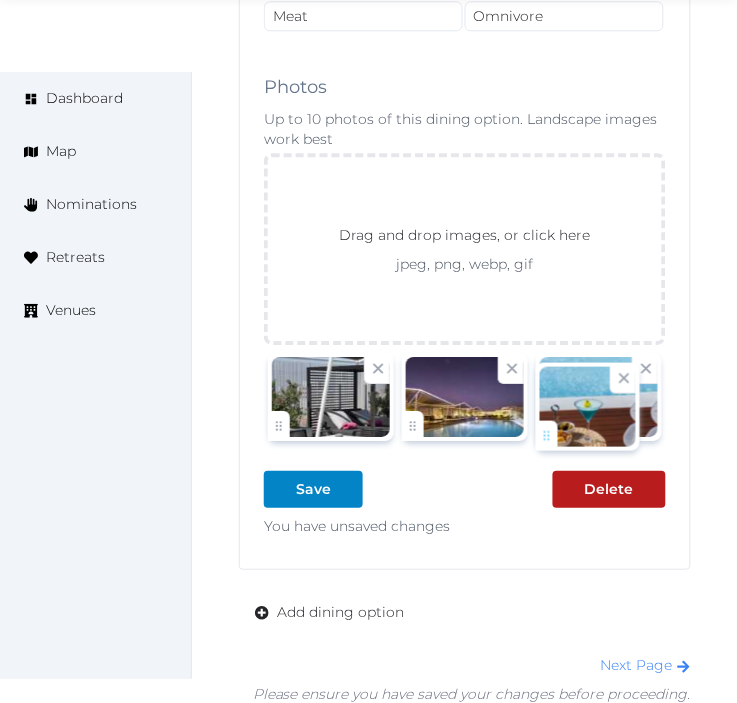 click on "Irene Gonzales   Account My Venue Listings My Retreats Logout      Dashboard Map Nominations Retreats Venues Edit venue 70 %  complete Fill out all the fields in your listing to increase its completion percentage.   A higher completion percentage will make your listing more attractive and result in better matches. Epic Sana Lisboa   View  listing   Open    Close CRM Lead Basic details Pricing and policies Retreat spaces Meeting spaces Accommodations Amenities Food and dining Activities and experiences Location Environment Types of retreats Brochures Notes Ownership Administration Activity This venue is live and visible to the public Mark draft Archive Venue owned by RetreatsAndVenues Manager c.o.r.e.y.sanford@retreatsandvenues.com Copy ownership transfer link Share this link with any user to transfer ownership of this venue. Users without accounts will be directed to register. Copy update link Copy recommended link Copy shortlist link Raw /" at bounding box center (368, -2229) 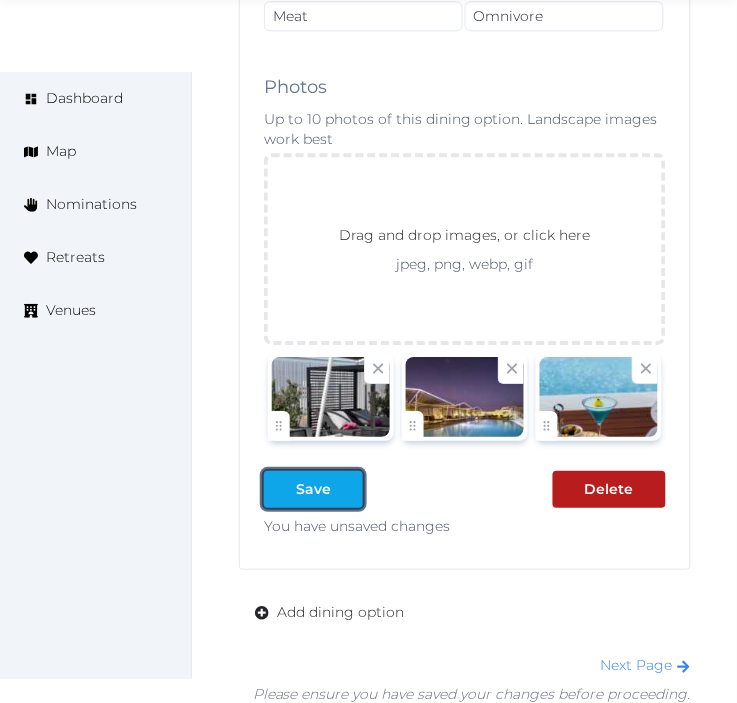 click on "Save" at bounding box center (313, 489) 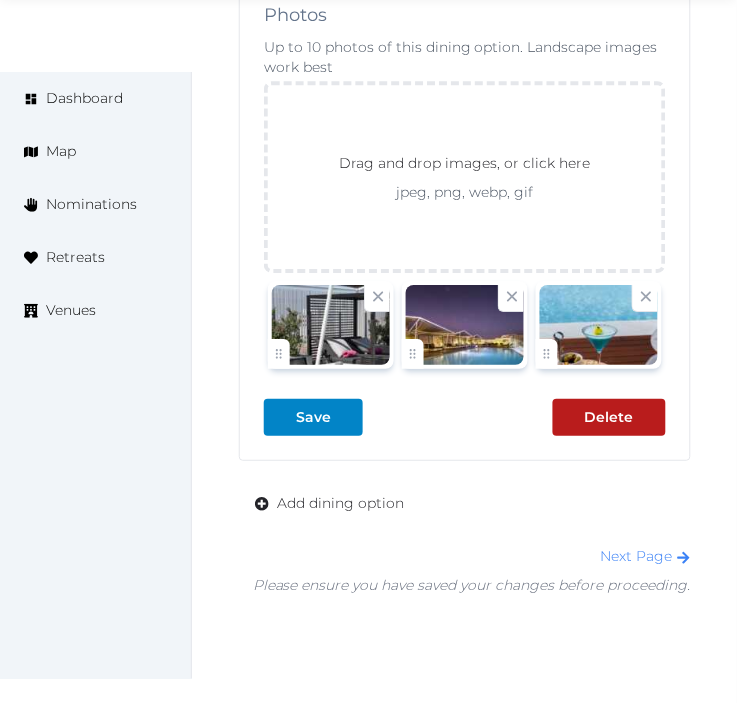 scroll, scrollTop: 5497, scrollLeft: 0, axis: vertical 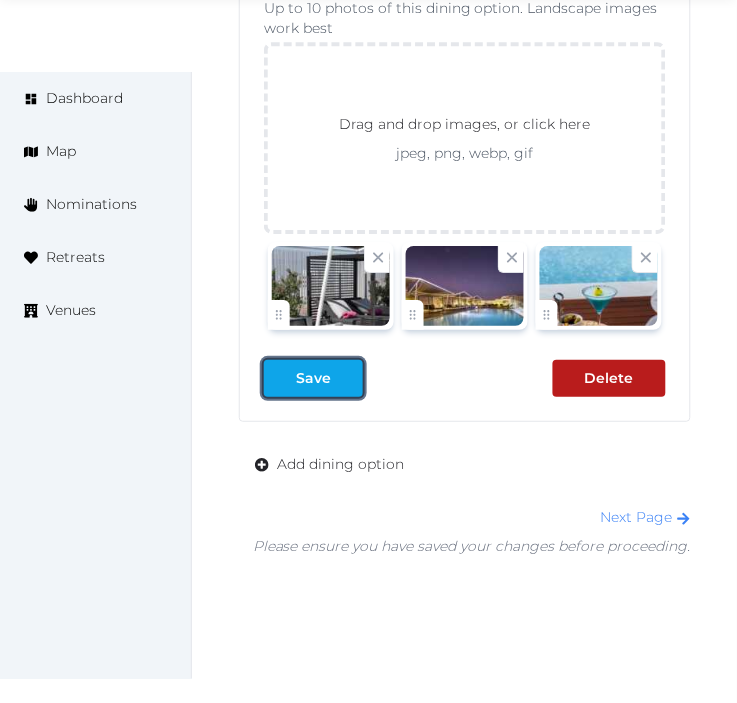 click on "Save" at bounding box center [313, 378] 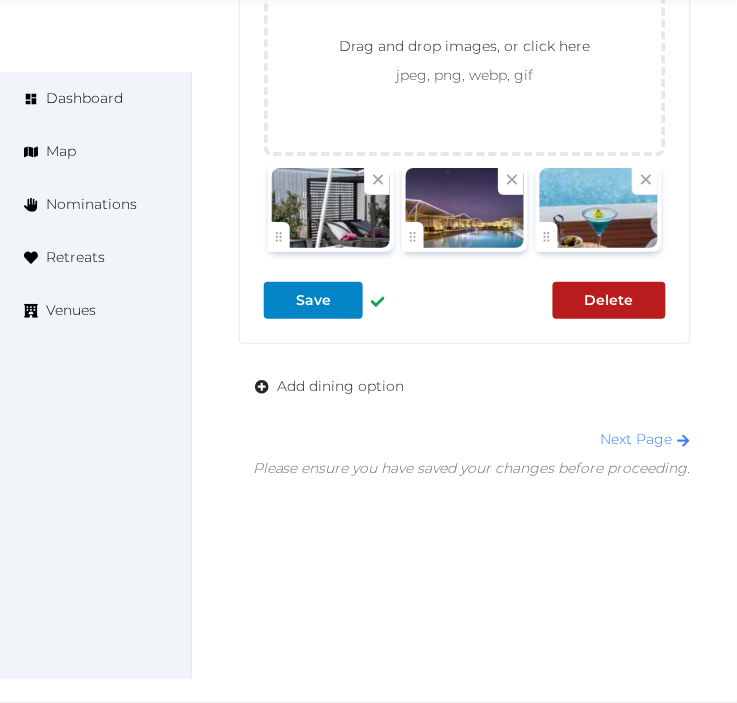 scroll, scrollTop: 5586, scrollLeft: 0, axis: vertical 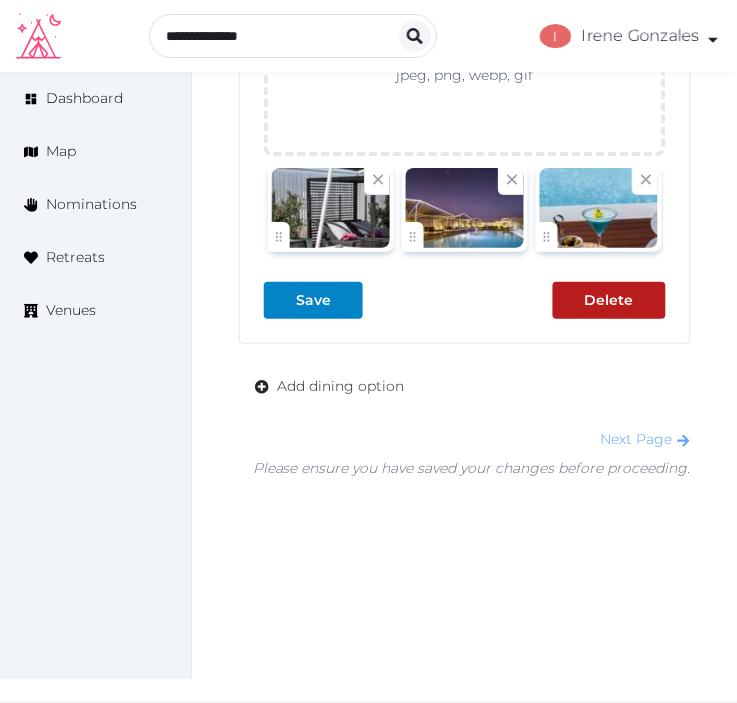 click on "Next Page" at bounding box center [646, 439] 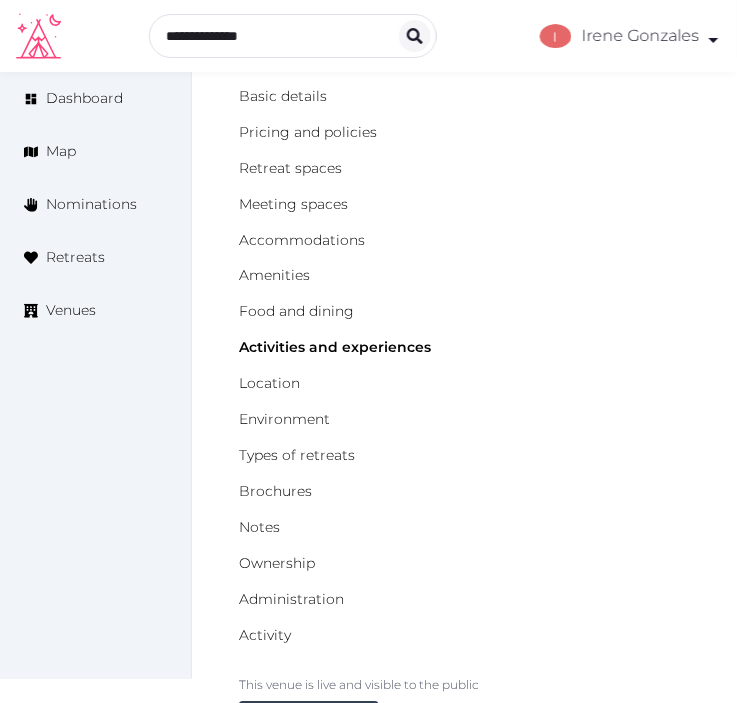 scroll, scrollTop: 0, scrollLeft: 0, axis: both 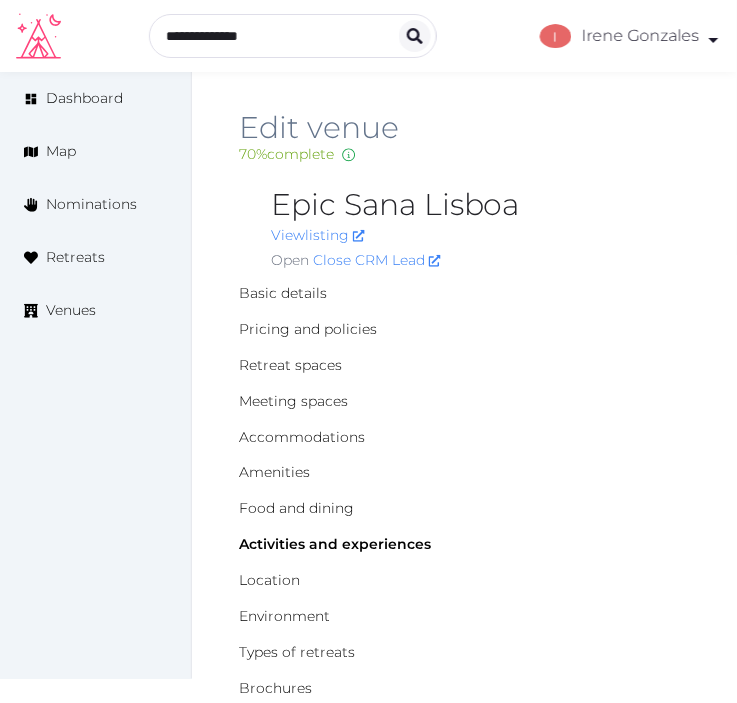 click on "Epic Sana Lisboa" at bounding box center [480, 205] 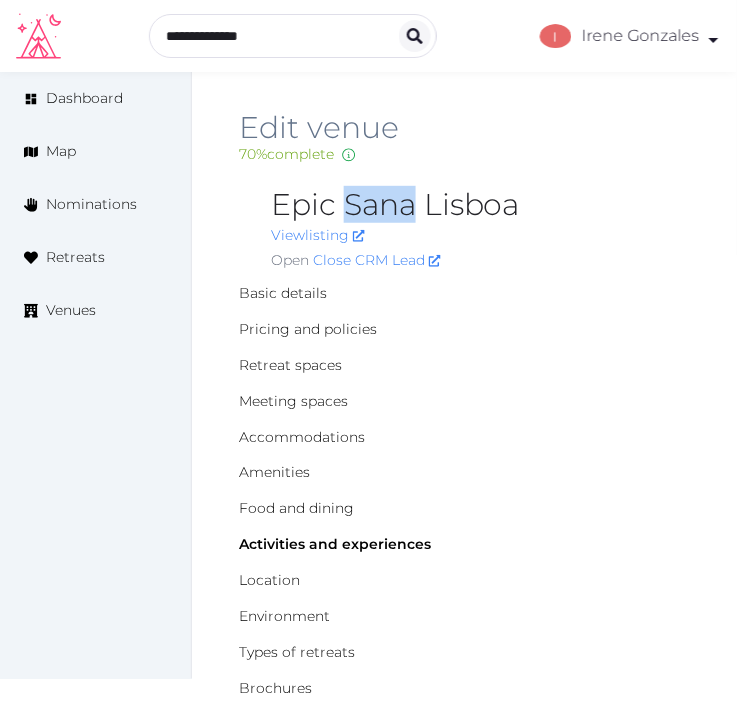 click on "Epic Sana Lisboa" at bounding box center [480, 205] 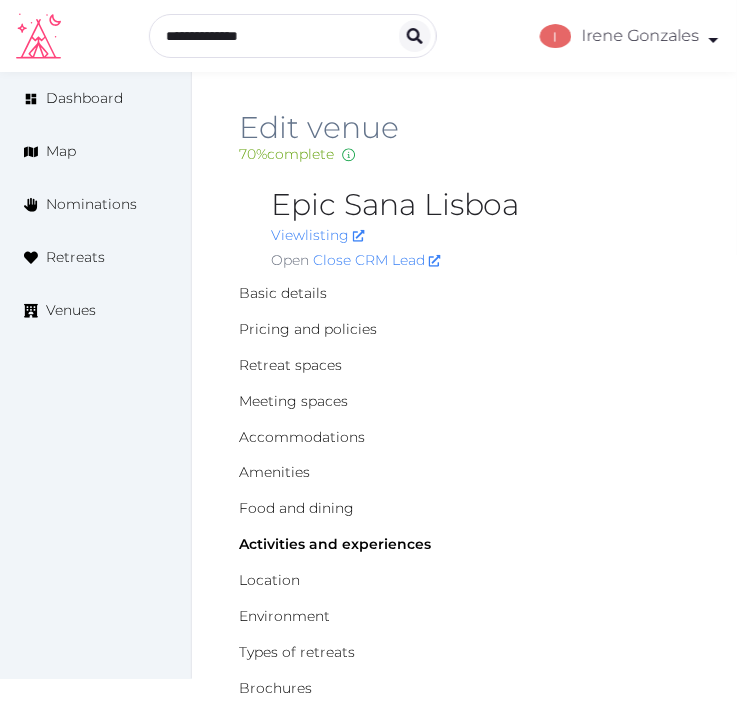 drag, startPoint x: 358, startPoint y: 204, endPoint x: 345, endPoint y: 198, distance: 14.3178215 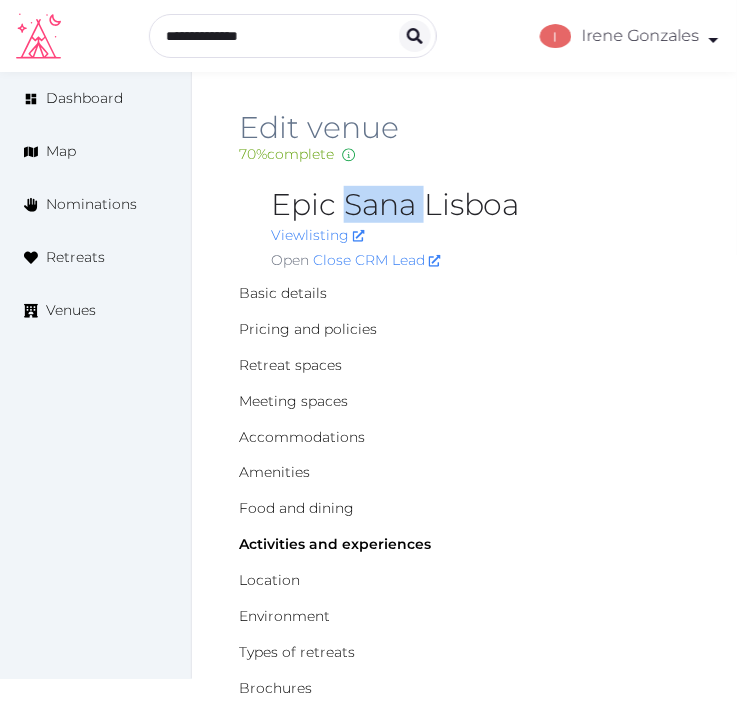 click on "Epic Sana Lisboa" at bounding box center [480, 205] 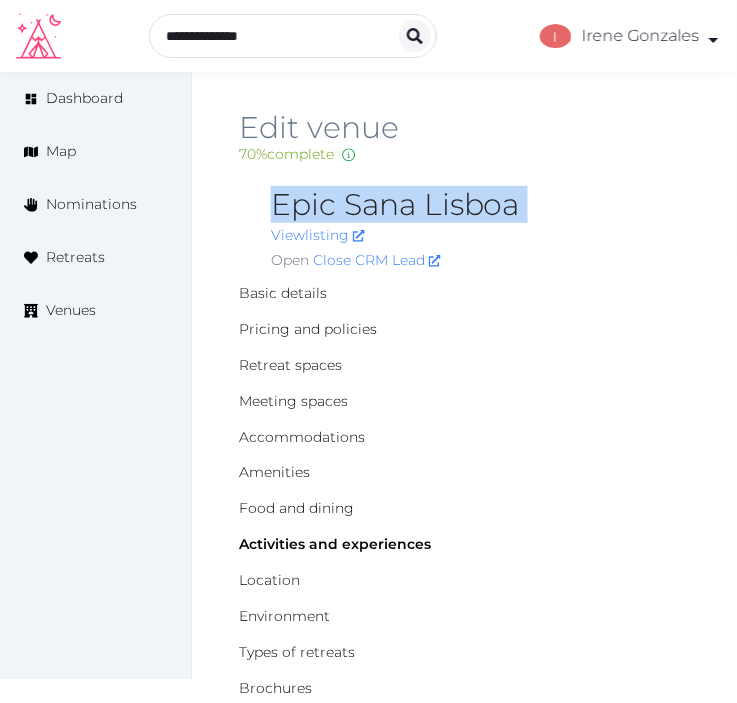 click on "Epic Sana Lisboa" at bounding box center [480, 205] 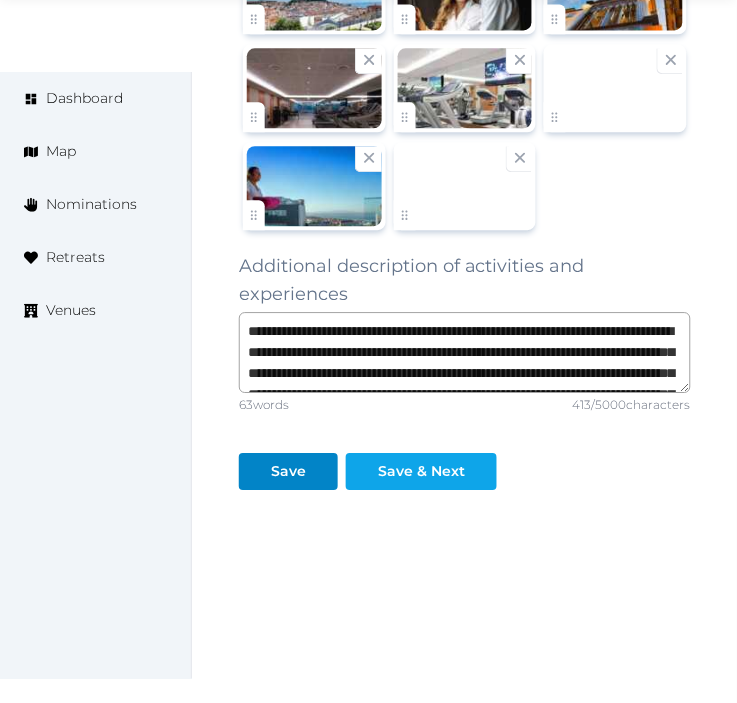 scroll, scrollTop: 3296, scrollLeft: 0, axis: vertical 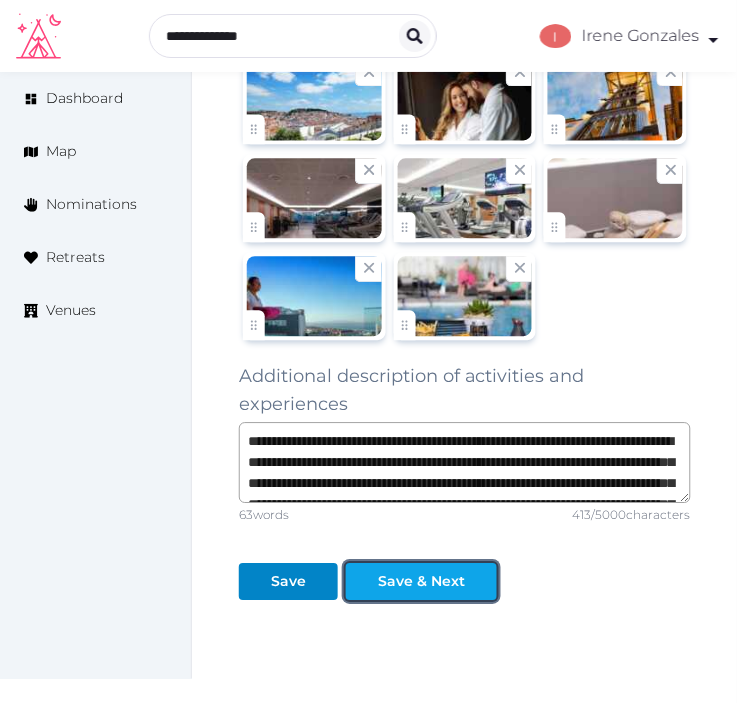 click on "Save & Next" at bounding box center [421, 582] 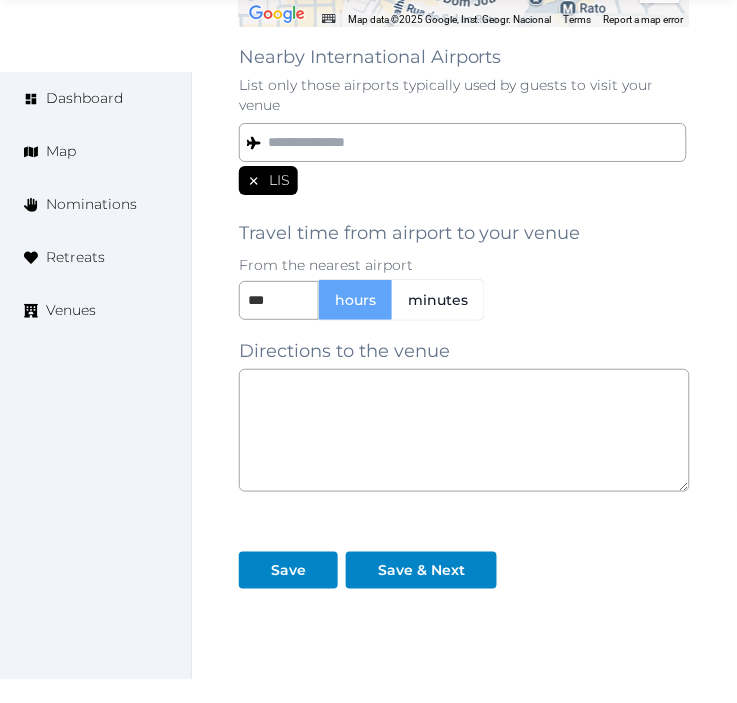 scroll, scrollTop: 1887, scrollLeft: 0, axis: vertical 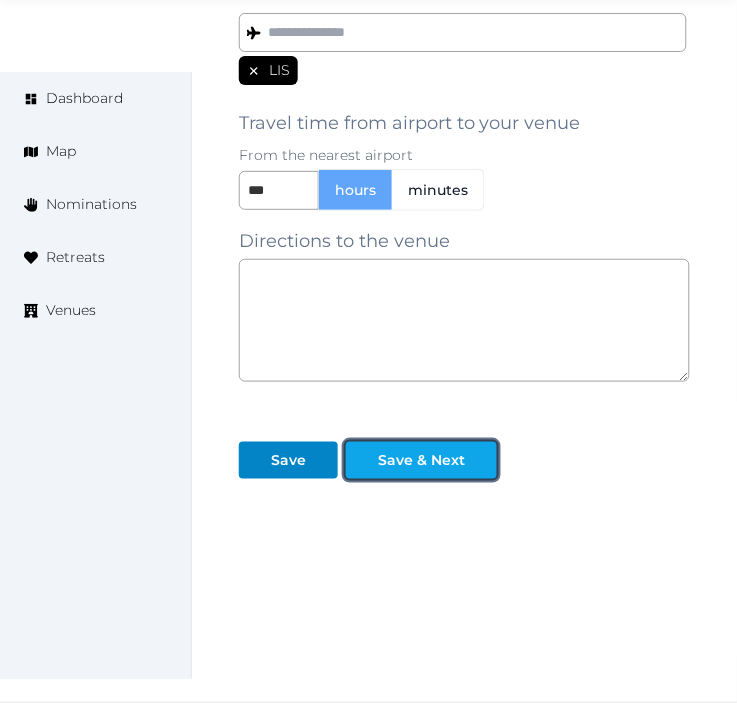 click on "Save & Next" at bounding box center (421, 460) 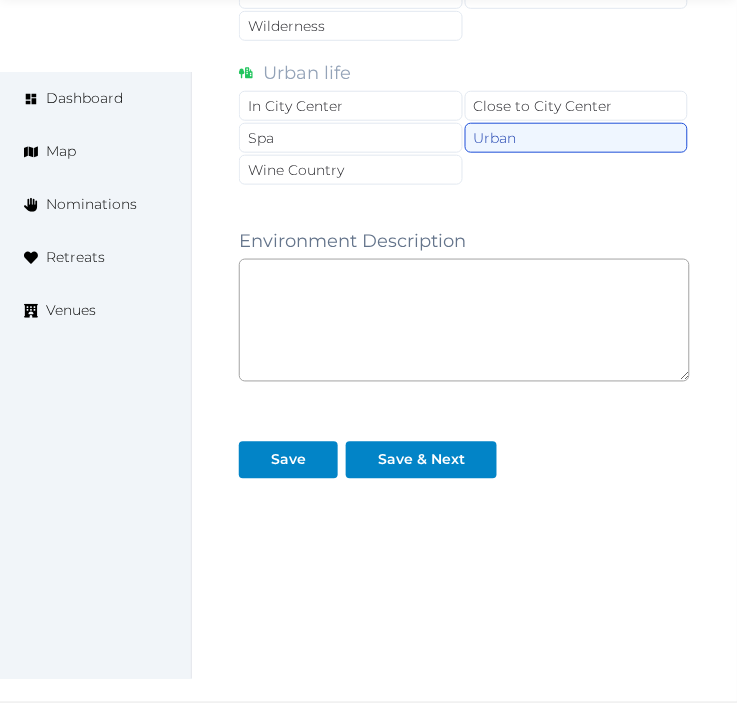 scroll, scrollTop: 2063, scrollLeft: 0, axis: vertical 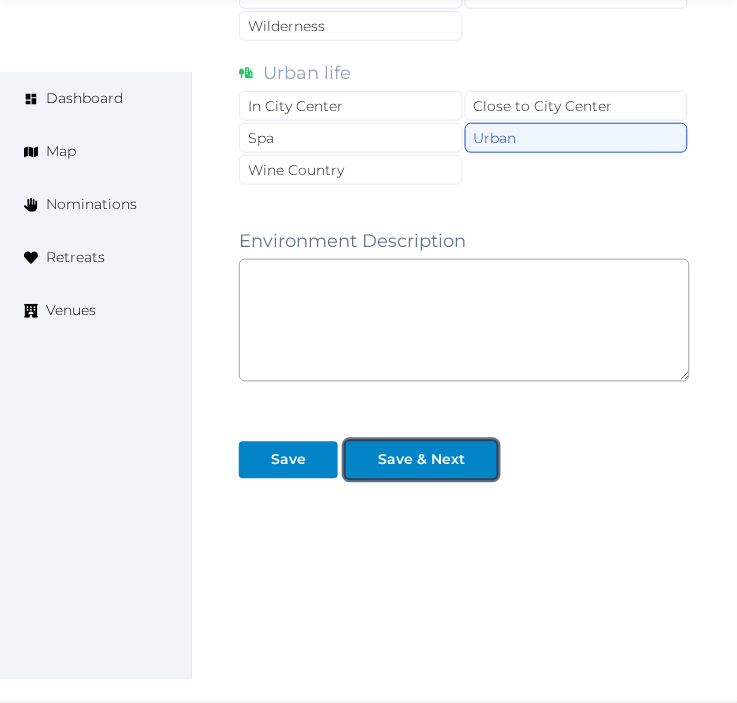 drag, startPoint x: 407, startPoint y: 447, endPoint x: 424, endPoint y: 434, distance: 21.400934 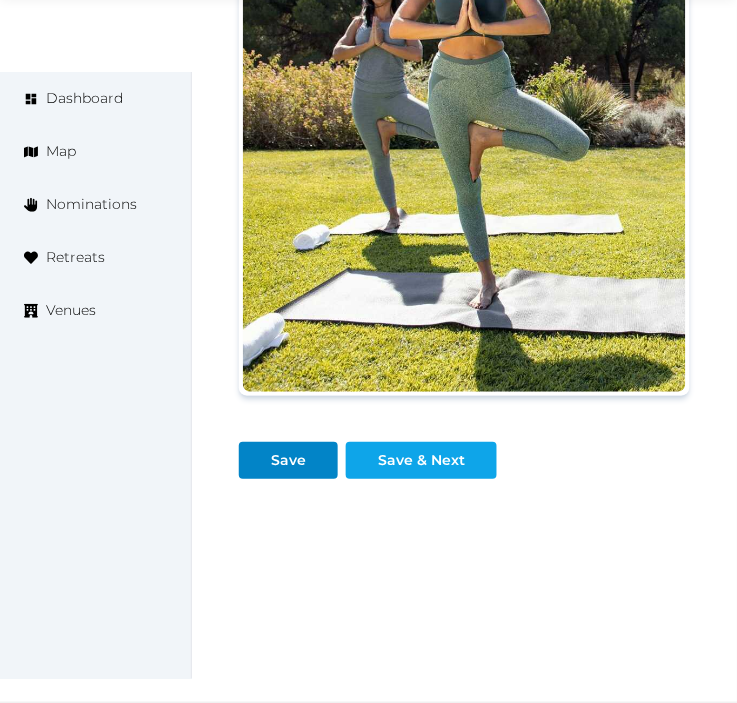 scroll, scrollTop: 2726, scrollLeft: 0, axis: vertical 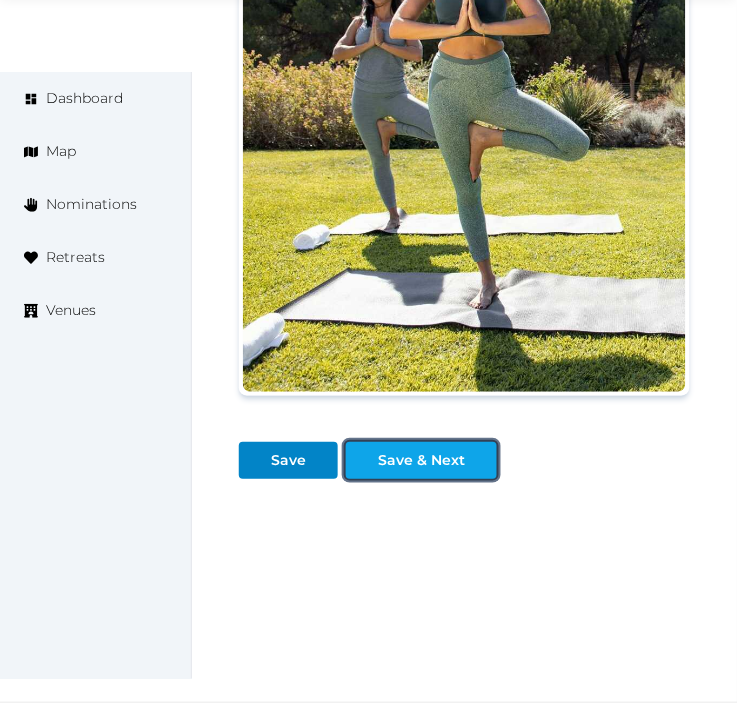 click on "Save & Next" at bounding box center (421, 460) 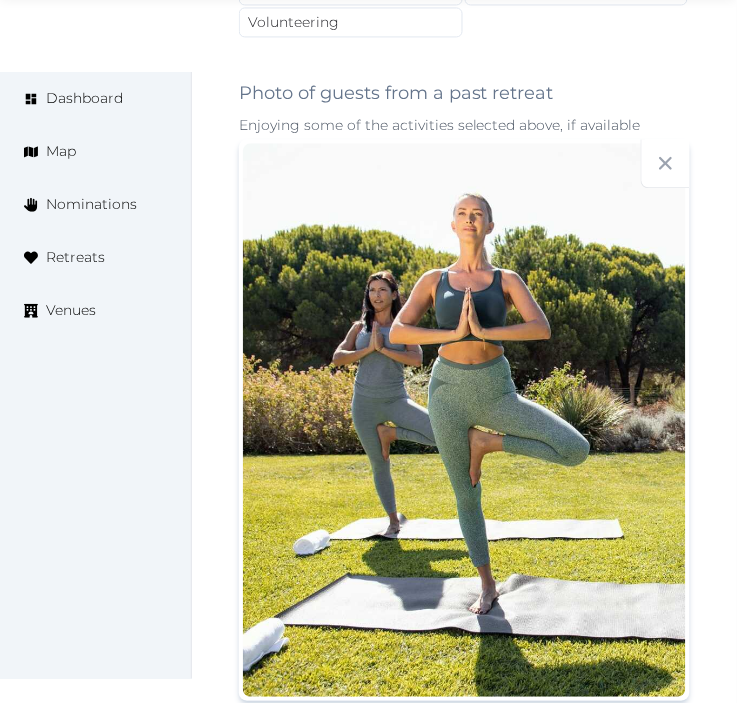 scroll, scrollTop: 2393, scrollLeft: 0, axis: vertical 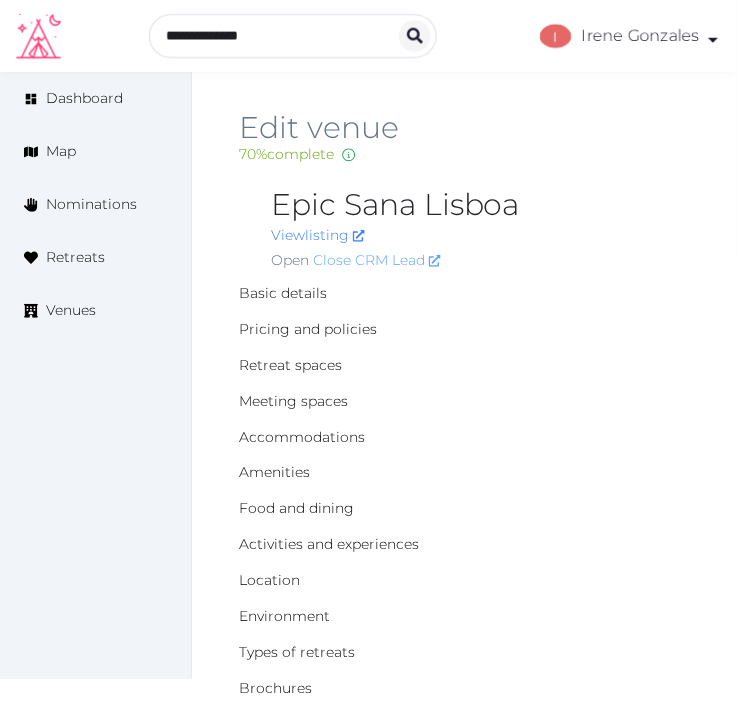 drag, startPoint x: 554, startPoint y: 311, endPoint x: 413, endPoint y: 262, distance: 149.27156 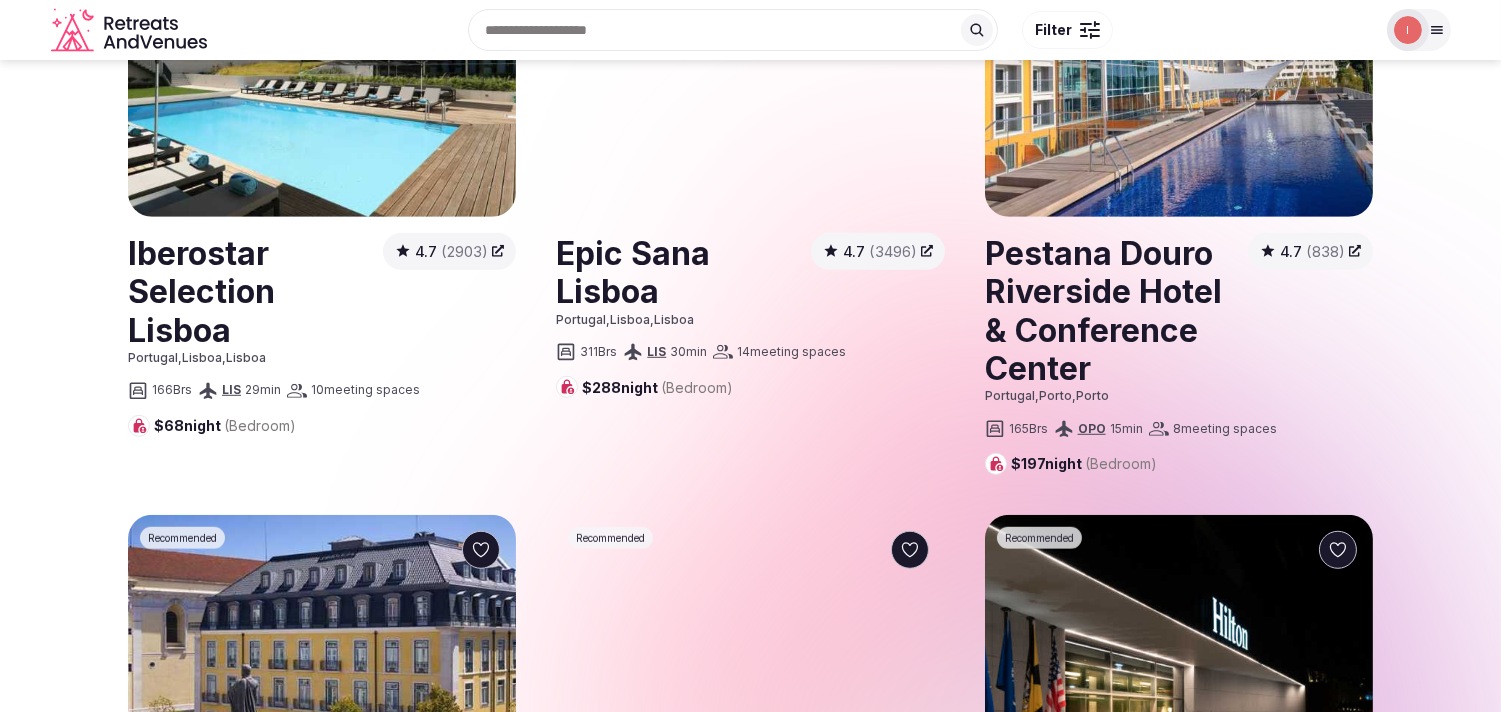scroll, scrollTop: 2333, scrollLeft: 0, axis: vertical 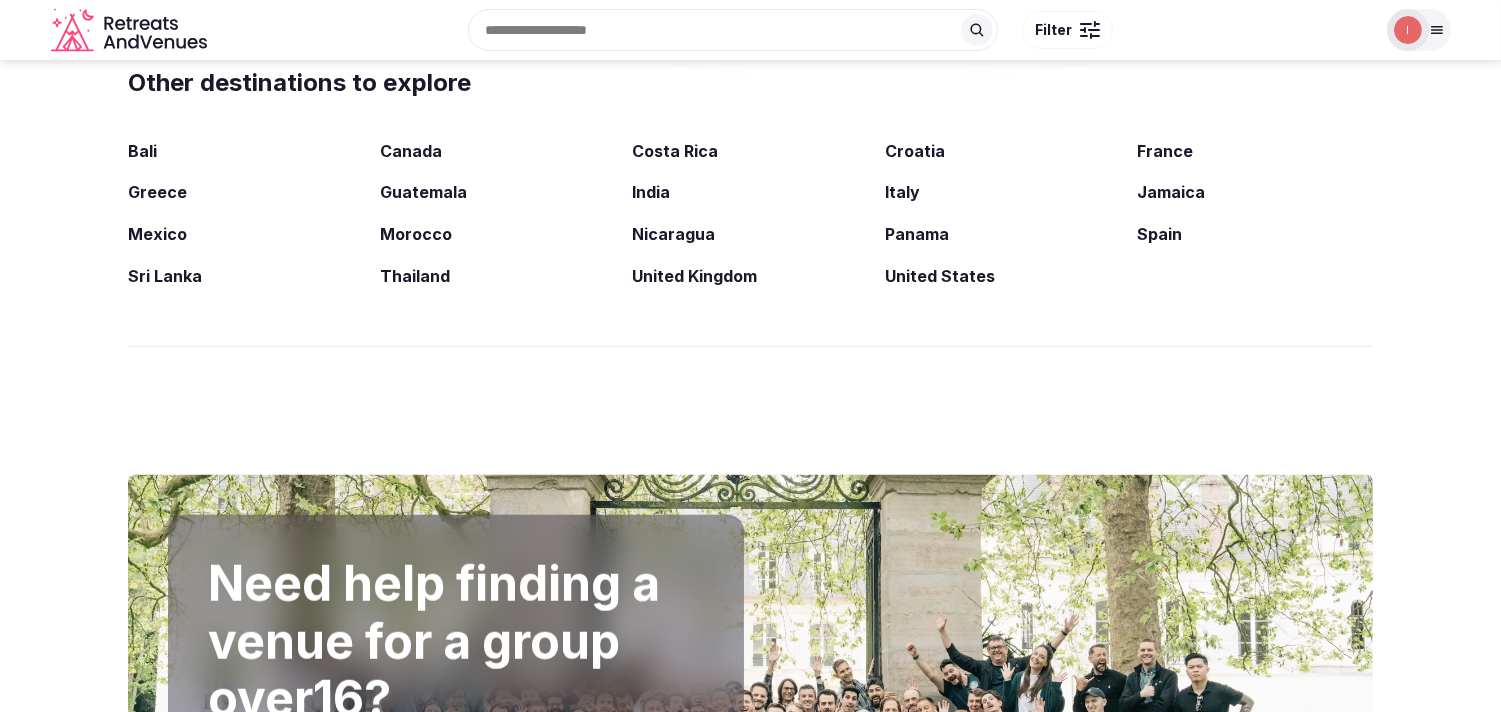 click on "United Kingdom" at bounding box center [694, 276] 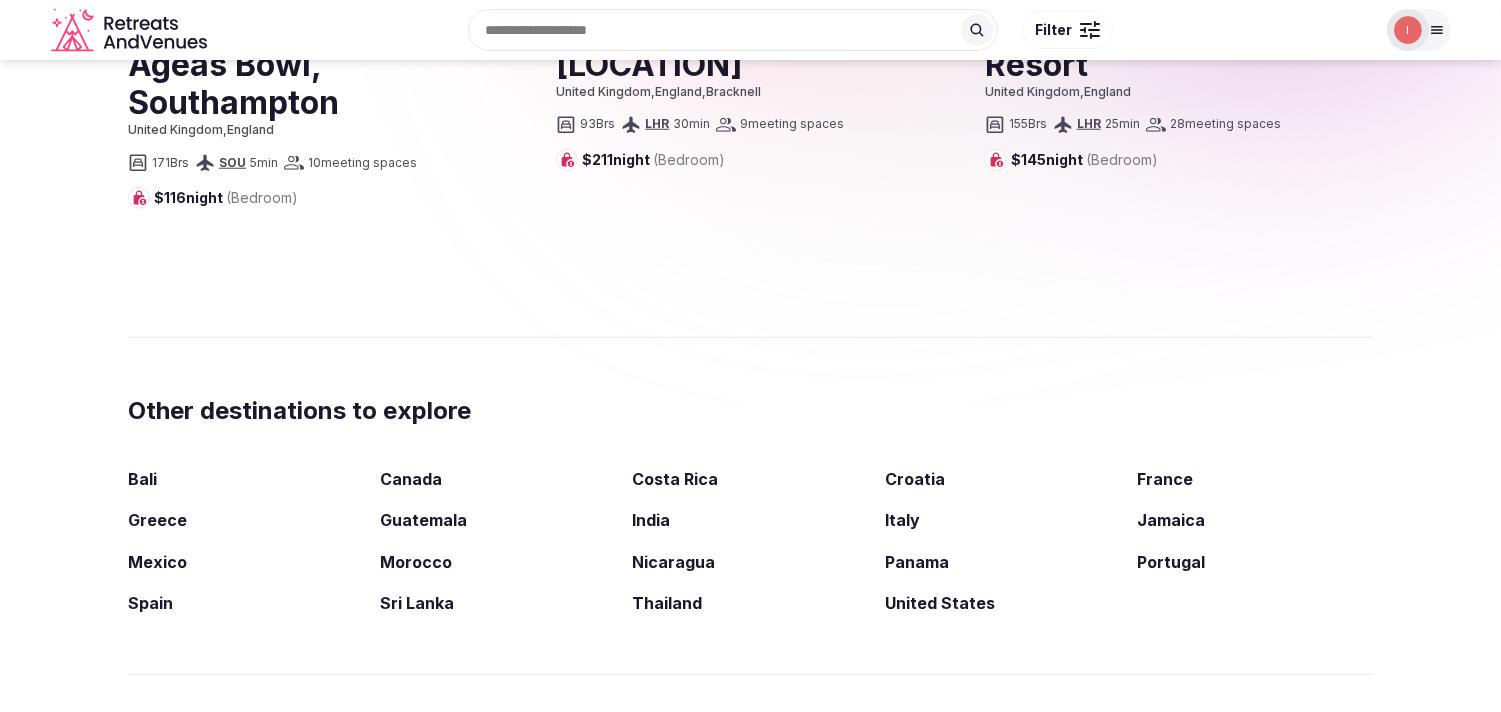 scroll, scrollTop: 3222, scrollLeft: 0, axis: vertical 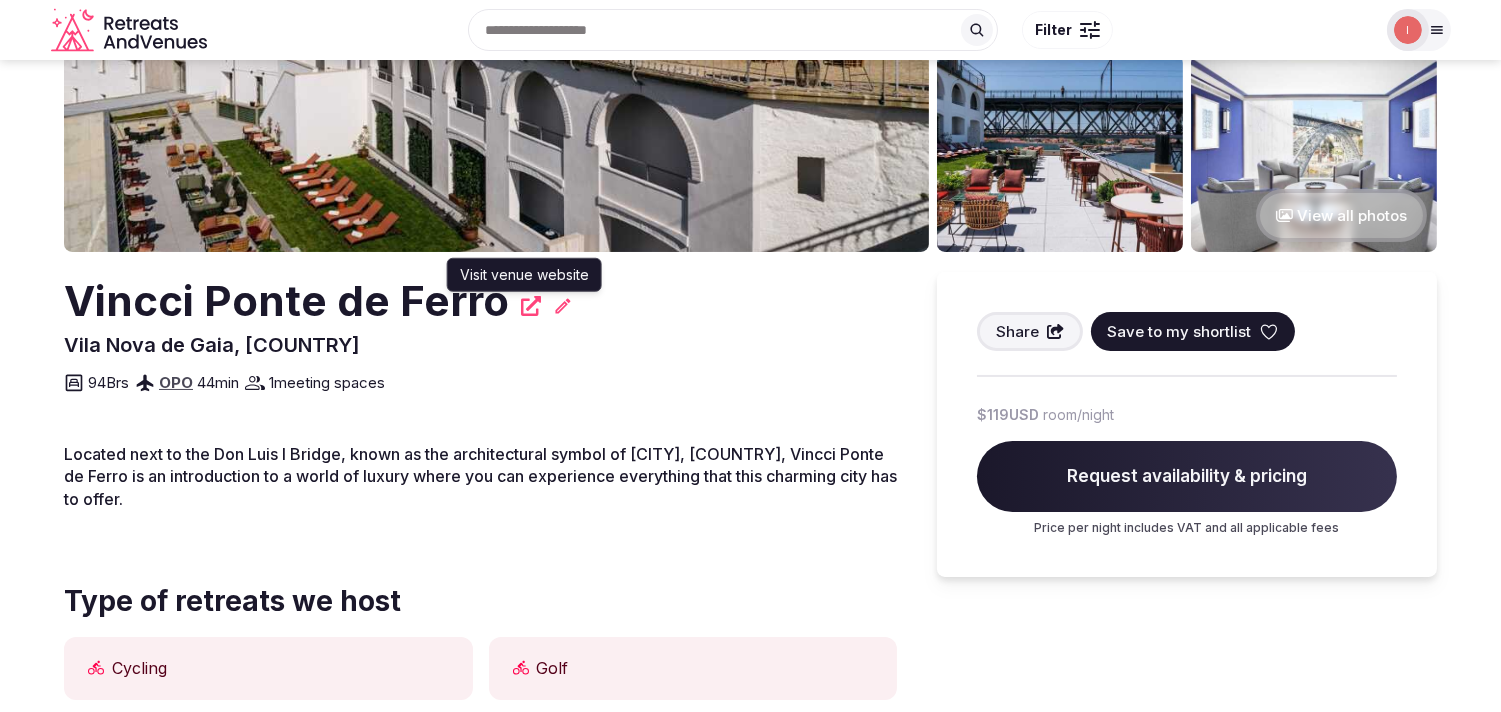 click 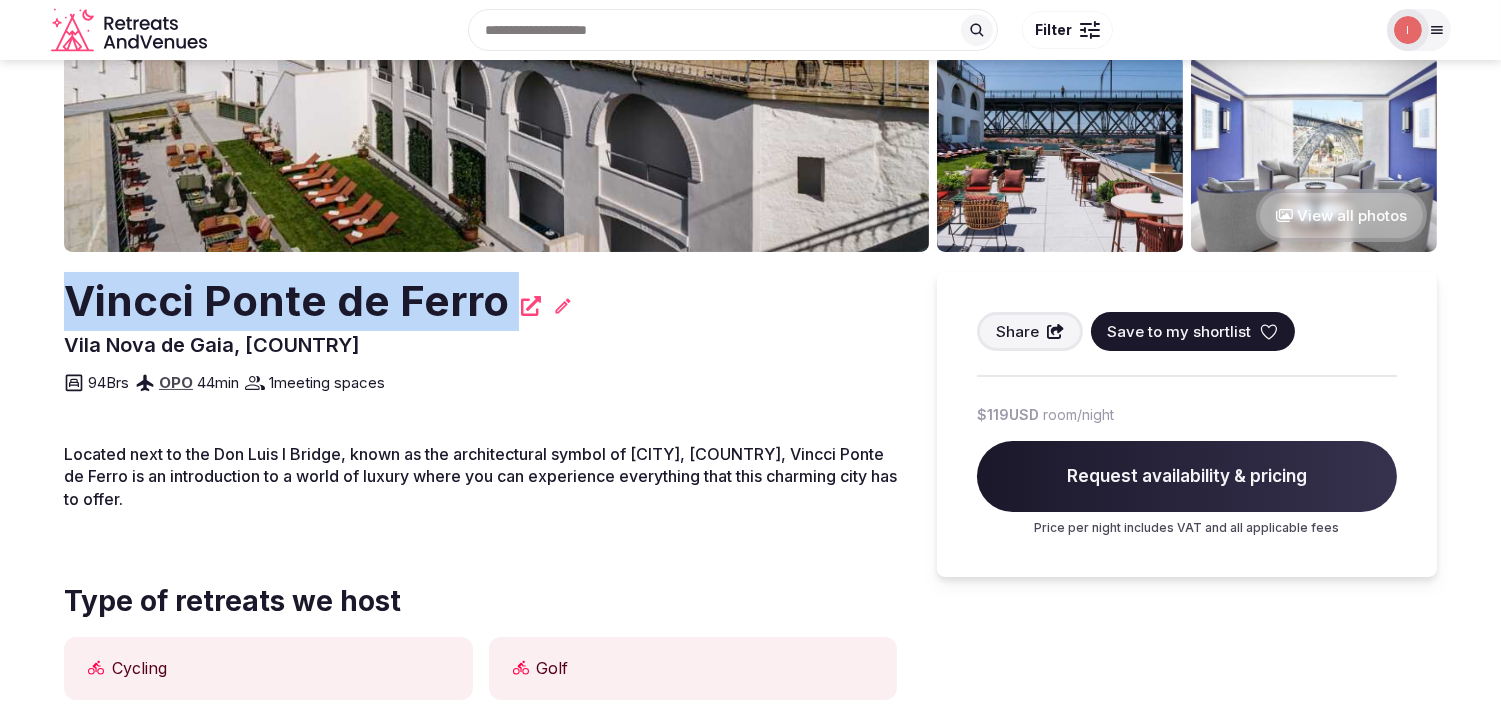 drag, startPoint x: 54, startPoint y: 298, endPoint x: 505, endPoint y: 321, distance: 451.5861 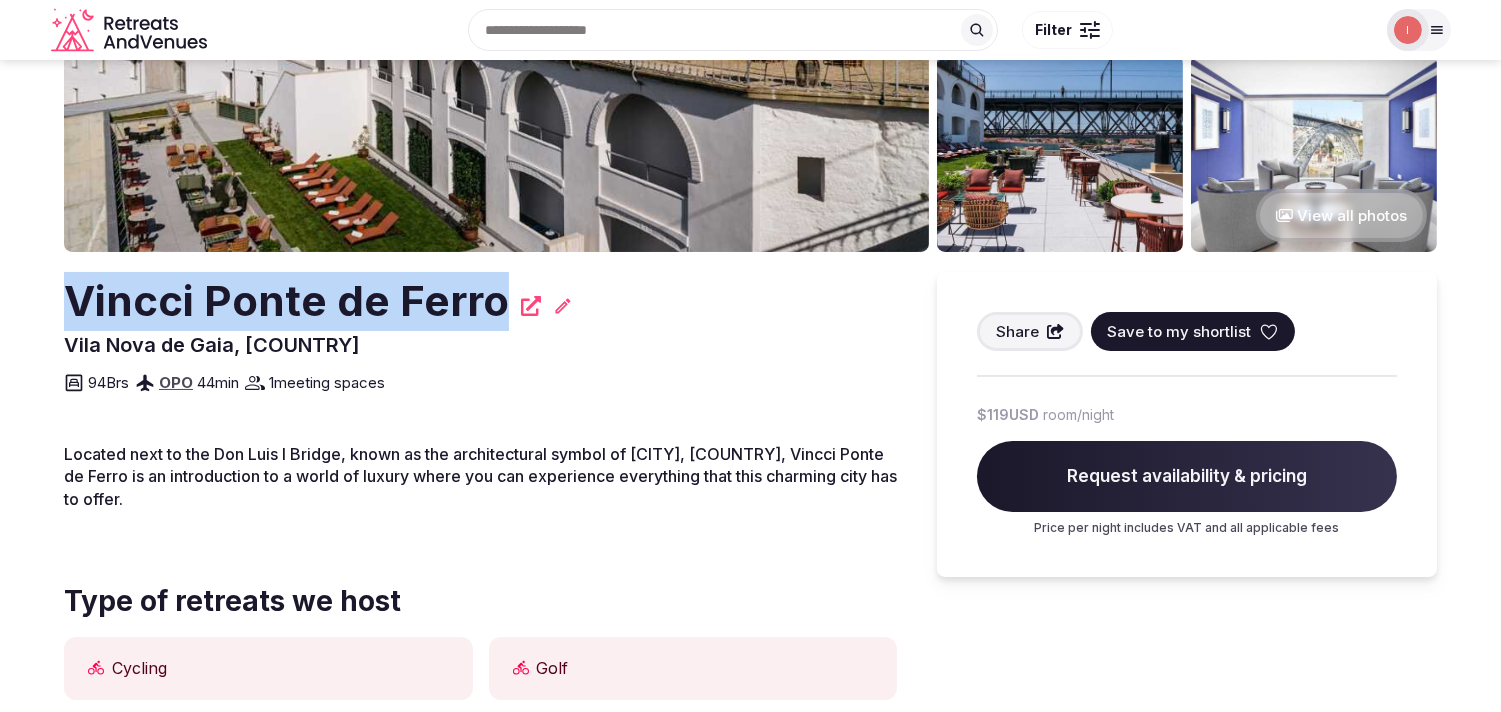 copy on "Vincci Ponte de Ferro" 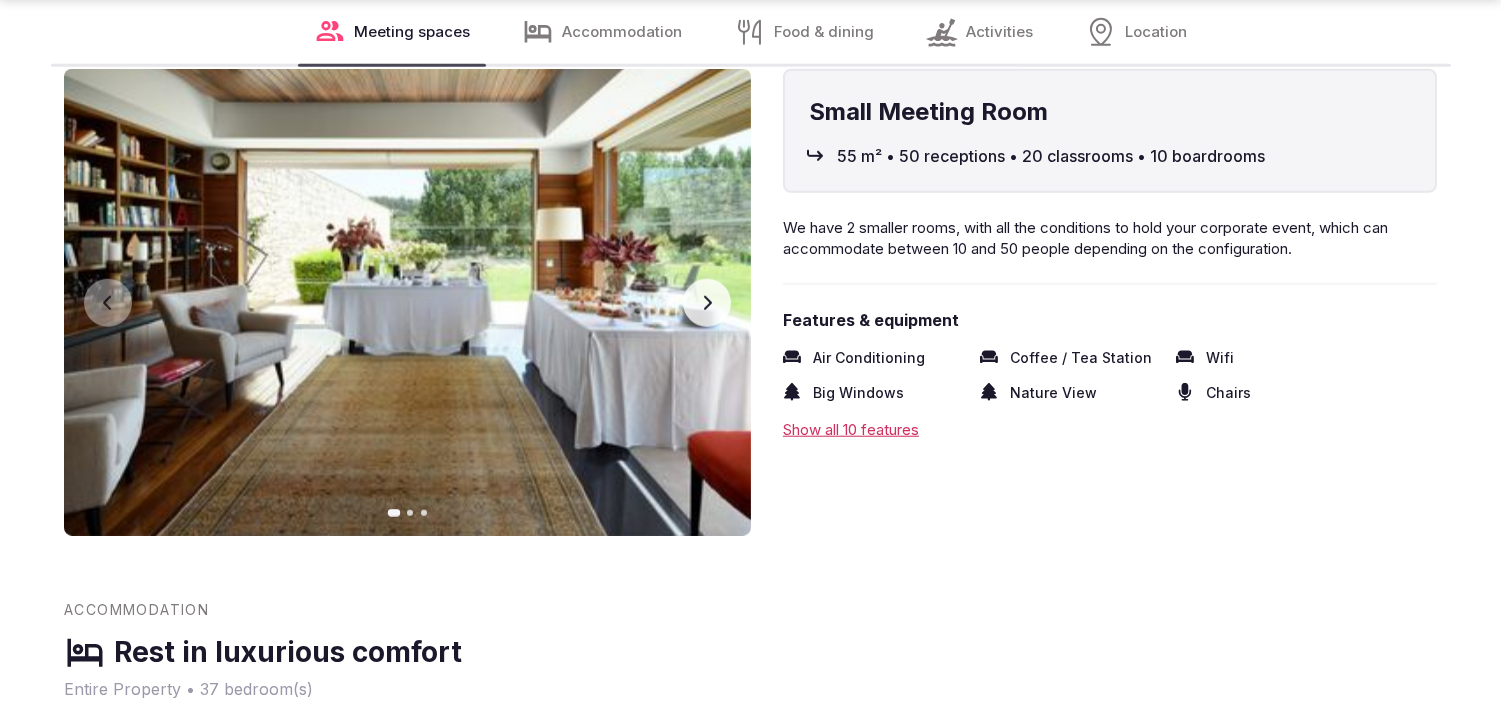 scroll, scrollTop: 3444, scrollLeft: 0, axis: vertical 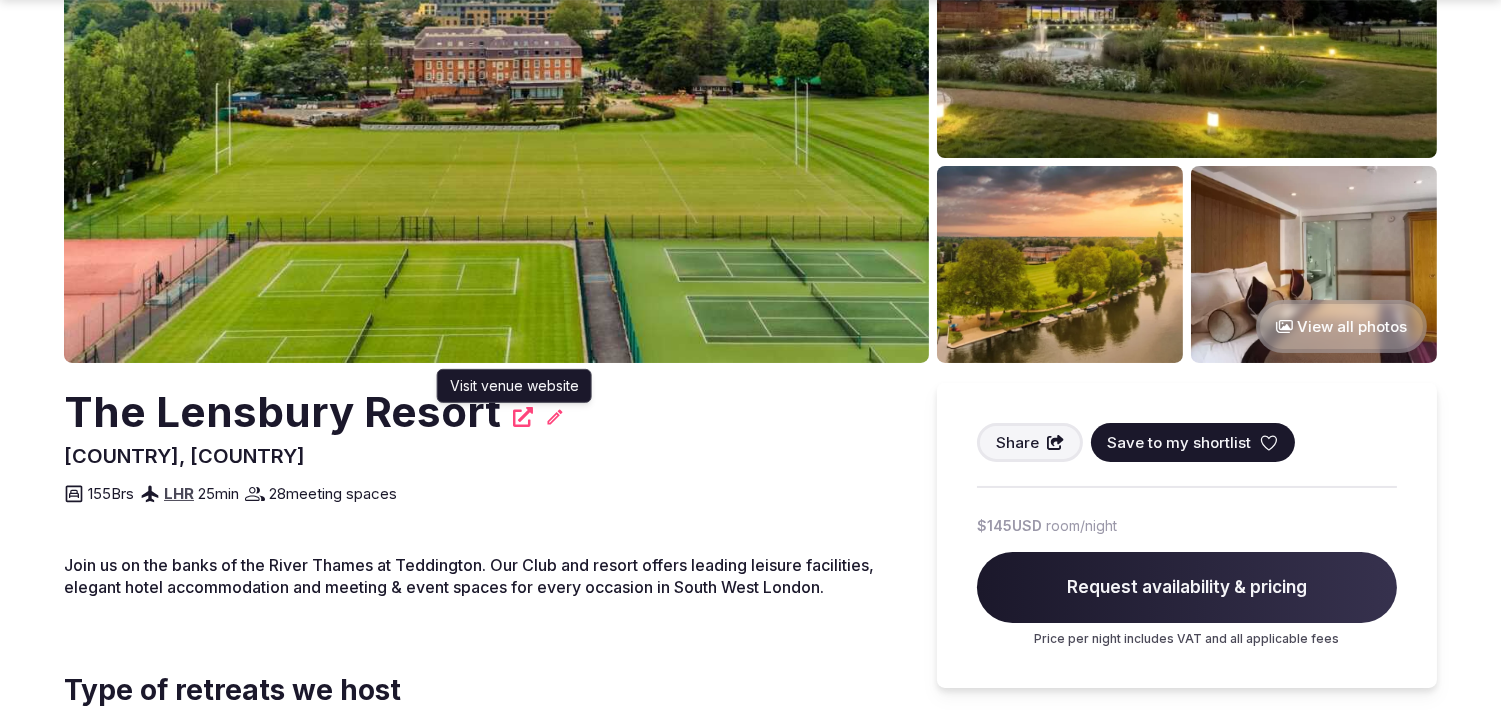 click 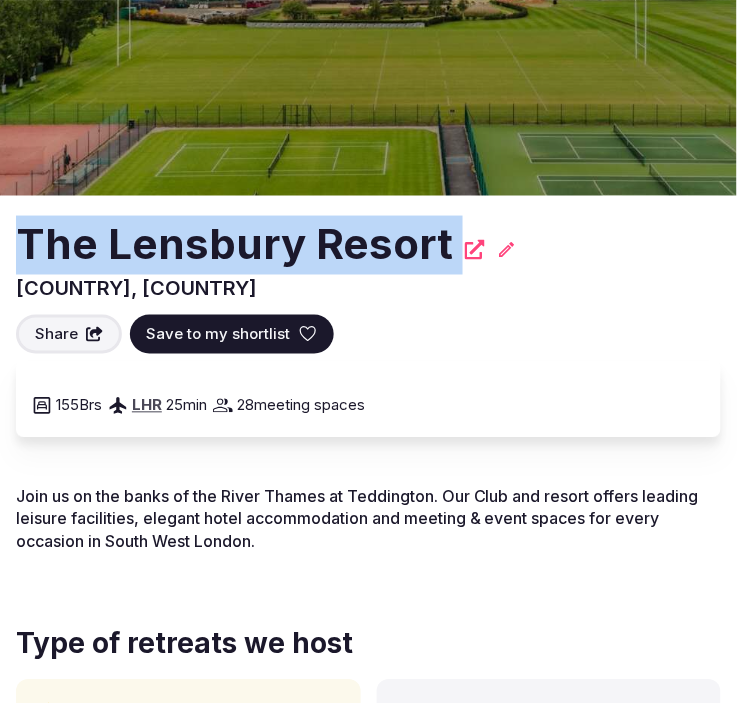 drag, startPoint x: 451, startPoint y: 246, endPoint x: -6, endPoint y: 231, distance: 457.2461 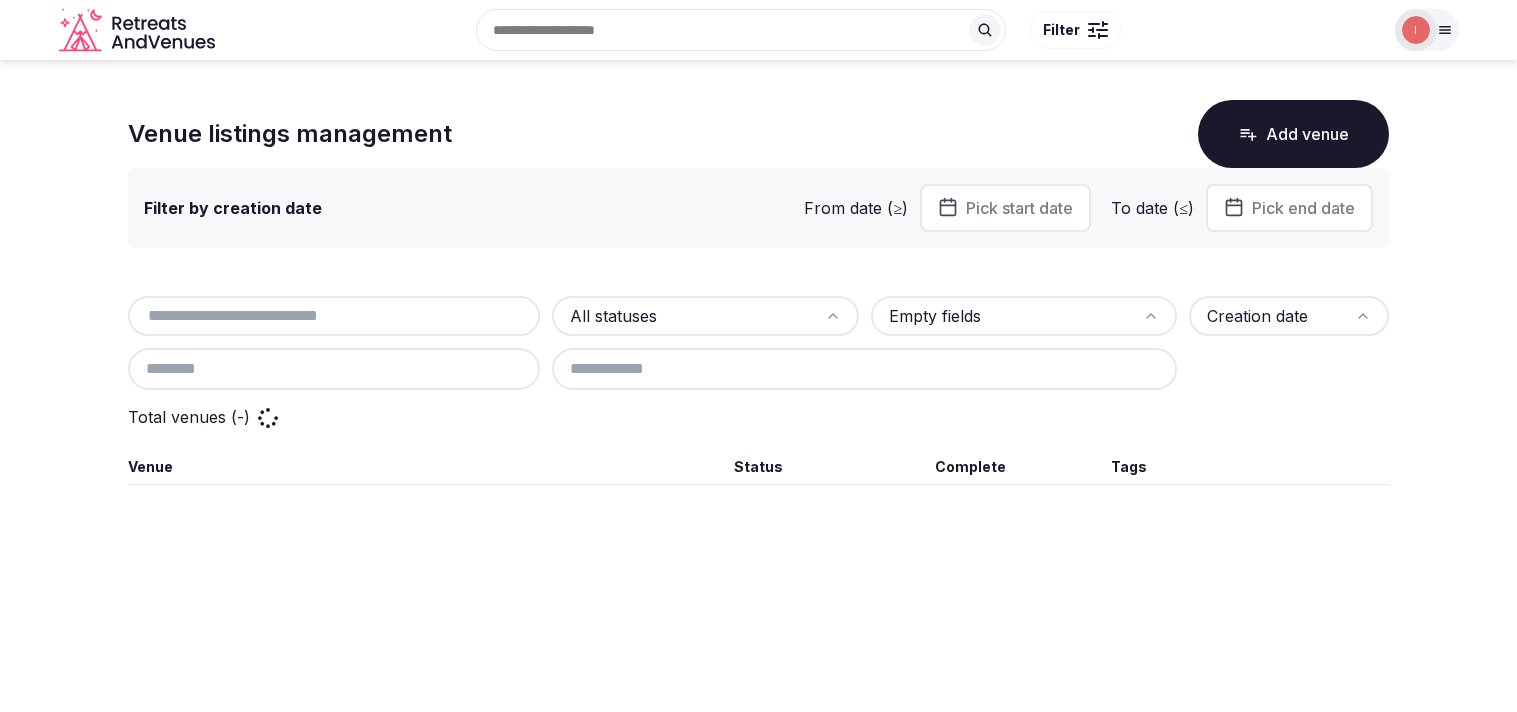 scroll, scrollTop: 0, scrollLeft: 0, axis: both 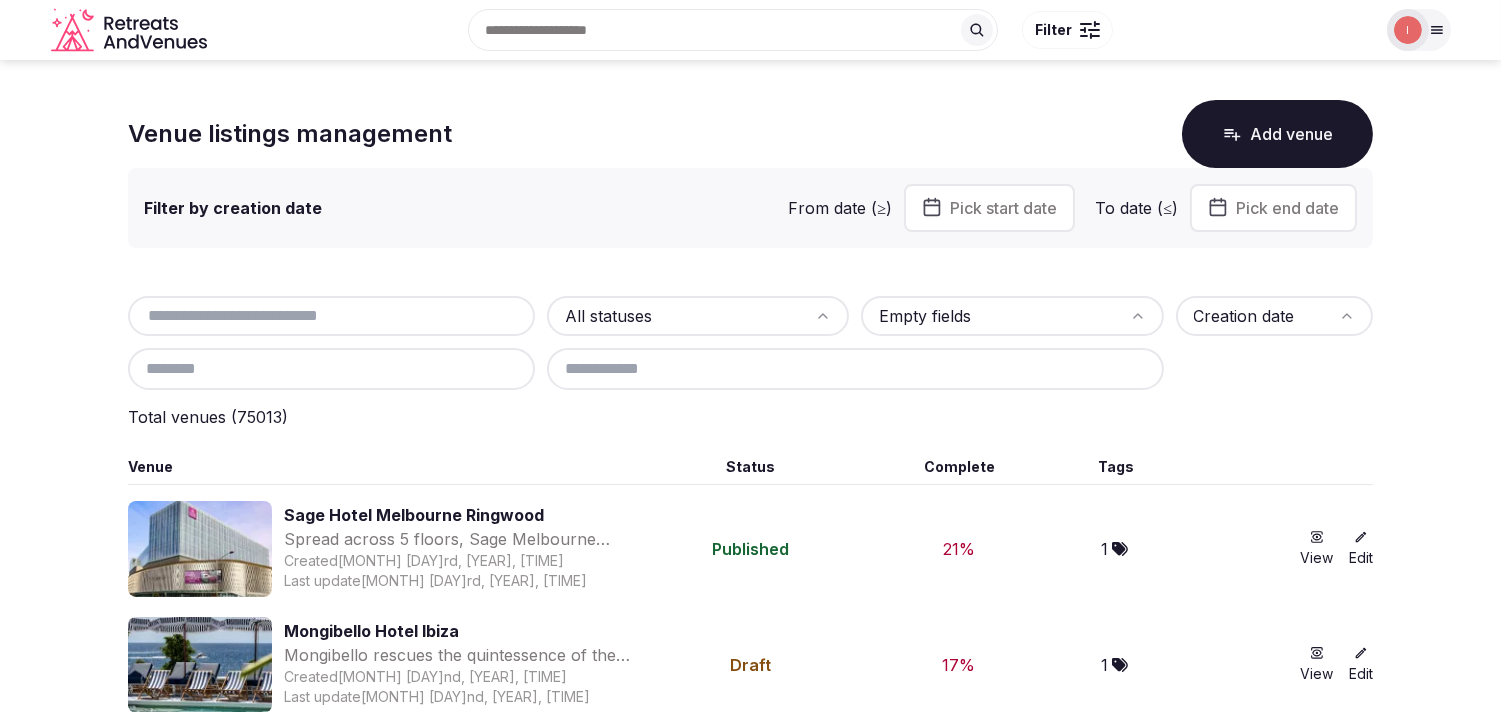 click at bounding box center [331, 316] 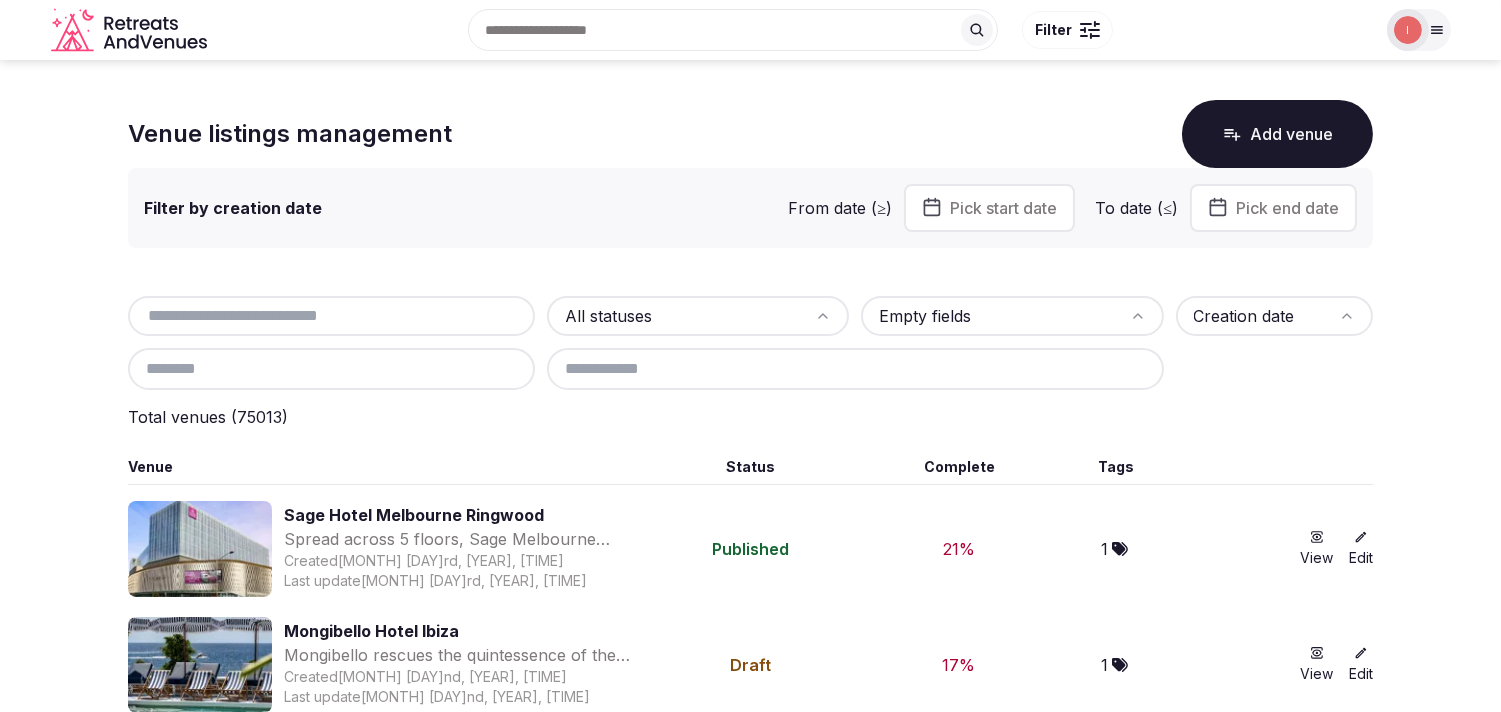 paste on "**********" 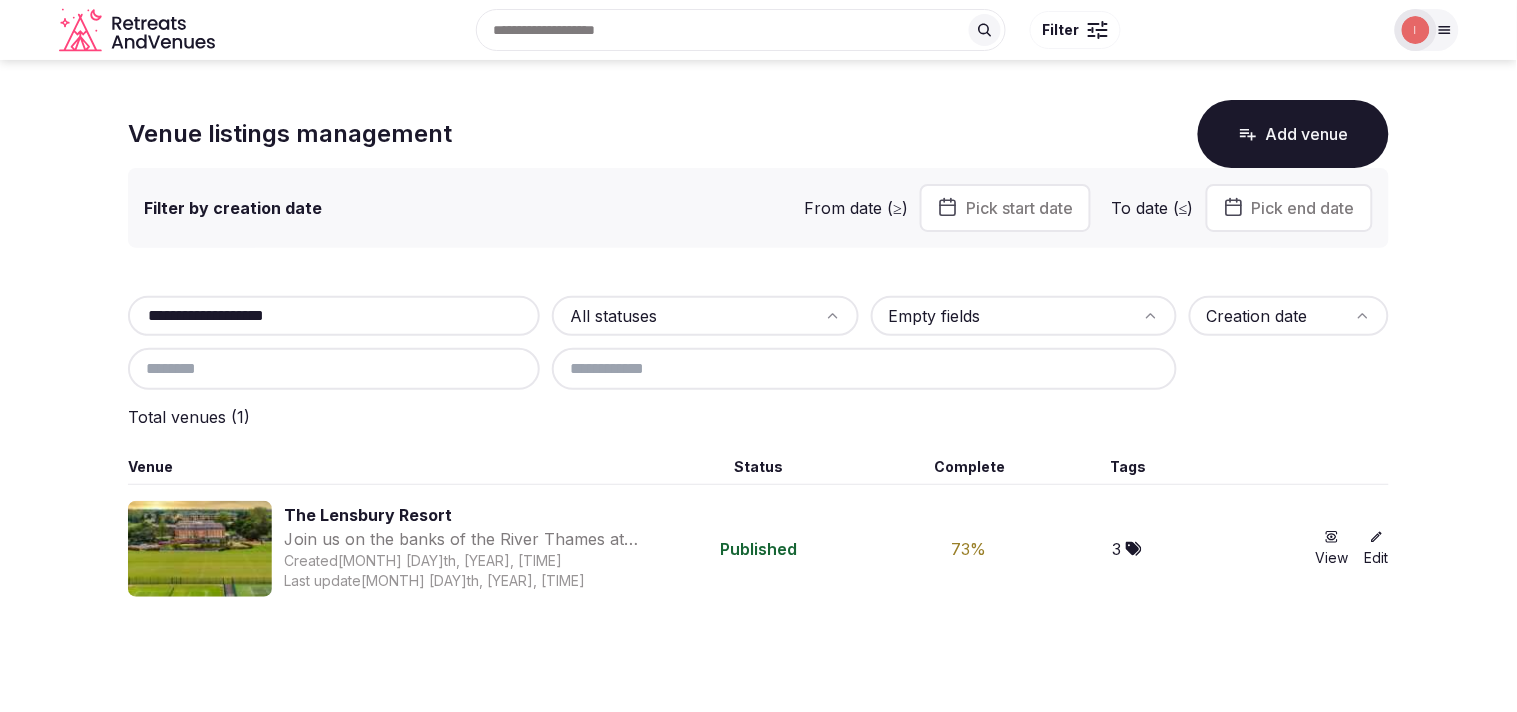 type on "**********" 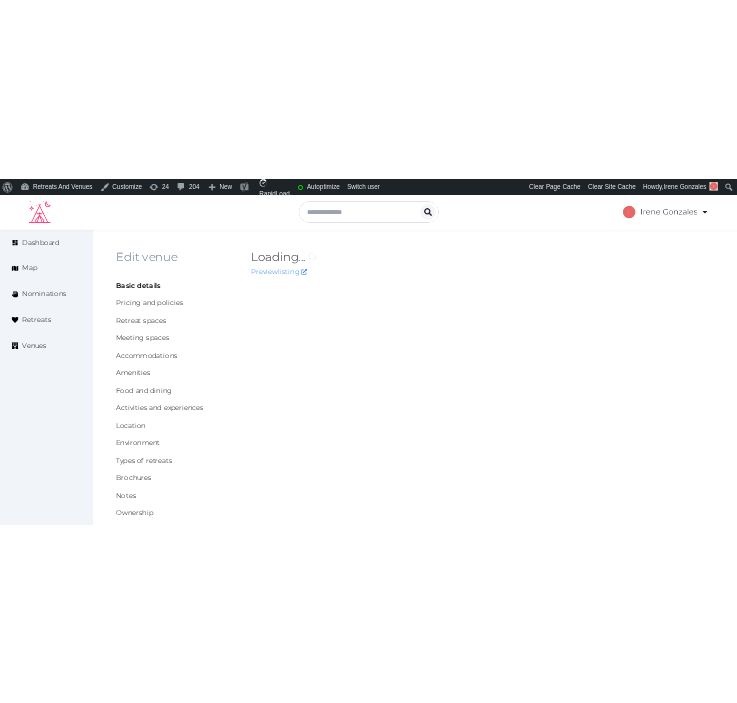 scroll, scrollTop: 0, scrollLeft: 0, axis: both 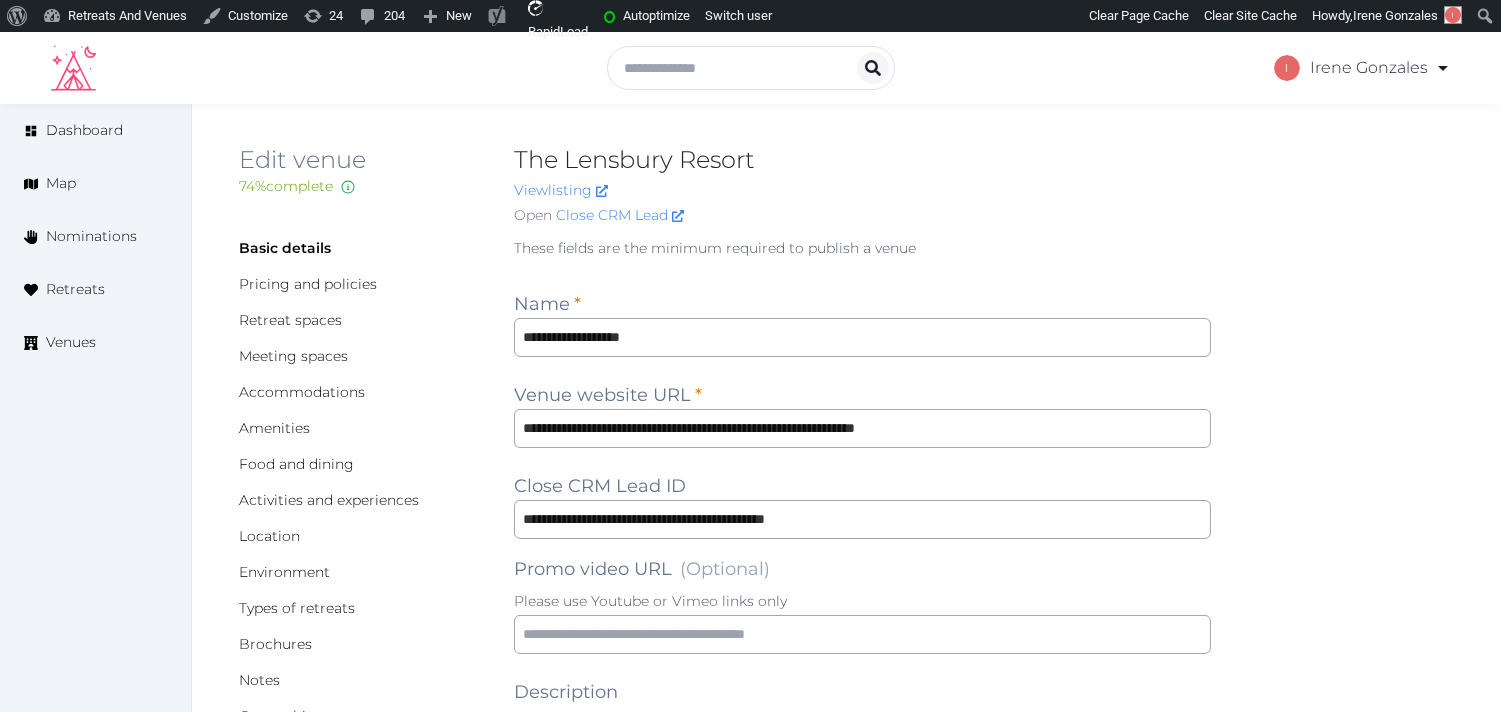 click on "The Lensbury Resort" at bounding box center [862, 160] 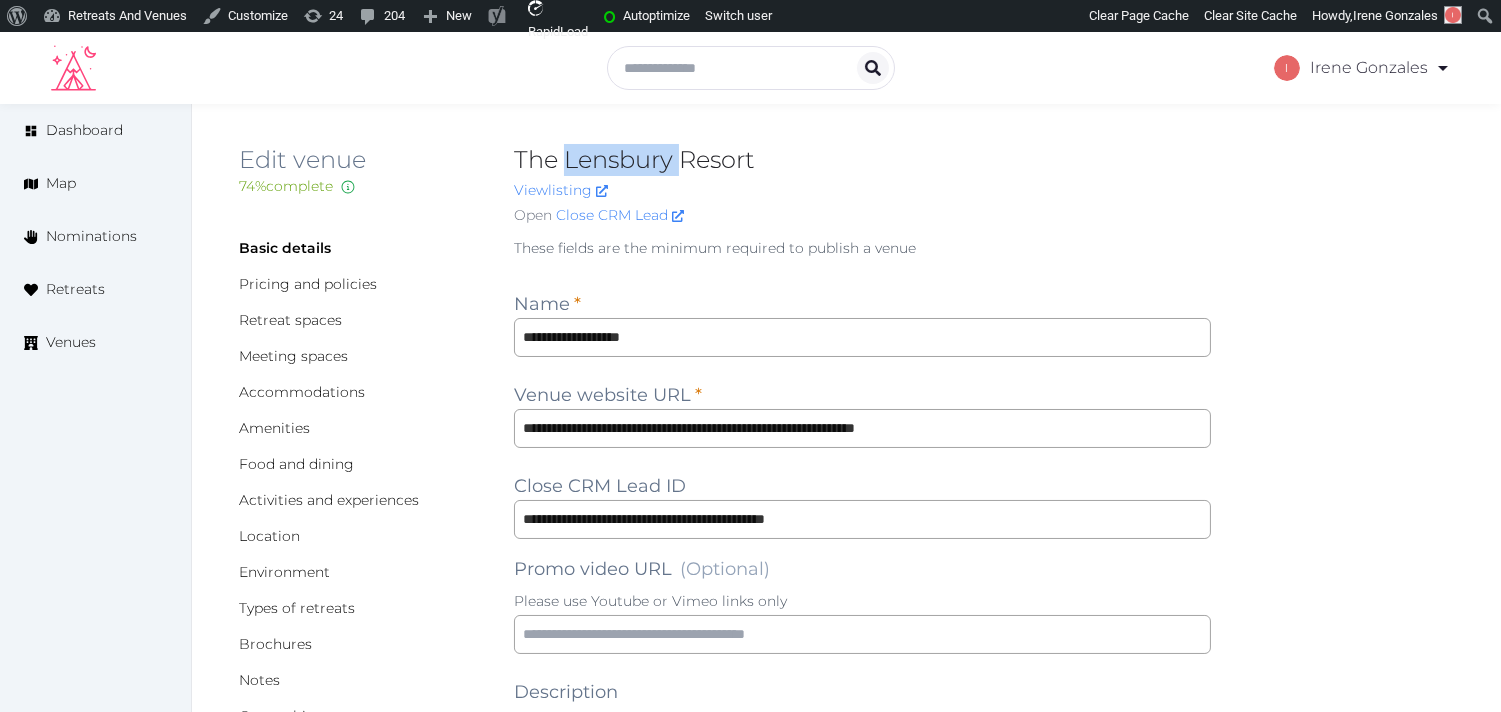 click on "The Lensbury Resort" at bounding box center (862, 160) 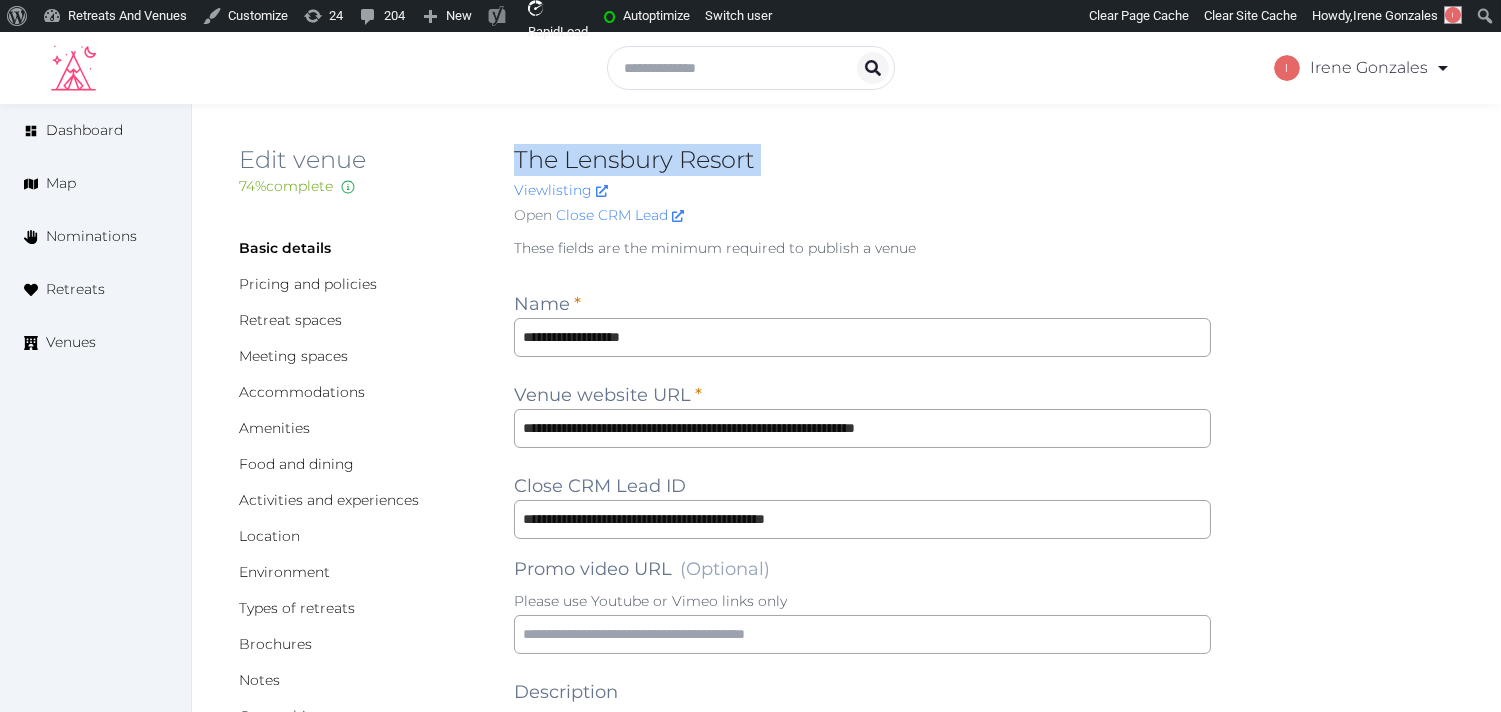 click on "The Lensbury Resort" at bounding box center (862, 160) 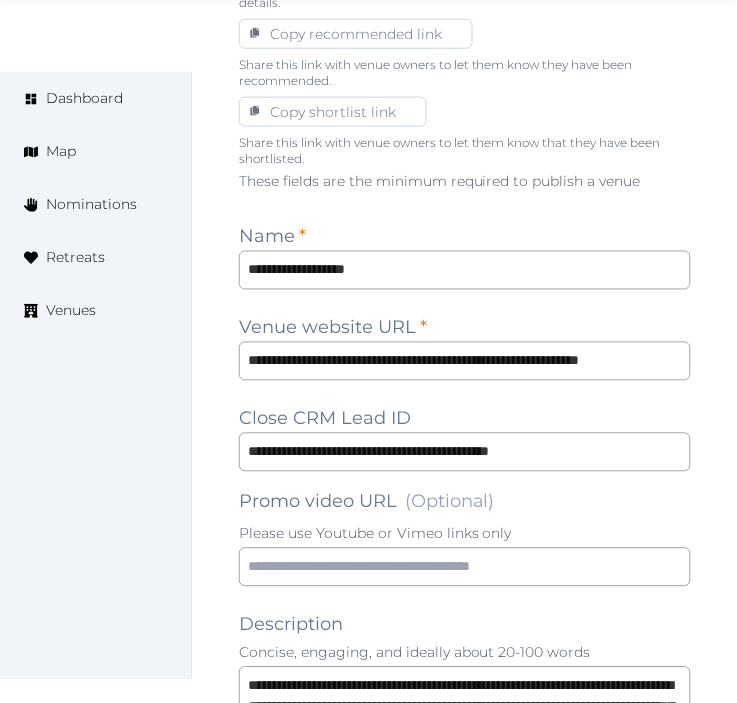 scroll, scrollTop: 1222, scrollLeft: 0, axis: vertical 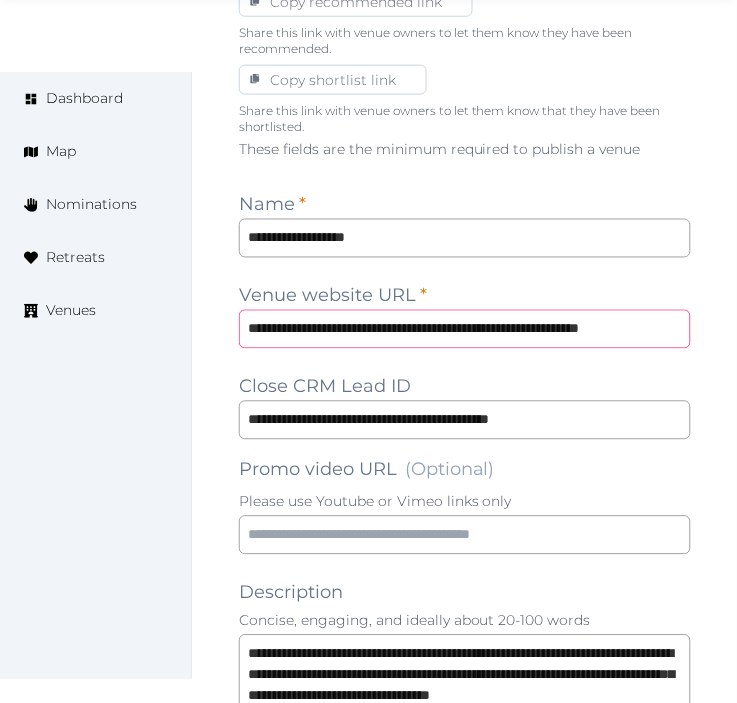 click on "**********" at bounding box center [465, 329] 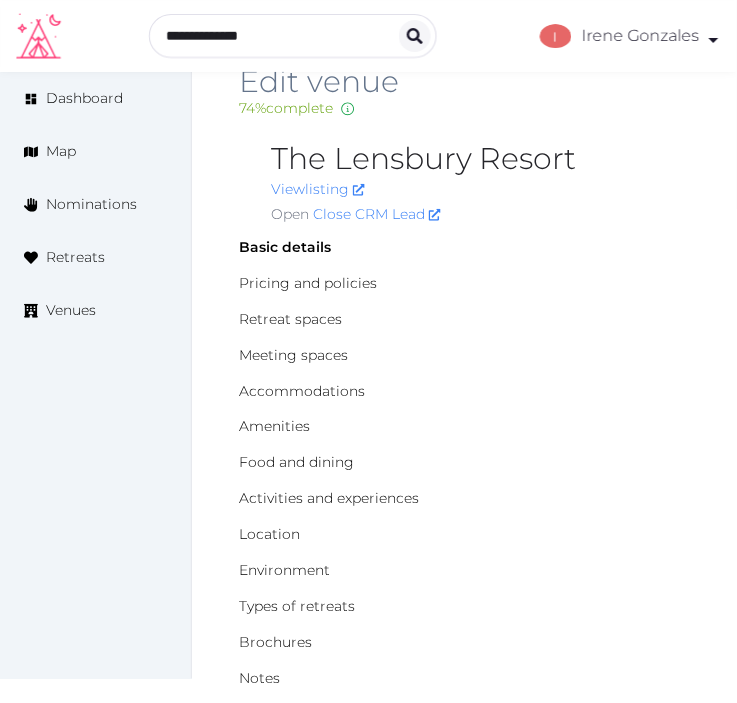 scroll, scrollTop: 0, scrollLeft: 0, axis: both 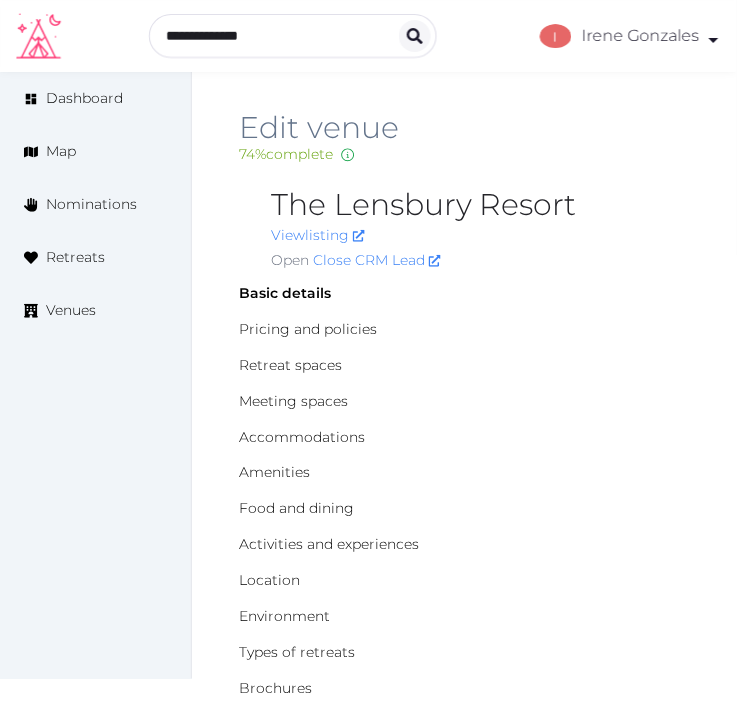 click on "74 %  complete Fill out all the fields in your listing to increase its completion percentage.   A higher completion percentage will make your listing more attractive and result in better matches." at bounding box center [464, 154] 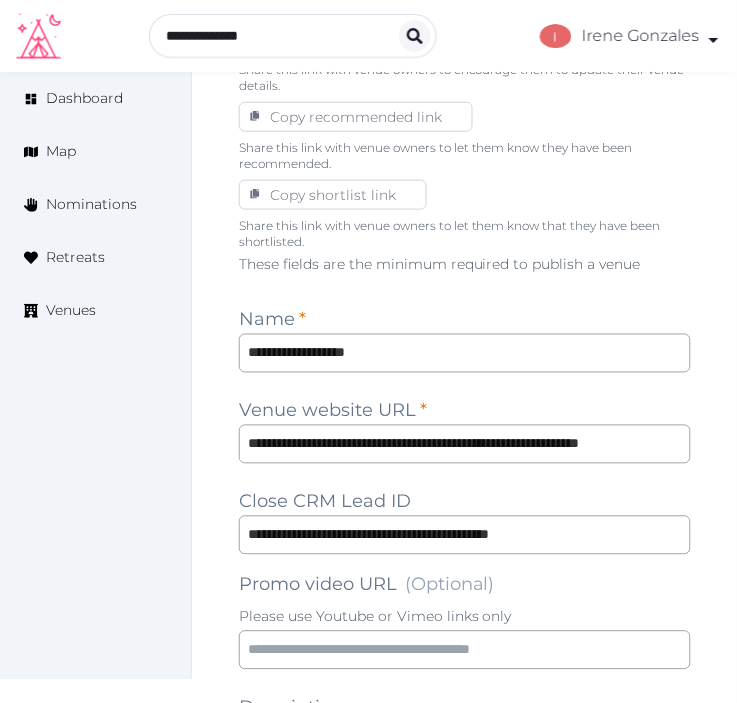 scroll, scrollTop: 1000, scrollLeft: 0, axis: vertical 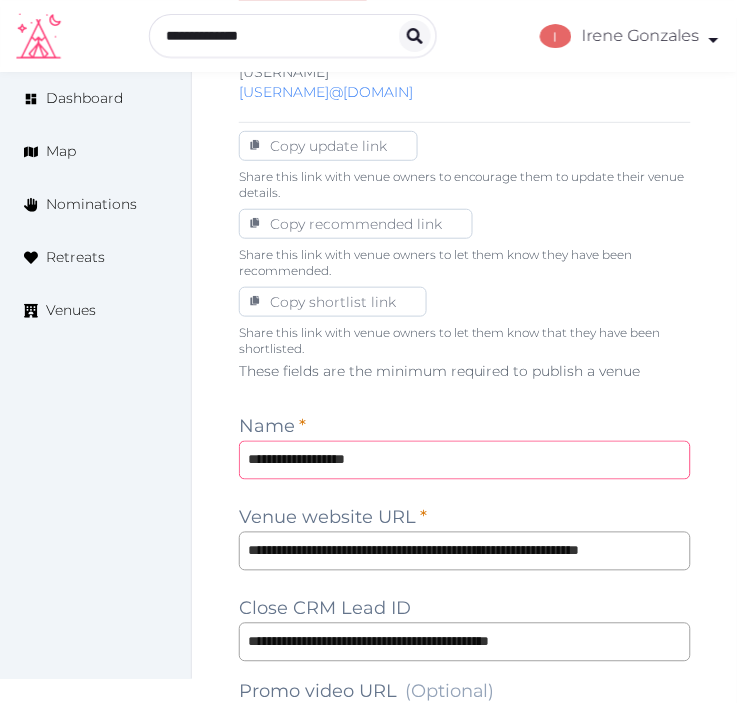 click on "**********" at bounding box center [465, 460] 